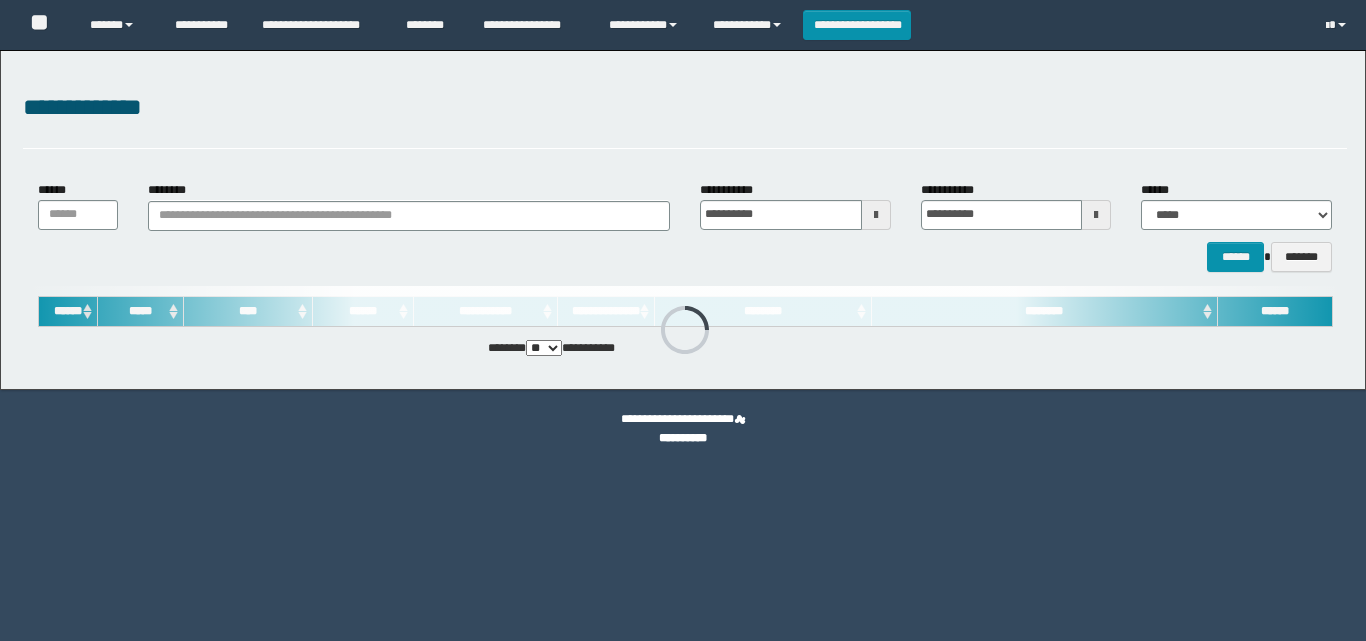 scroll, scrollTop: 0, scrollLeft: 0, axis: both 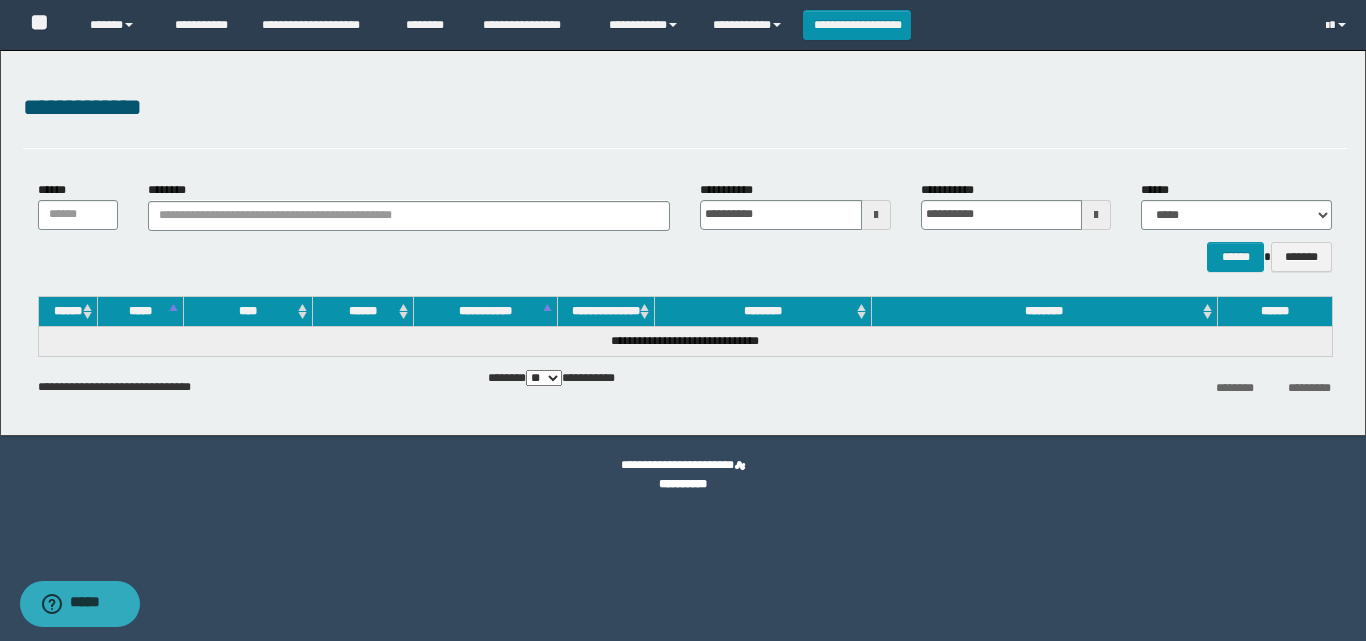 click on "**********" at bounding box center [685, 108] 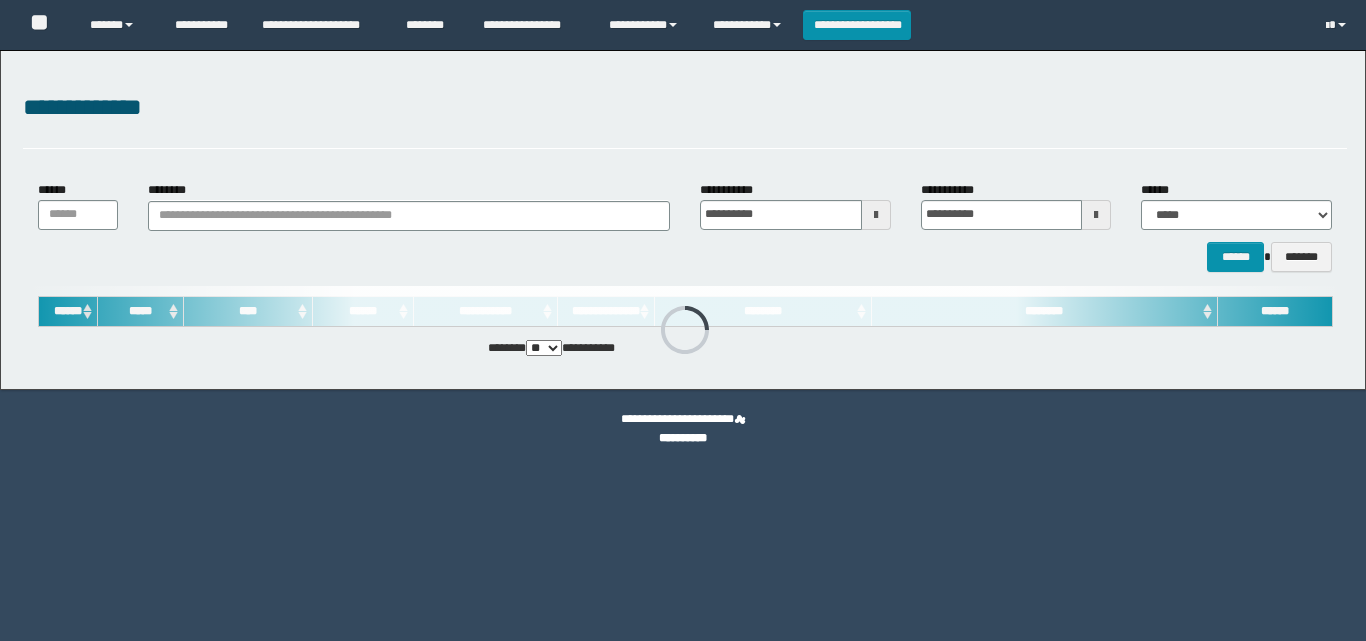 scroll, scrollTop: 0, scrollLeft: 0, axis: both 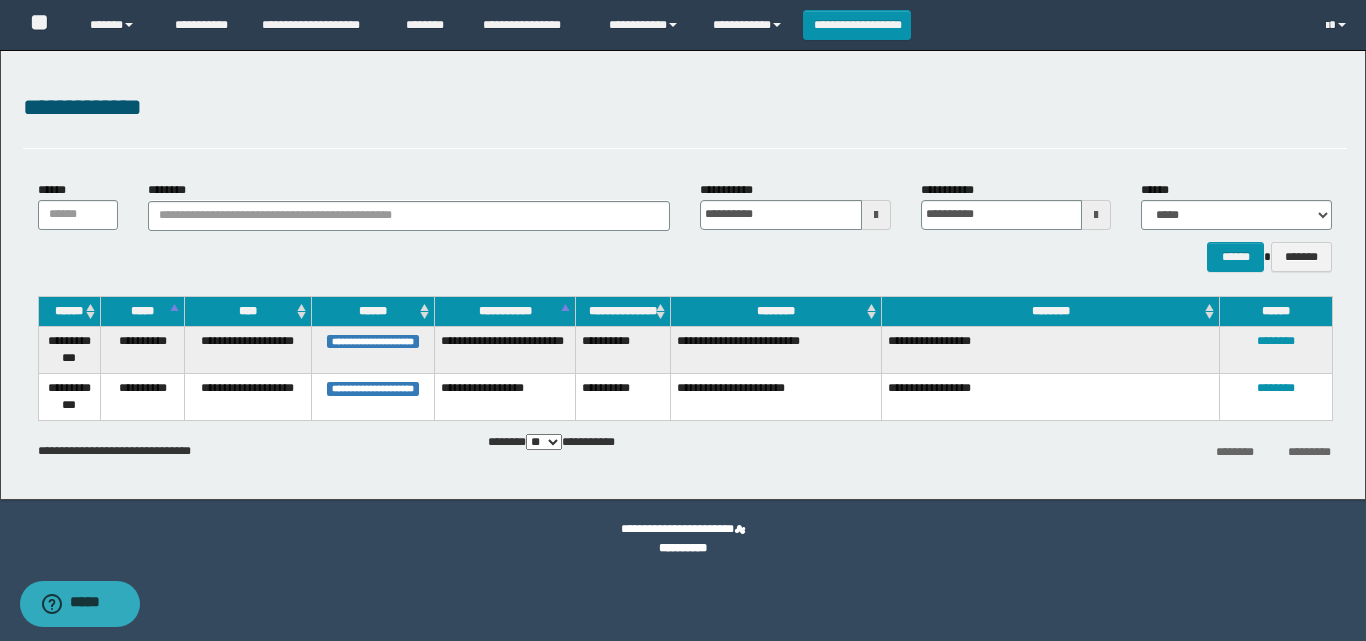 click on "********" at bounding box center [409, 205] 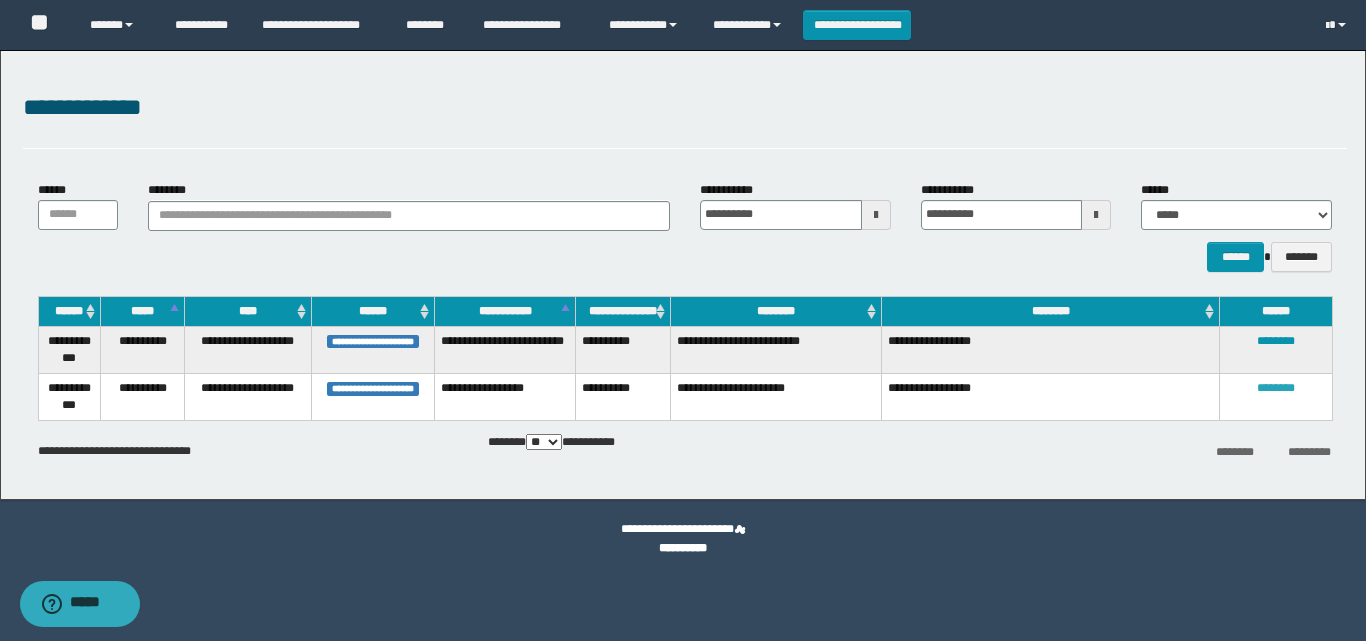 click on "********" at bounding box center [1276, 388] 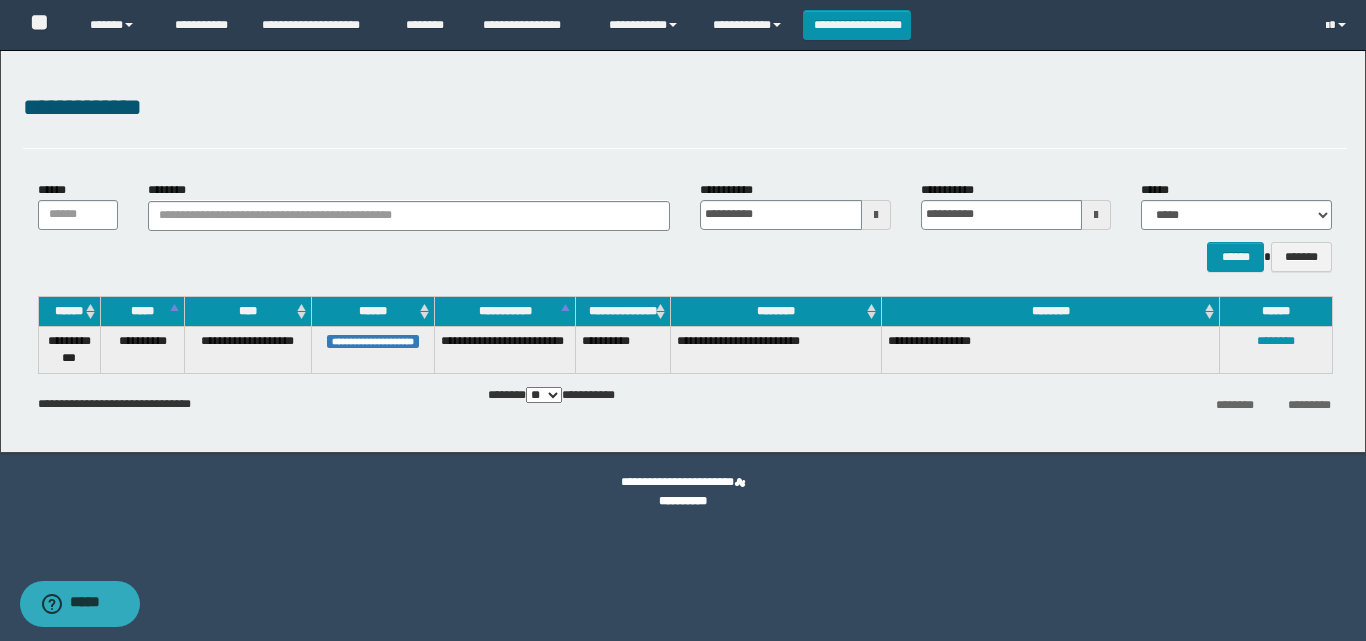 click on "**********" at bounding box center (683, 251) 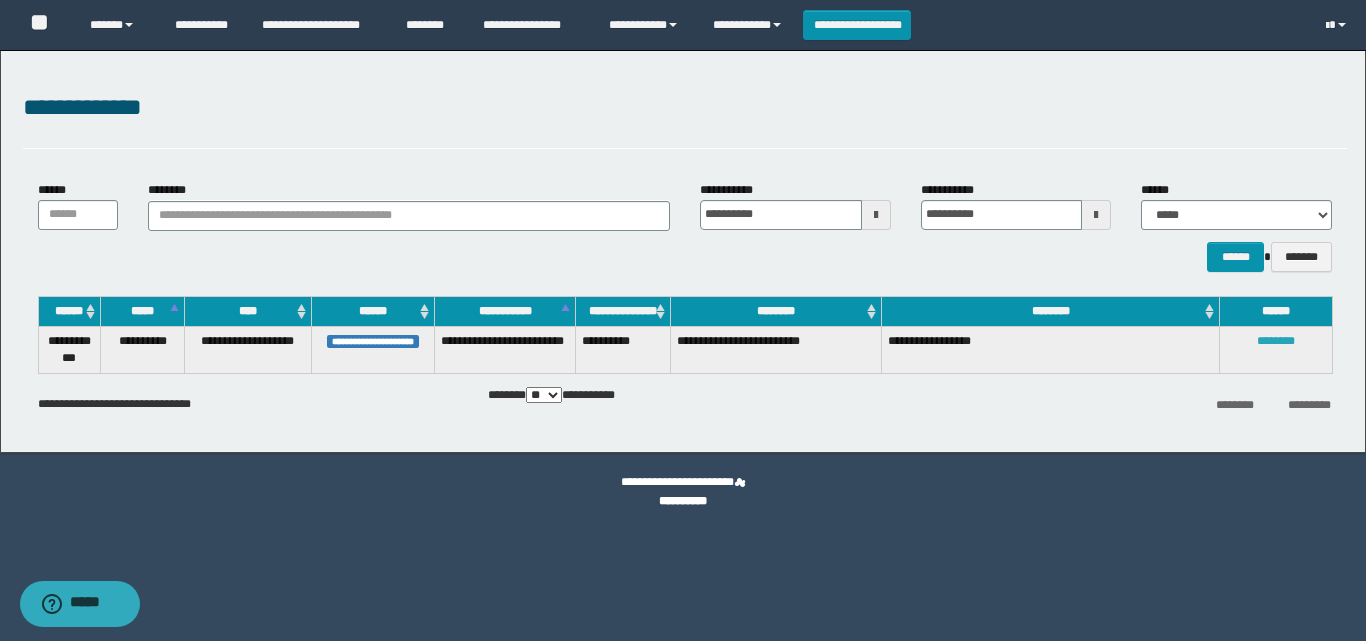 click on "********" at bounding box center [1276, 341] 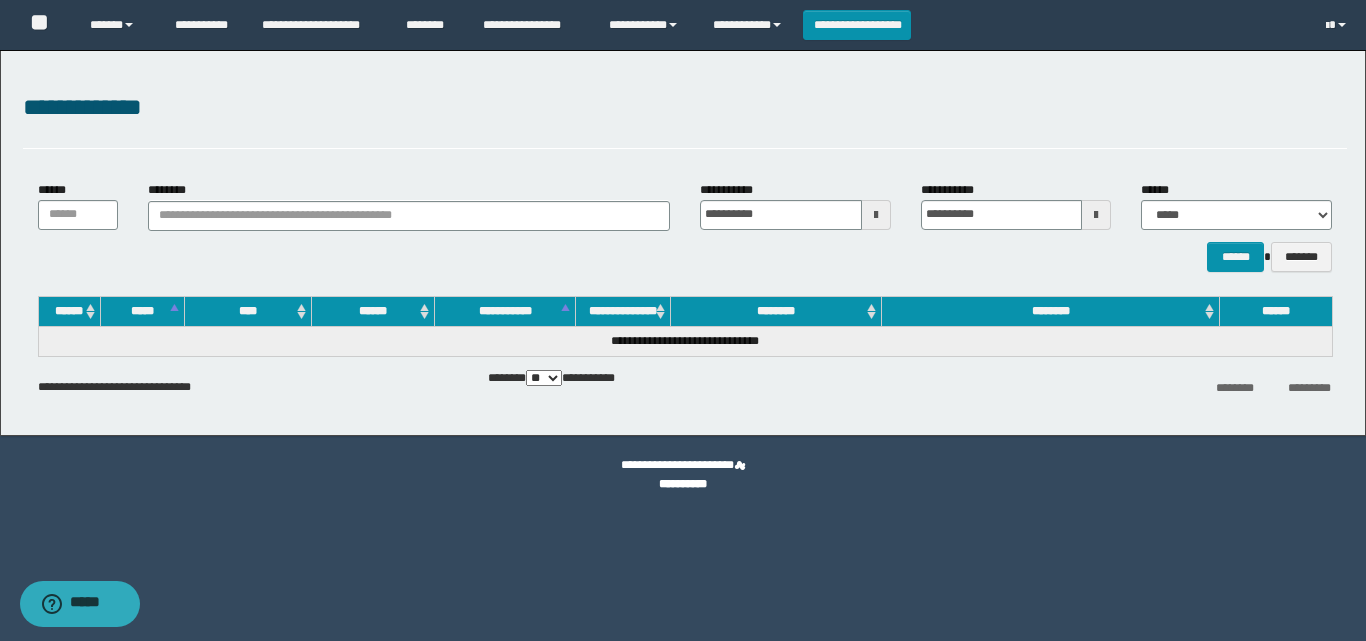click on "**********" at bounding box center (685, 119) 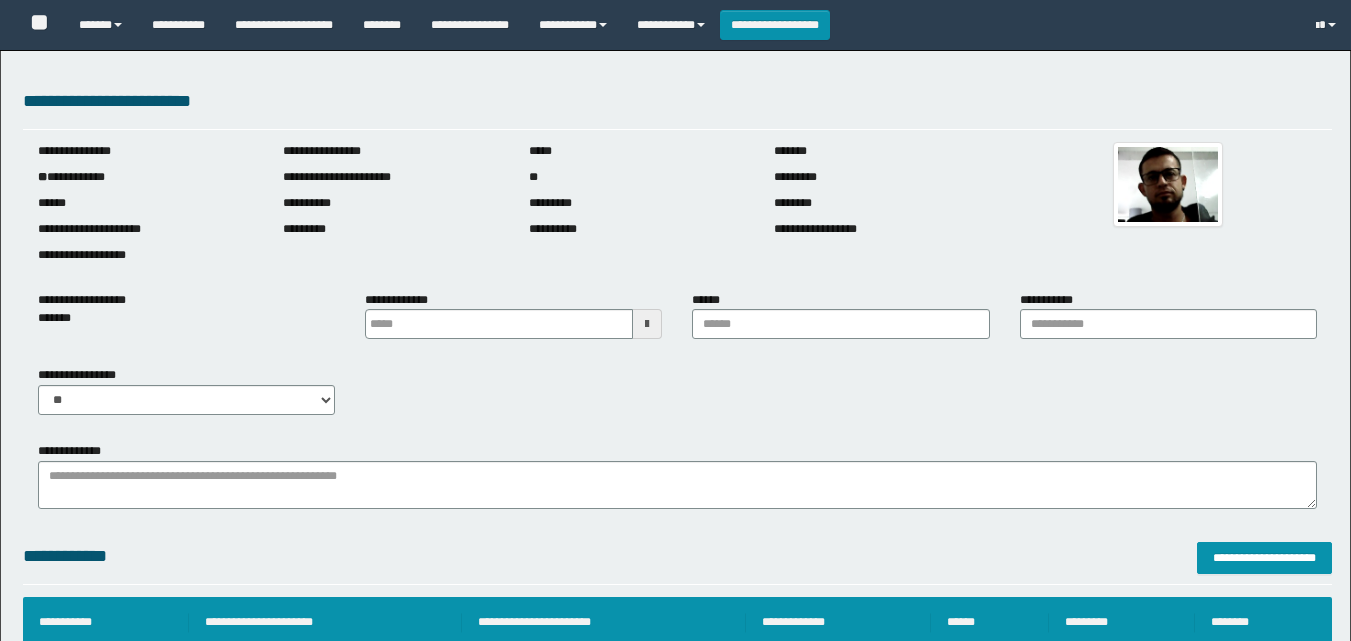 type on "*******" 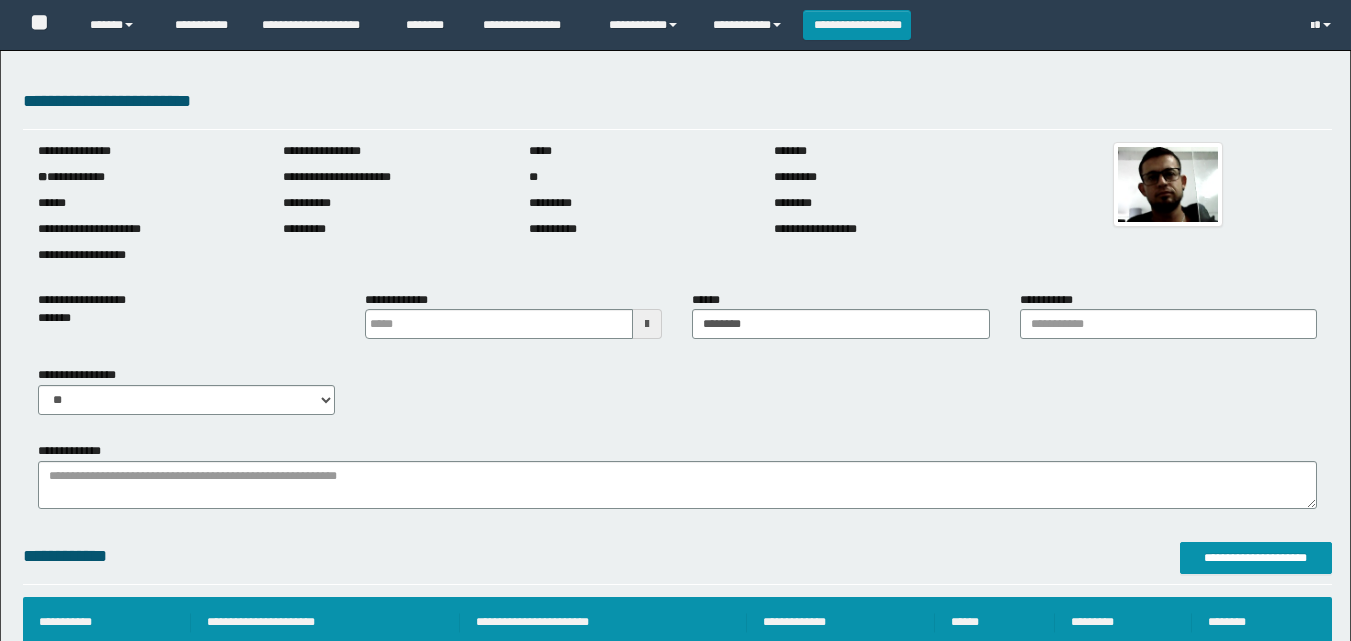 scroll, scrollTop: 0, scrollLeft: 0, axis: both 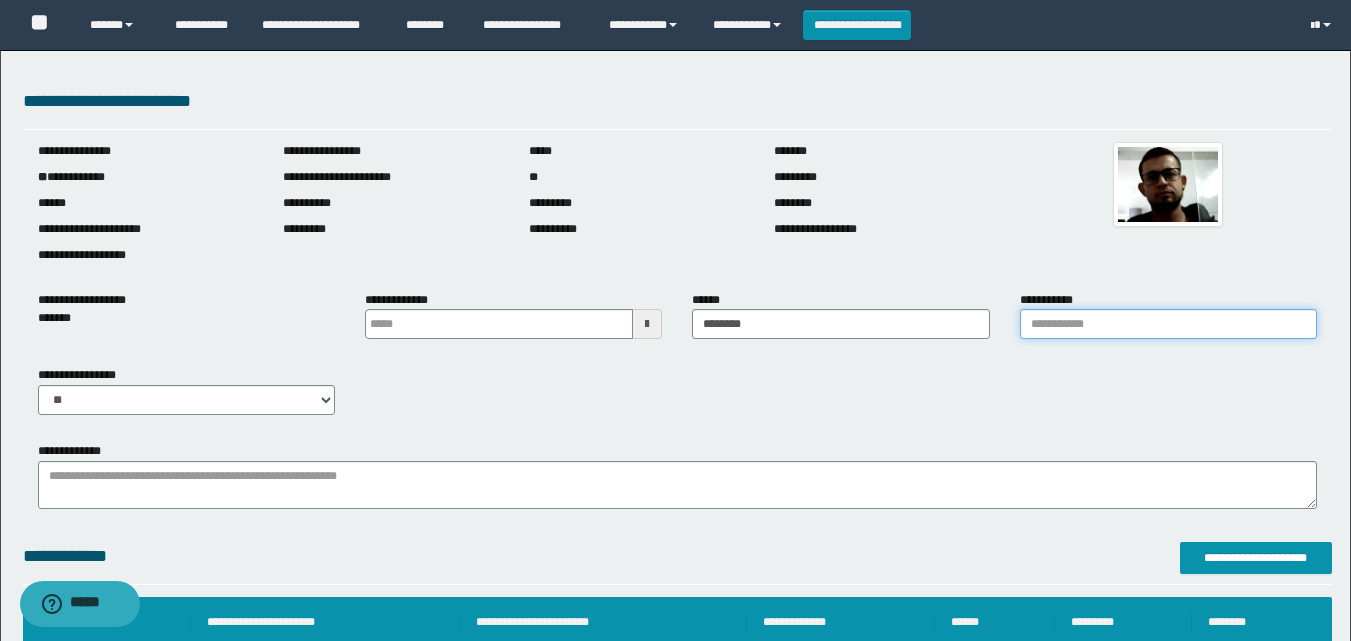 click on "**********" at bounding box center [1168, 324] 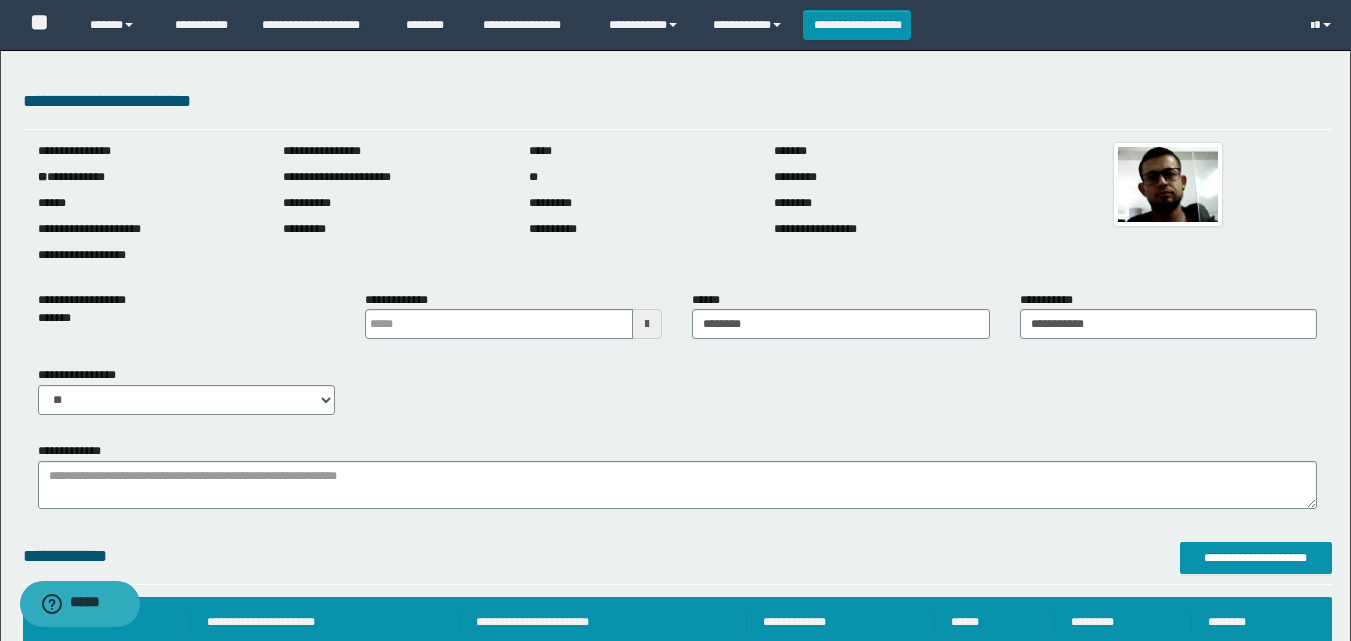 drag, startPoint x: 1140, startPoint y: 365, endPoint x: 1113, endPoint y: 379, distance: 30.413813 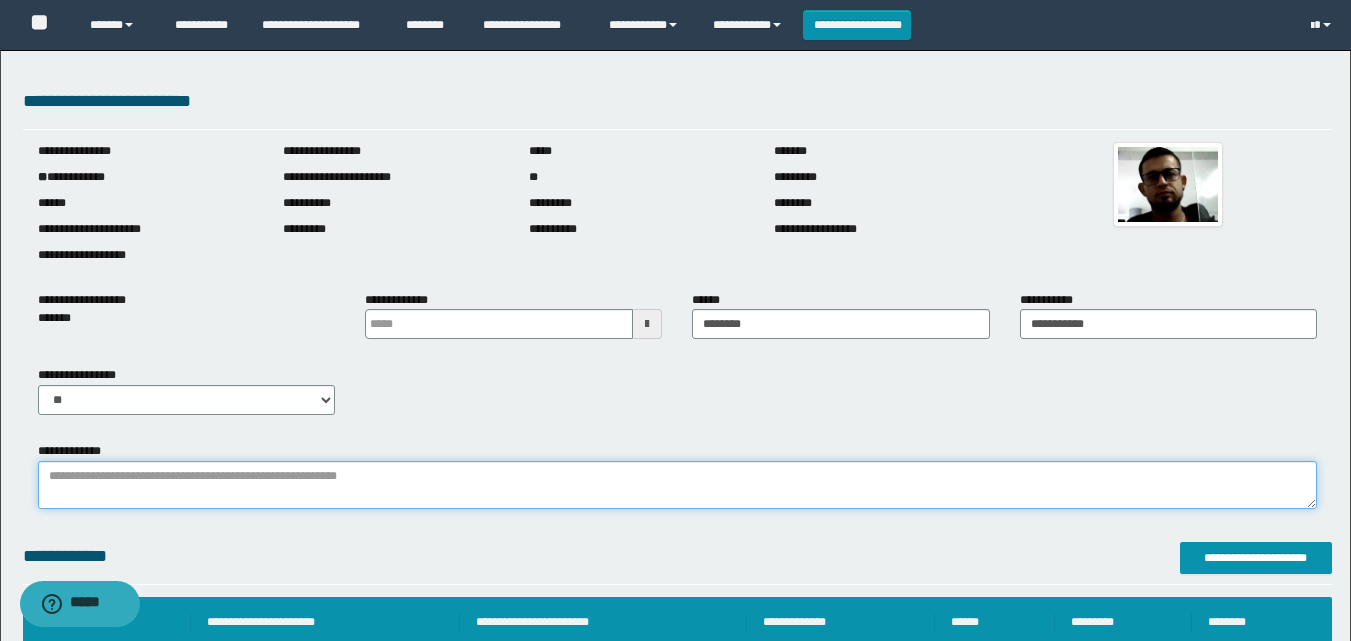click on "**********" at bounding box center (677, 485) 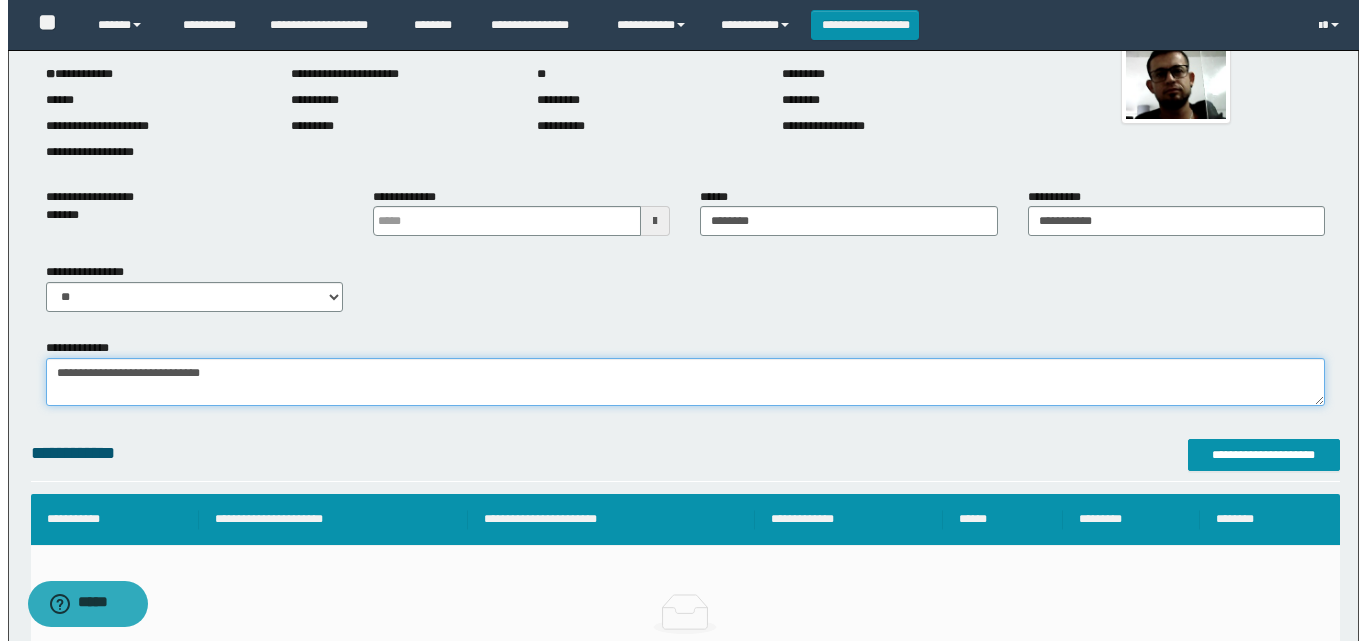 scroll, scrollTop: 200, scrollLeft: 0, axis: vertical 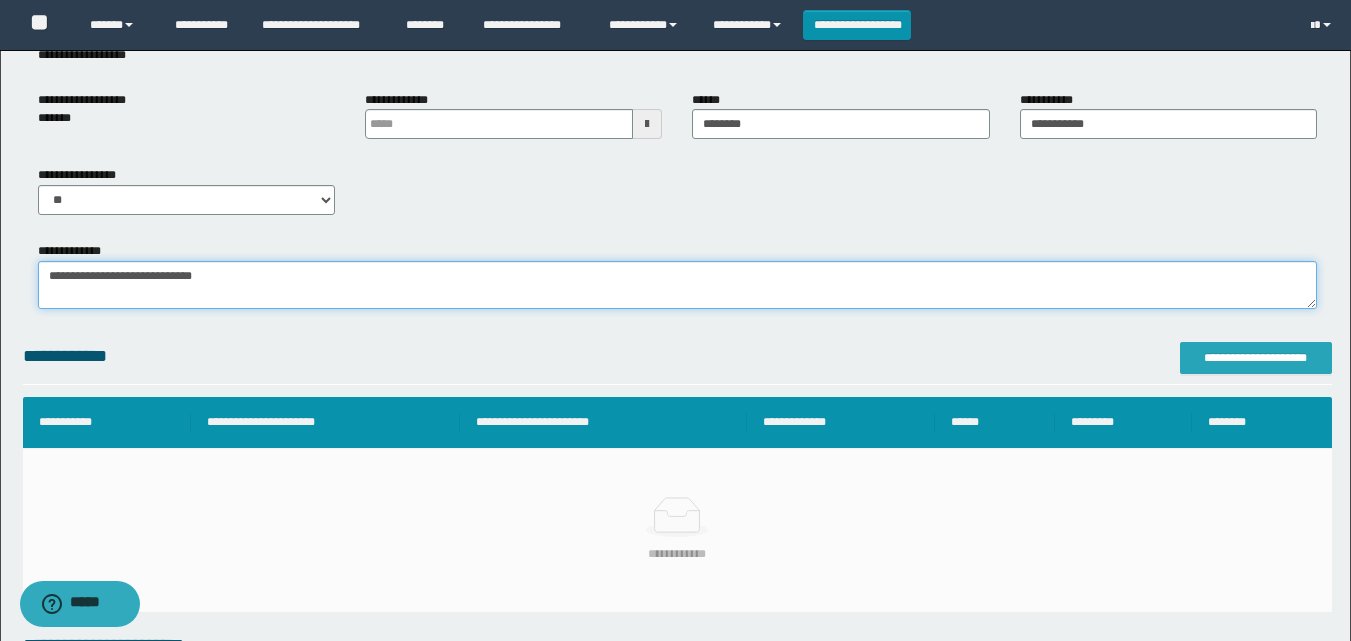 type on "**********" 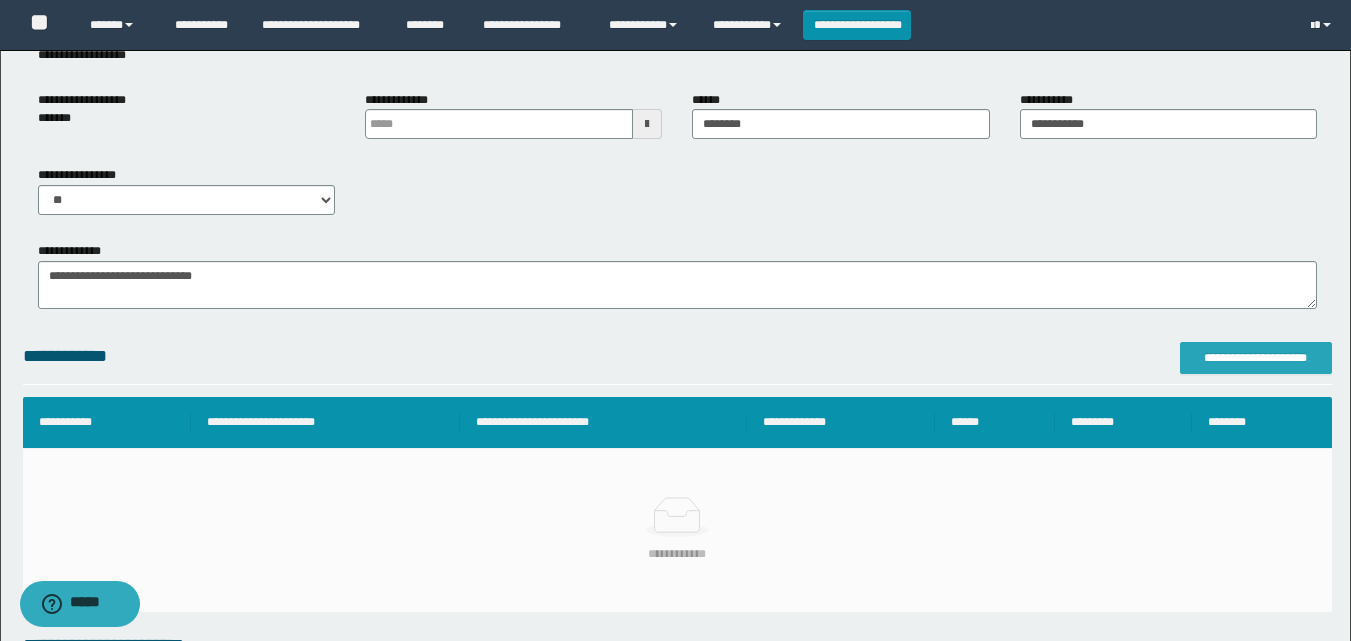 click on "**********" at bounding box center [1256, 358] 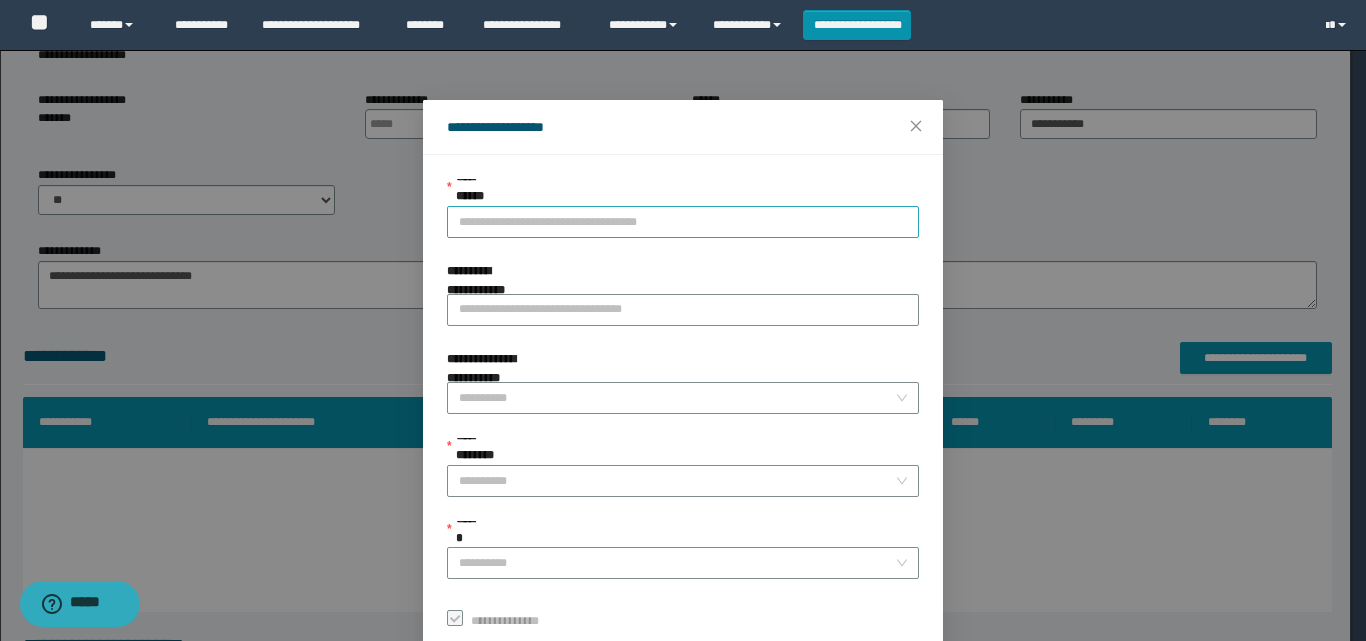 click on "**********" at bounding box center (683, 222) 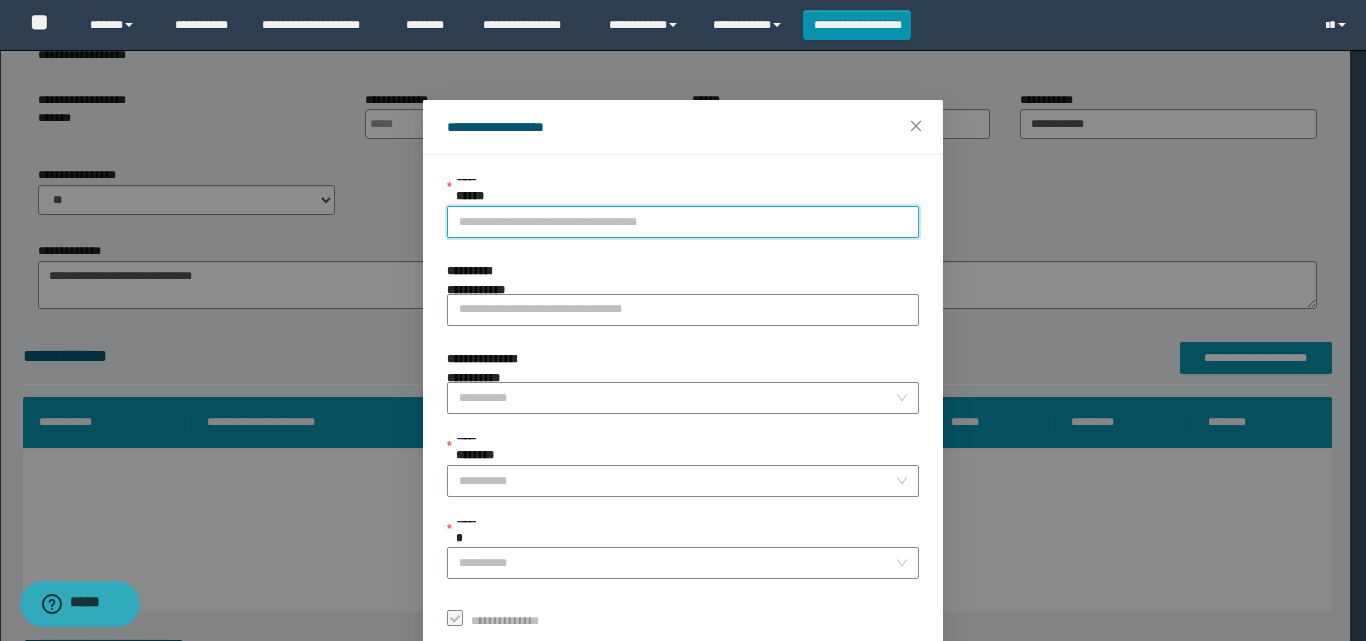 click on "**********" at bounding box center (683, 222) 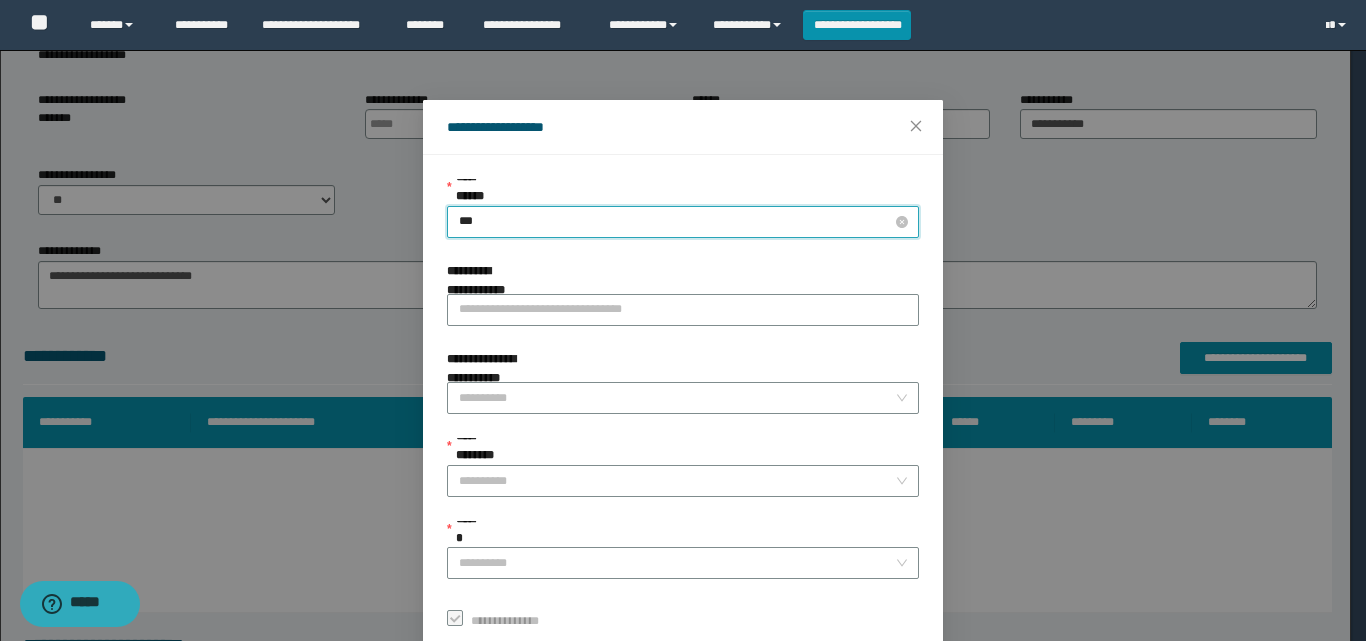 type on "****" 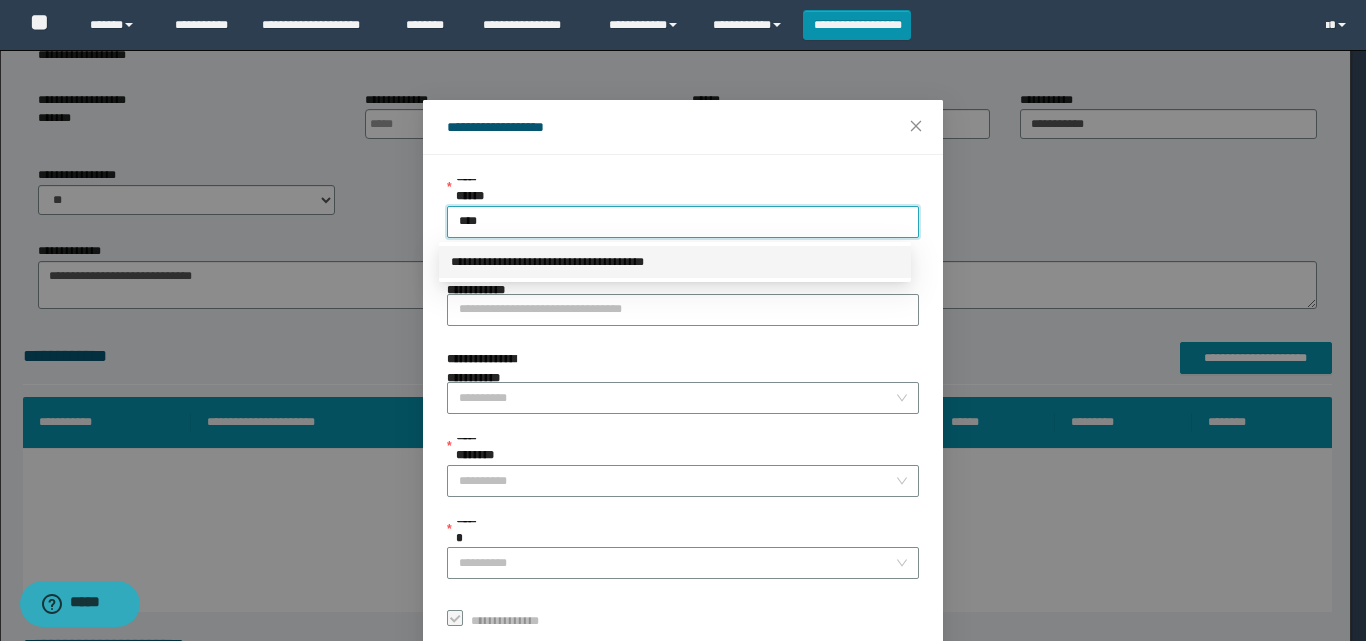 click on "**********" at bounding box center (675, 262) 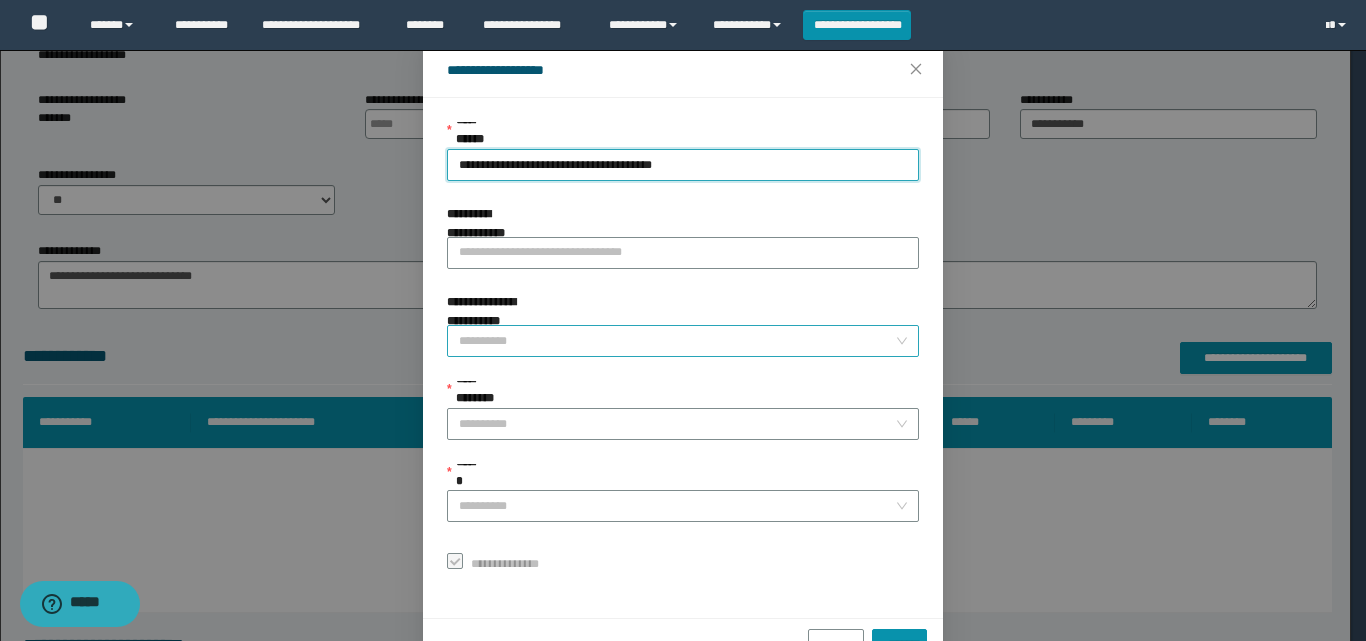 scroll, scrollTop: 111, scrollLeft: 0, axis: vertical 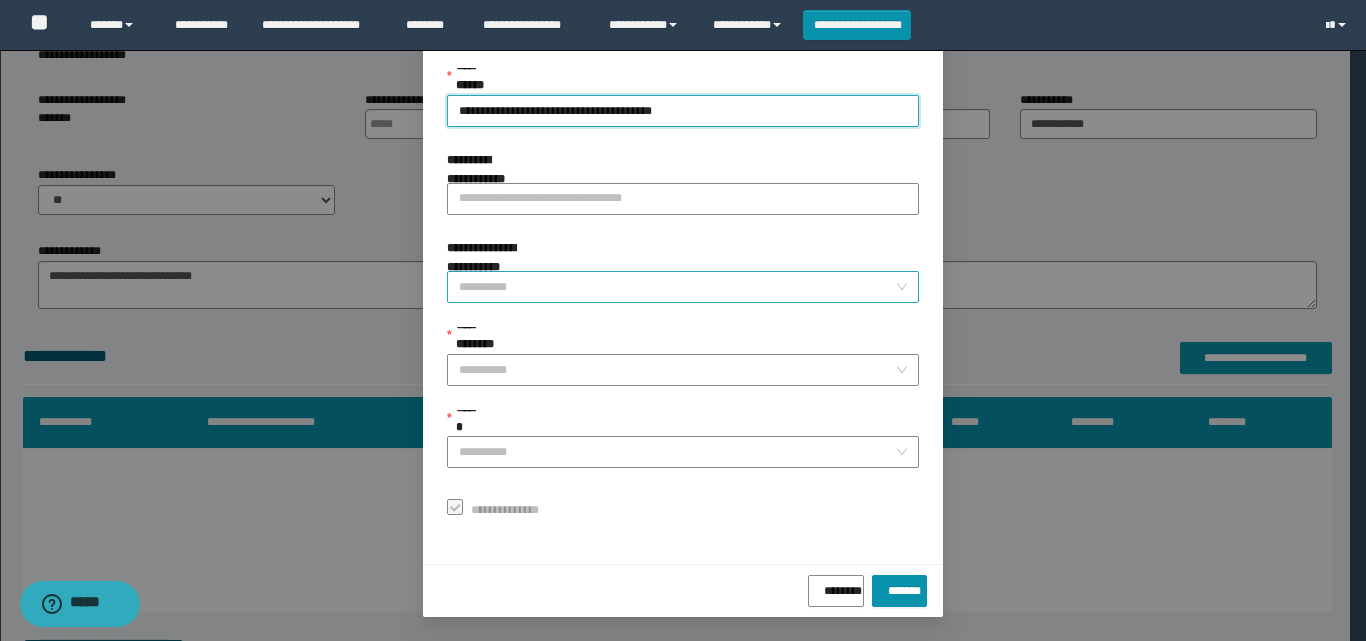 click on "**********" at bounding box center [677, 287] 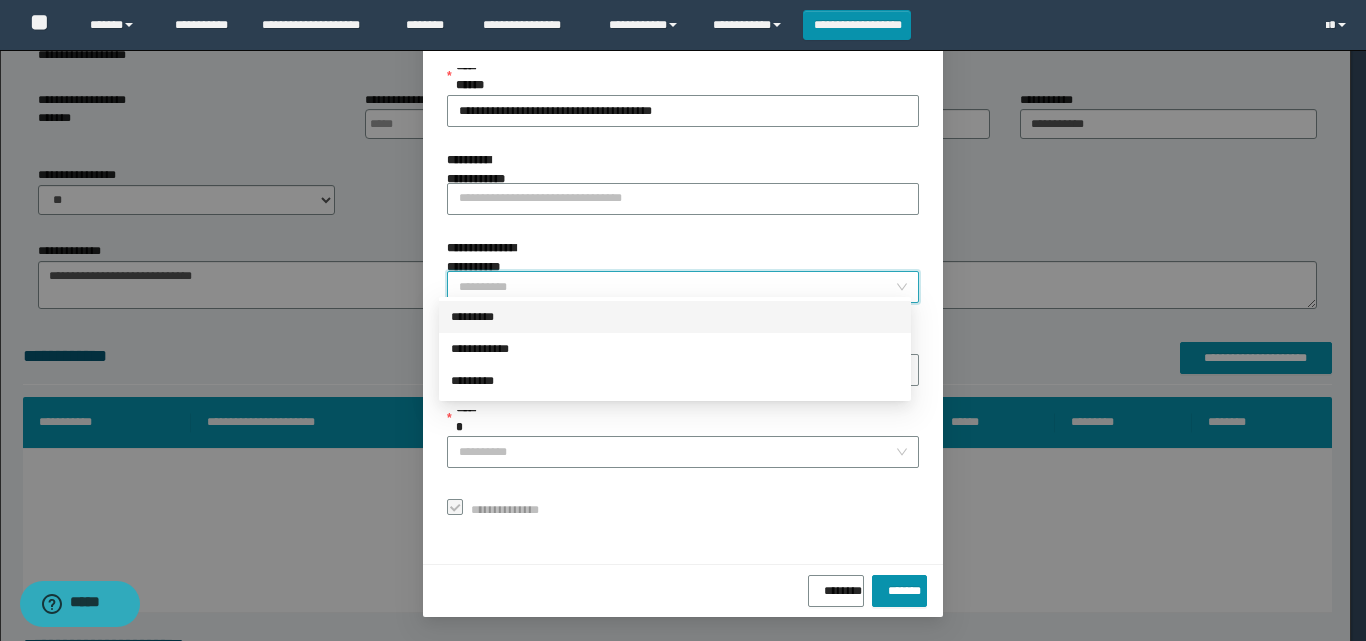 click on "*********" at bounding box center [675, 317] 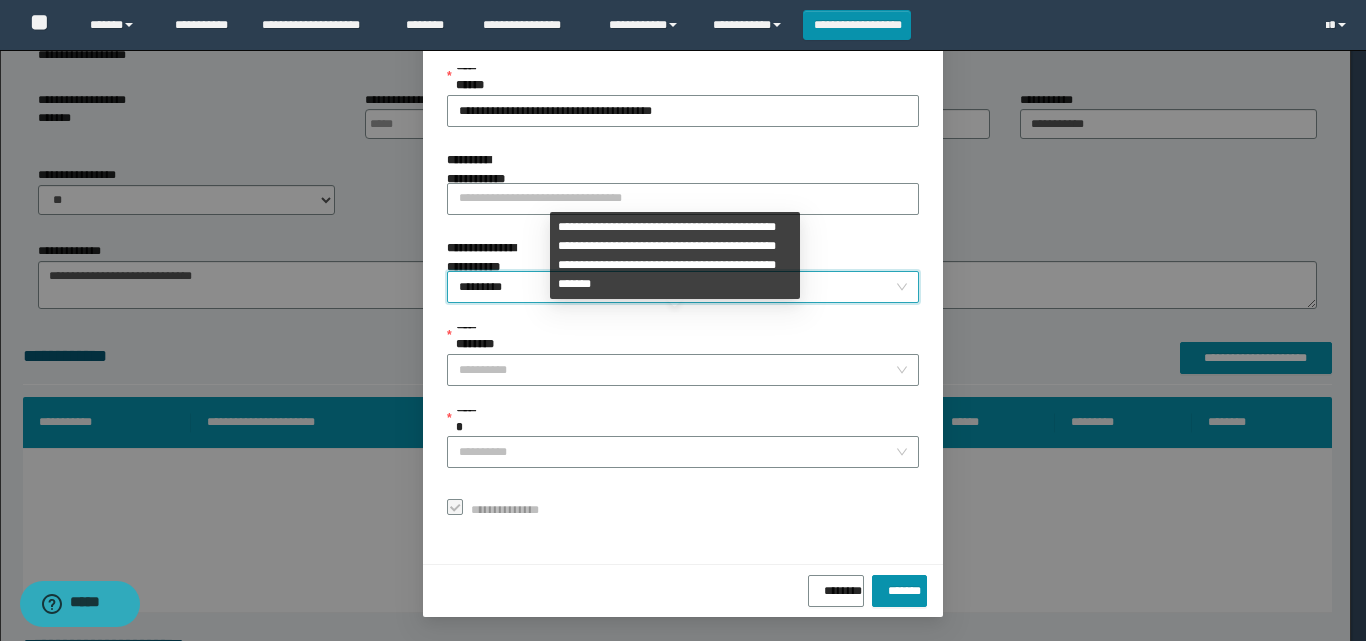 click on "**********" at bounding box center (683, 296) 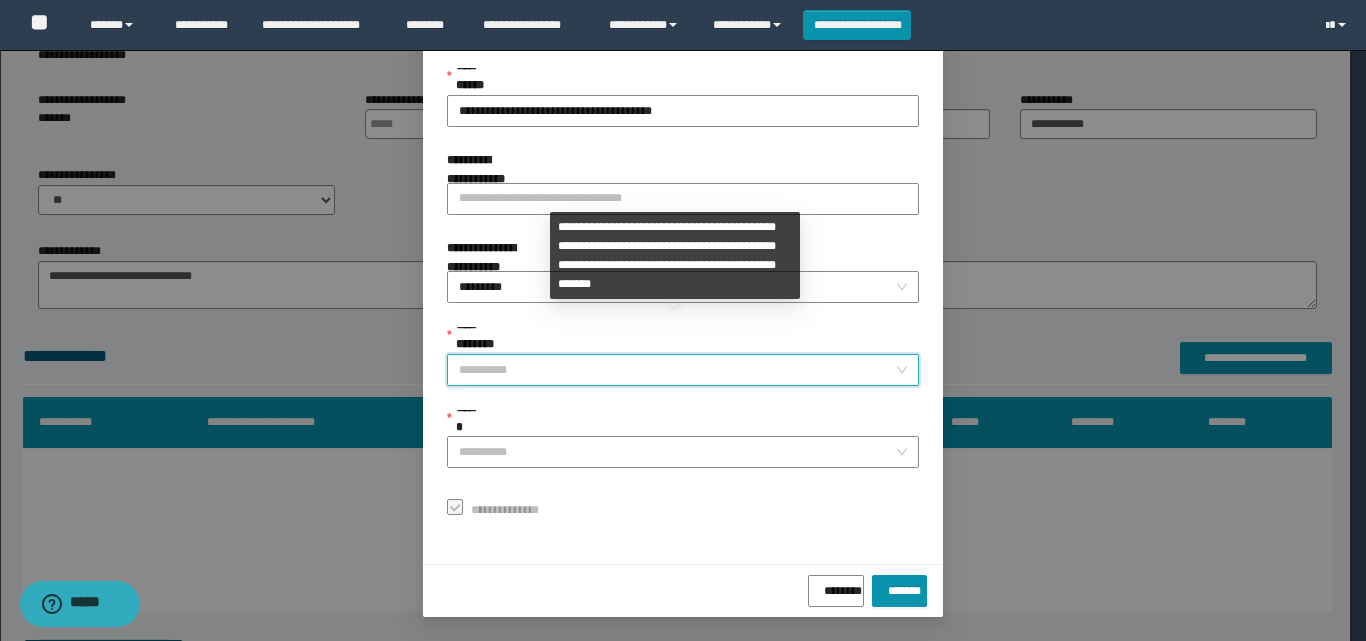 click on "**********" at bounding box center (677, 370) 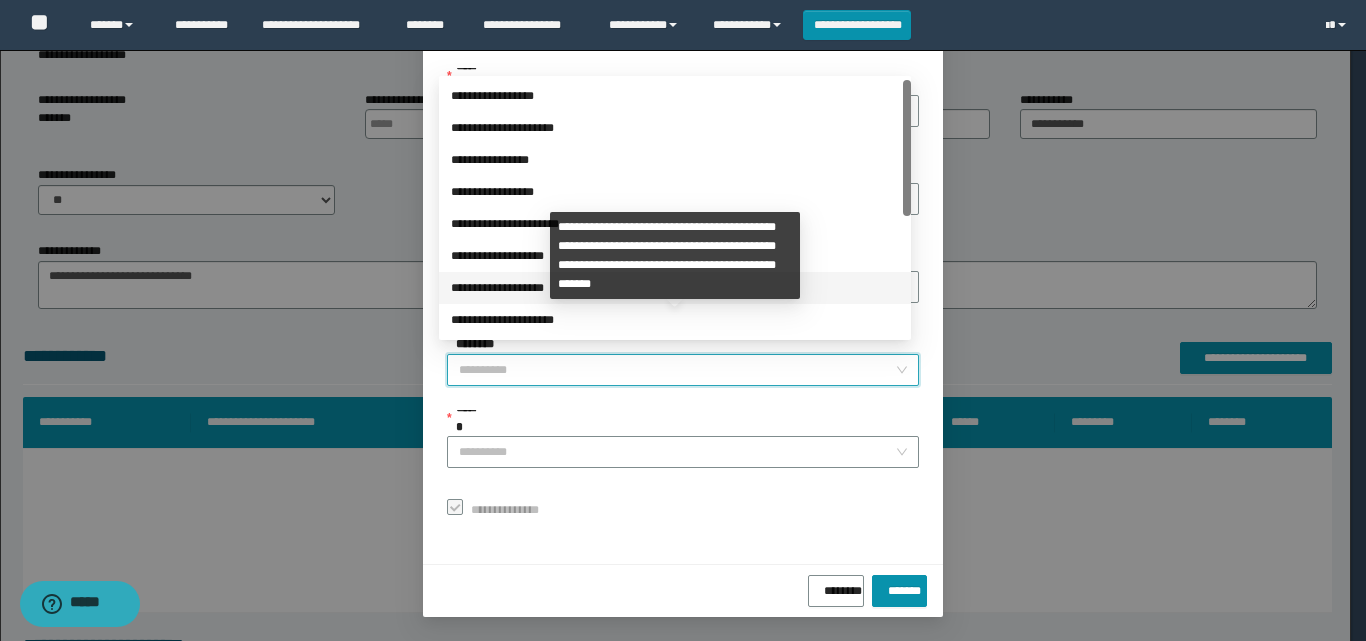 scroll, scrollTop: 224, scrollLeft: 0, axis: vertical 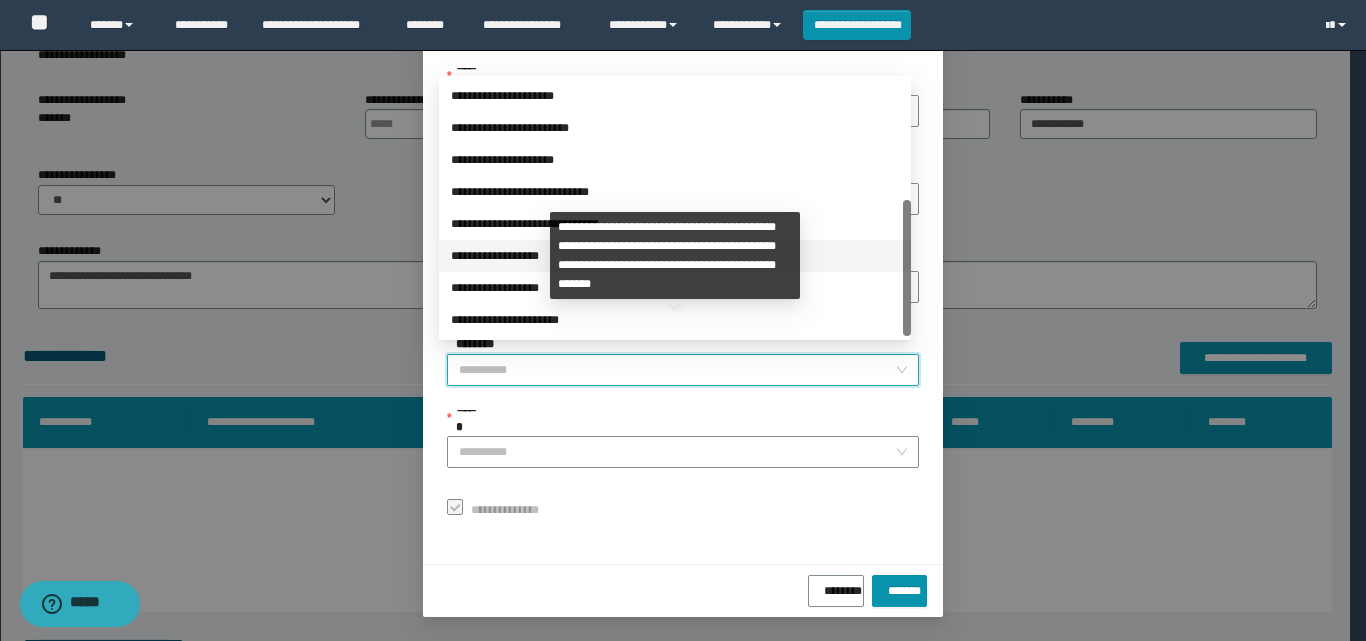 click on "**********" at bounding box center (675, 256) 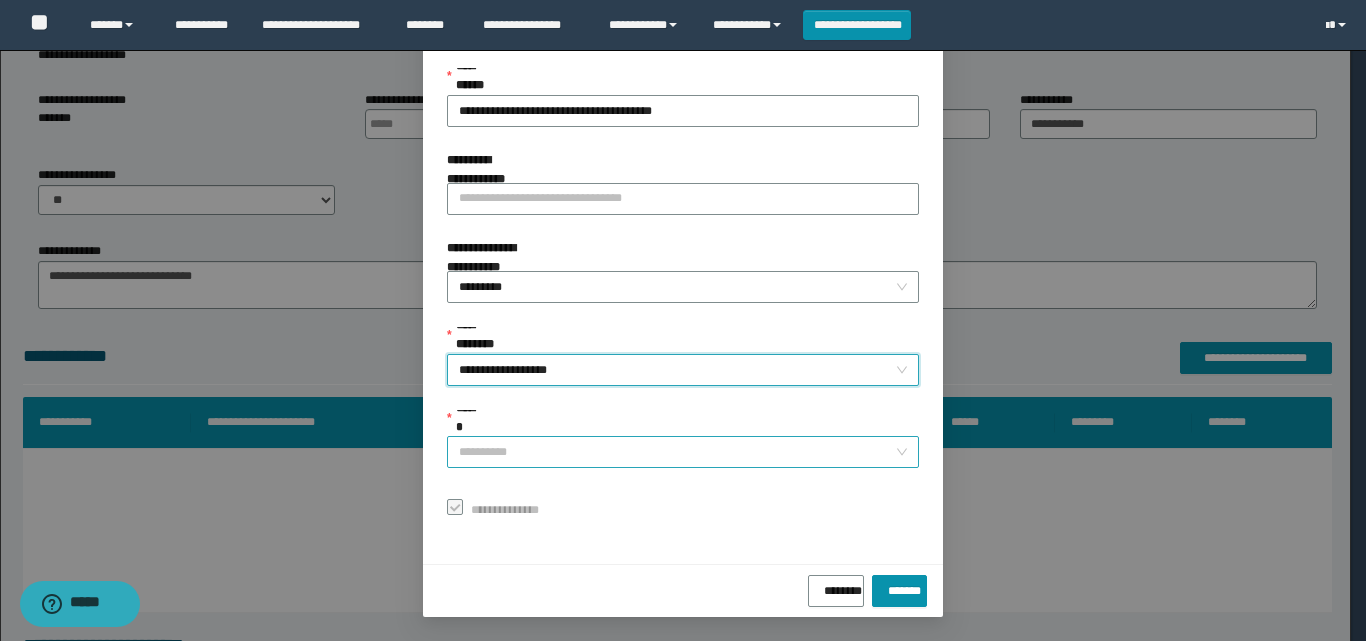 click on "******" at bounding box center (677, 452) 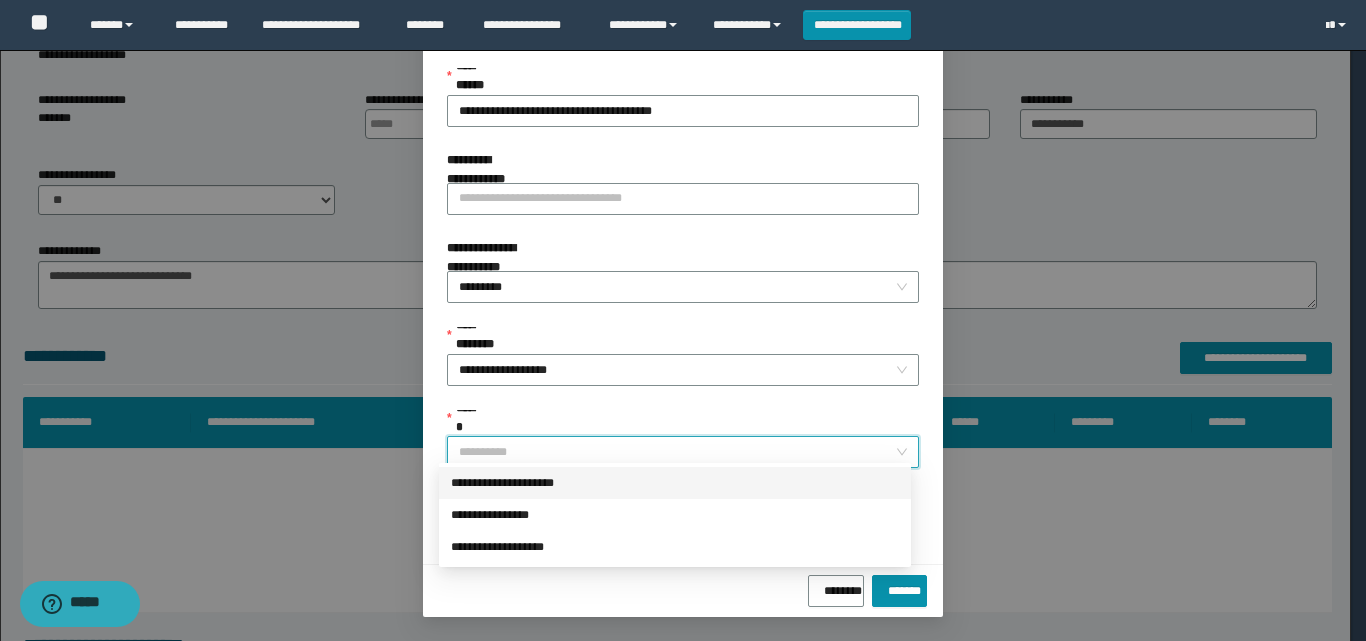 click on "**********" at bounding box center [675, 483] 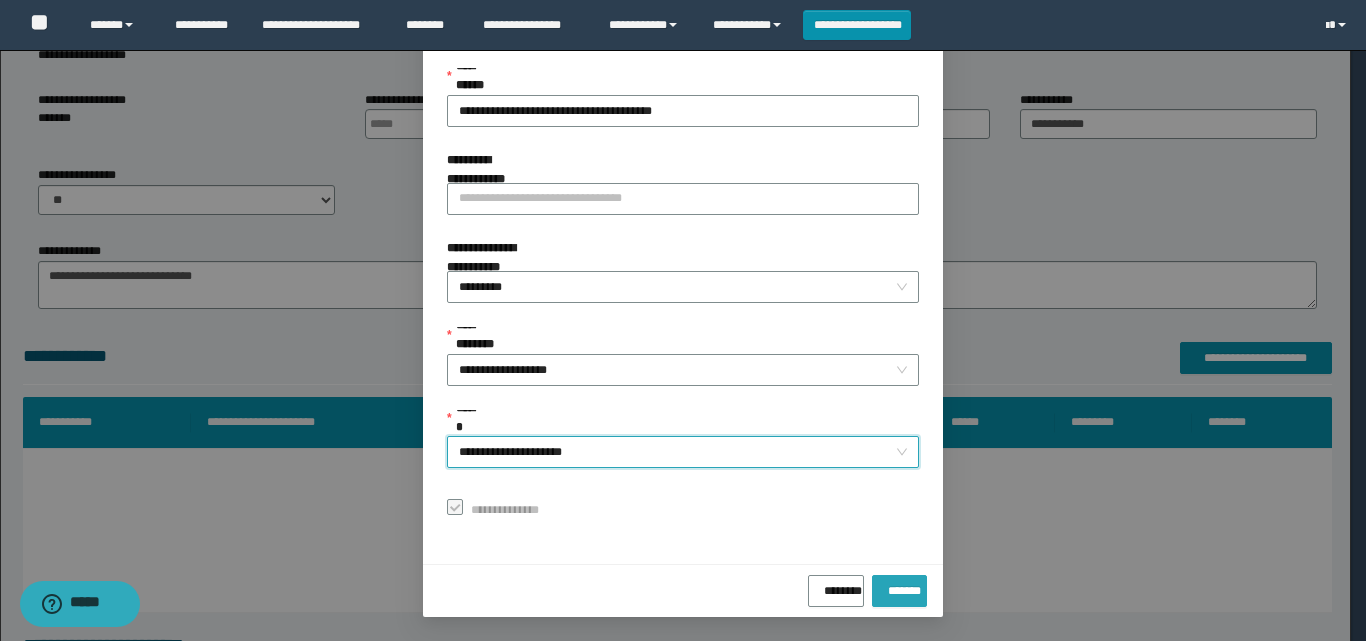 click on "*******" at bounding box center (899, 587) 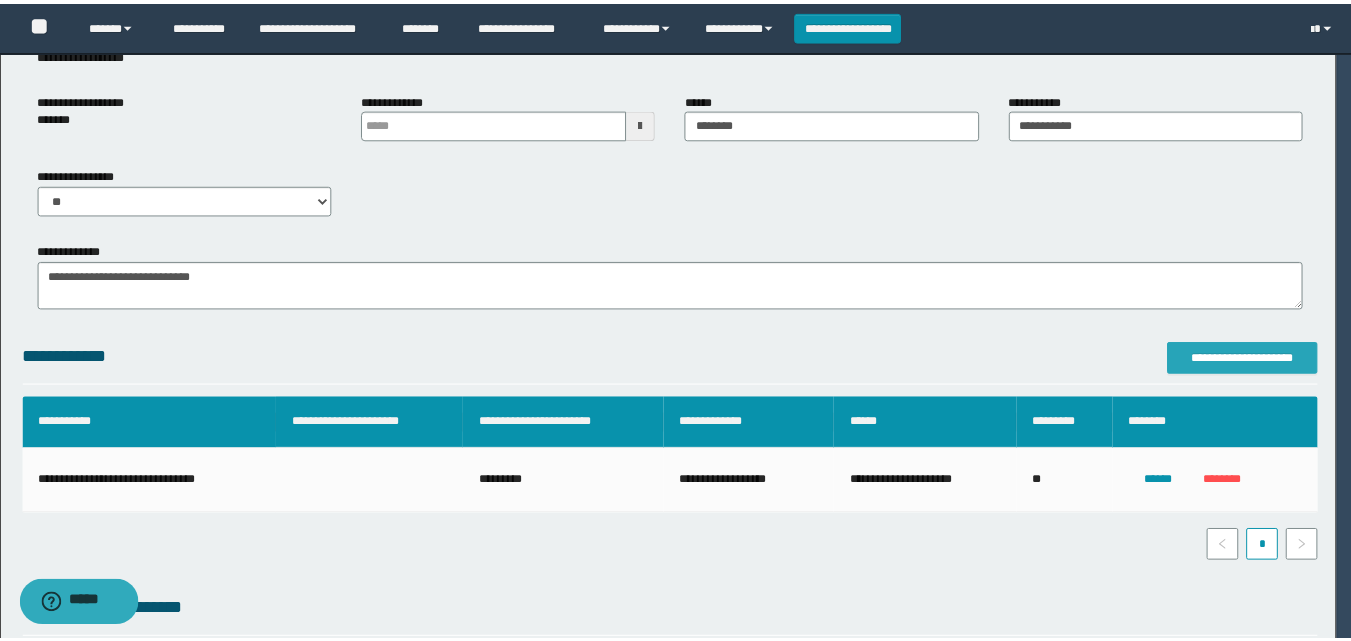 scroll, scrollTop: 0, scrollLeft: 0, axis: both 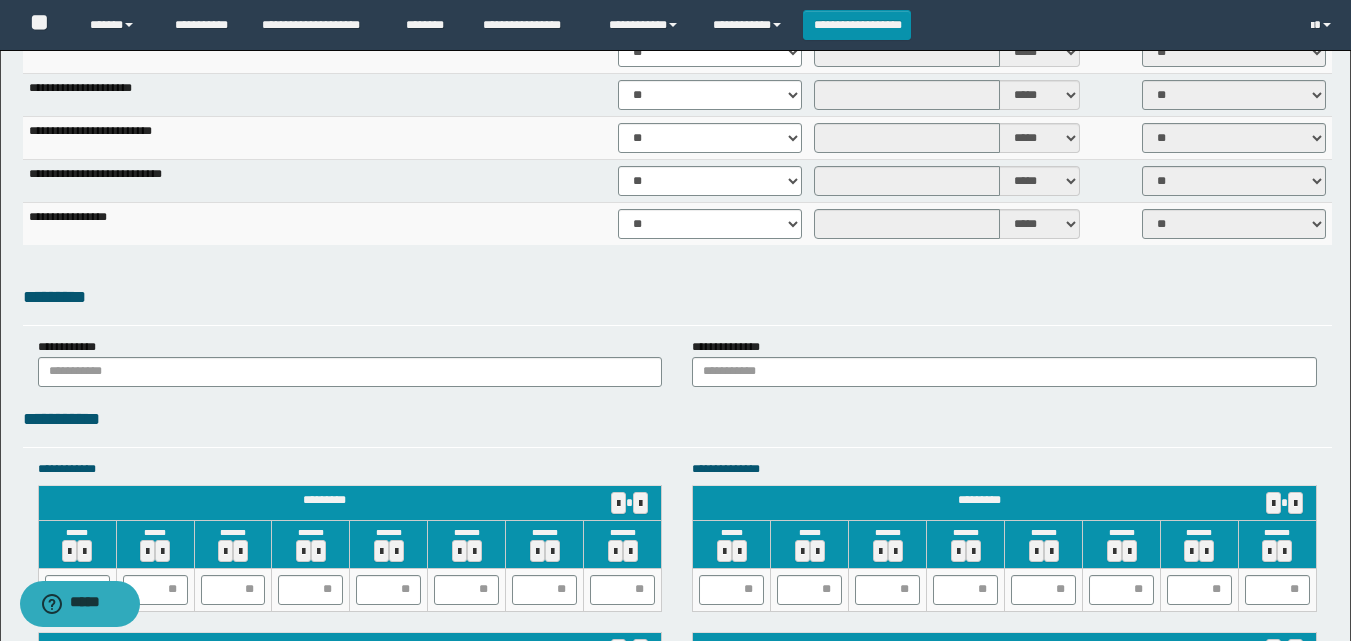 click on "**********" at bounding box center (675, 210) 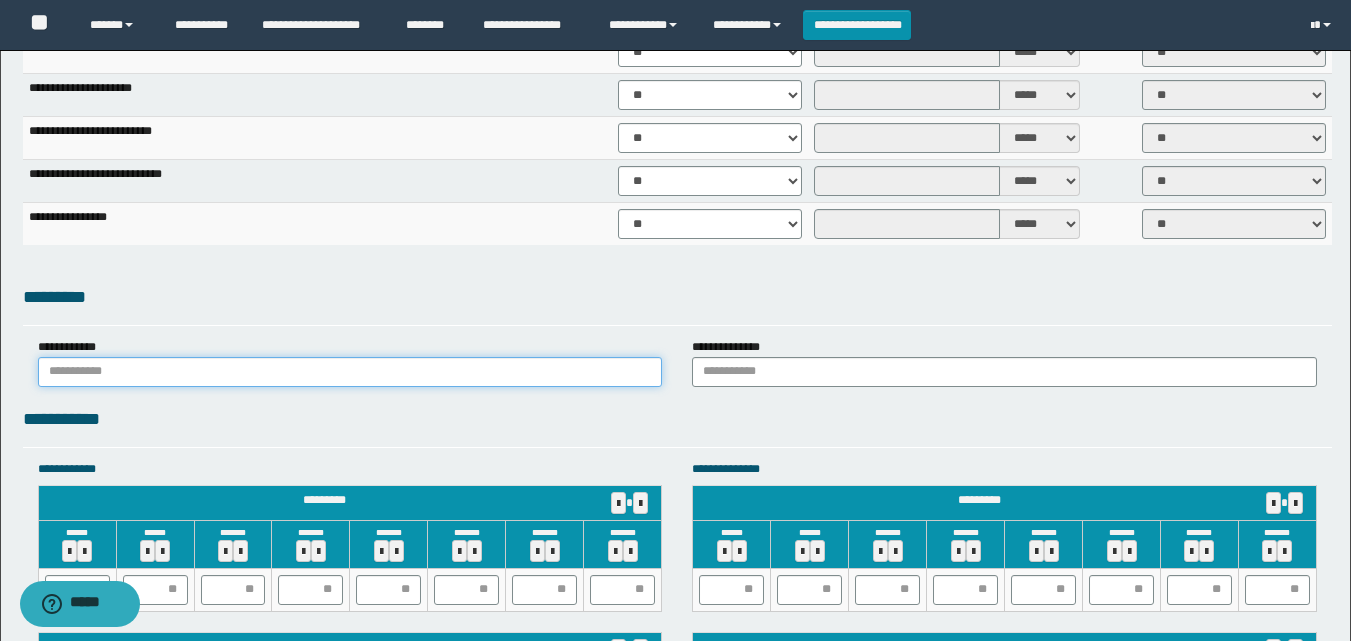 drag, startPoint x: 371, startPoint y: 386, endPoint x: 373, endPoint y: 374, distance: 12.165525 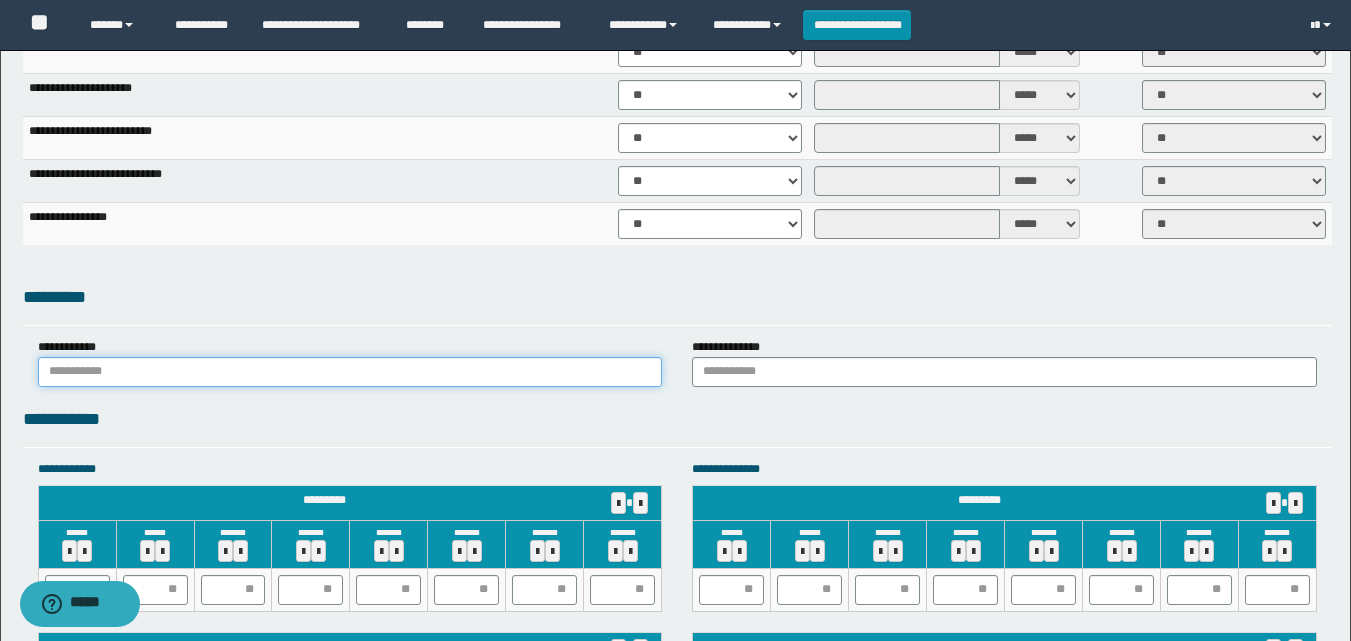 click at bounding box center [350, 372] 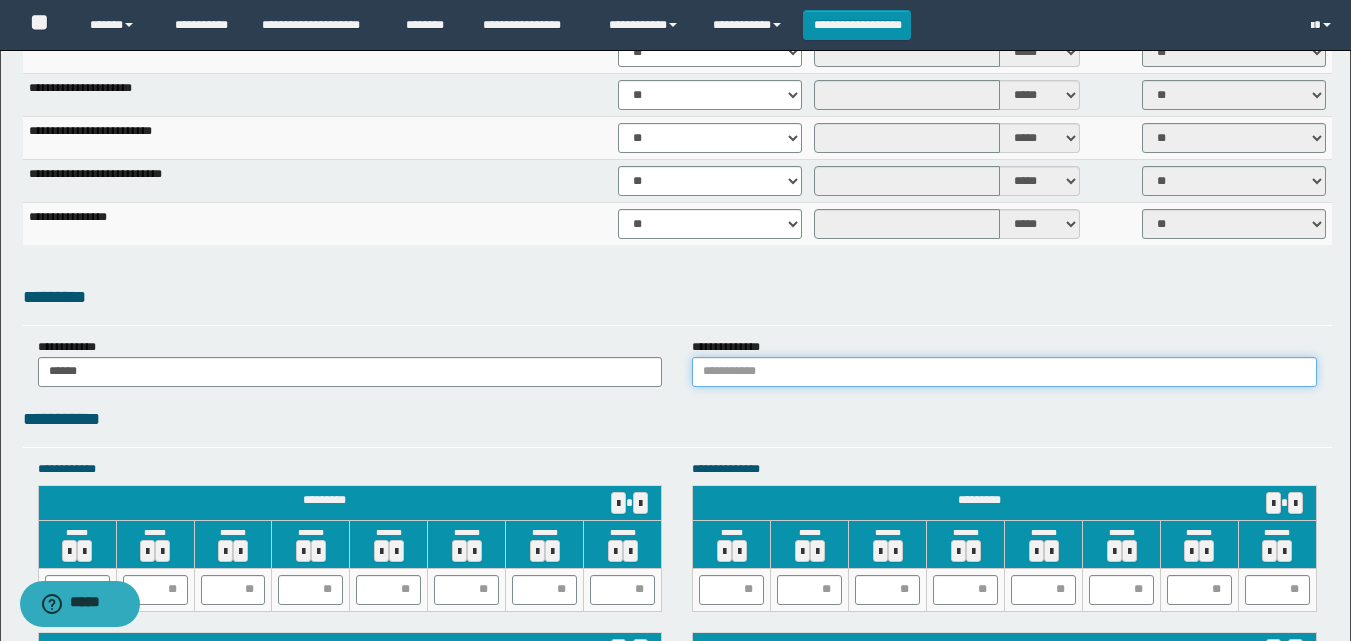 click at bounding box center (1004, 372) 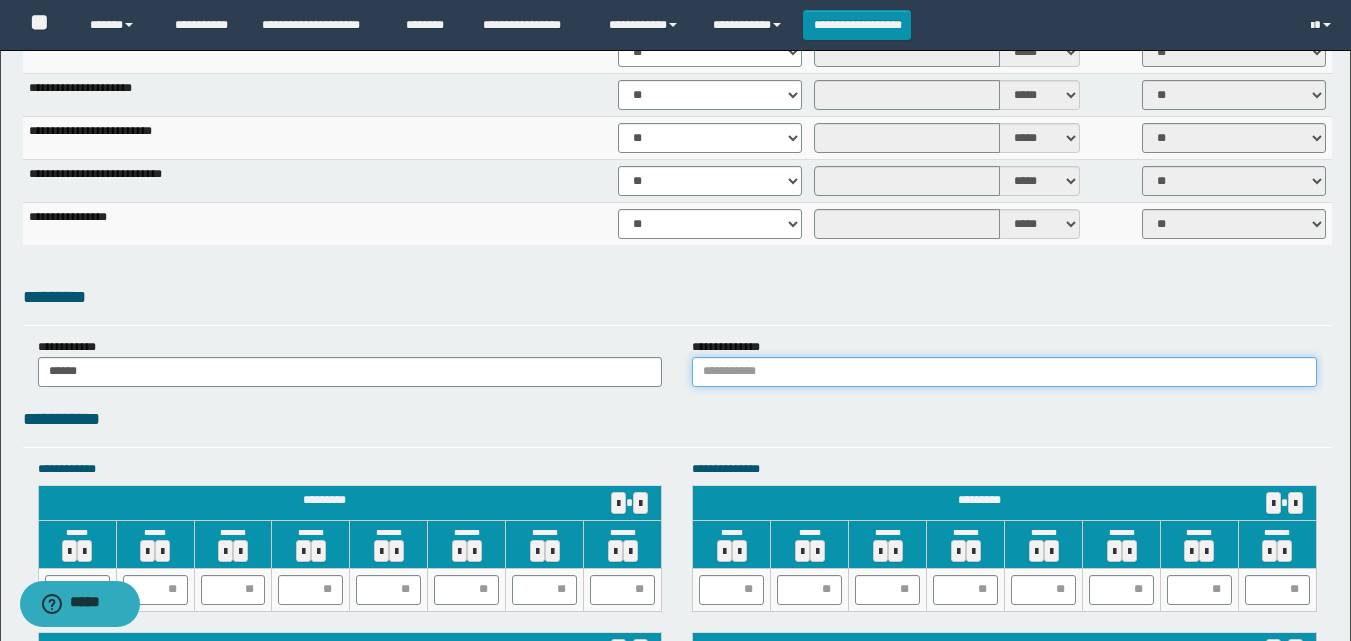 type on "******" 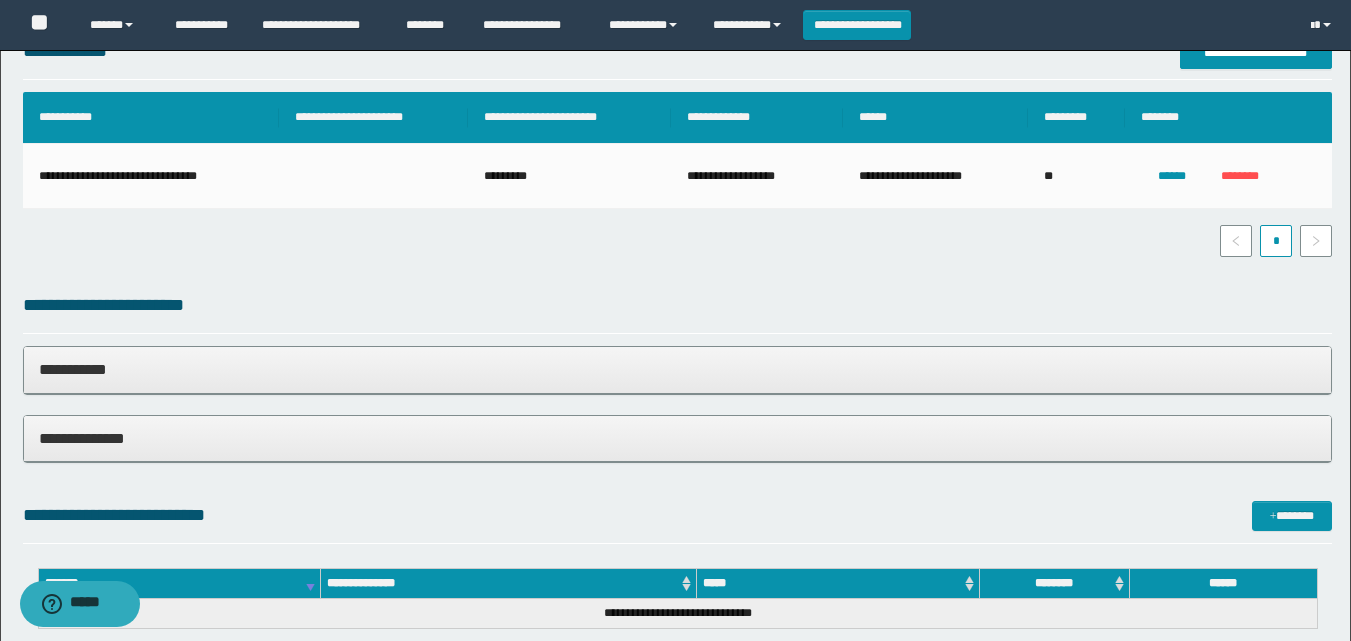 scroll, scrollTop: 593, scrollLeft: 0, axis: vertical 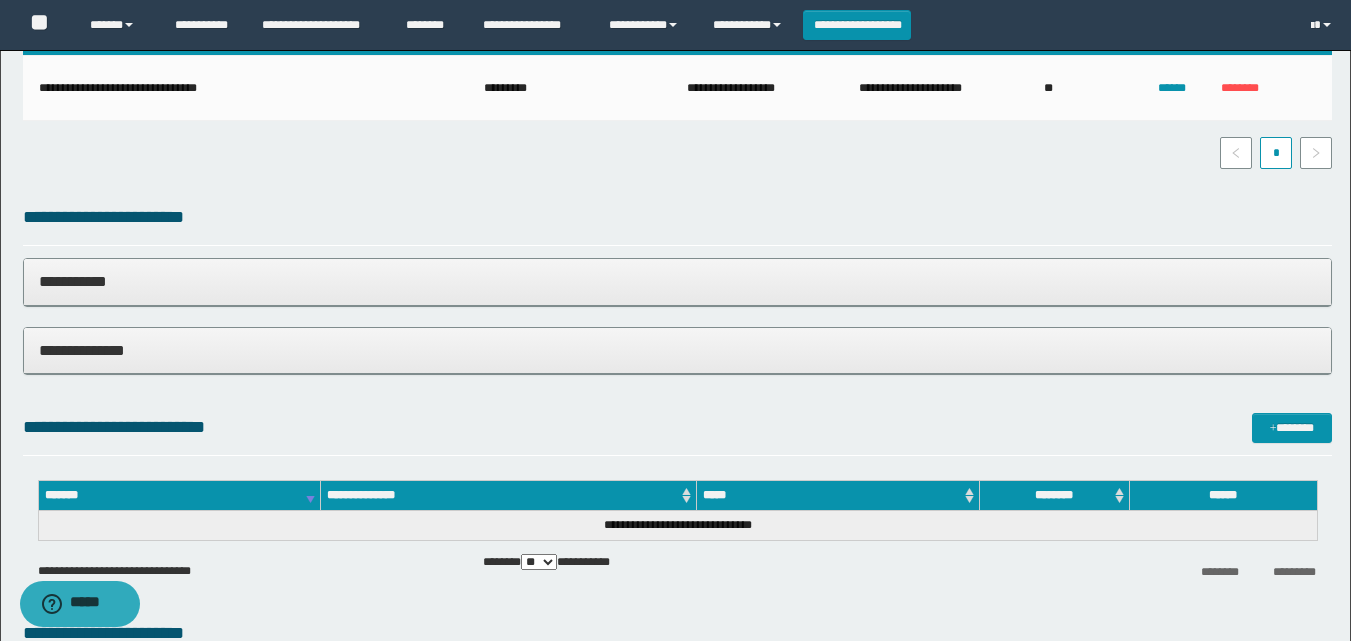 click on "**********" at bounding box center [677, 281] 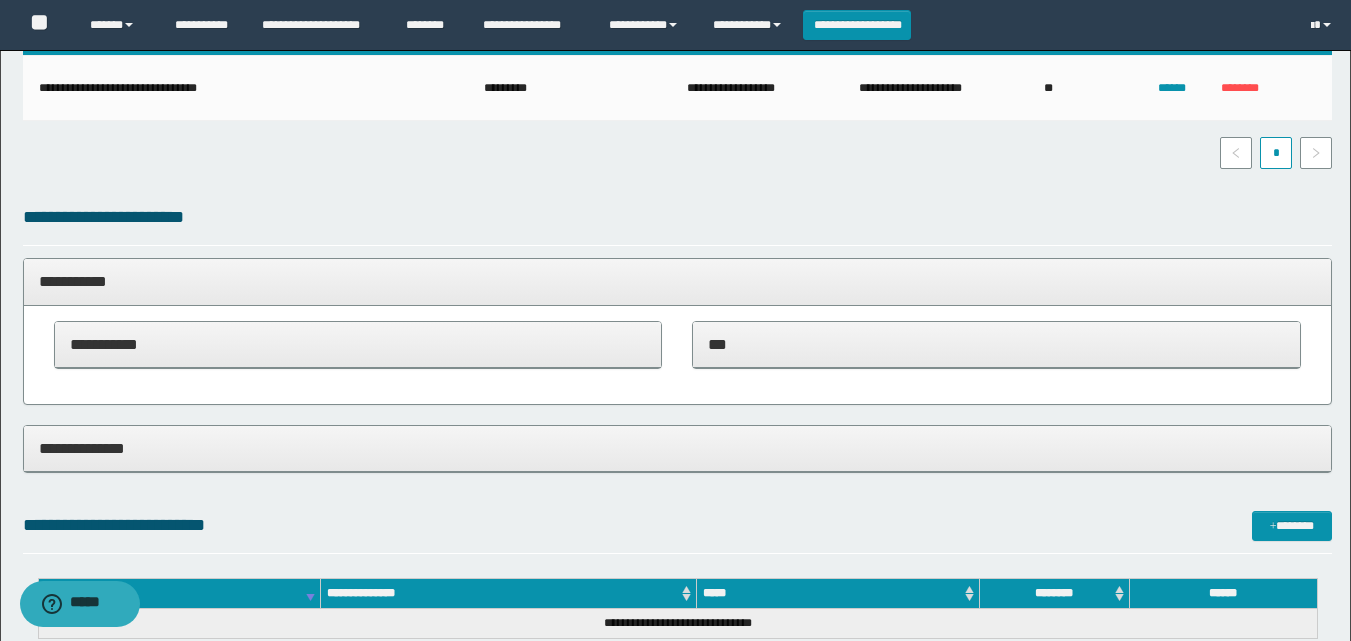 click on "***" at bounding box center (996, 344) 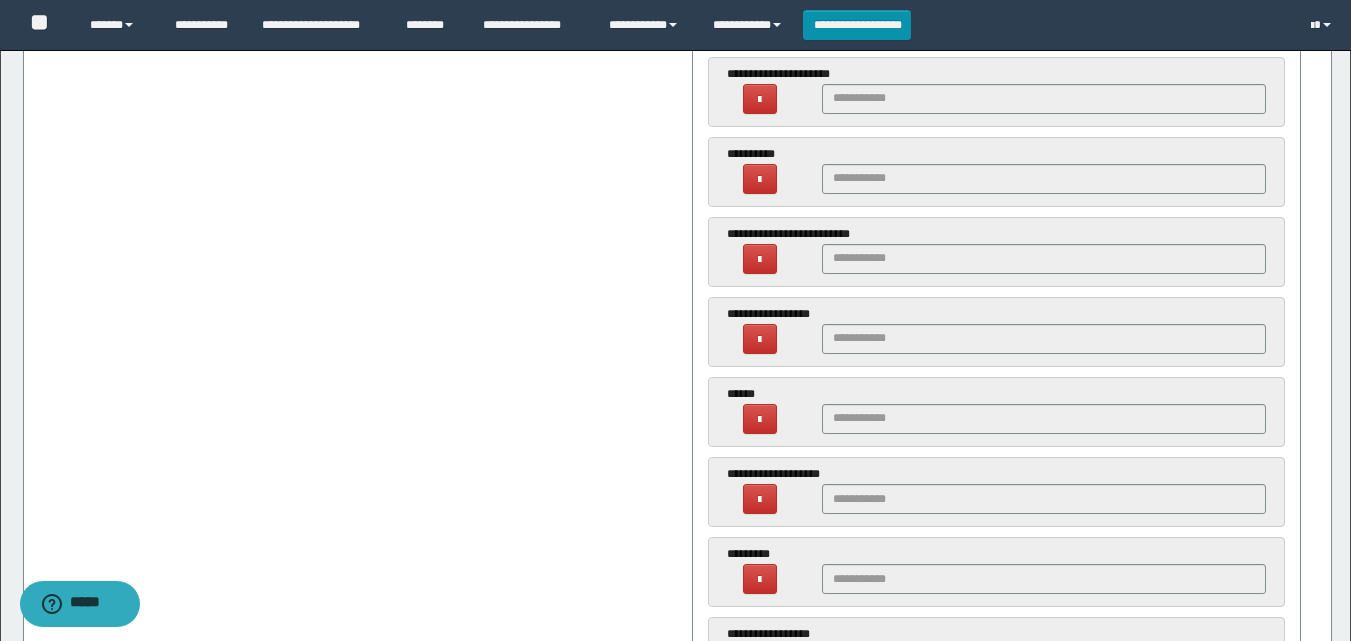 scroll, scrollTop: 1193, scrollLeft: 0, axis: vertical 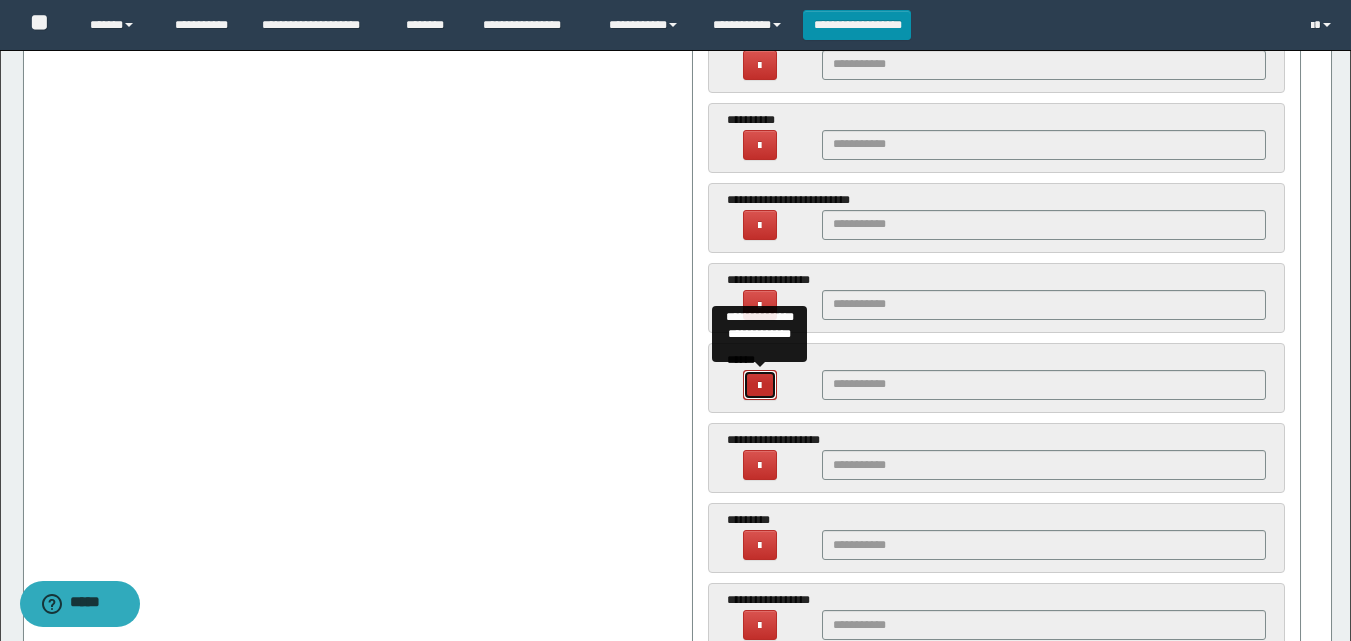 click at bounding box center (760, 385) 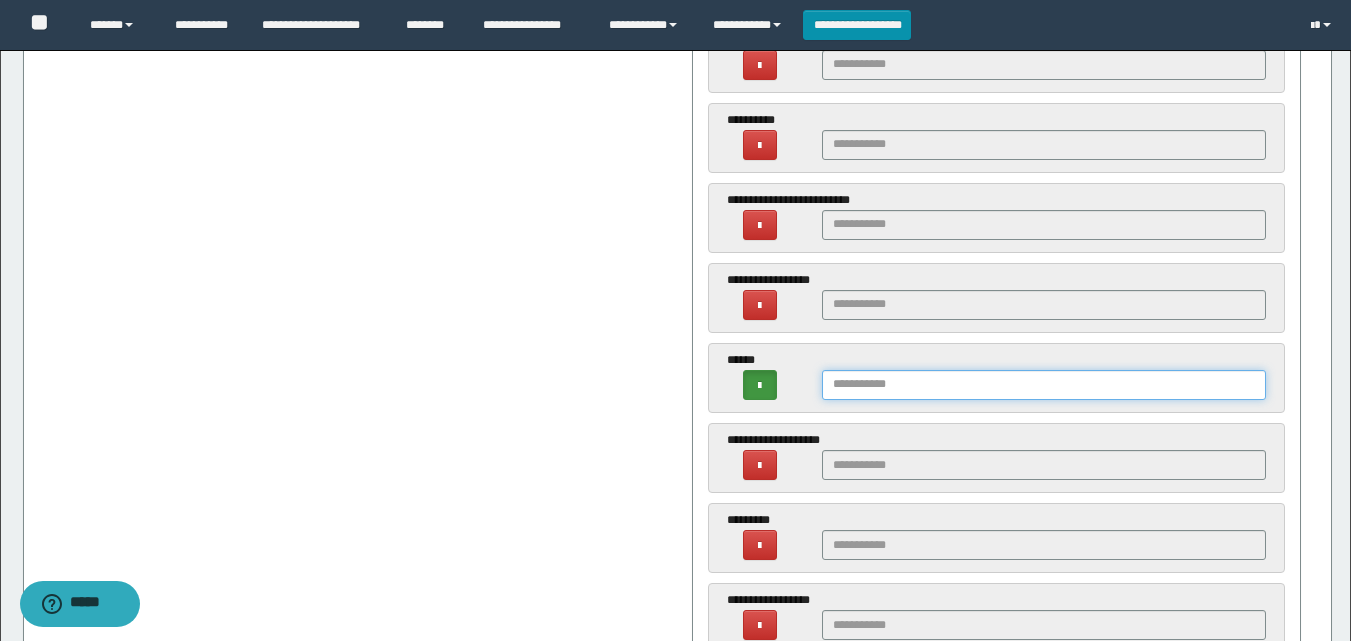 click at bounding box center [1044, 385] 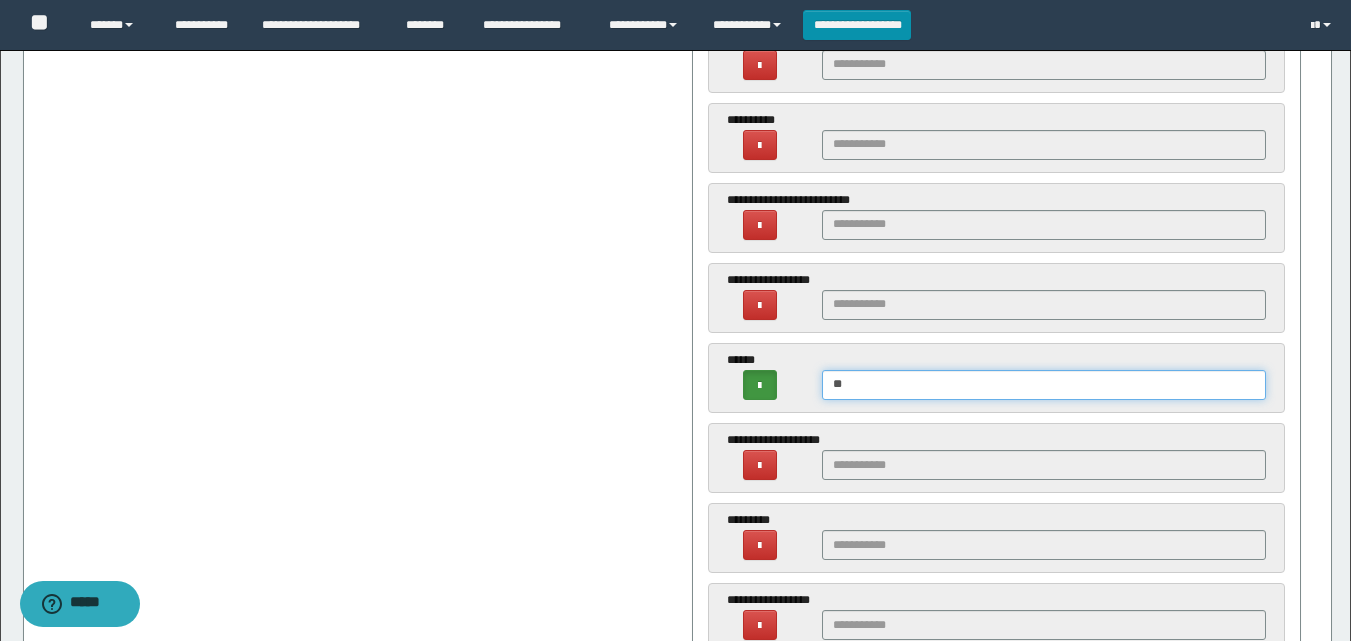 type on "*" 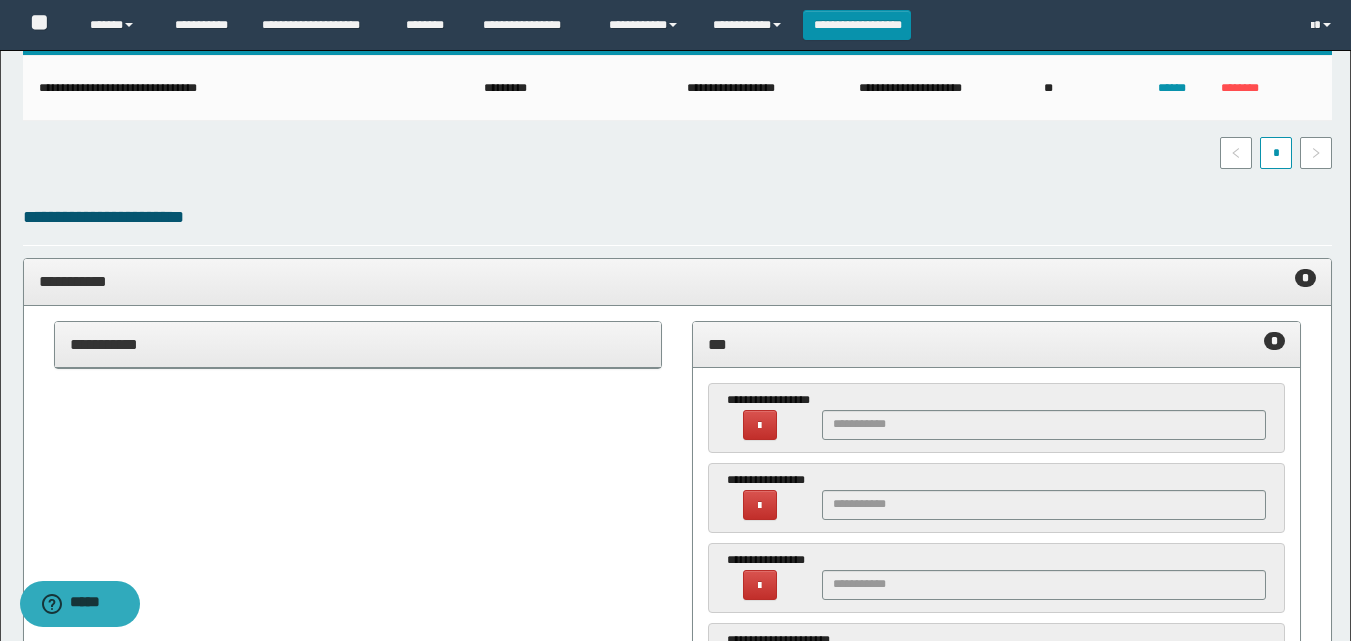scroll, scrollTop: 493, scrollLeft: 0, axis: vertical 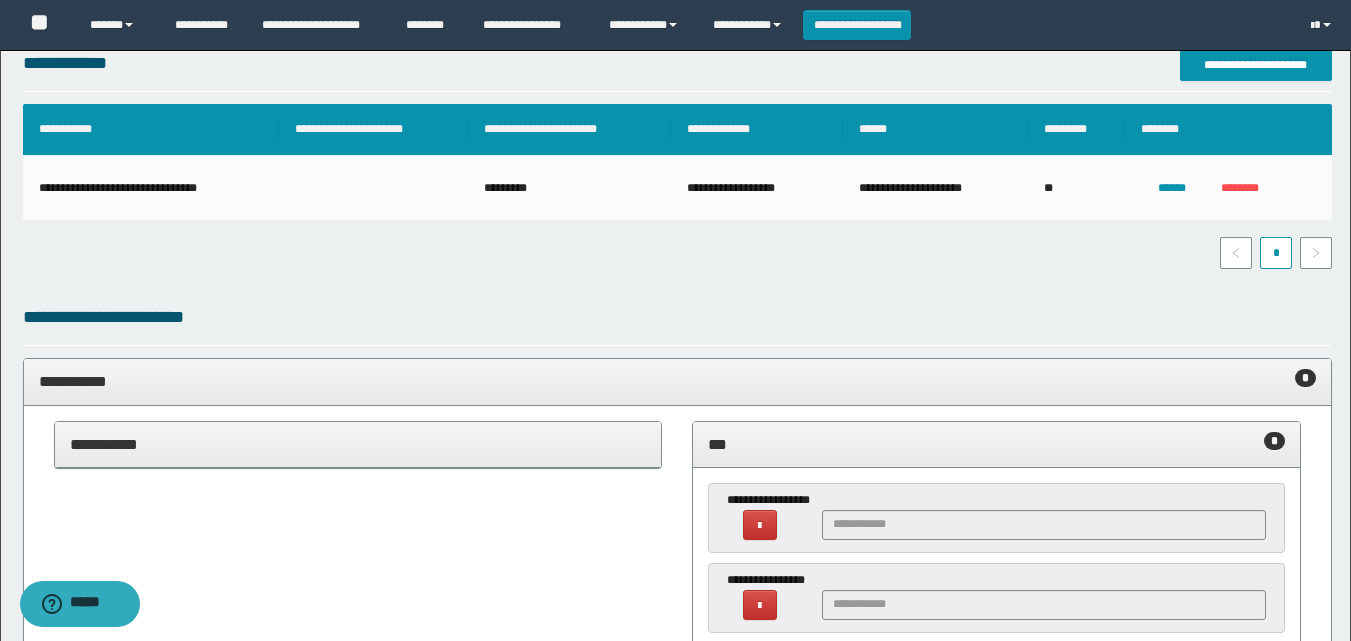 type on "**********" 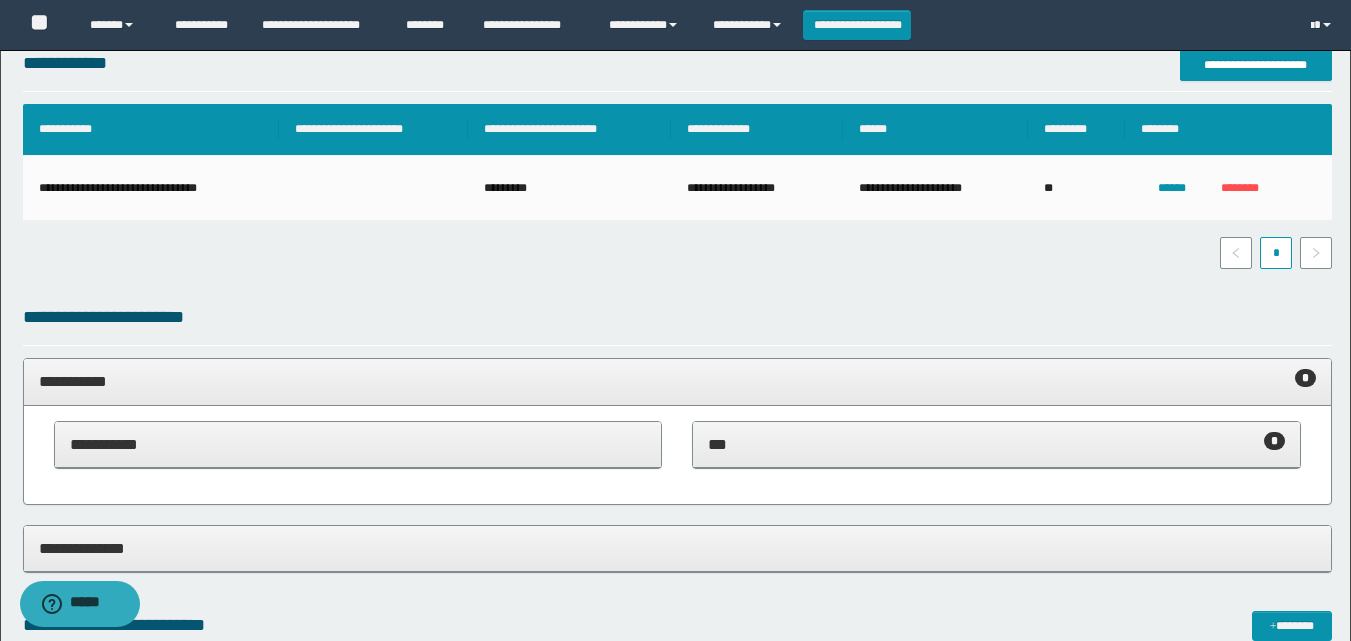 click on "**********" at bounding box center [677, 381] 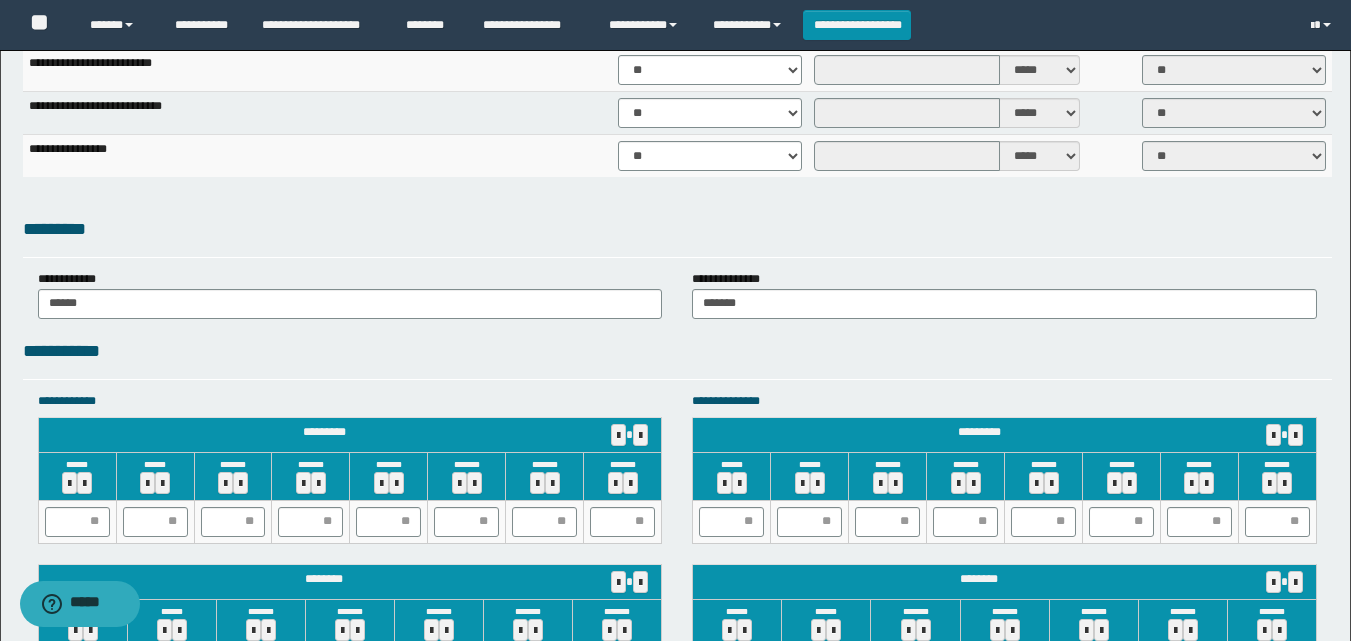 scroll, scrollTop: 1693, scrollLeft: 0, axis: vertical 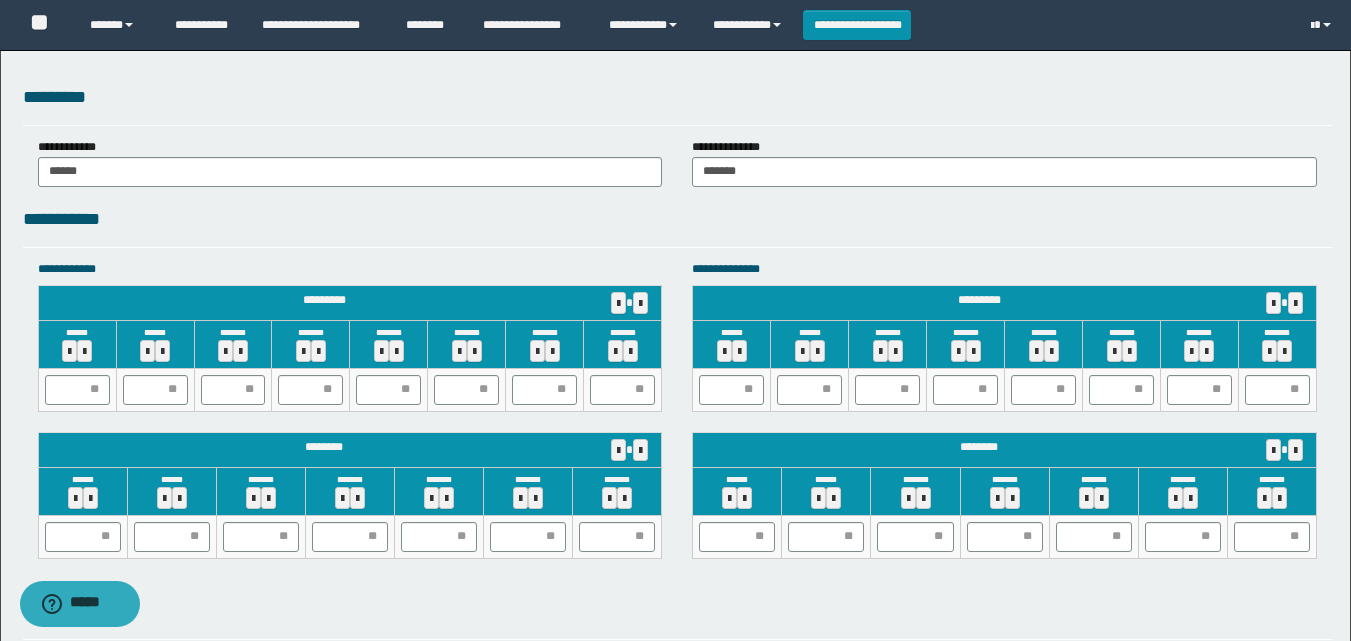 click on "**********" at bounding box center (677, 219) 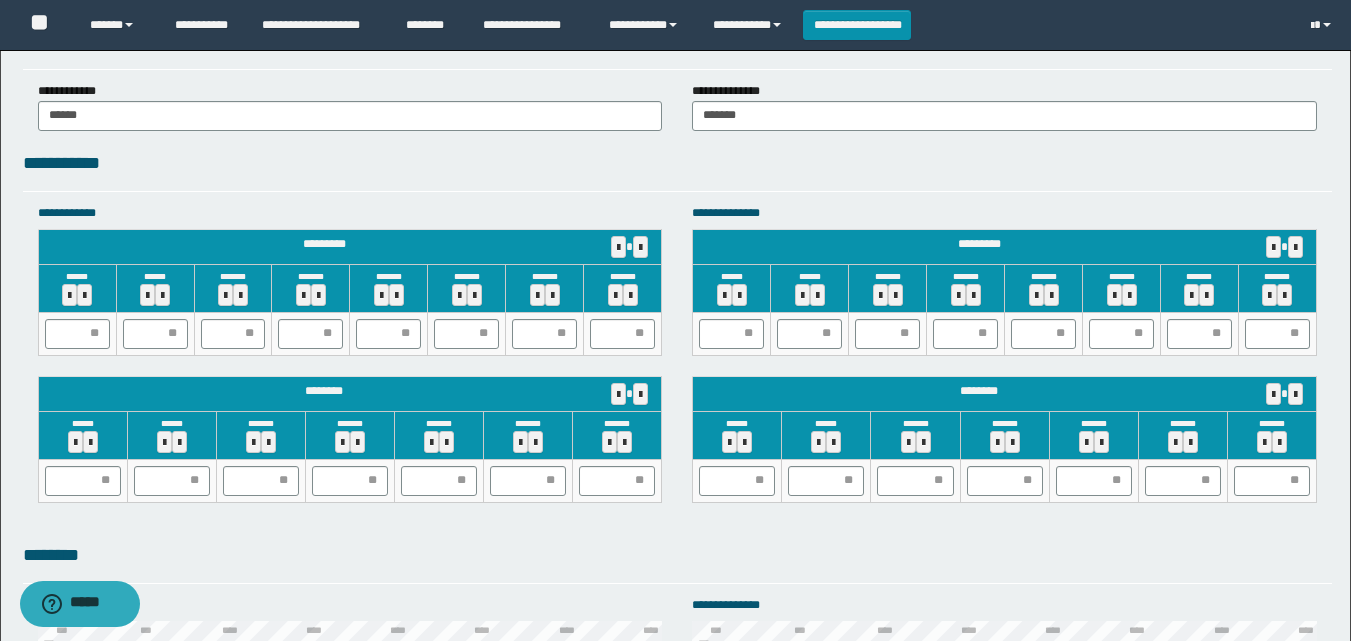 scroll, scrollTop: 1793, scrollLeft: 0, axis: vertical 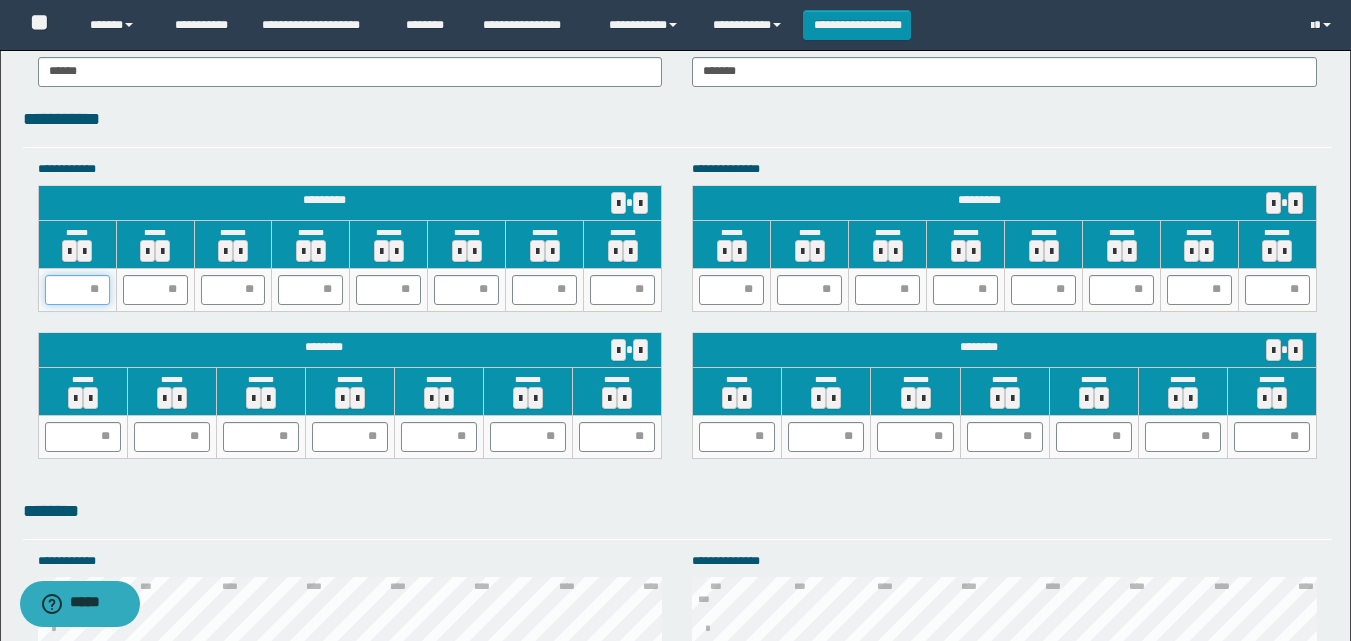 click at bounding box center (77, 290) 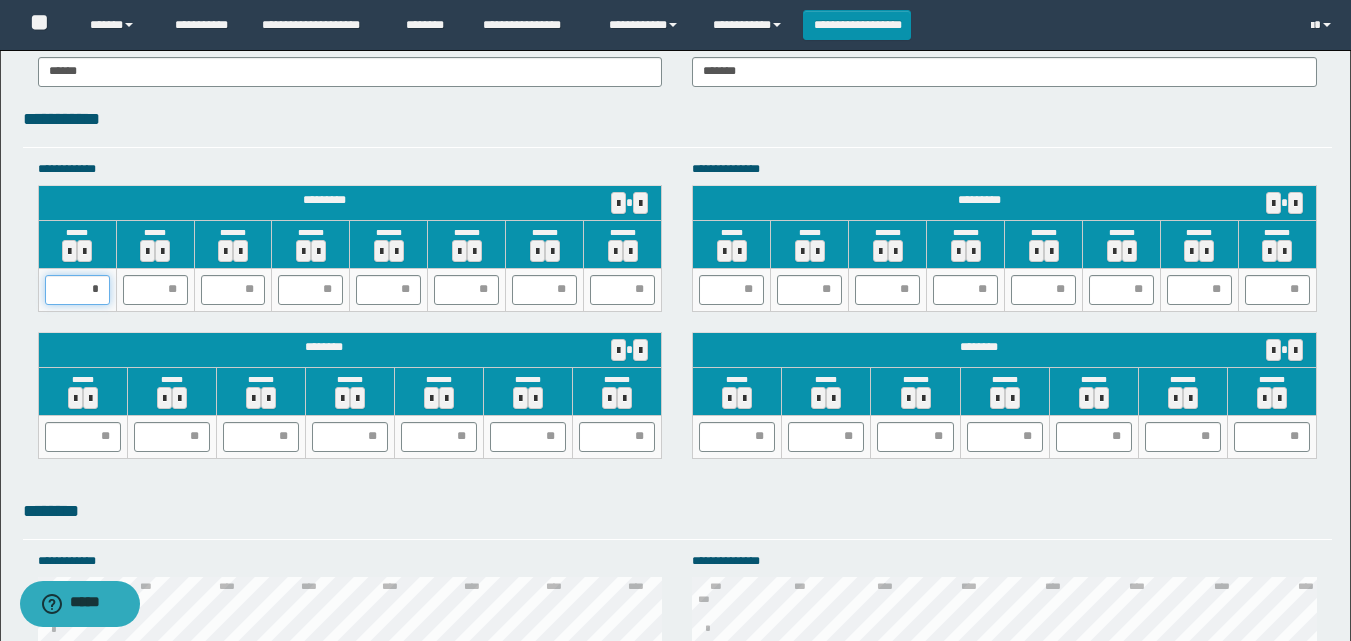 type on "**" 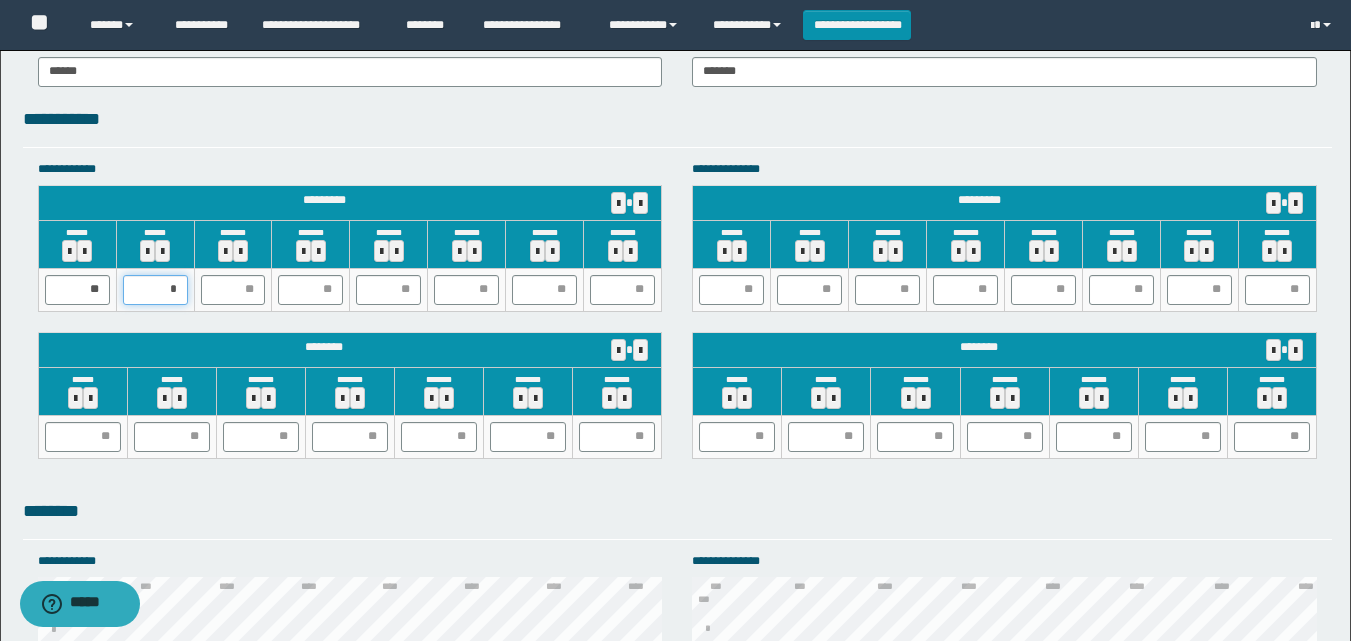 type on "**" 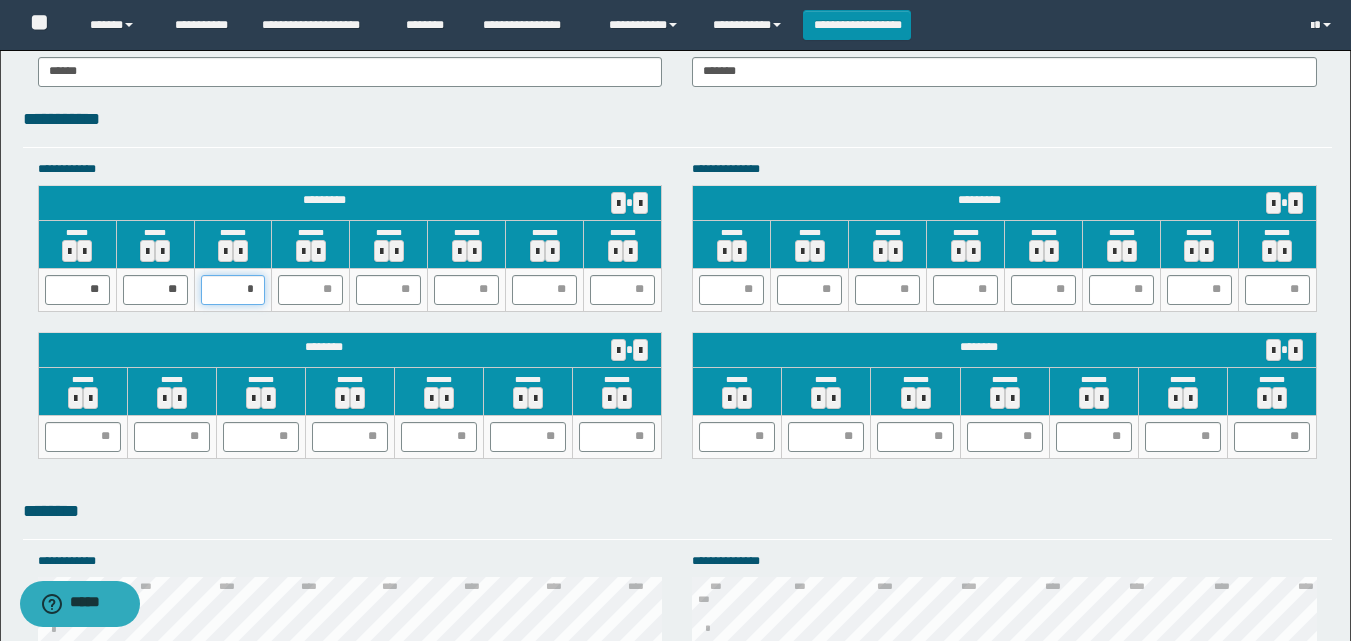 type on "**" 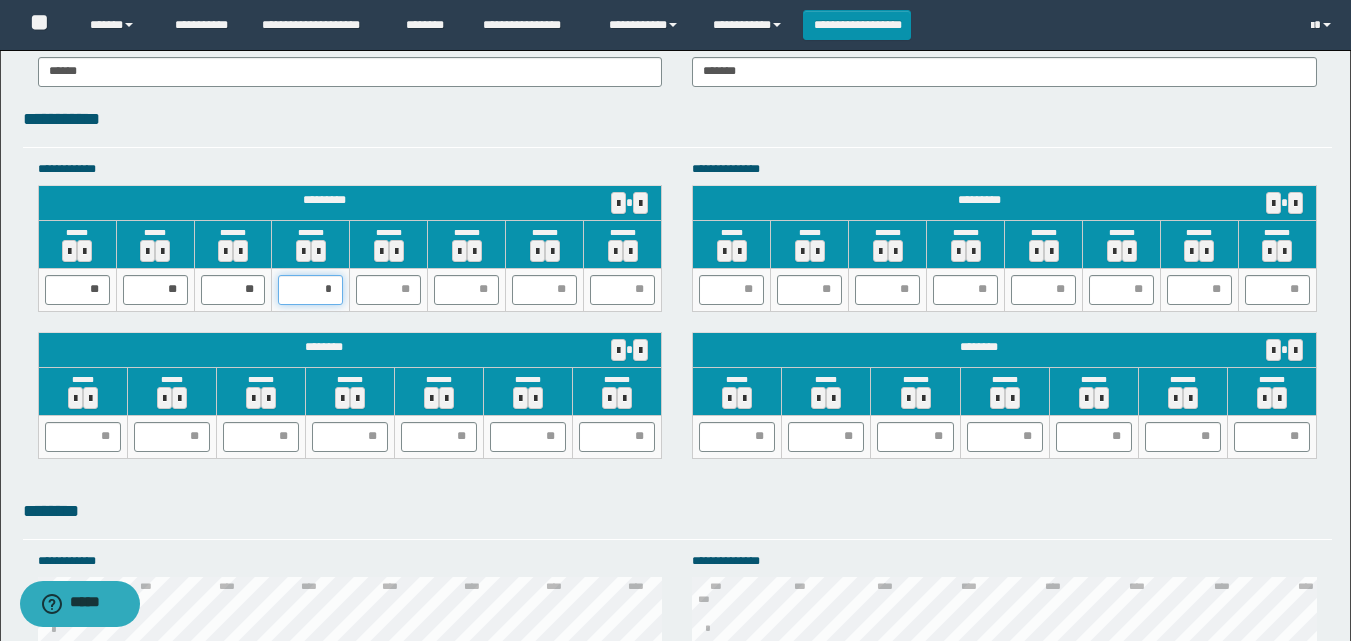 type on "**" 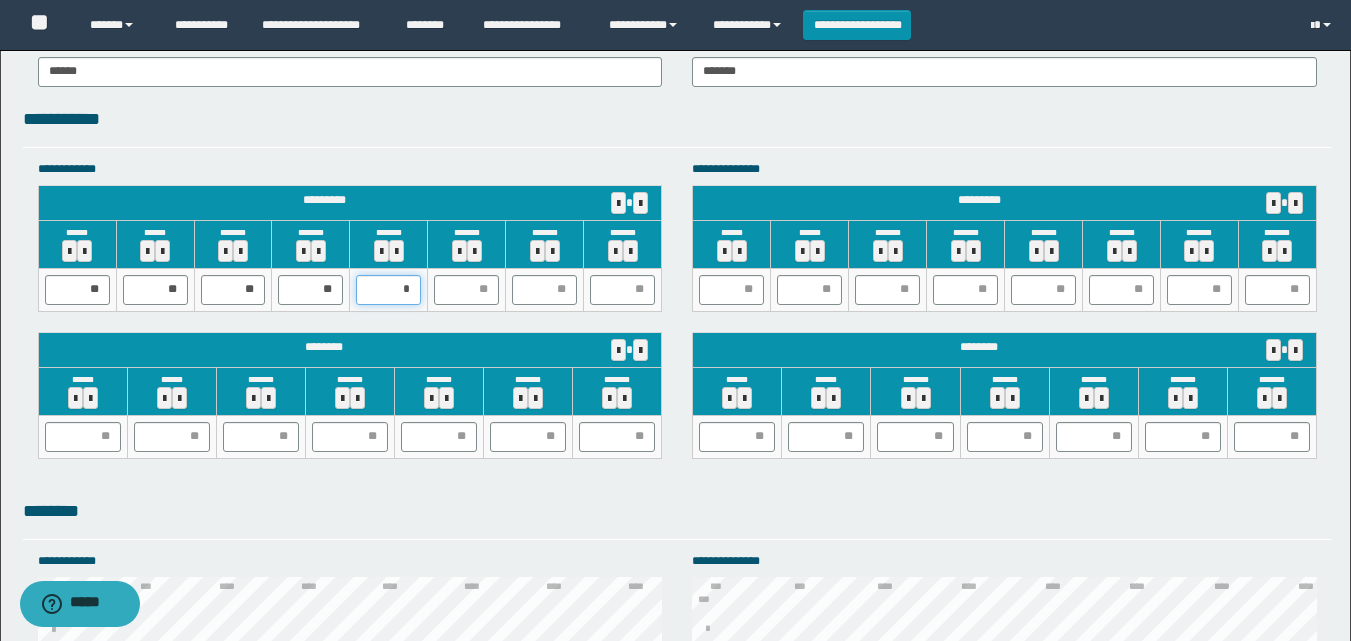 type on "**" 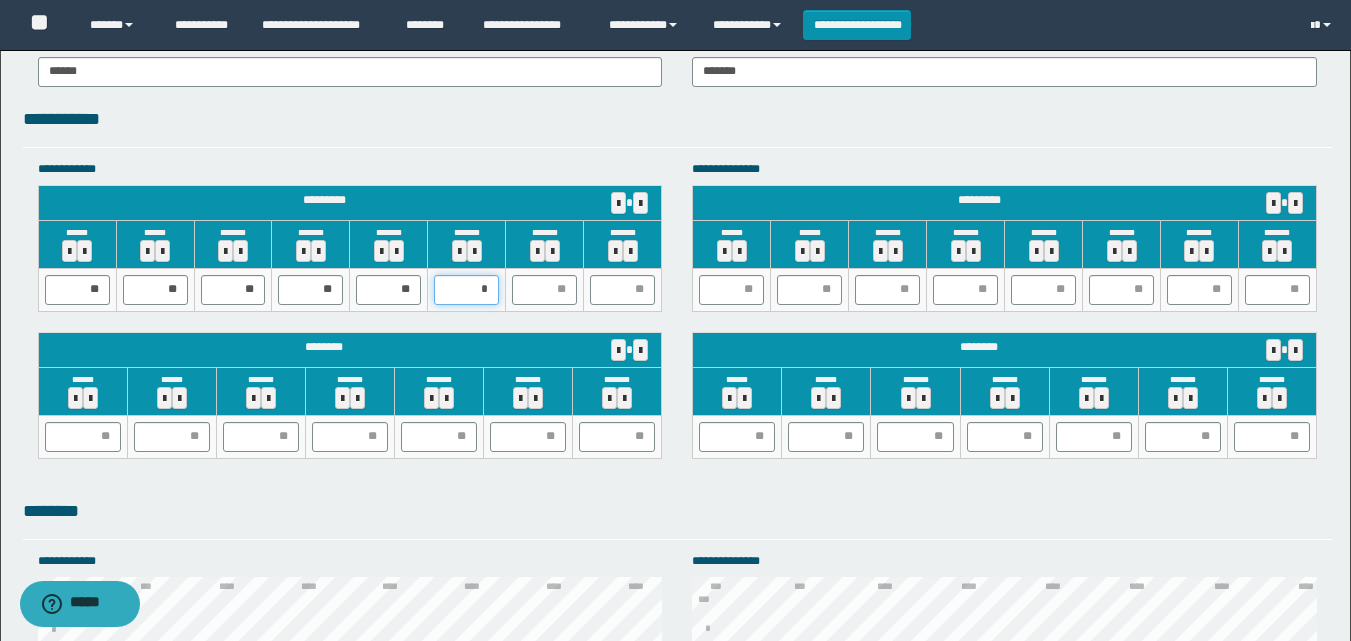 type on "**" 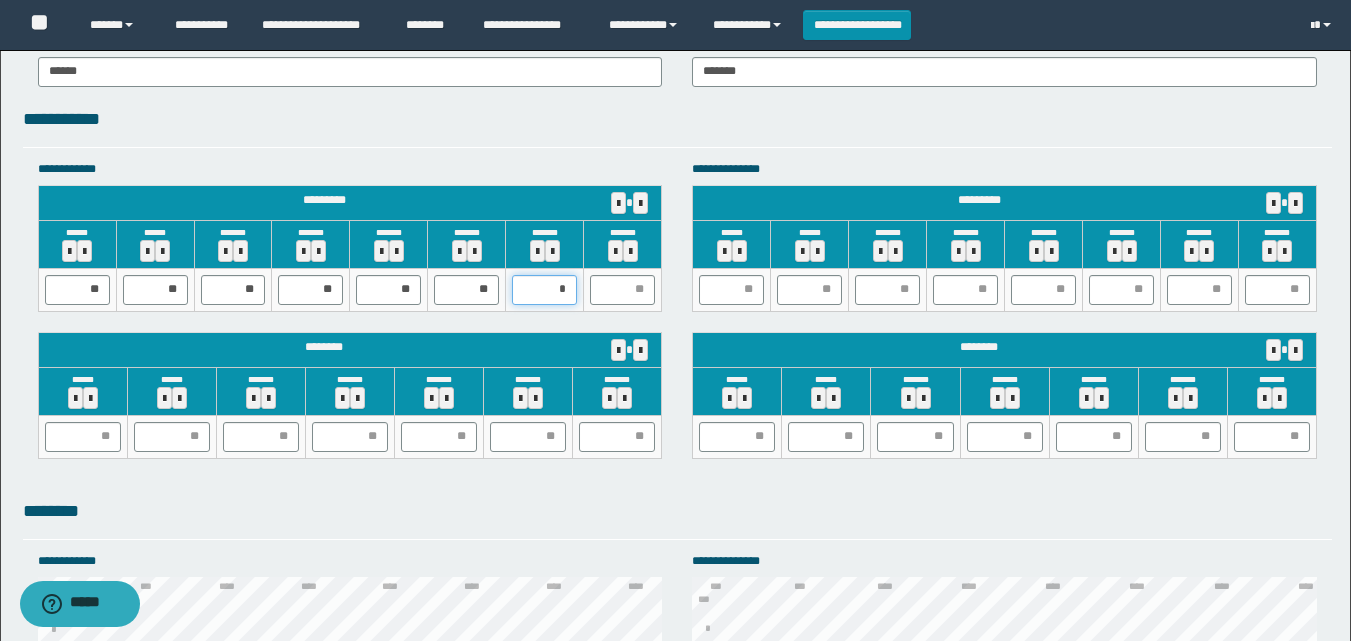 type on "**" 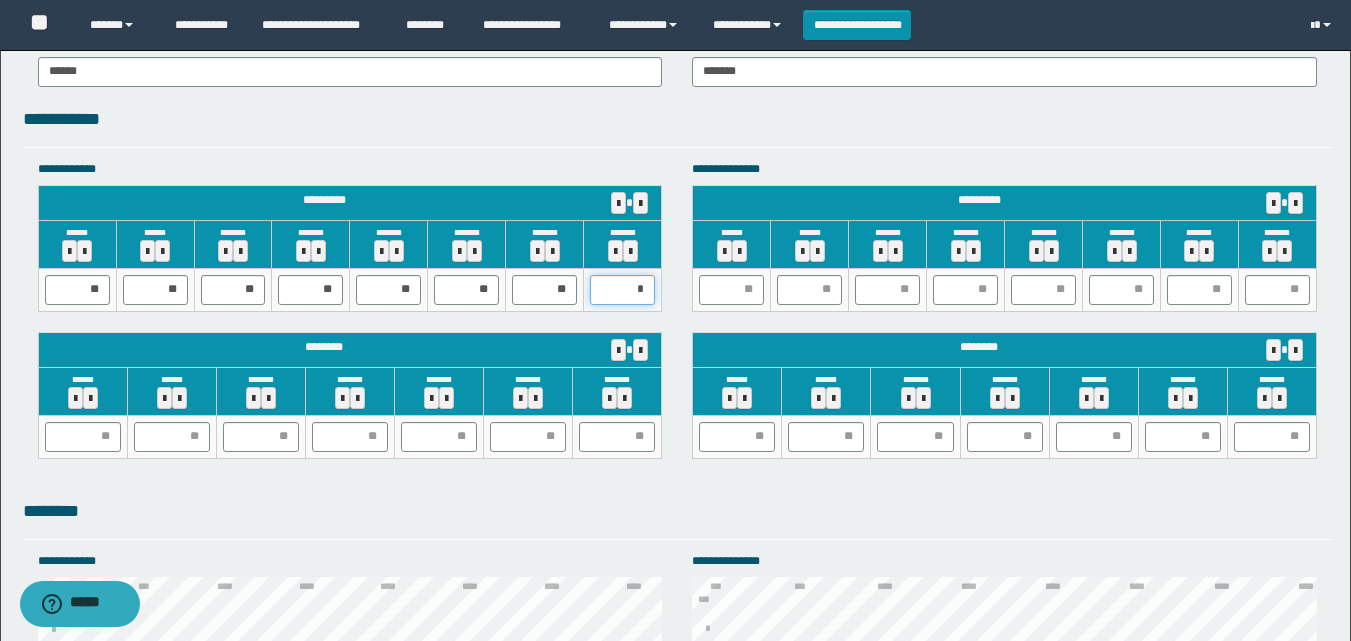 type on "**" 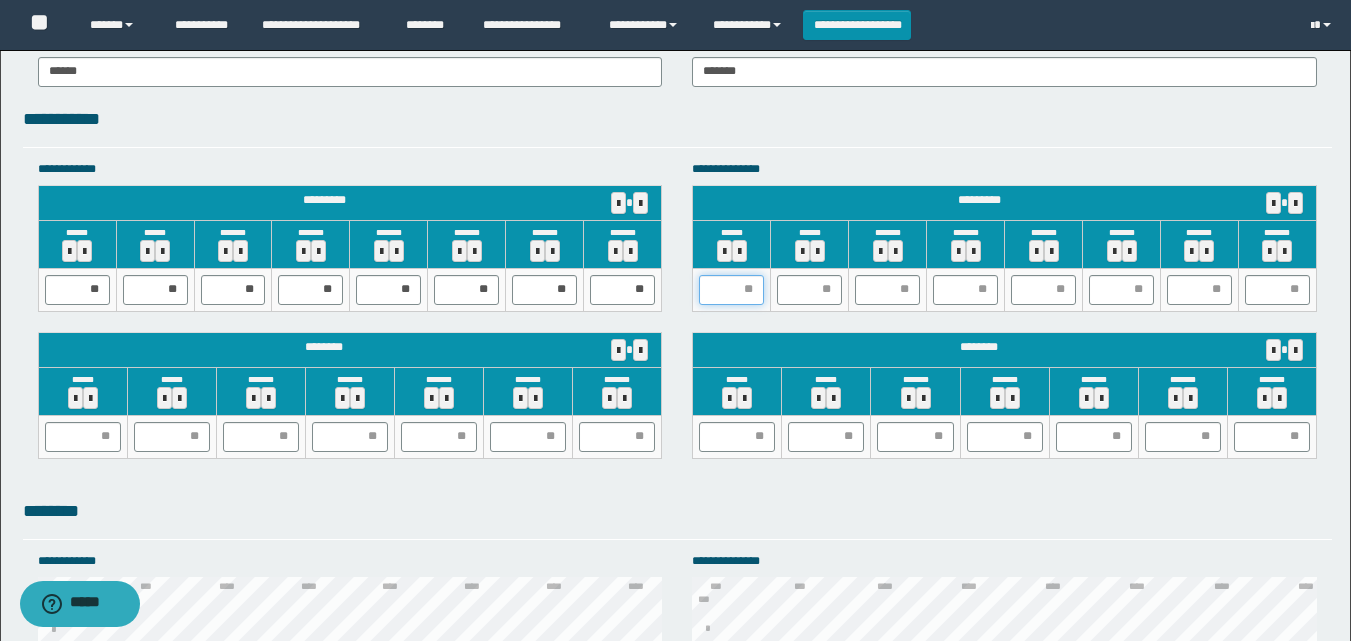 click at bounding box center [731, 290] 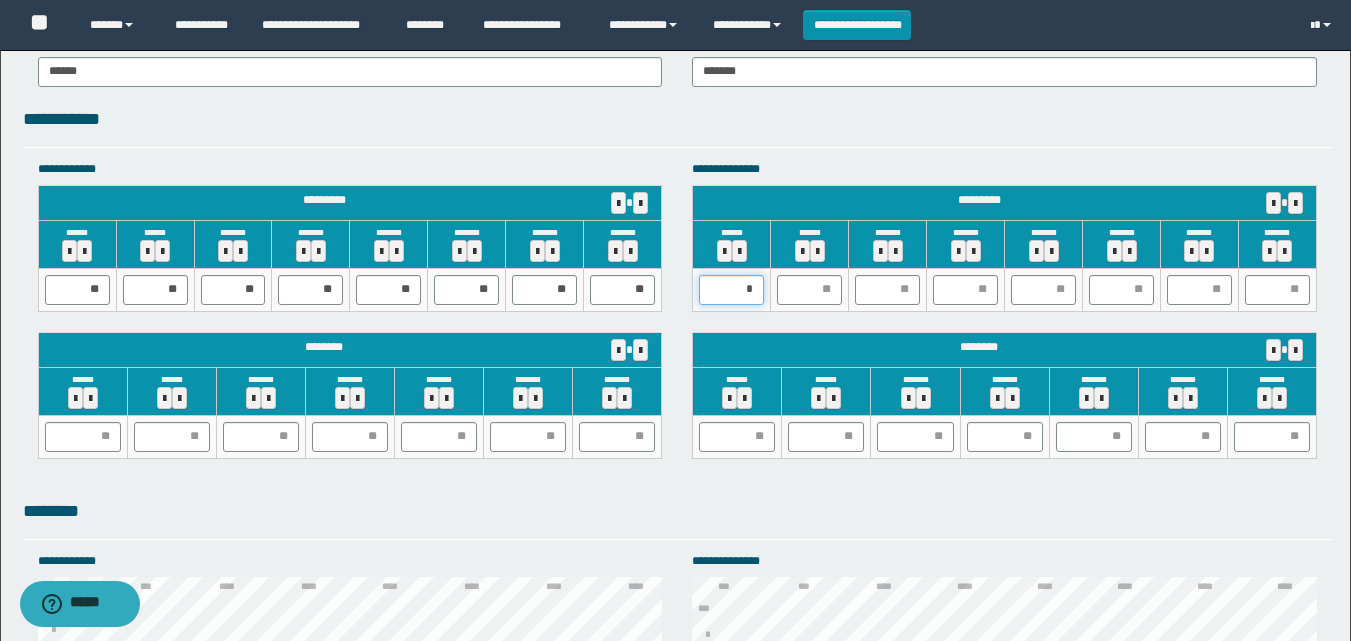 type on "**" 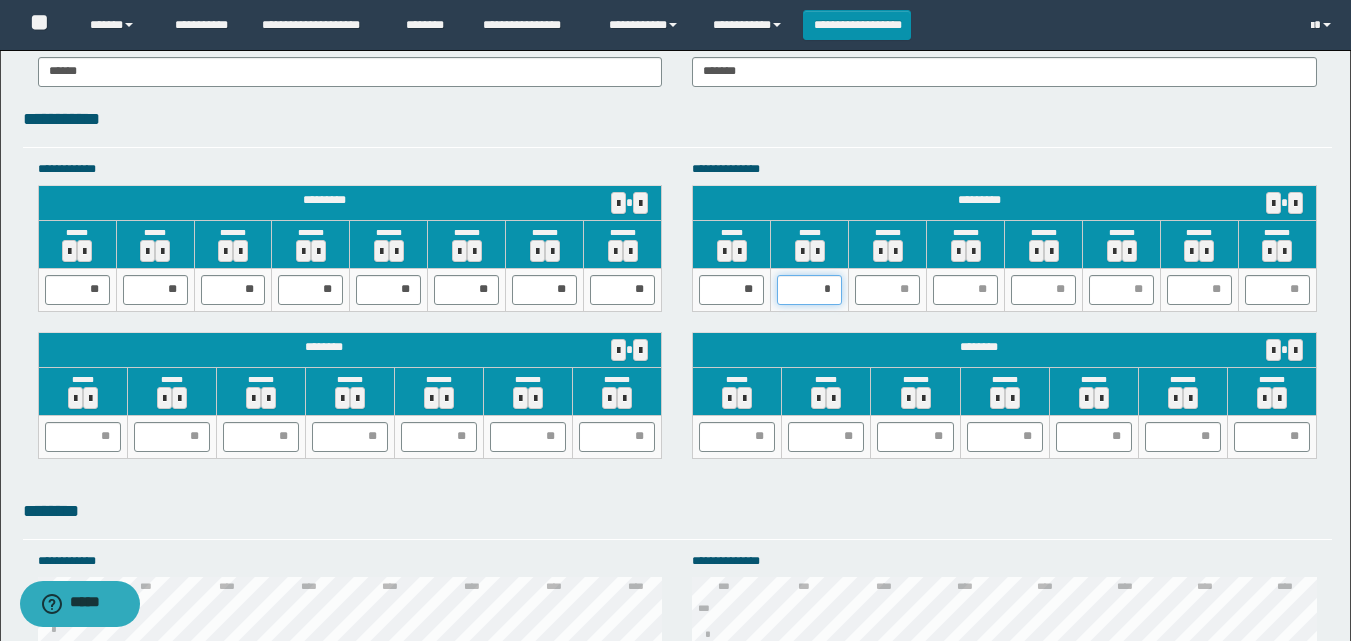 type on "**" 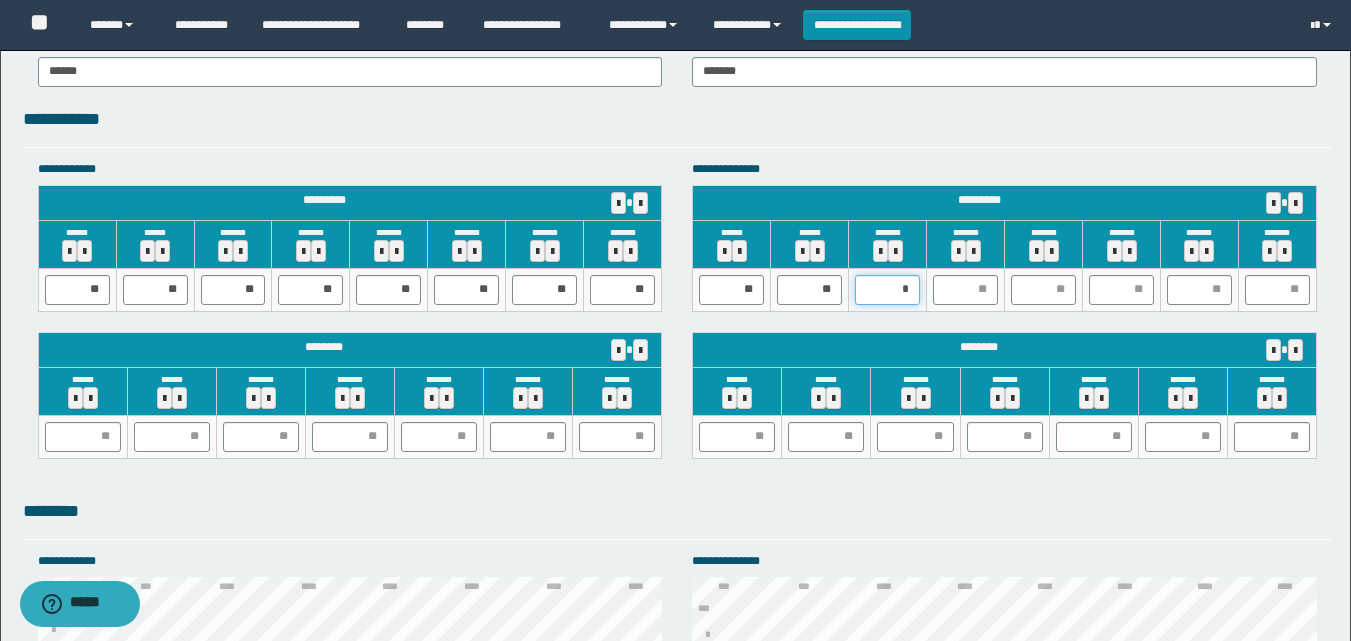 type on "**" 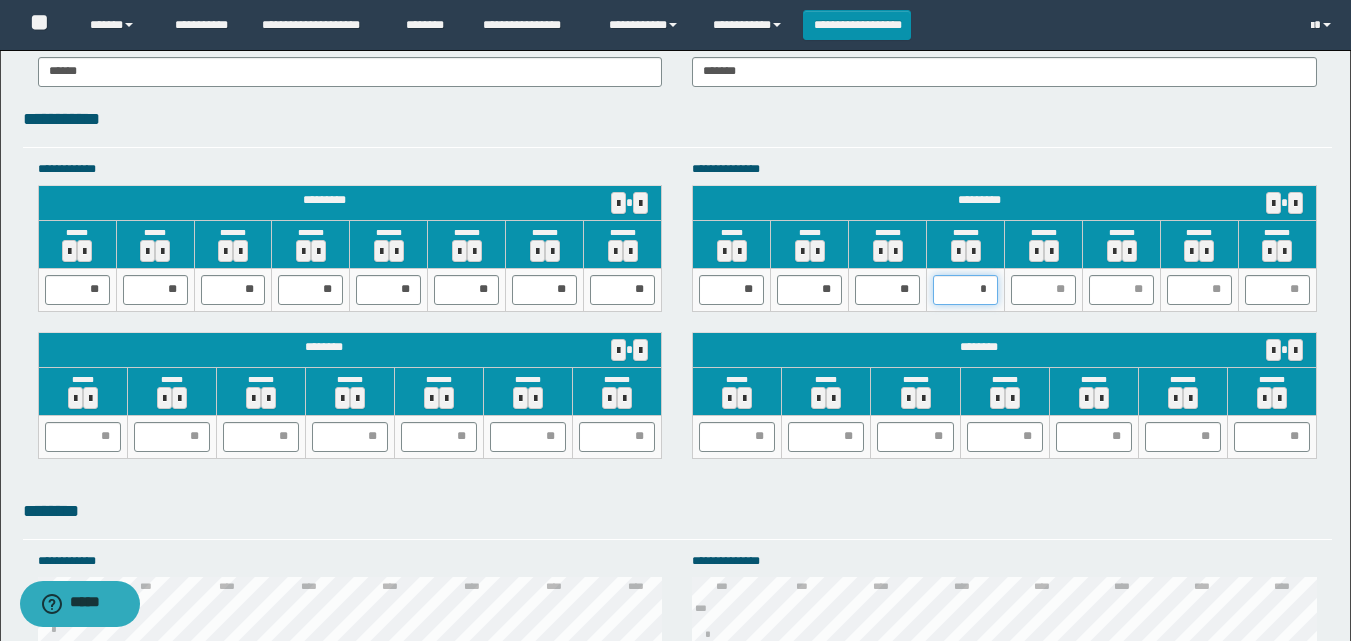 type on "**" 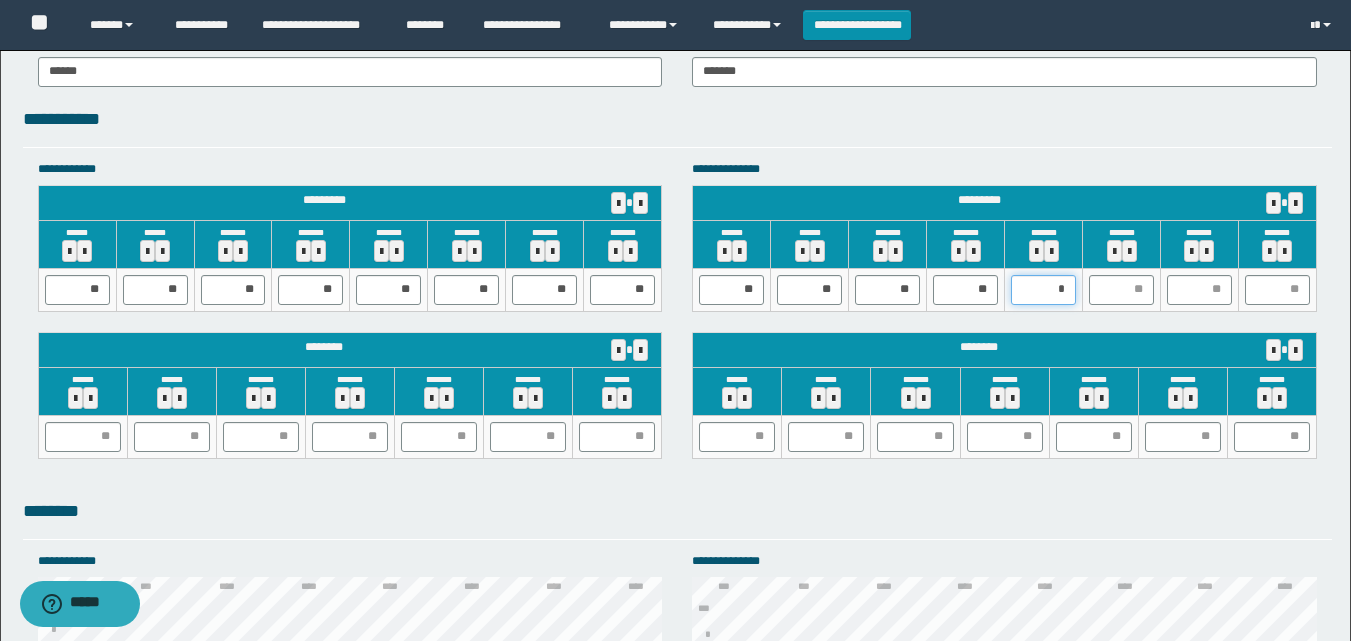 type on "**" 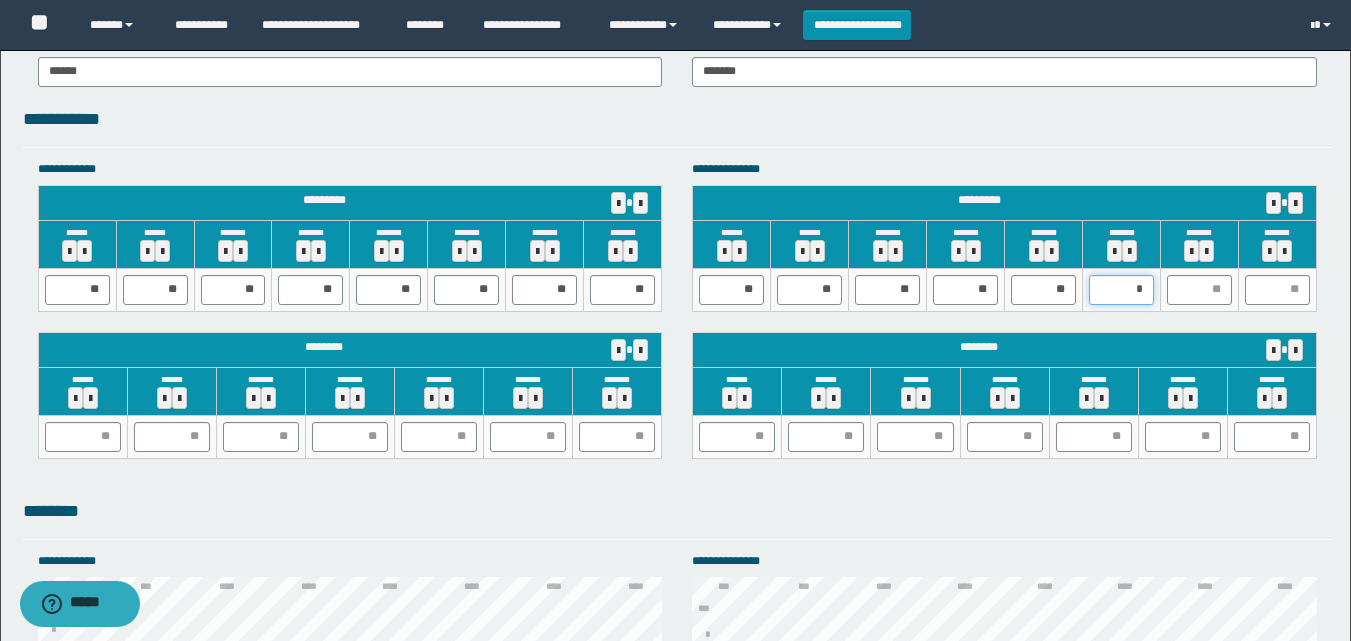 type on "**" 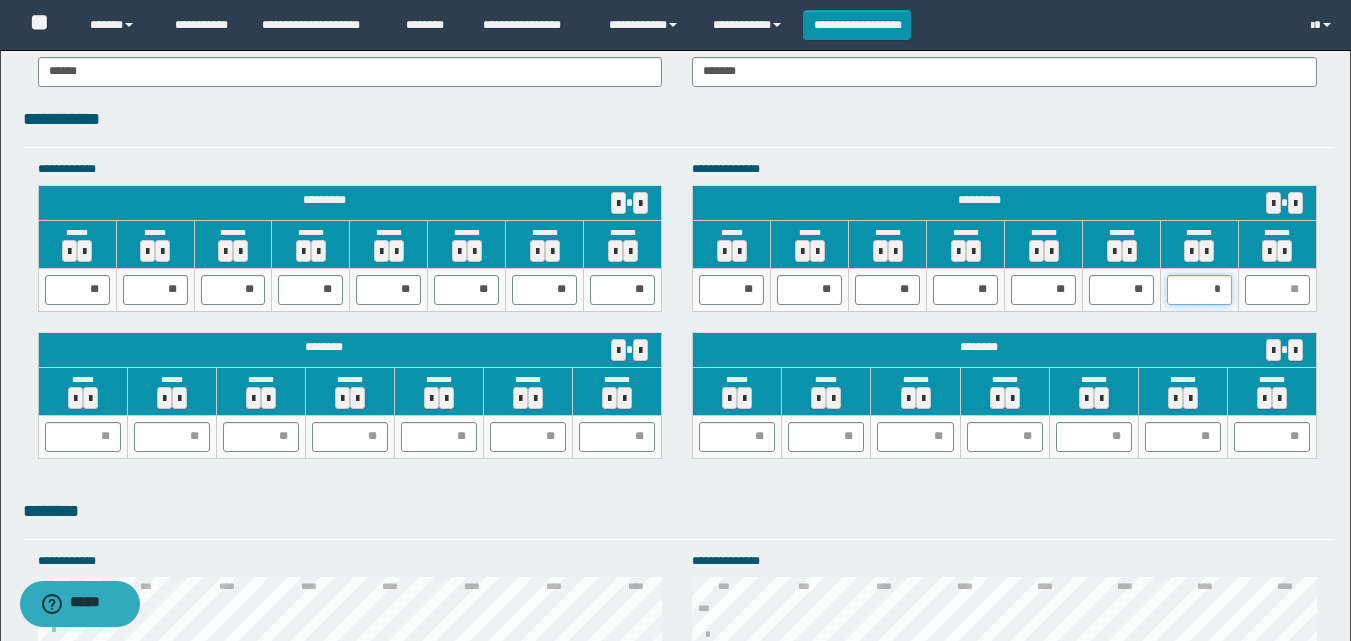 type on "**" 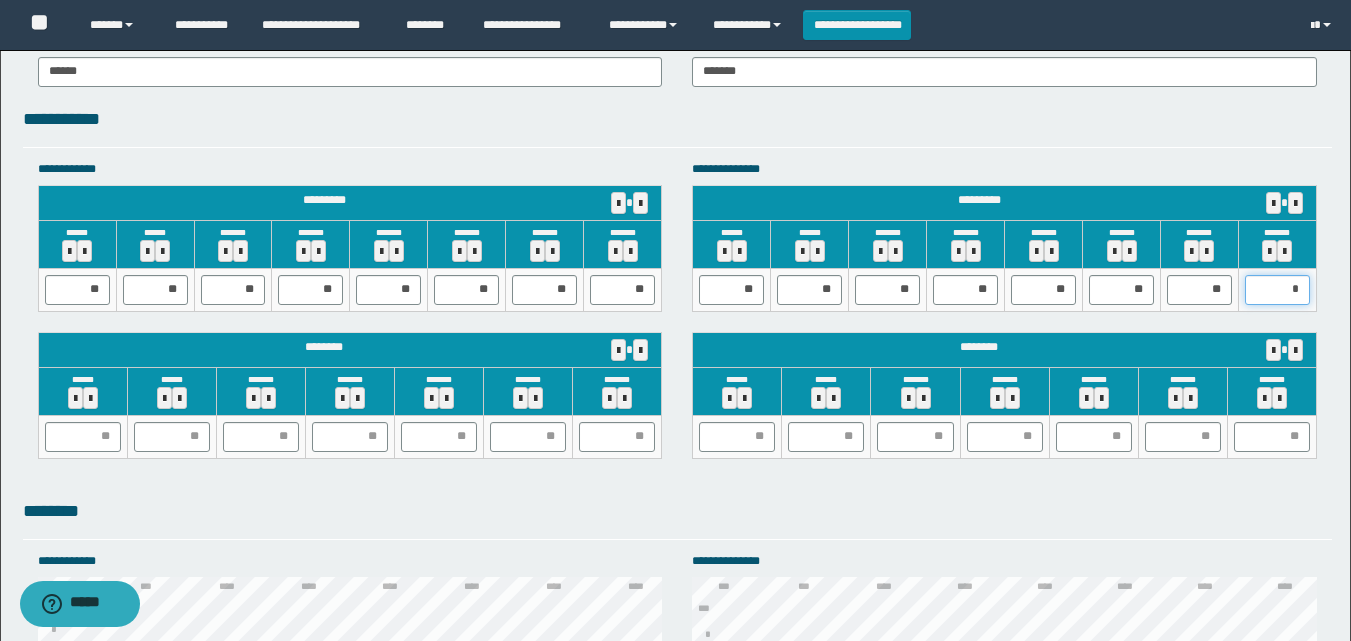 type on "**" 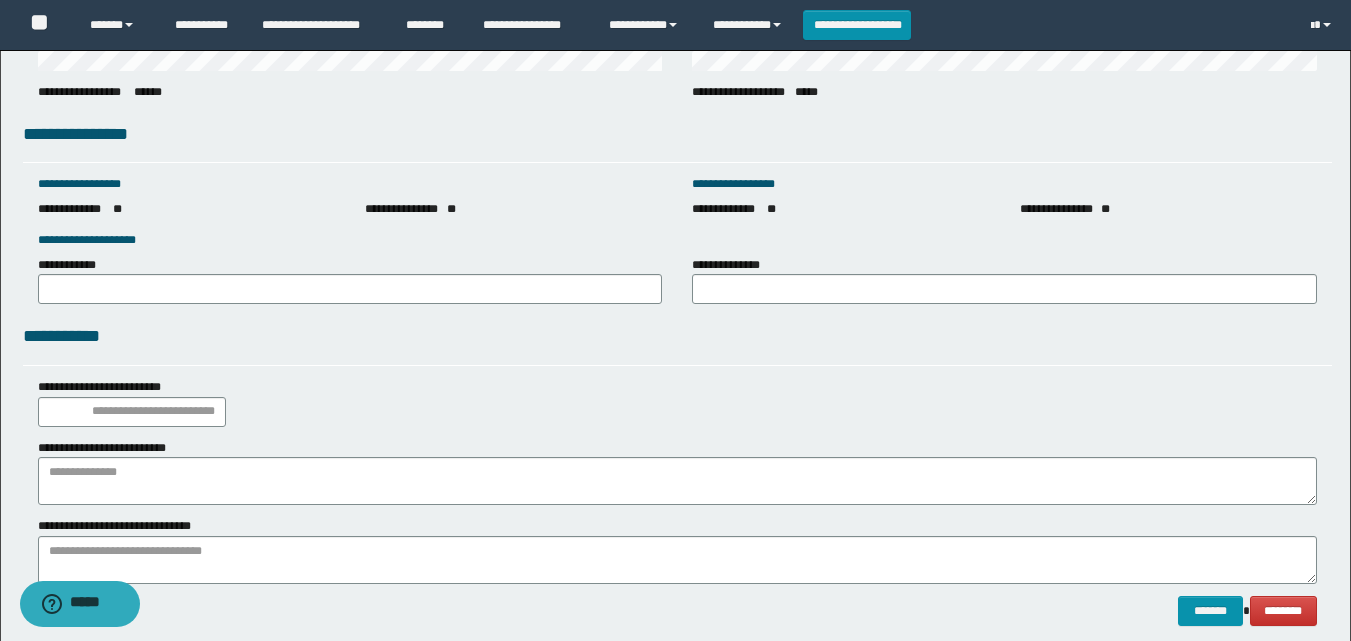 scroll, scrollTop: 2793, scrollLeft: 0, axis: vertical 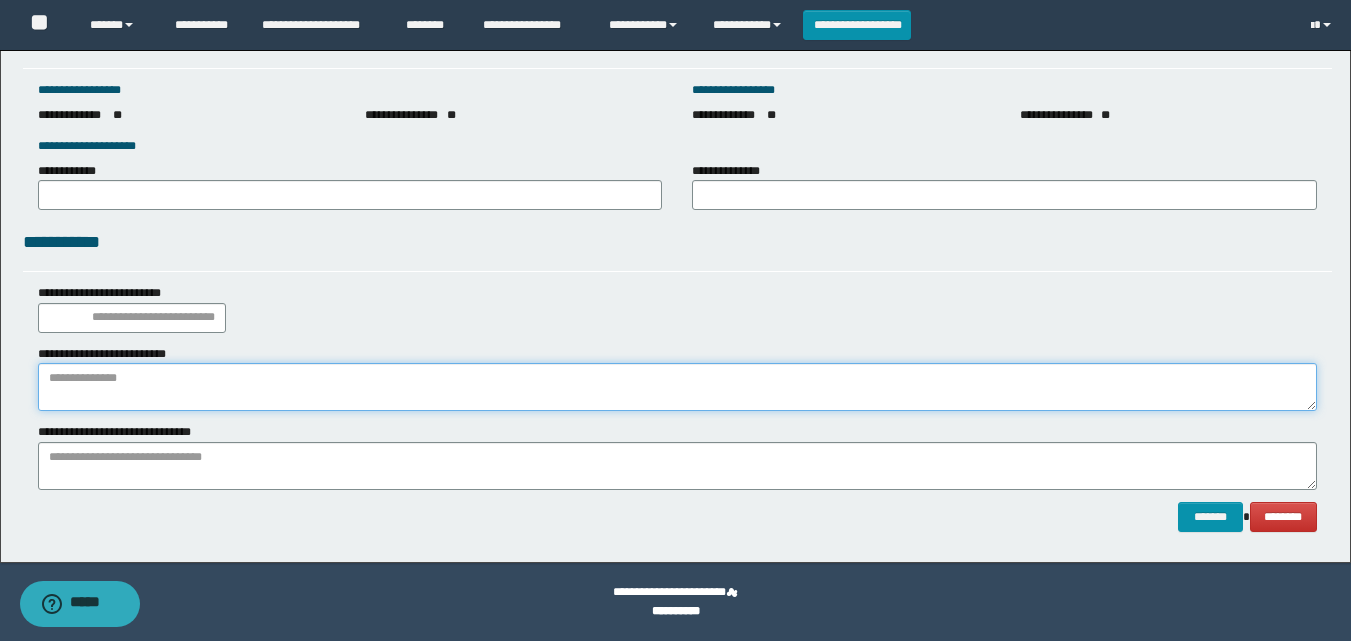 click at bounding box center (677, 387) 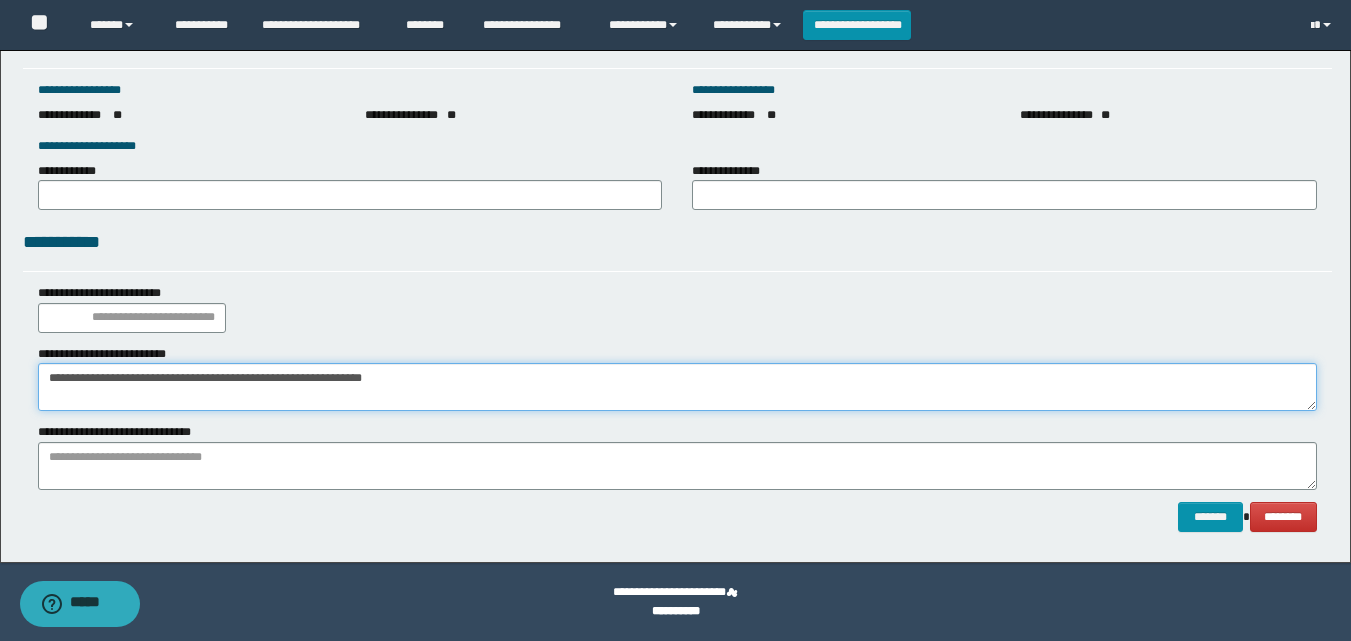 type on "**********" 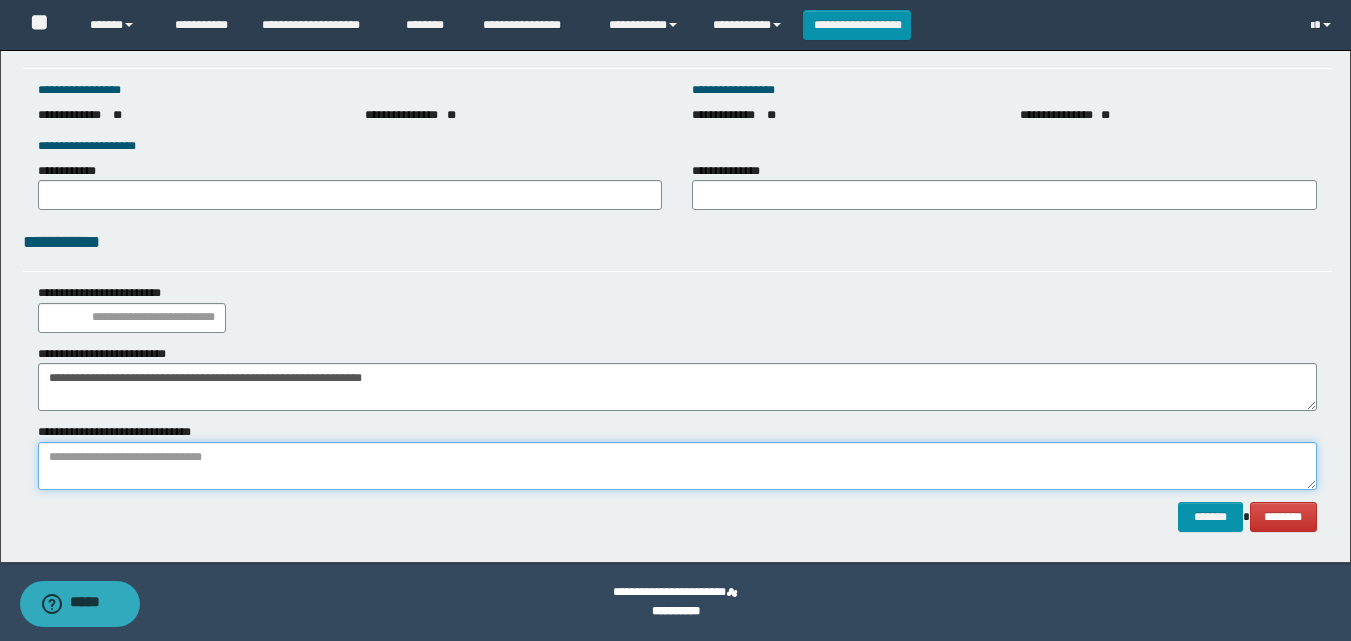 click at bounding box center [677, 466] 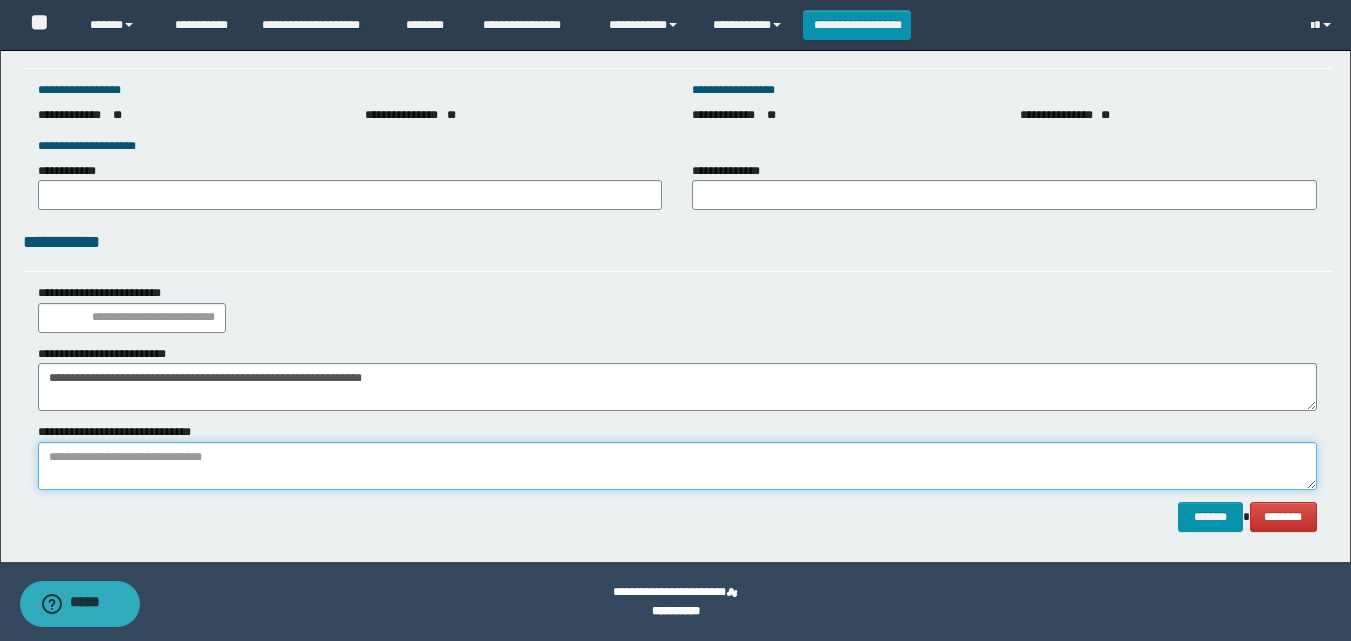 paste on "**********" 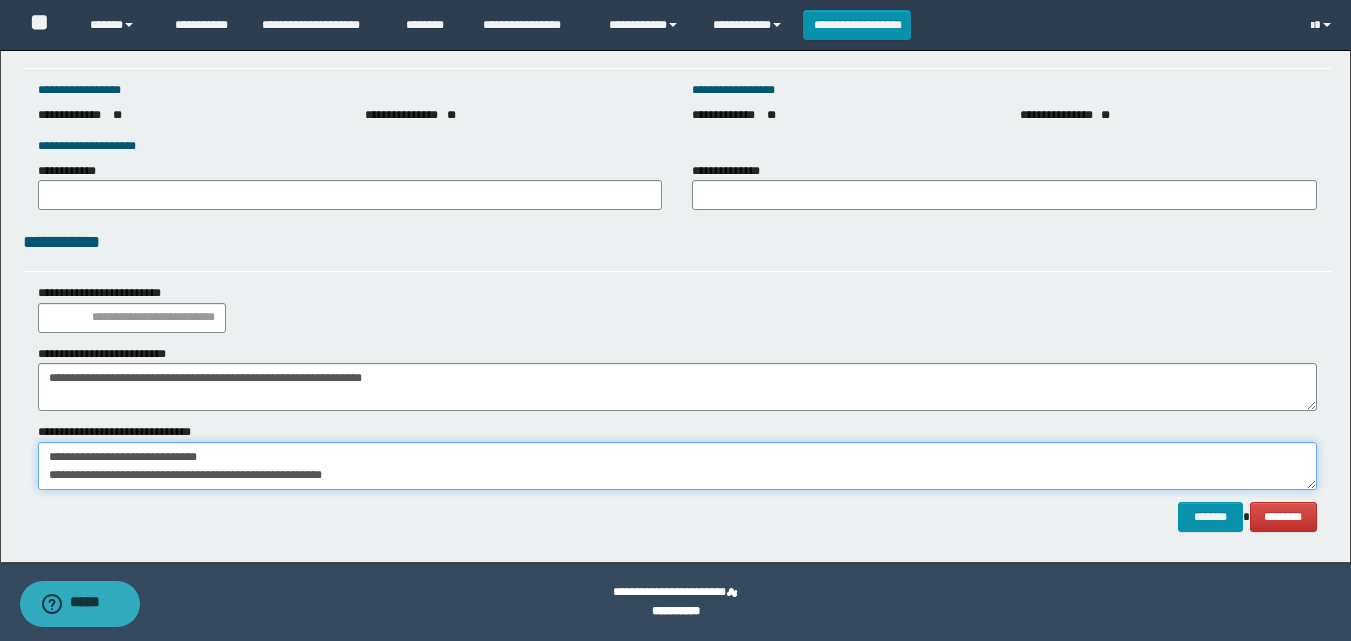 scroll, scrollTop: 13, scrollLeft: 0, axis: vertical 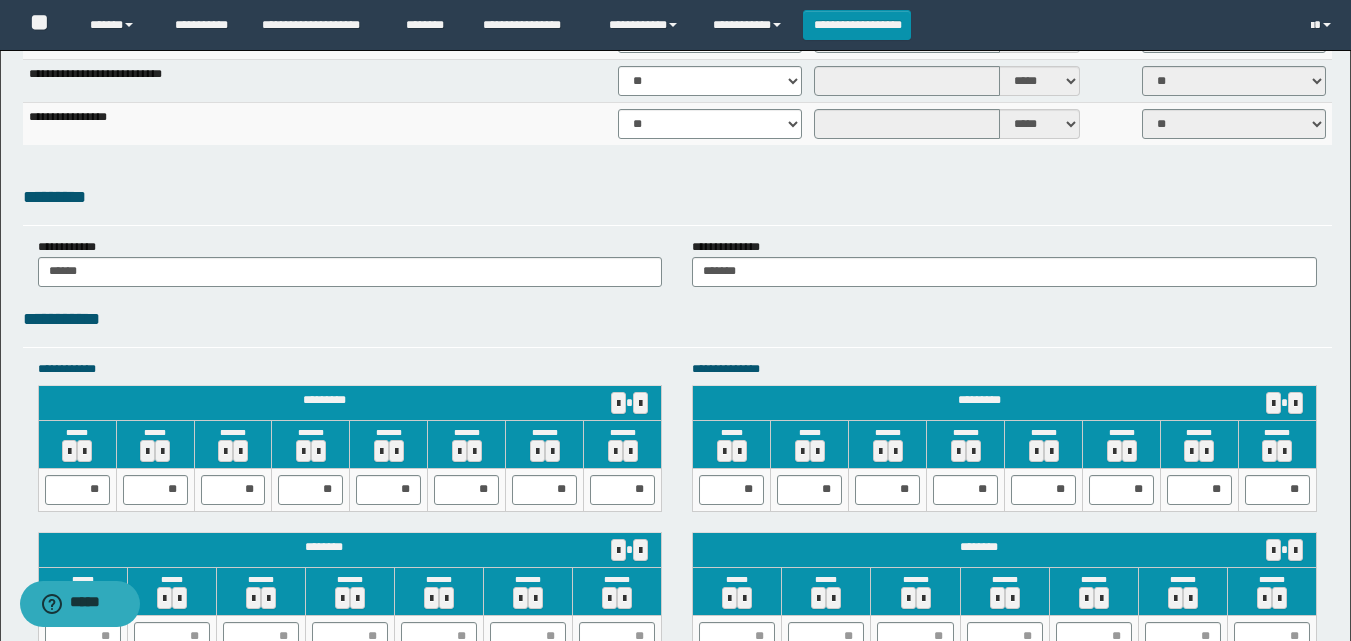 type on "**********" 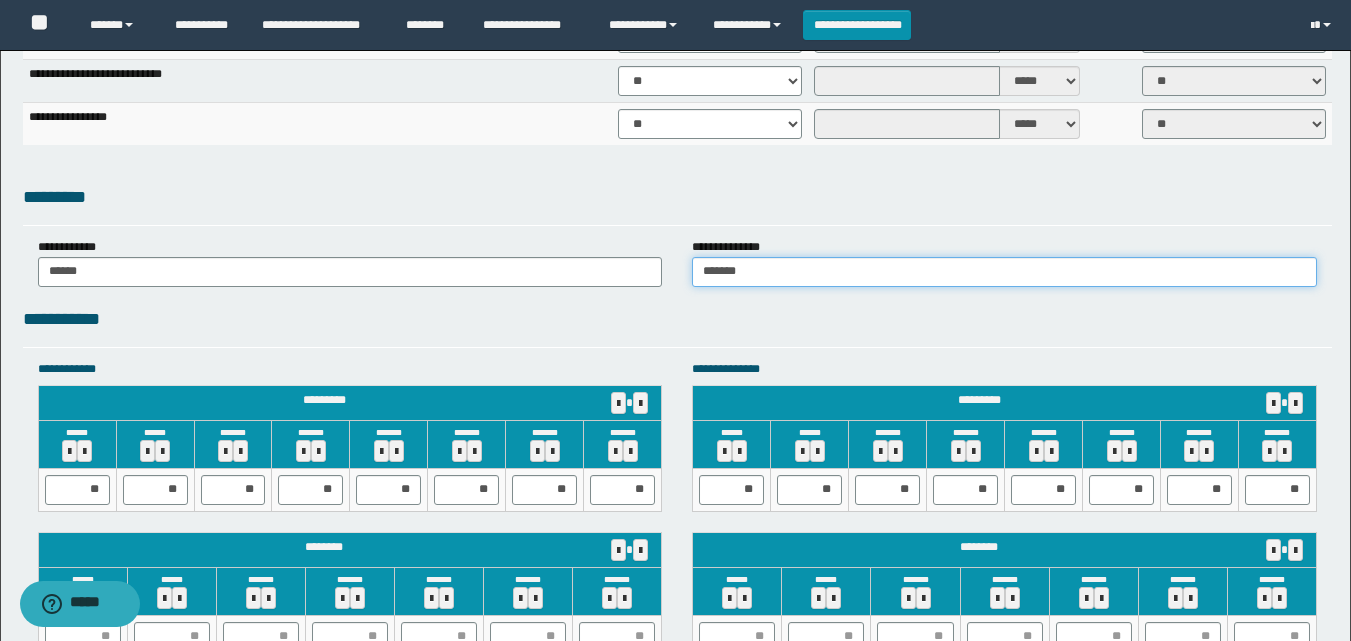 drag, startPoint x: 794, startPoint y: 276, endPoint x: 551, endPoint y: 262, distance: 243.40295 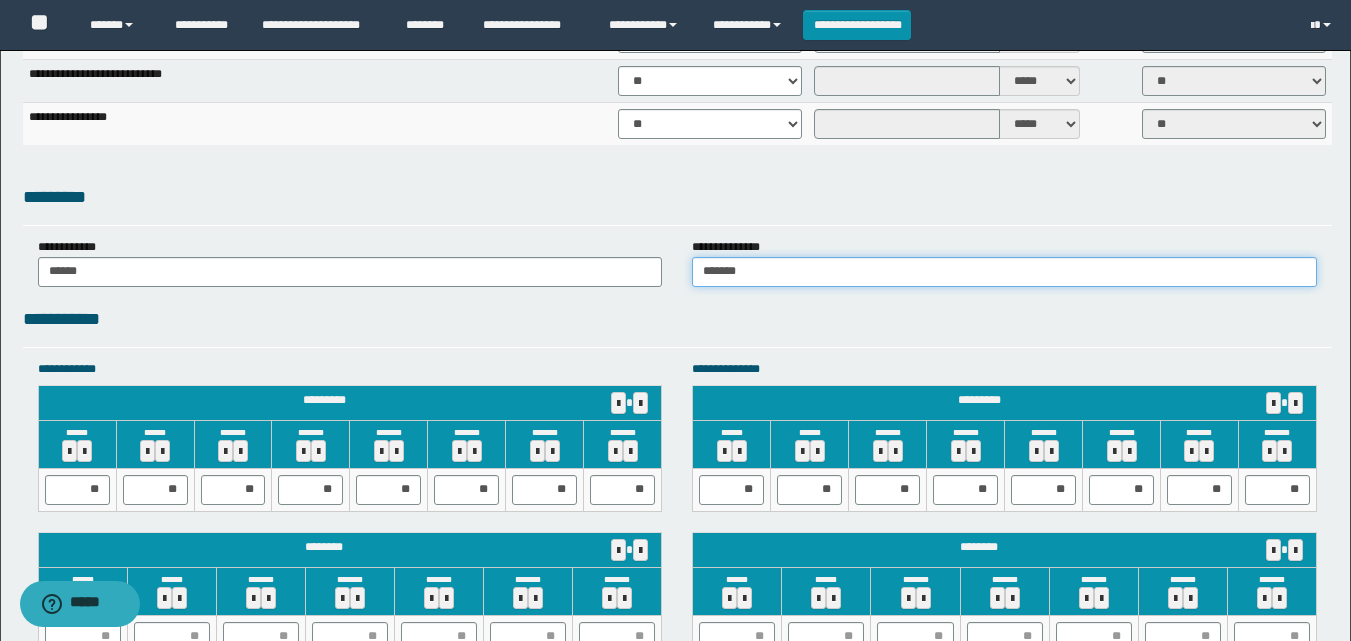click on "**********" at bounding box center (677, 262) 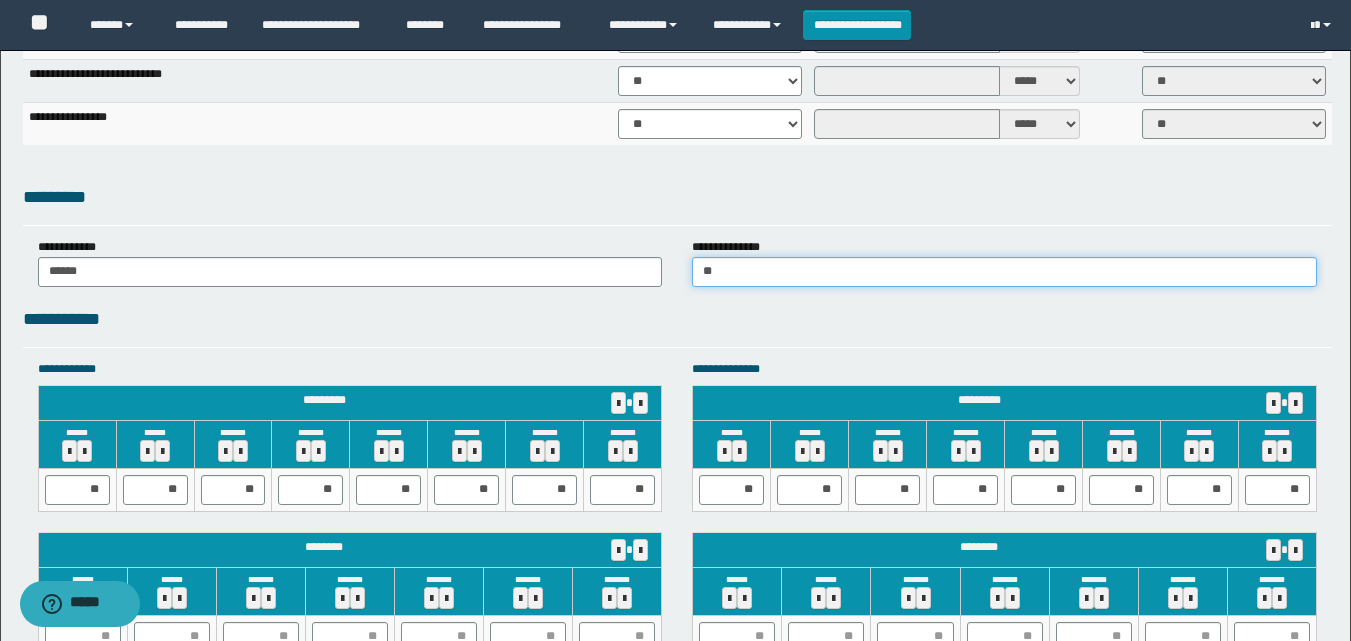 type on "**********" 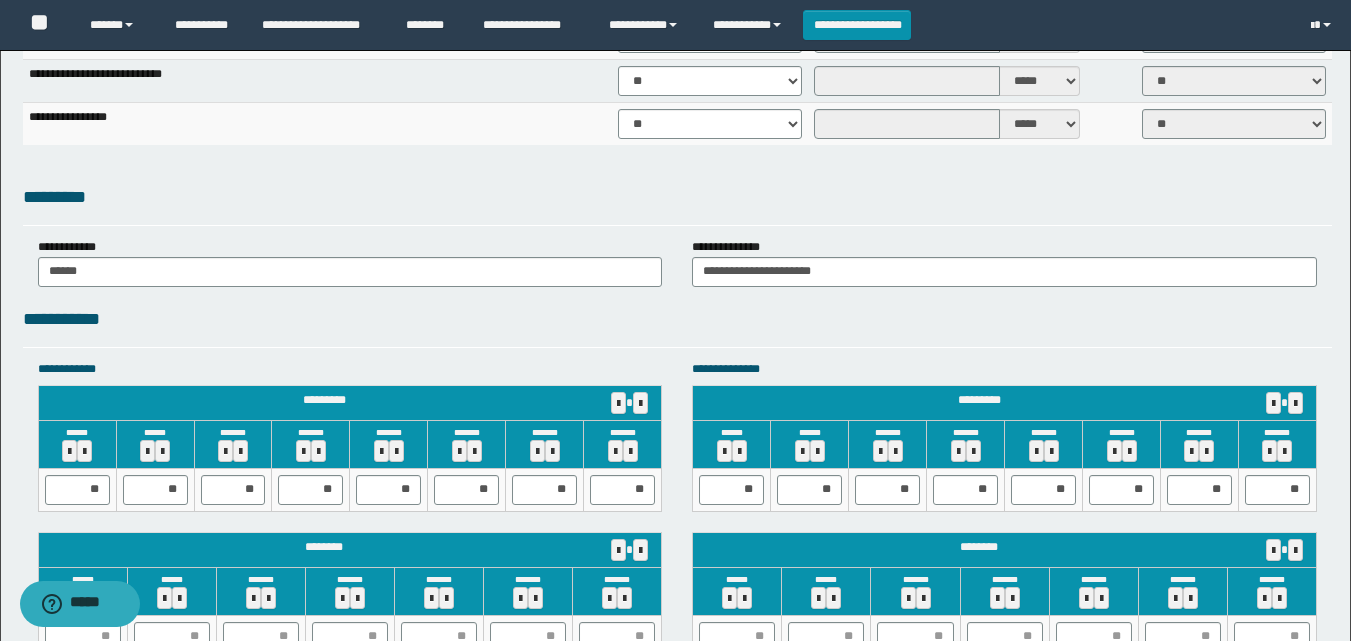 click on "**********" at bounding box center [677, 319] 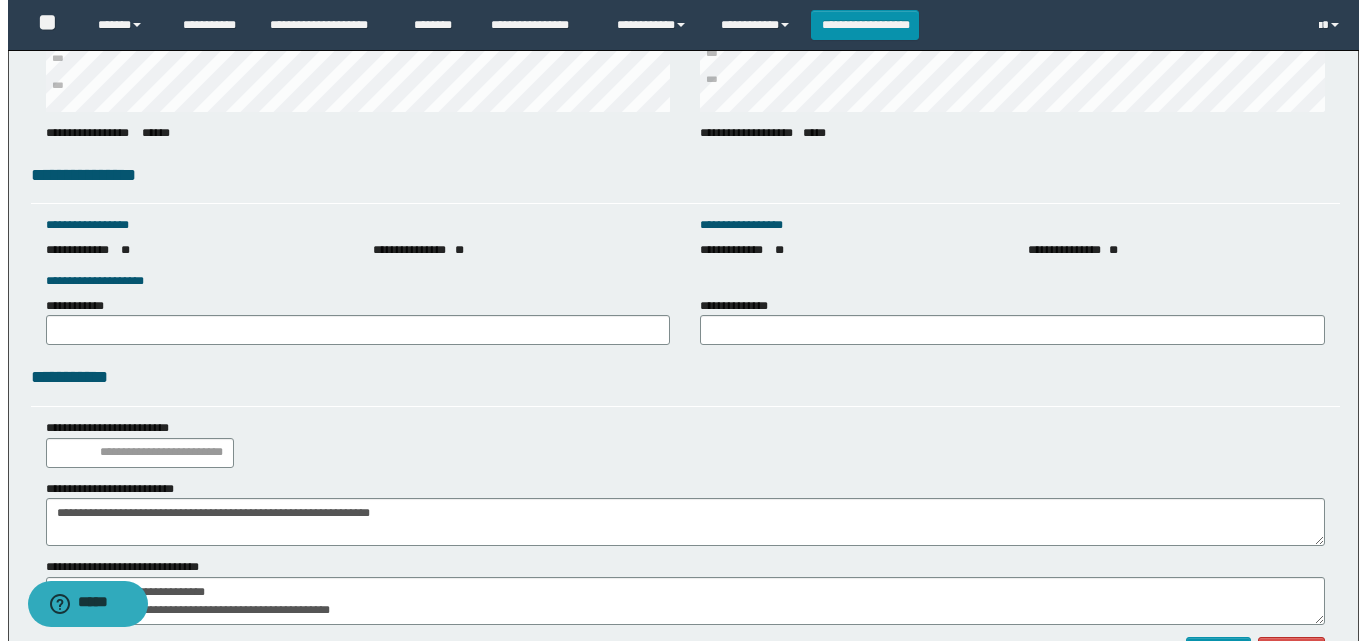 scroll, scrollTop: 2793, scrollLeft: 0, axis: vertical 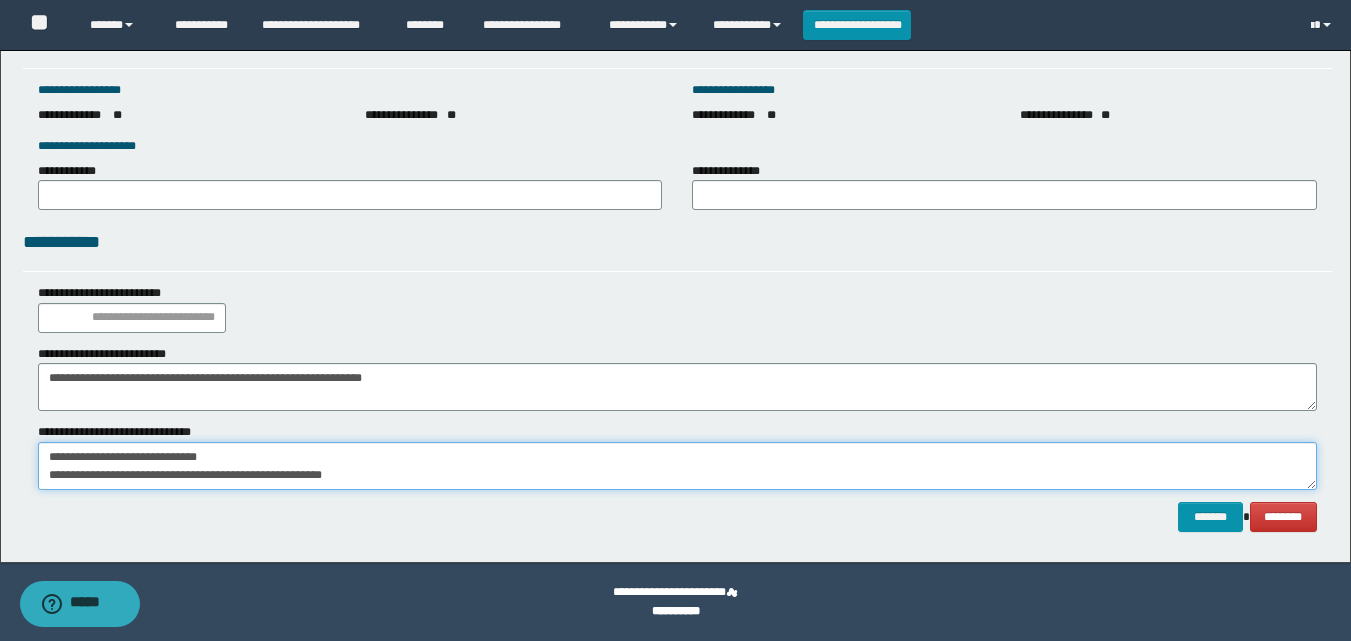 click on "**********" at bounding box center (677, 466) 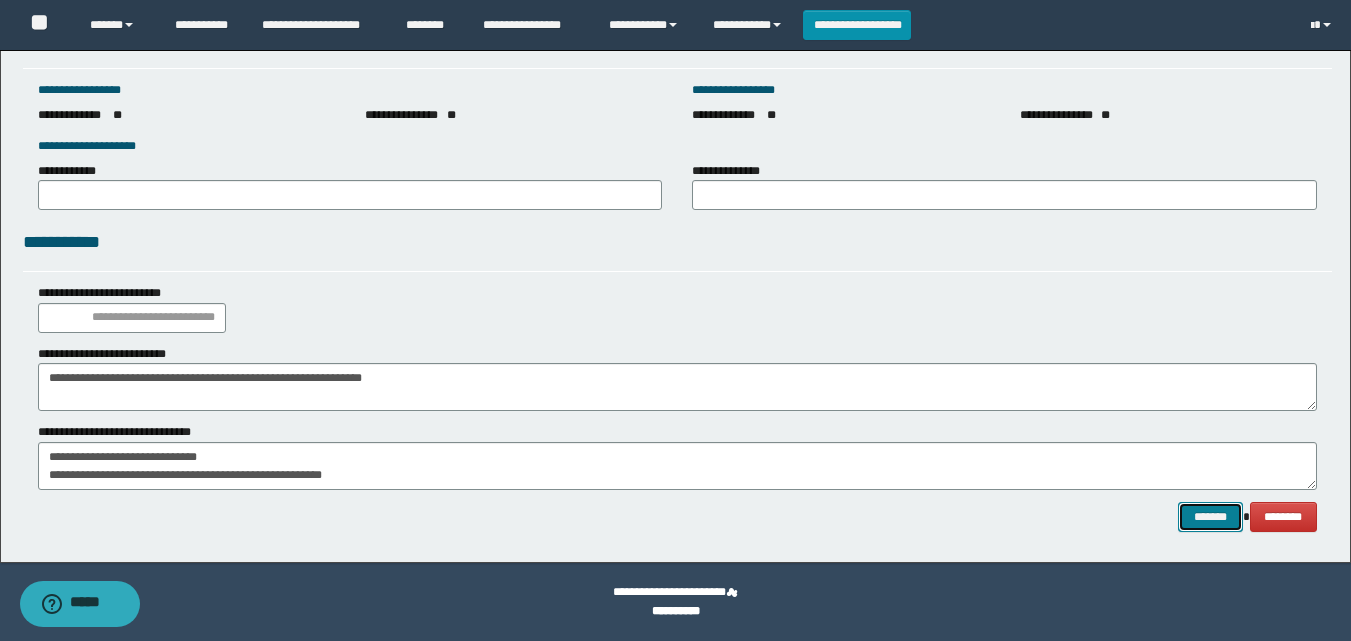 drag, startPoint x: 1205, startPoint y: 517, endPoint x: 1147, endPoint y: 494, distance: 62.39391 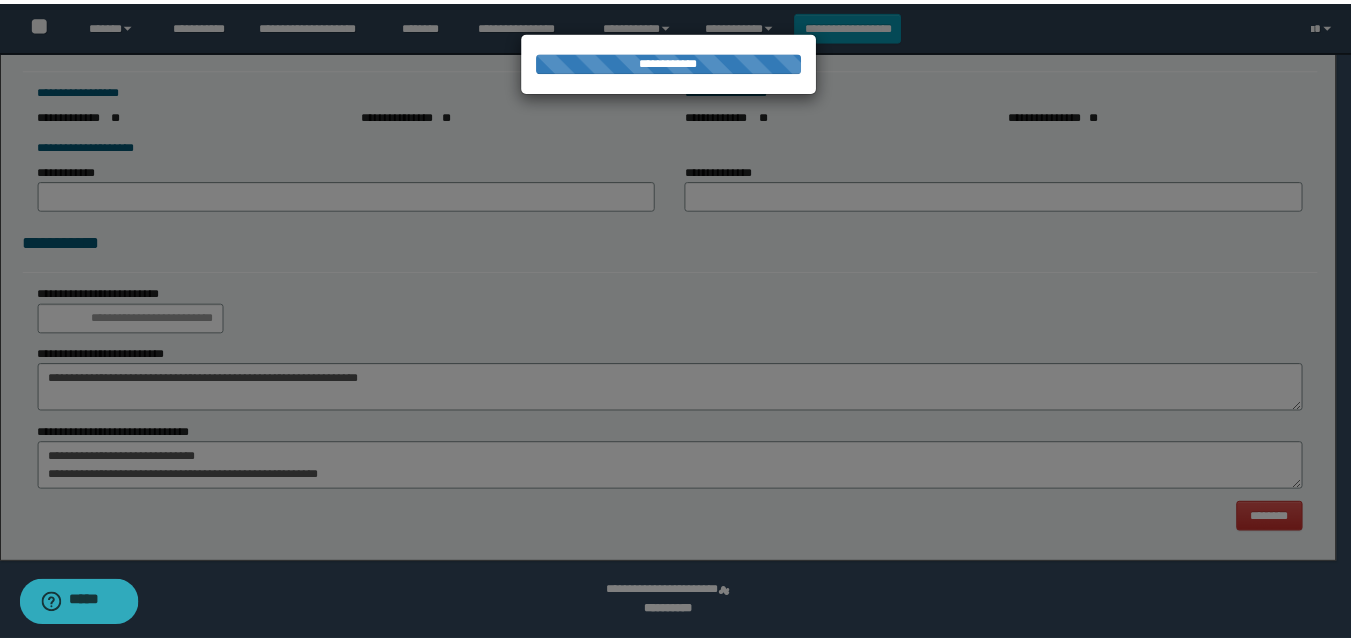 scroll, scrollTop: 0, scrollLeft: 0, axis: both 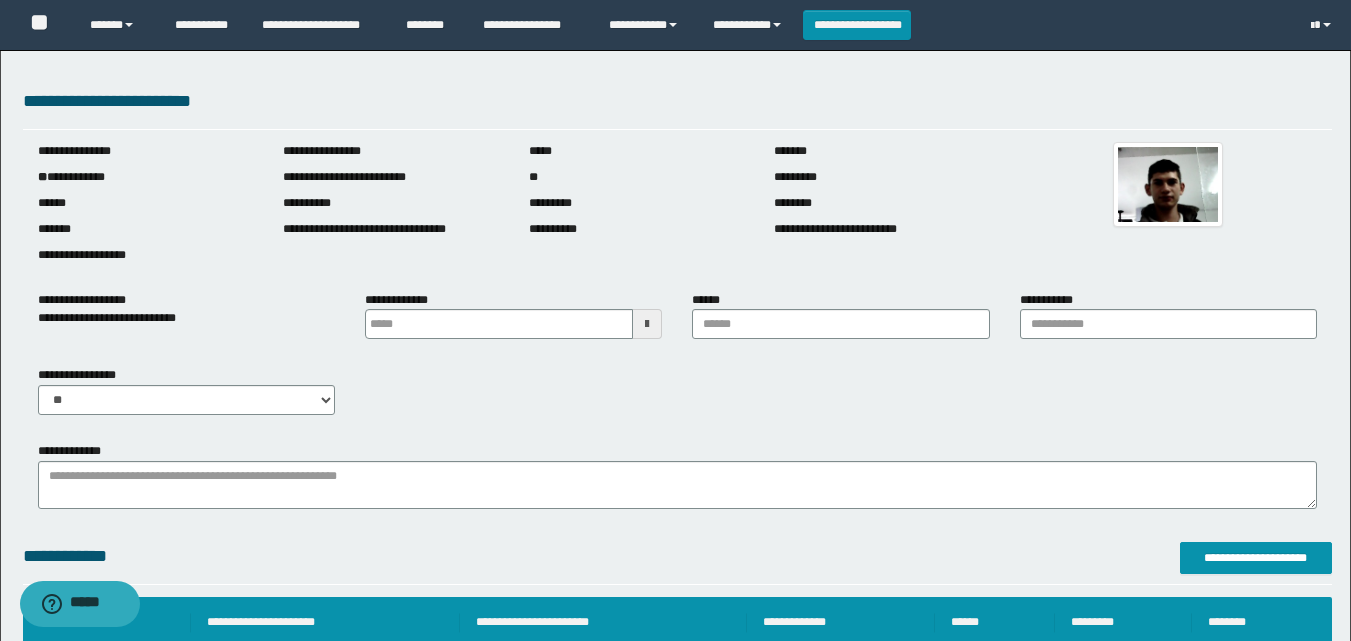 type on "*******" 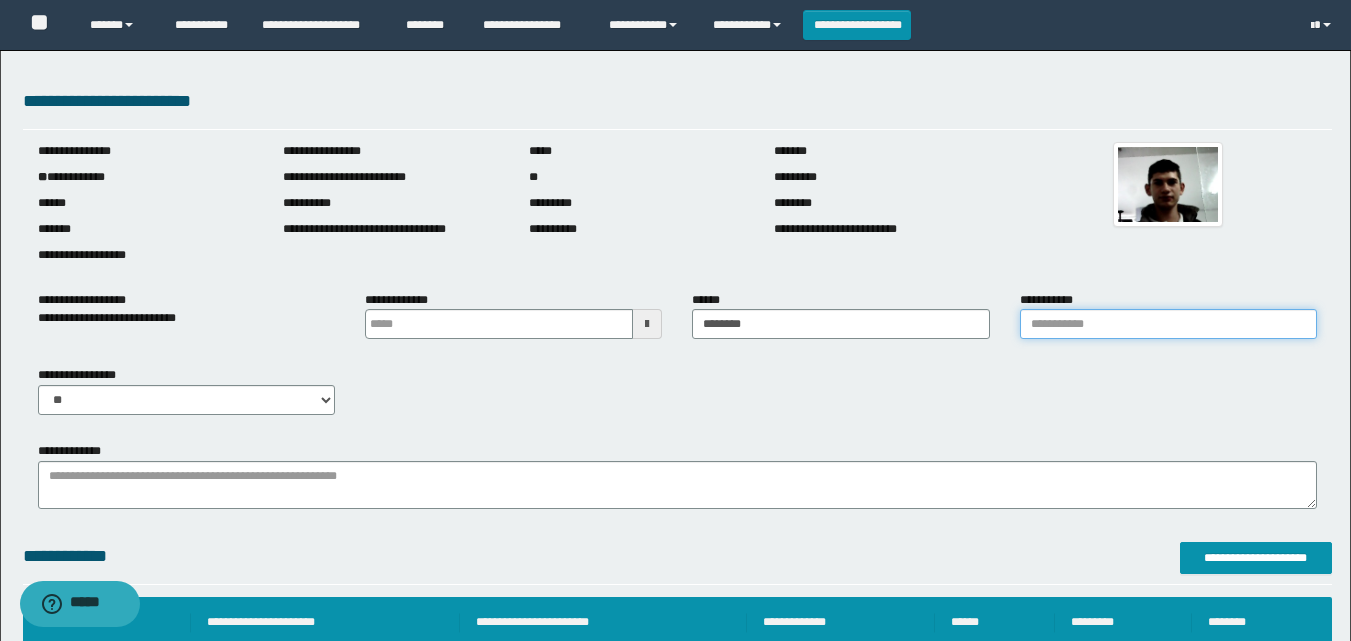 drag, startPoint x: 1075, startPoint y: 316, endPoint x: 1111, endPoint y: 343, distance: 45 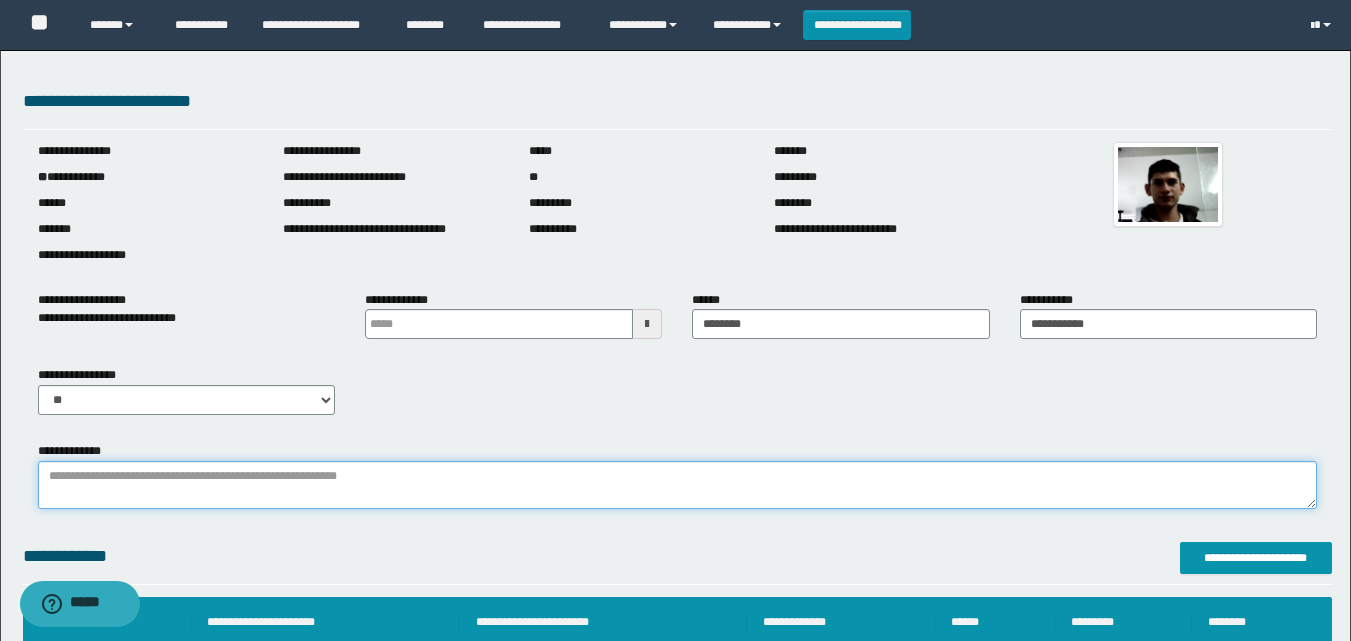 click on "**********" at bounding box center [677, 485] 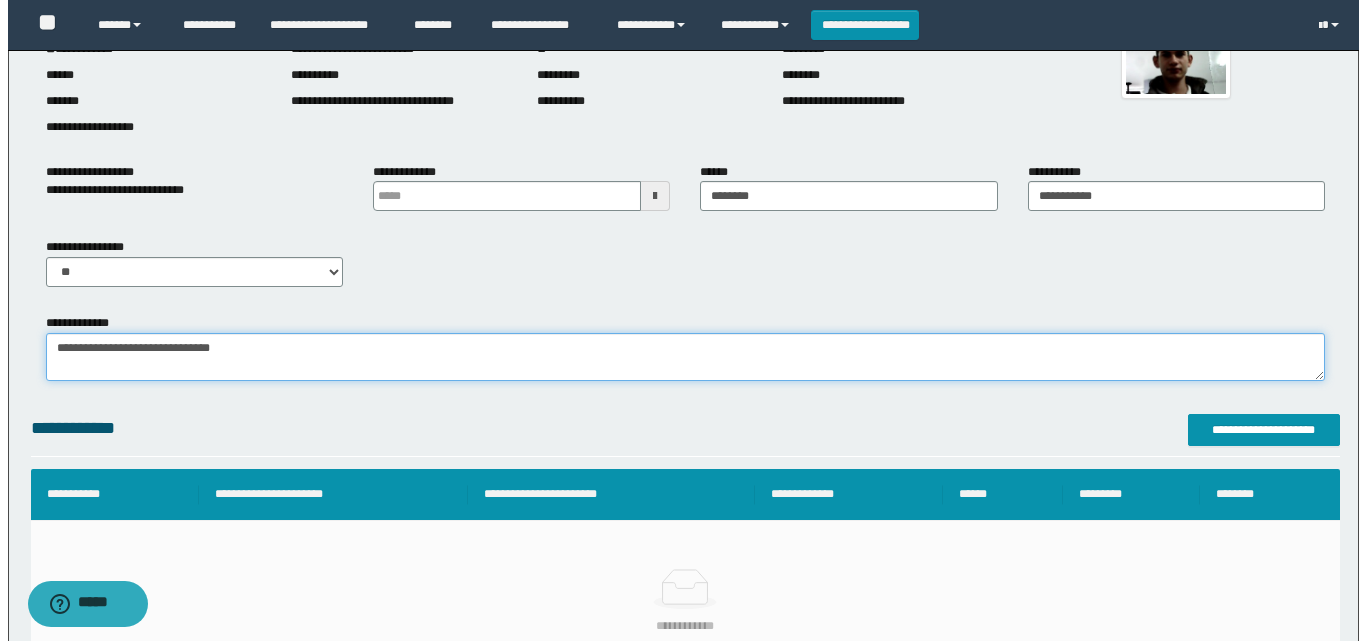scroll, scrollTop: 300, scrollLeft: 0, axis: vertical 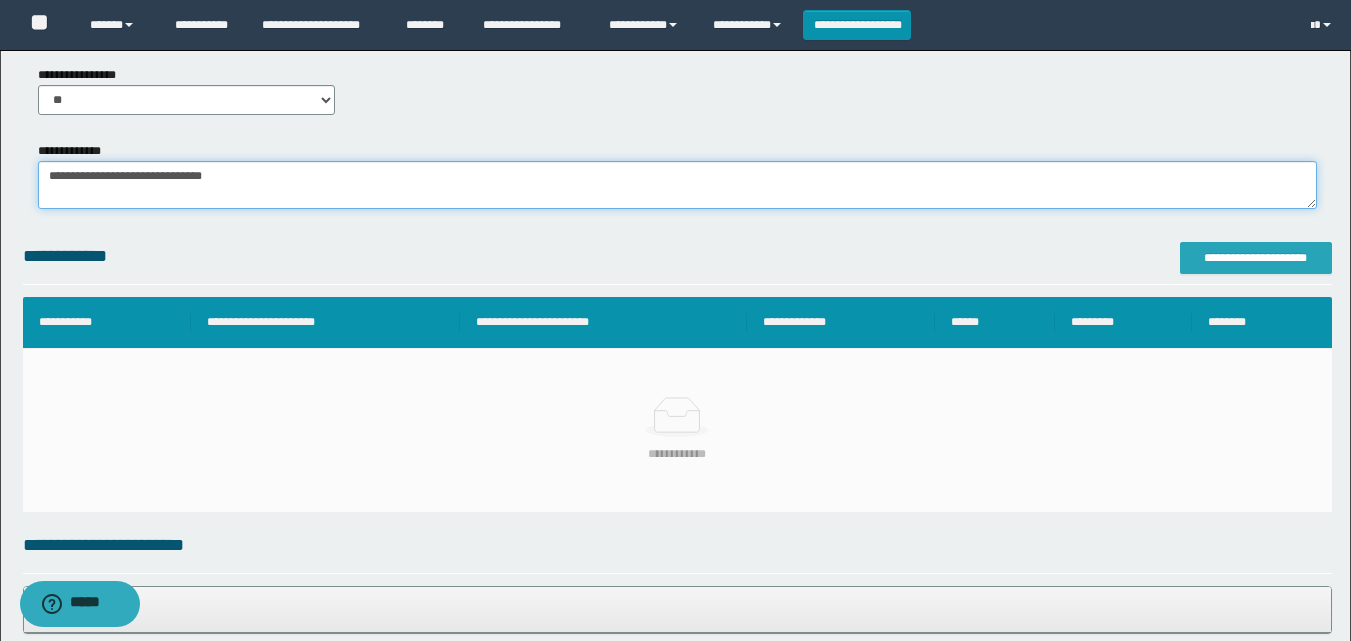 type on "**********" 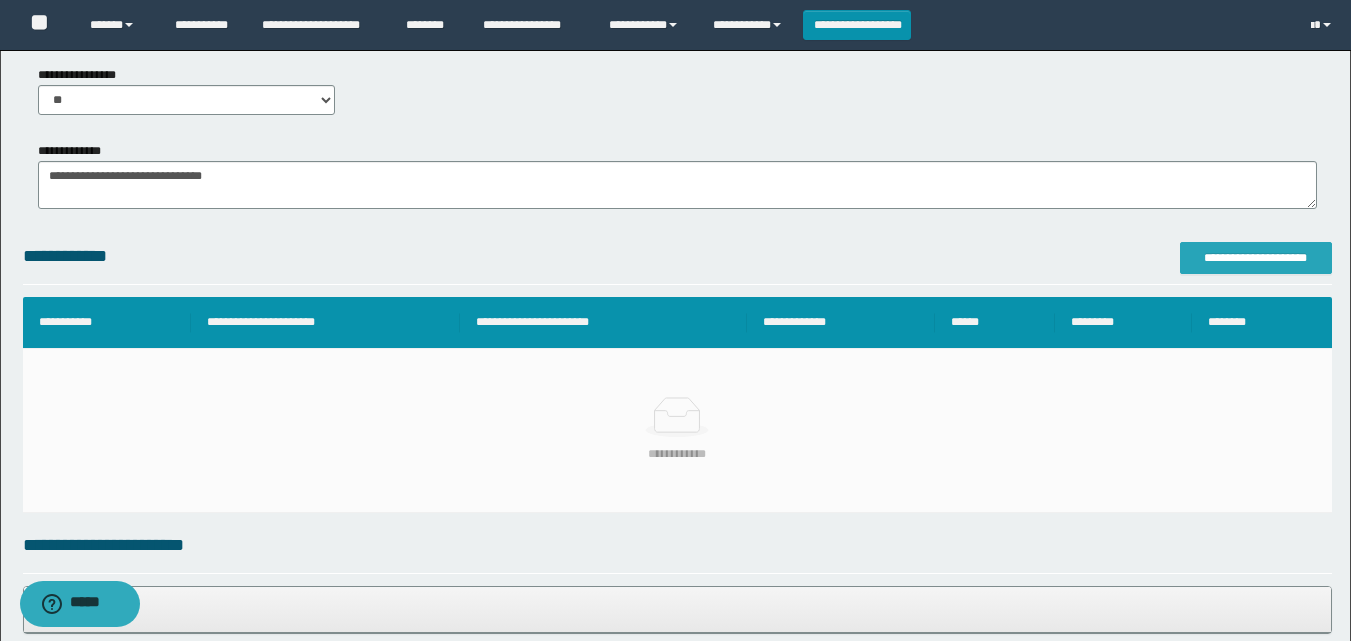 click on "**********" at bounding box center [1256, 258] 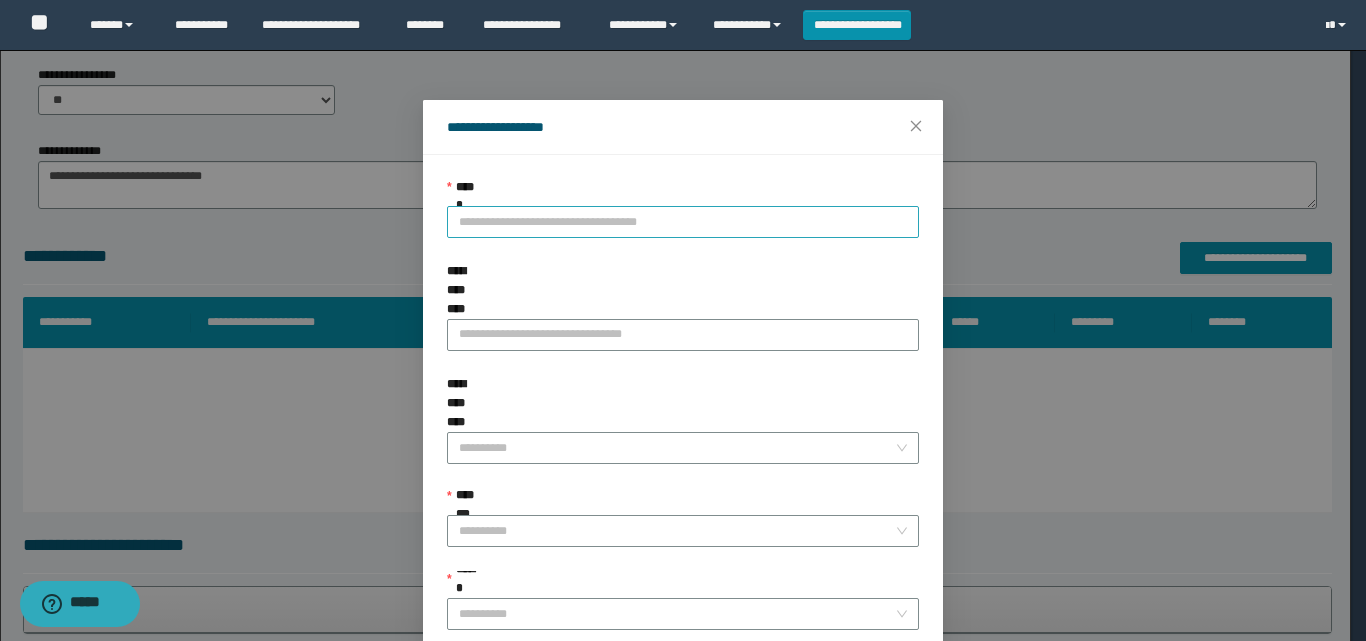 click on "**********" at bounding box center [683, 222] 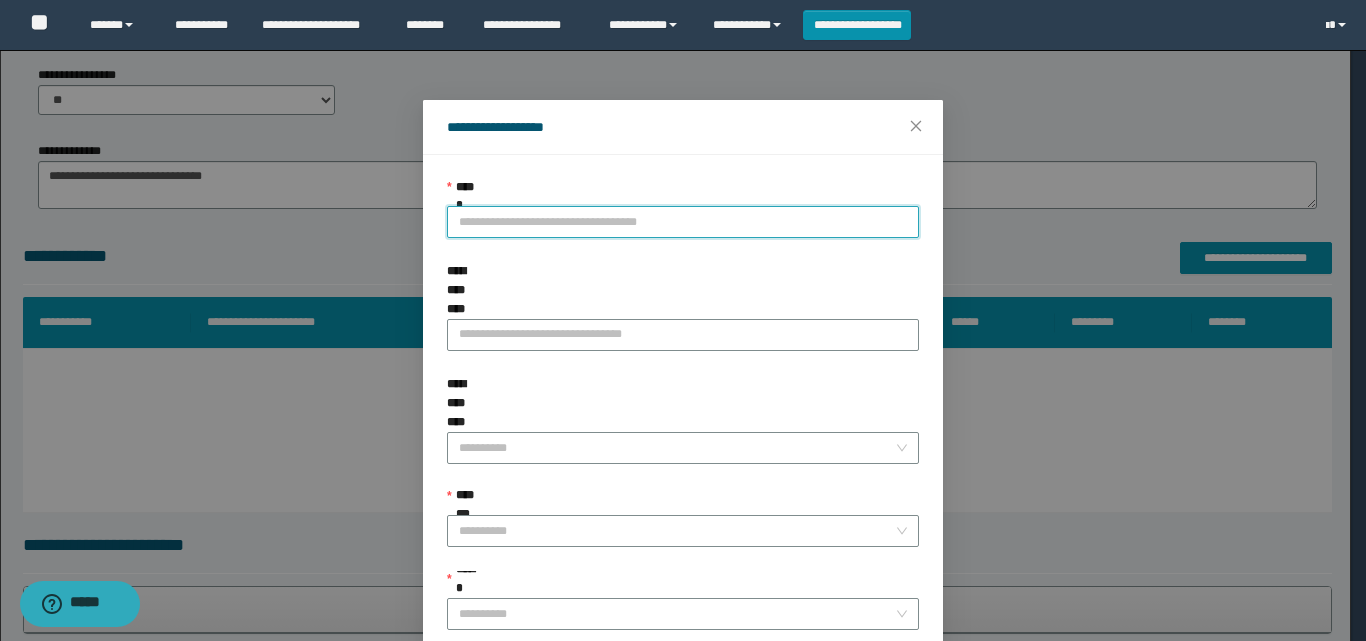 click on "**********" at bounding box center (683, 222) 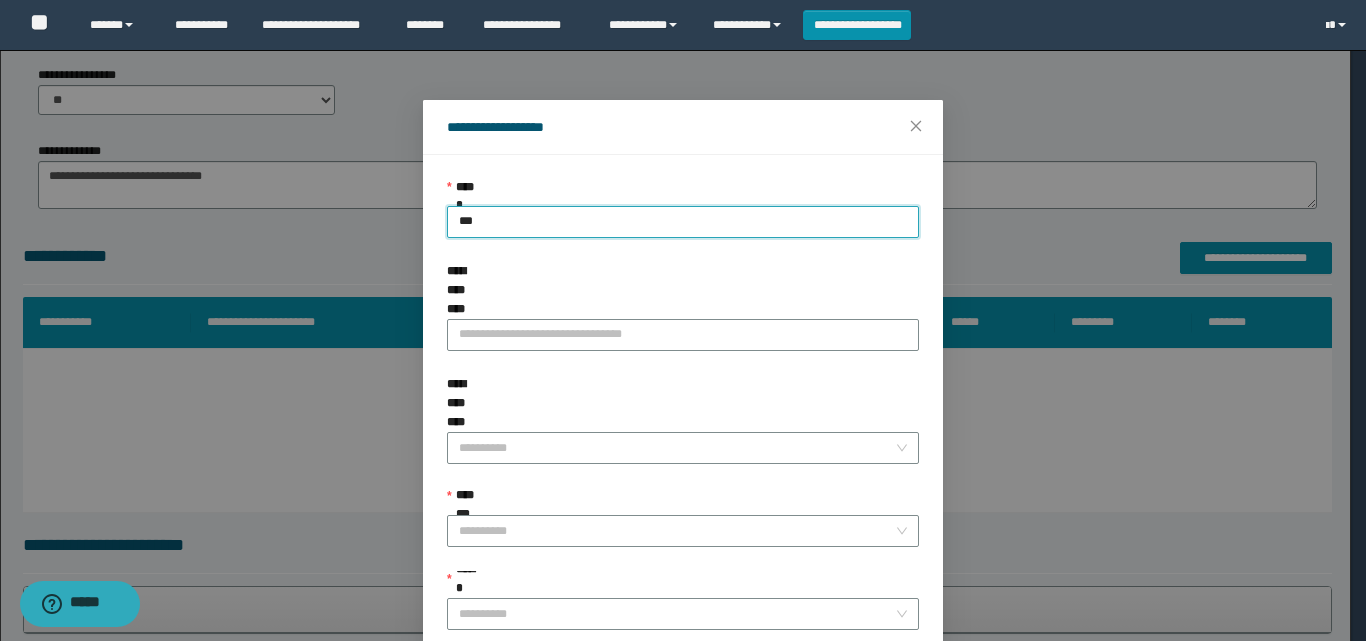 type on "****" 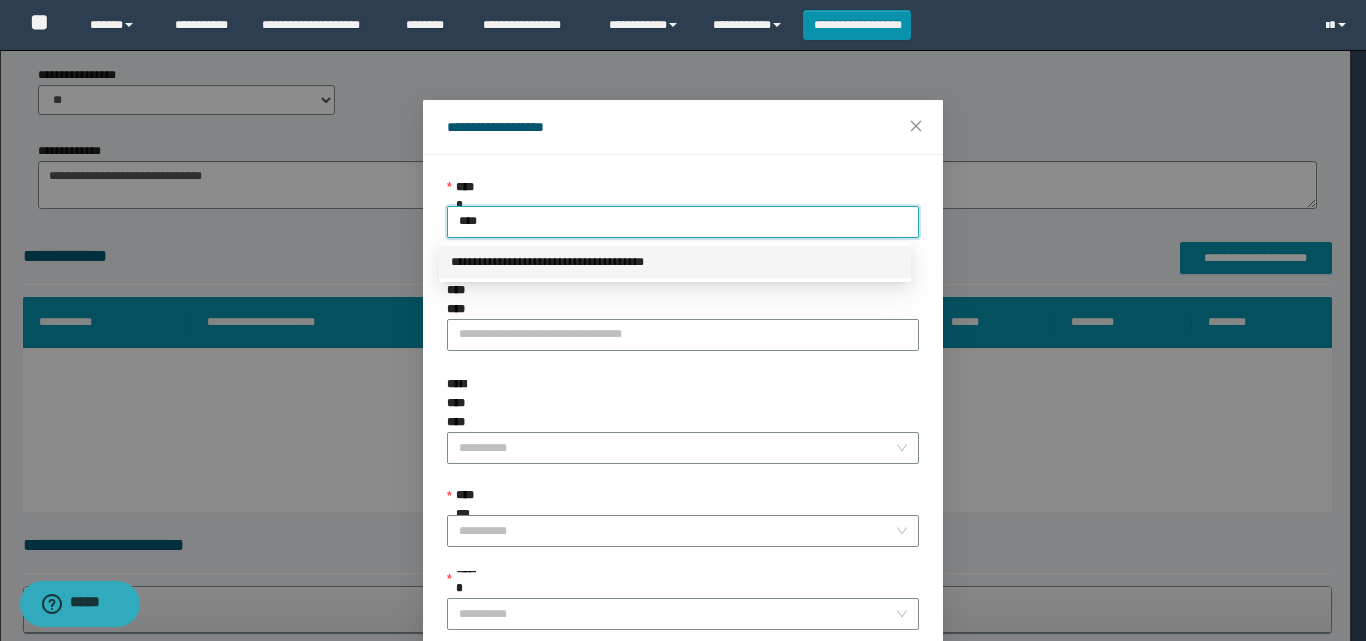 click on "**********" at bounding box center (675, 262) 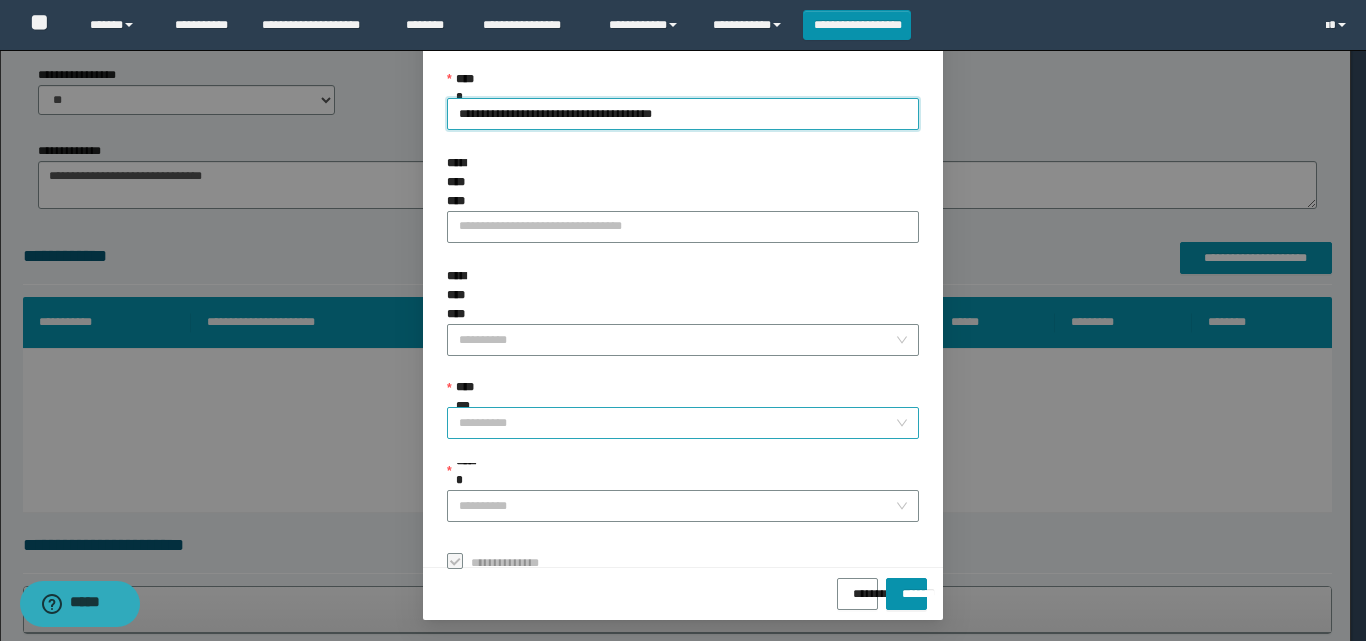 scroll, scrollTop: 111, scrollLeft: 0, axis: vertical 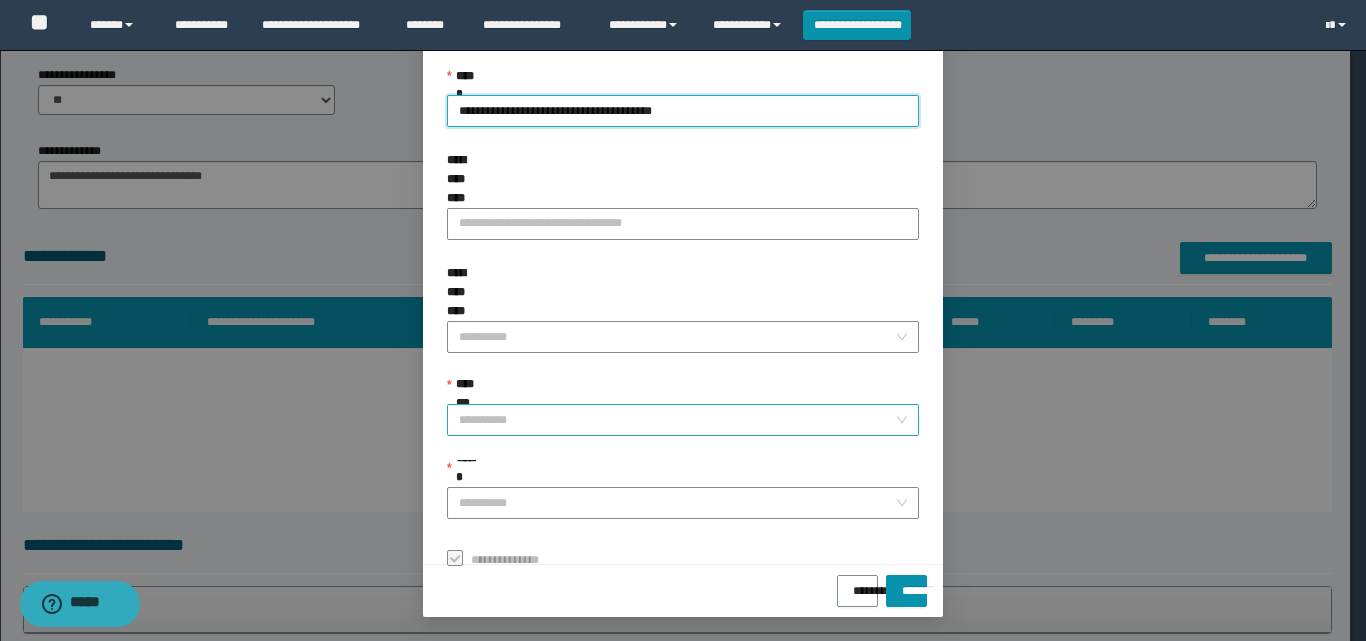 click on "**********" at bounding box center (677, 420) 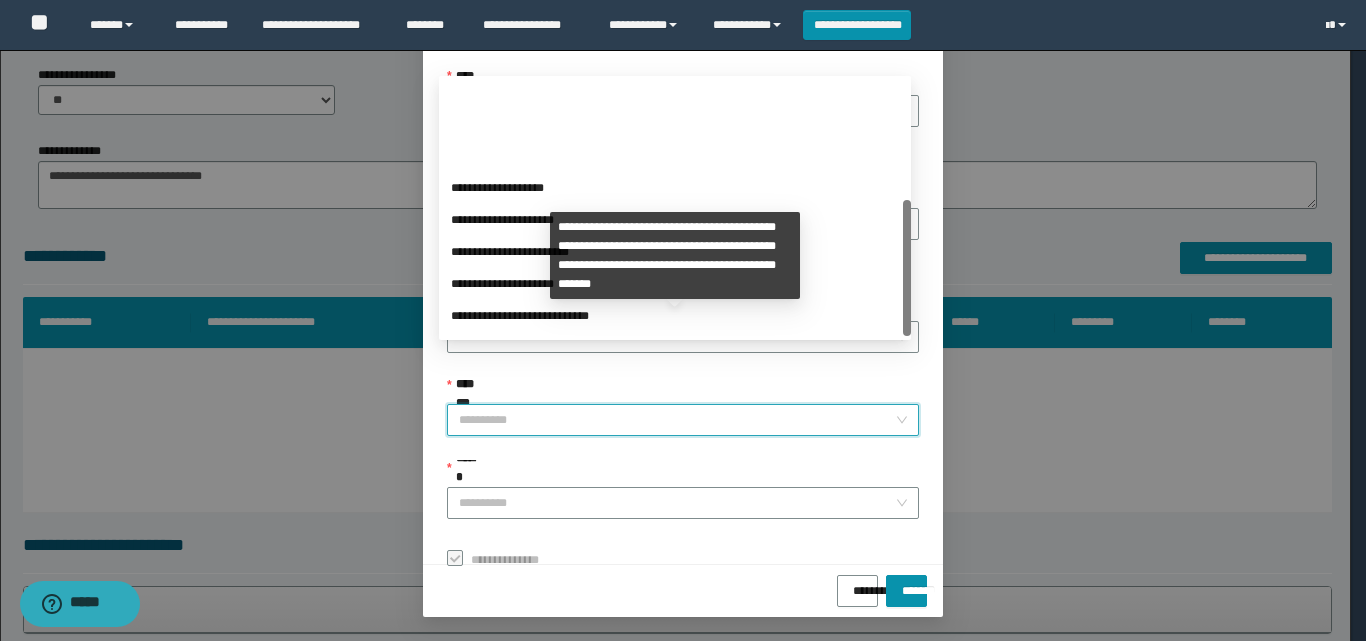 scroll, scrollTop: 224, scrollLeft: 0, axis: vertical 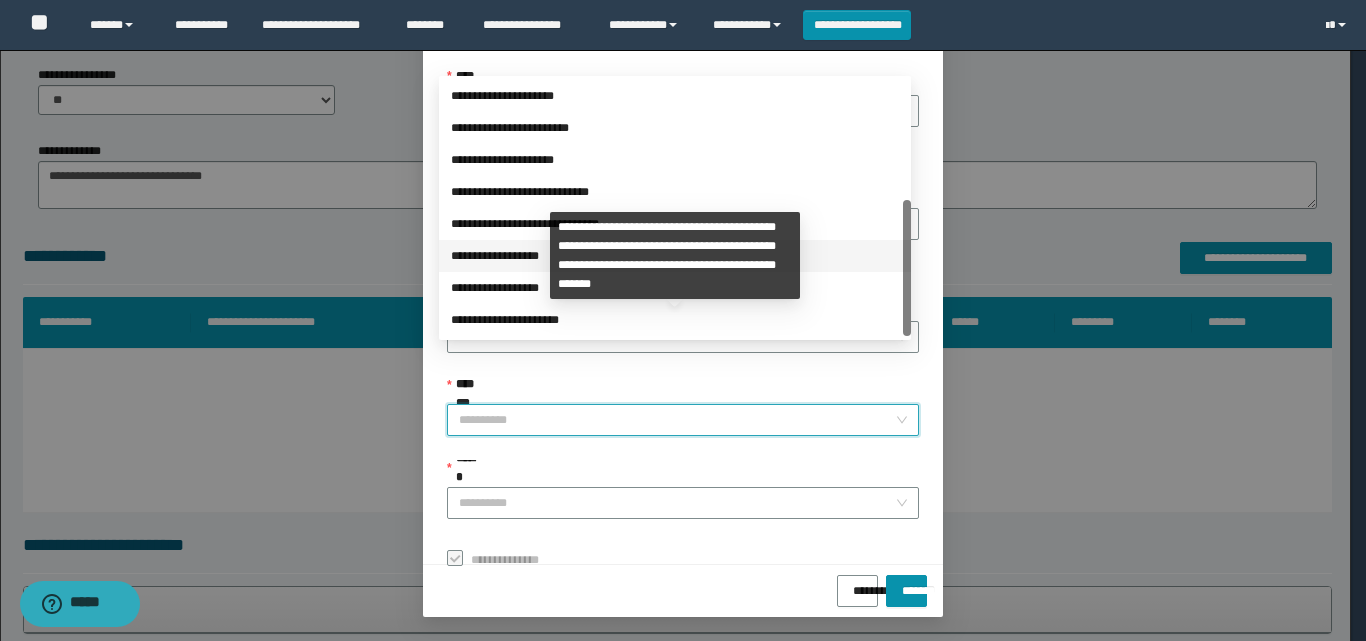 click on "**********" at bounding box center [675, 256] 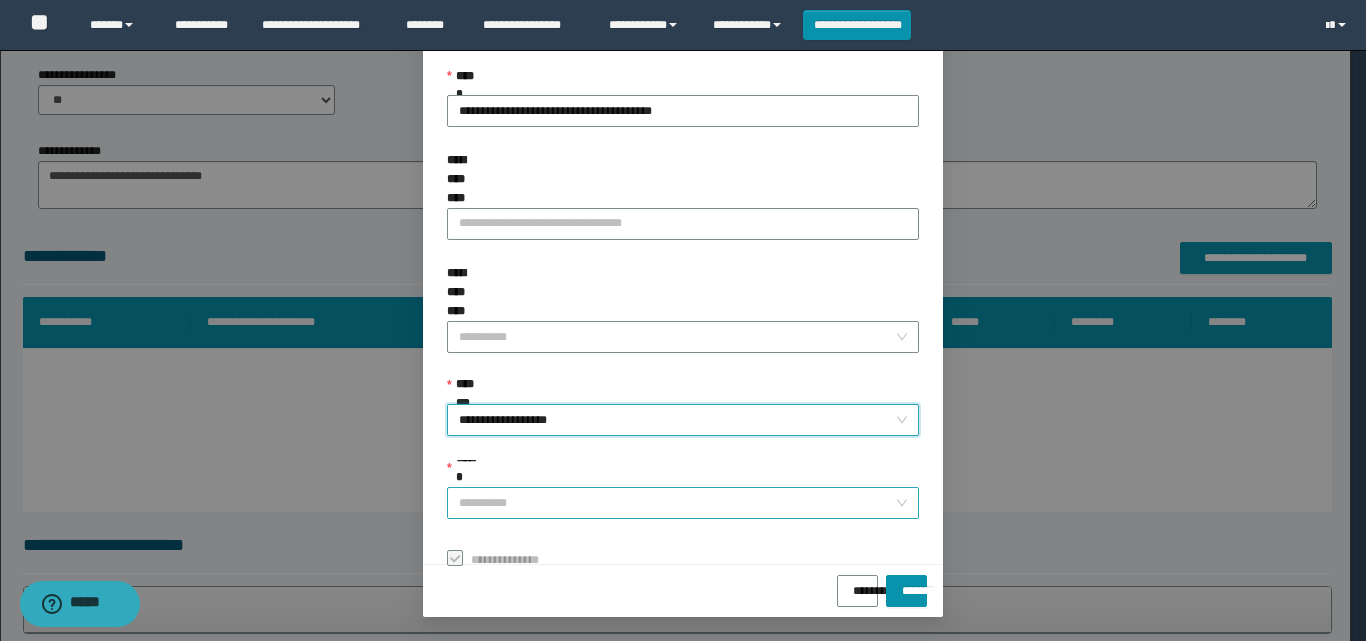 click on "******" at bounding box center (677, 503) 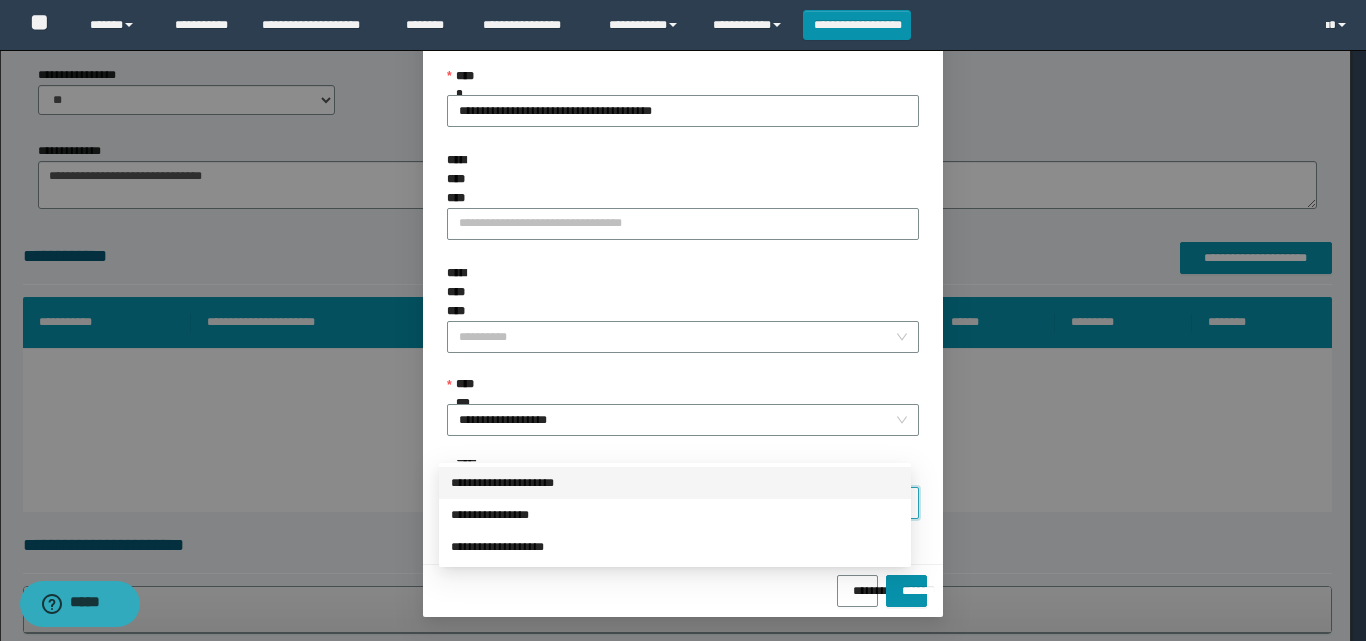 click on "**********" at bounding box center [675, 483] 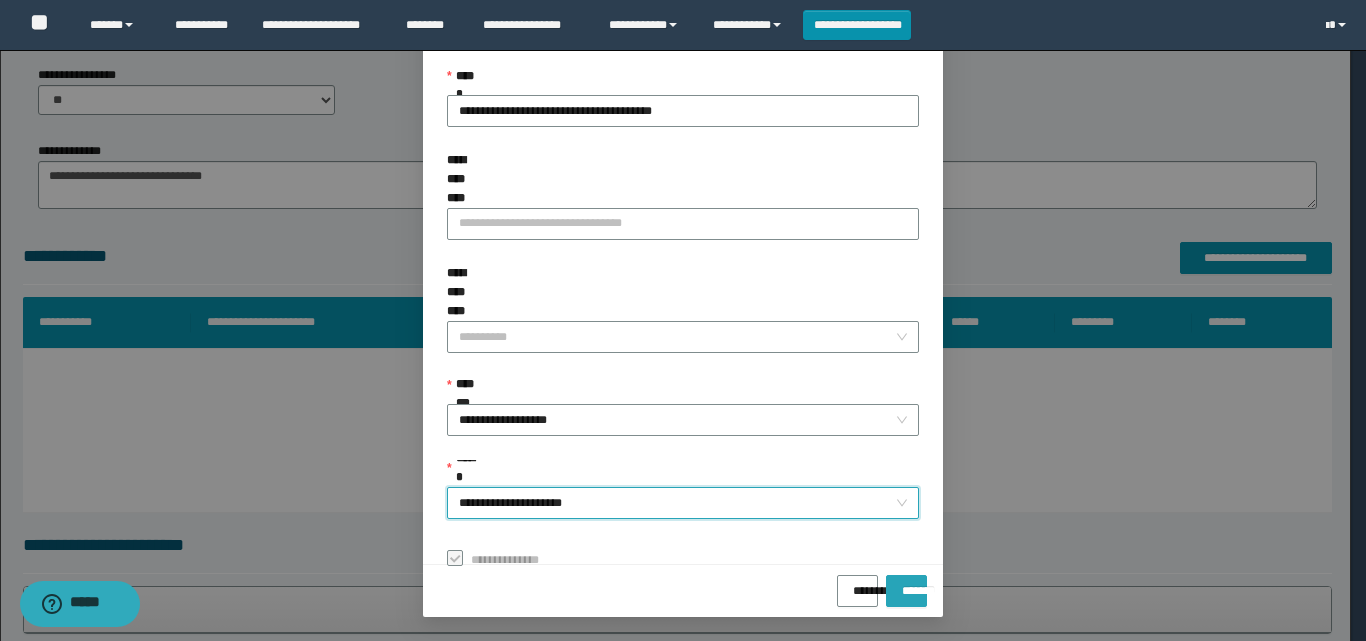 click on "*******" at bounding box center [906, 591] 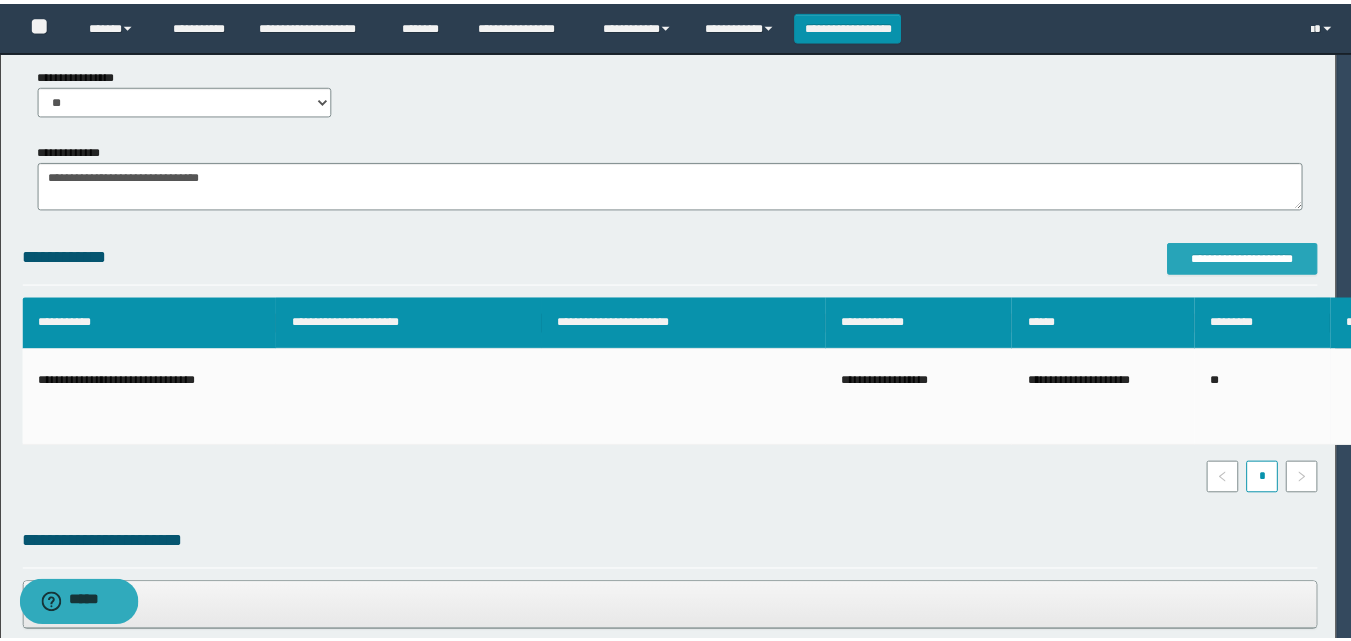 scroll, scrollTop: 0, scrollLeft: 0, axis: both 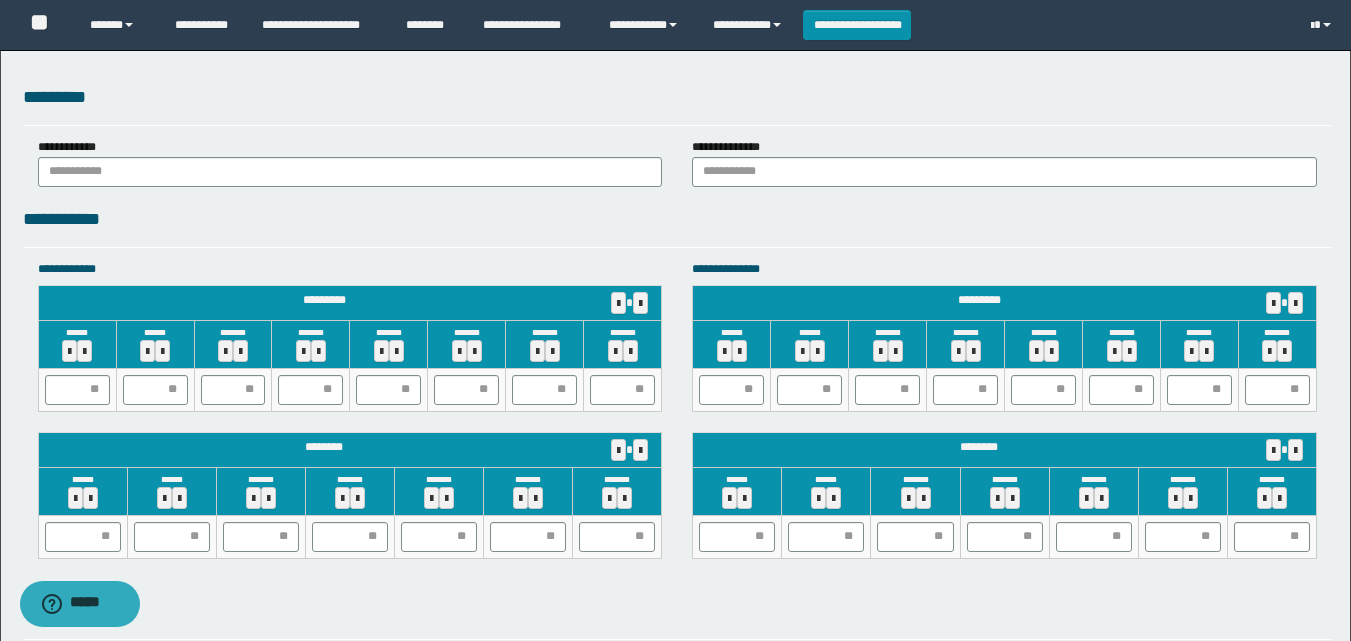 click on "**********" at bounding box center (675, 10) 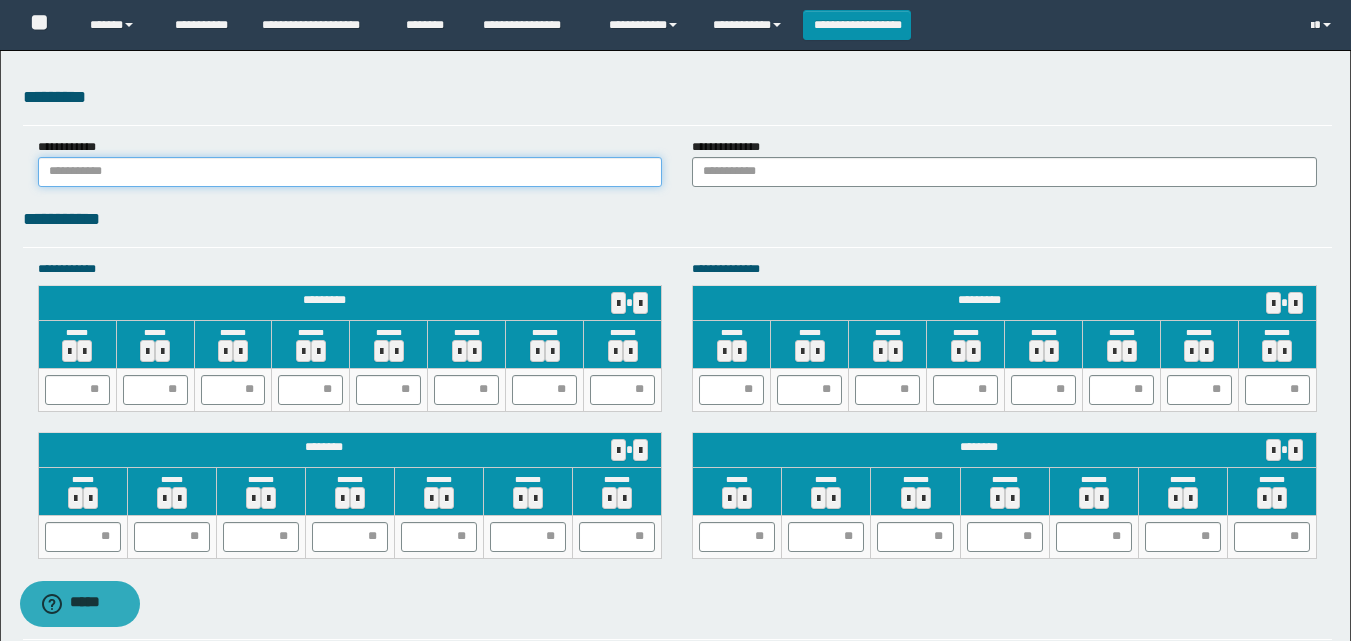 drag, startPoint x: 175, startPoint y: 177, endPoint x: 184, endPoint y: 182, distance: 10.29563 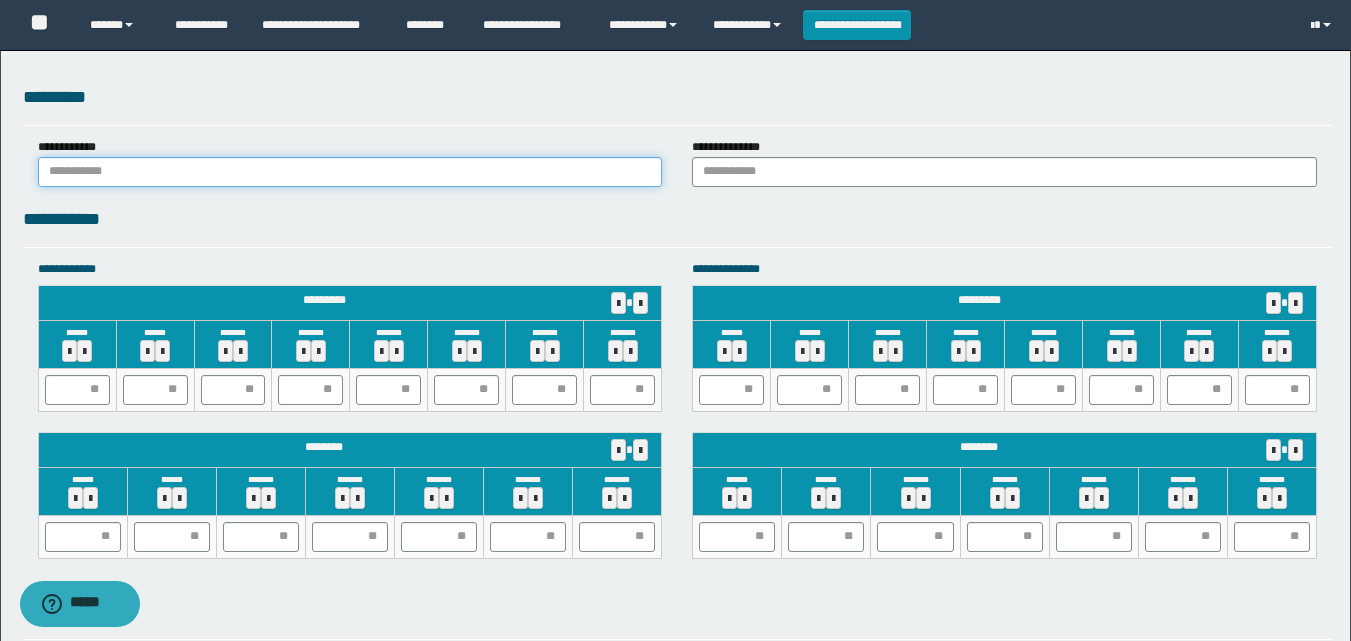 click at bounding box center (350, 172) 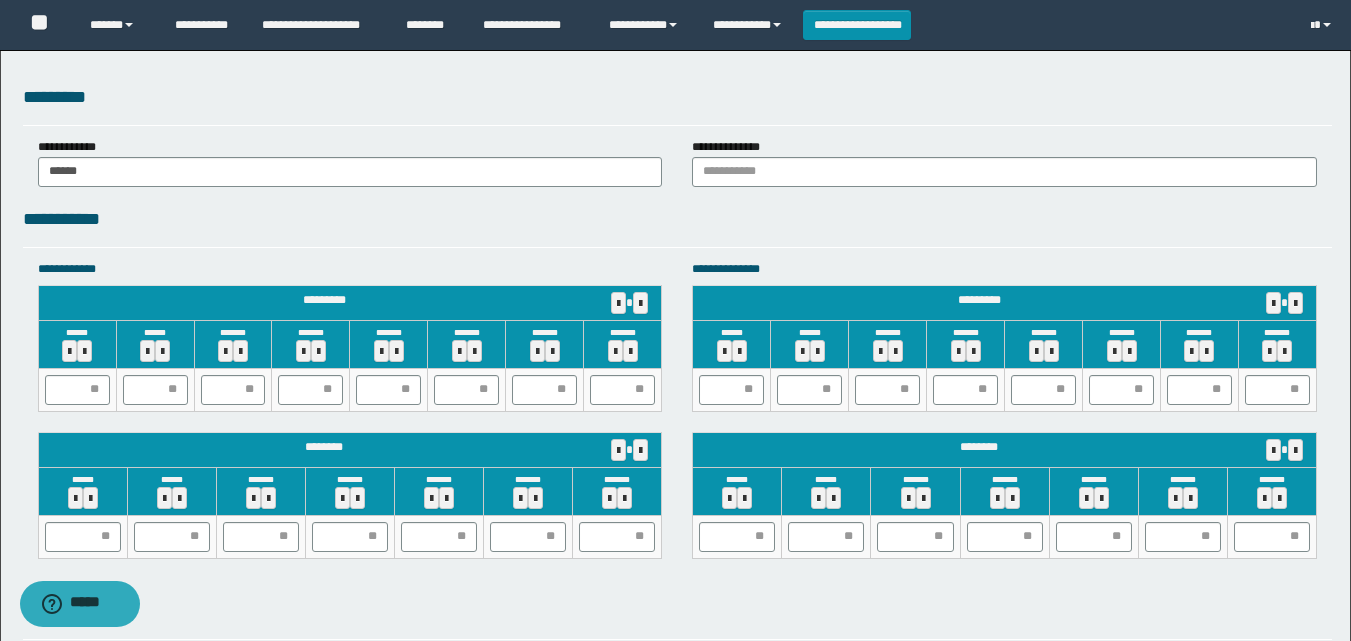click on "**********" at bounding box center [1004, 162] 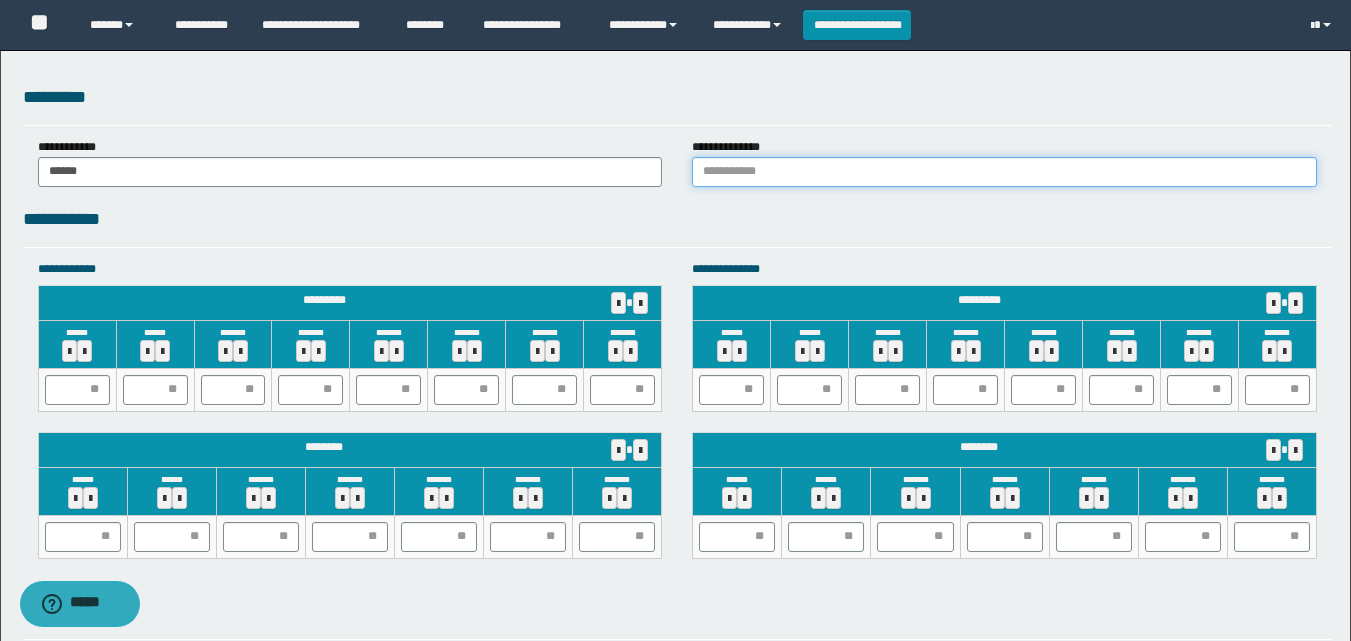 click at bounding box center (1004, 172) 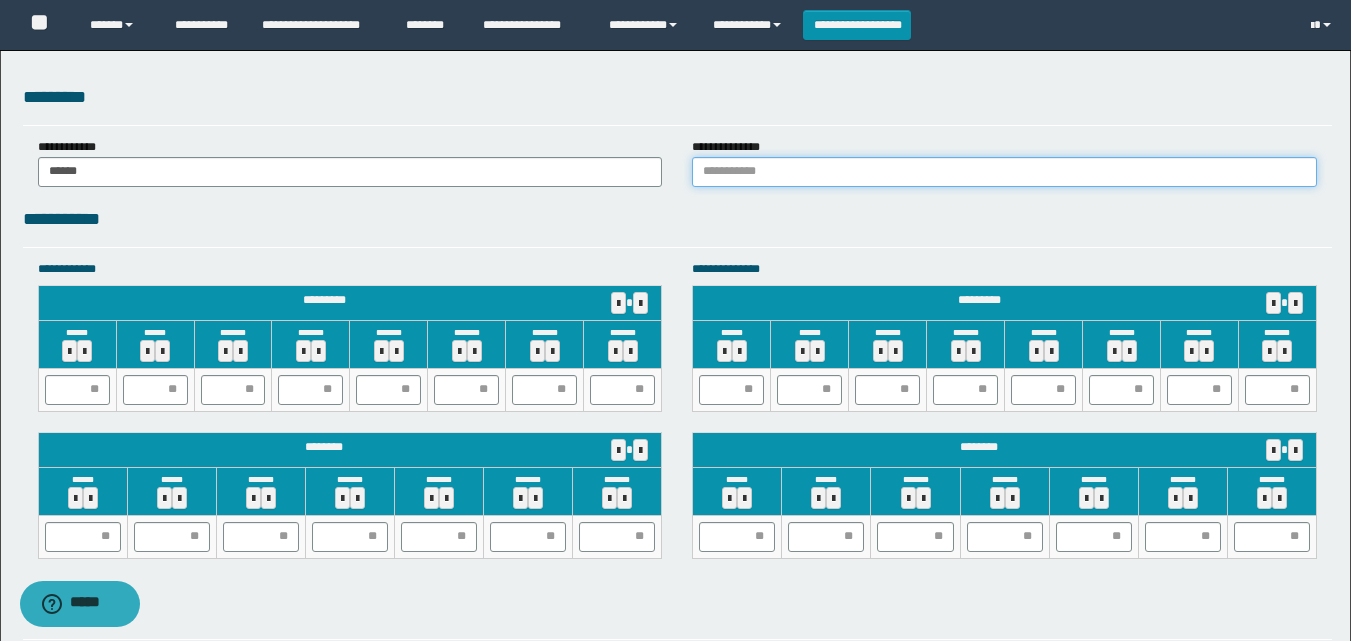 type on "******" 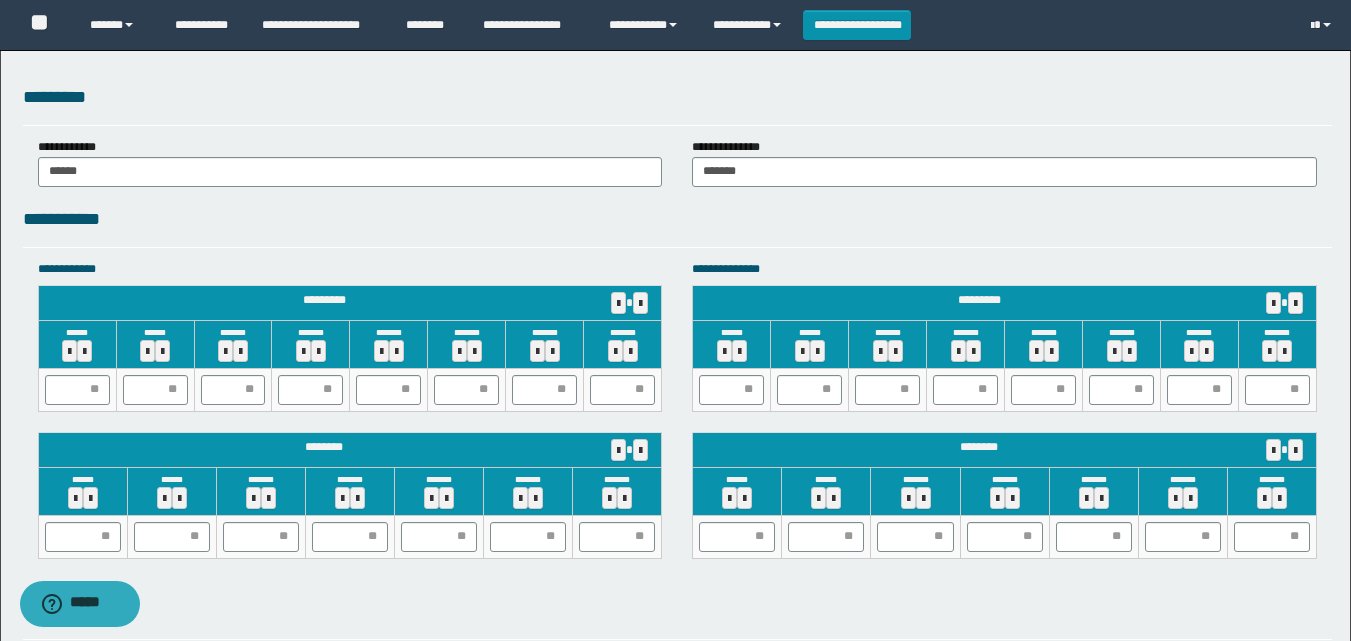 click on "**********" at bounding box center (1004, 269) 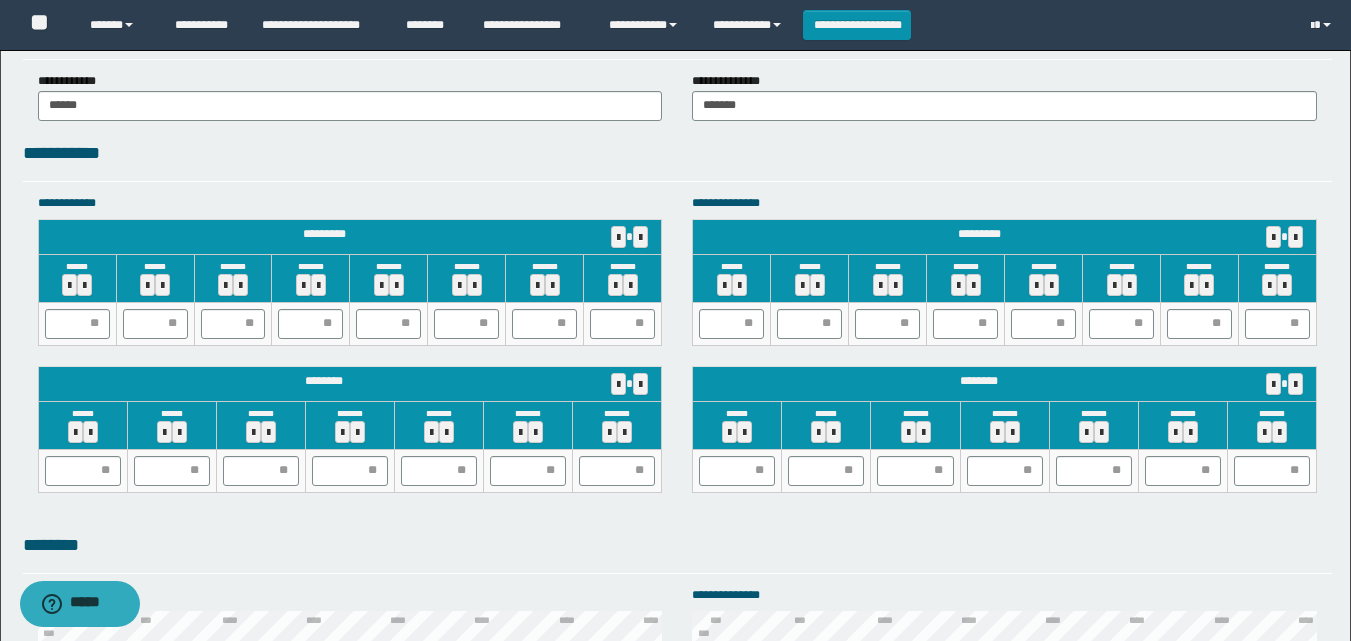 scroll, scrollTop: 1793, scrollLeft: 0, axis: vertical 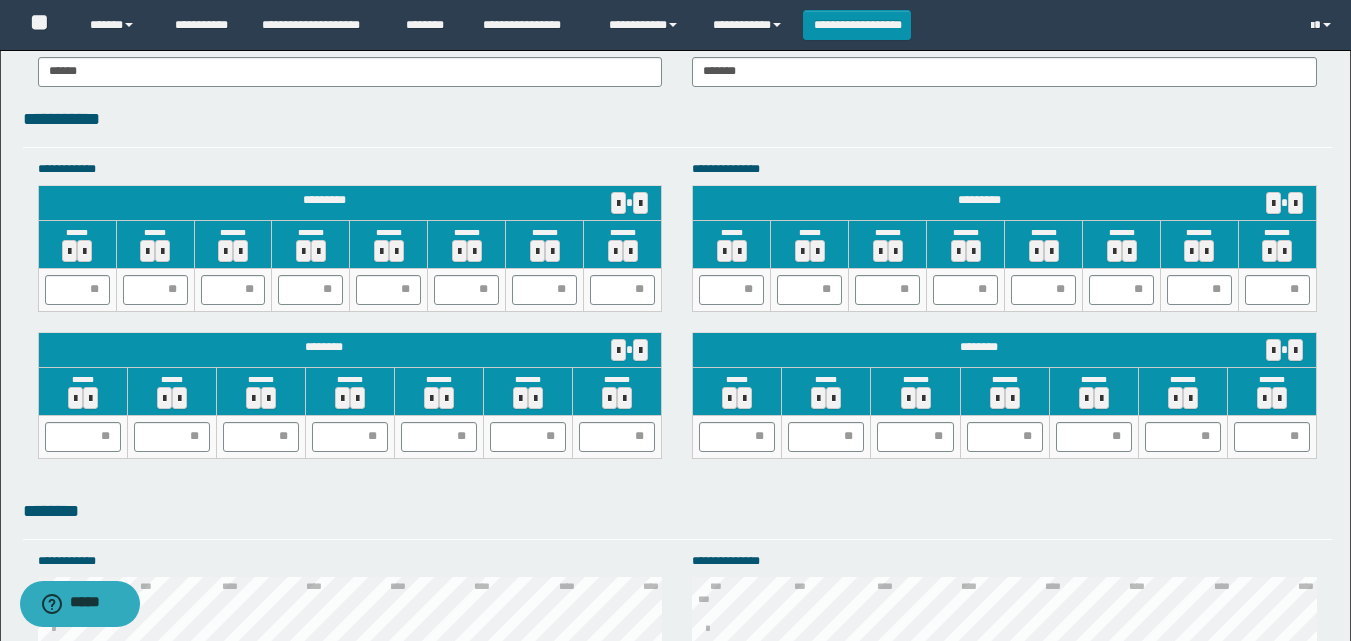click on "**********" at bounding box center (677, 119) 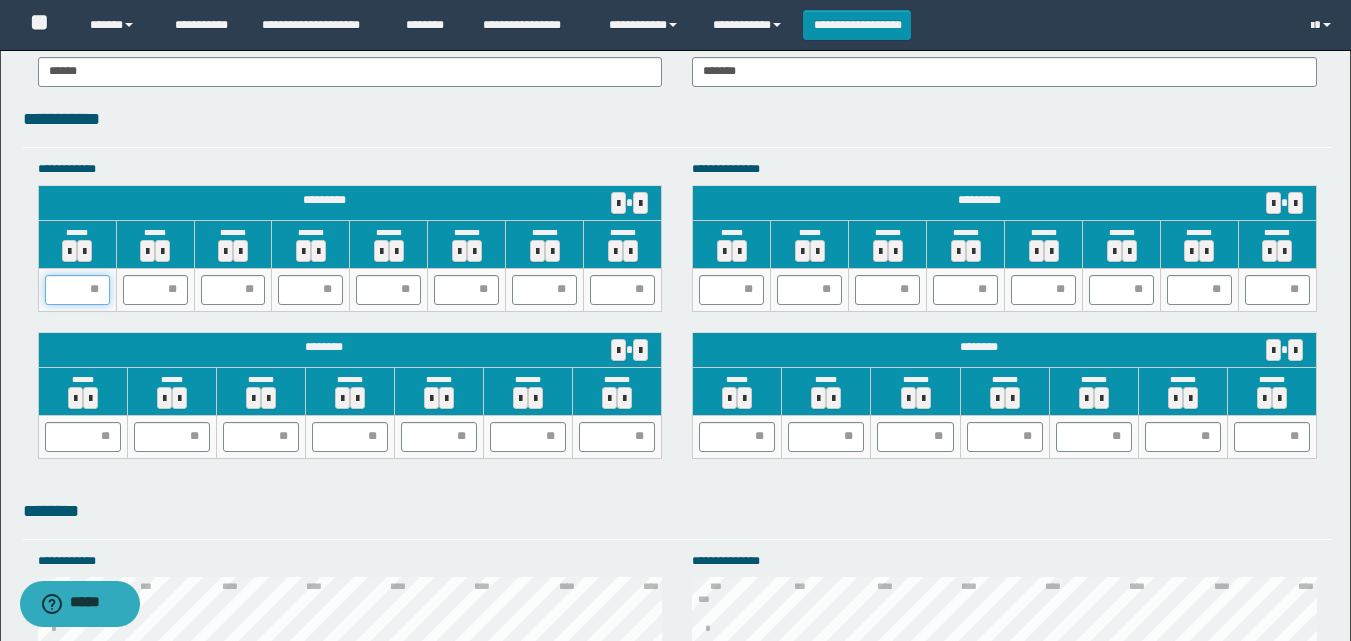click at bounding box center [77, 290] 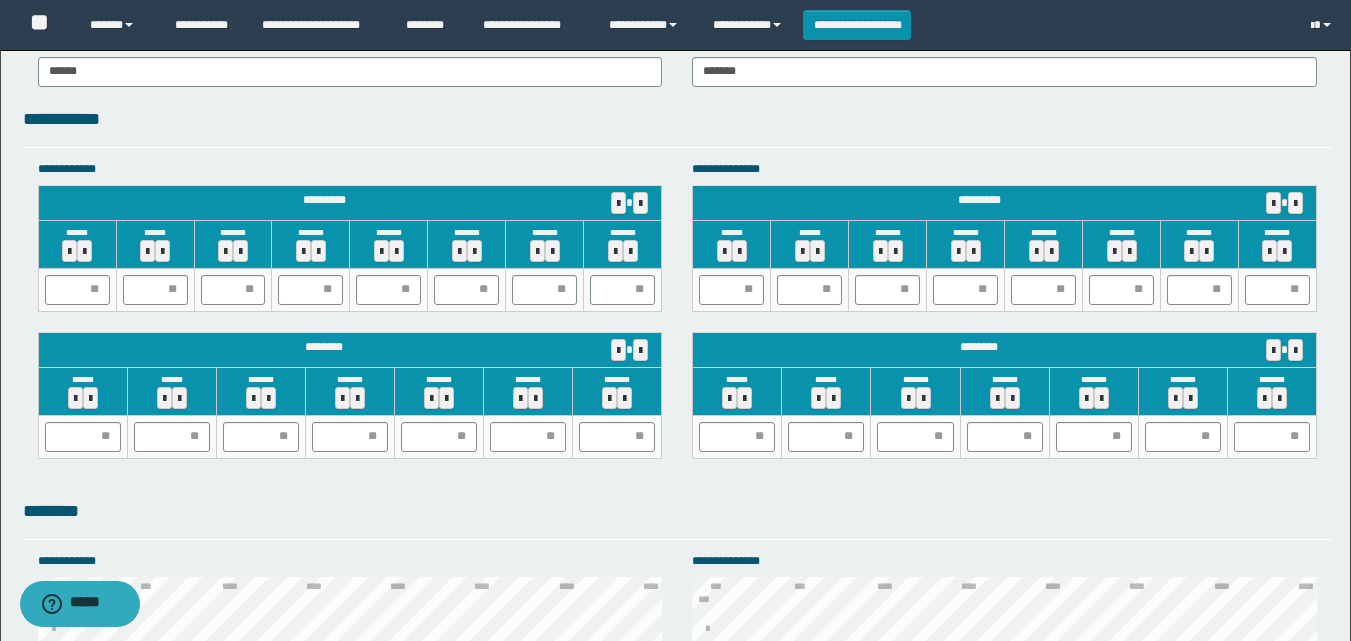 click on "**********" at bounding box center (675, -90) 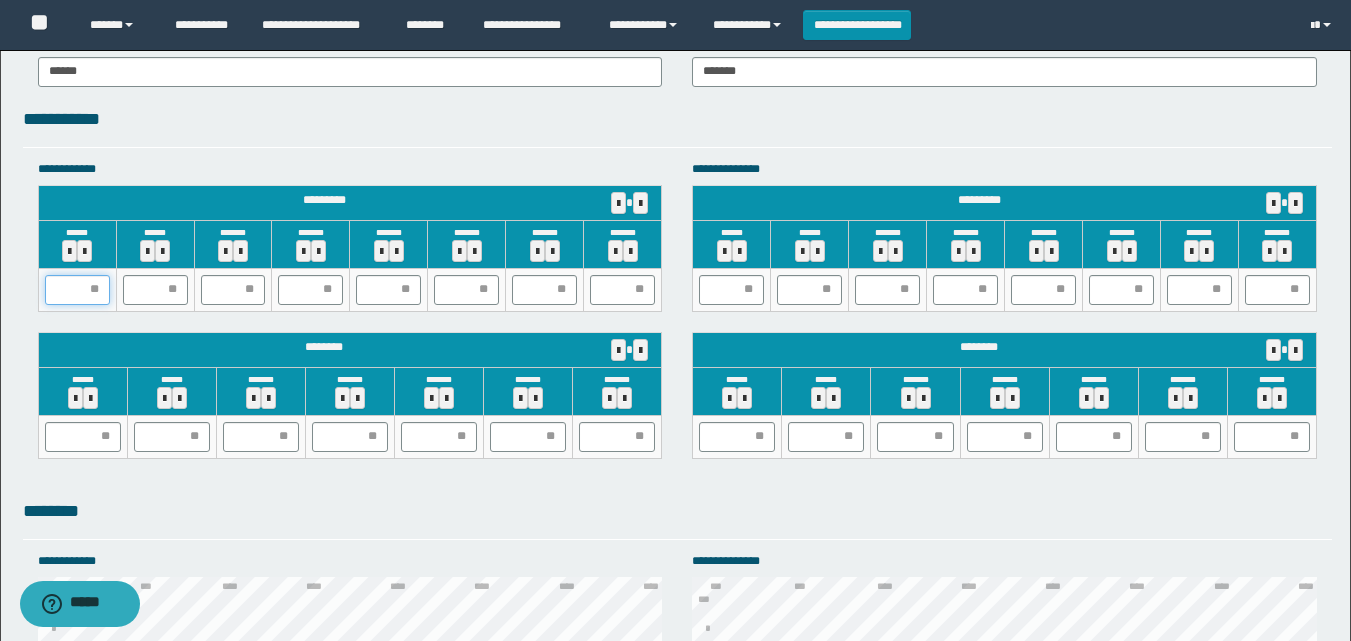 click at bounding box center (77, 290) 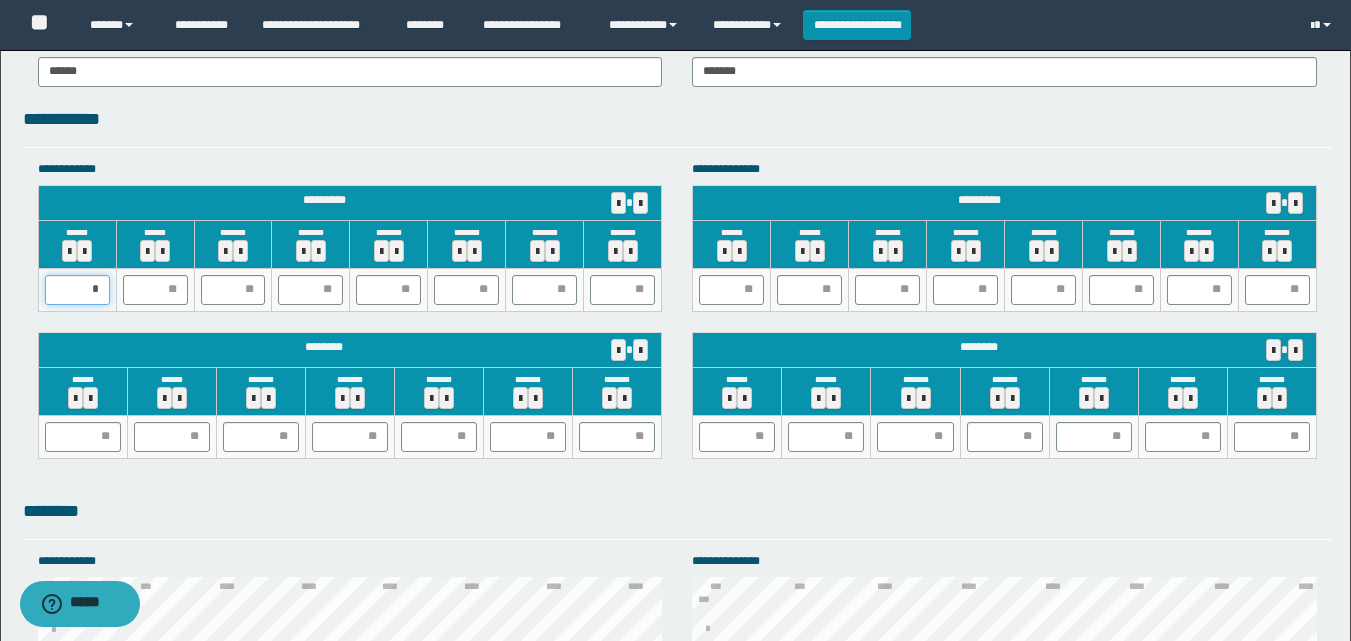 type on "**" 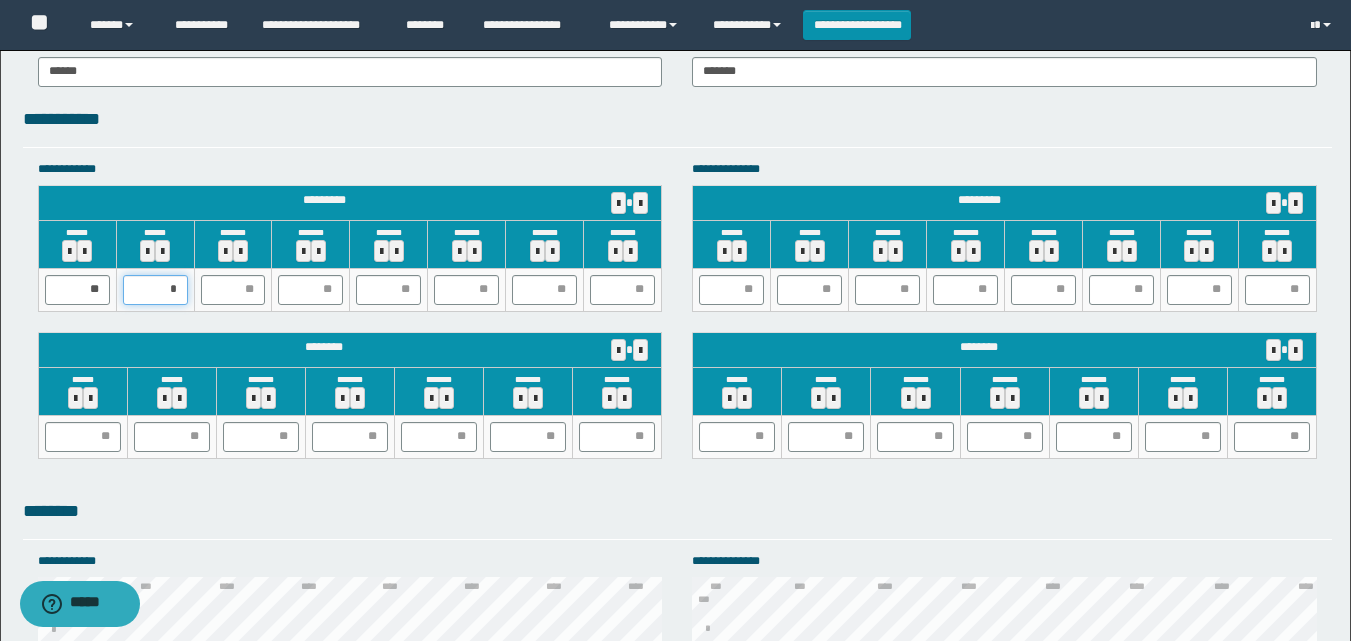 type on "**" 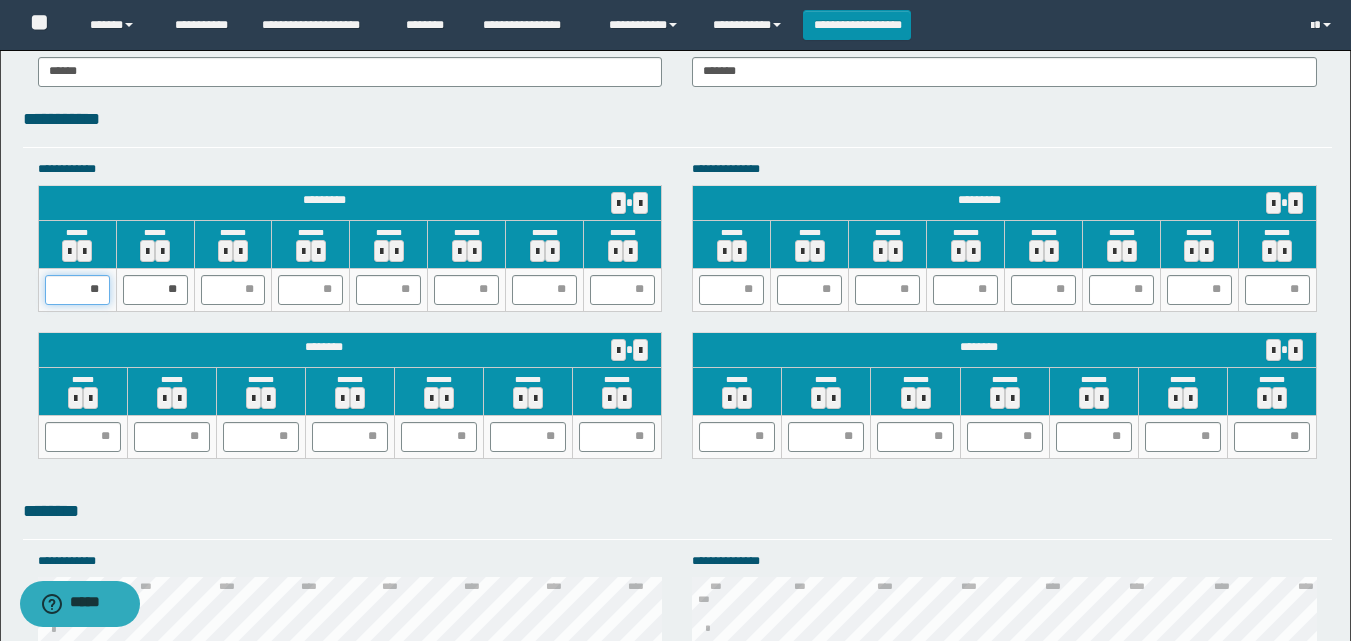 drag, startPoint x: 74, startPoint y: 290, endPoint x: 112, endPoint y: 287, distance: 38.118237 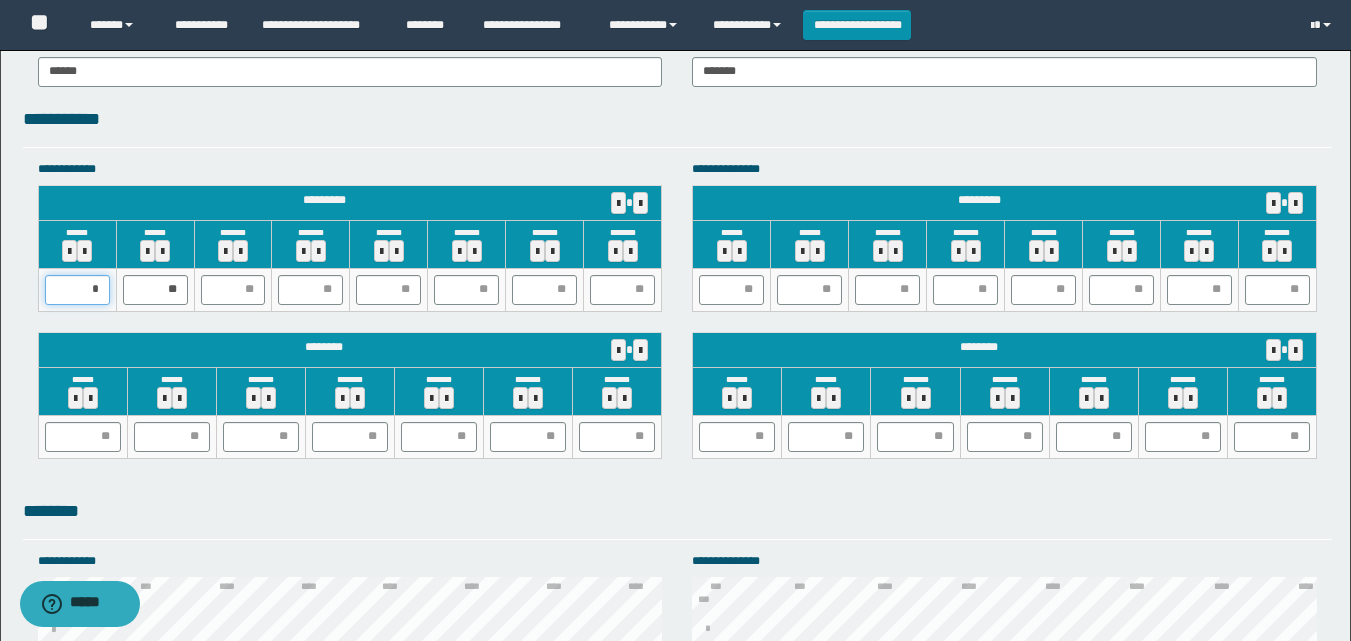 type on "**" 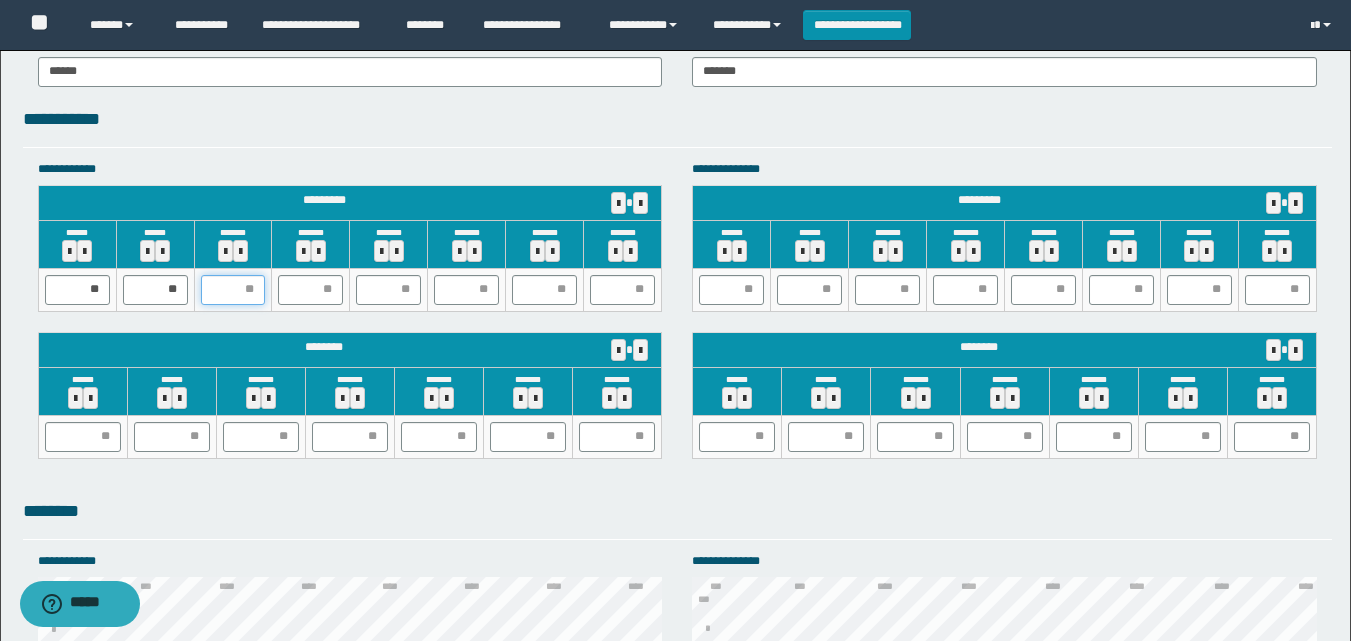 type on "*" 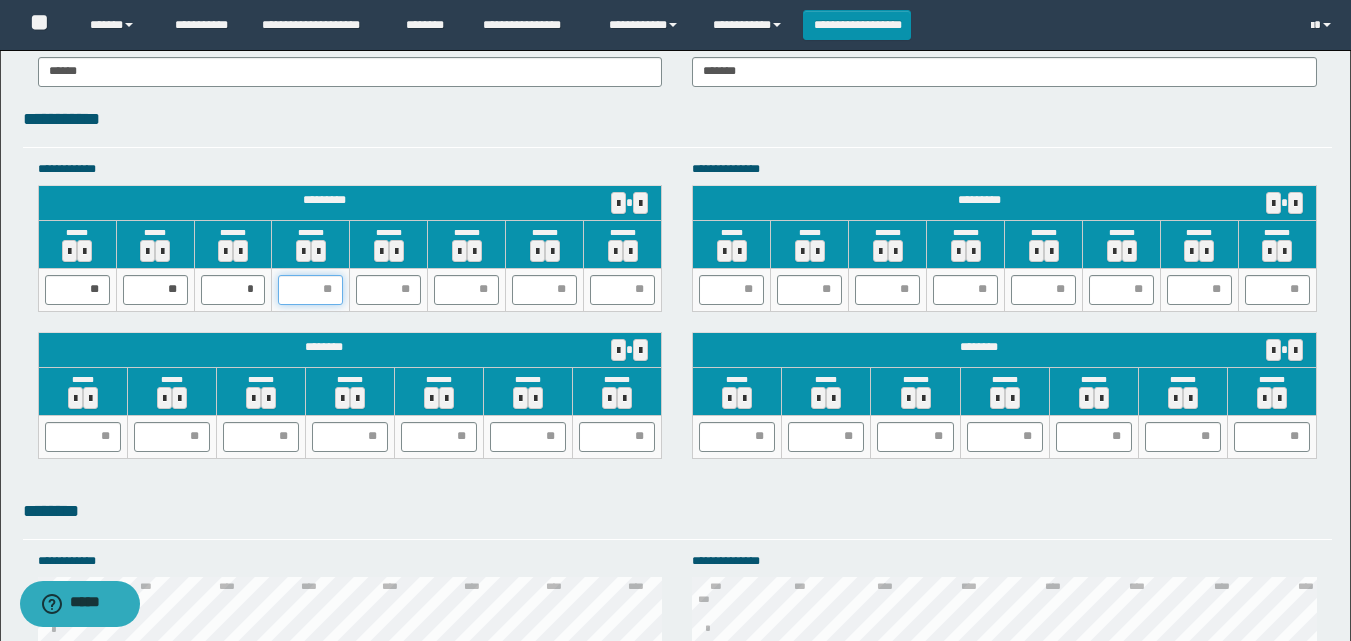 type on "*" 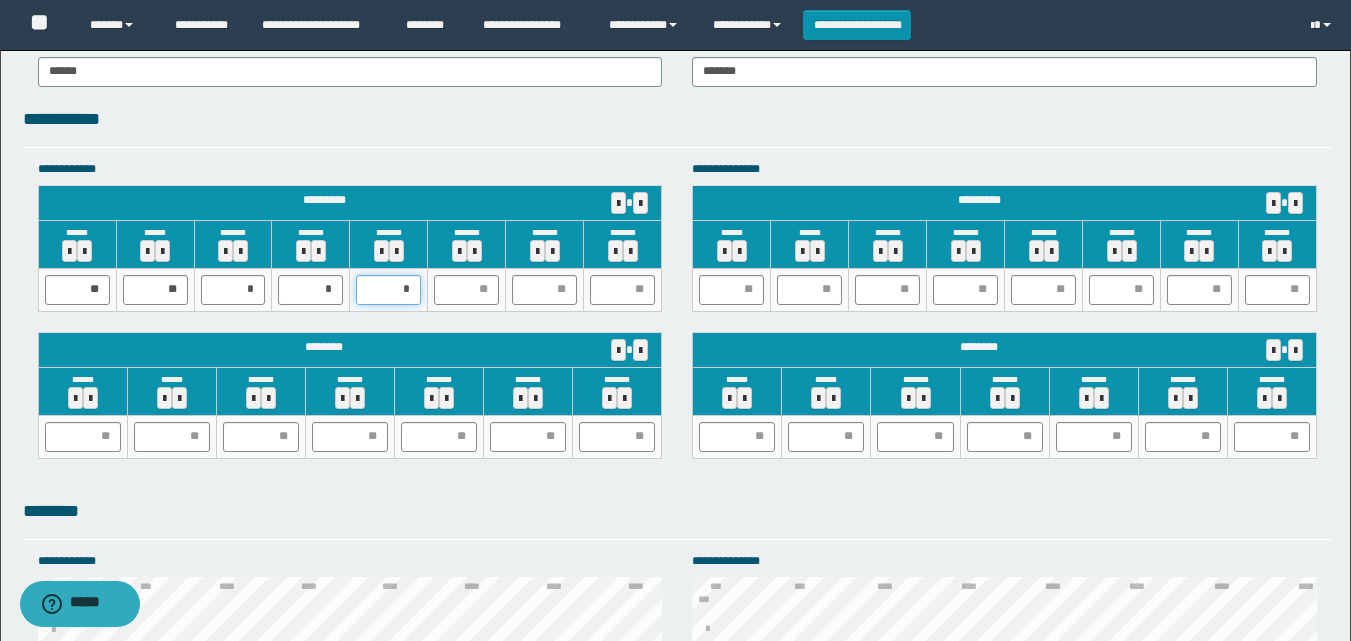 type on "**" 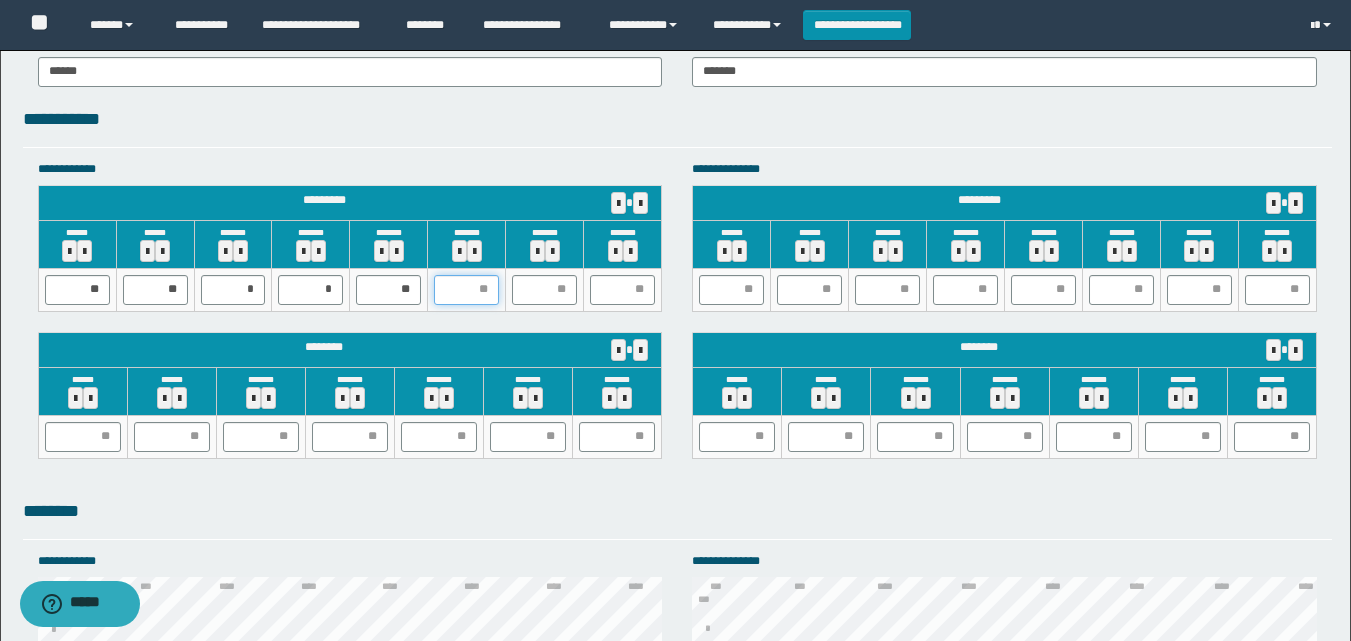 type on "*" 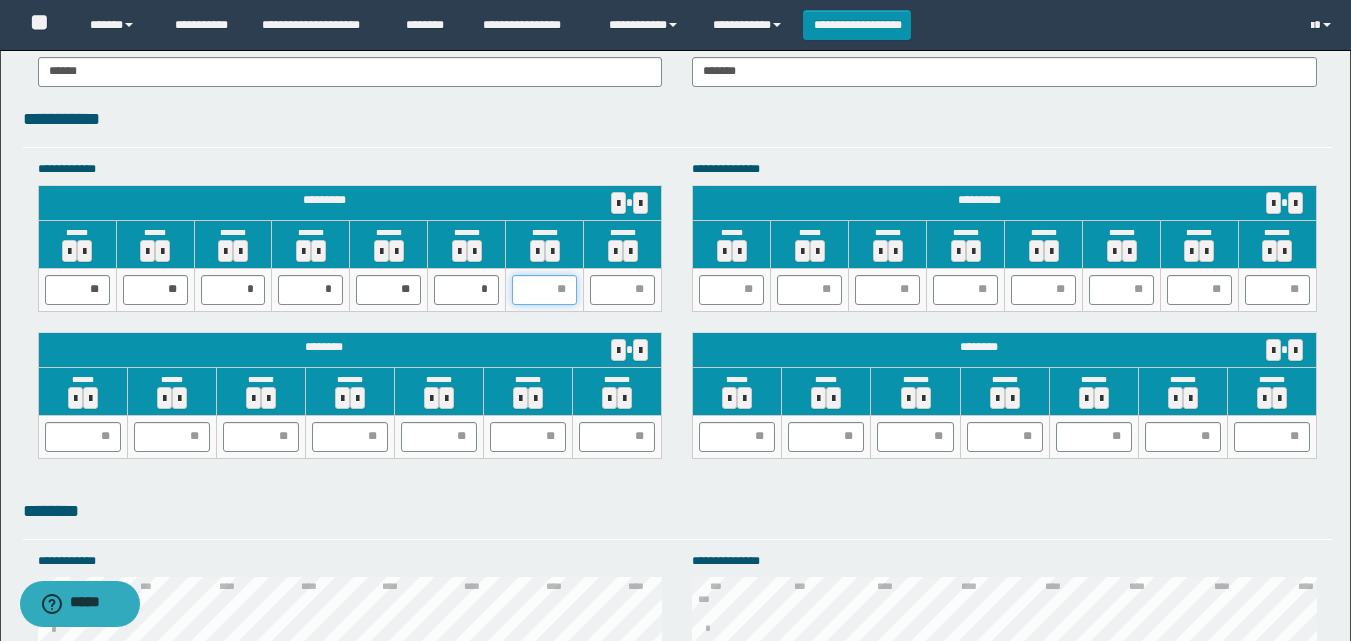 type on "*" 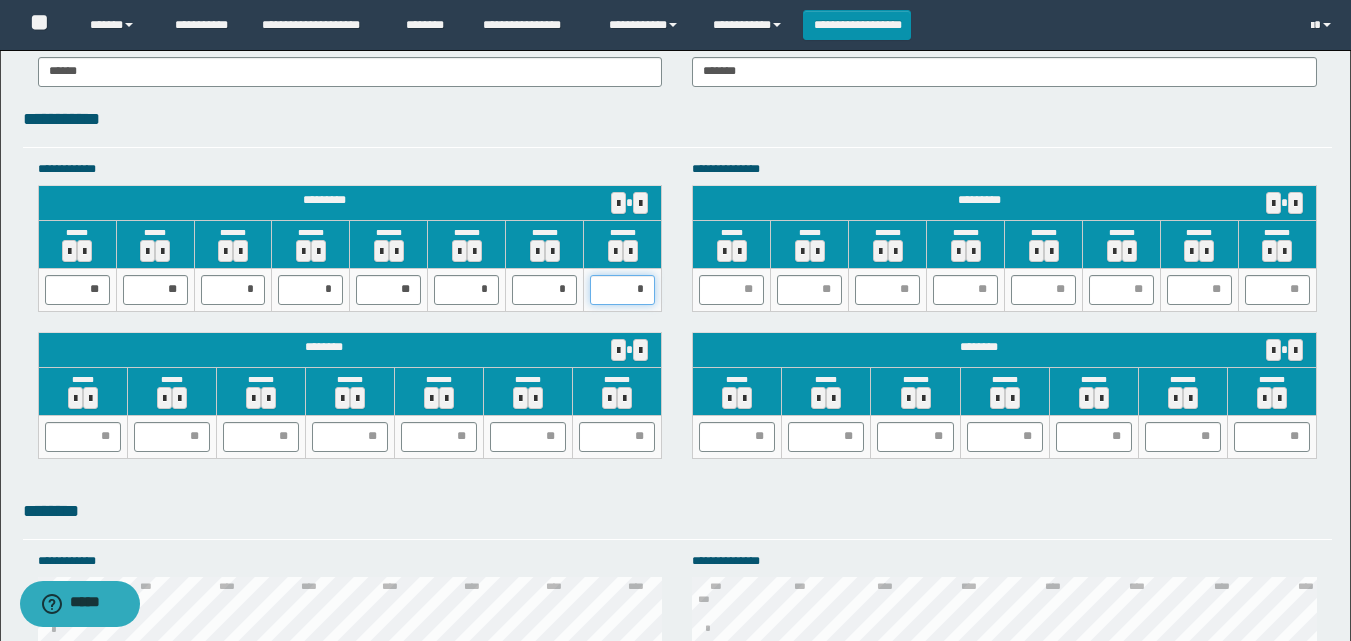 type on "**" 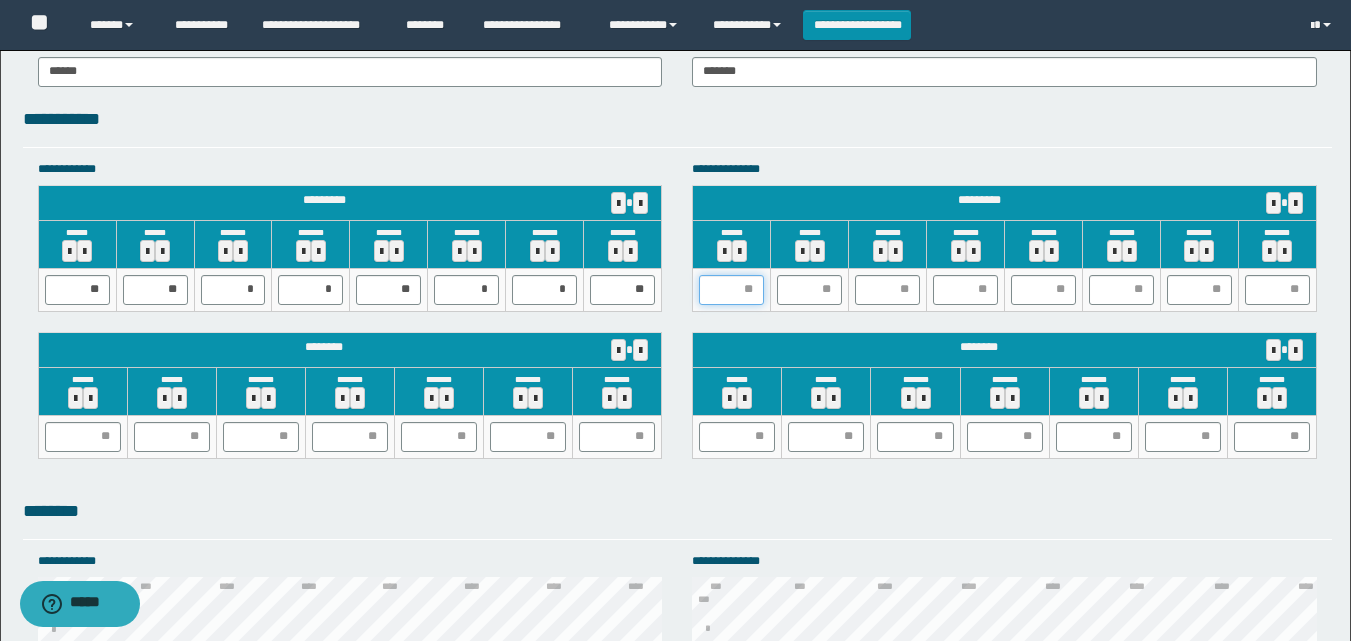 click at bounding box center [731, 290] 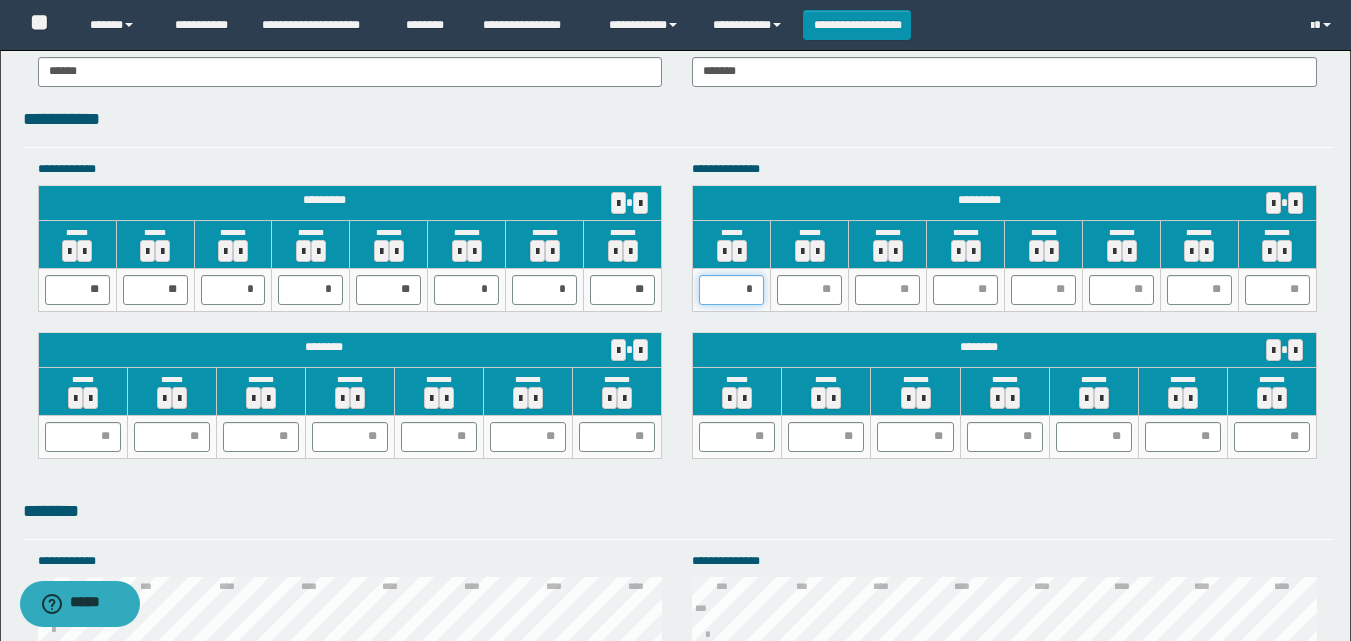 type on "**" 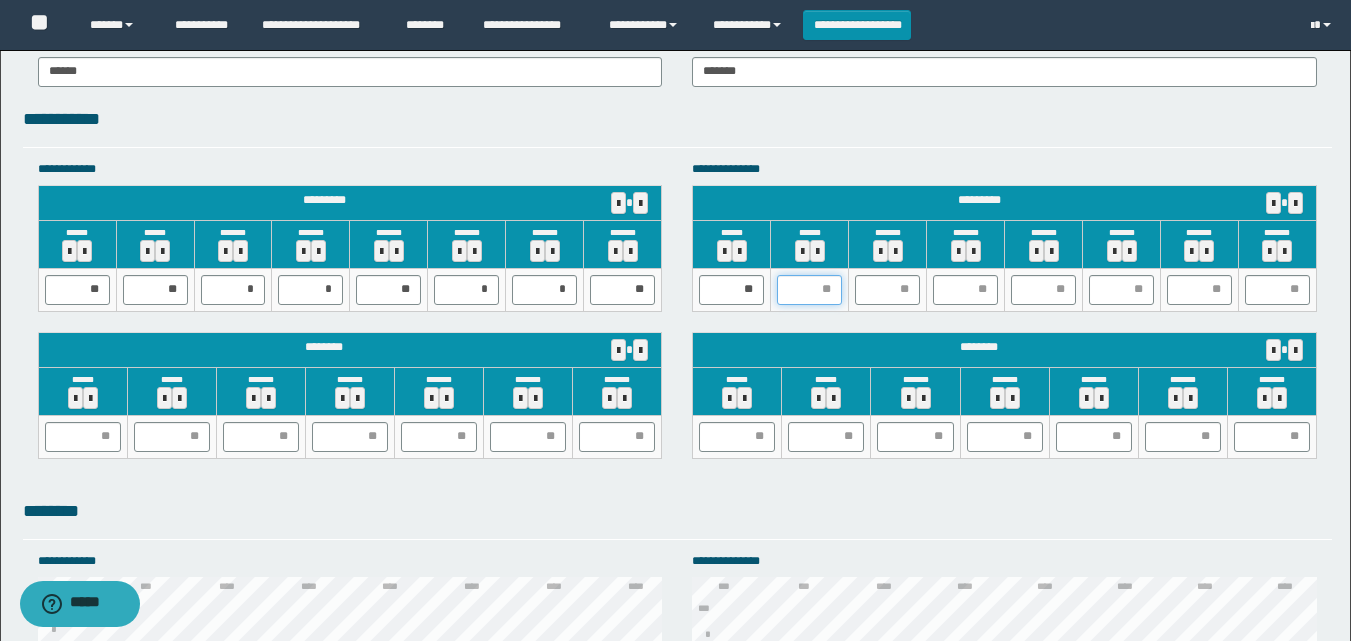type on "*" 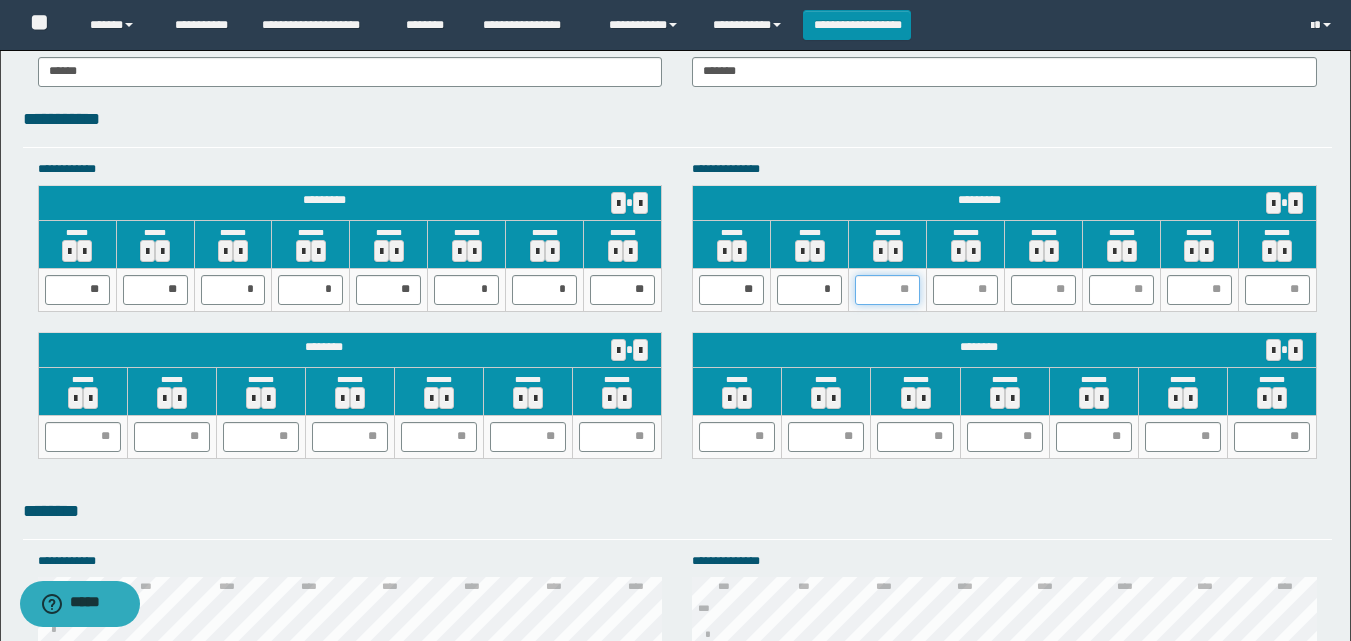 type on "*" 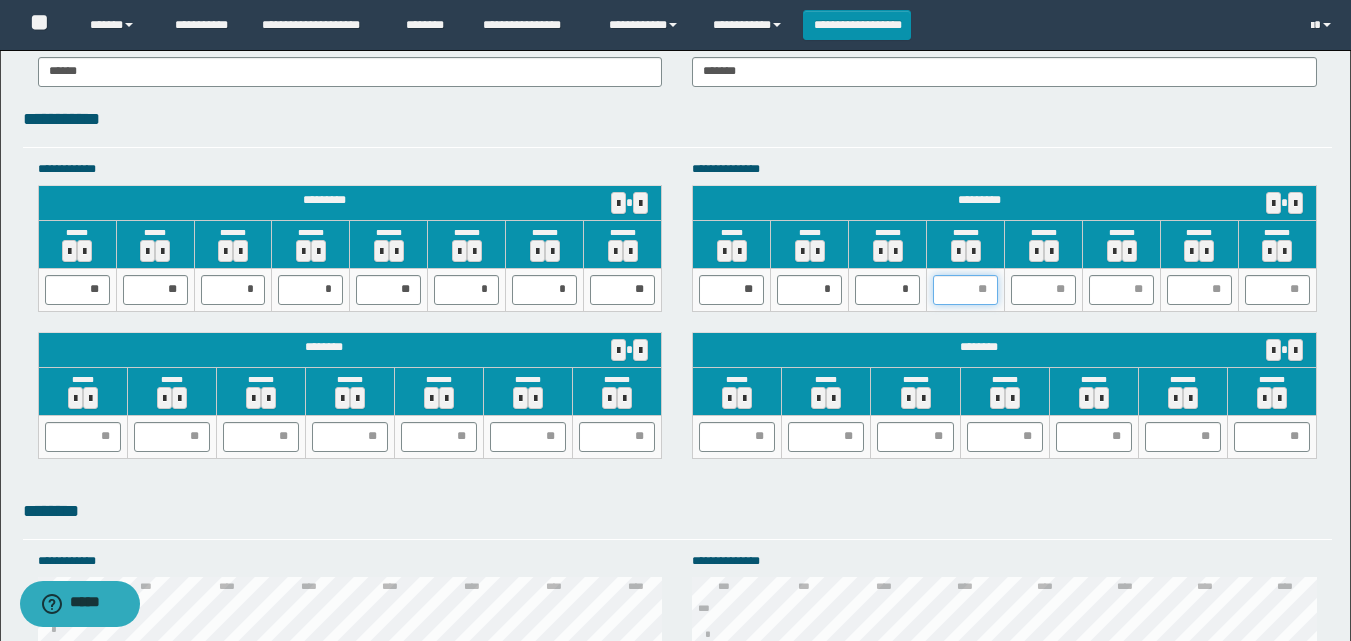 type on "*" 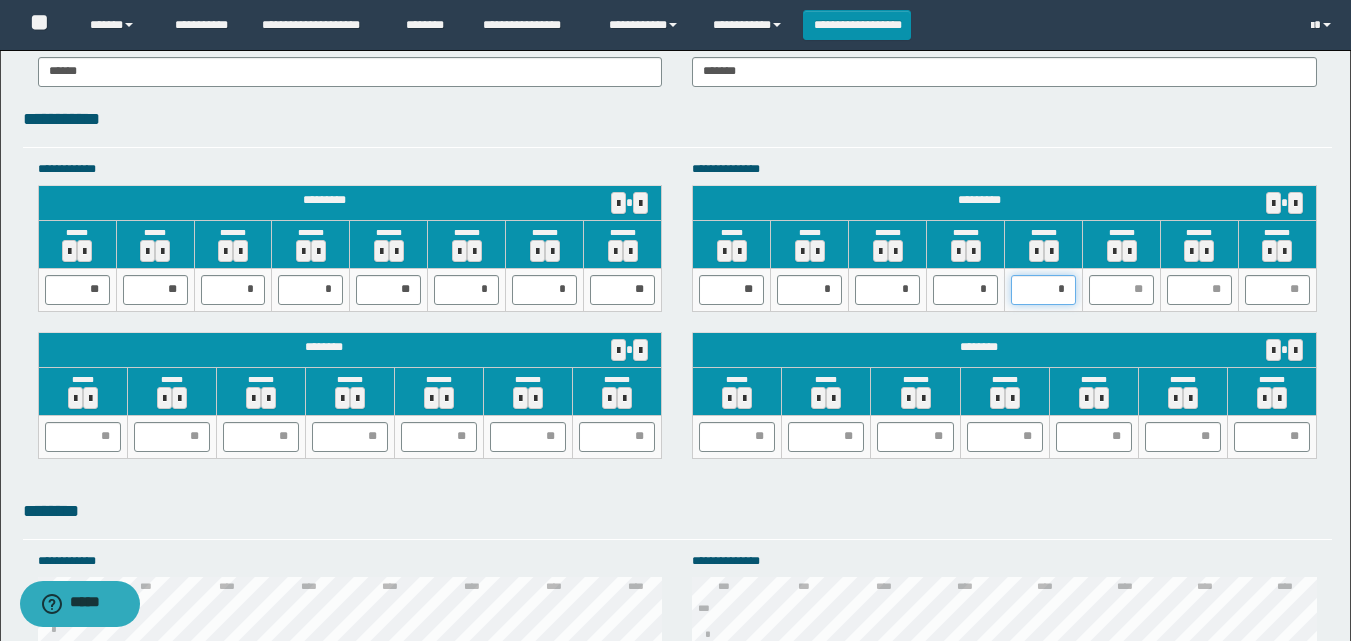 type on "**" 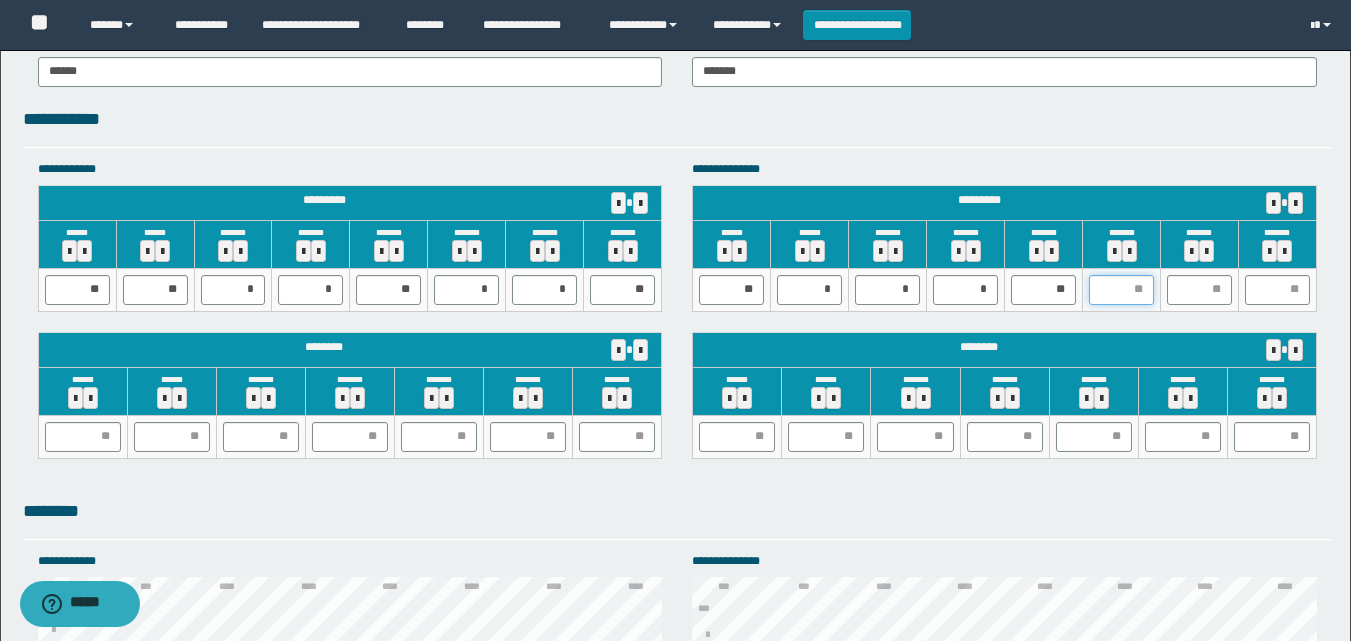 type on "*" 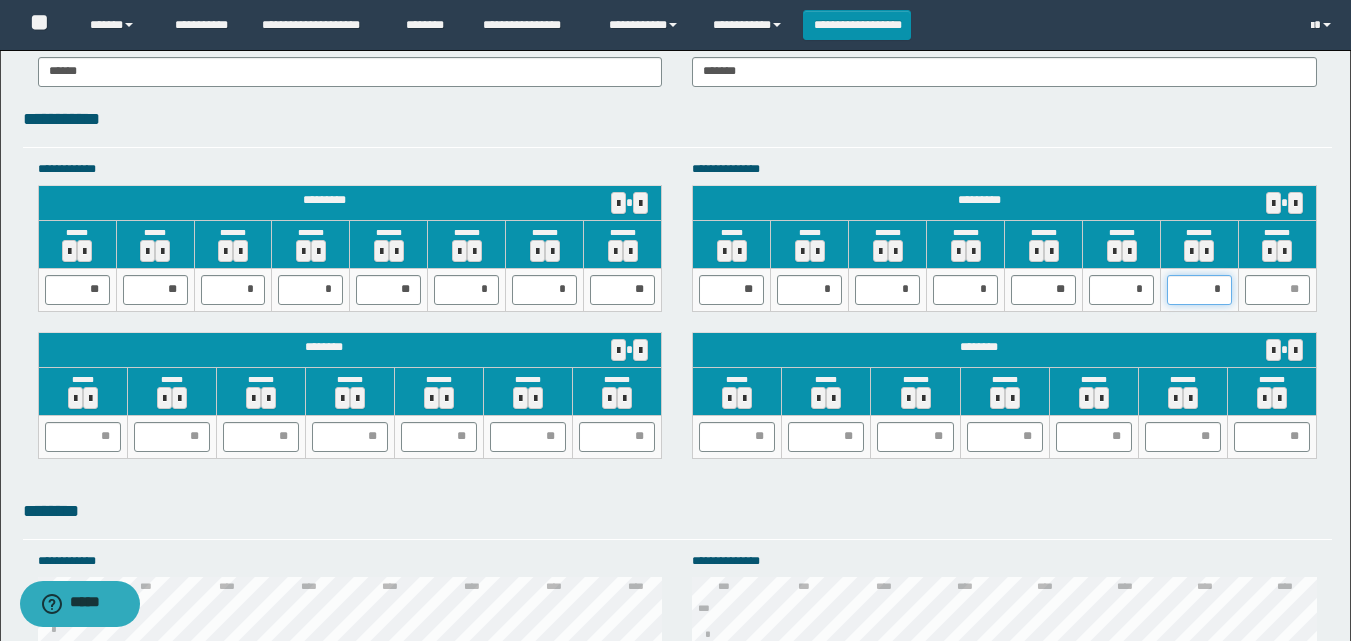 type on "**" 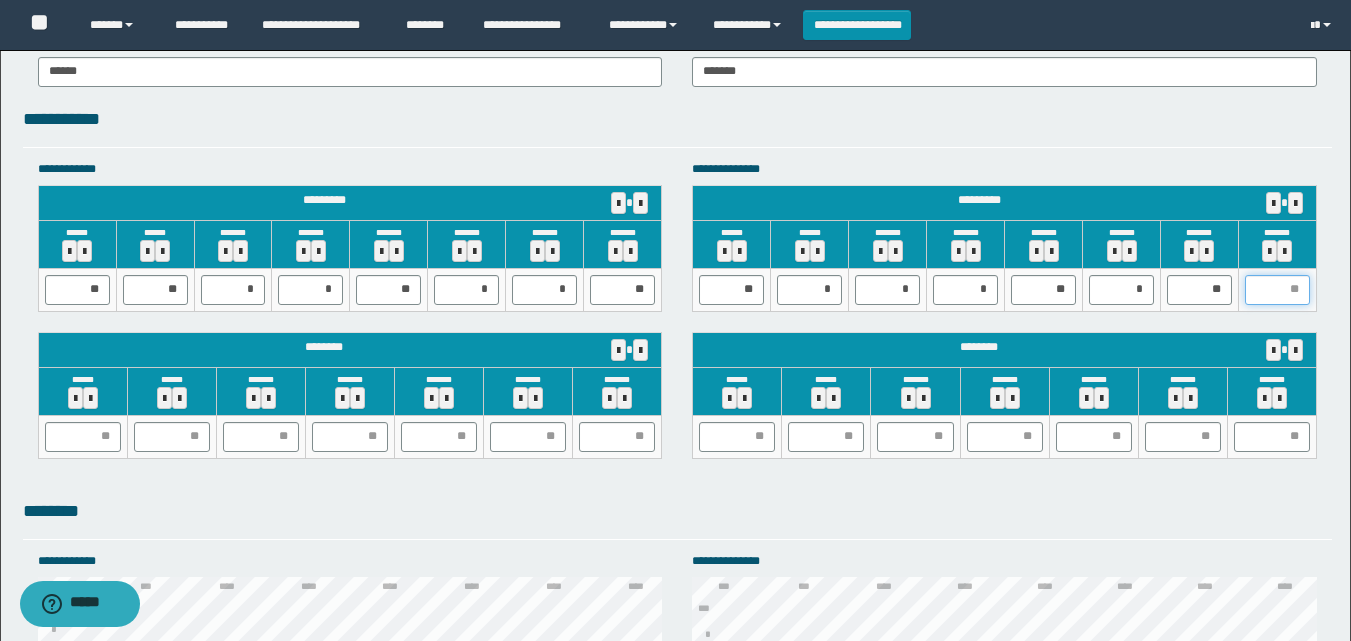 type on "*" 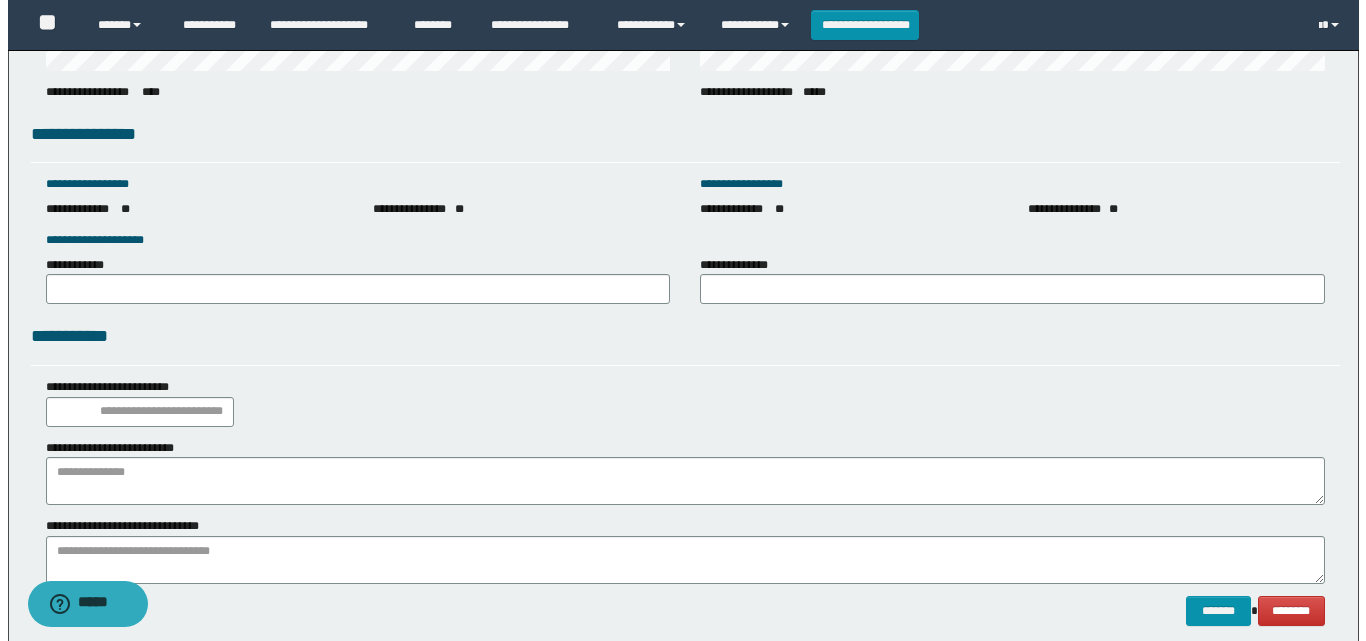 scroll, scrollTop: 2793, scrollLeft: 0, axis: vertical 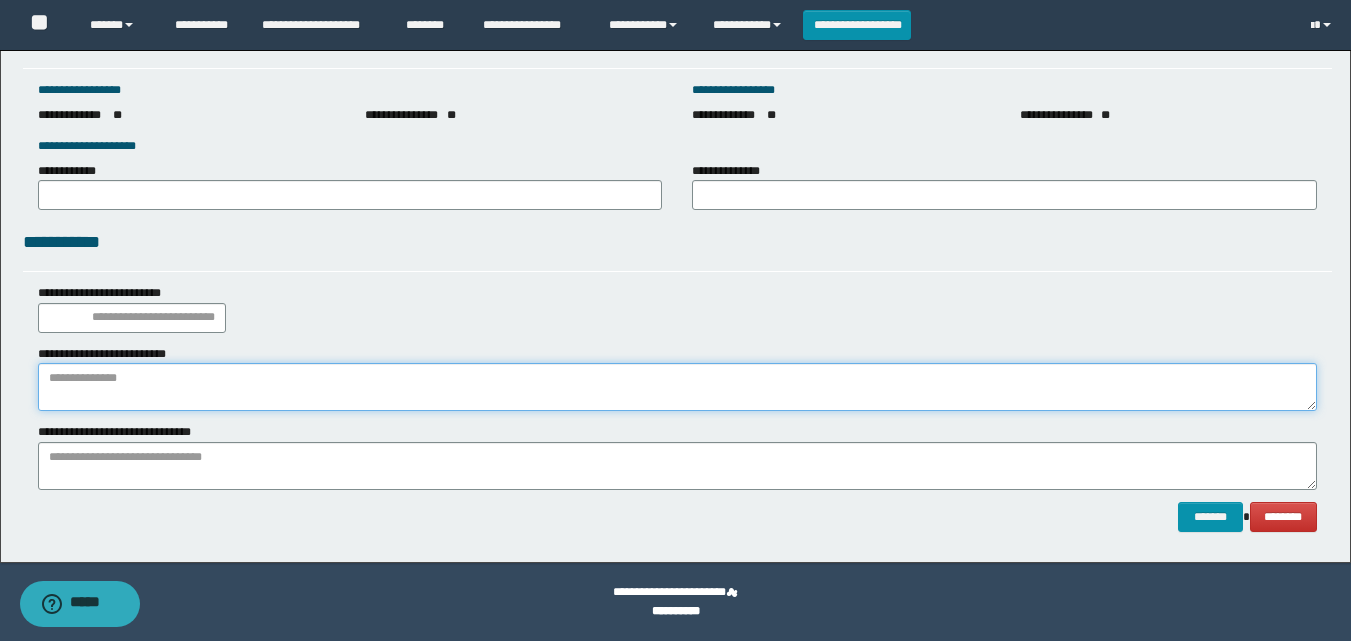 click at bounding box center (677, 387) 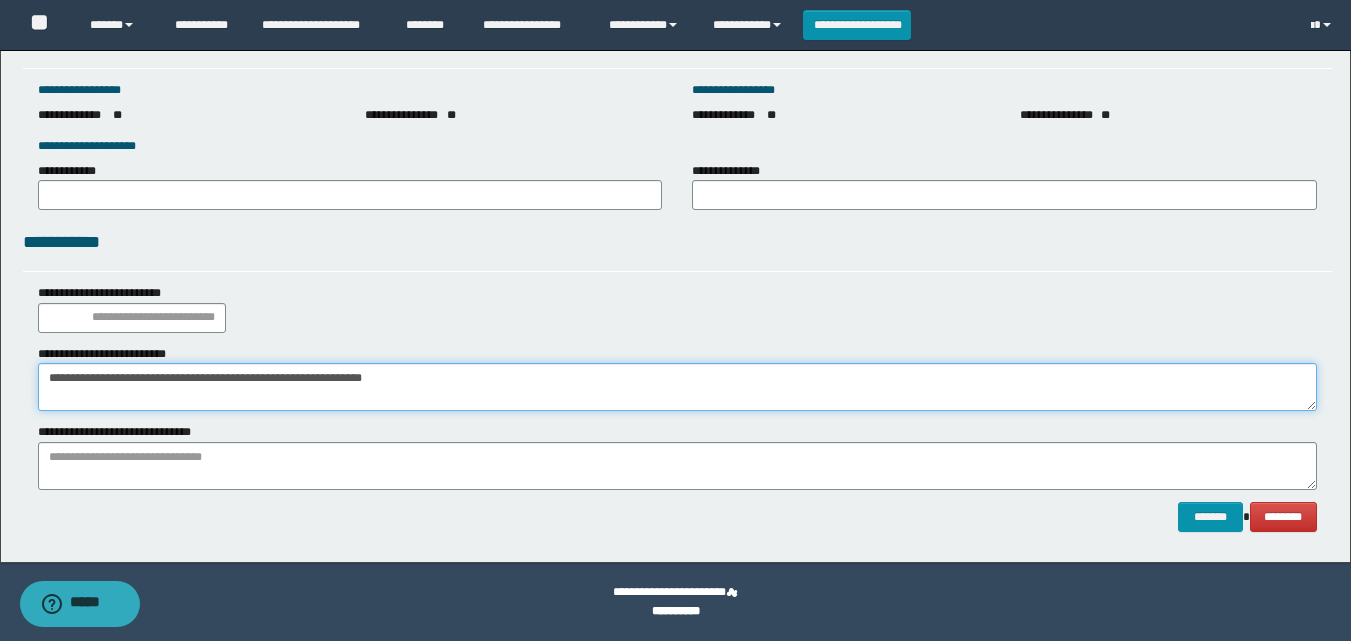 type on "**********" 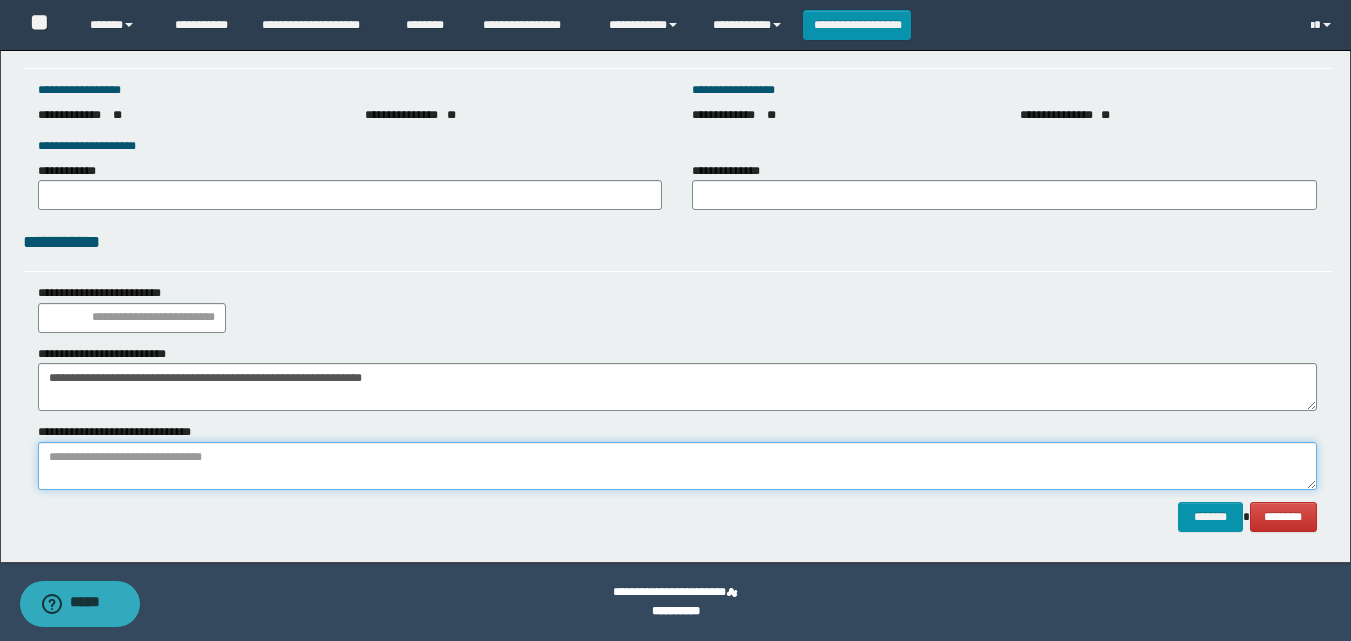 click at bounding box center [677, 466] 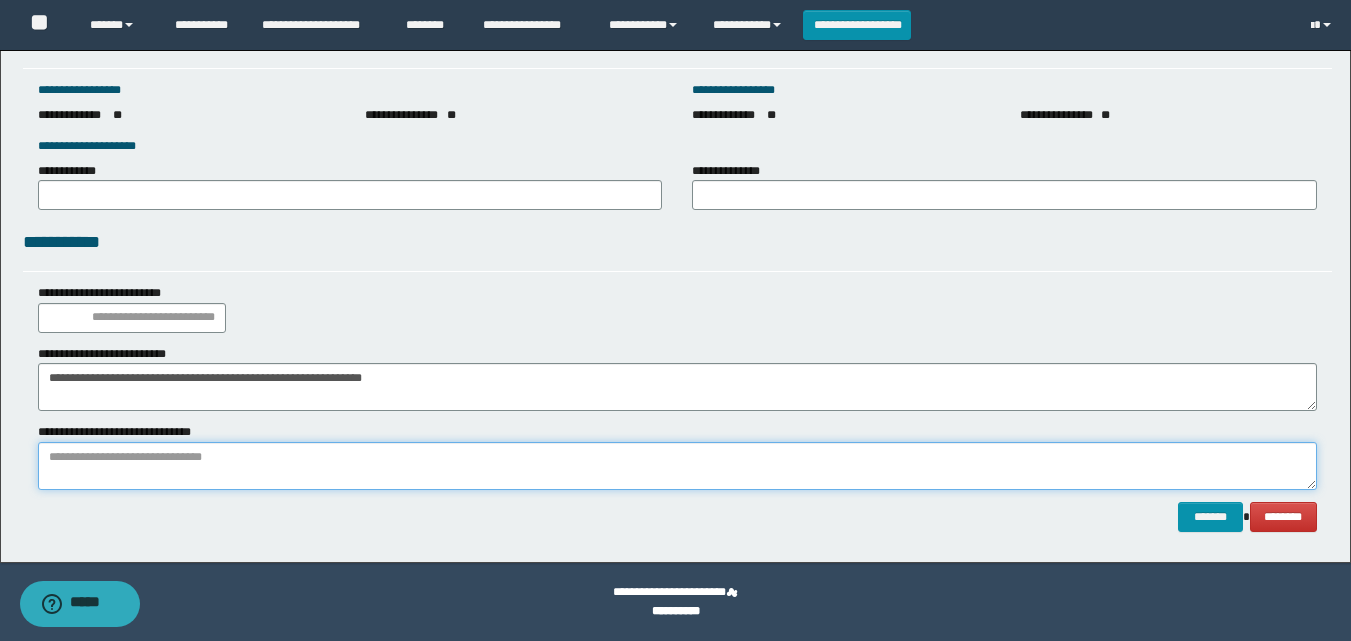 paste on "**********" 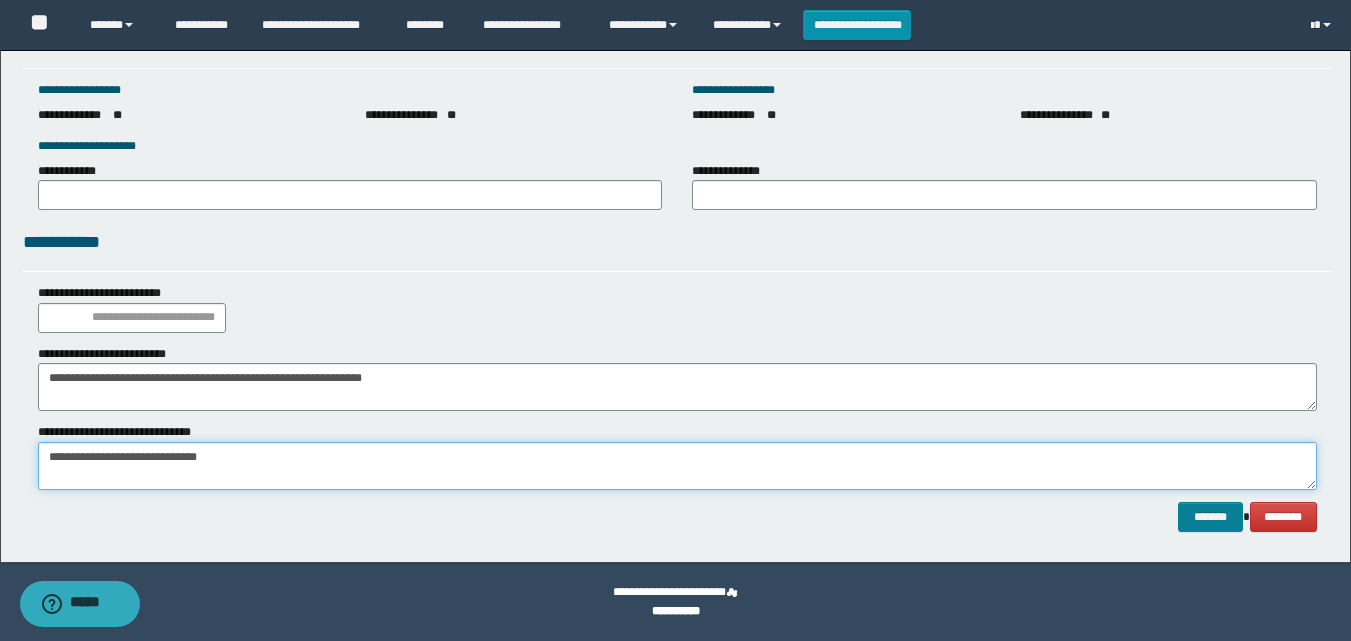 type on "**********" 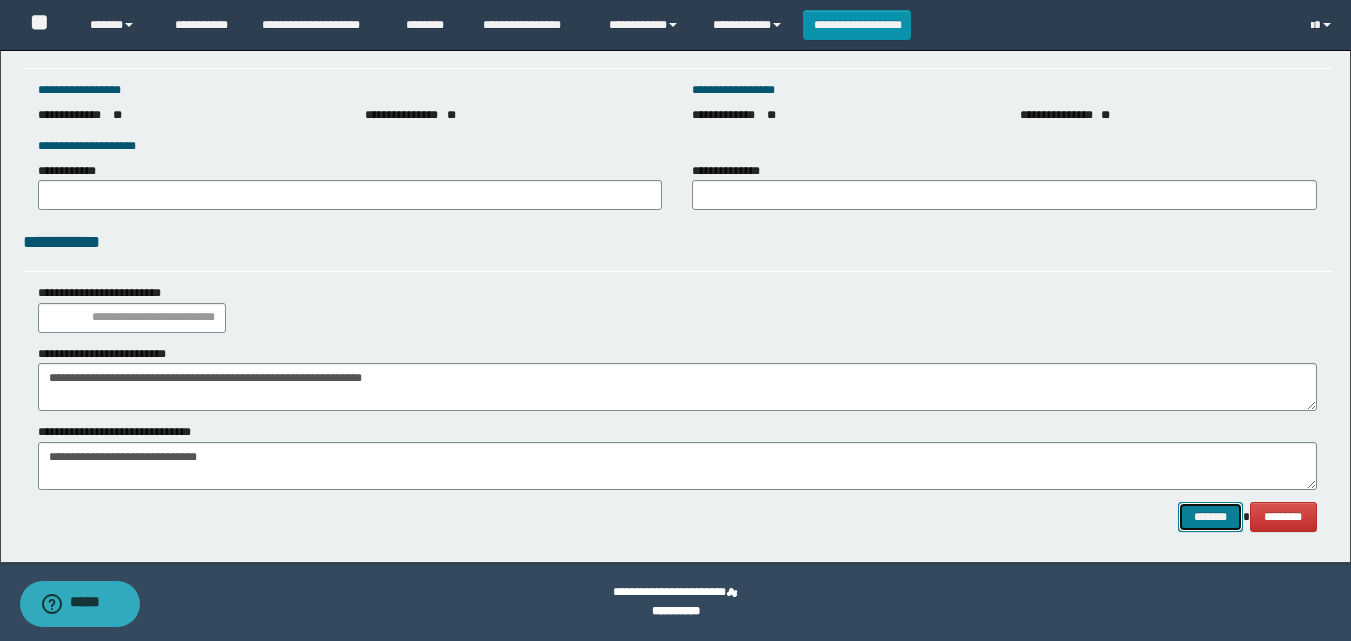 click on "*******" at bounding box center [1210, 517] 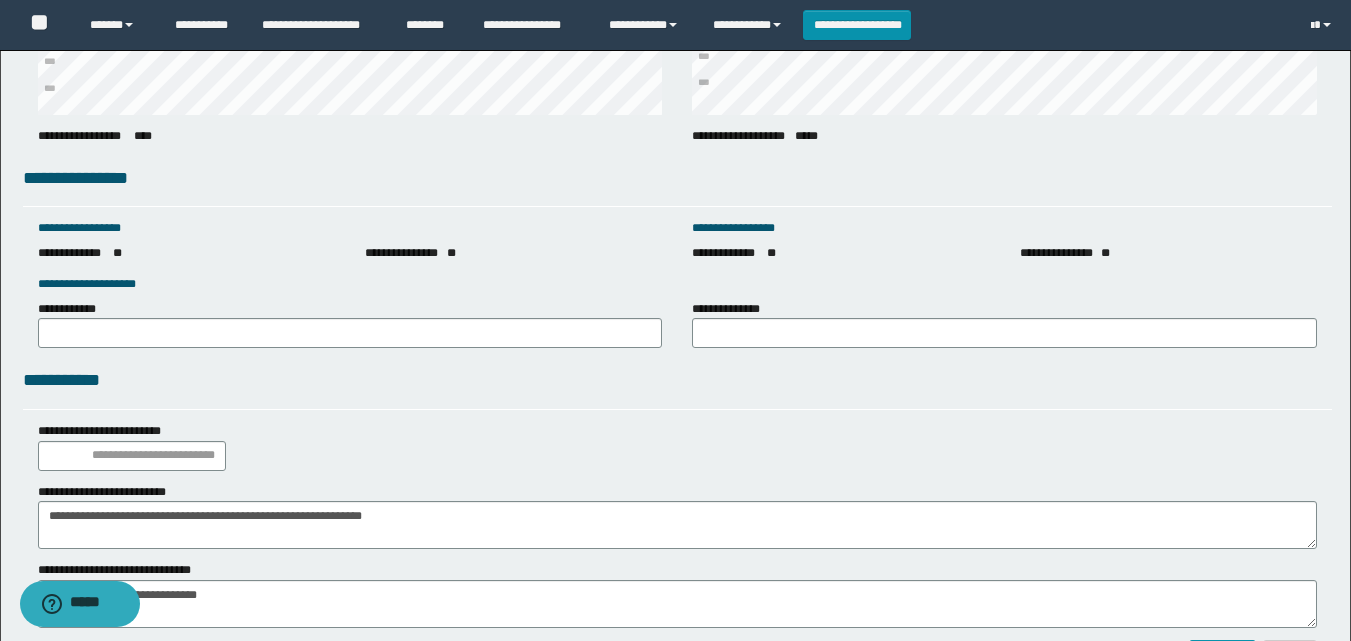scroll, scrollTop: 2793, scrollLeft: 0, axis: vertical 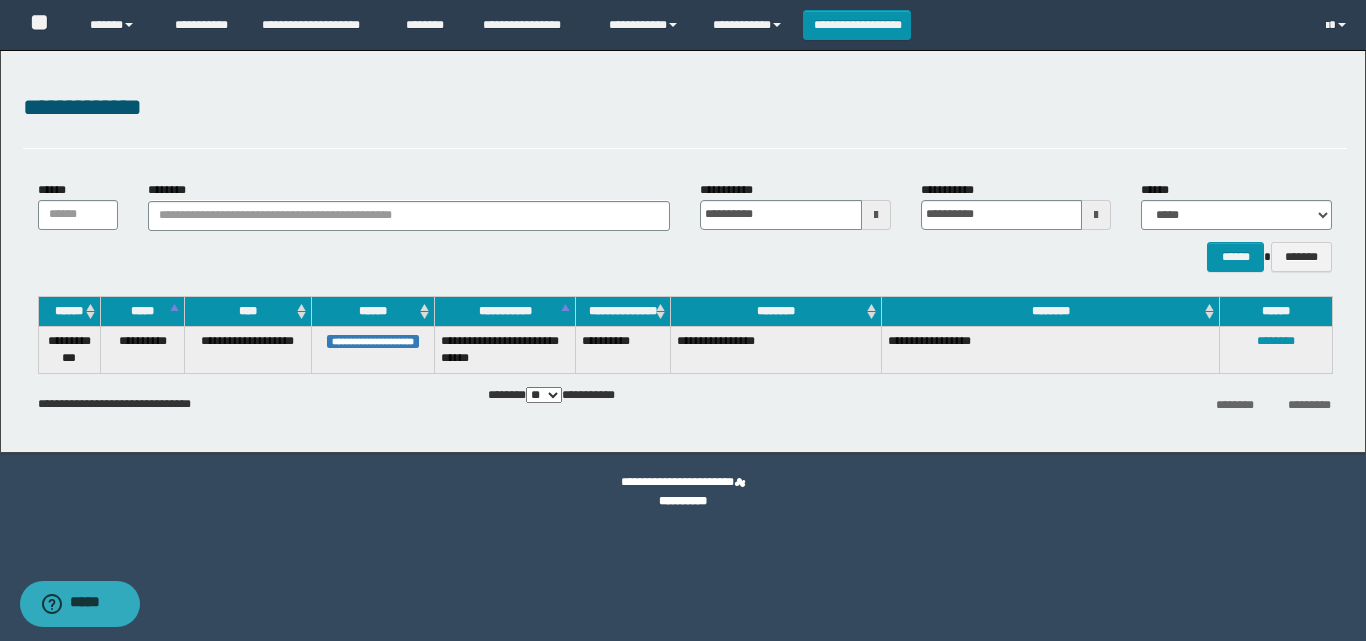 click on "**********" at bounding box center [683, 492] 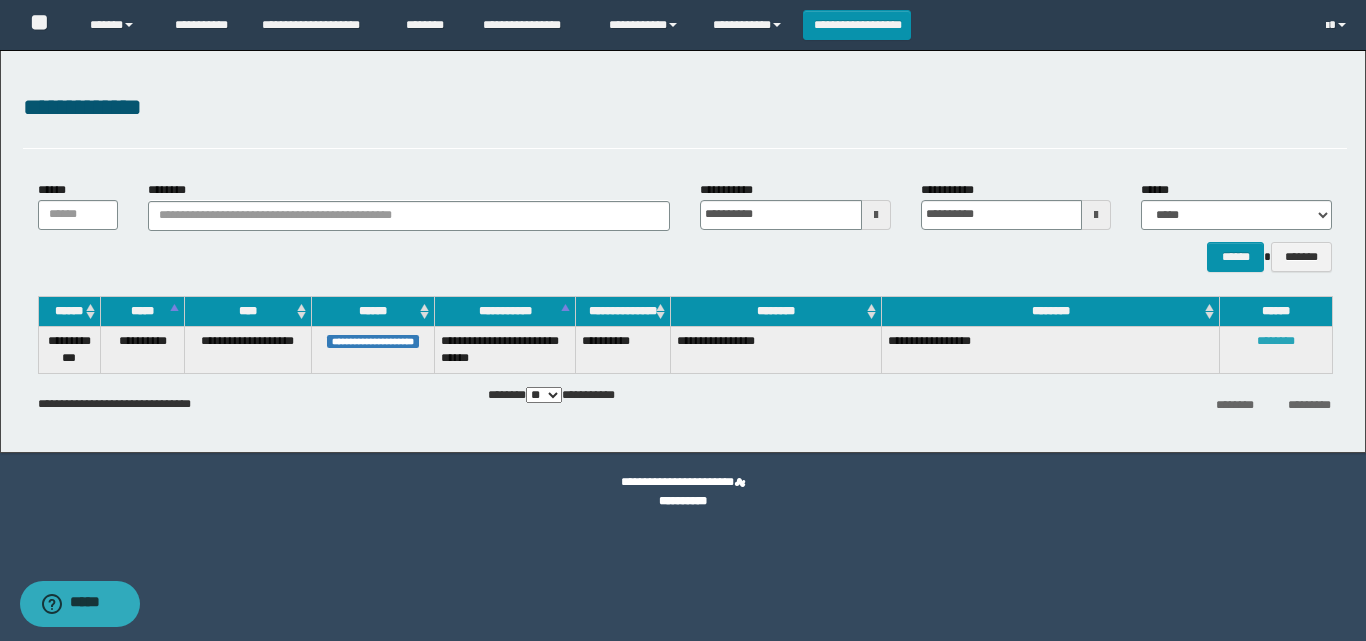 click on "********" at bounding box center (1276, 341) 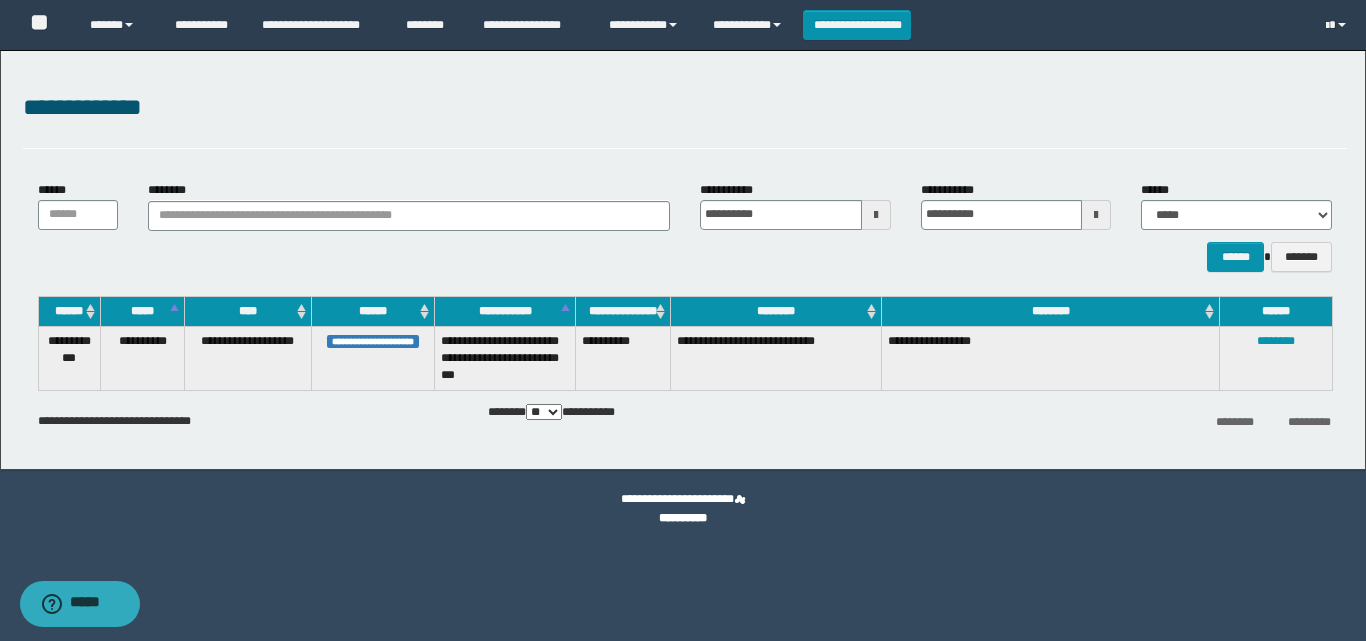 click on "**********" at bounding box center (684, 413) 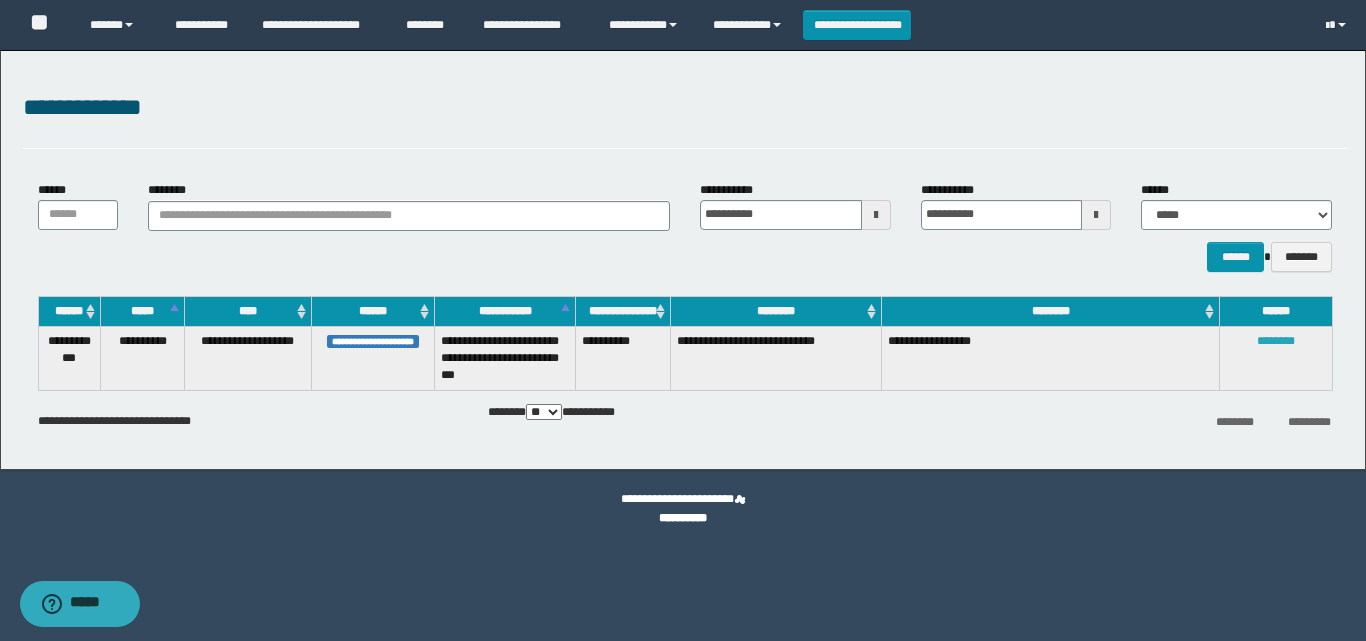 click on "********" at bounding box center [1276, 341] 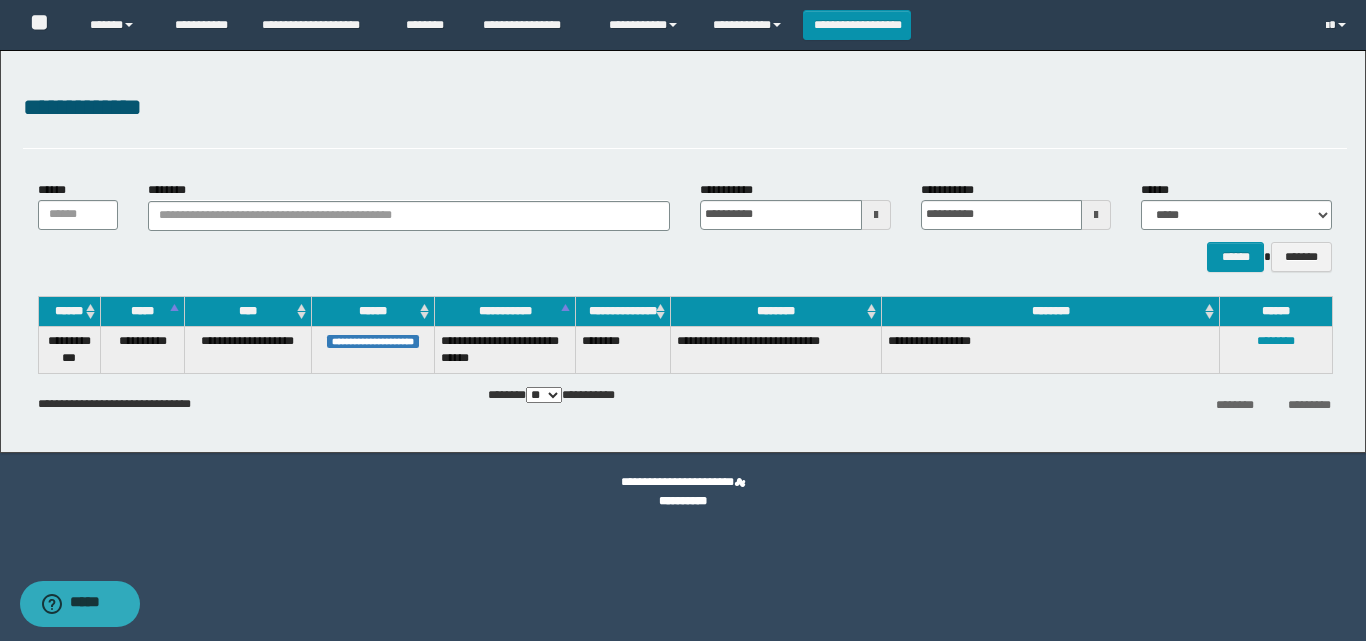 click on "**********" at bounding box center [685, 119] 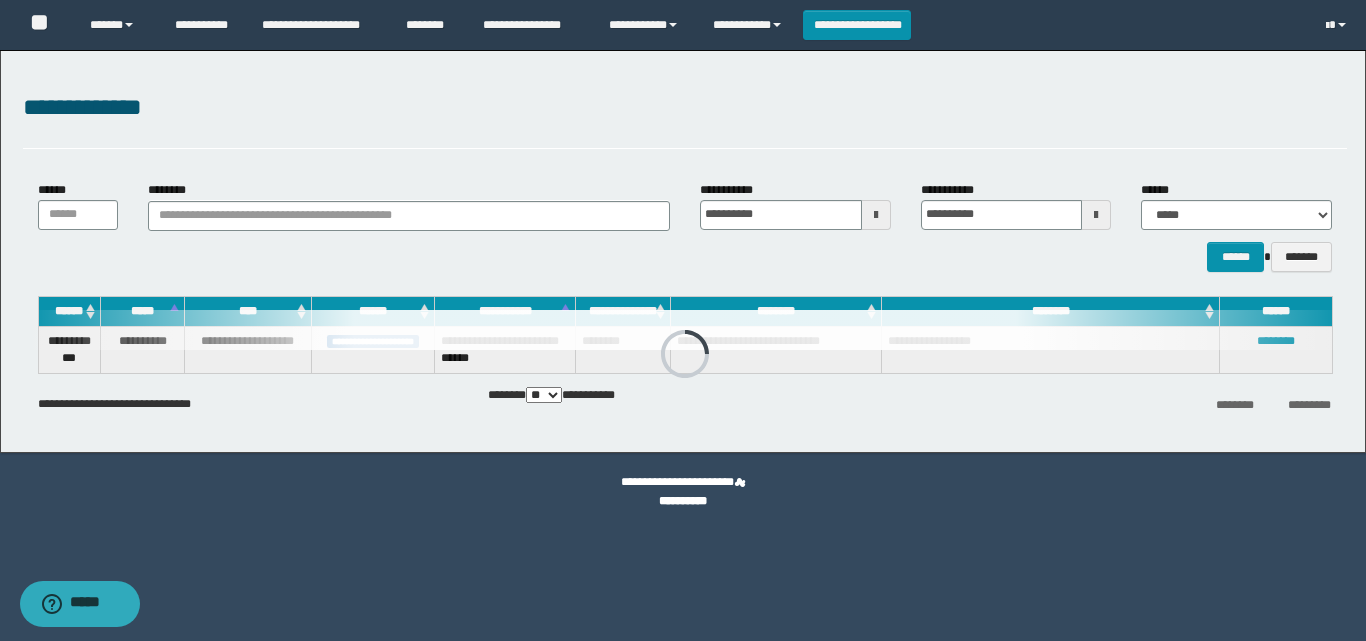 click on "**********" at bounding box center [685, 119] 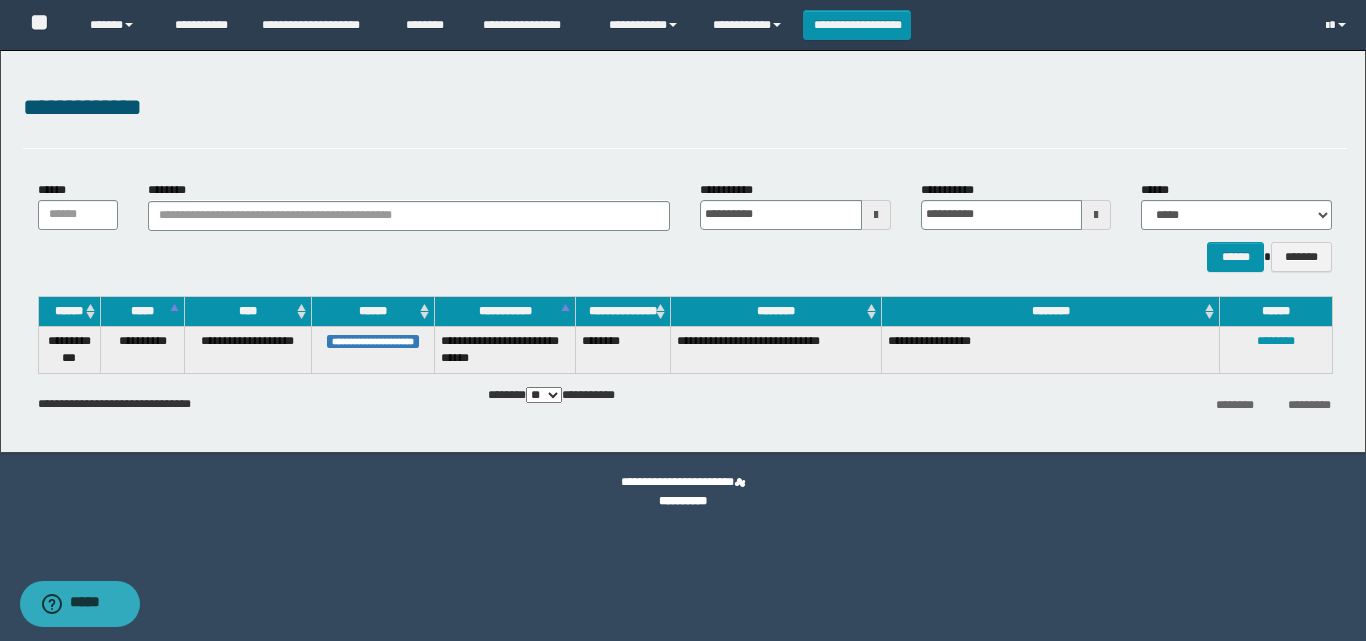 click on "**********" at bounding box center [685, 108] 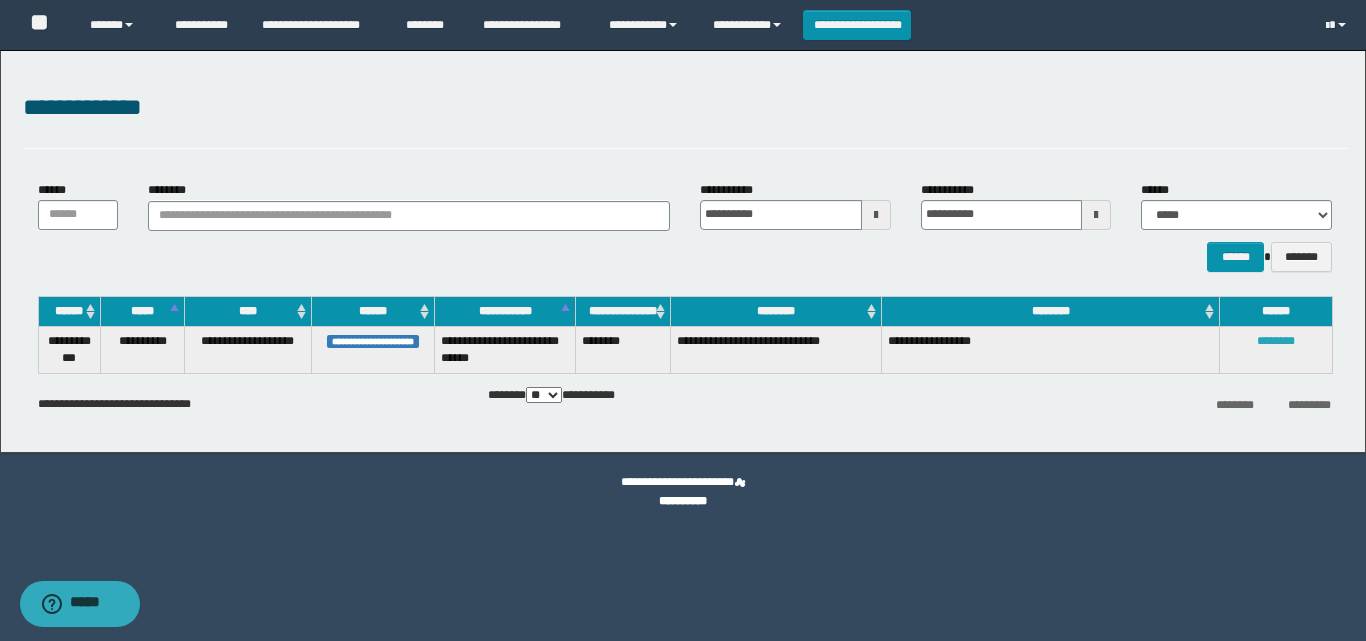 click on "********" at bounding box center (1276, 341) 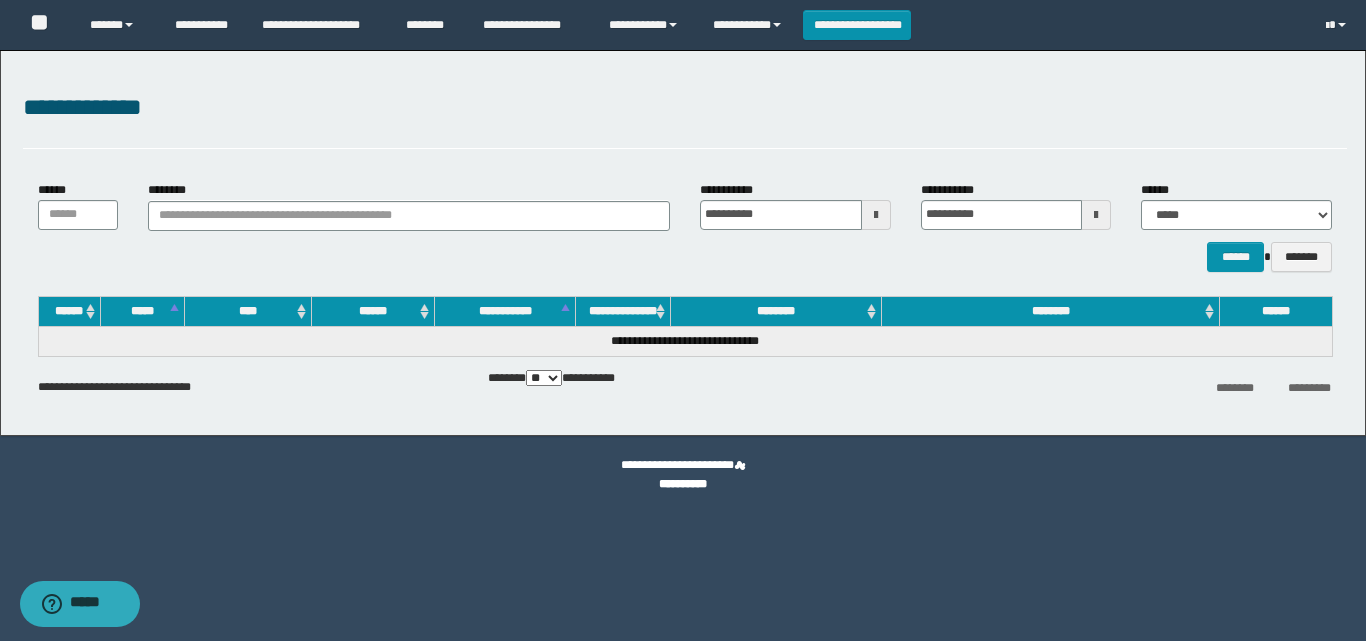 click on "**********" at bounding box center (685, 119) 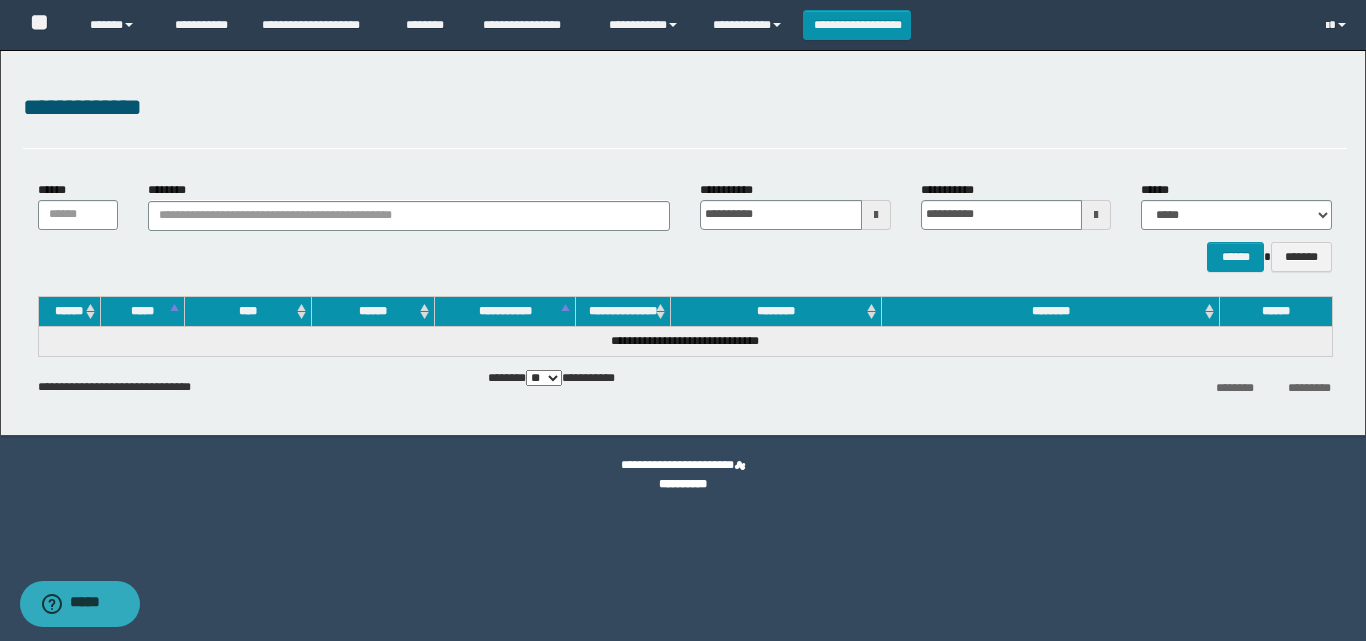 click on "**********" at bounding box center [685, 119] 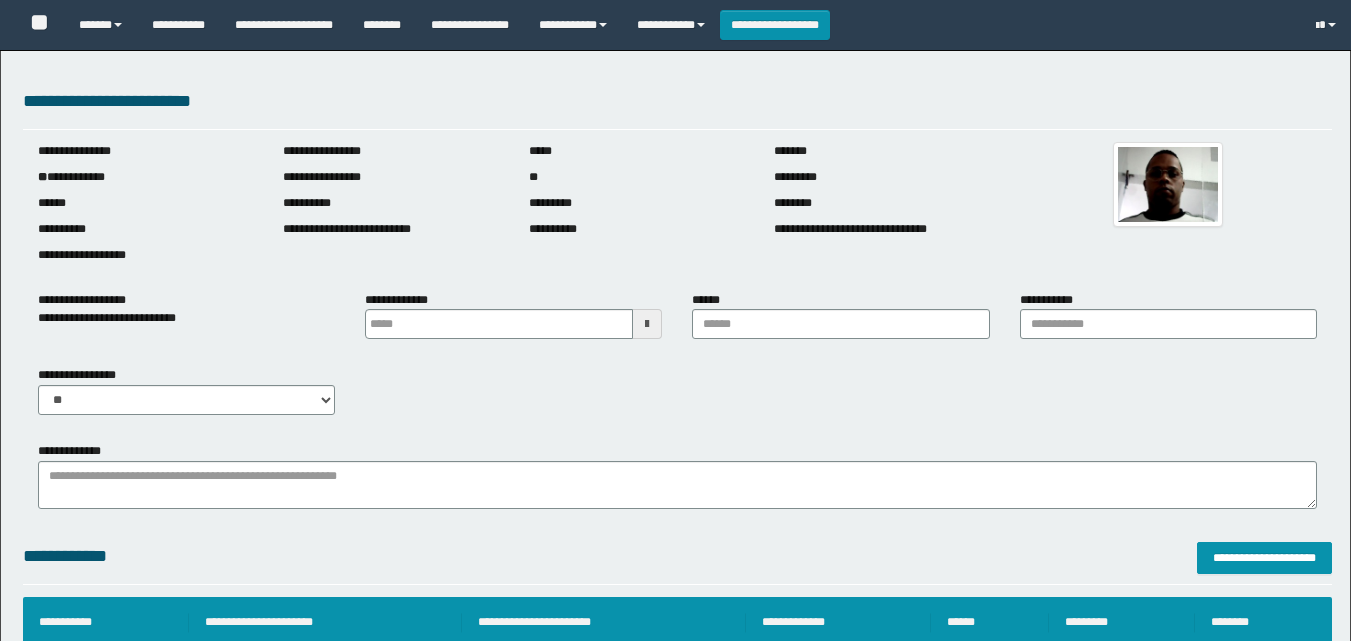 drag, startPoint x: 0, startPoint y: 0, endPoint x: 818, endPoint y: 337, distance: 884.6994 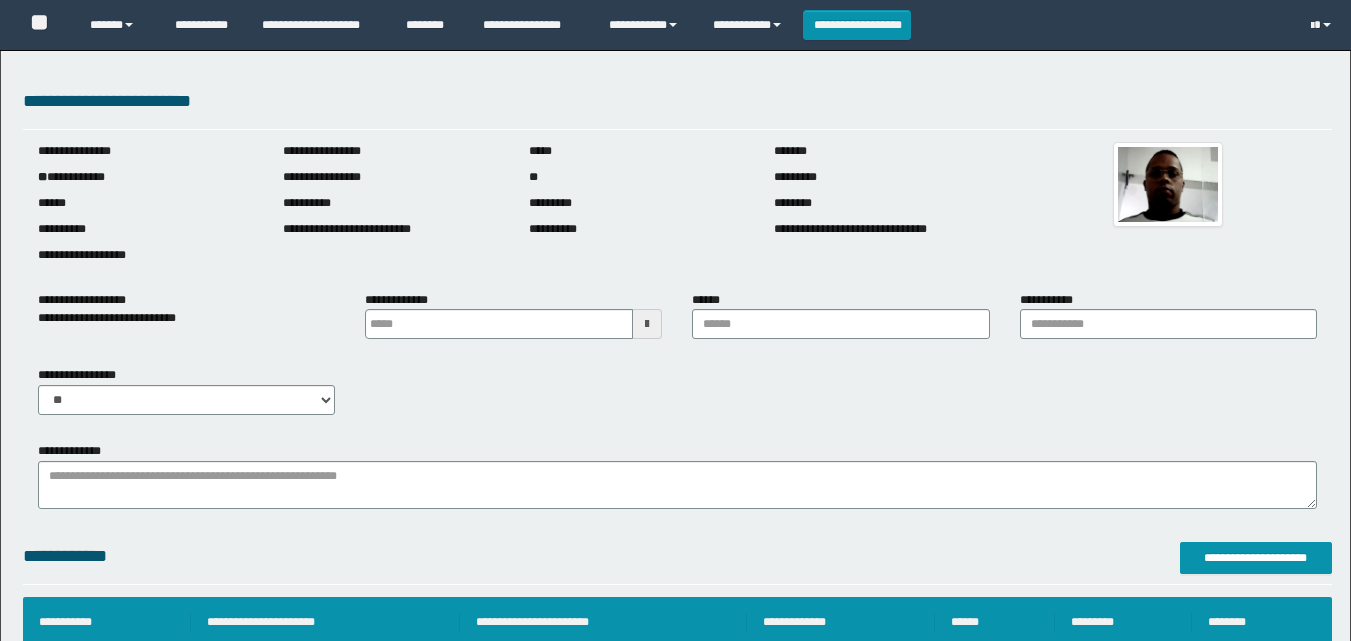 scroll, scrollTop: 0, scrollLeft: 0, axis: both 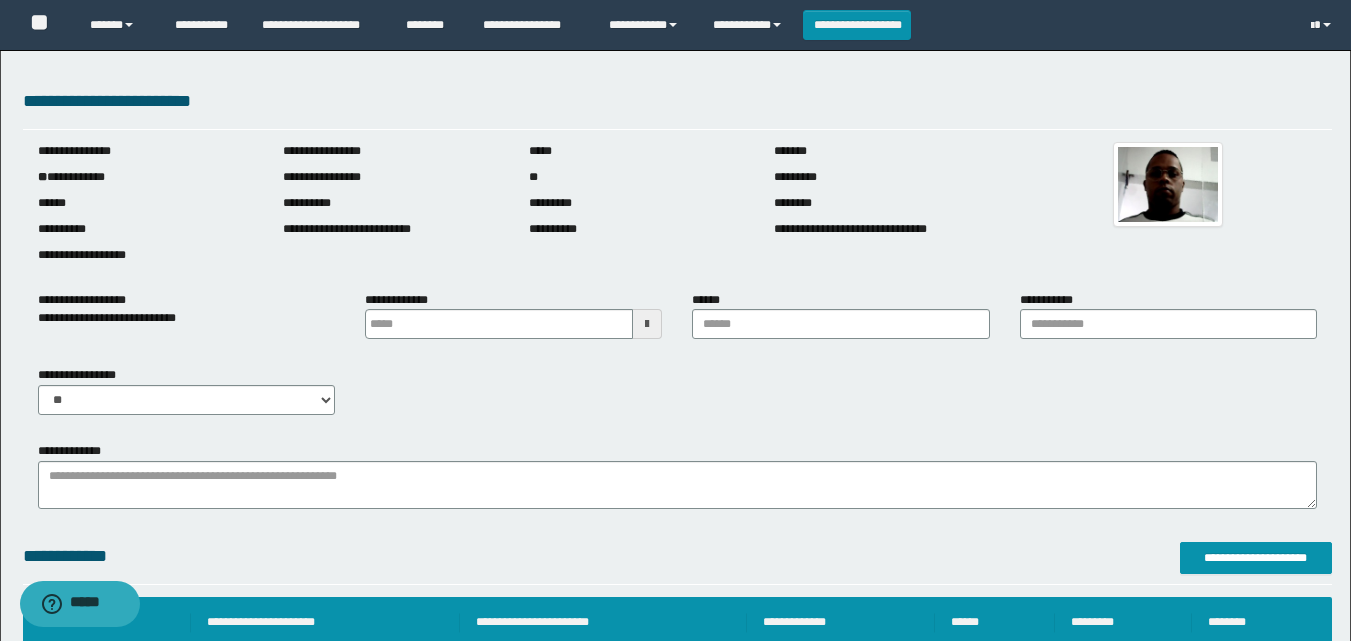 type on "*******" 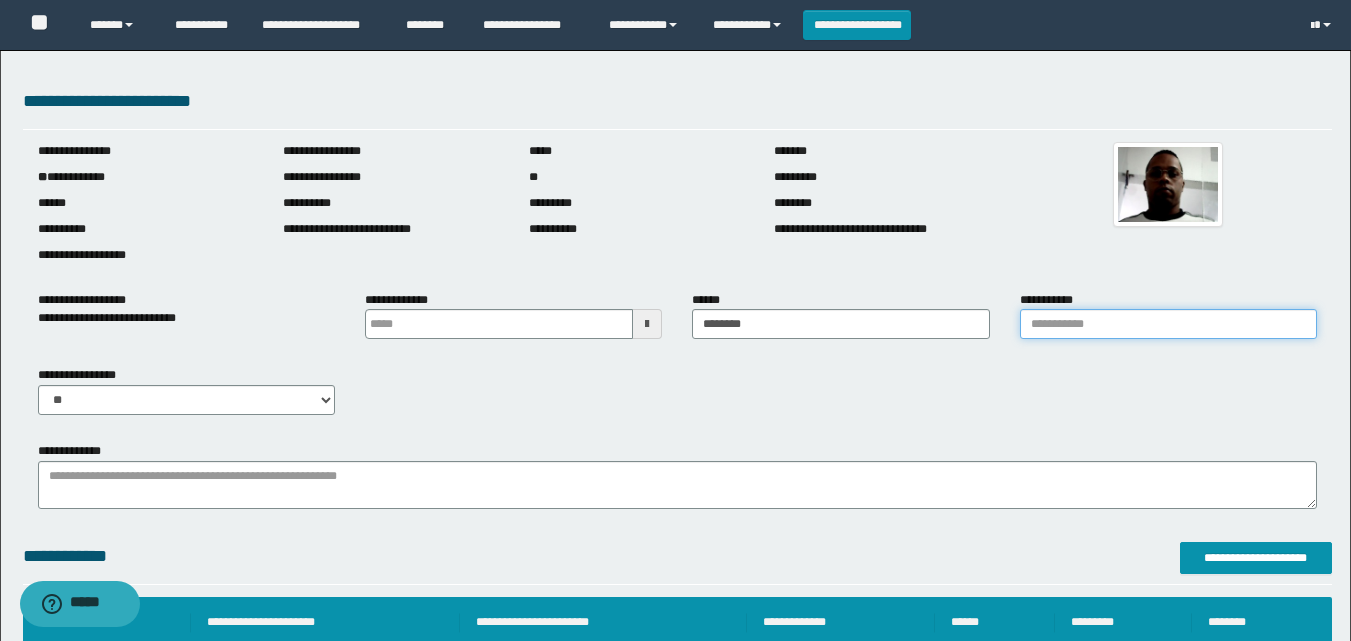 click on "**********" at bounding box center (1168, 324) 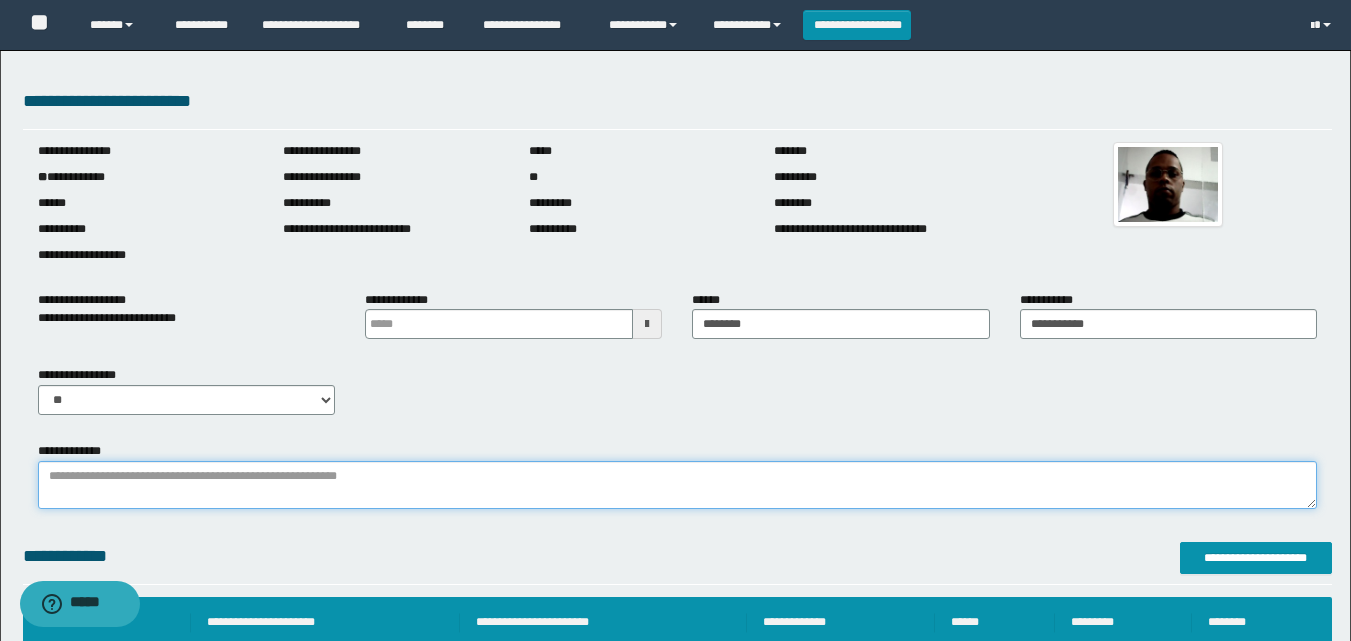 click on "**********" at bounding box center [677, 485] 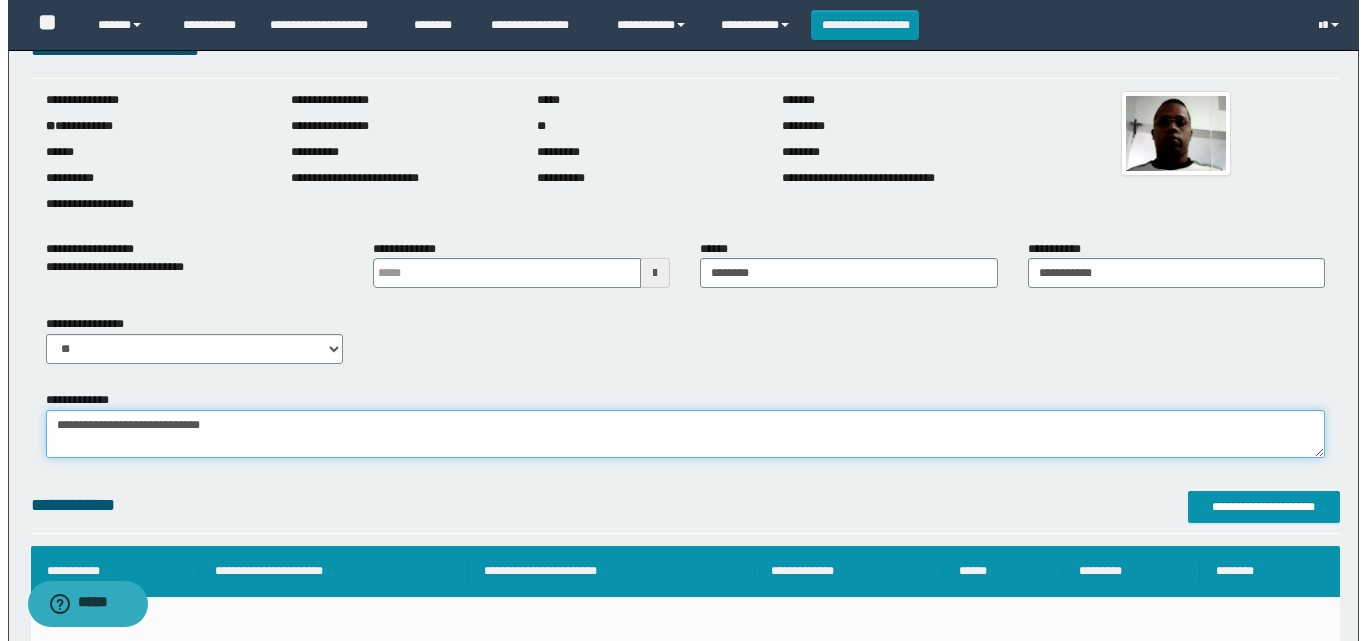 scroll, scrollTop: 100, scrollLeft: 0, axis: vertical 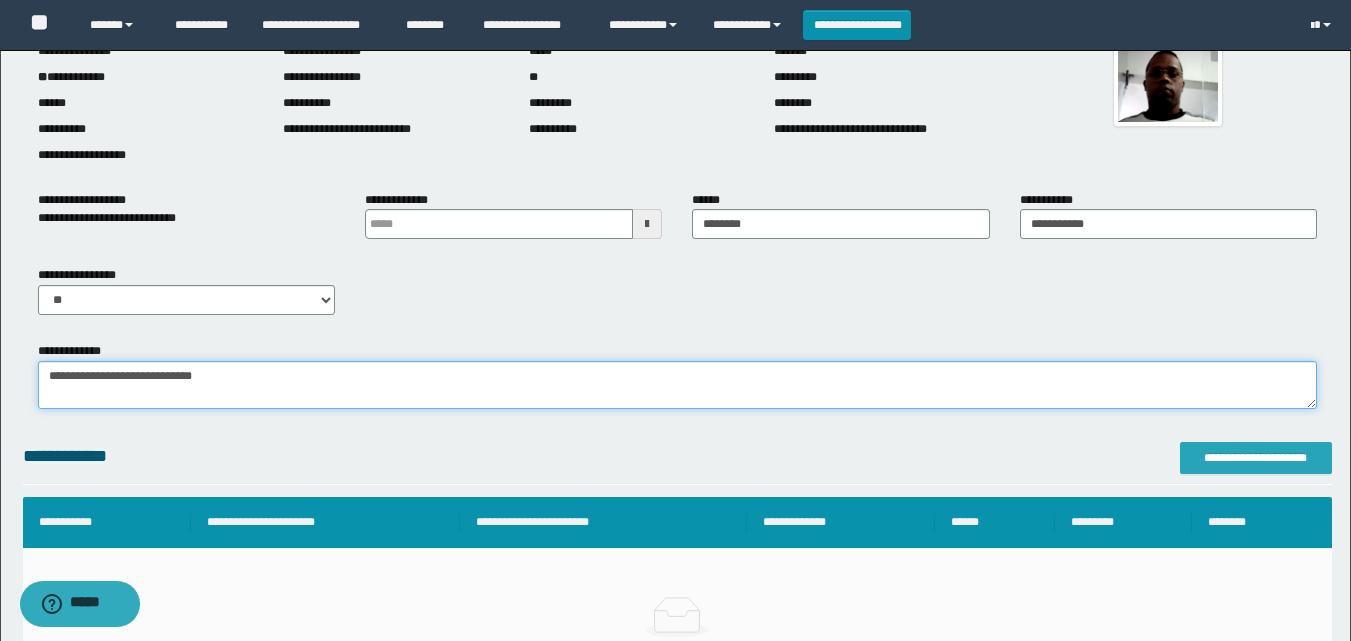 type on "**********" 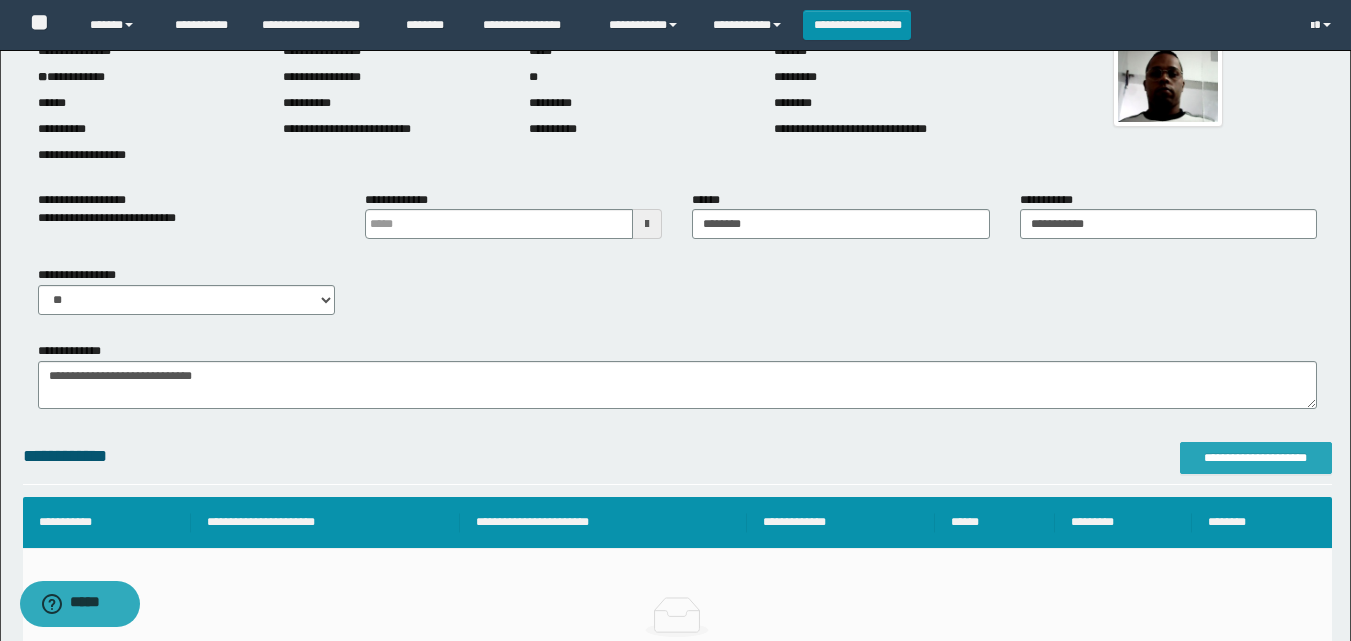 click on "**********" at bounding box center (1256, 458) 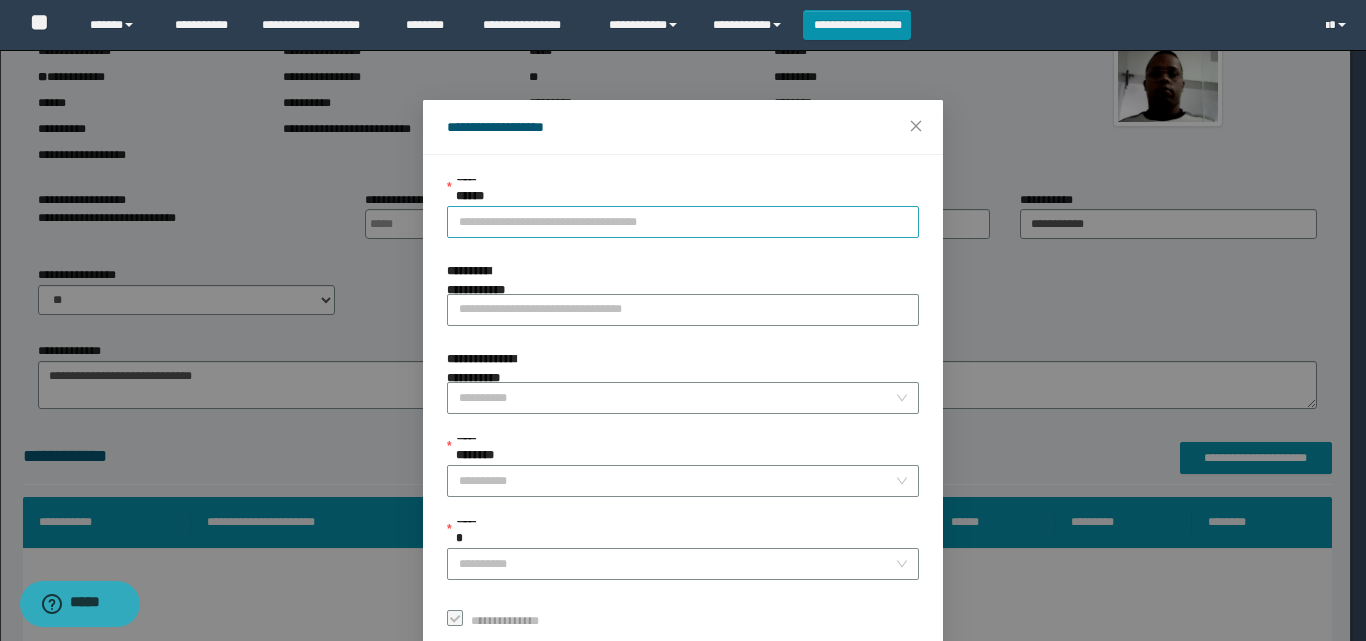 click on "**********" at bounding box center (683, 222) 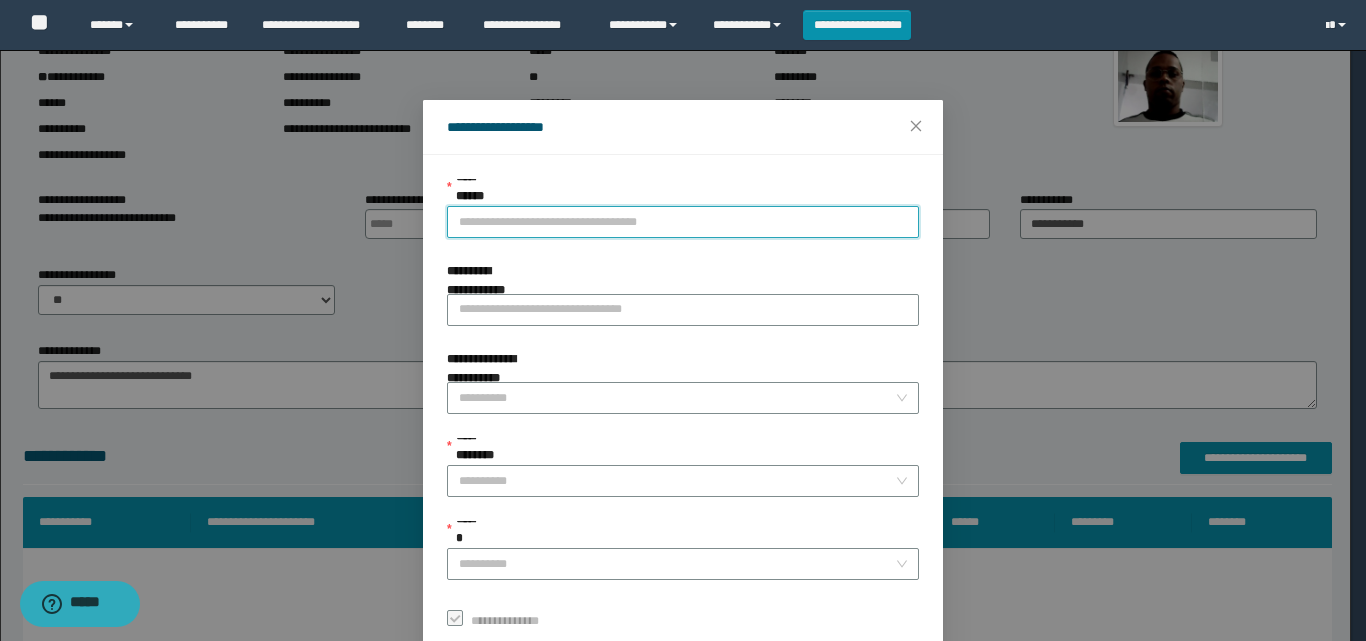 click on "**********" at bounding box center [683, 222] 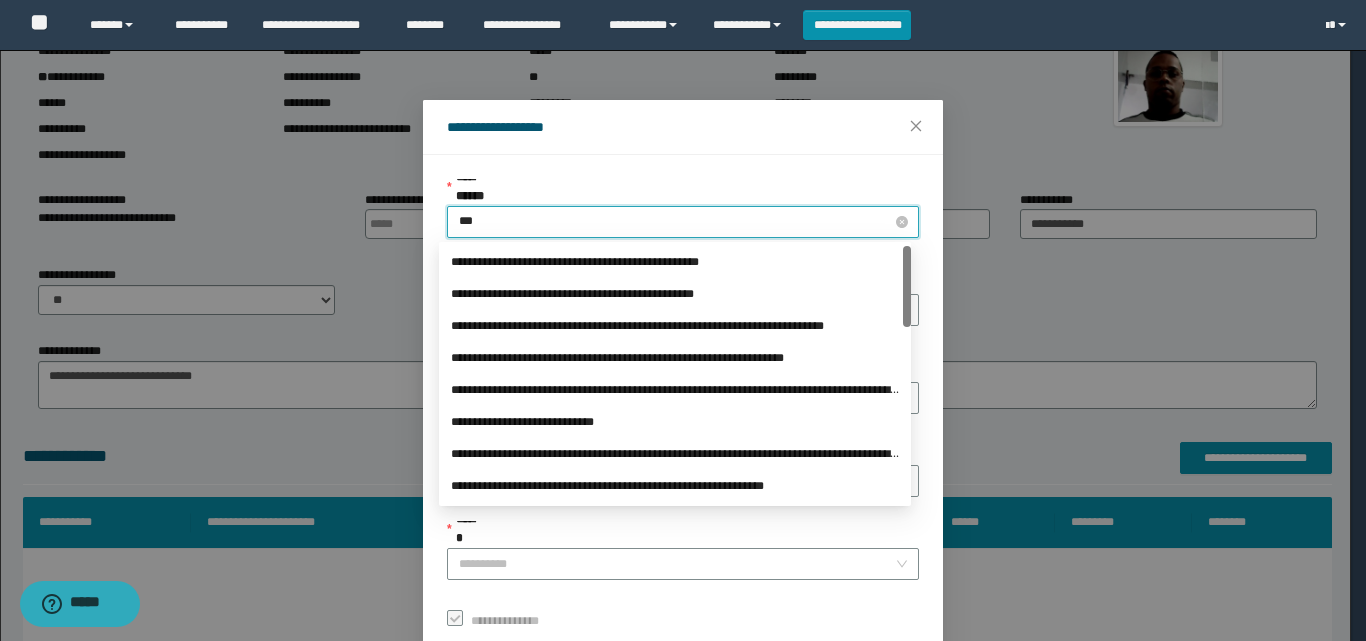 type on "****" 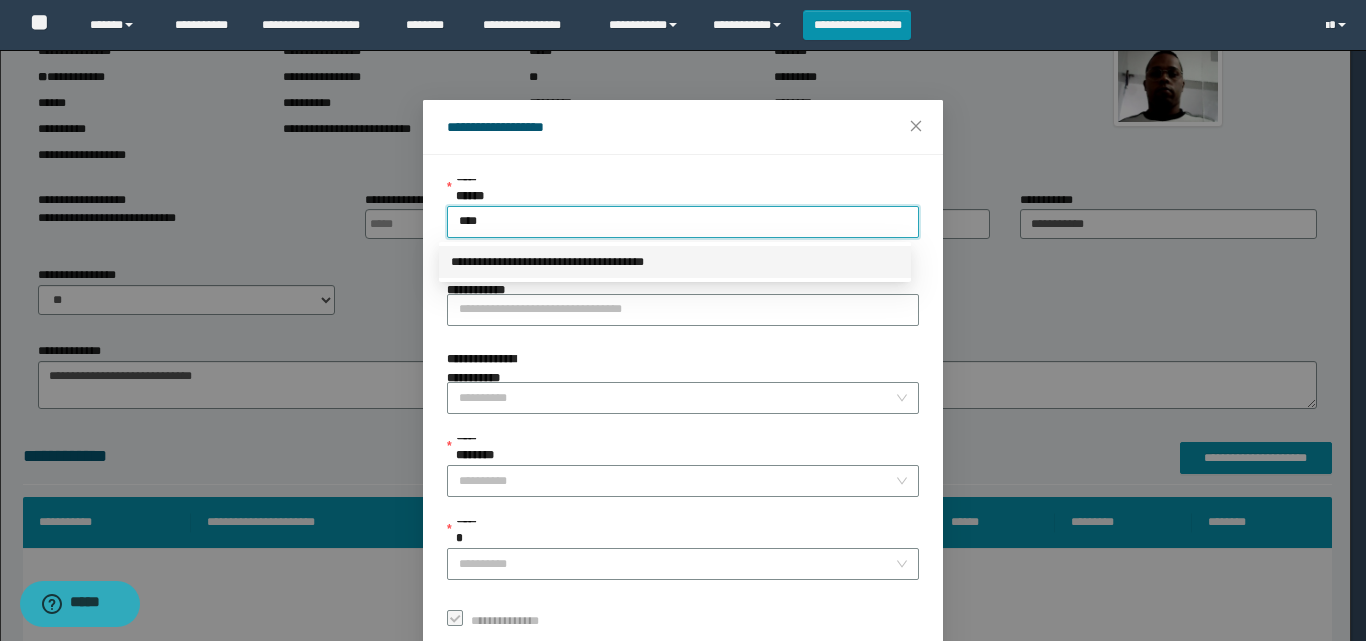 click on "**********" at bounding box center [675, 262] 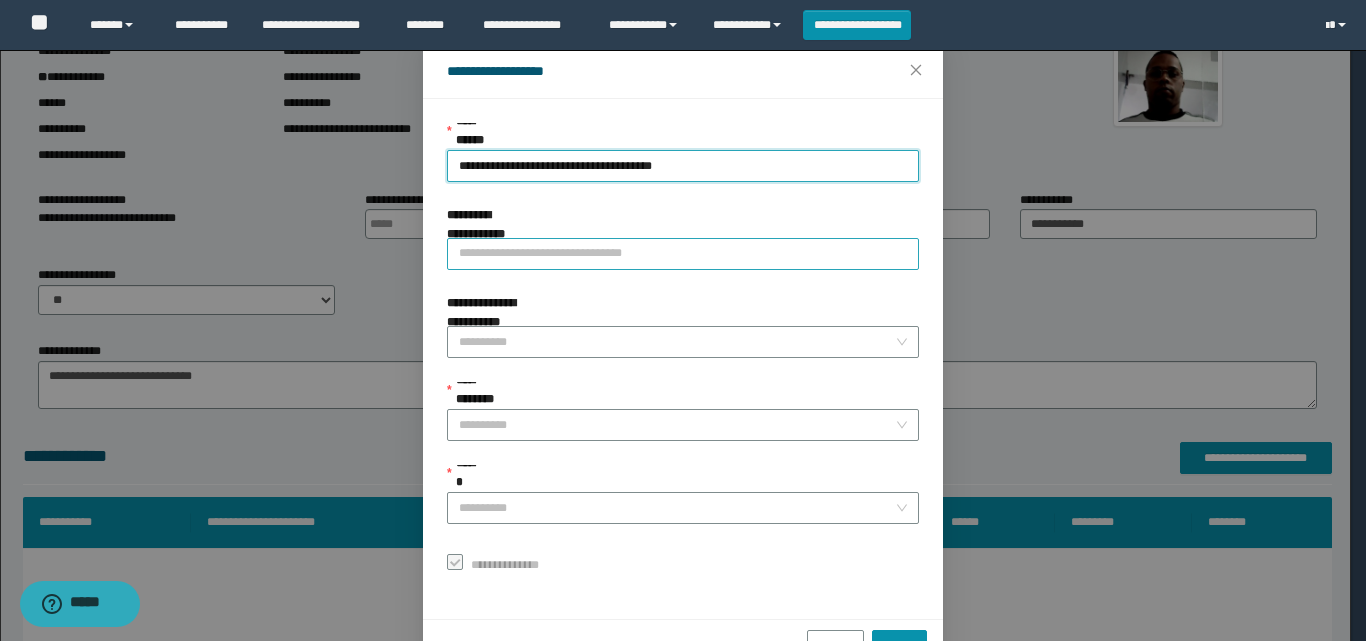 scroll, scrollTop: 0, scrollLeft: 0, axis: both 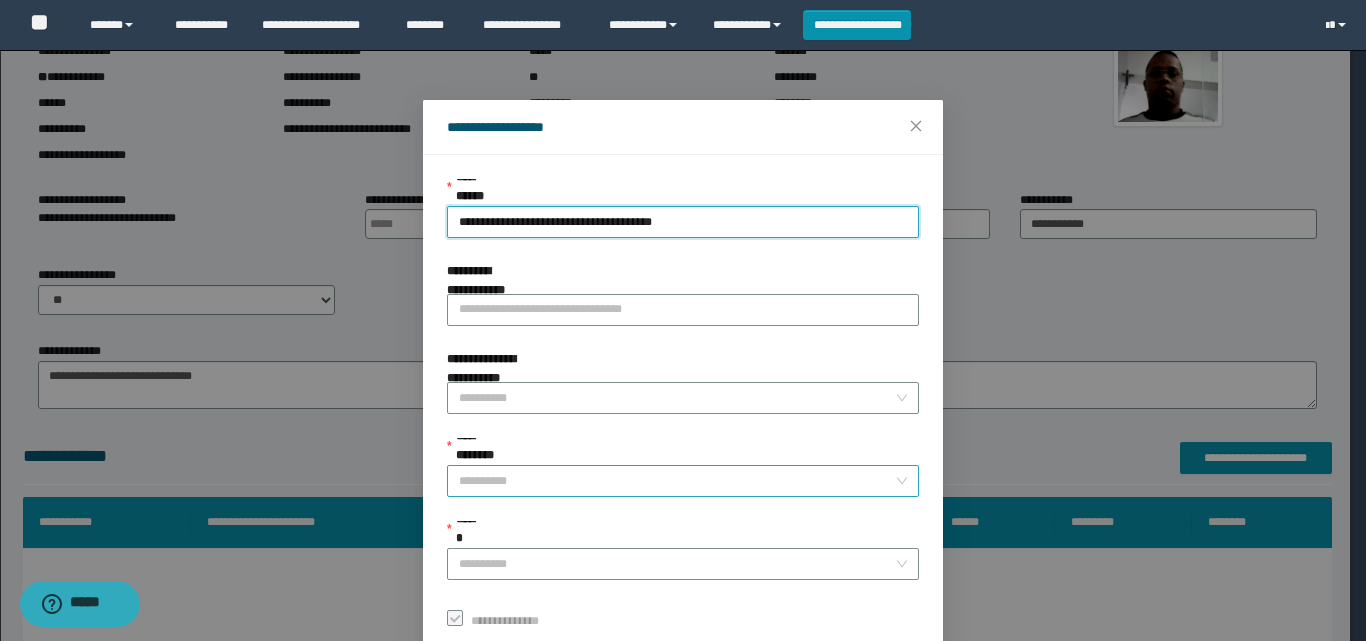 drag, startPoint x: 532, startPoint y: 484, endPoint x: 534, endPoint y: 474, distance: 10.198039 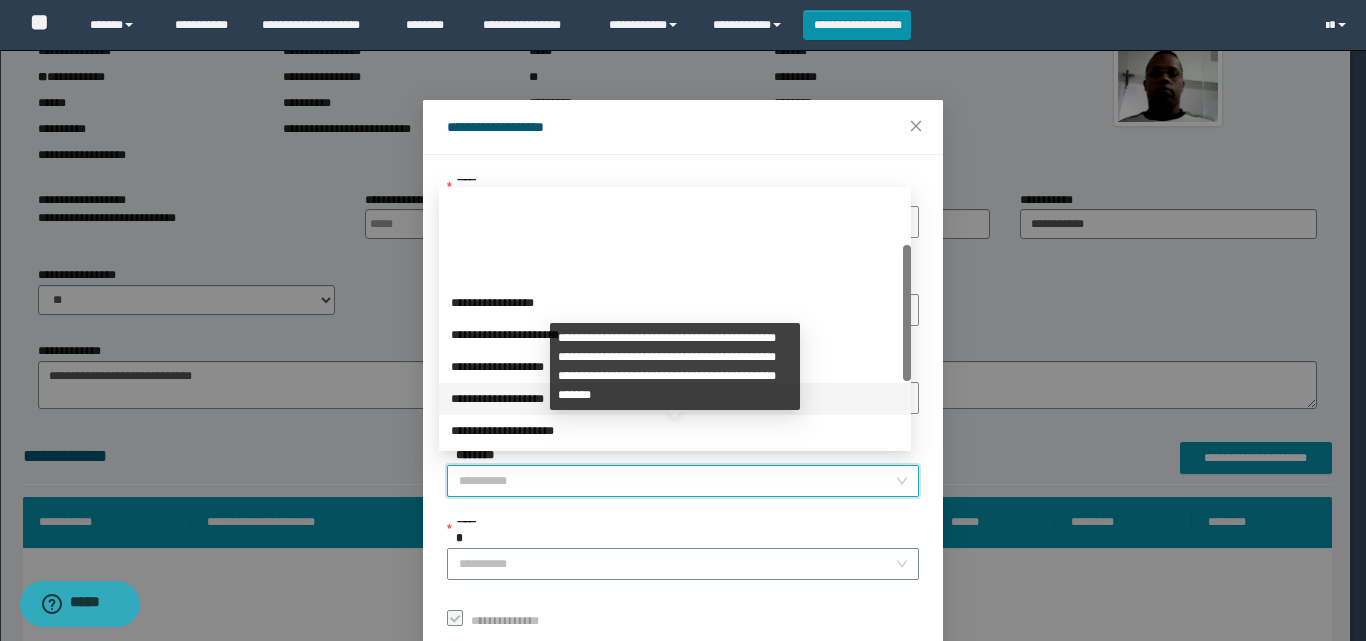 scroll, scrollTop: 224, scrollLeft: 0, axis: vertical 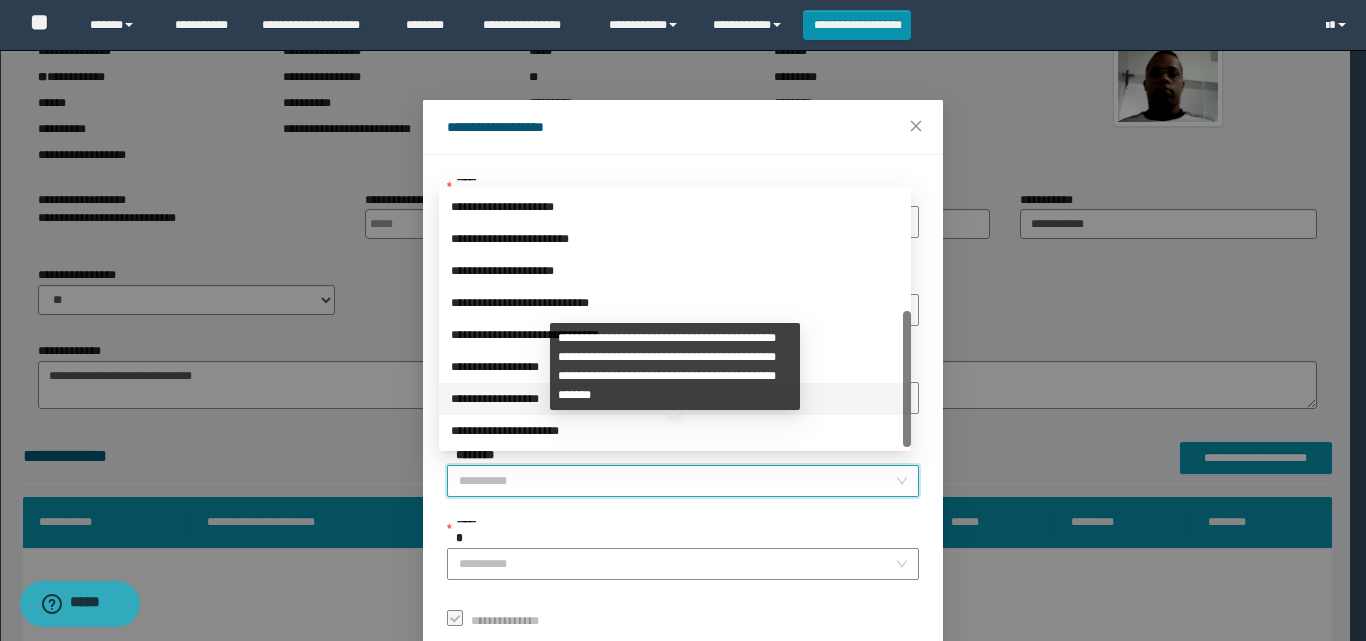 click on "**********" at bounding box center (675, 367) 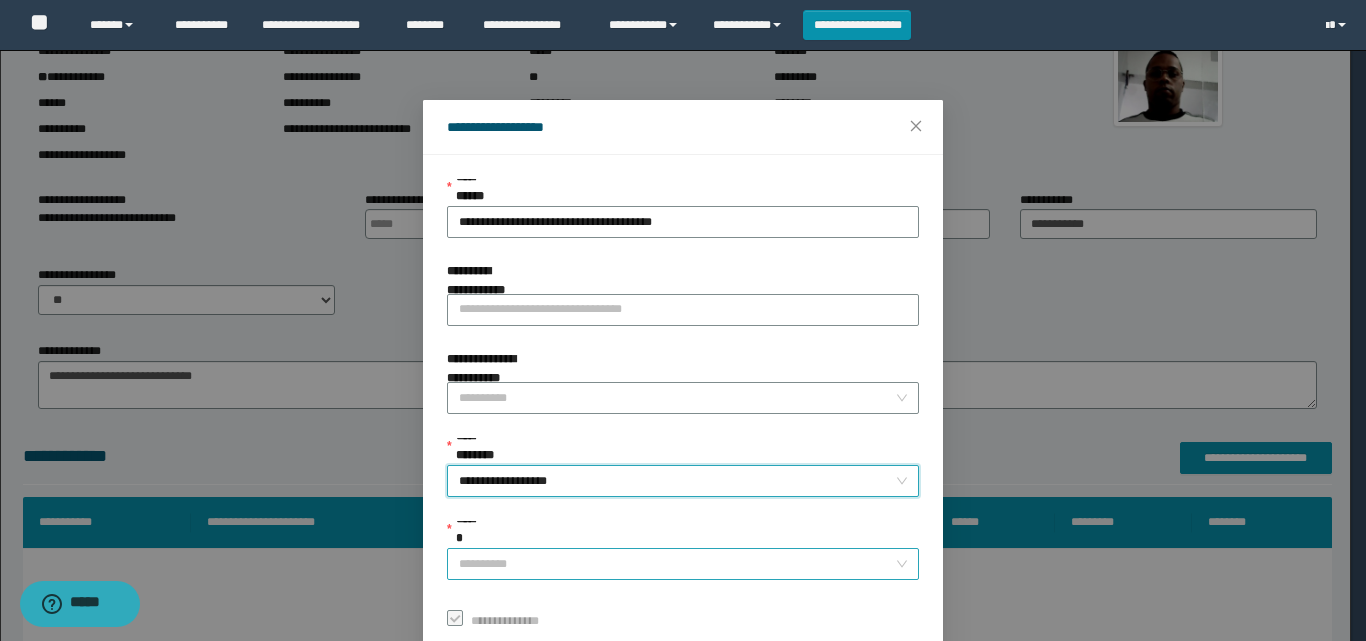 click on "******" at bounding box center (677, 564) 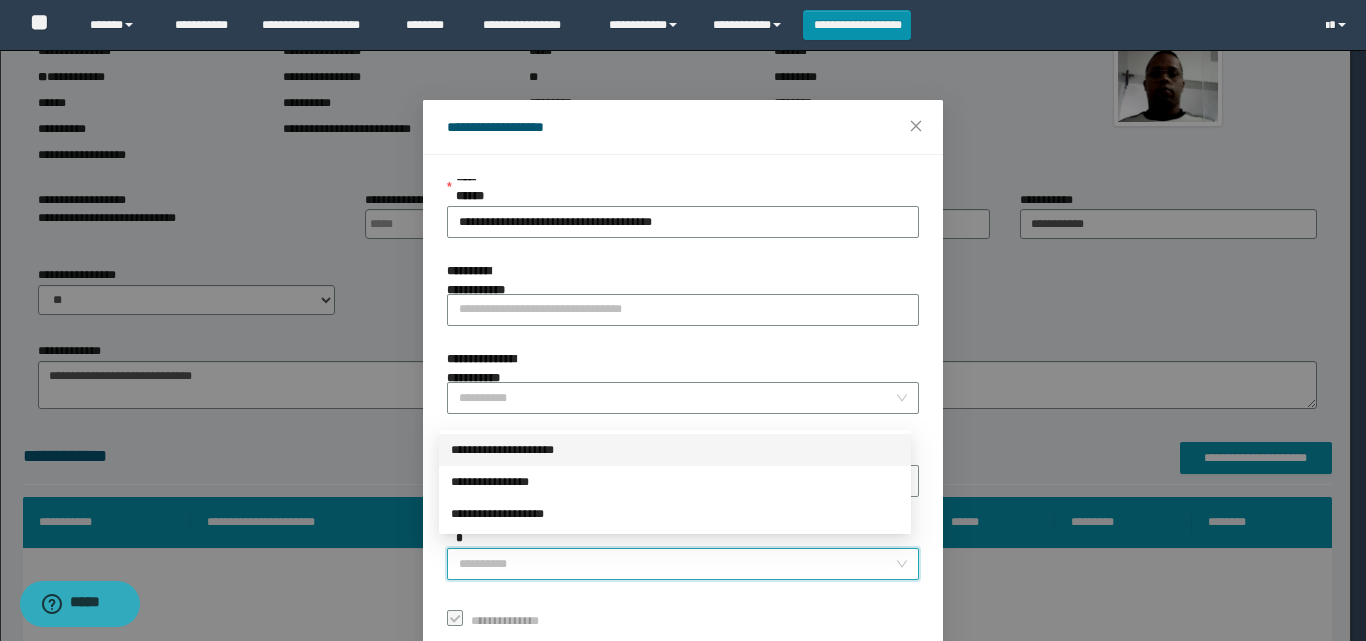 click on "**********" at bounding box center (675, 450) 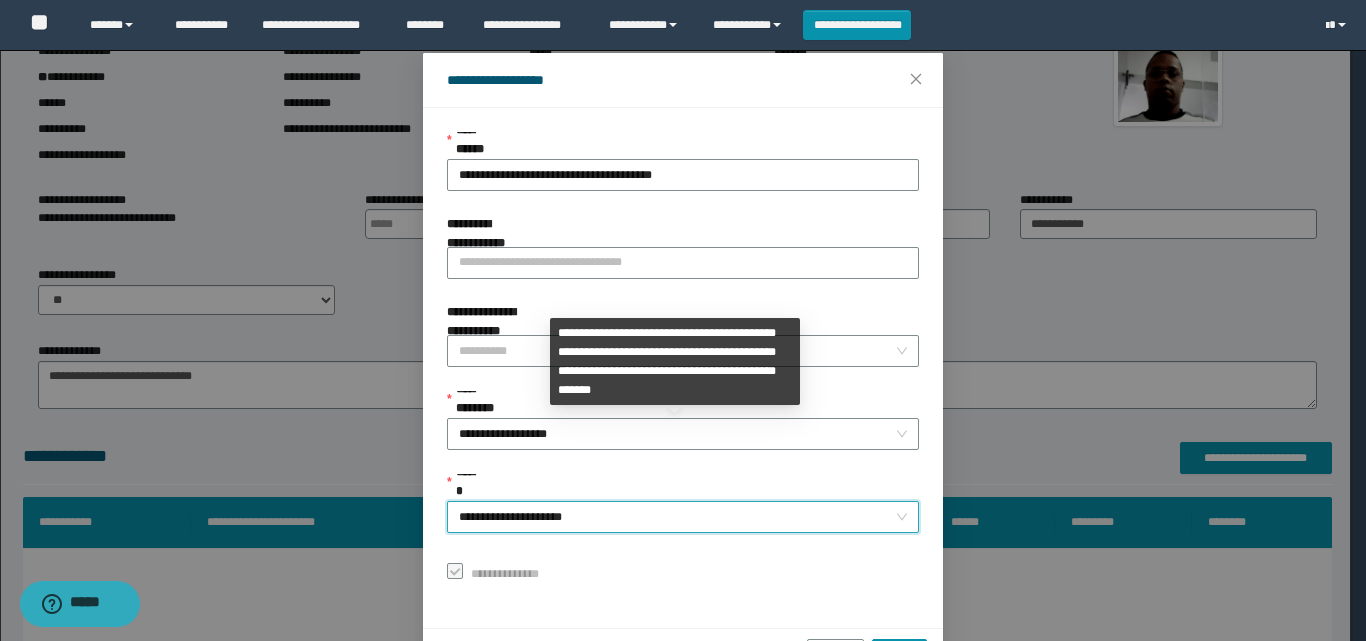 scroll, scrollTop: 111, scrollLeft: 0, axis: vertical 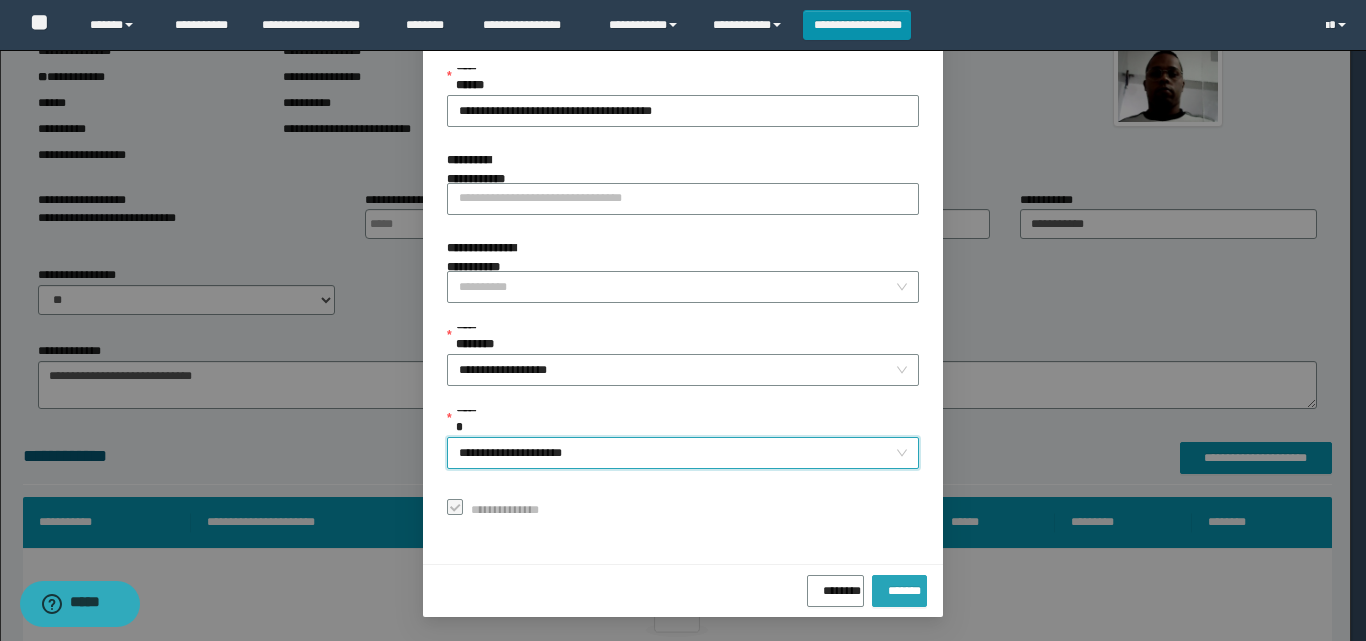 click on "*******" at bounding box center [899, 587] 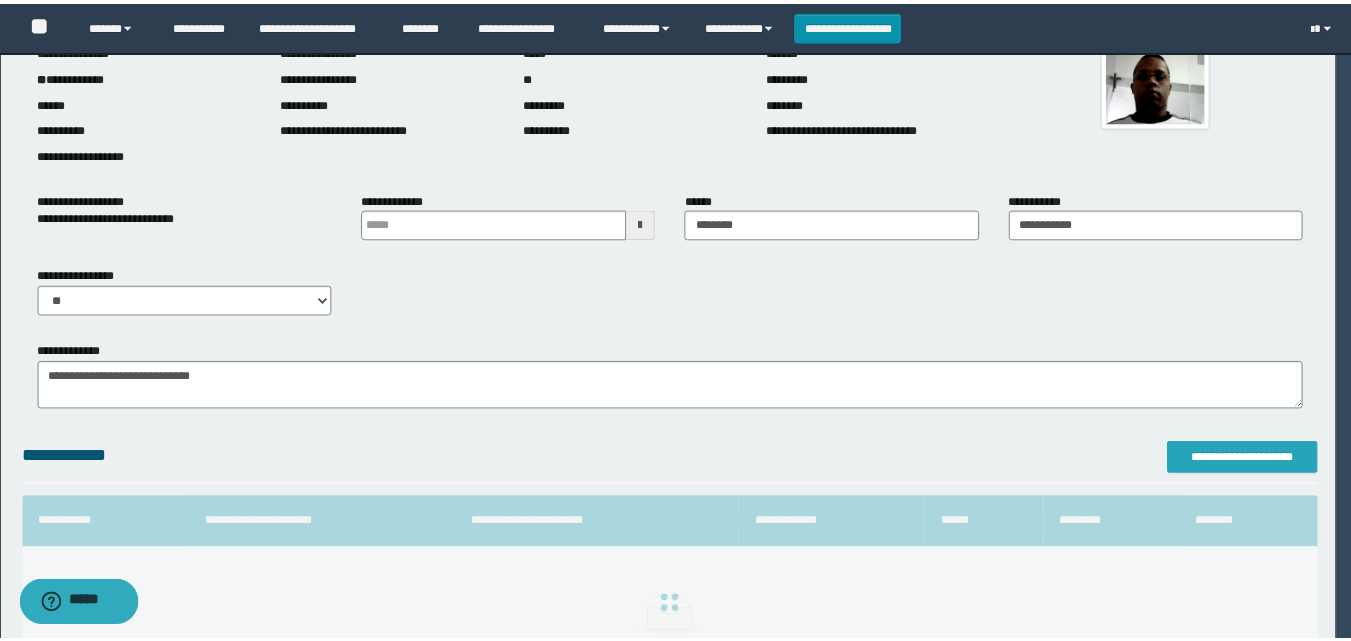 scroll, scrollTop: 0, scrollLeft: 0, axis: both 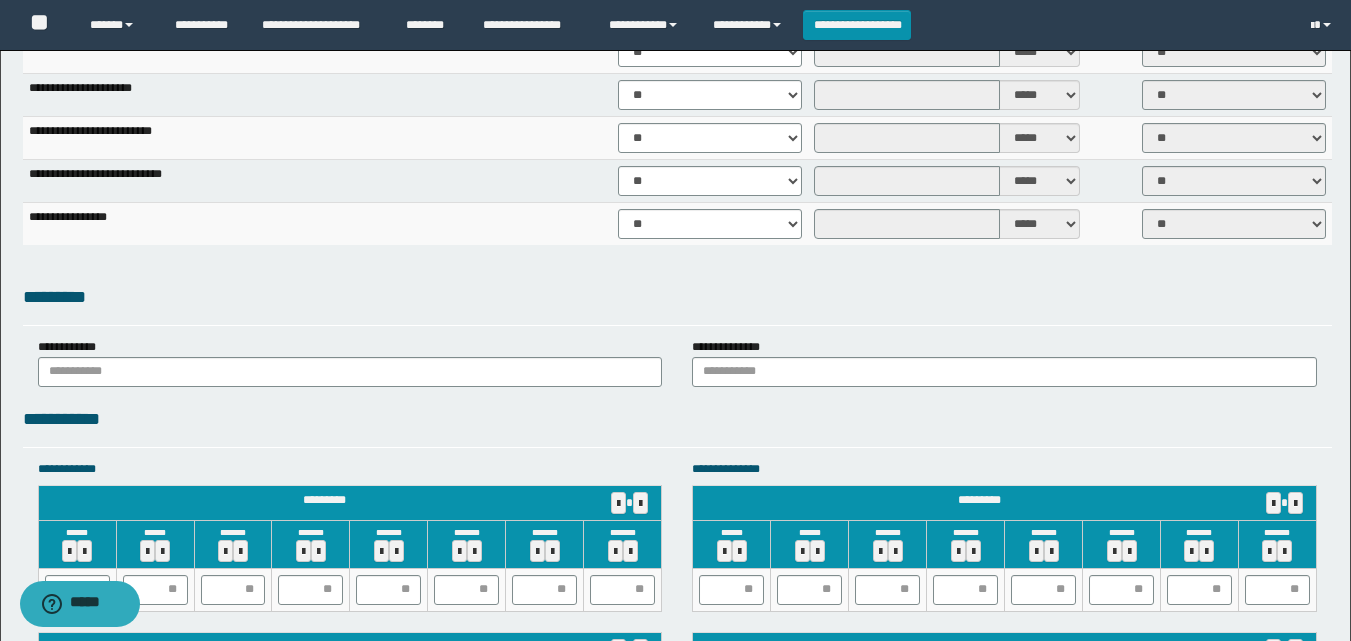 click on "**********" at bounding box center (675, 210) 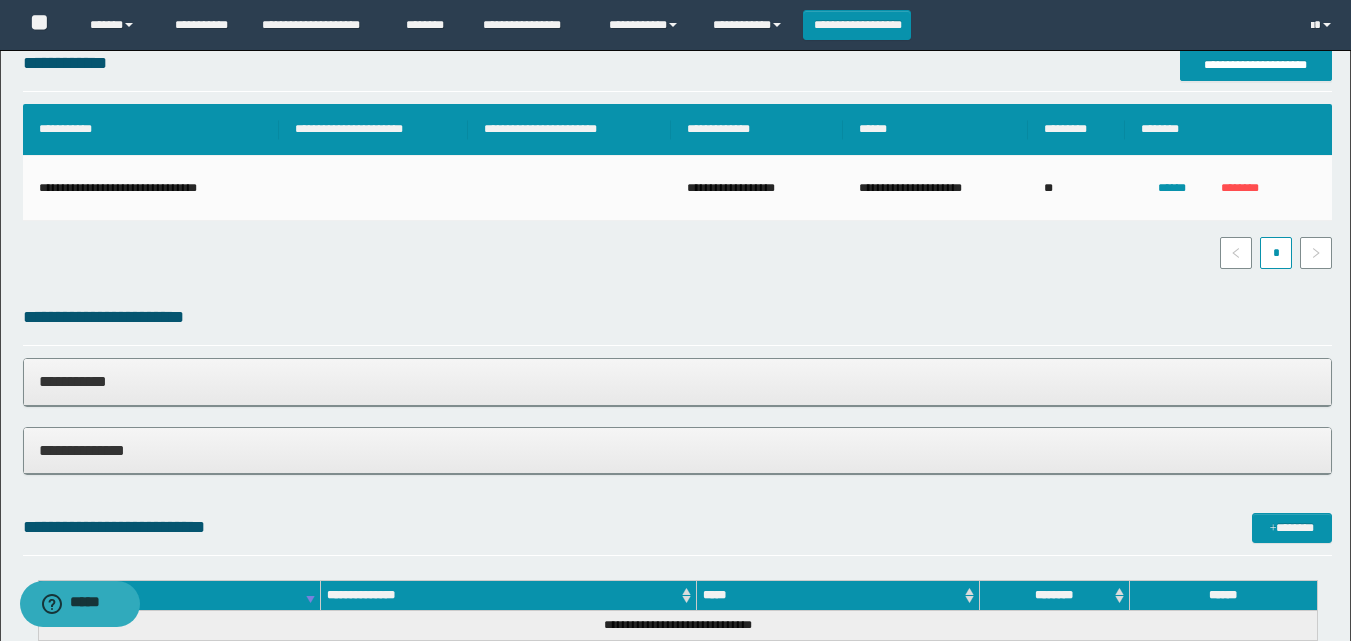scroll, scrollTop: 0, scrollLeft: 0, axis: both 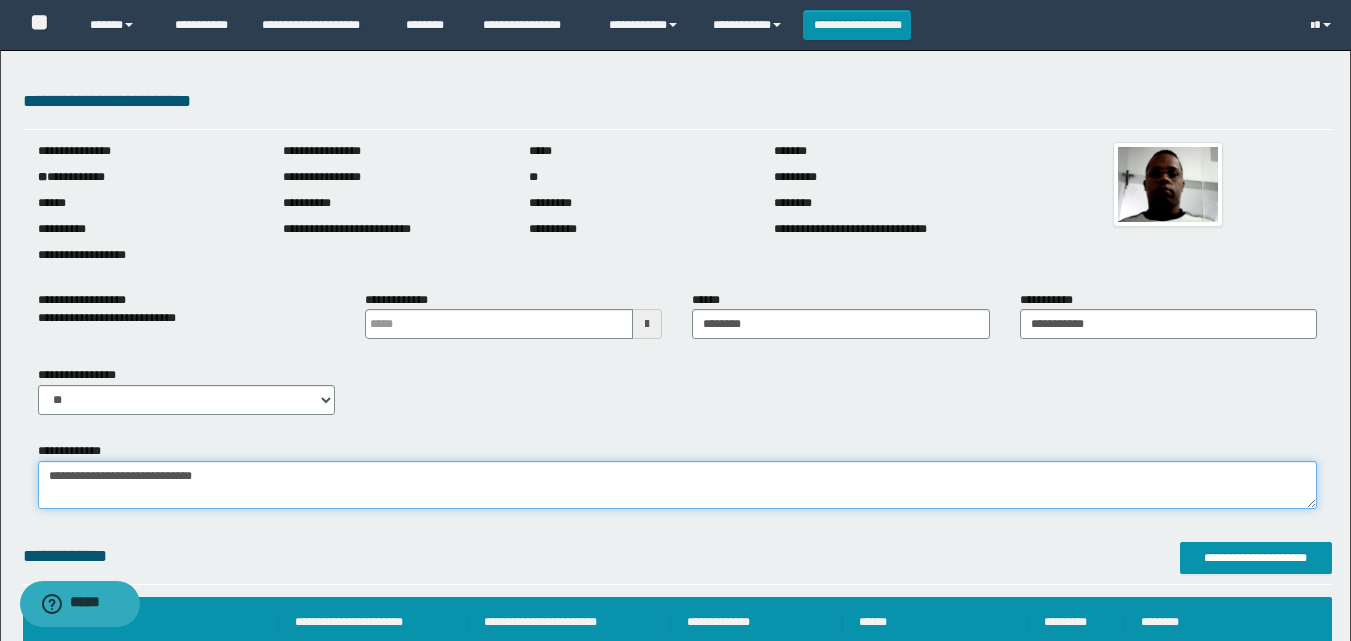 click on "**********" at bounding box center (677, 485) 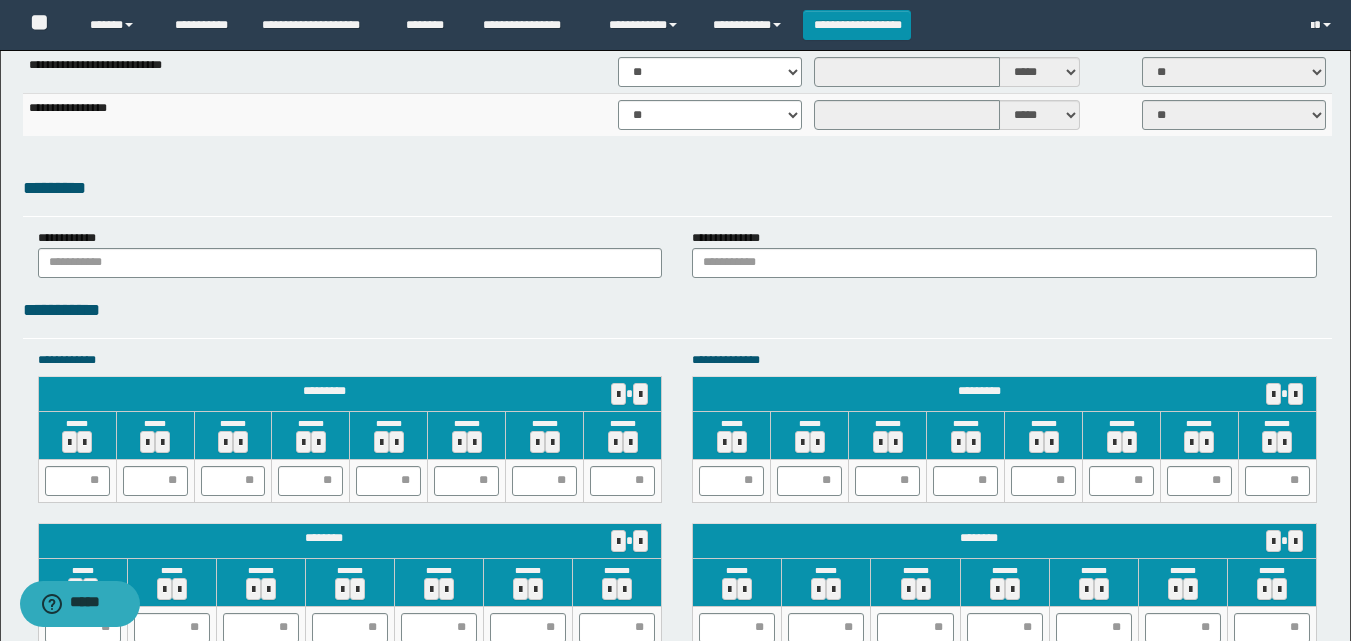 scroll, scrollTop: 1600, scrollLeft: 0, axis: vertical 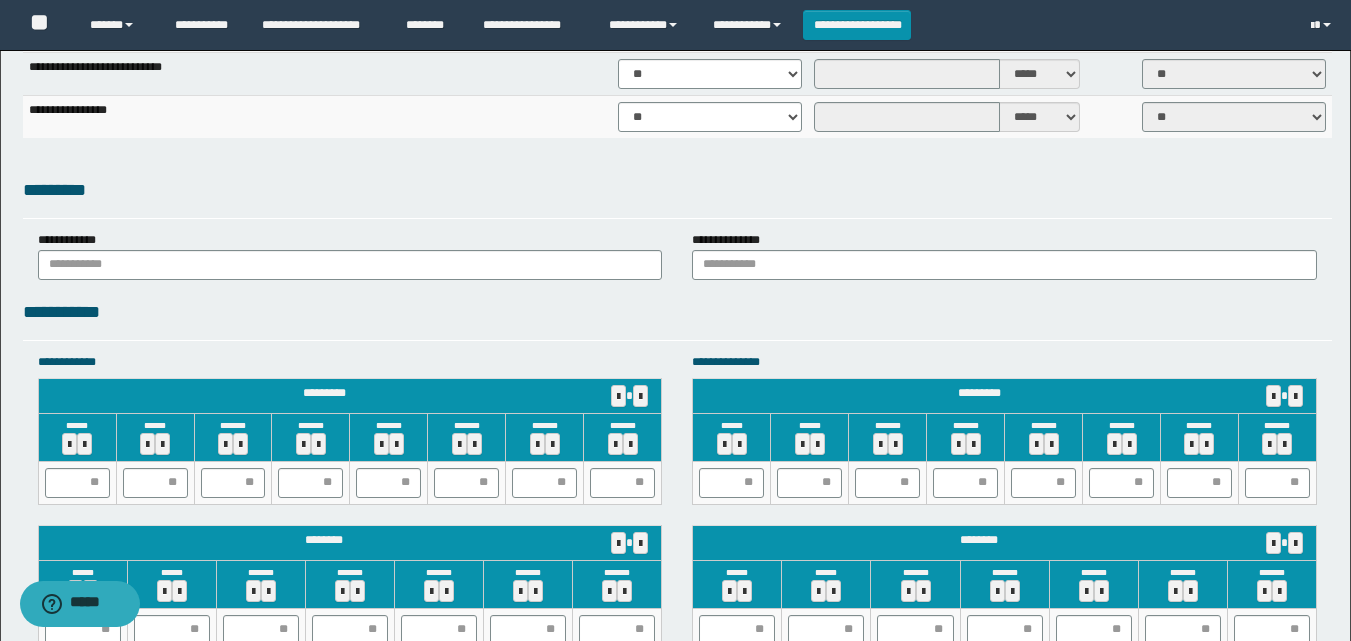 type on "**********" 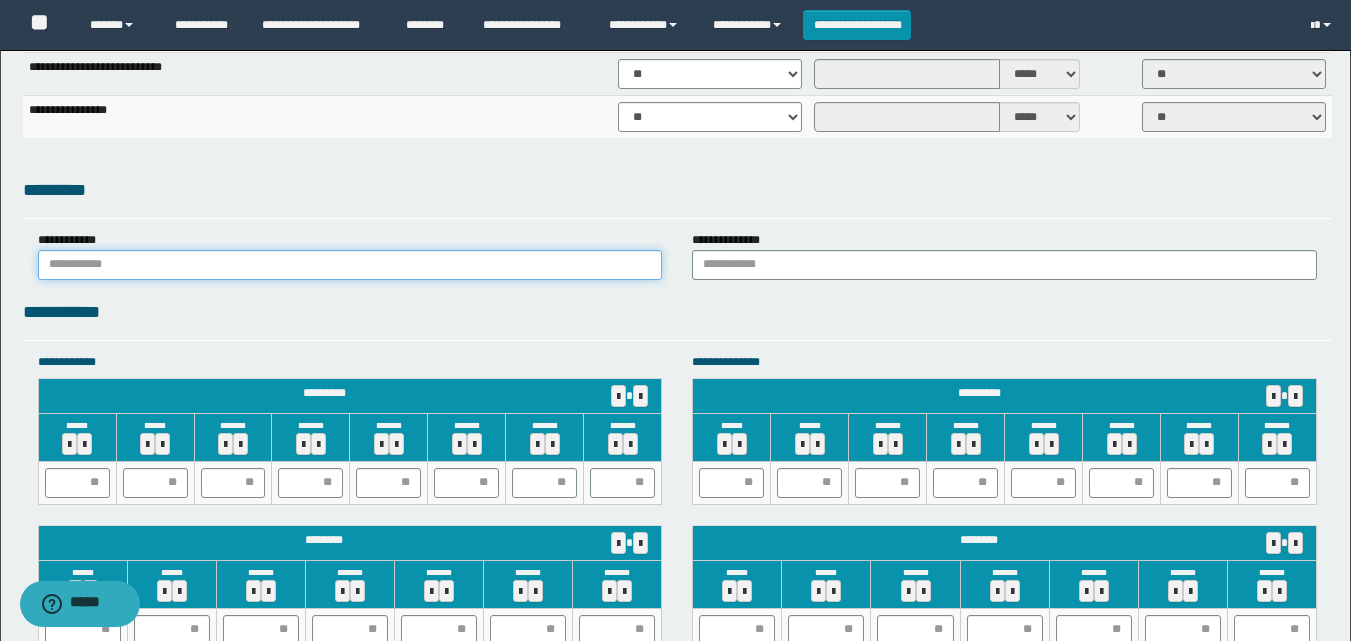 click at bounding box center (350, 265) 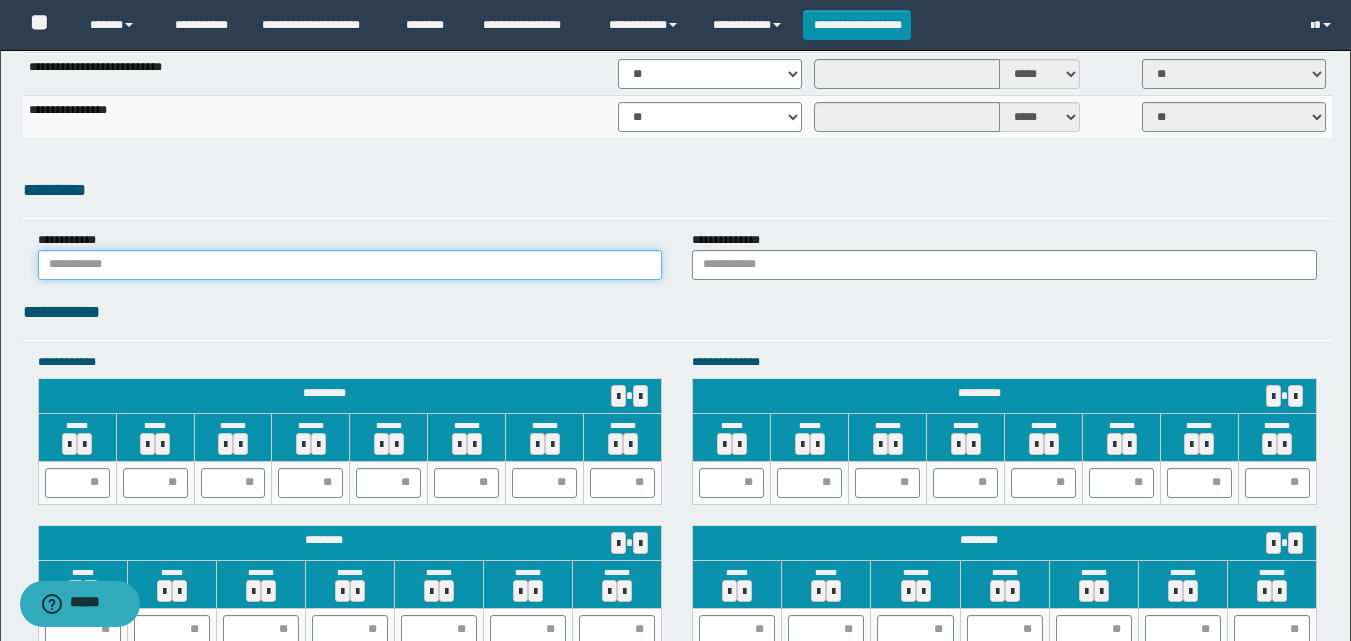 type on "******" 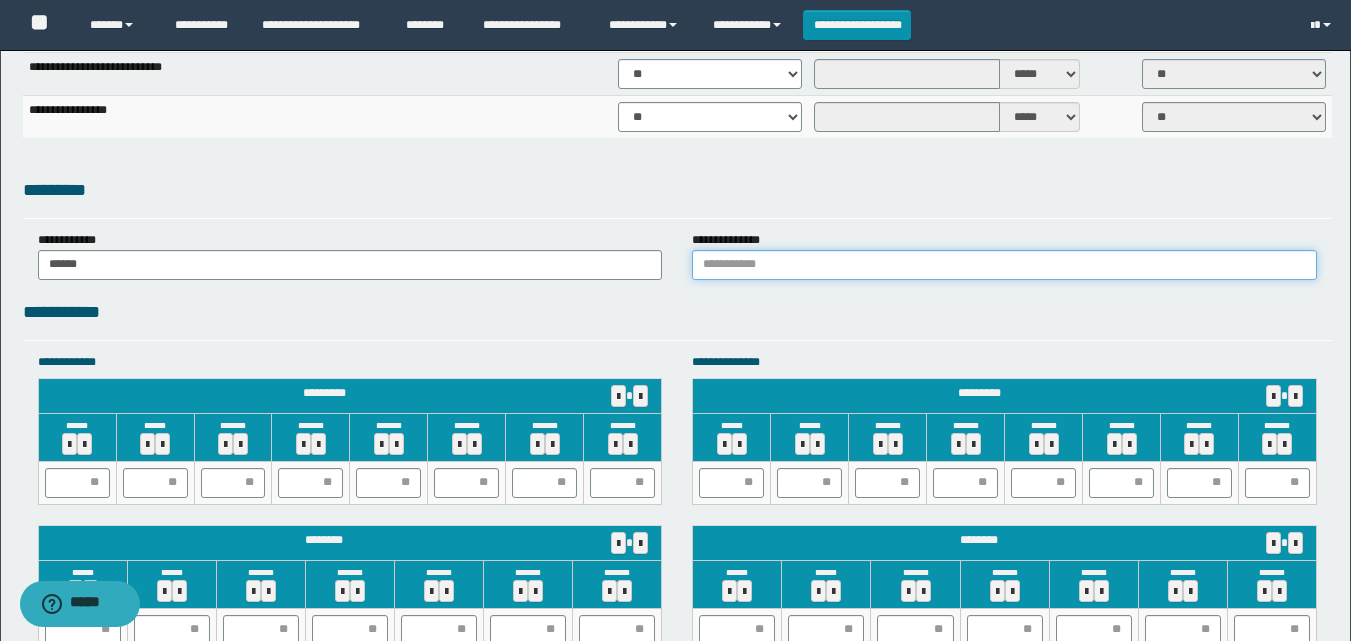 drag, startPoint x: 736, startPoint y: 273, endPoint x: 745, endPoint y: 280, distance: 11.401754 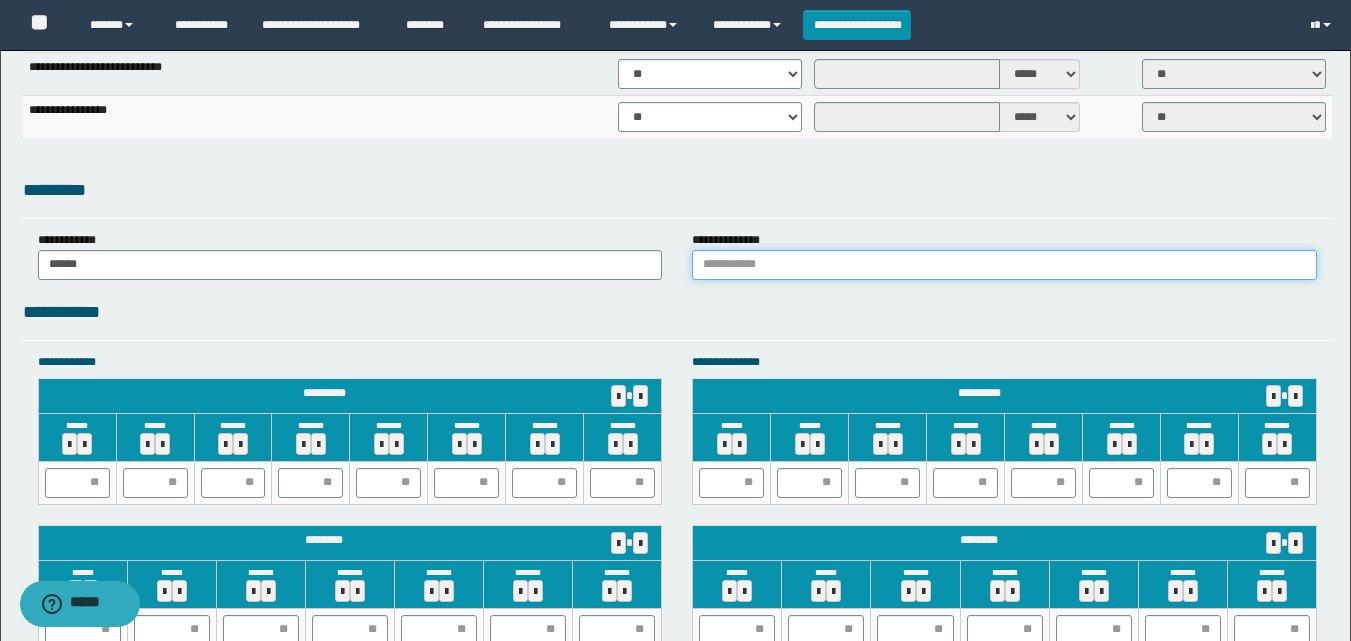 click at bounding box center (1004, 265) 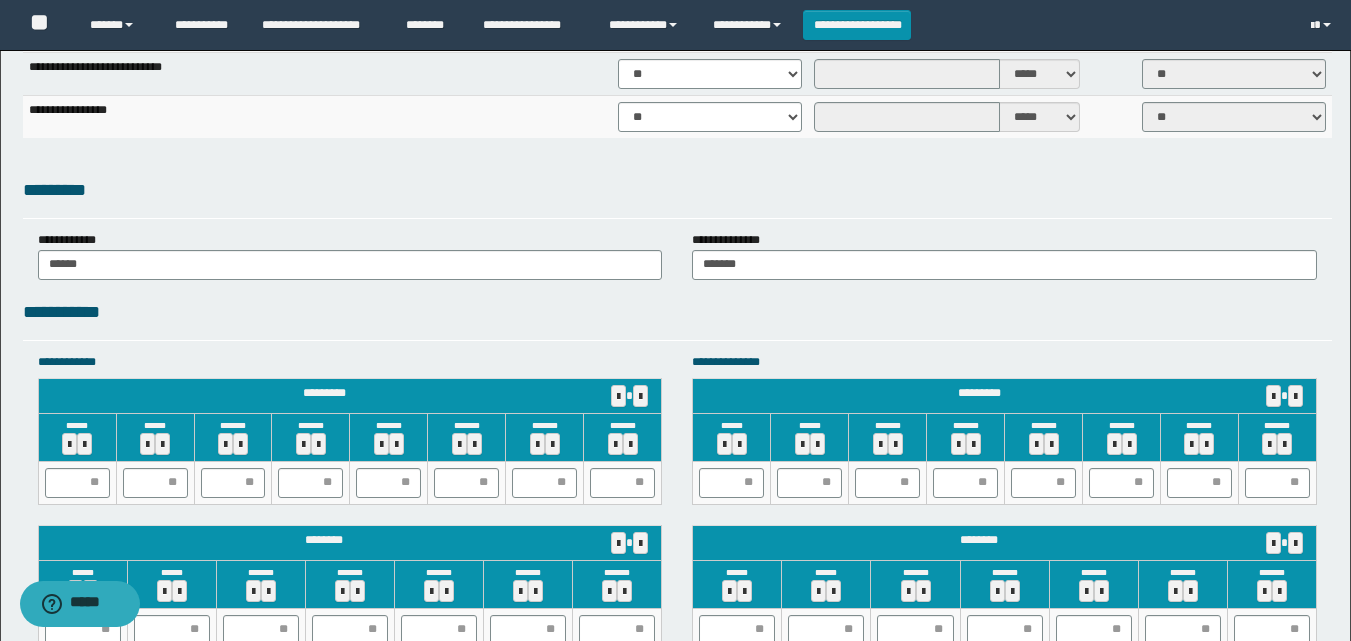 click on "**********" at bounding box center [677, 312] 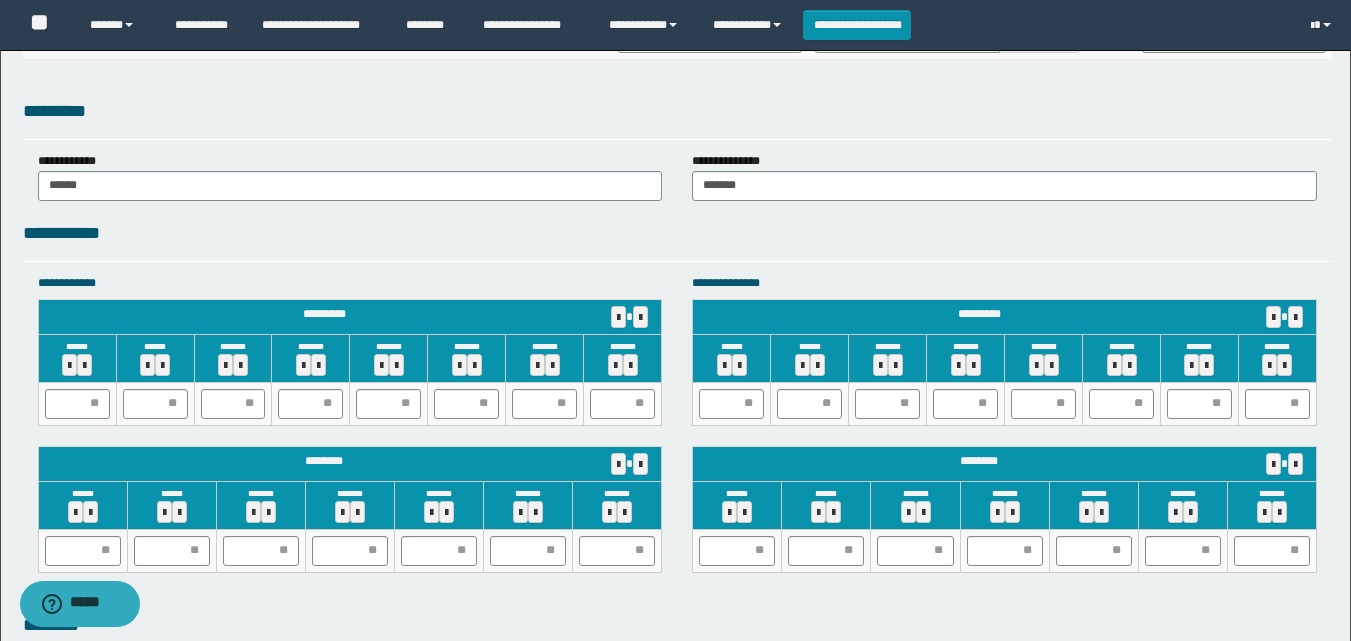 click on "**********" at bounding box center (677, 240) 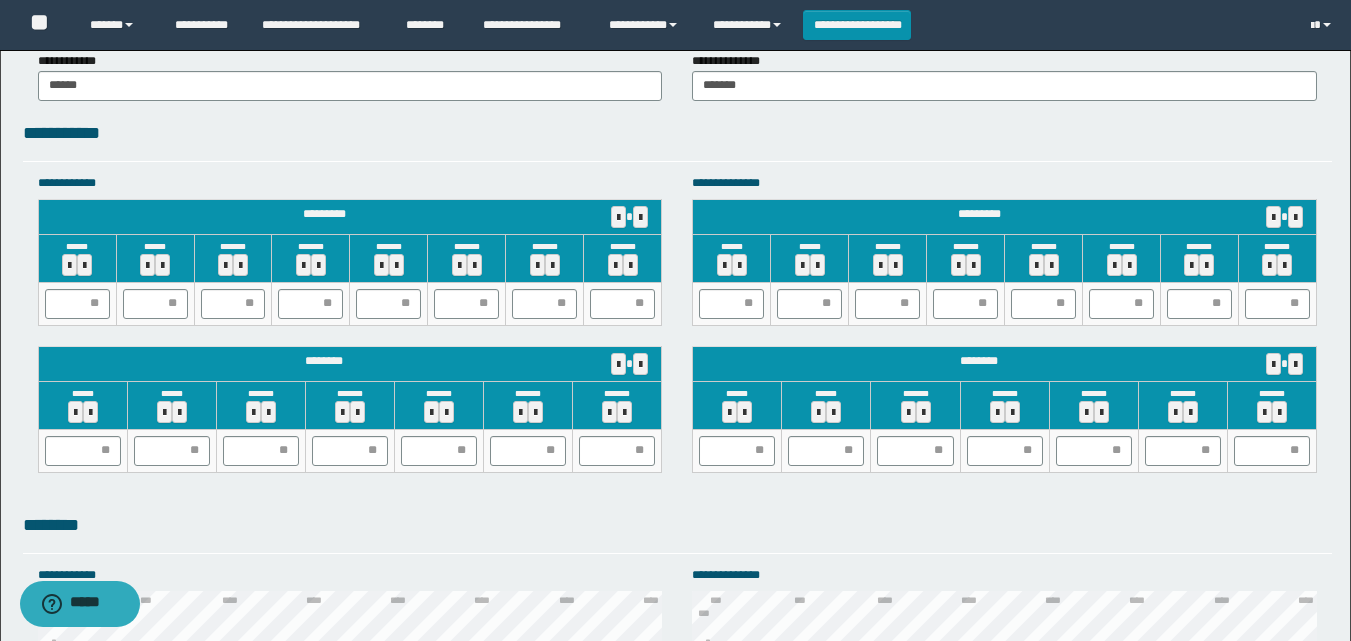 click on "**********" at bounding box center [677, 133] 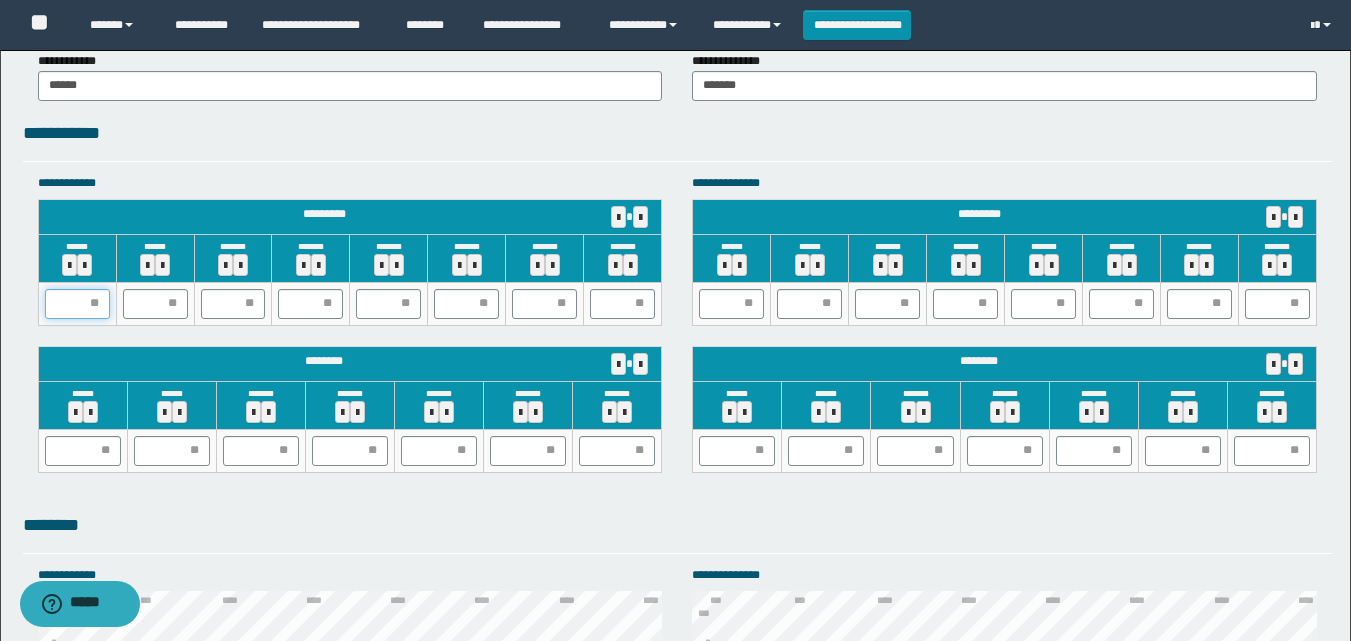 click at bounding box center (77, 304) 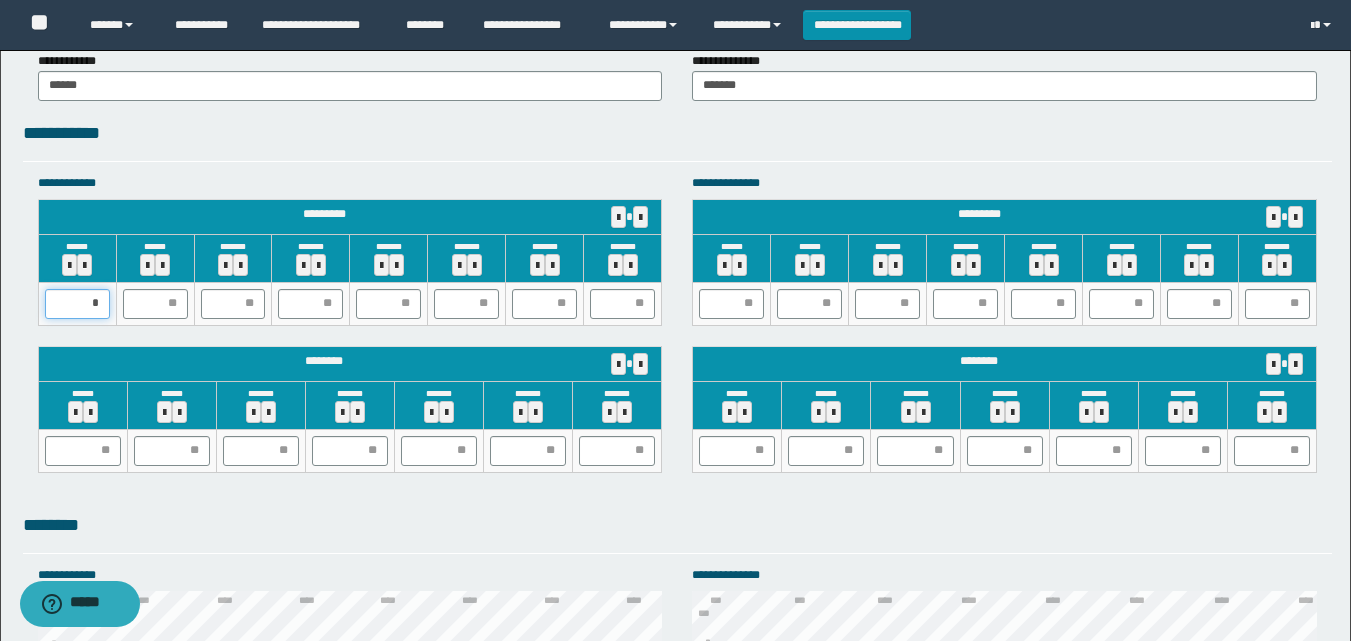 type on "**" 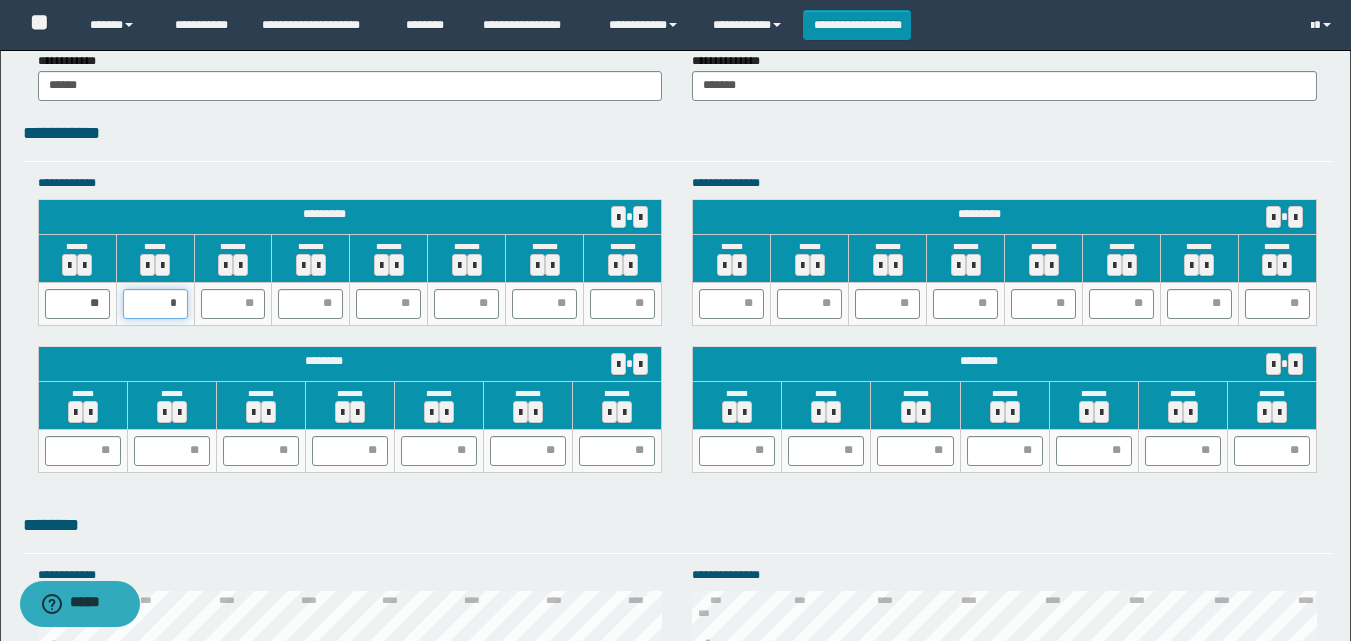 type on "**" 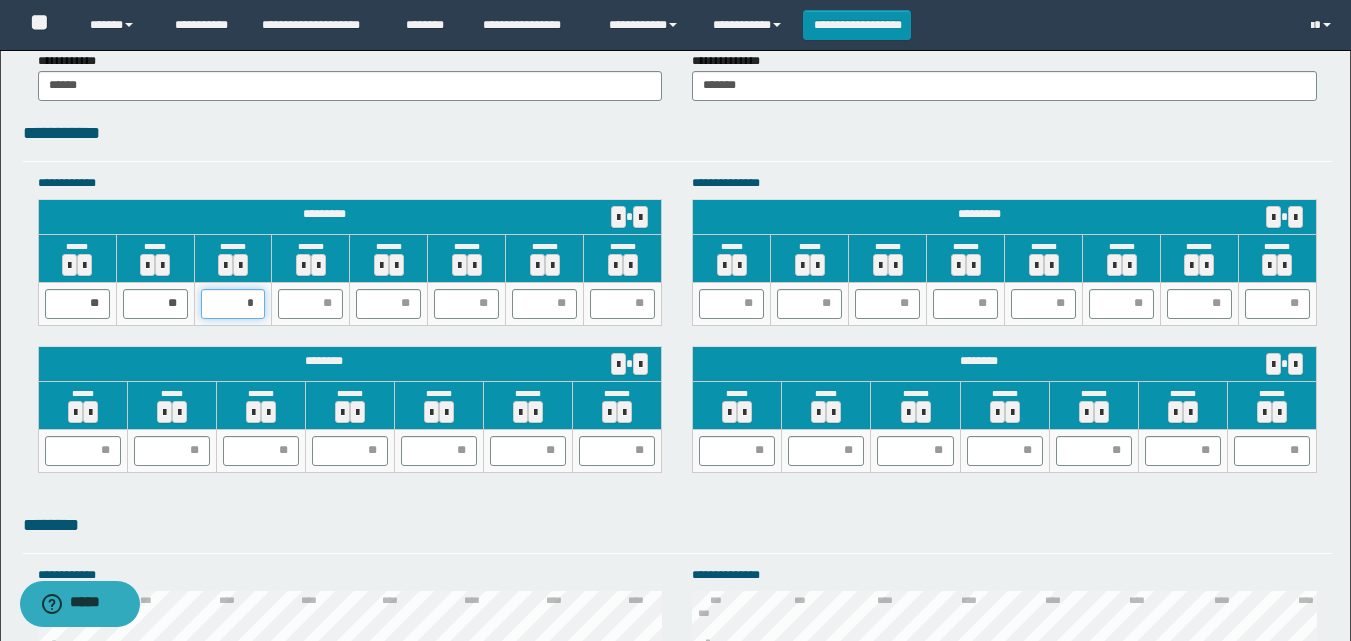 type on "**" 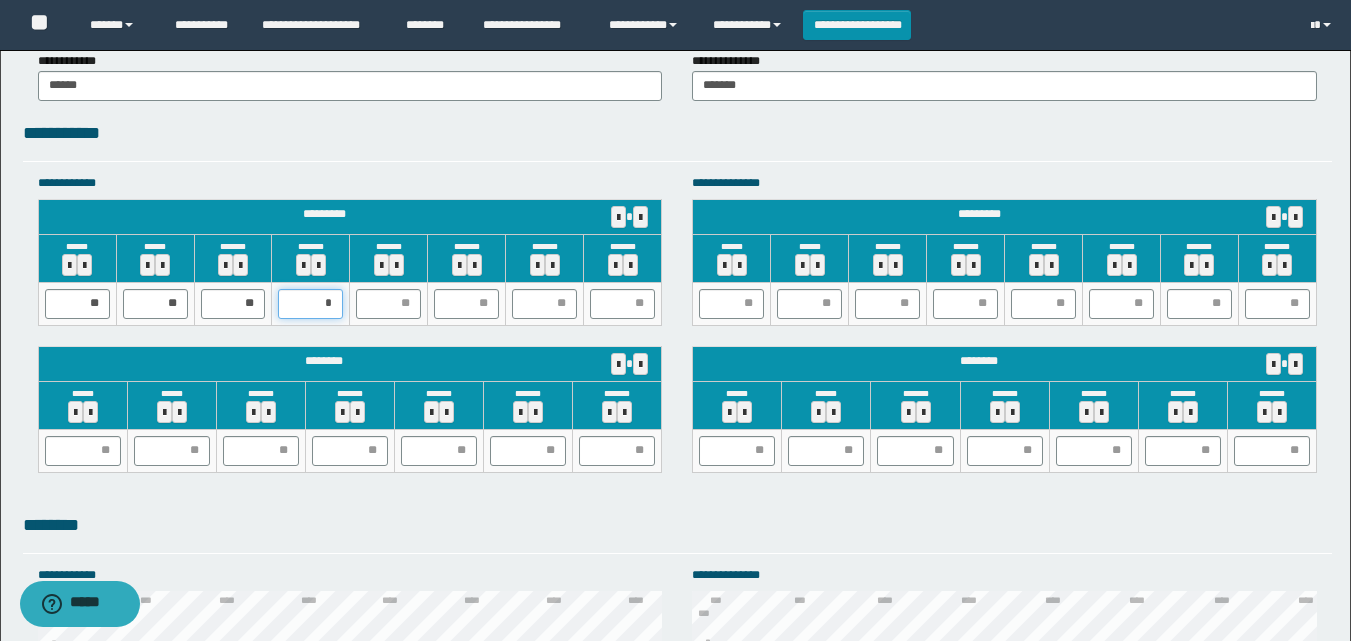 type on "**" 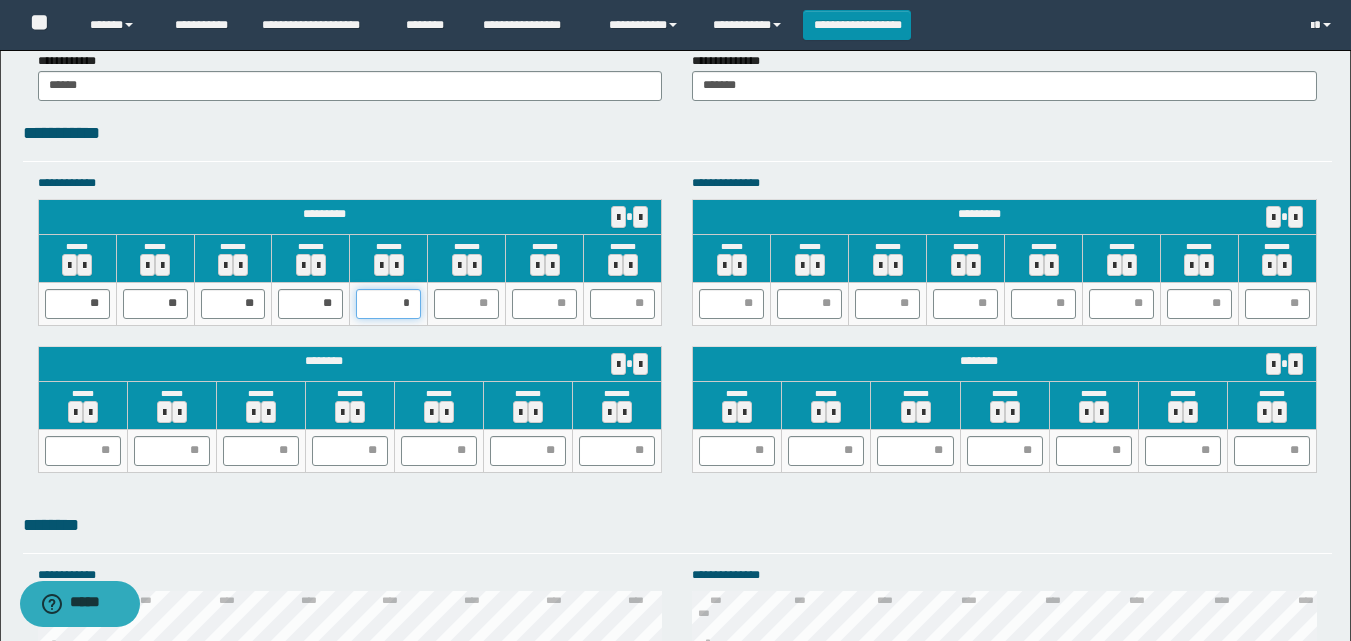 type on "**" 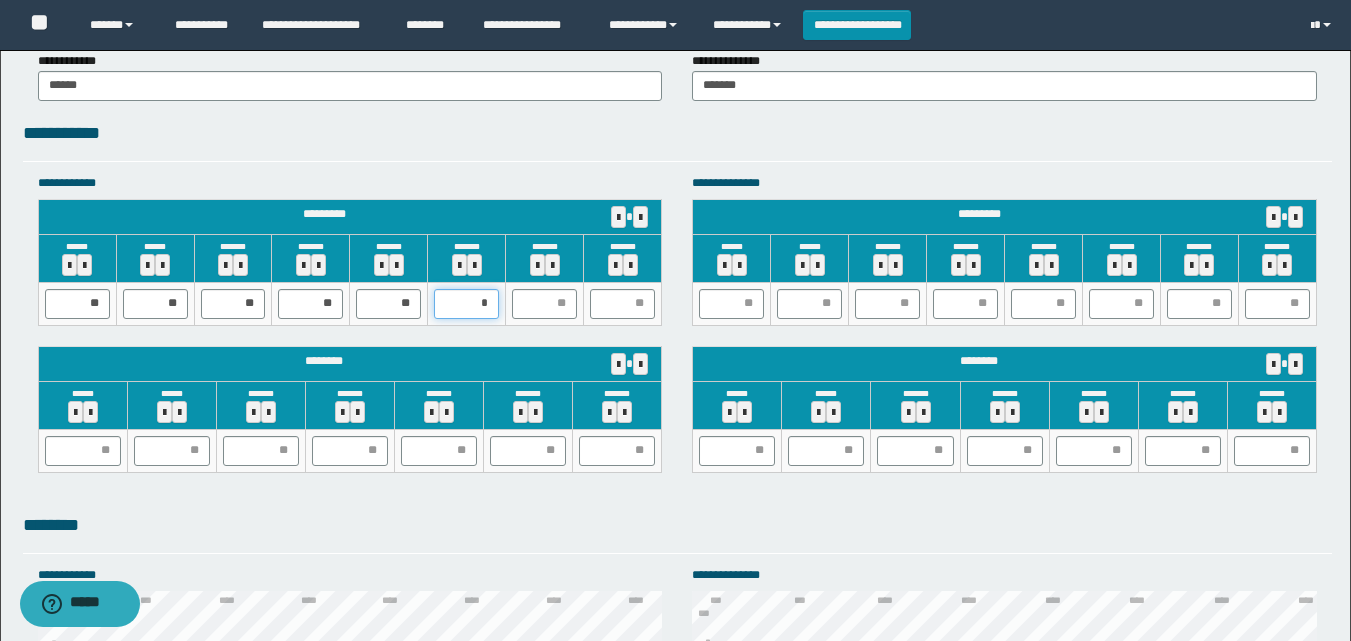 type on "**" 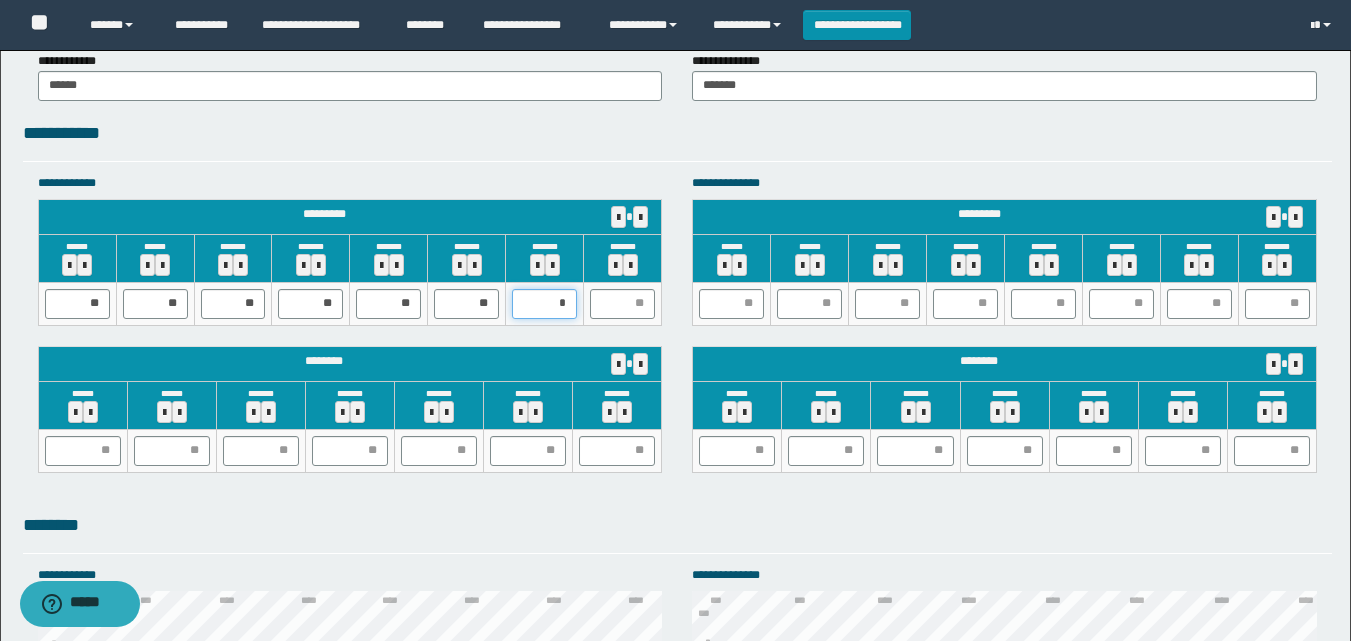 type on "**" 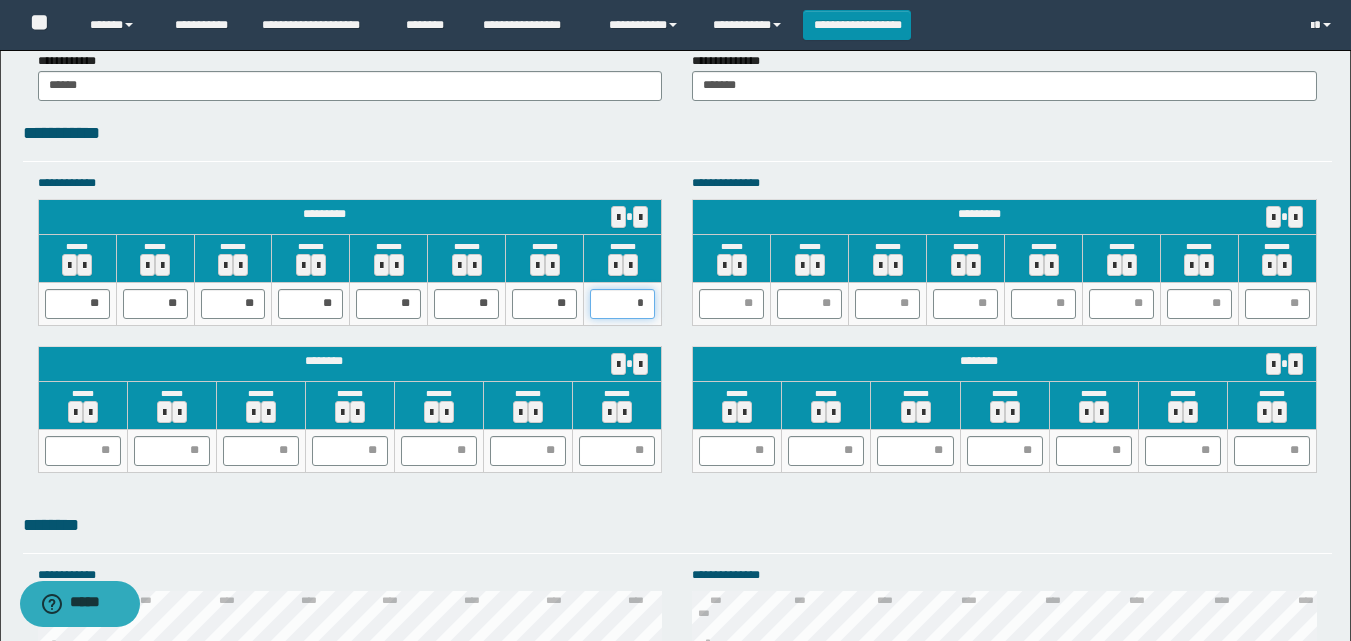 type on "**" 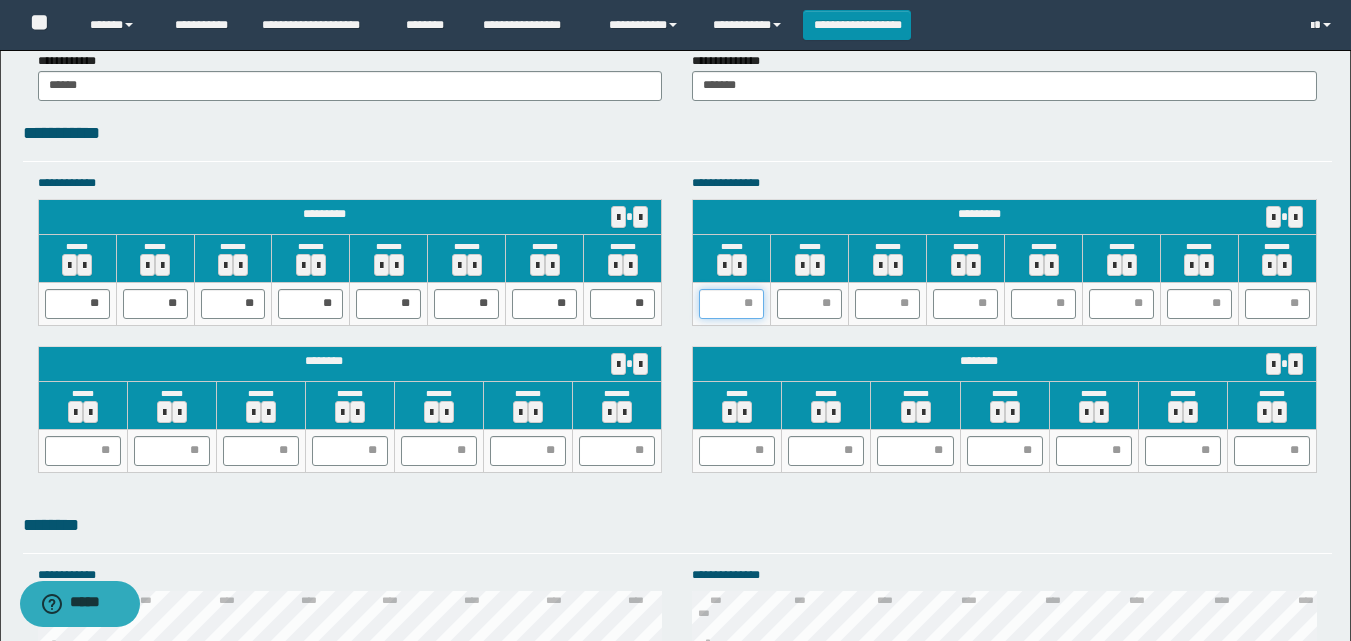 click at bounding box center (731, 304) 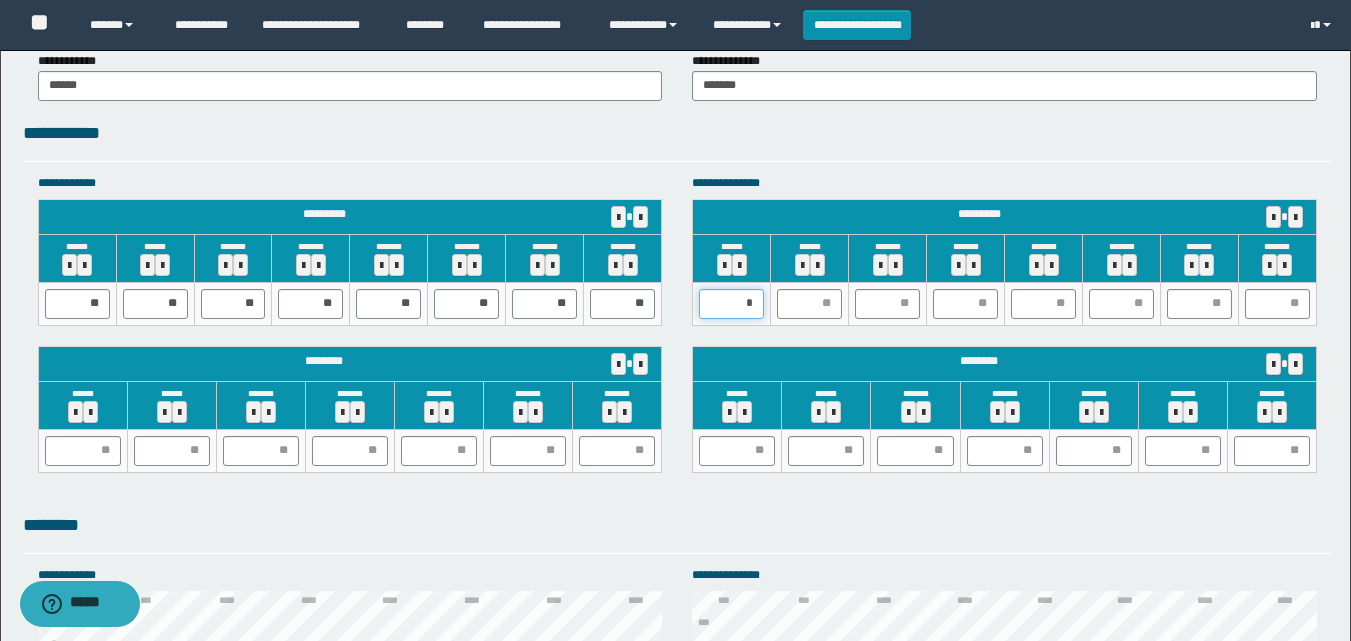 type on "**" 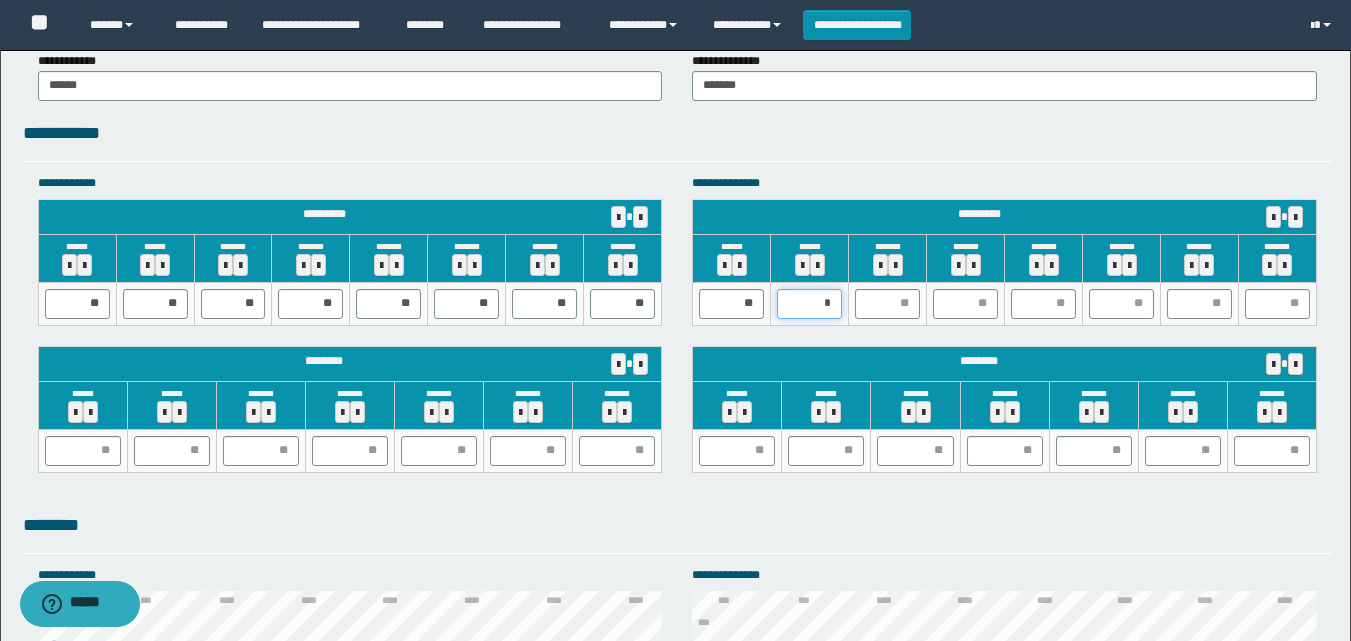 type on "**" 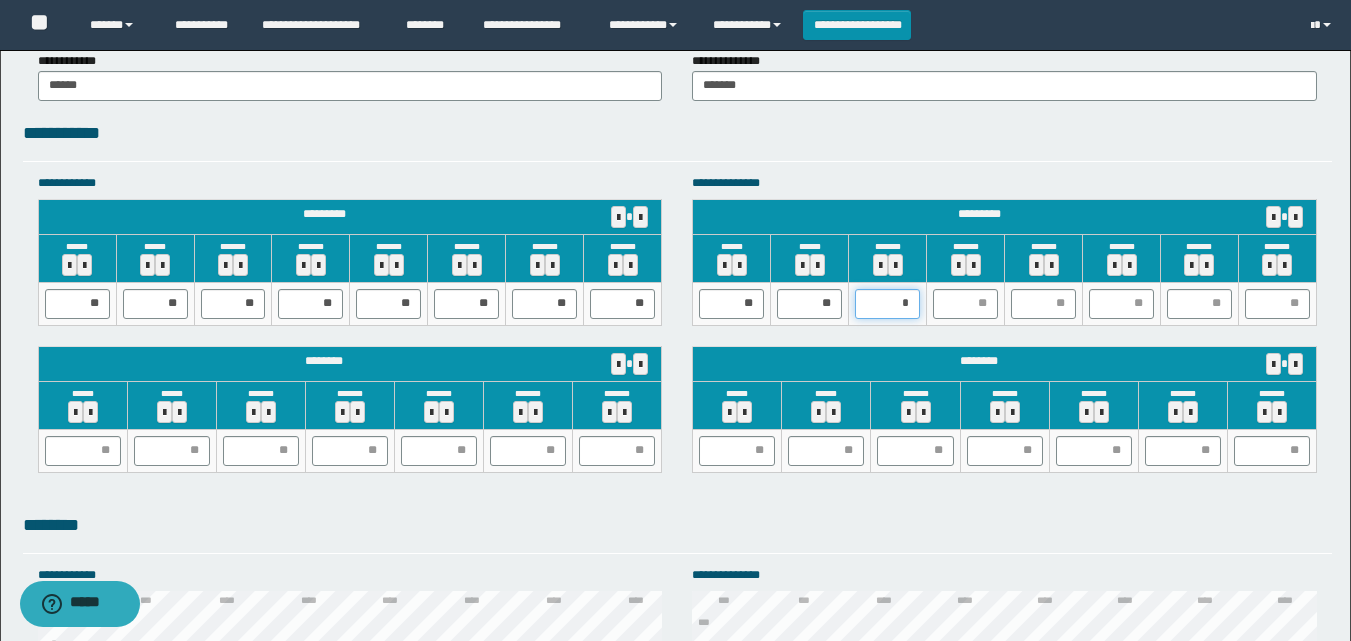 type on "**" 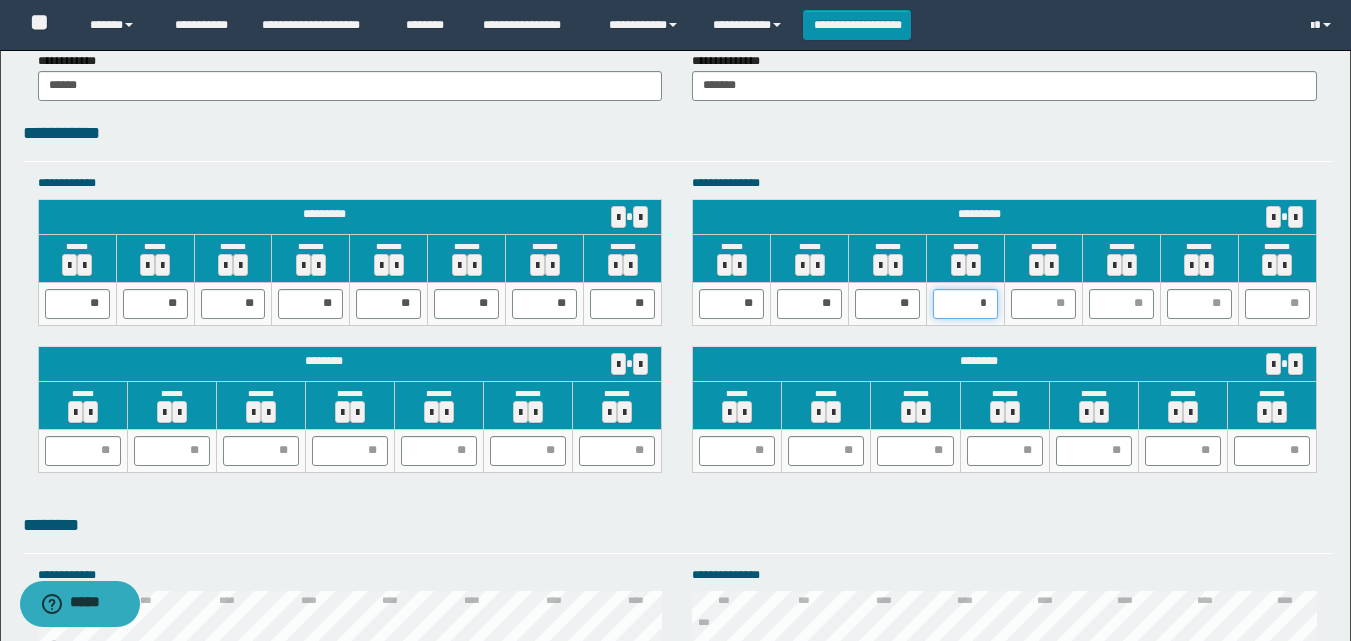 type on "**" 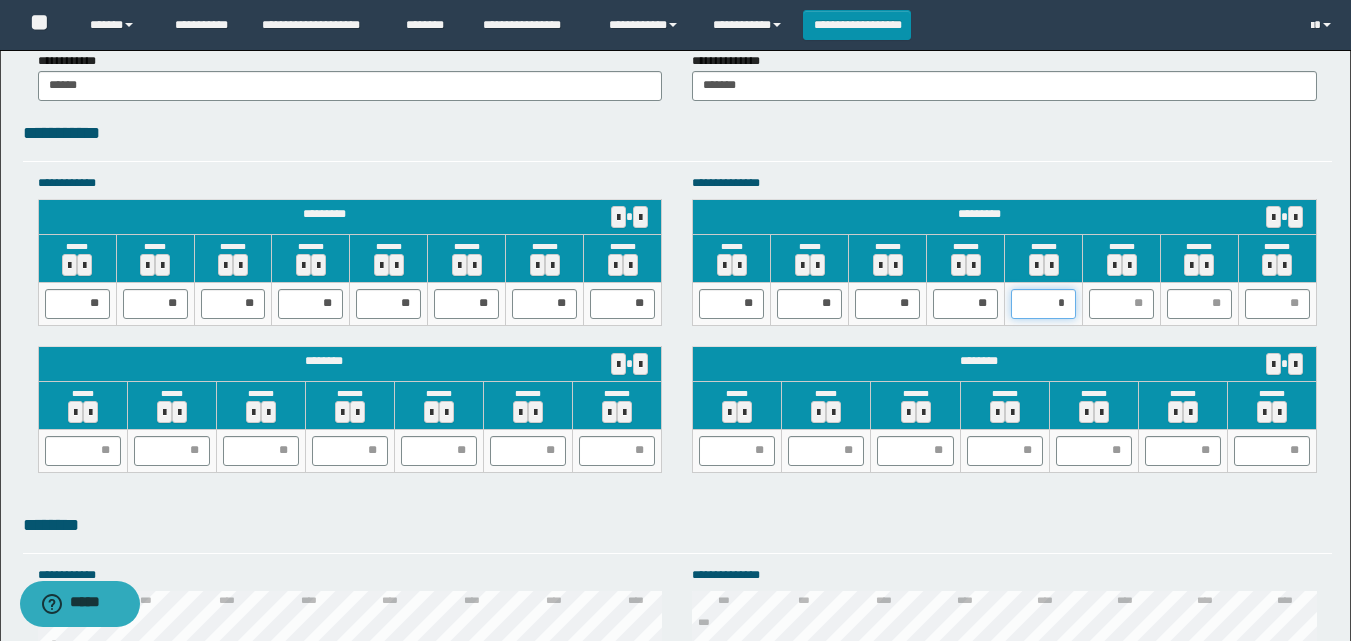 type on "**" 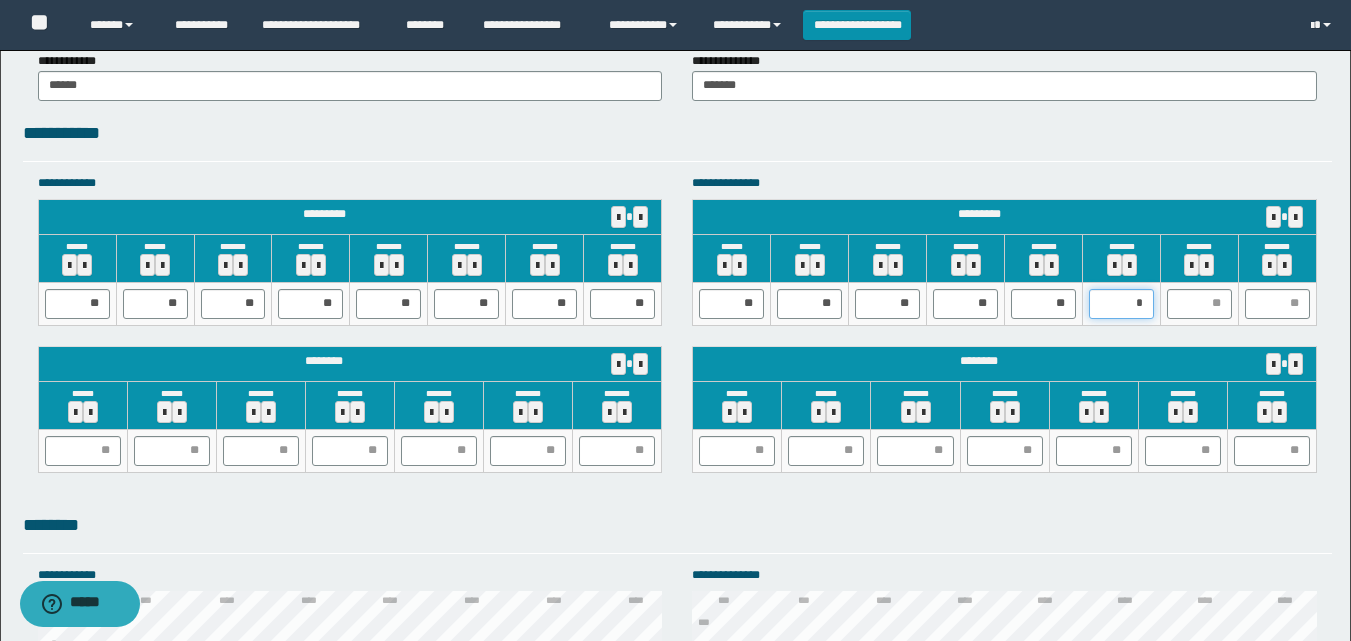 type on "**" 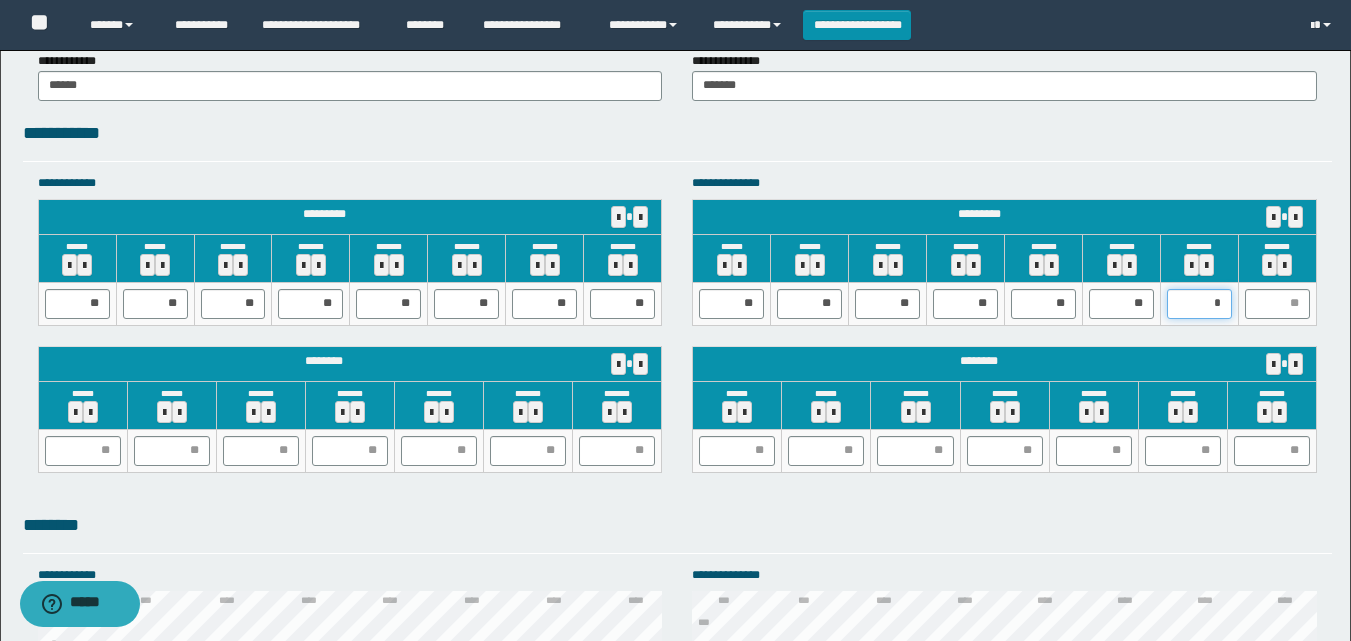 type on "**" 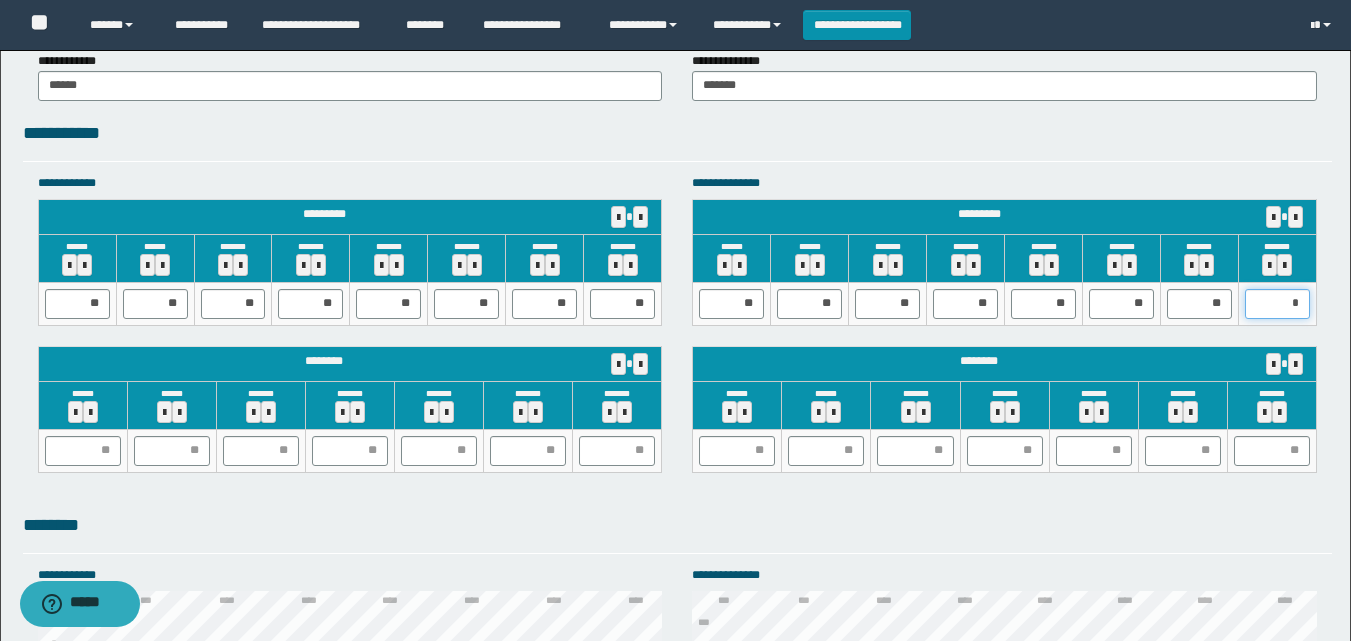 type on "**" 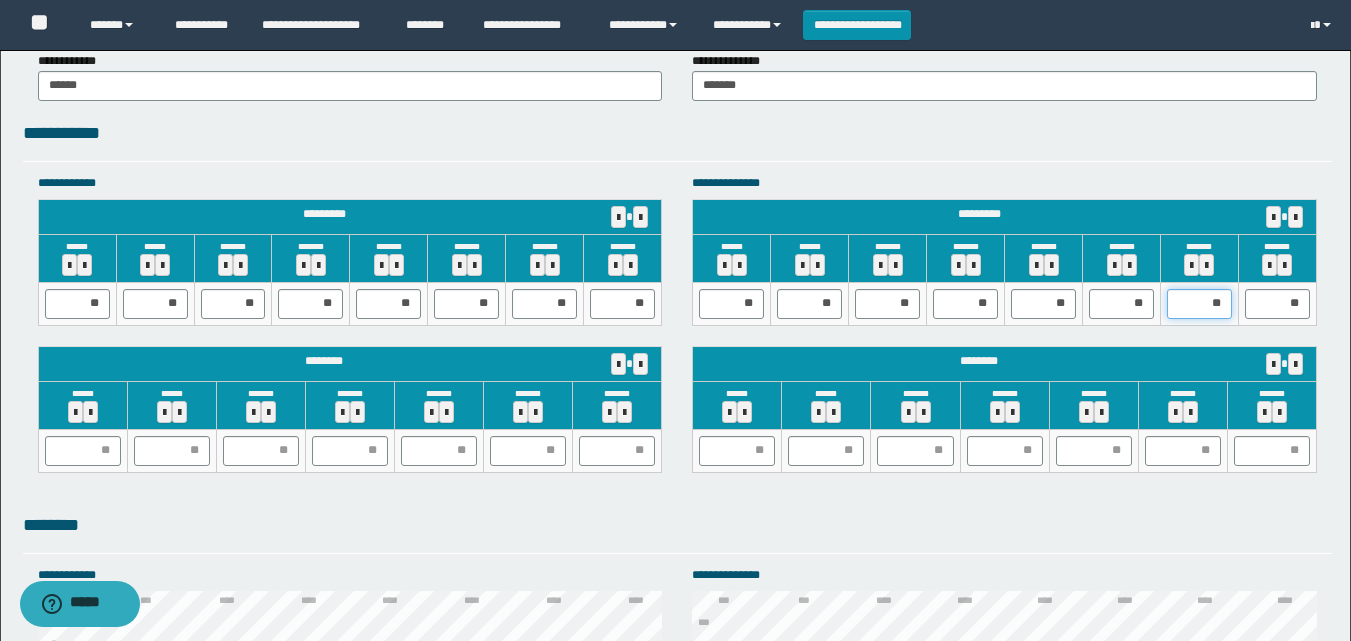 drag, startPoint x: 1193, startPoint y: 303, endPoint x: 1240, endPoint y: 308, distance: 47.26521 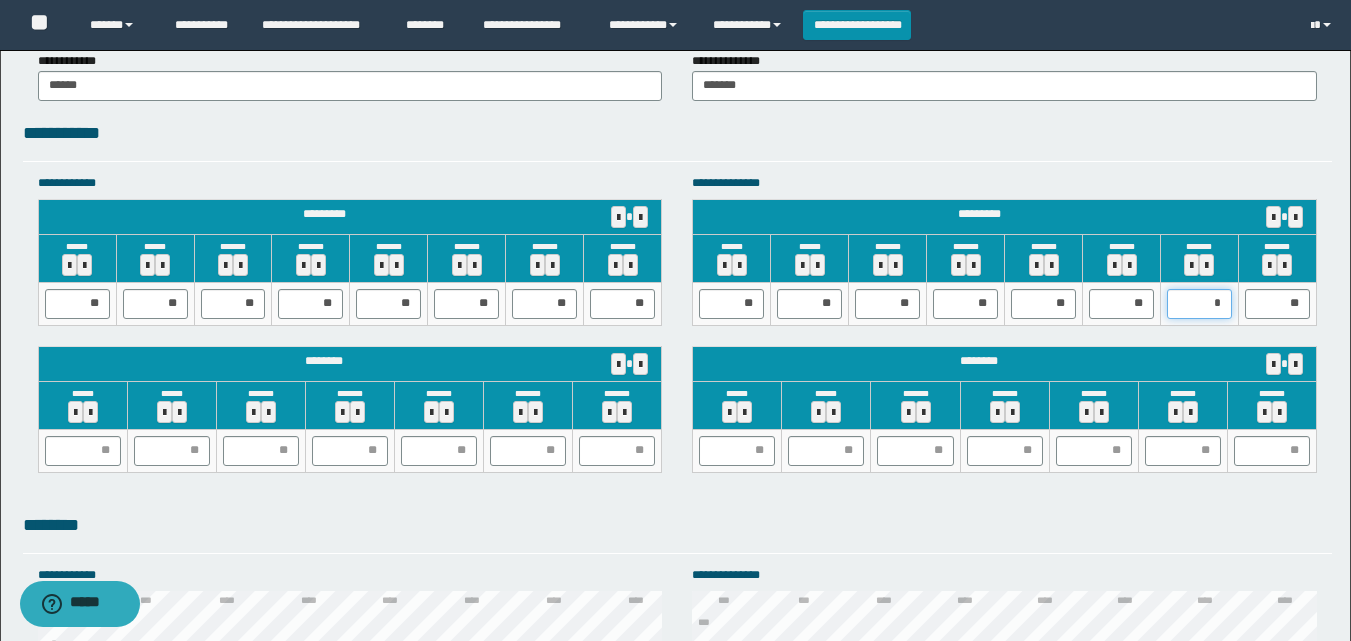 type on "**" 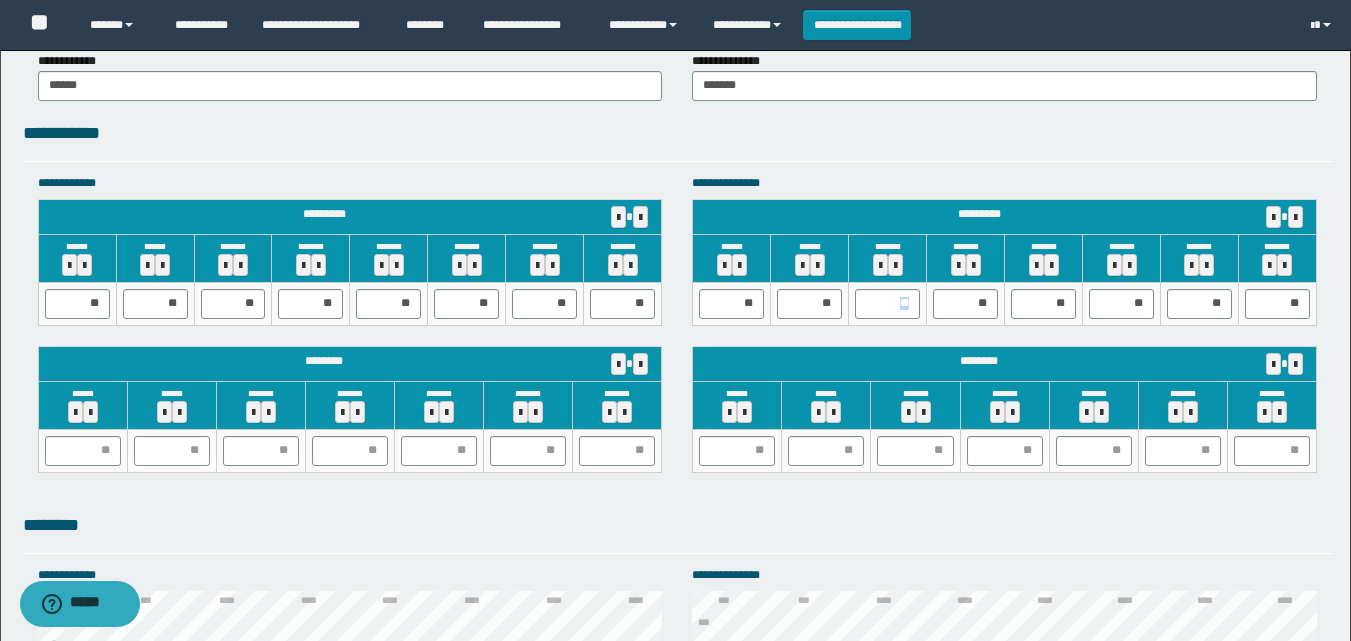 drag, startPoint x: 901, startPoint y: 301, endPoint x: 978, endPoint y: 304, distance: 77.05842 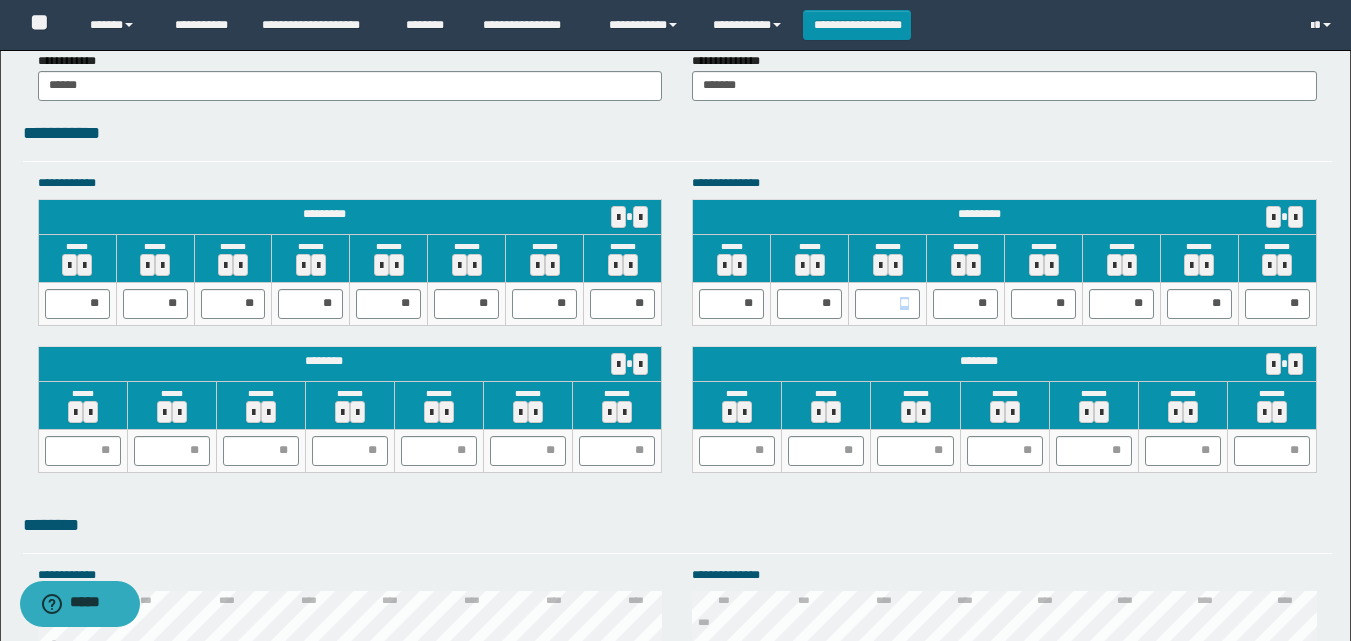 click on "**
**
**
**
**
**
**
**" at bounding box center (1005, 303) 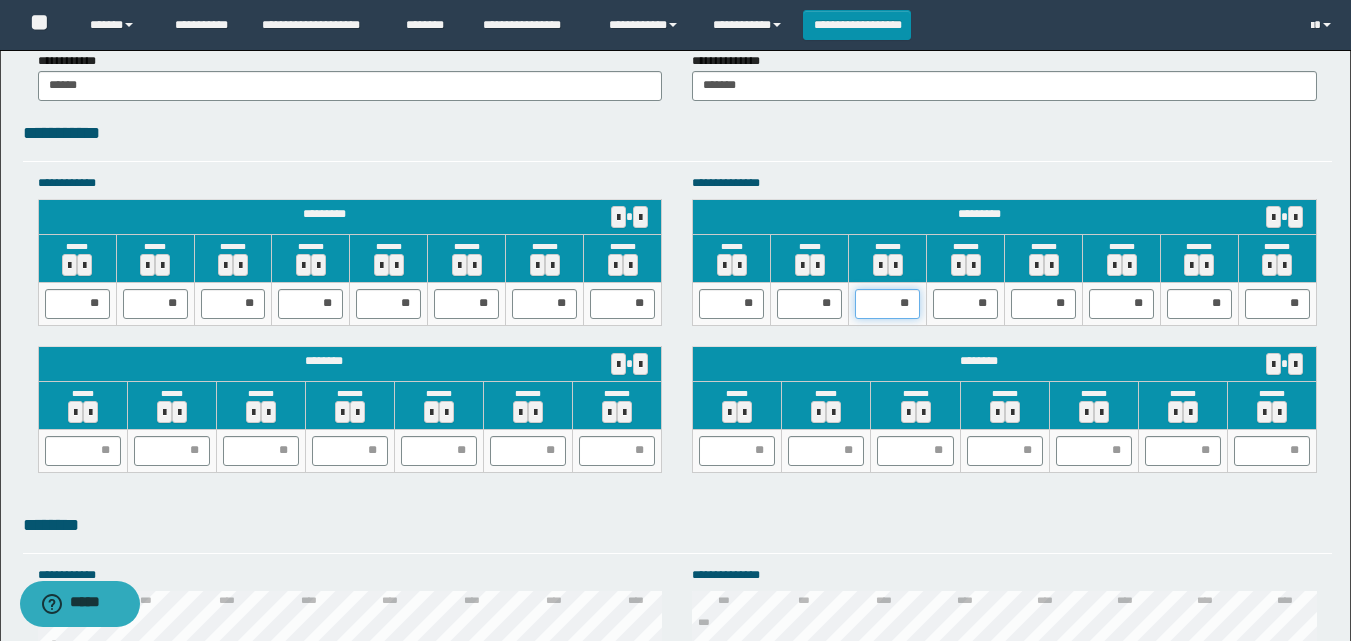 type on "*" 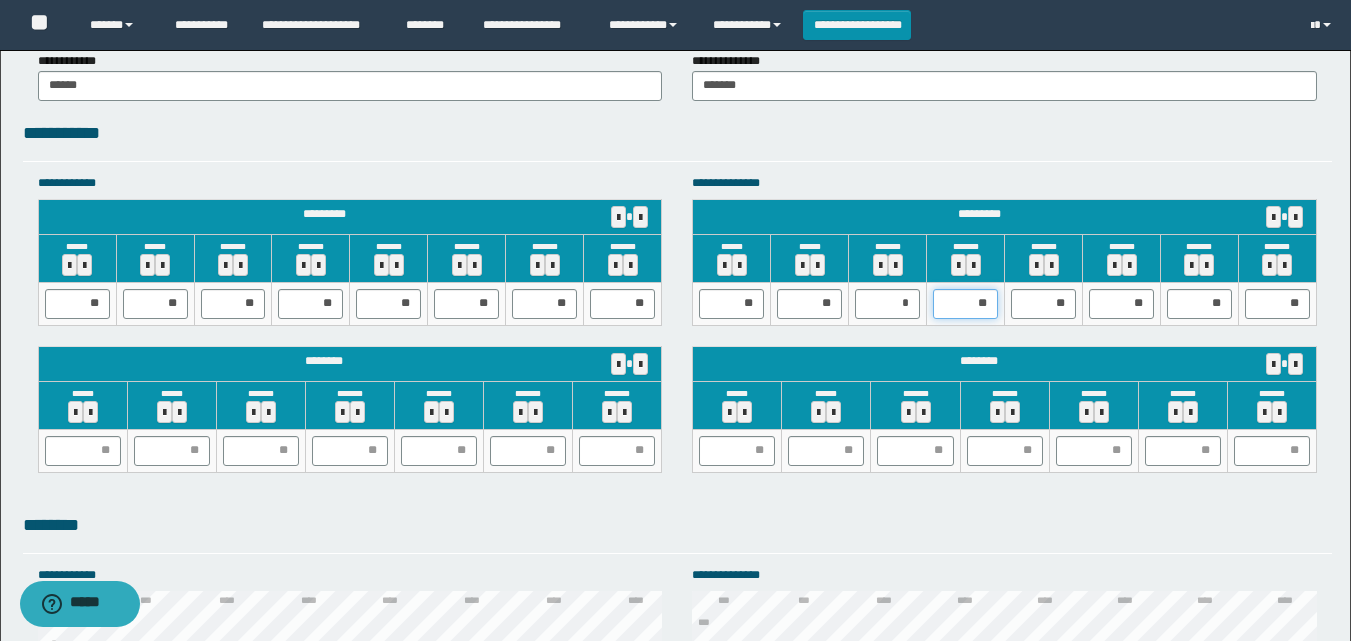 type on "*" 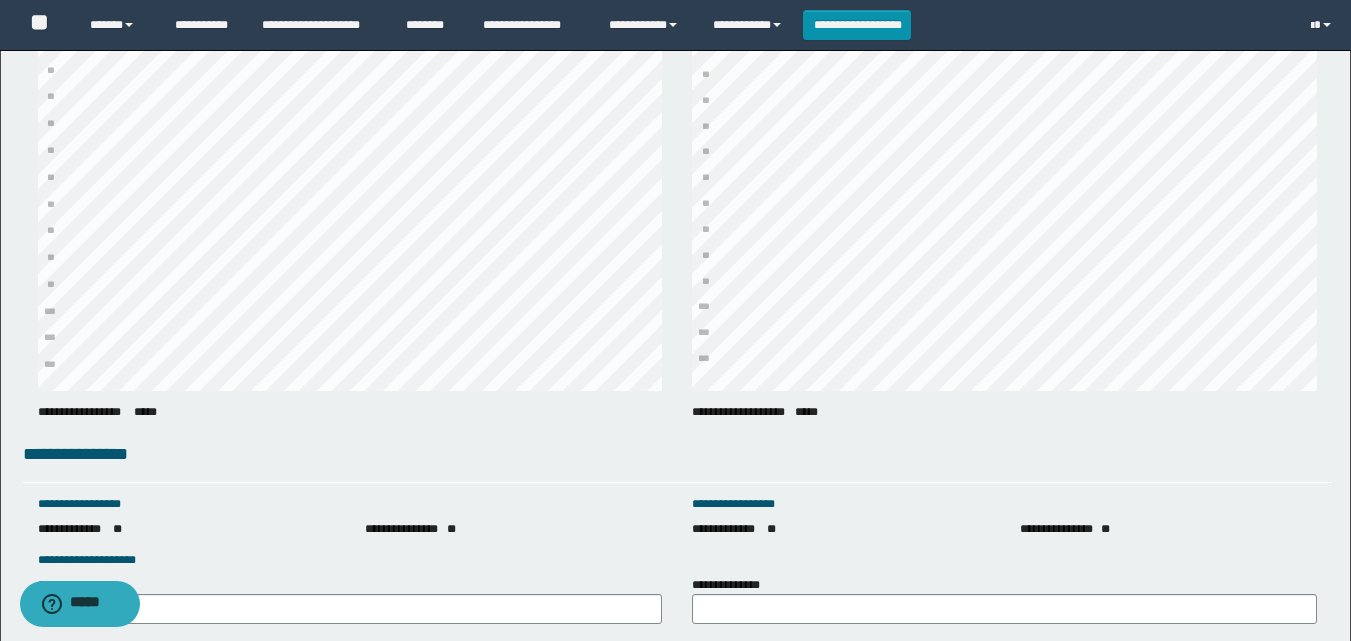 scroll, scrollTop: 2793, scrollLeft: 0, axis: vertical 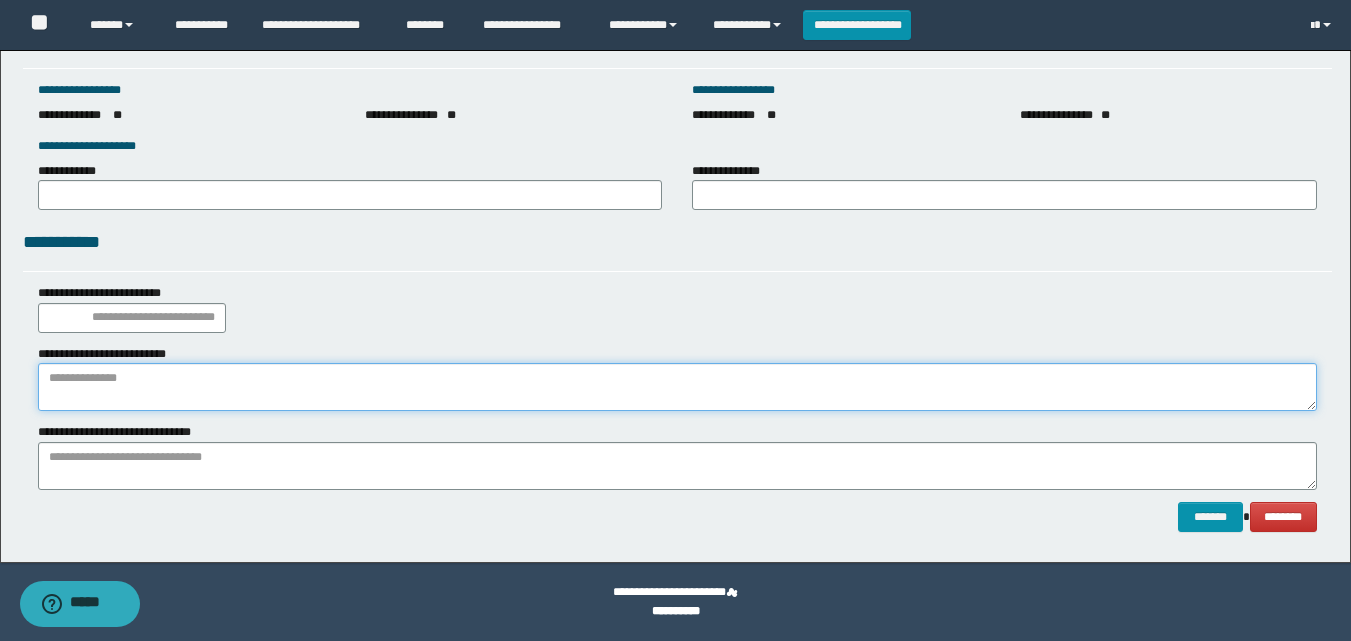 click at bounding box center (677, 387) 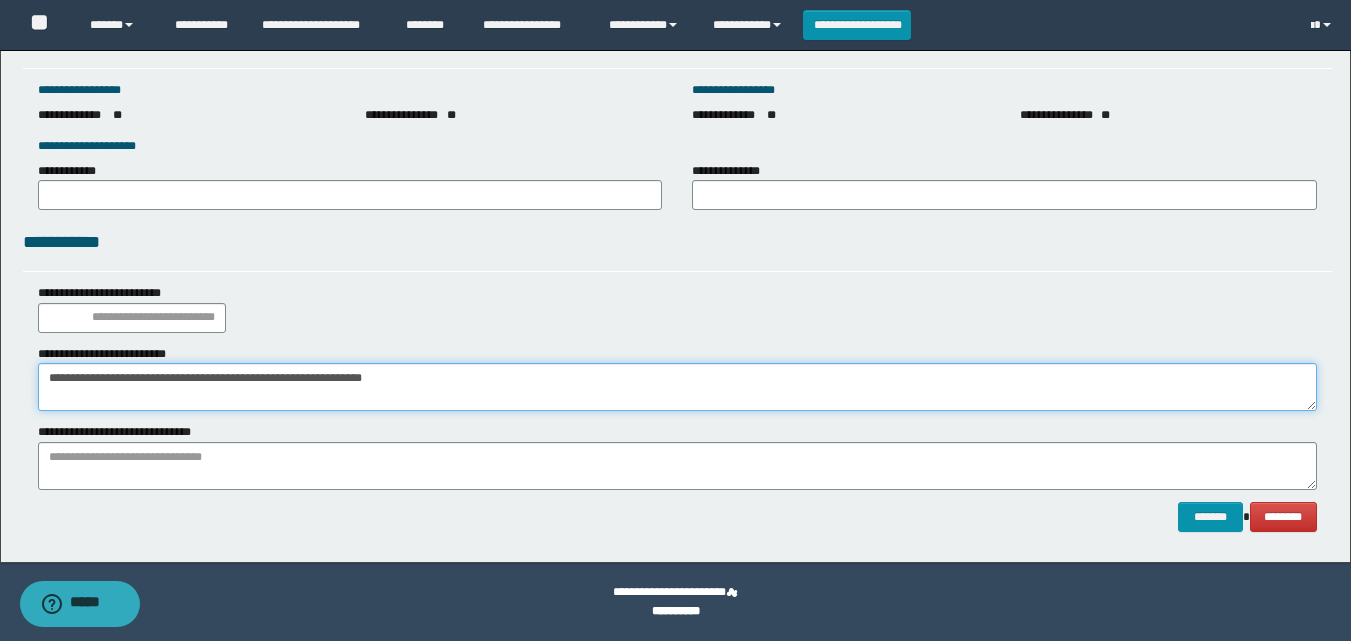 type on "**********" 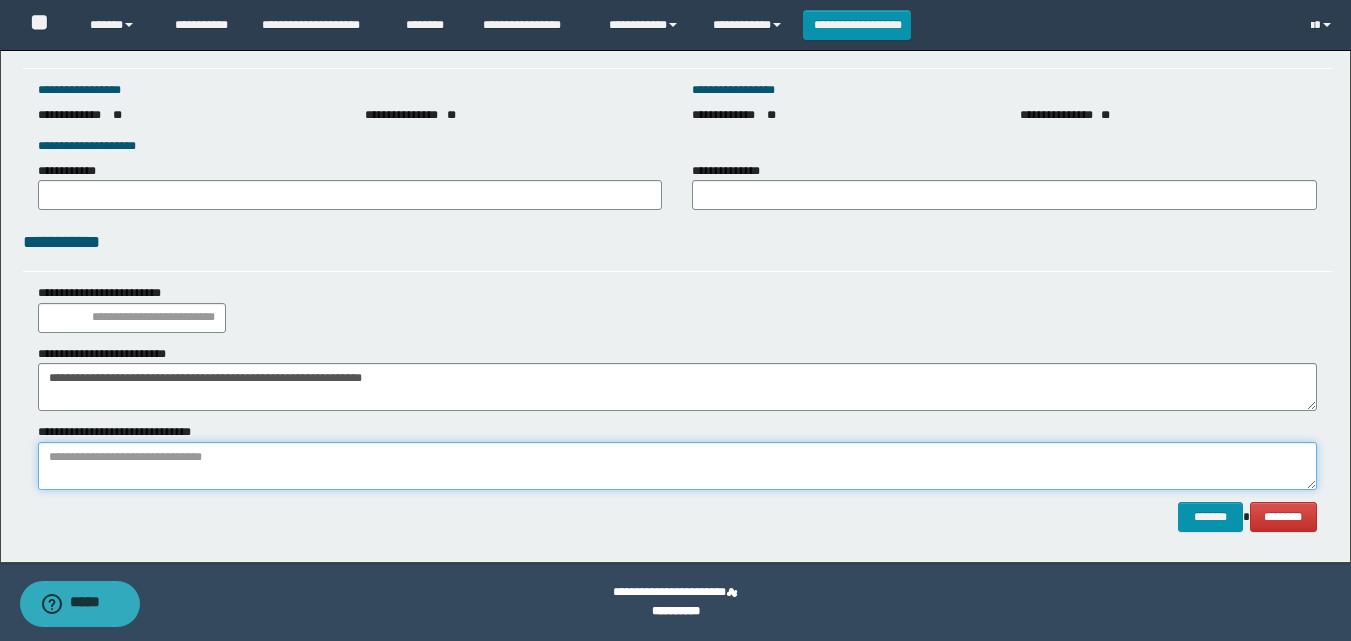 click at bounding box center [677, 466] 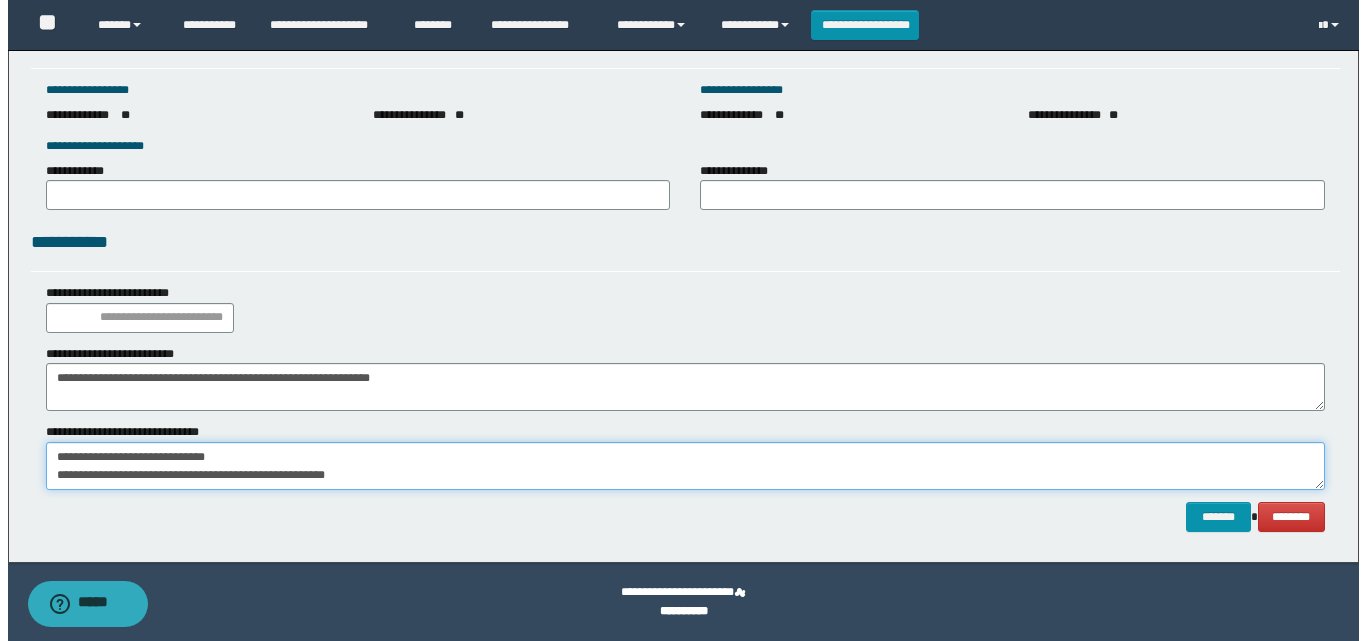 scroll, scrollTop: 0, scrollLeft: 0, axis: both 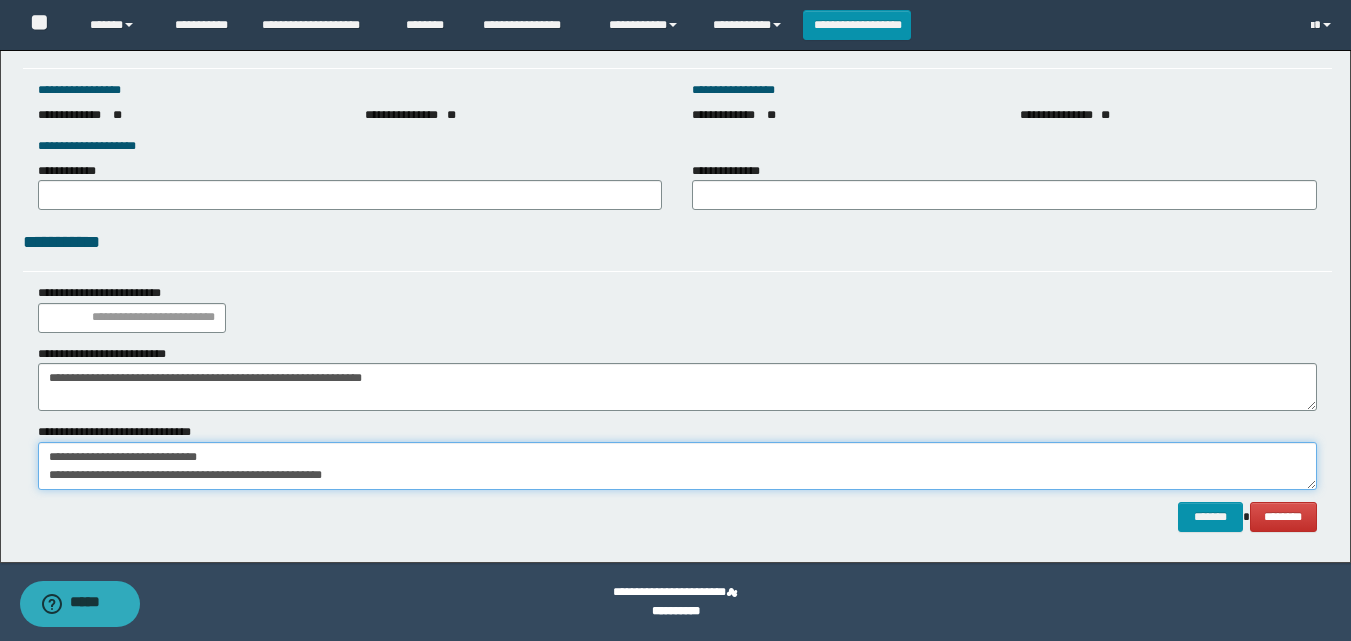 type on "**********" 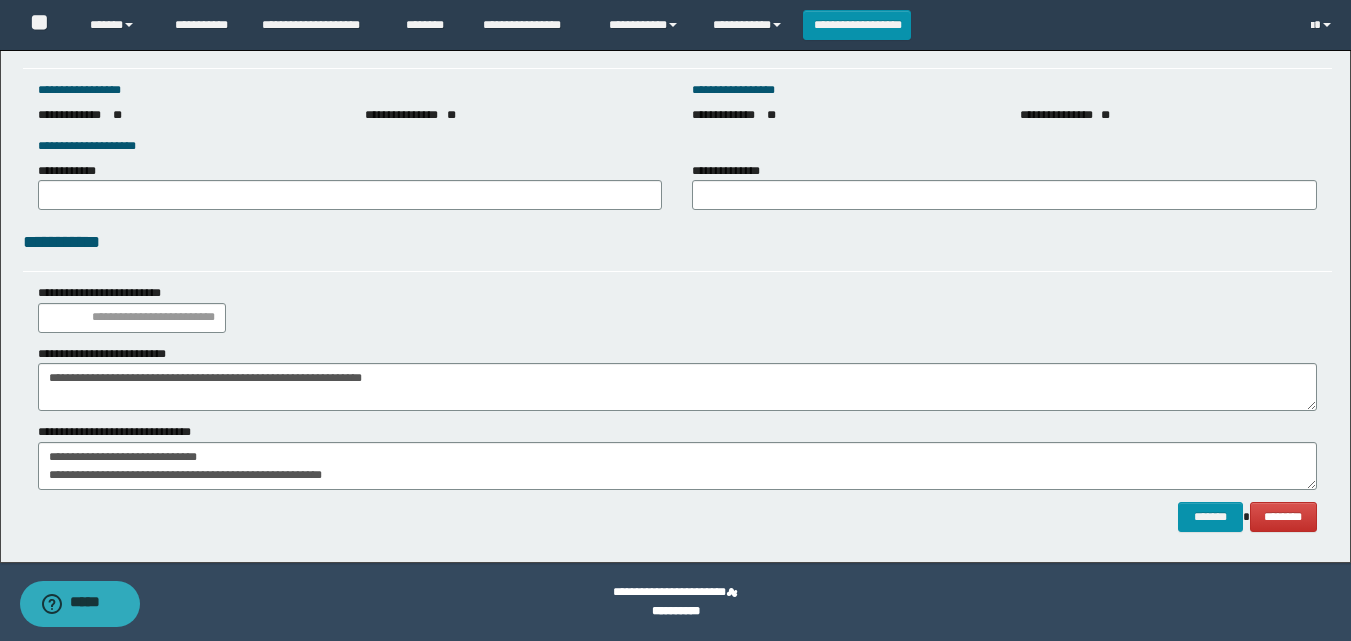 click on "********
*******
********
******" at bounding box center (677, 517) 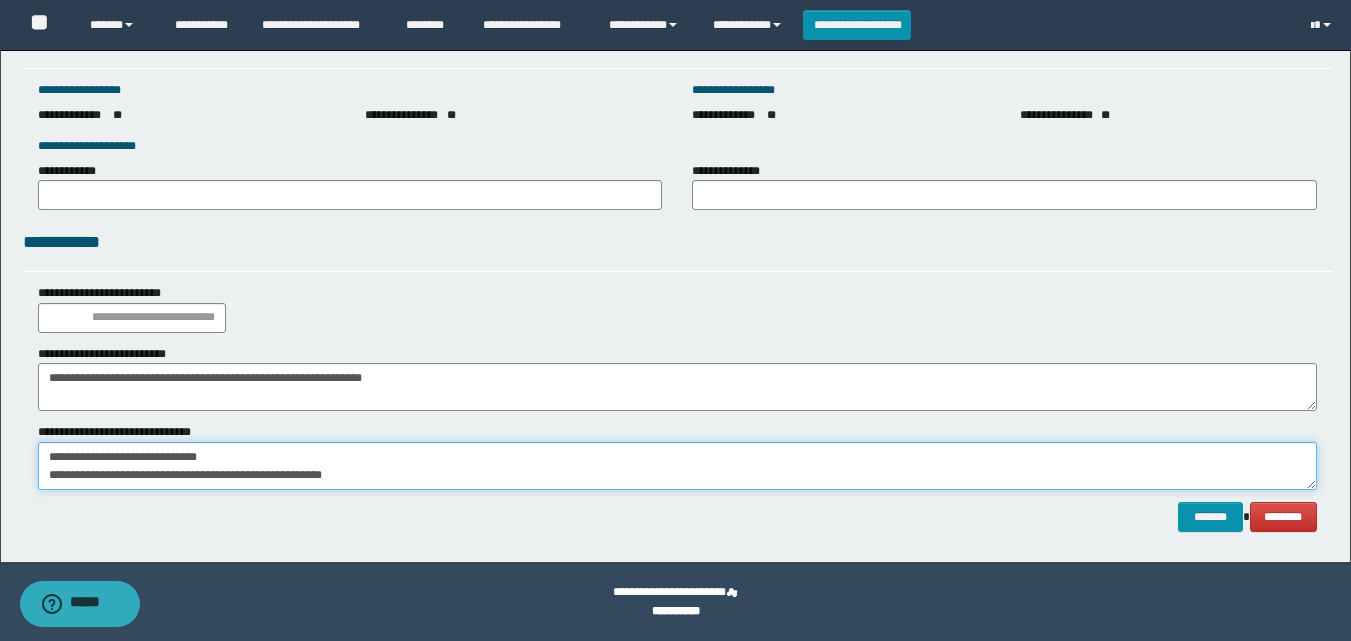 click on "**********" at bounding box center (677, 466) 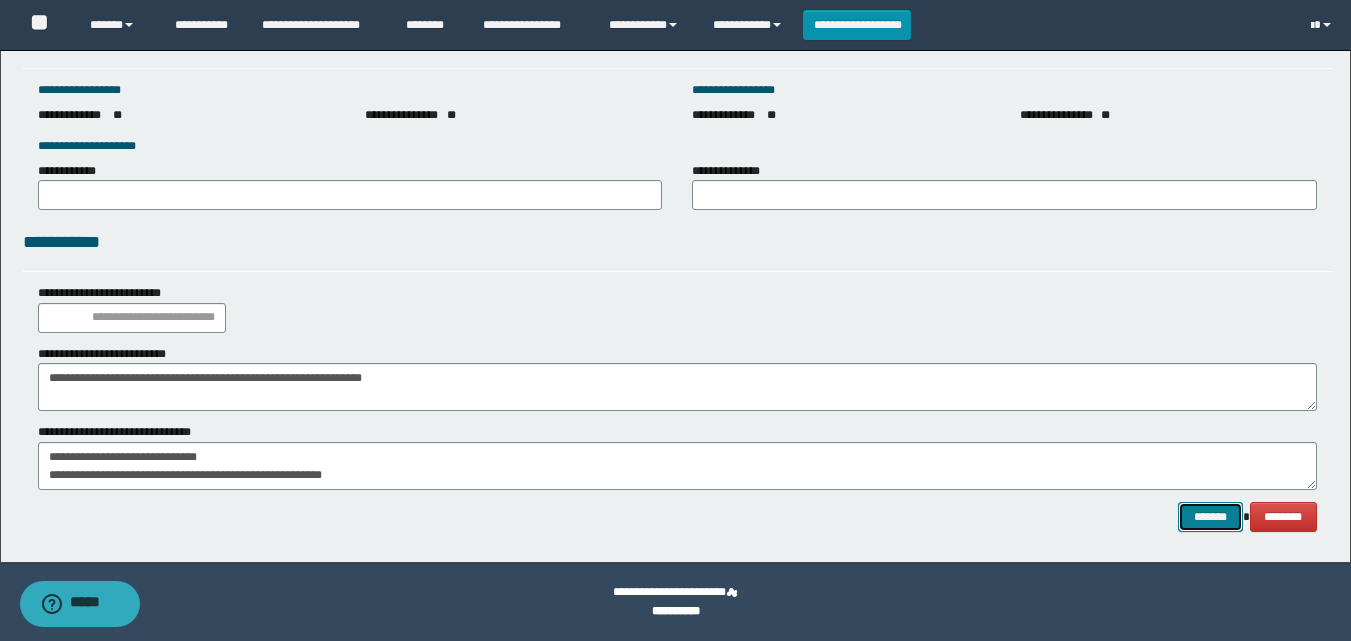 click on "*******" at bounding box center (1210, 517) 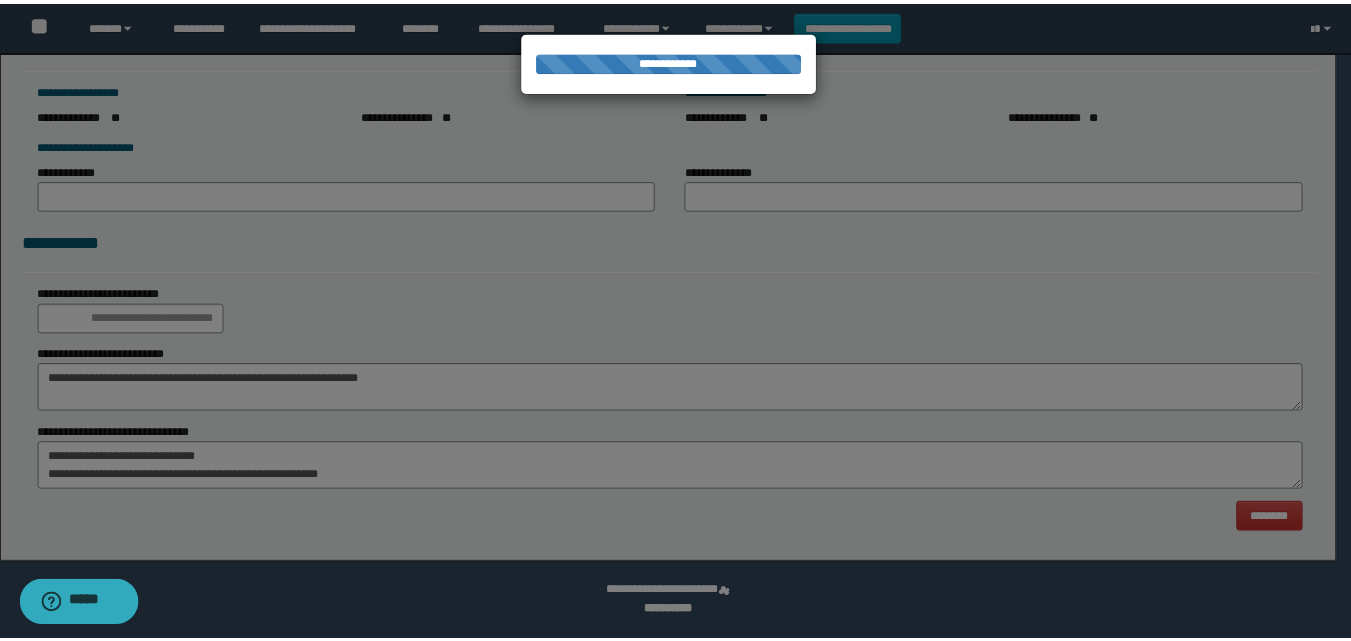 scroll, scrollTop: 0, scrollLeft: 0, axis: both 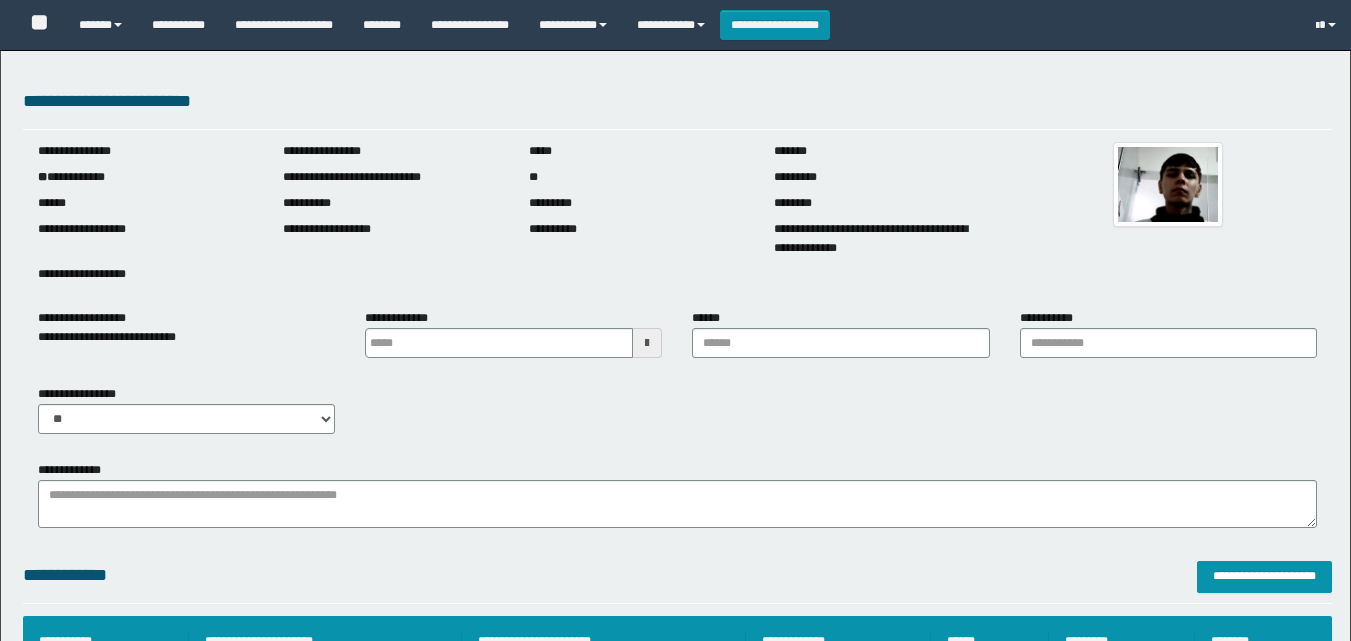type on "*******" 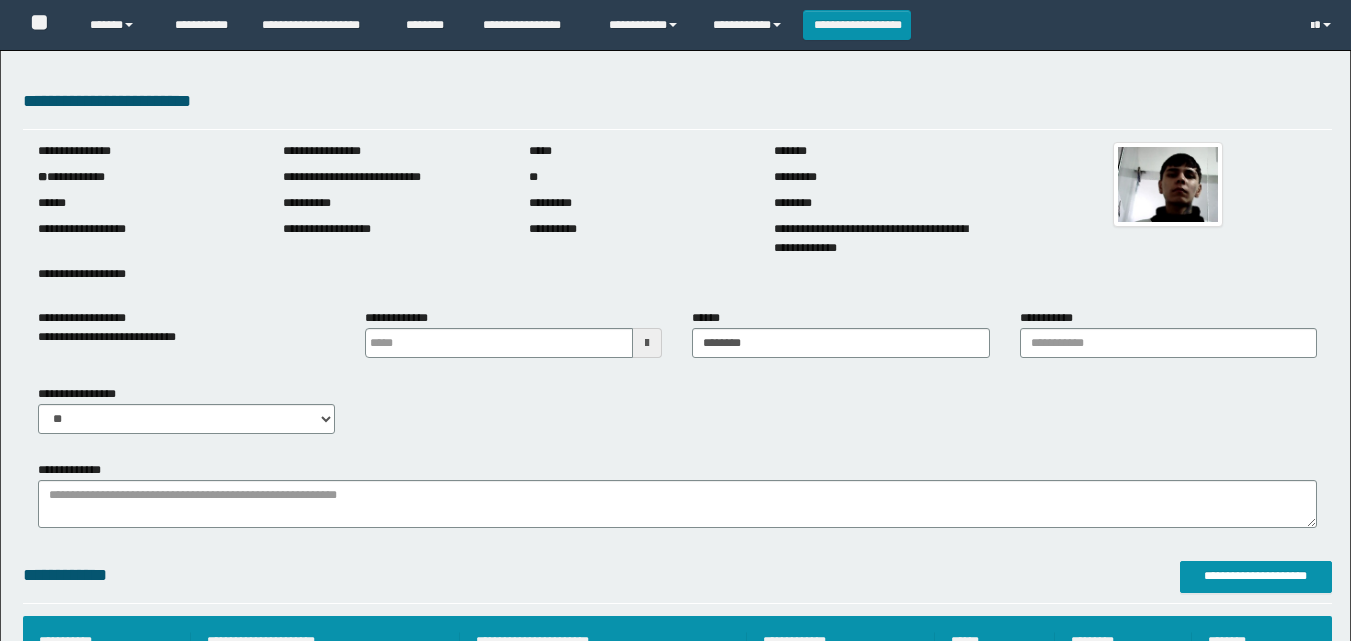 scroll, scrollTop: 0, scrollLeft: 0, axis: both 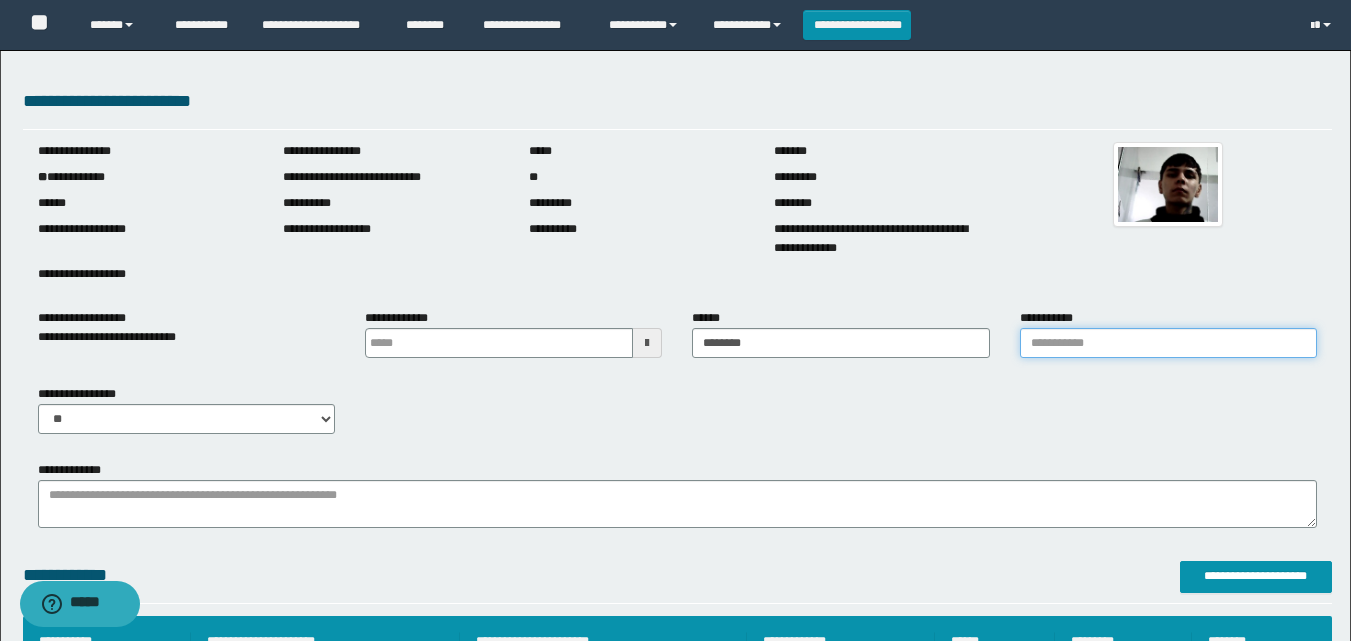 click on "**********" at bounding box center (1168, 343) 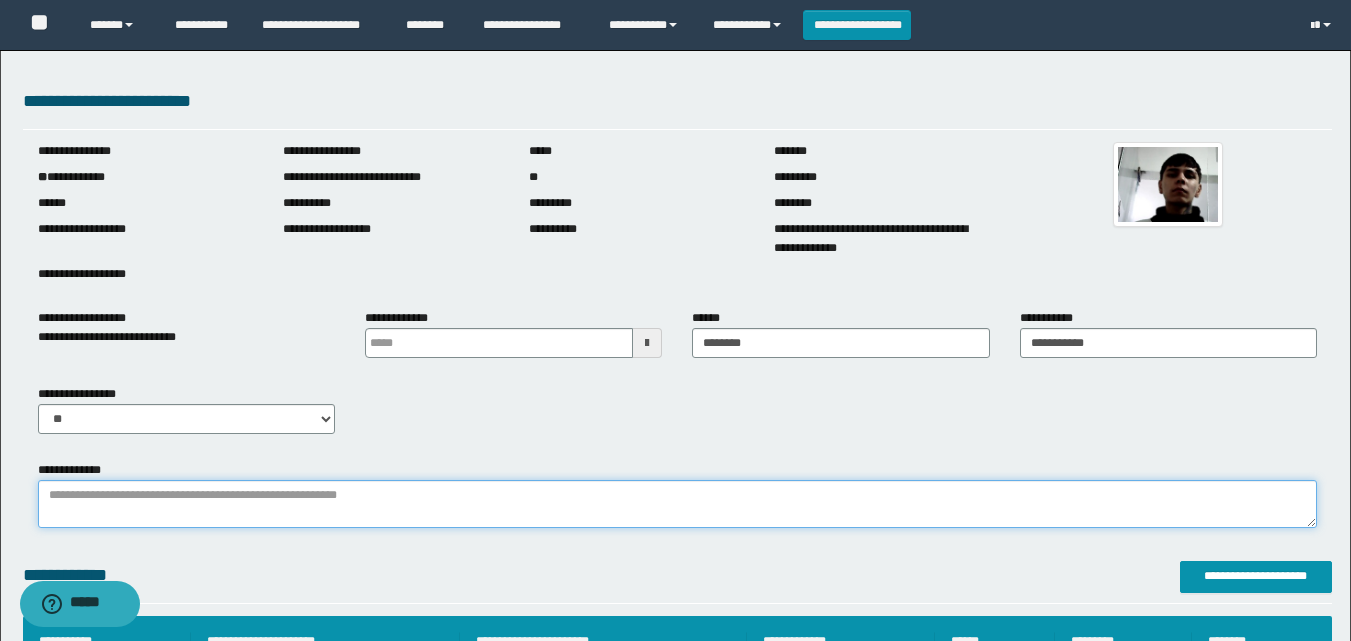 click on "**********" at bounding box center [677, 504] 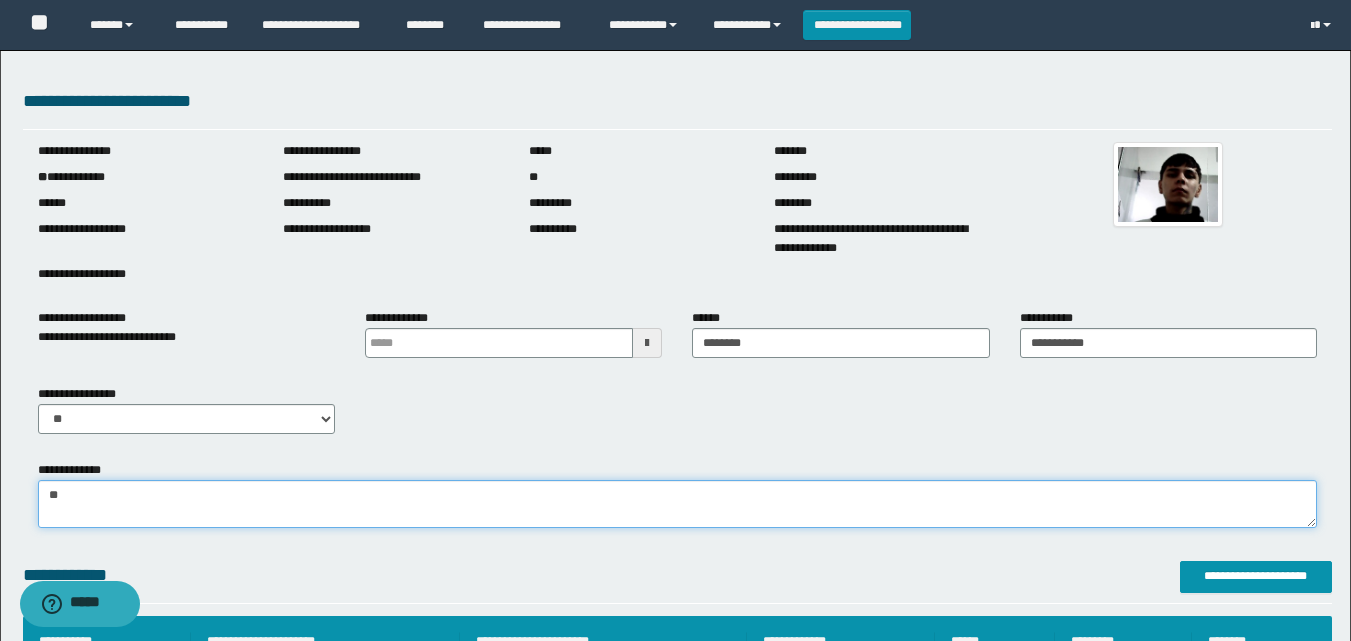 type on "*" 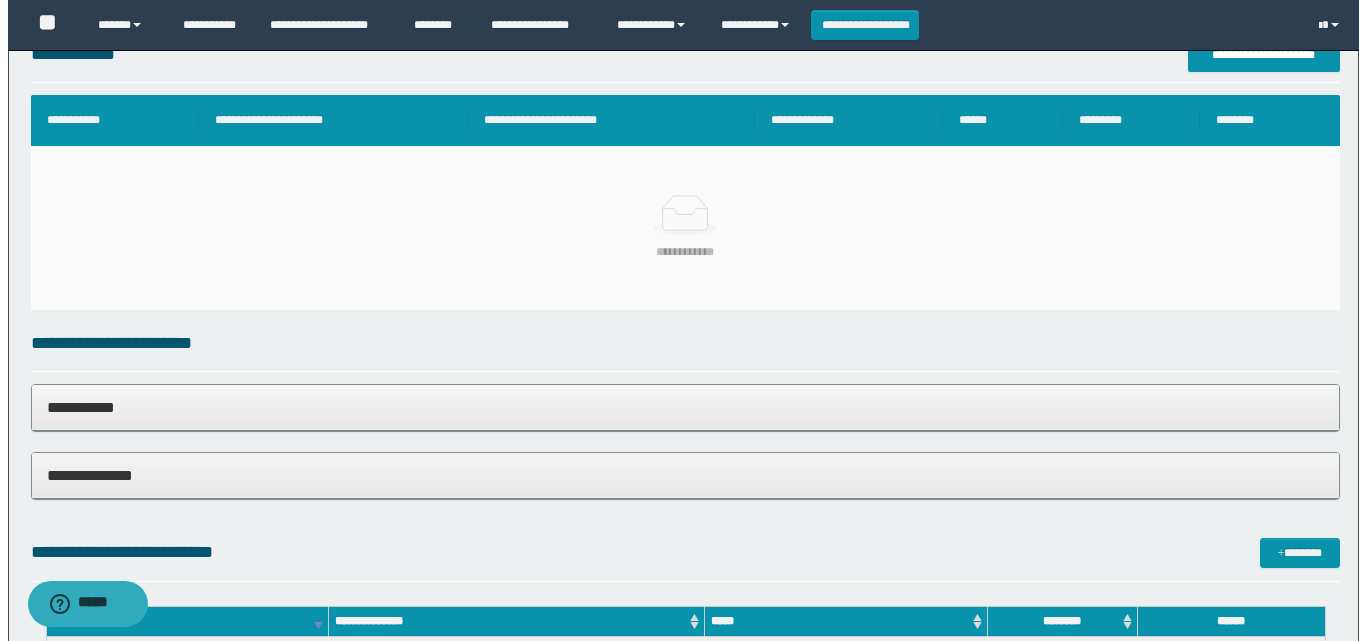 scroll, scrollTop: 347, scrollLeft: 0, axis: vertical 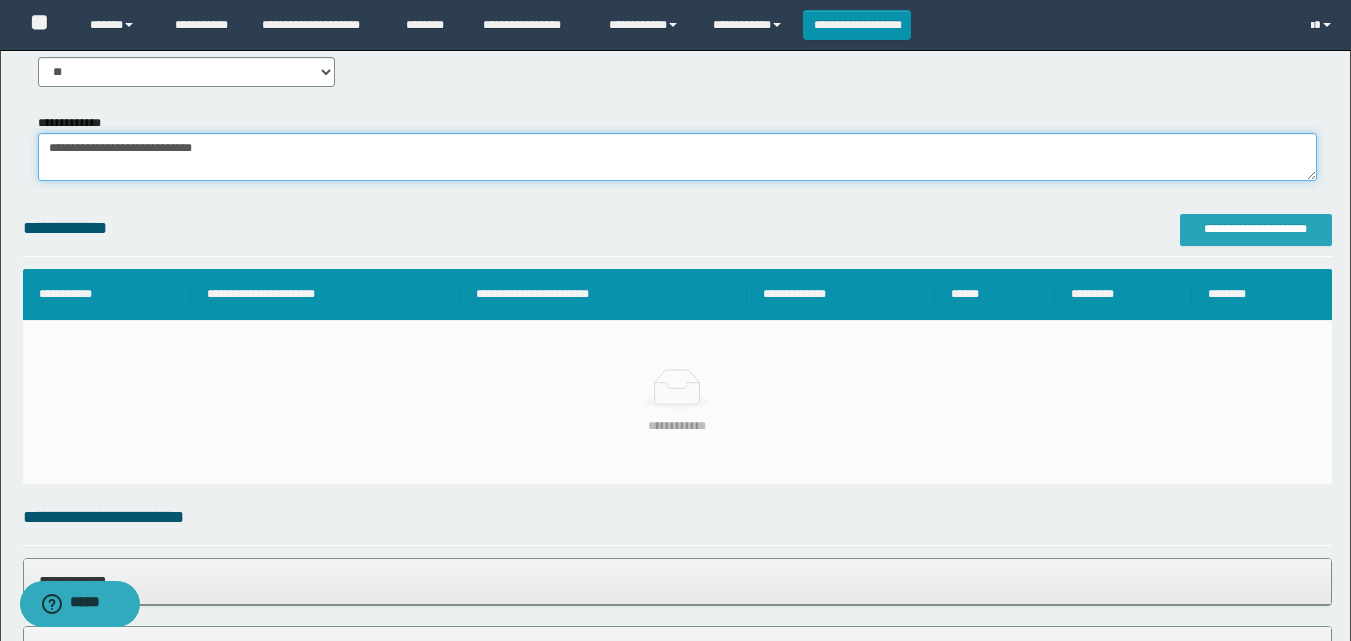 type on "**********" 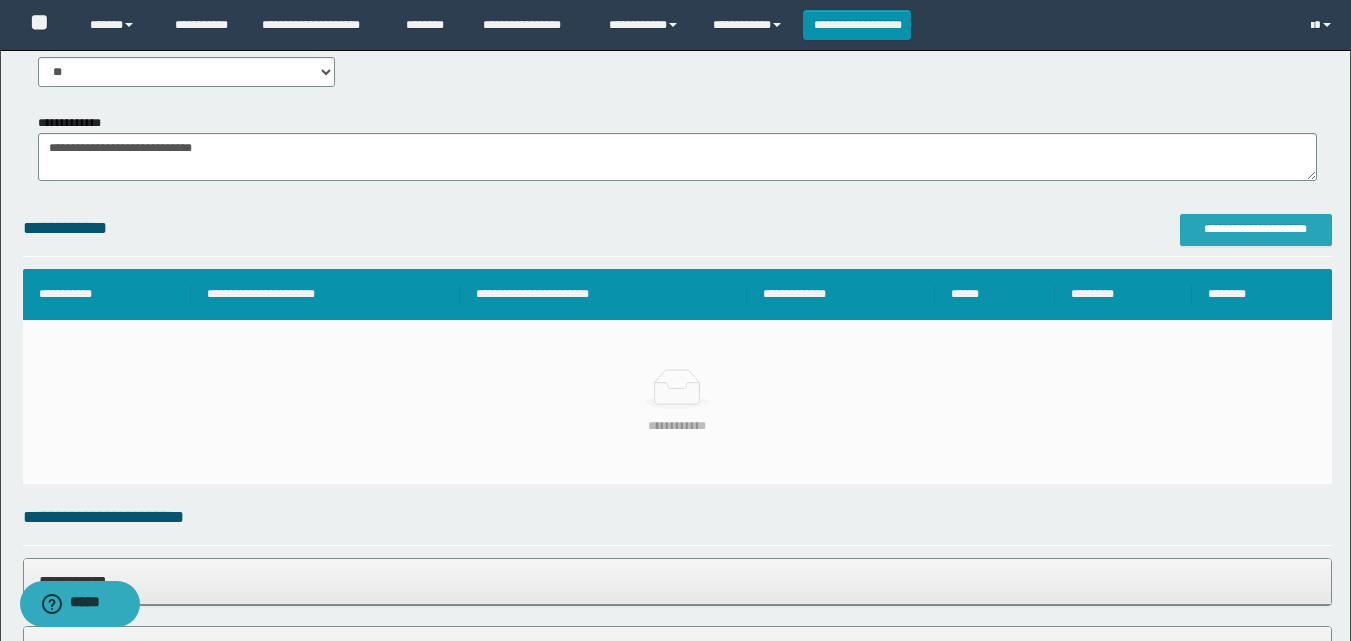 click on "**********" at bounding box center [1256, 229] 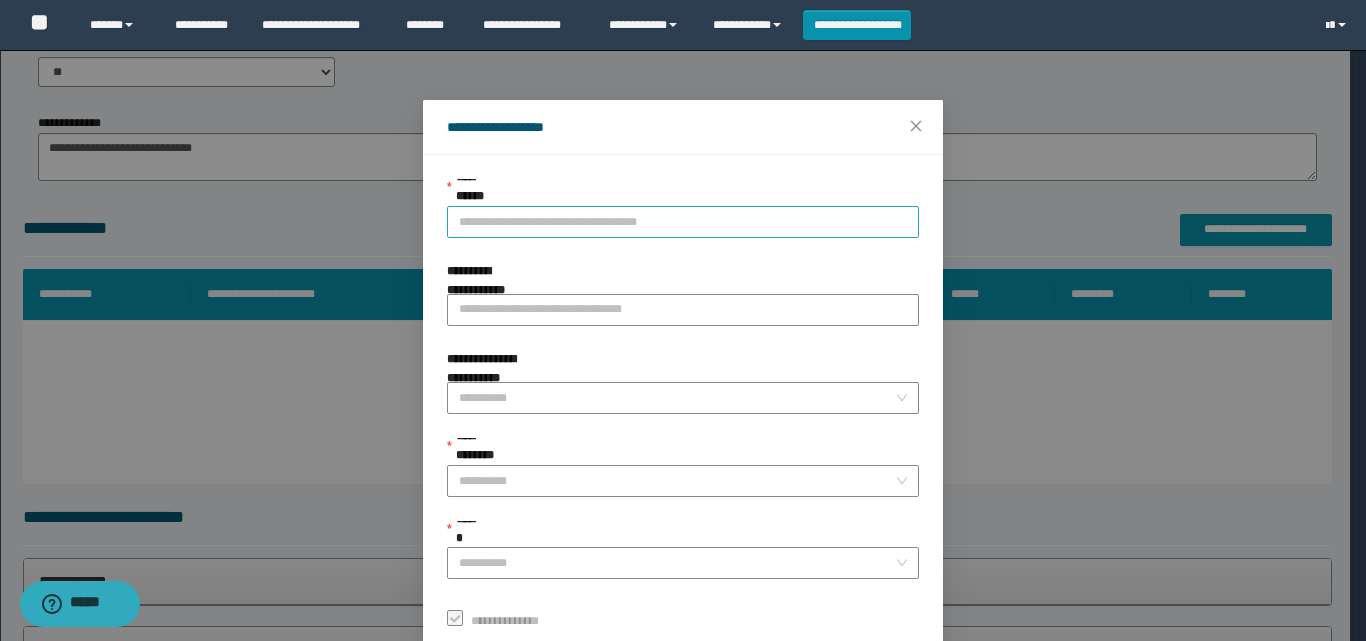 click on "**********" at bounding box center (683, 222) 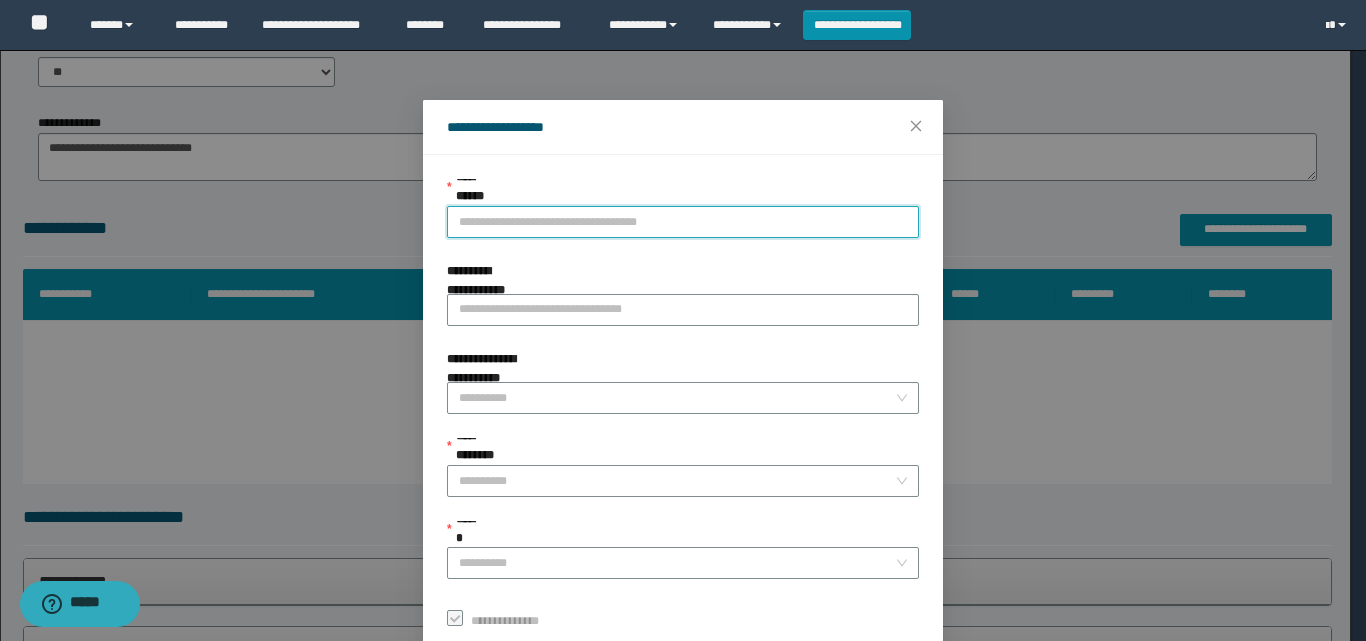 click on "**********" at bounding box center [683, 222] 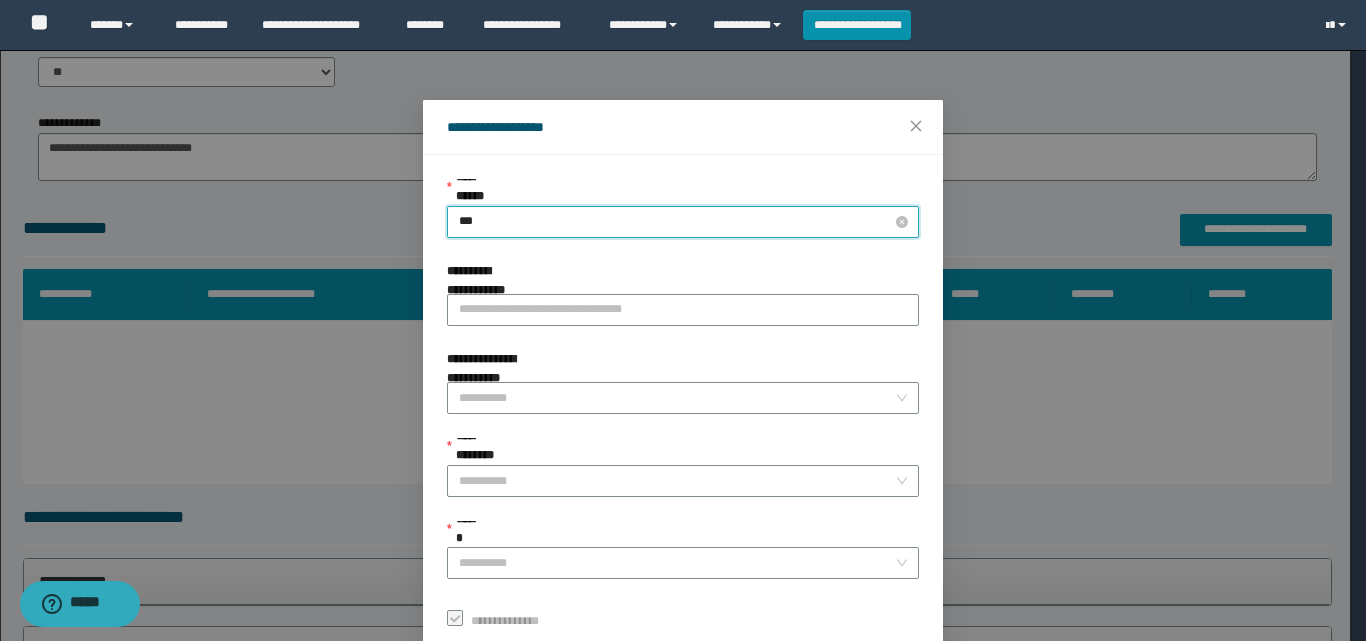 type on "****" 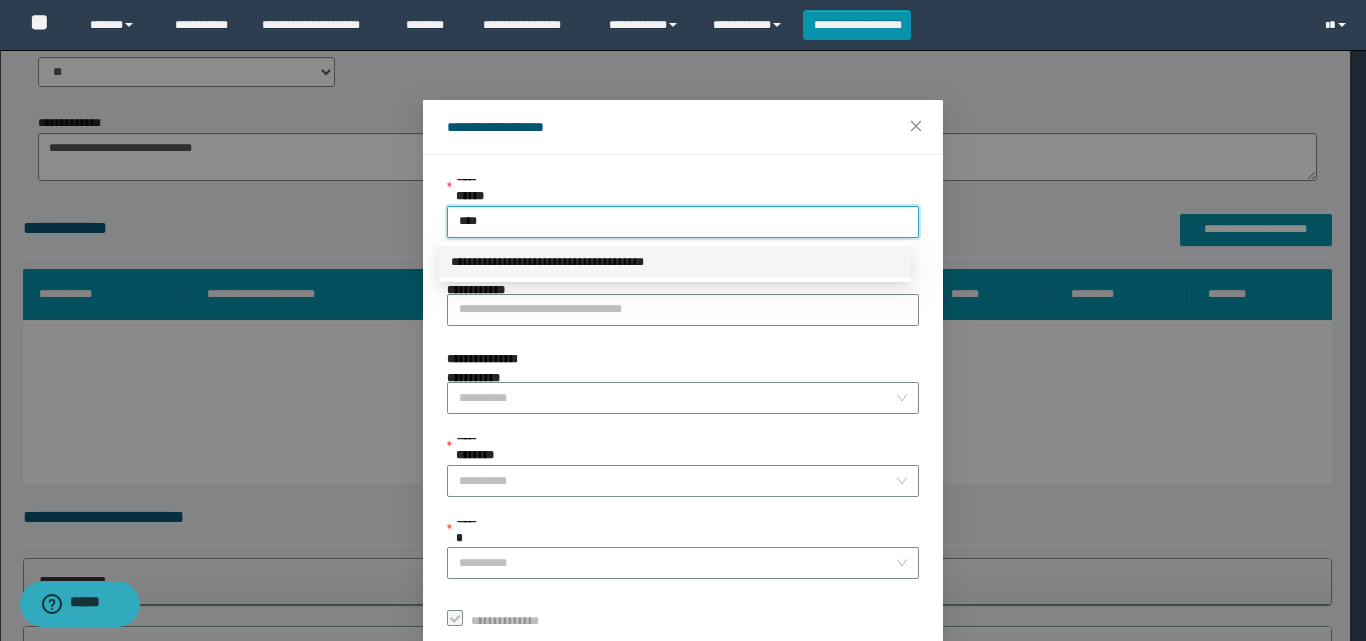click on "**********" at bounding box center (675, 262) 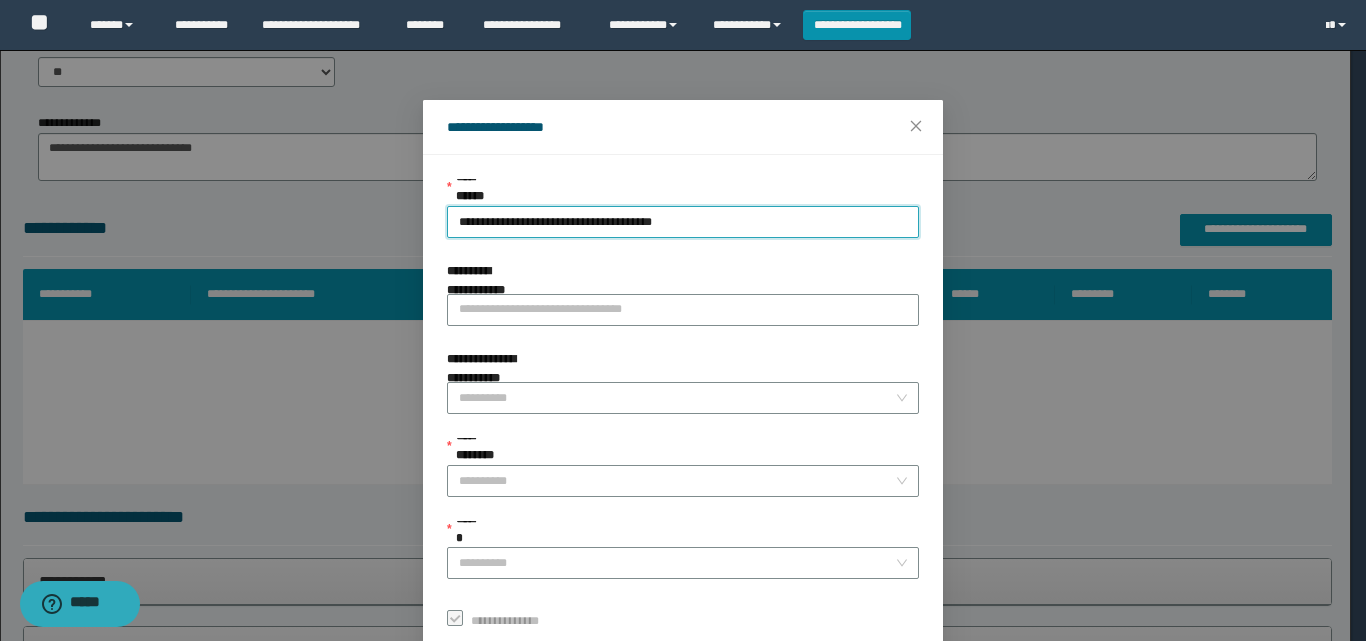 scroll, scrollTop: 111, scrollLeft: 0, axis: vertical 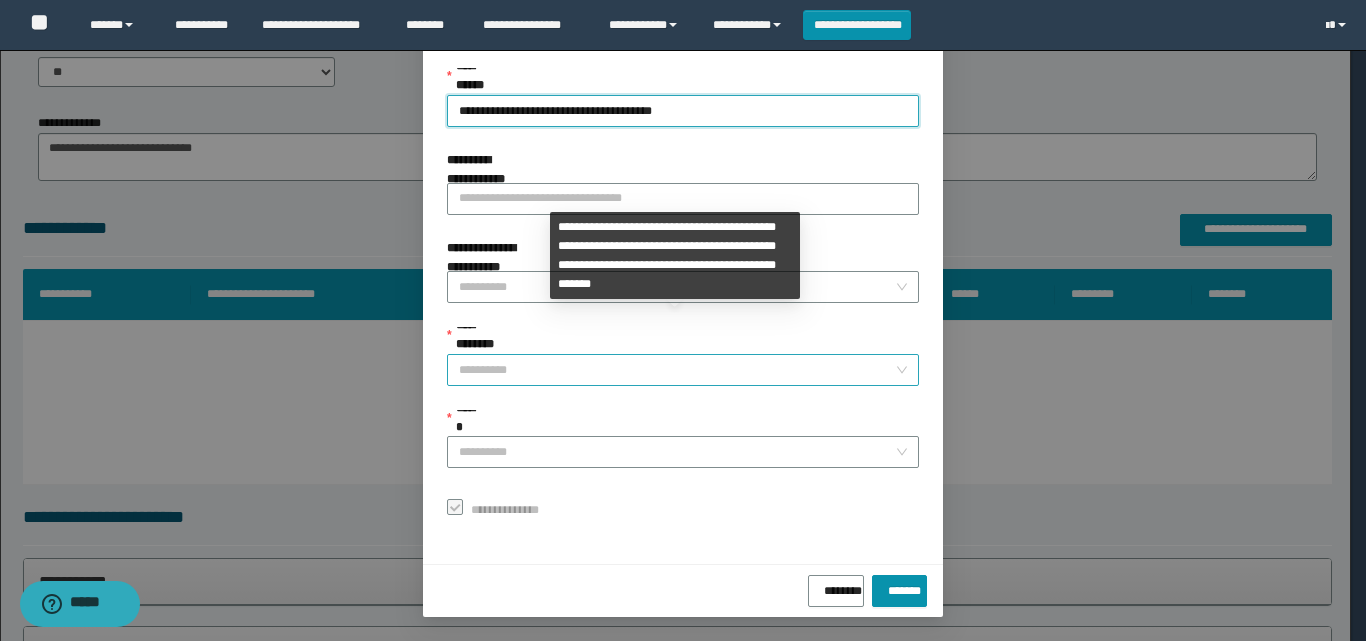 click on "**********" at bounding box center [677, 370] 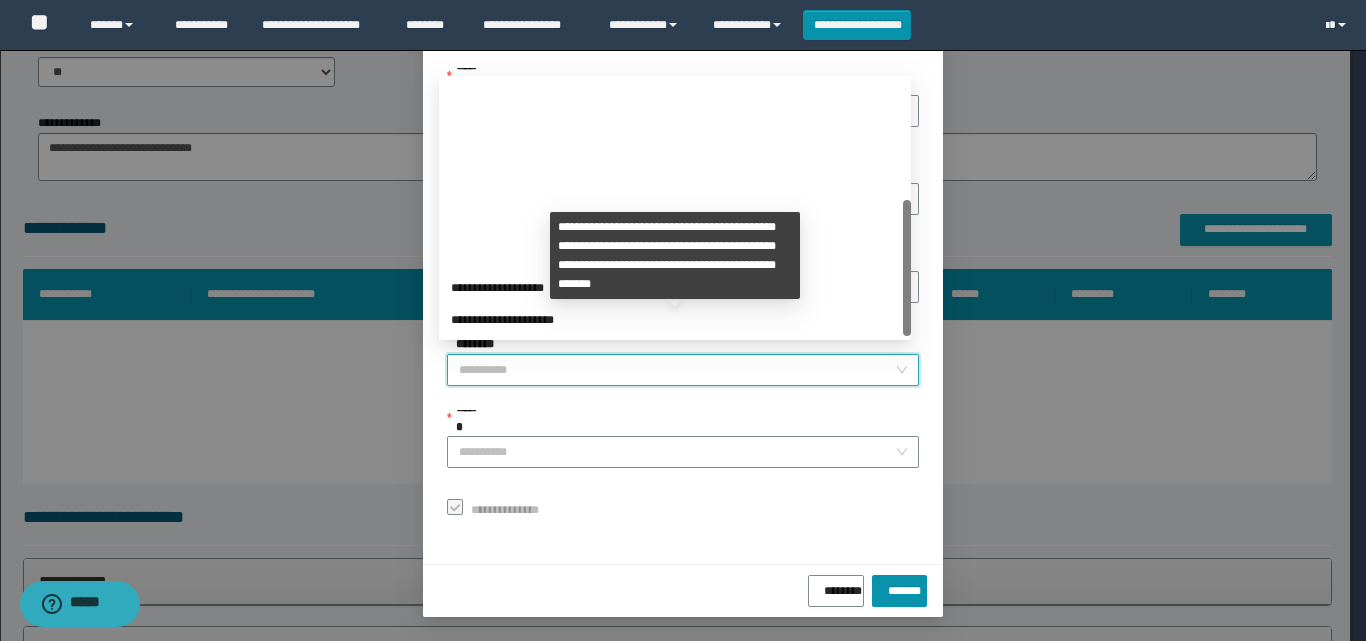 scroll, scrollTop: 224, scrollLeft: 0, axis: vertical 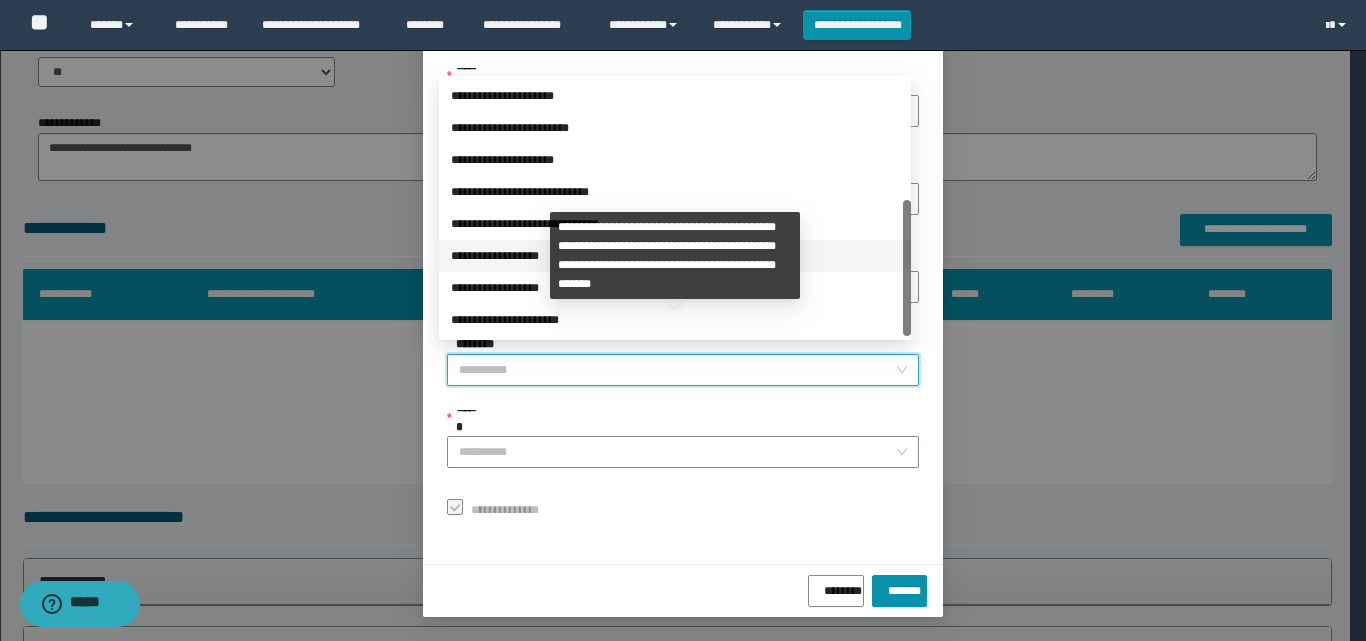 click on "**********" at bounding box center (675, 256) 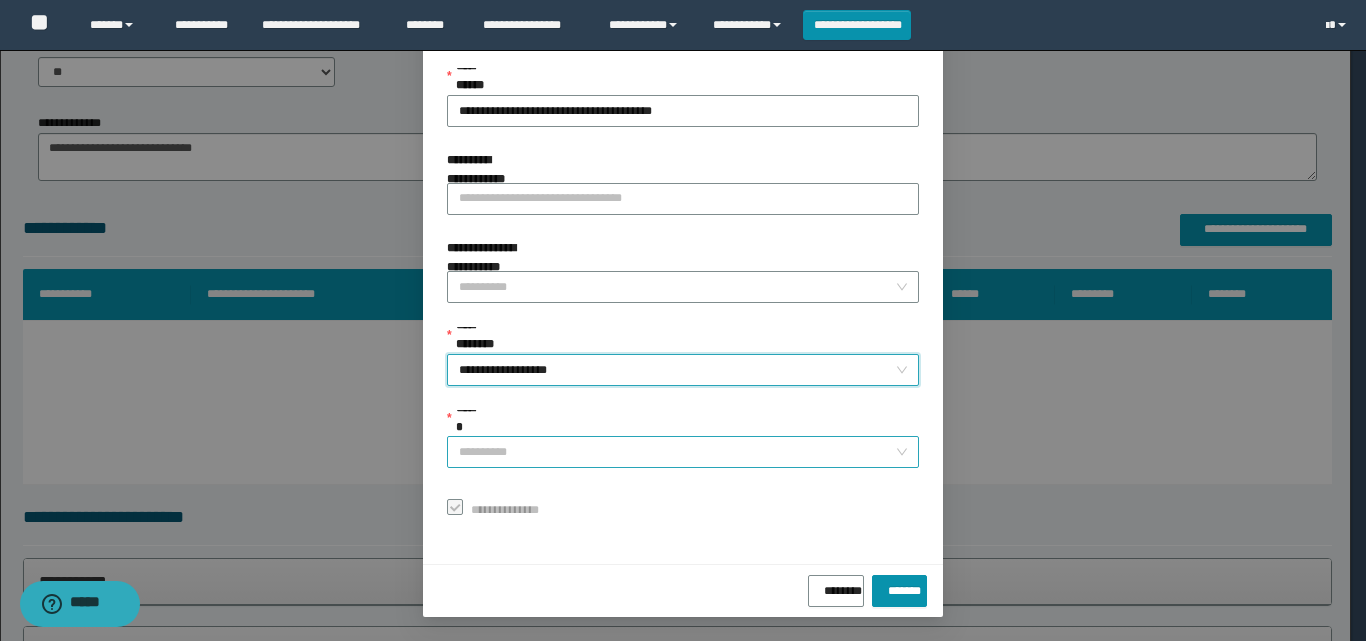 click on "******" at bounding box center [677, 452] 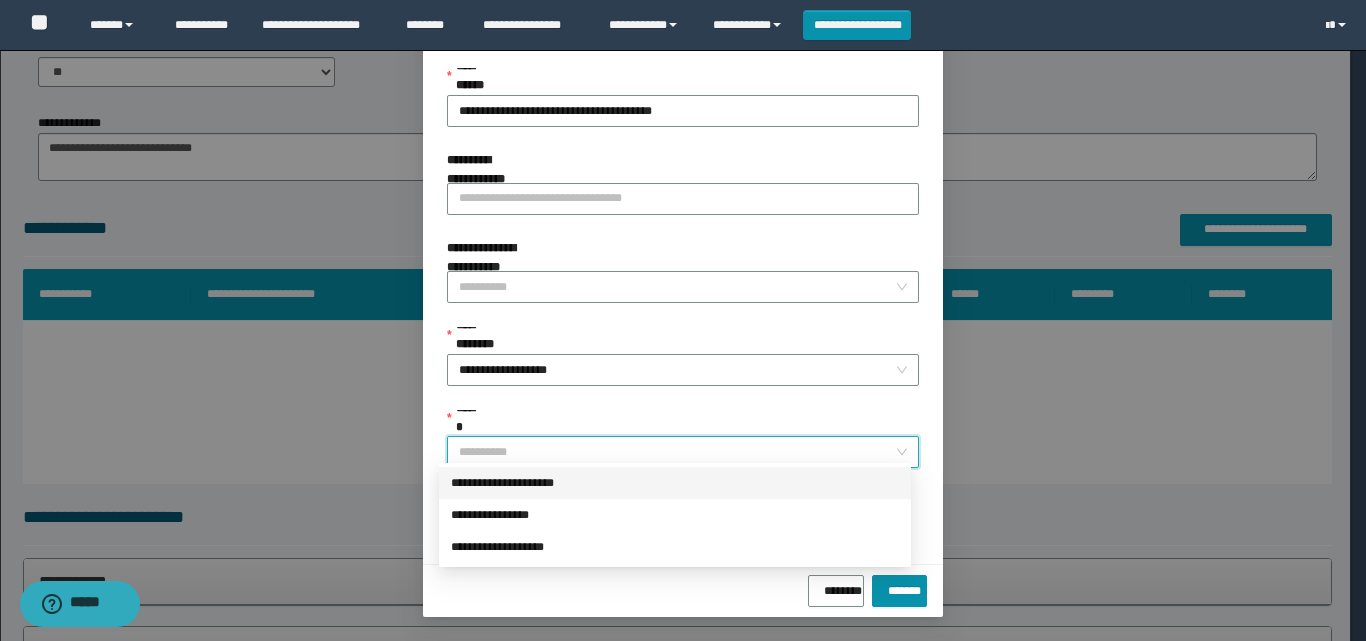 click on "**********" at bounding box center [675, 483] 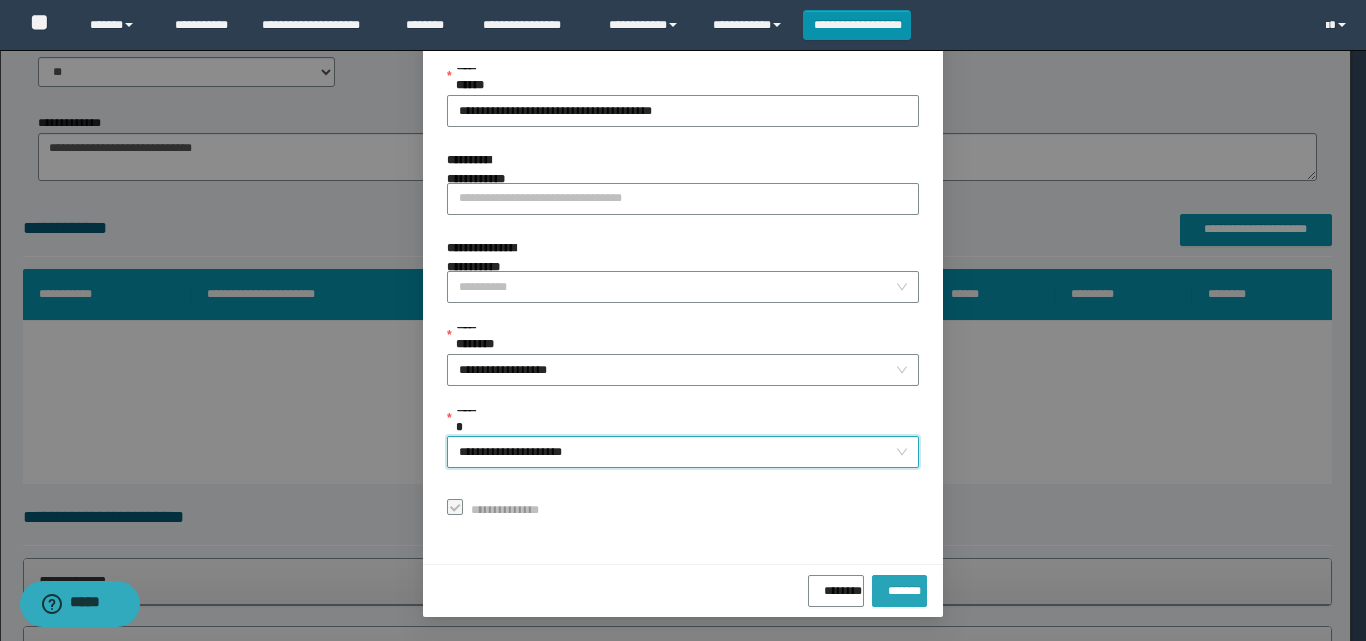 click on "*******" at bounding box center (899, 587) 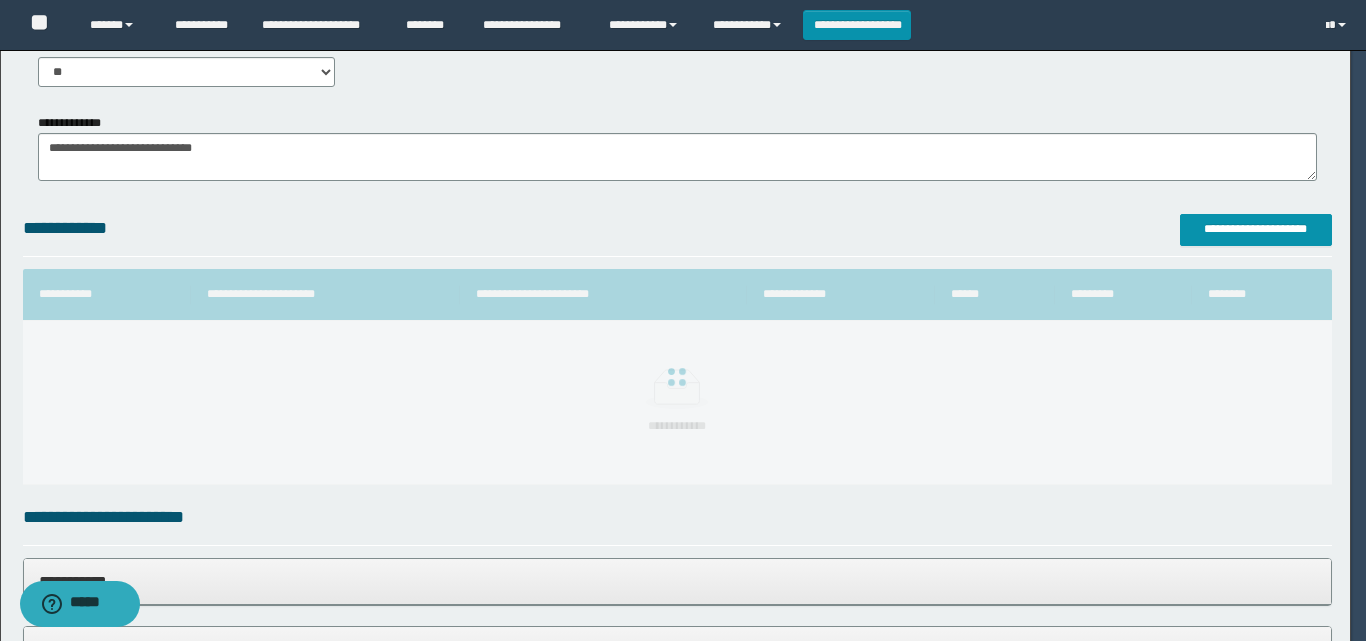 scroll, scrollTop: 64, scrollLeft: 0, axis: vertical 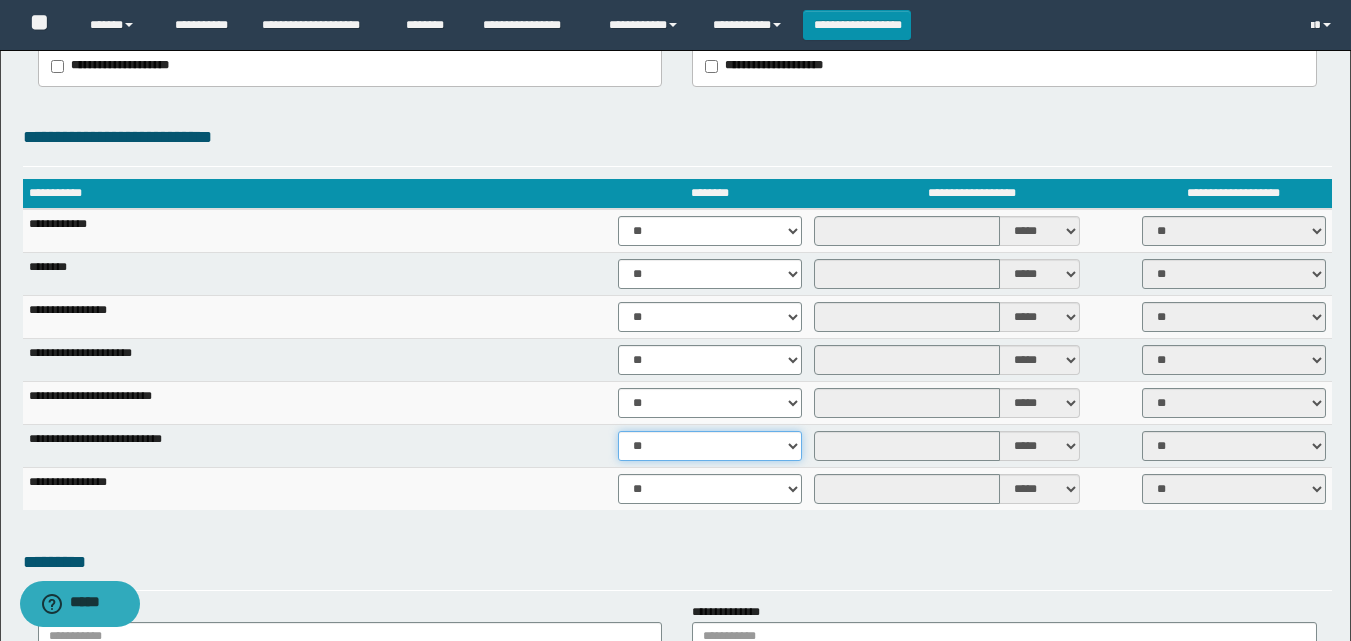 click on "**
**" at bounding box center [710, 446] 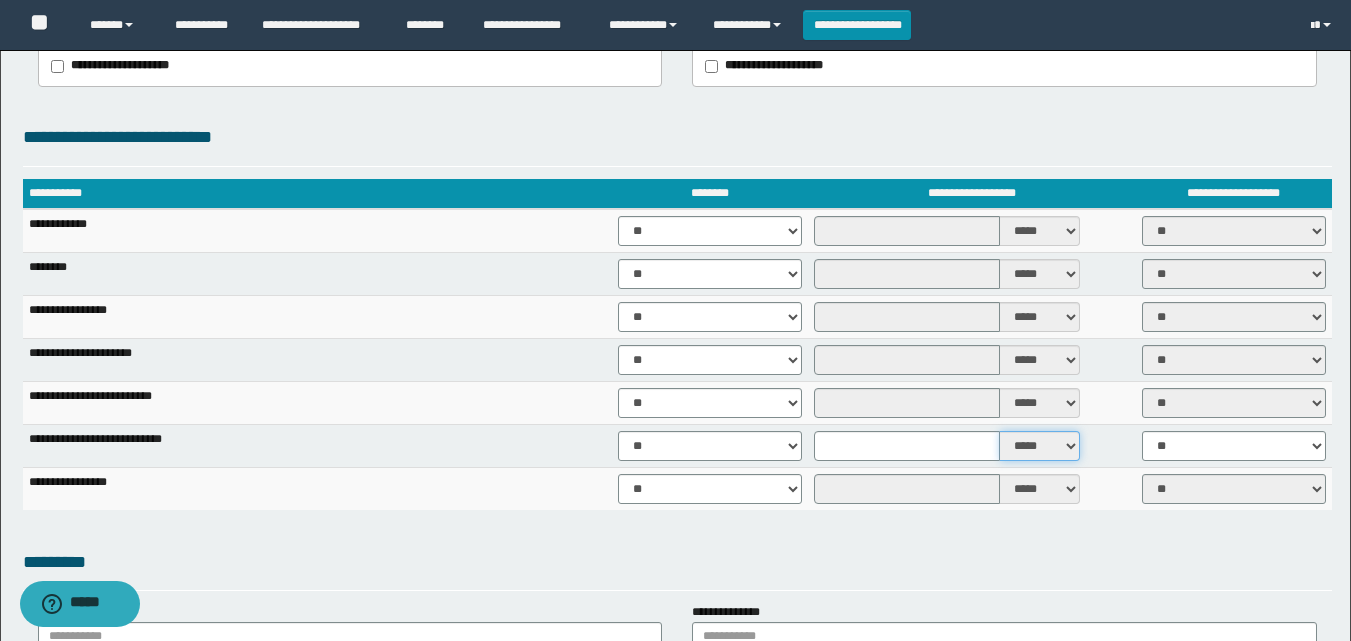 drag, startPoint x: 1032, startPoint y: 448, endPoint x: 1019, endPoint y: 456, distance: 15.264338 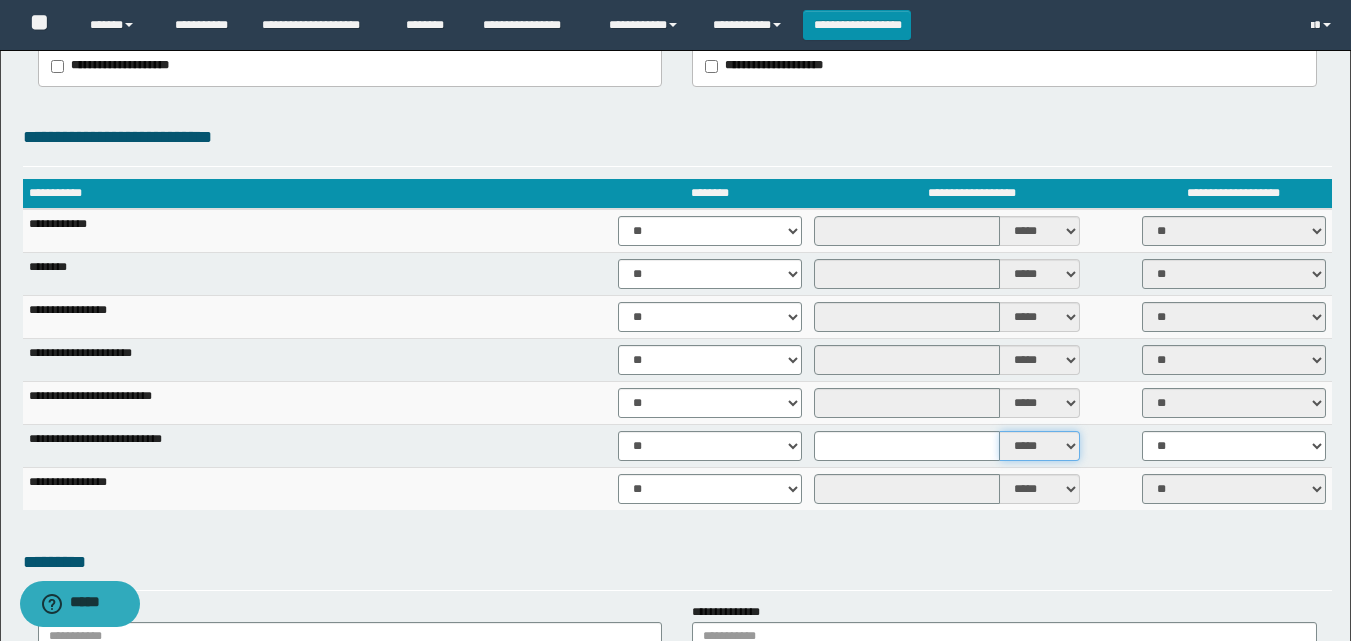 click on "*****
****" at bounding box center (1040, 446) 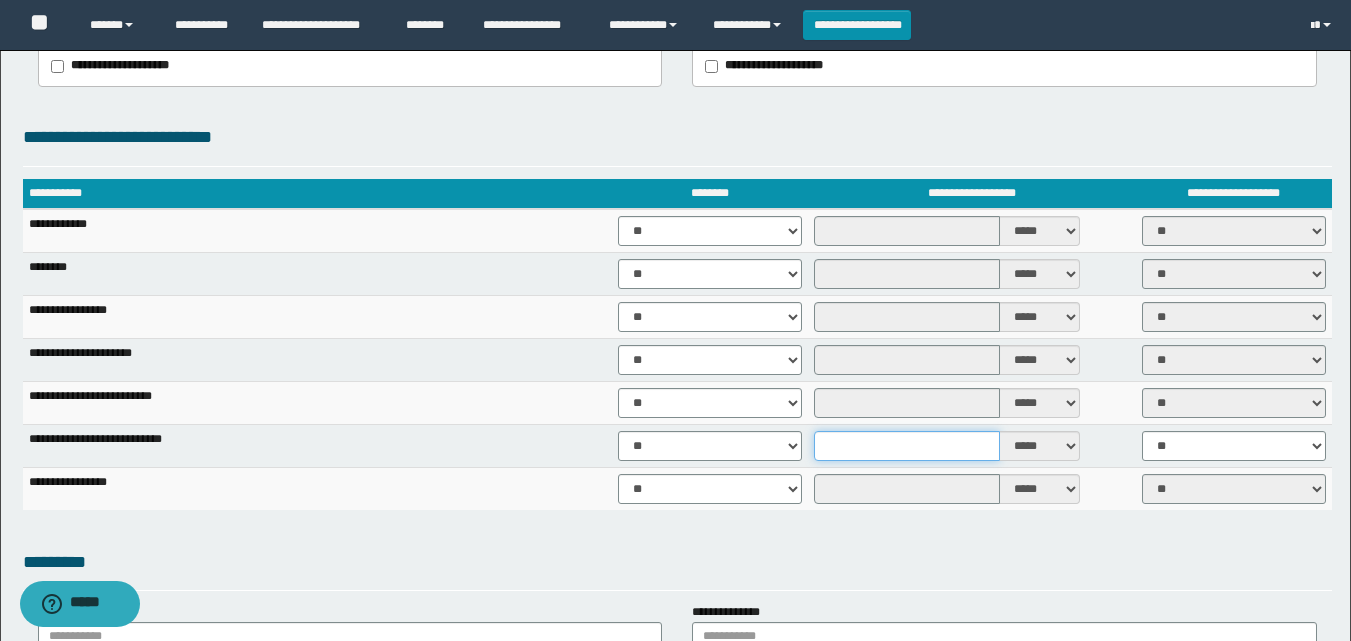 click at bounding box center (907, 446) 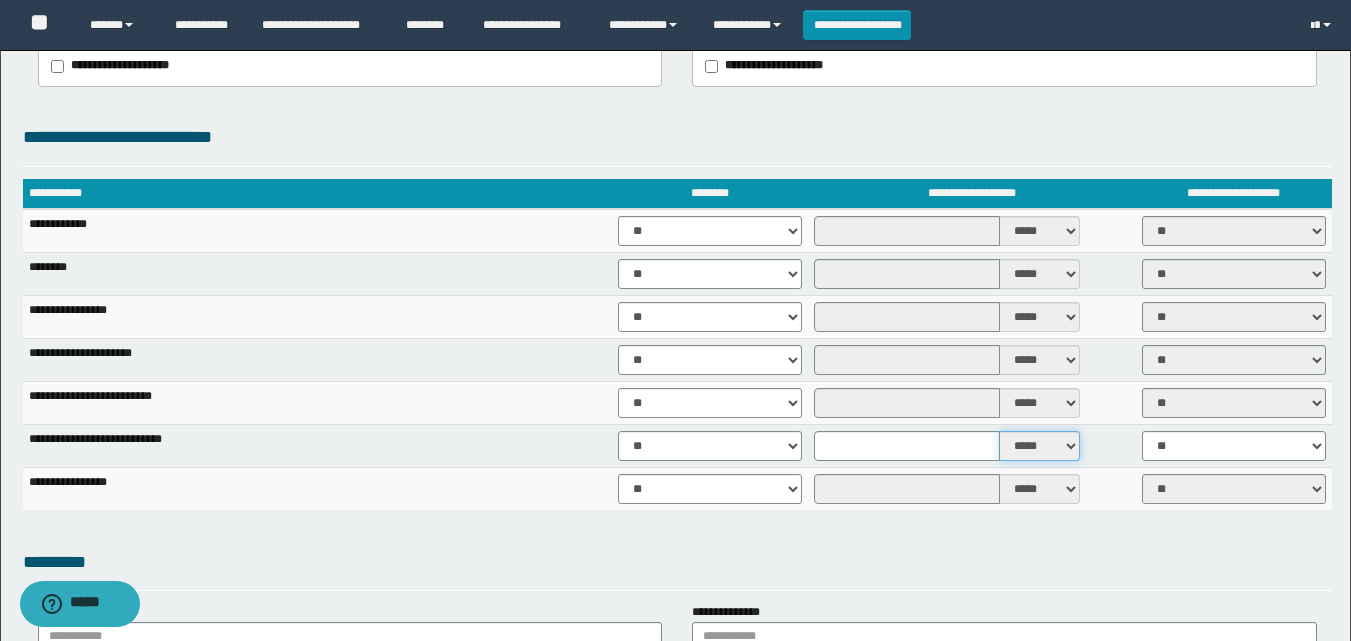 click on "*****
****" at bounding box center (1040, 446) 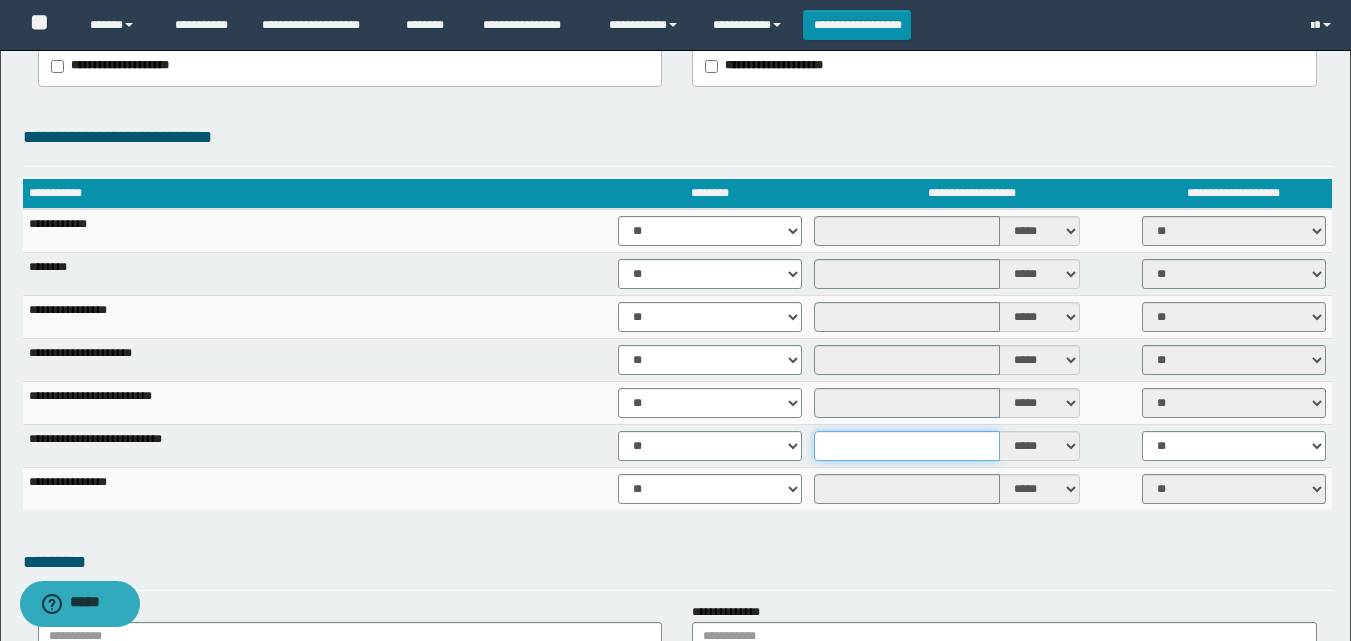click at bounding box center (907, 446) 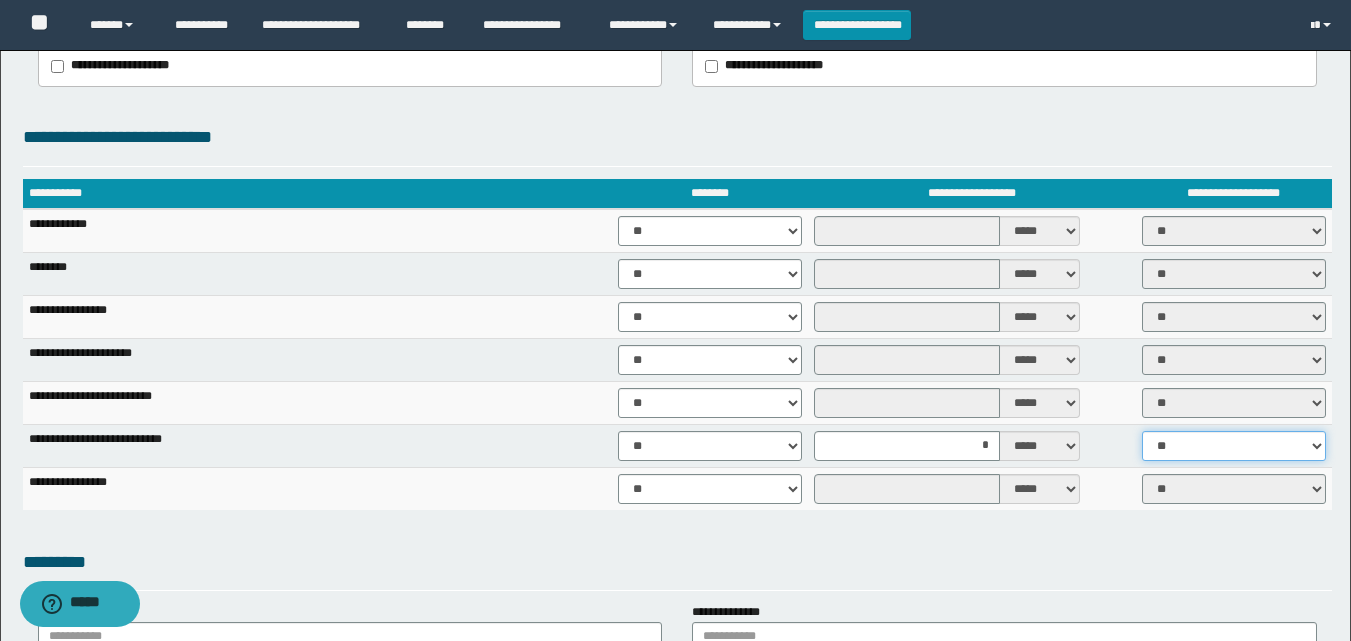 click on "**
**" at bounding box center [1234, 446] 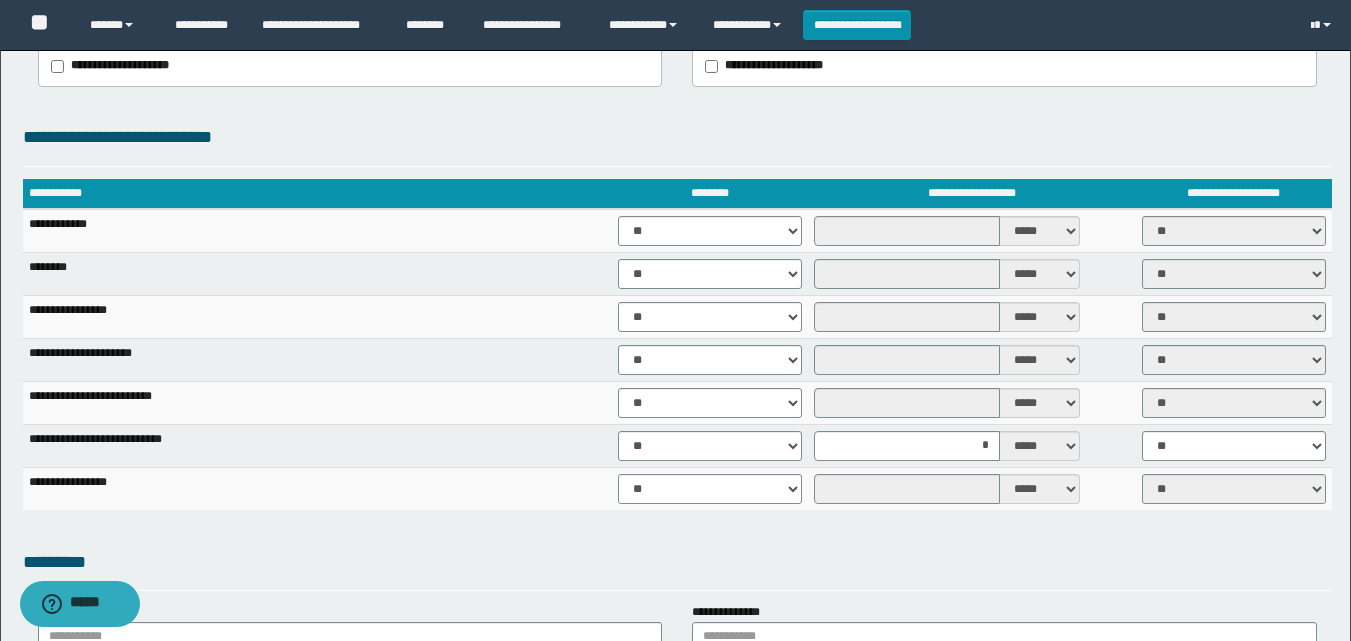 click on "**********" at bounding box center (677, 354) 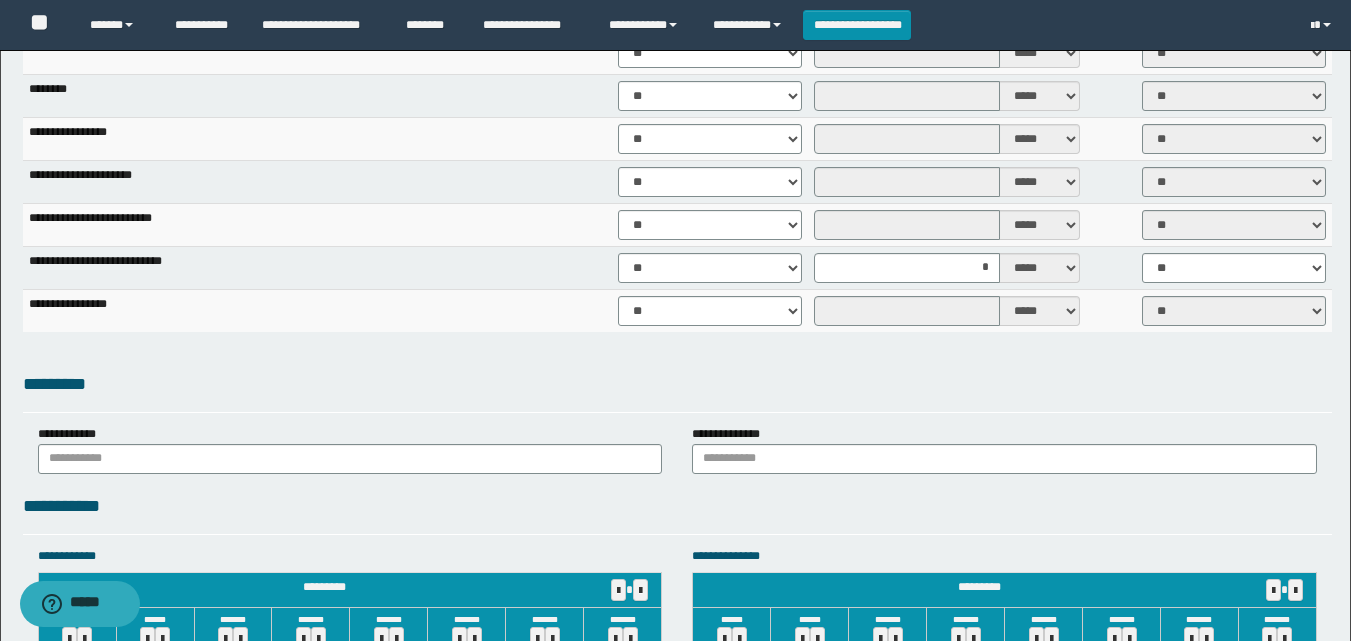 scroll, scrollTop: 1547, scrollLeft: 0, axis: vertical 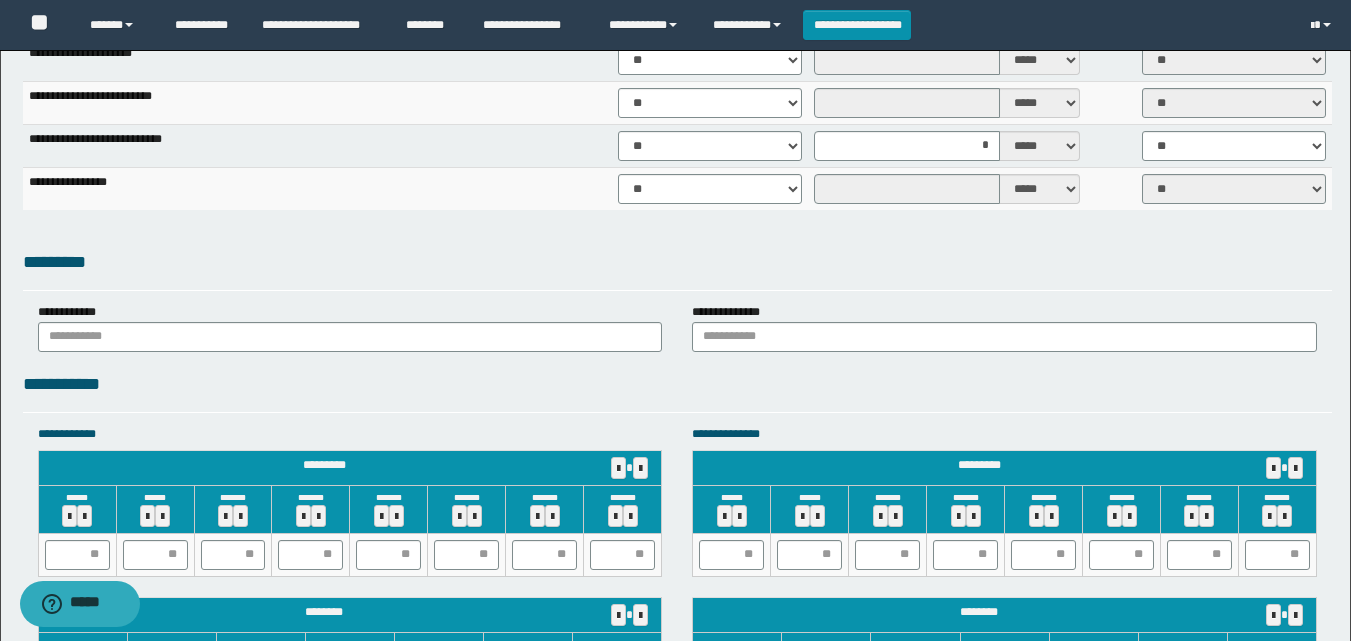 click on "**********" at bounding box center [675, 165] 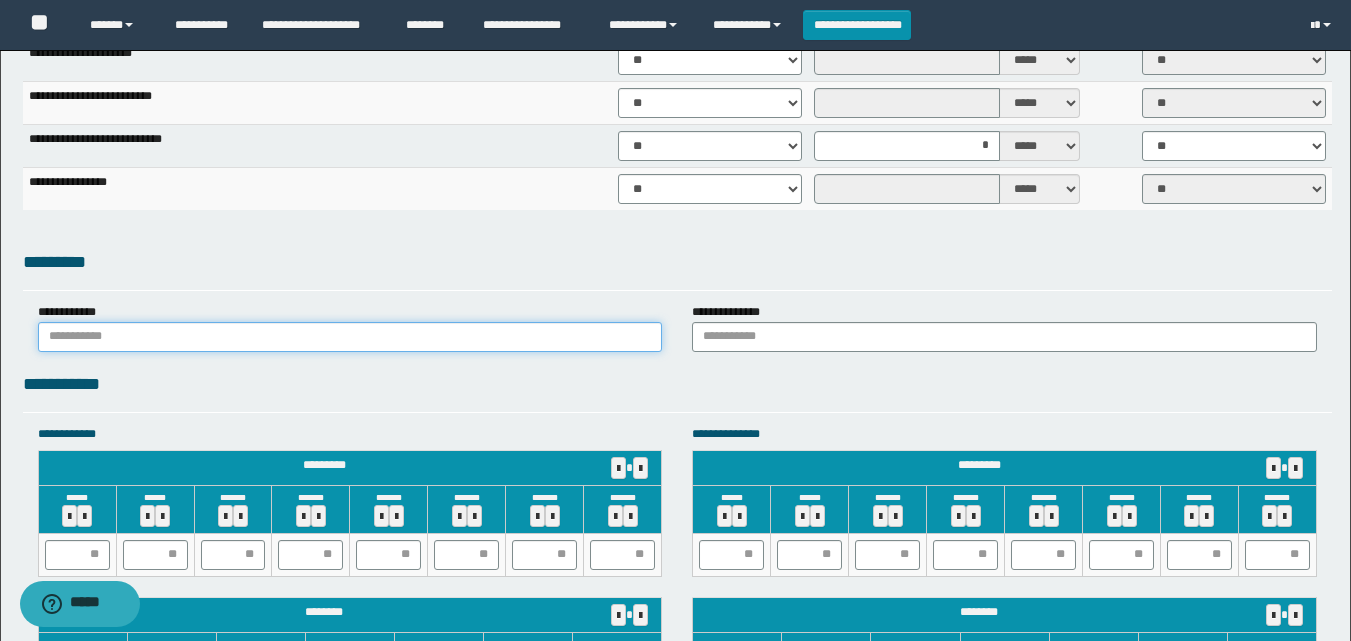 click at bounding box center [350, 337] 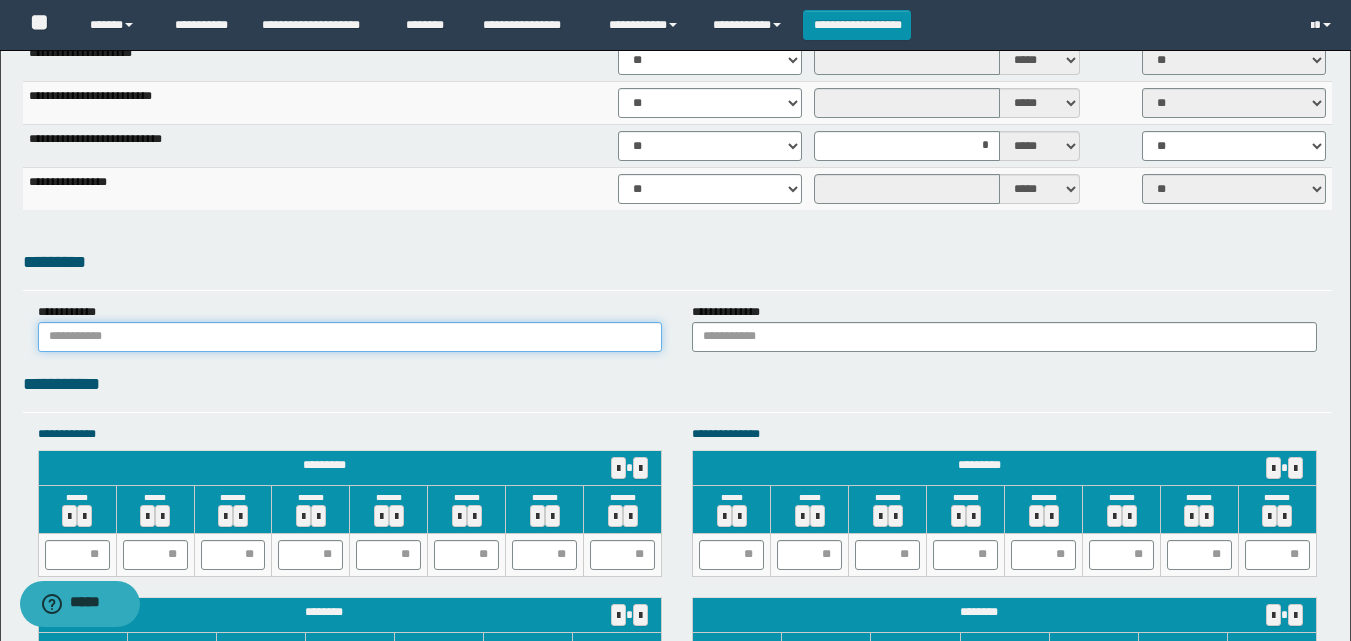 click at bounding box center [350, 337] 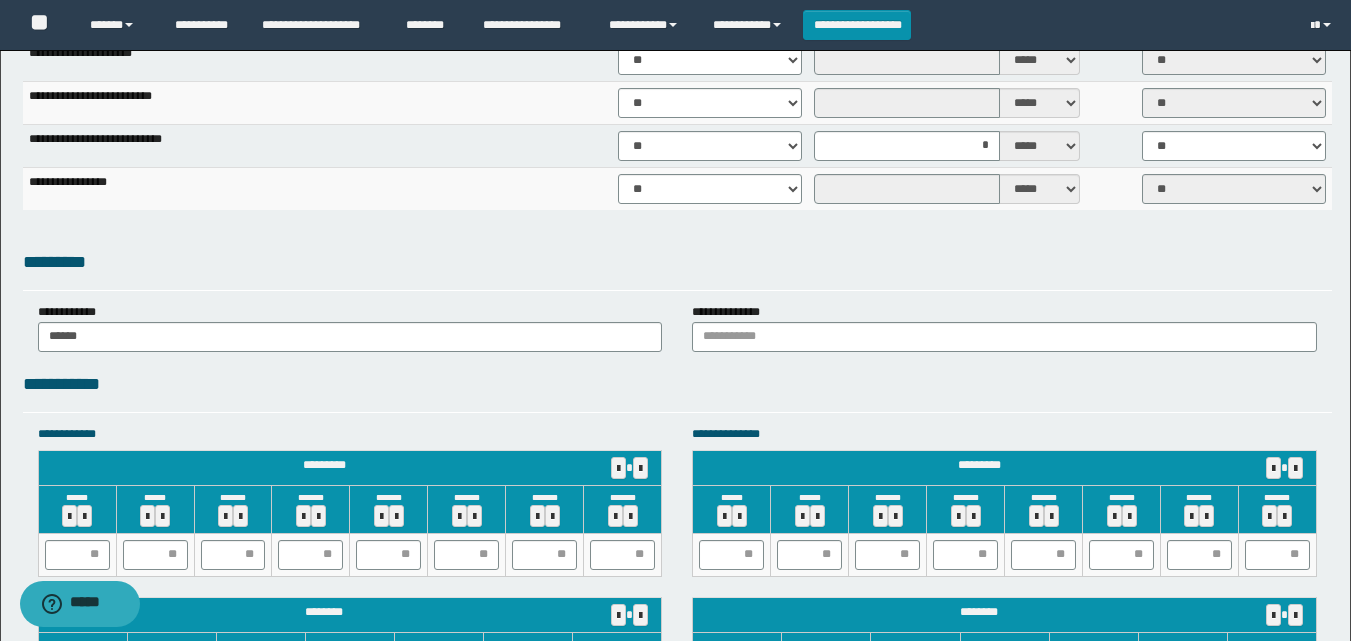 click on "**********" at bounding box center [677, 384] 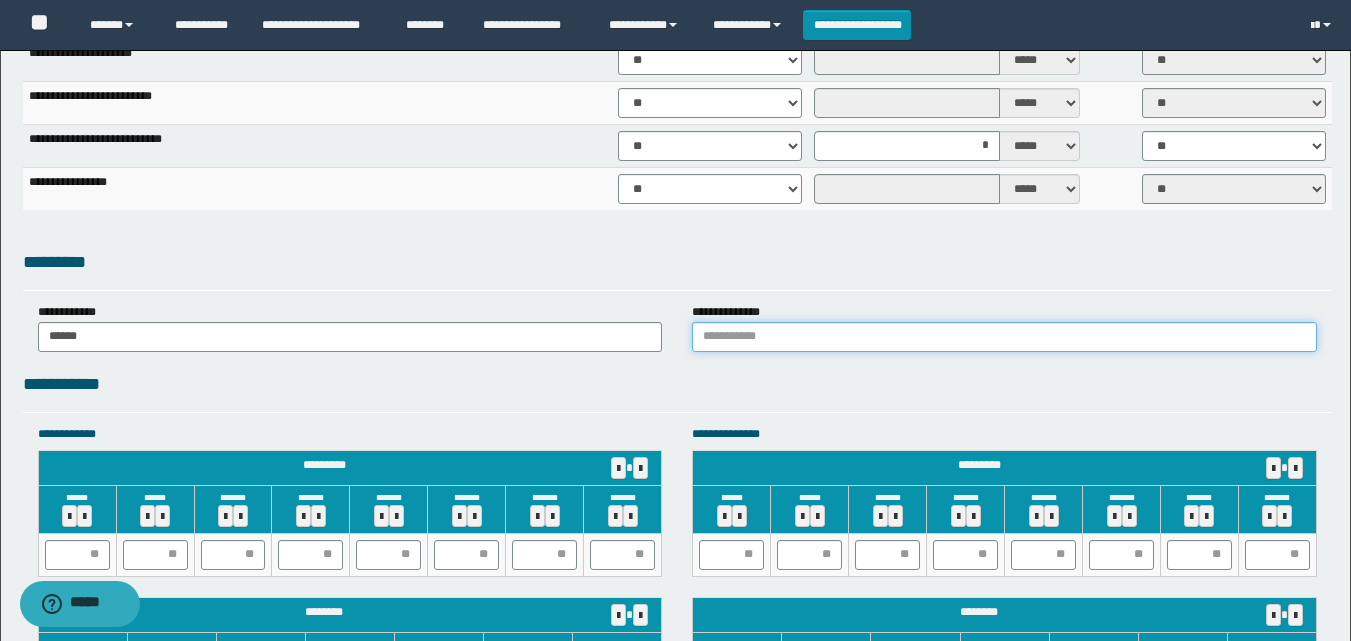 click at bounding box center [1004, 337] 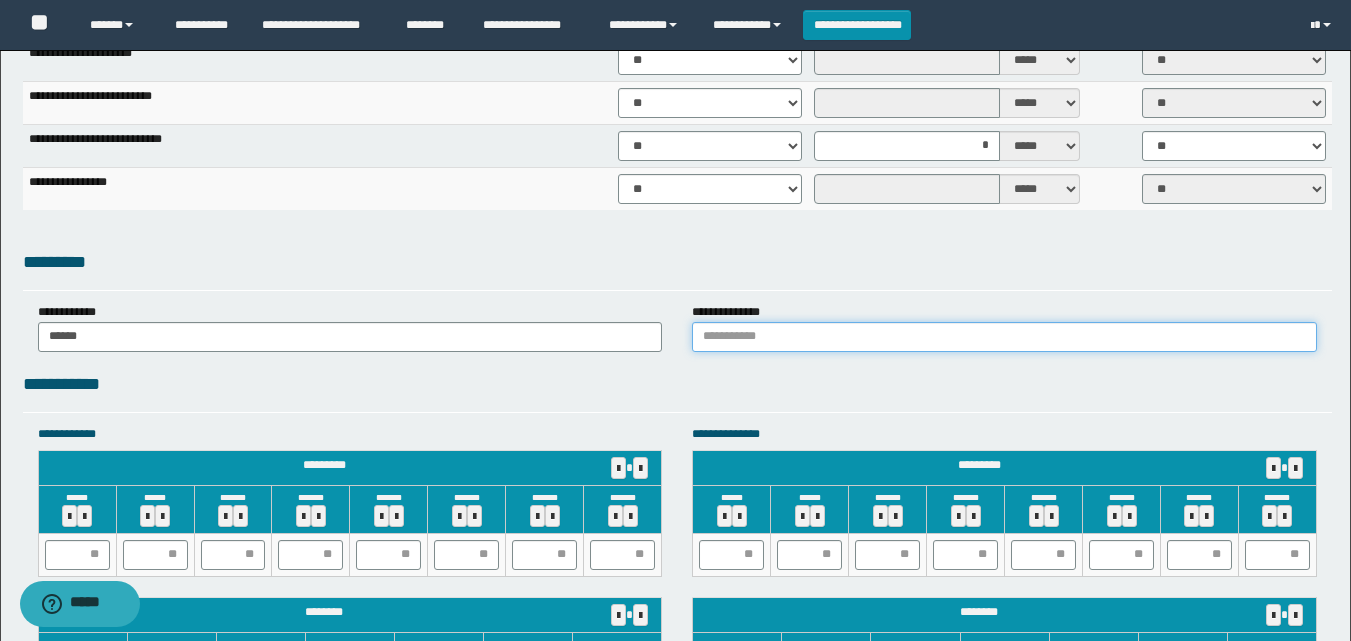 type on "******" 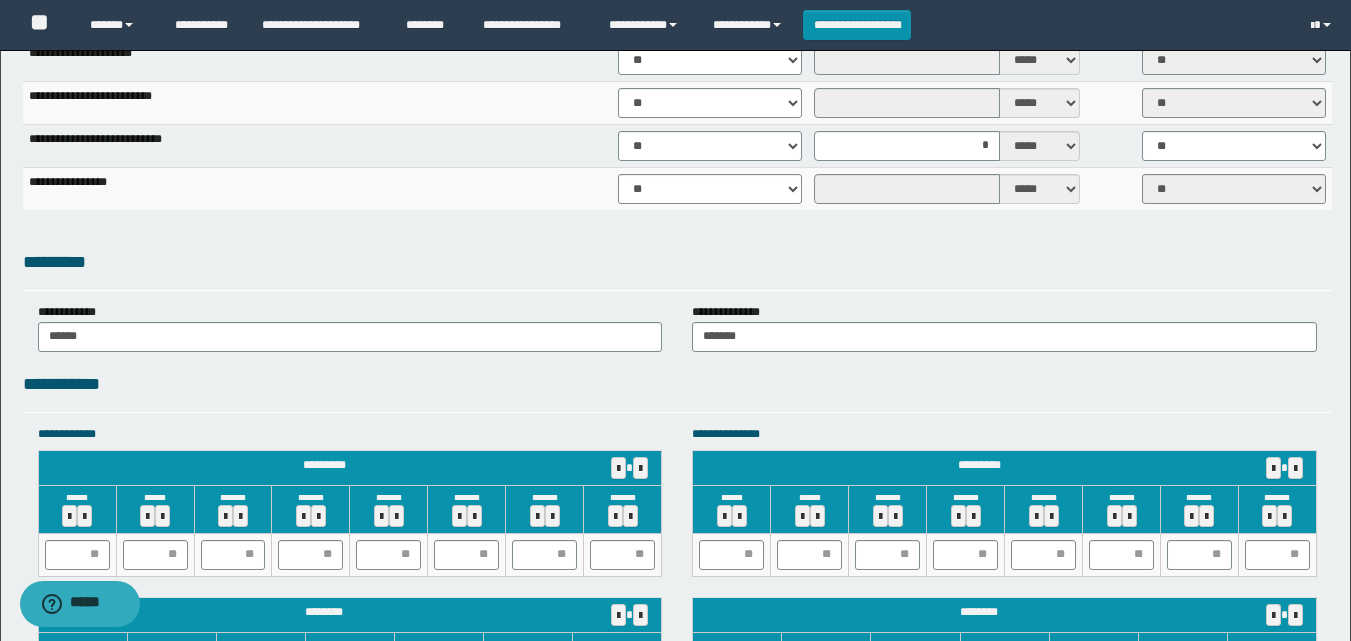 drag, startPoint x: 1061, startPoint y: 383, endPoint x: 1270, endPoint y: 384, distance: 209.0024 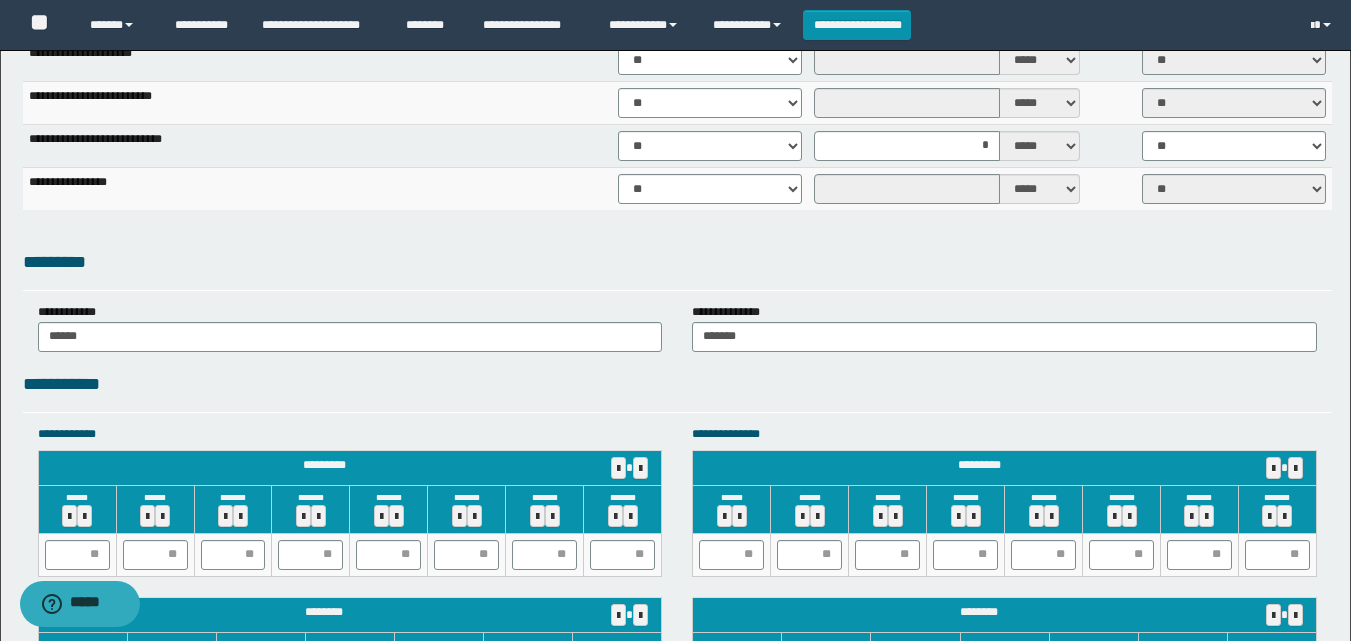 scroll, scrollTop: 1615, scrollLeft: 0, axis: vertical 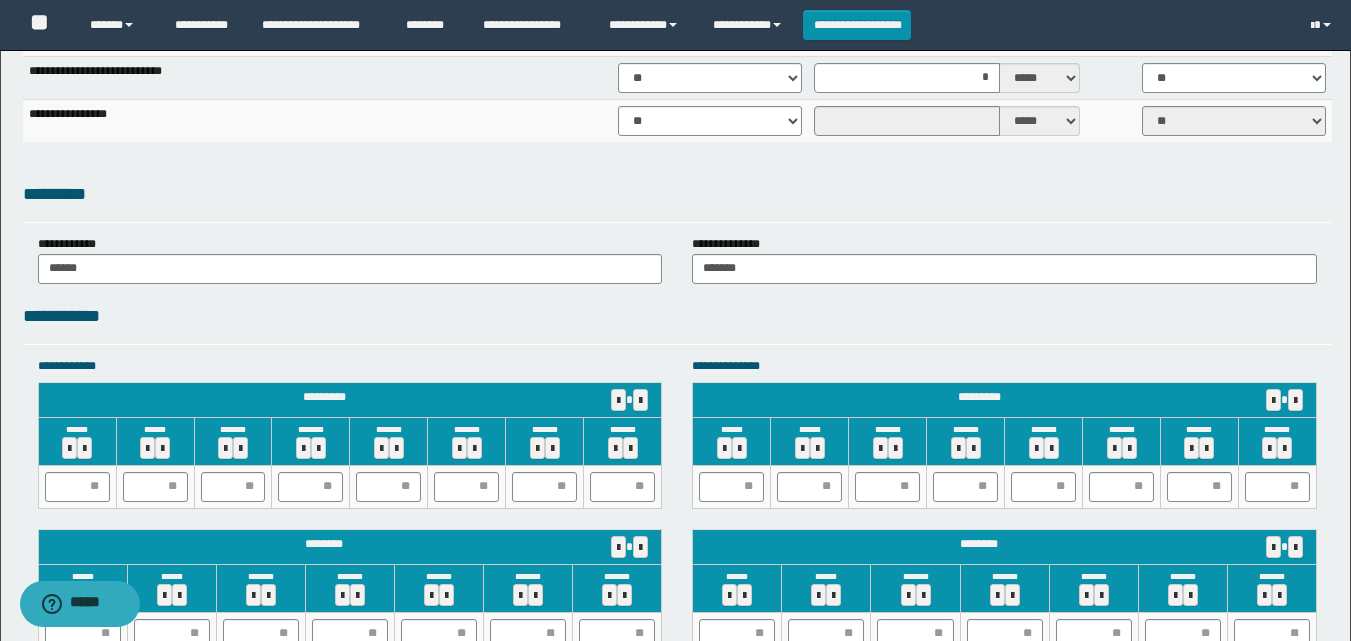 click on "**********" at bounding box center (675, 97) 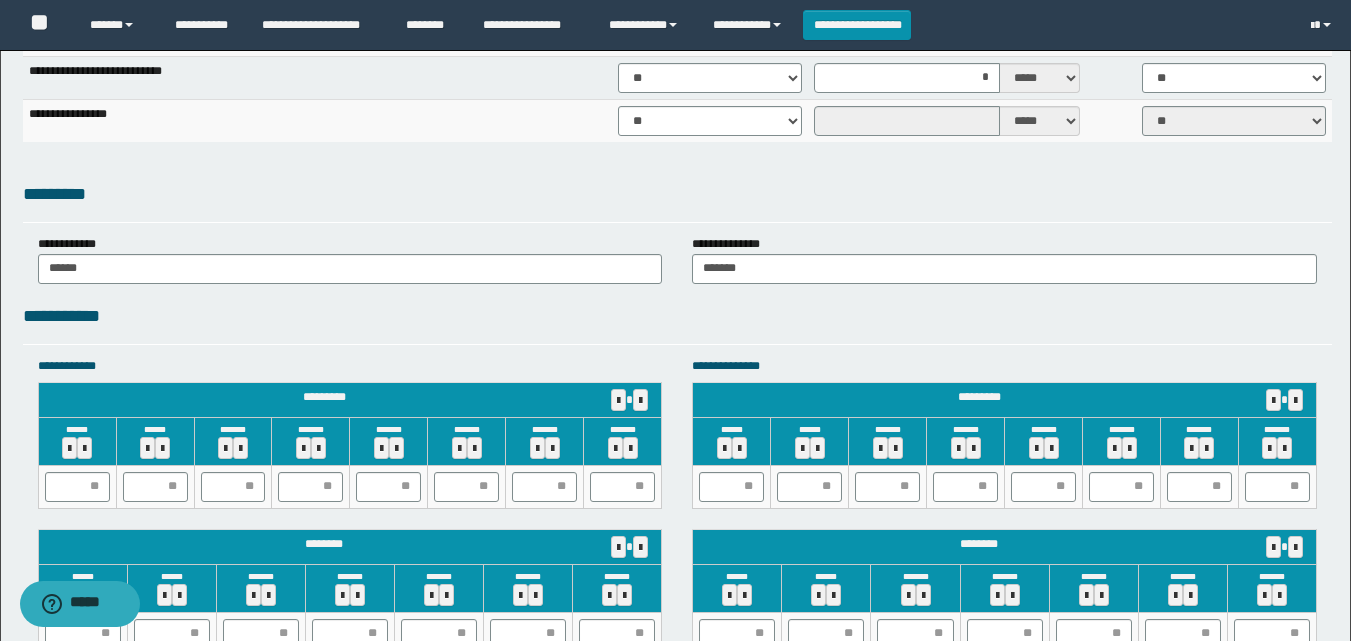 click on "**********" at bounding box center (675, 97) 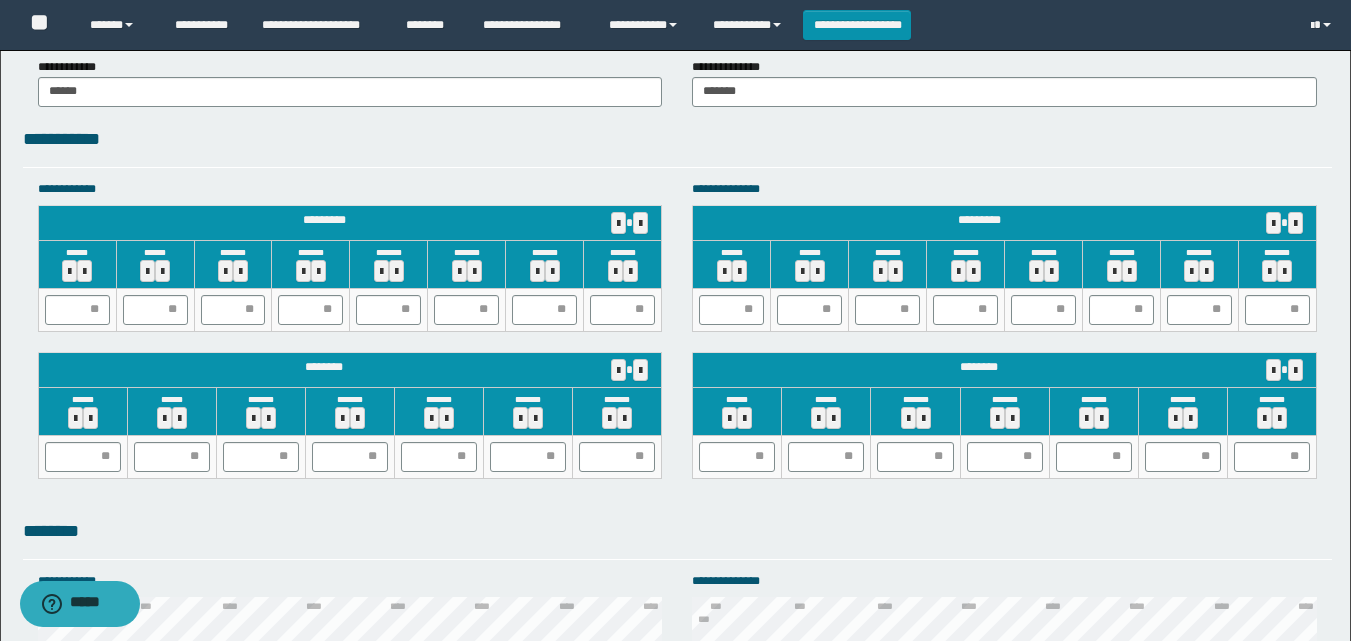 scroll, scrollTop: 1815, scrollLeft: 0, axis: vertical 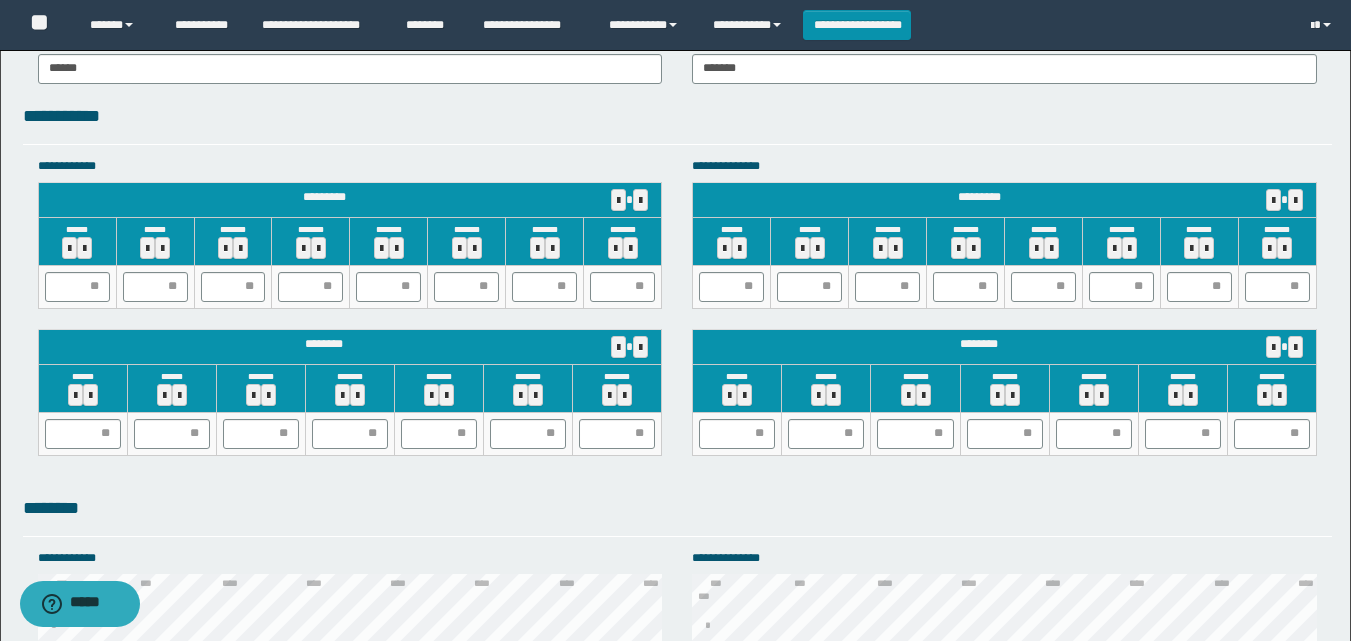 click on "**********" at bounding box center (350, 166) 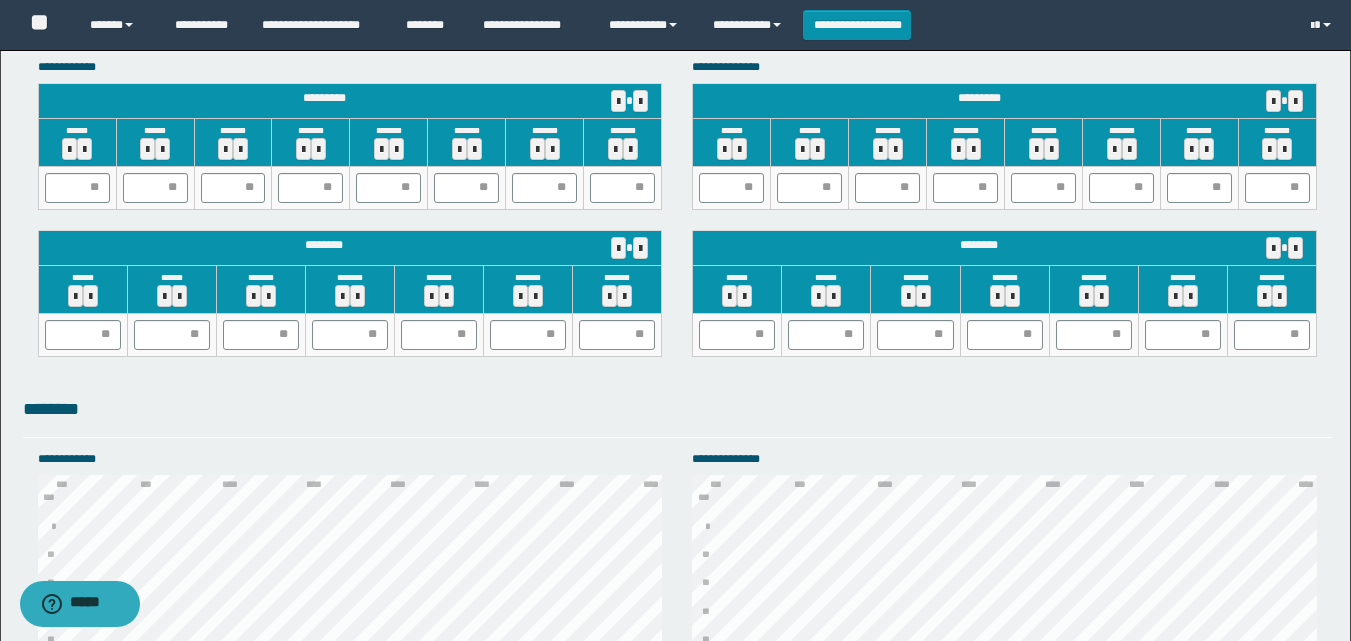 scroll, scrollTop: 1915, scrollLeft: 0, axis: vertical 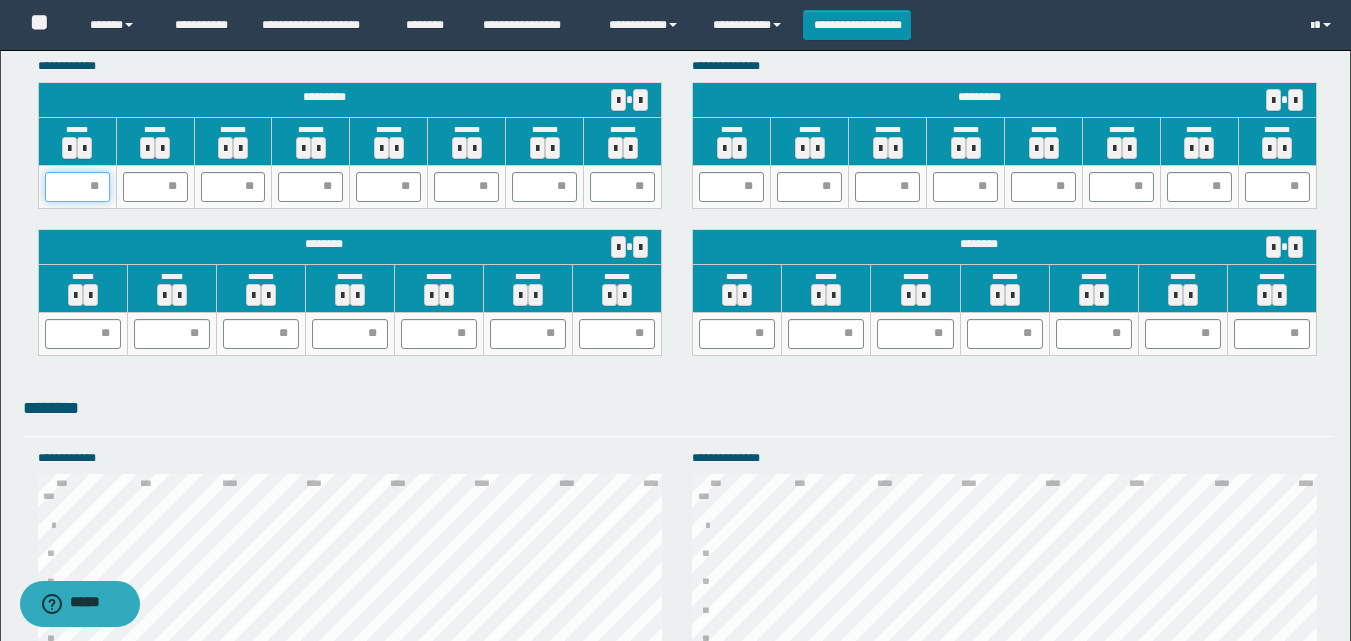 click at bounding box center [77, 187] 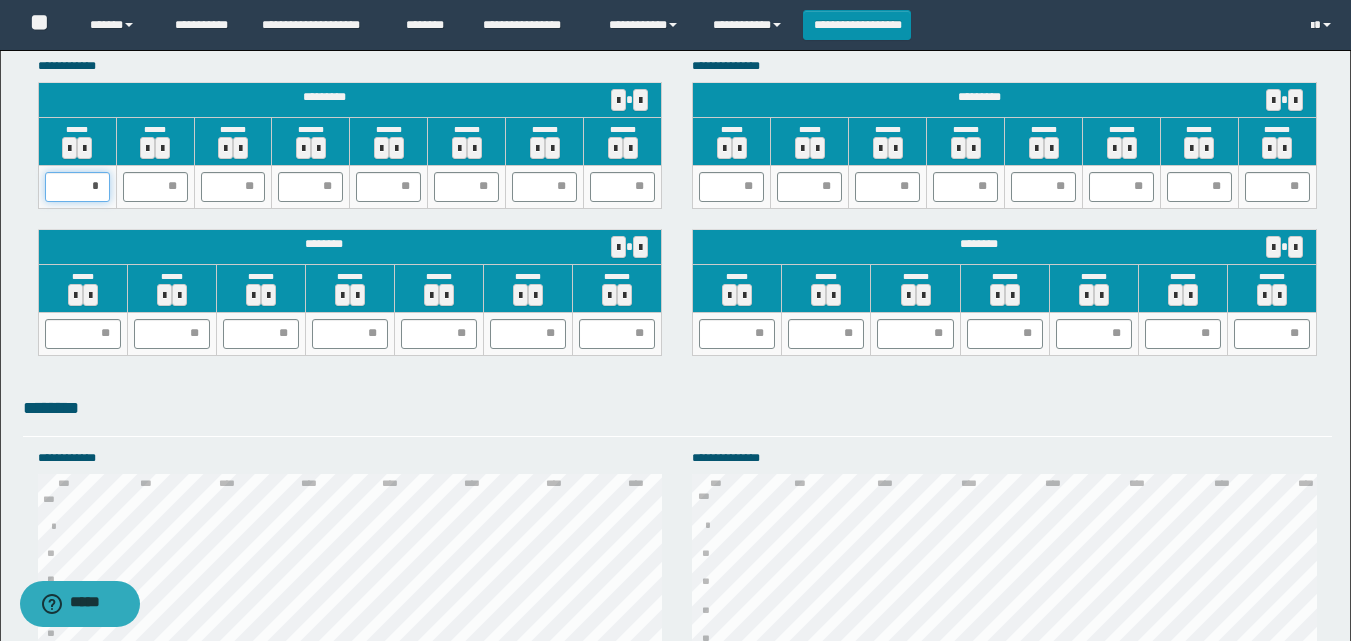 type on "**" 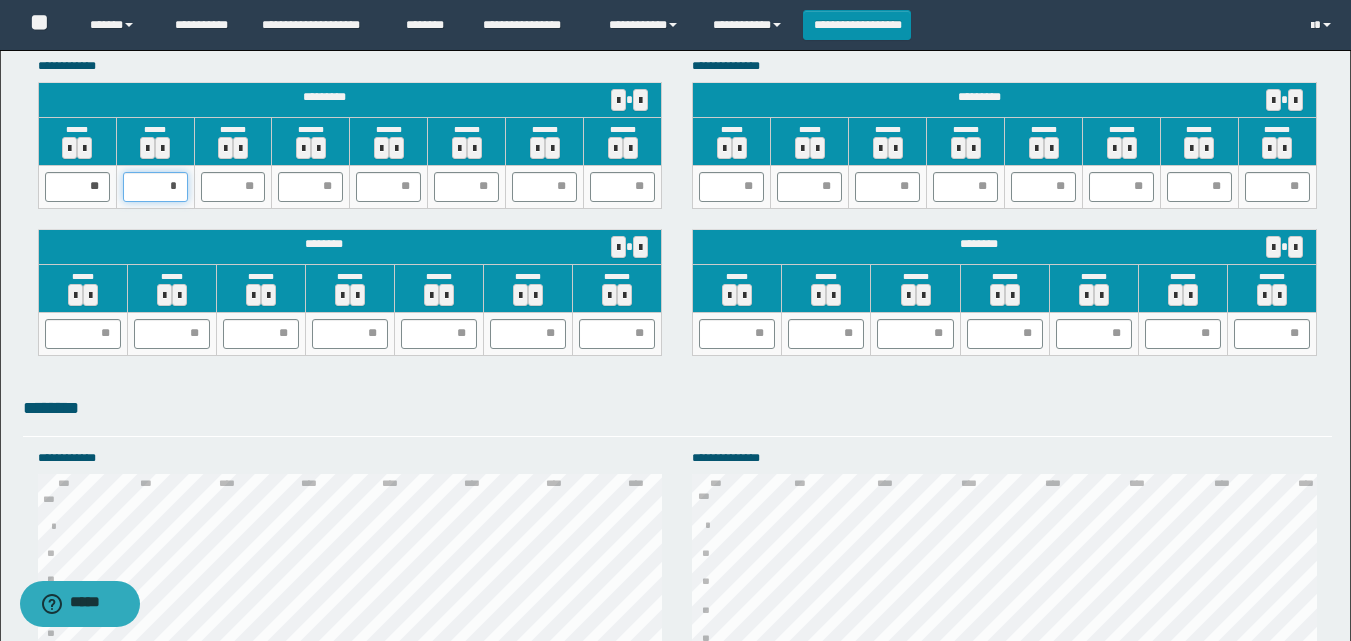 type on "**" 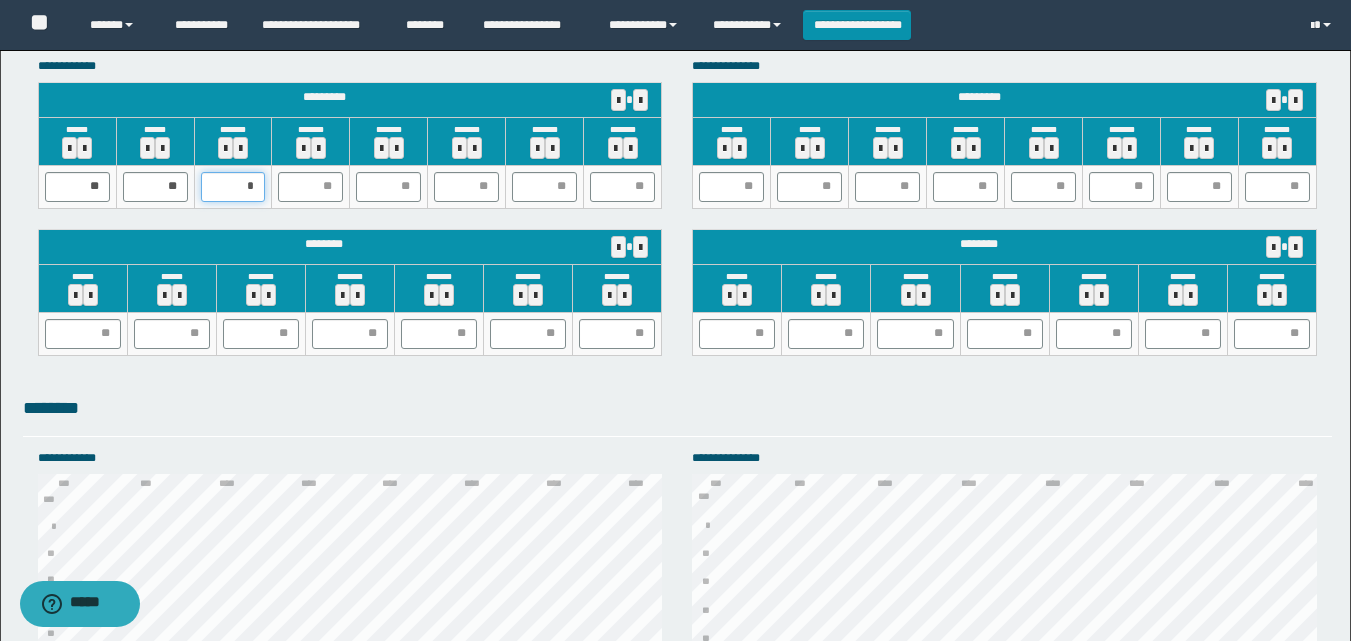 type on "**" 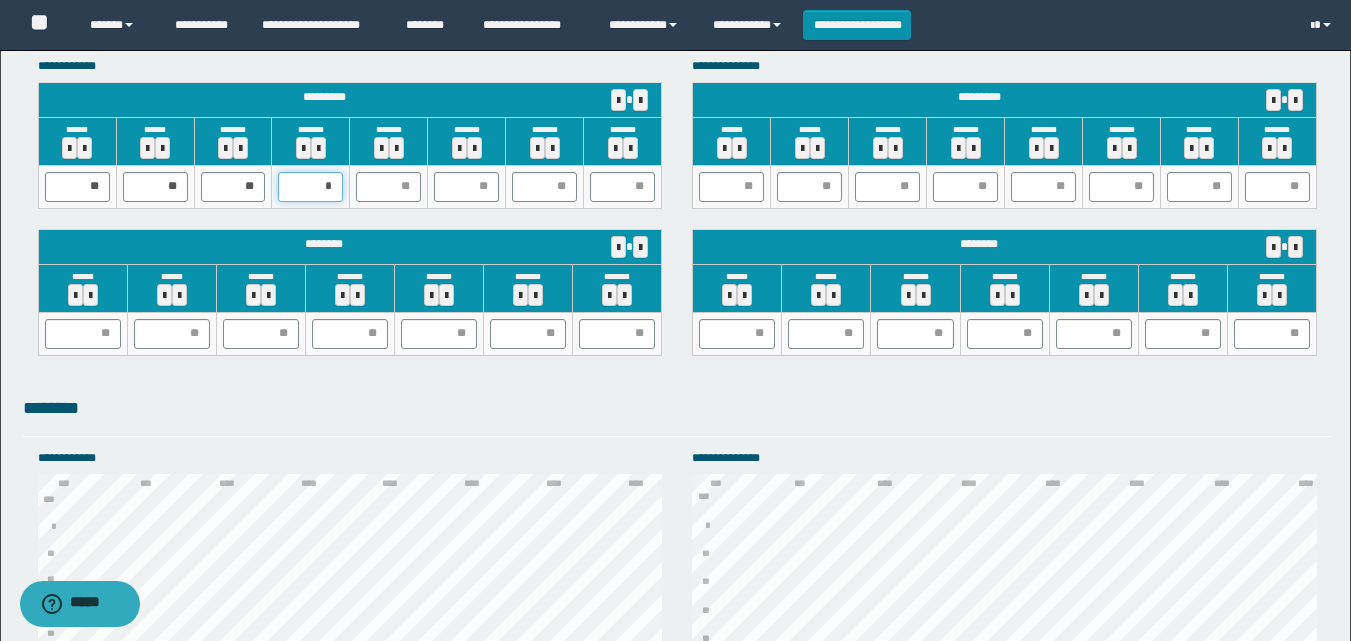 type on "**" 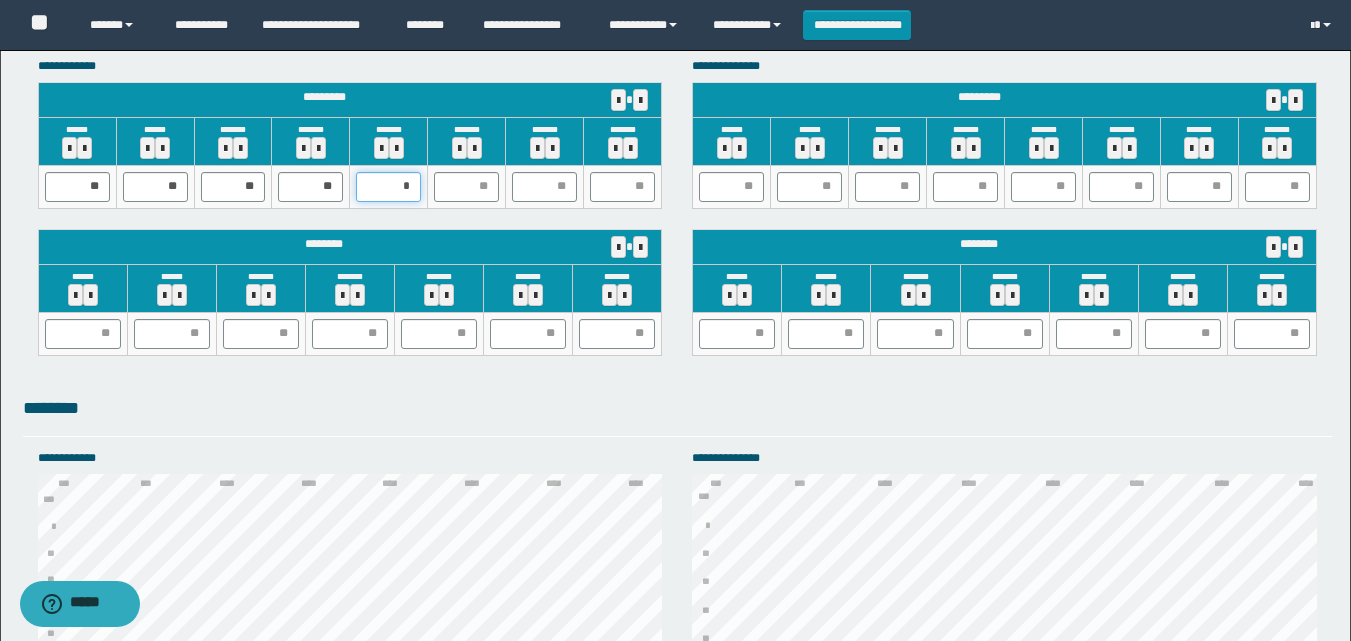type on "**" 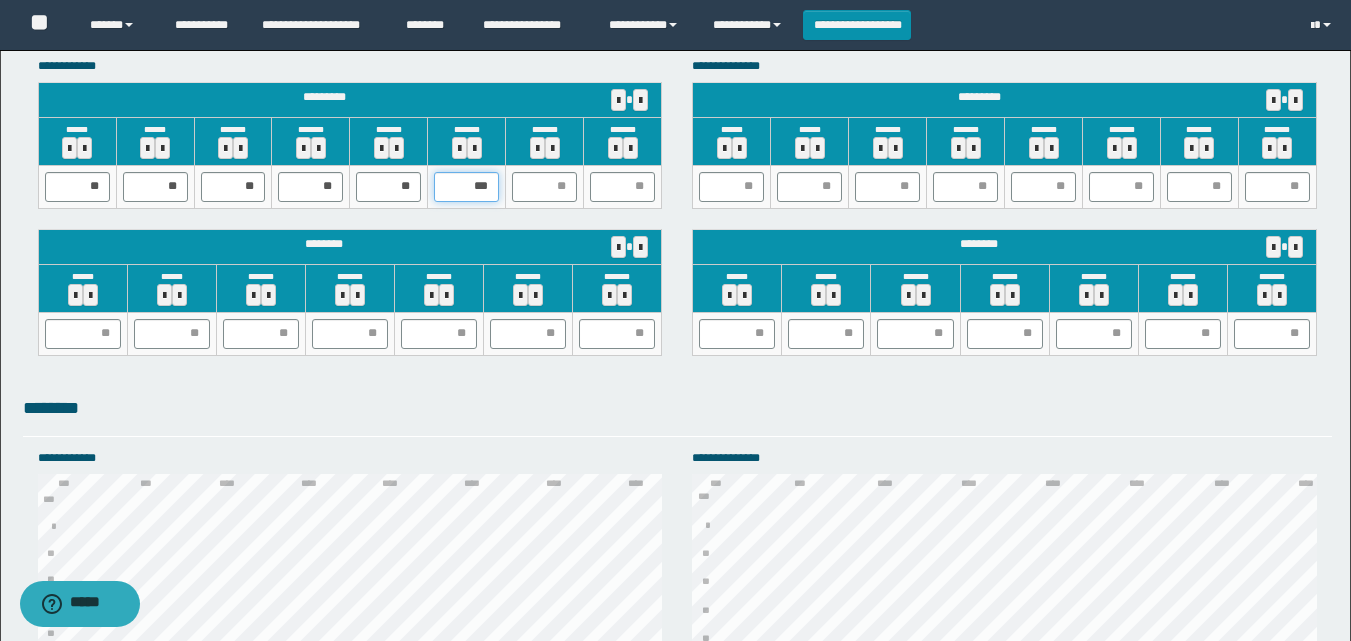 type on "**" 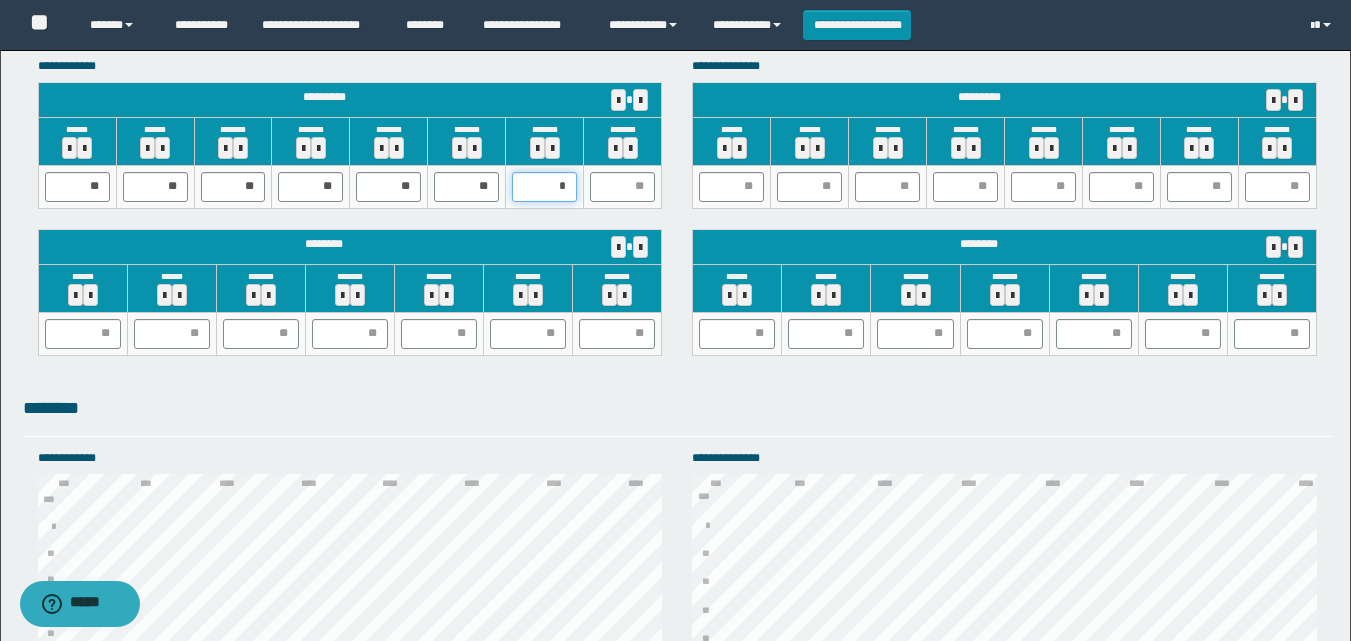 type on "**" 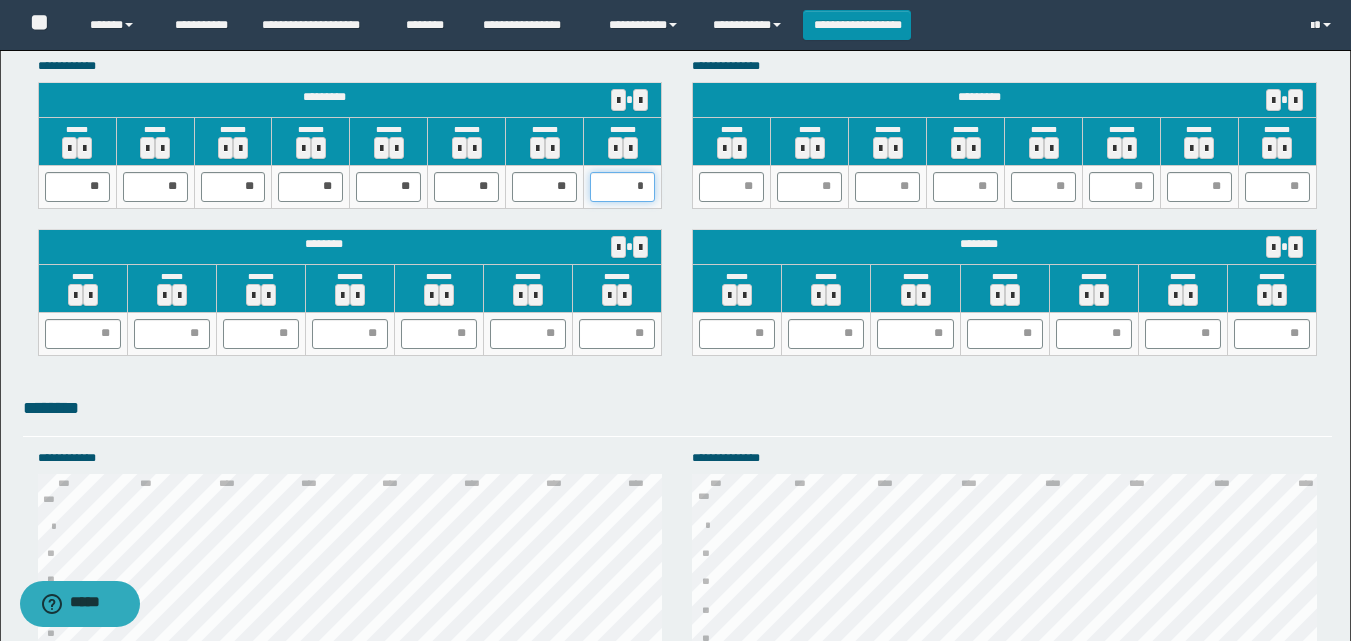 type on "**" 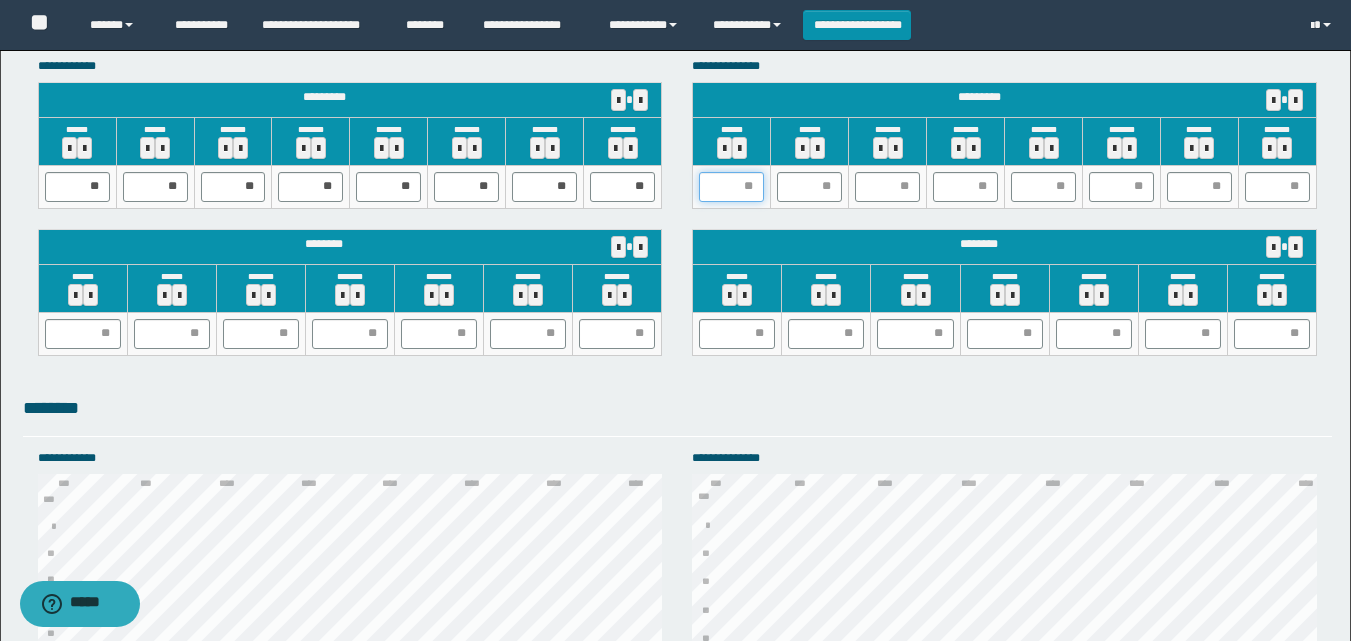 click at bounding box center (731, 187) 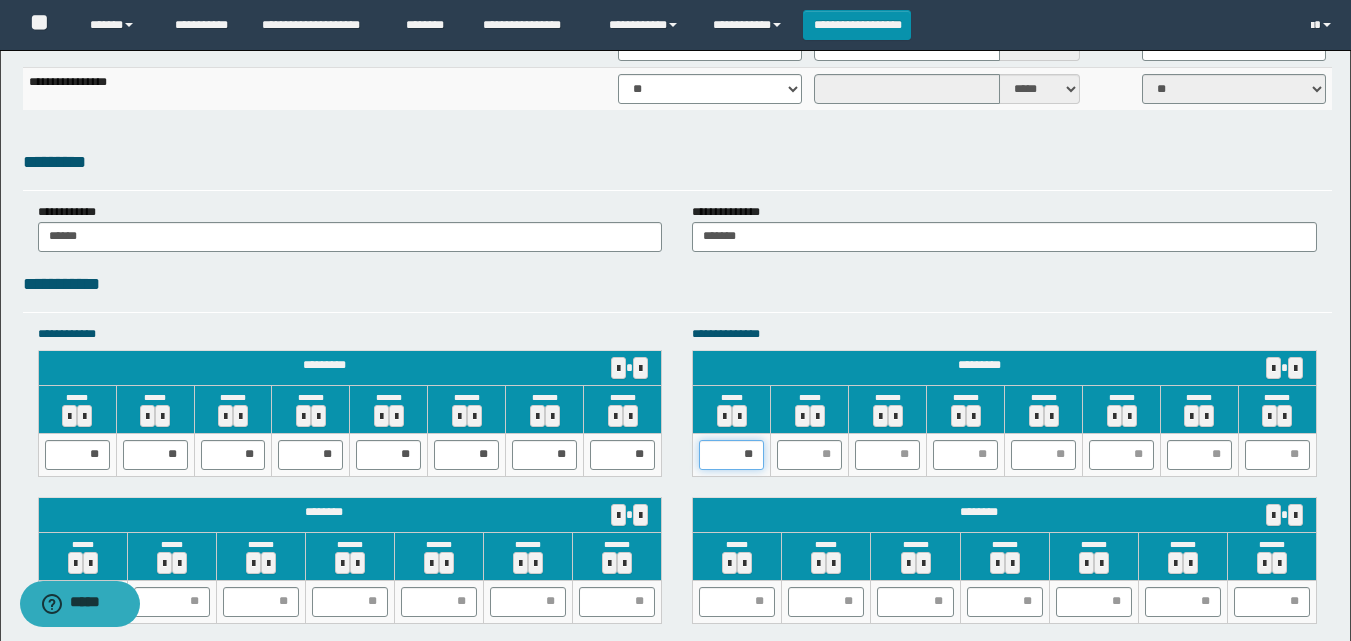 scroll, scrollTop: 1800, scrollLeft: 0, axis: vertical 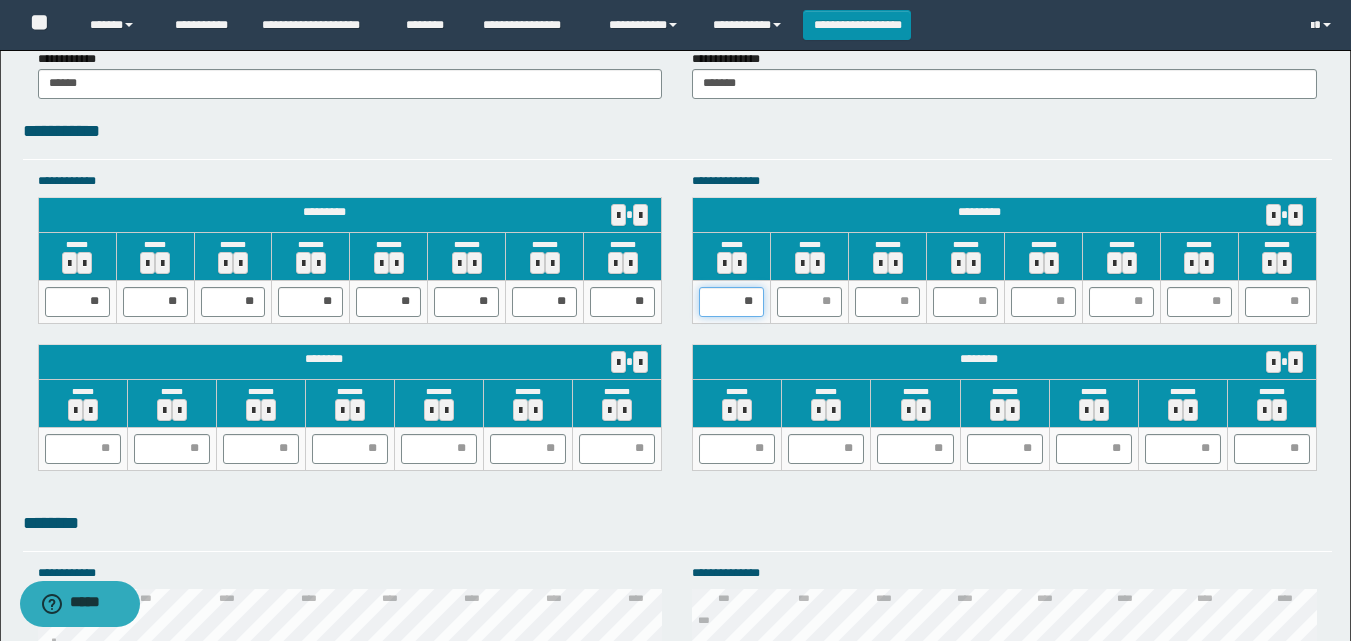 drag, startPoint x: 726, startPoint y: 302, endPoint x: 798, endPoint y: 307, distance: 72.1734 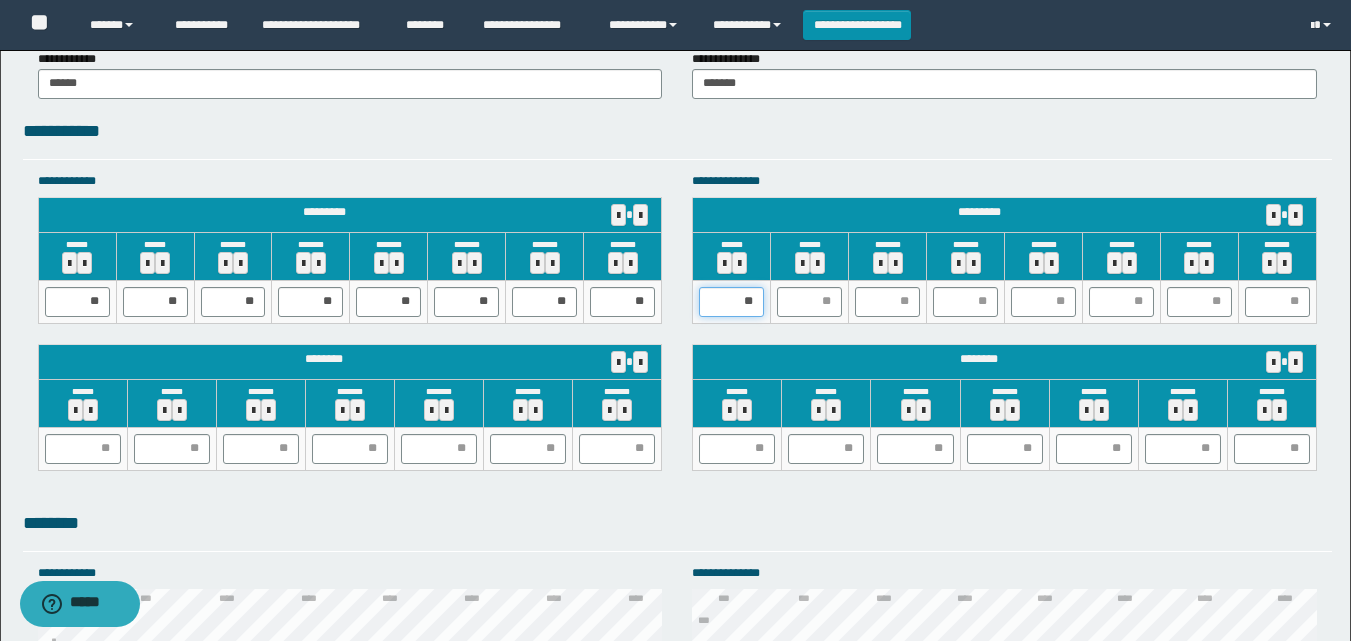 click on "**" at bounding box center [1005, 301] 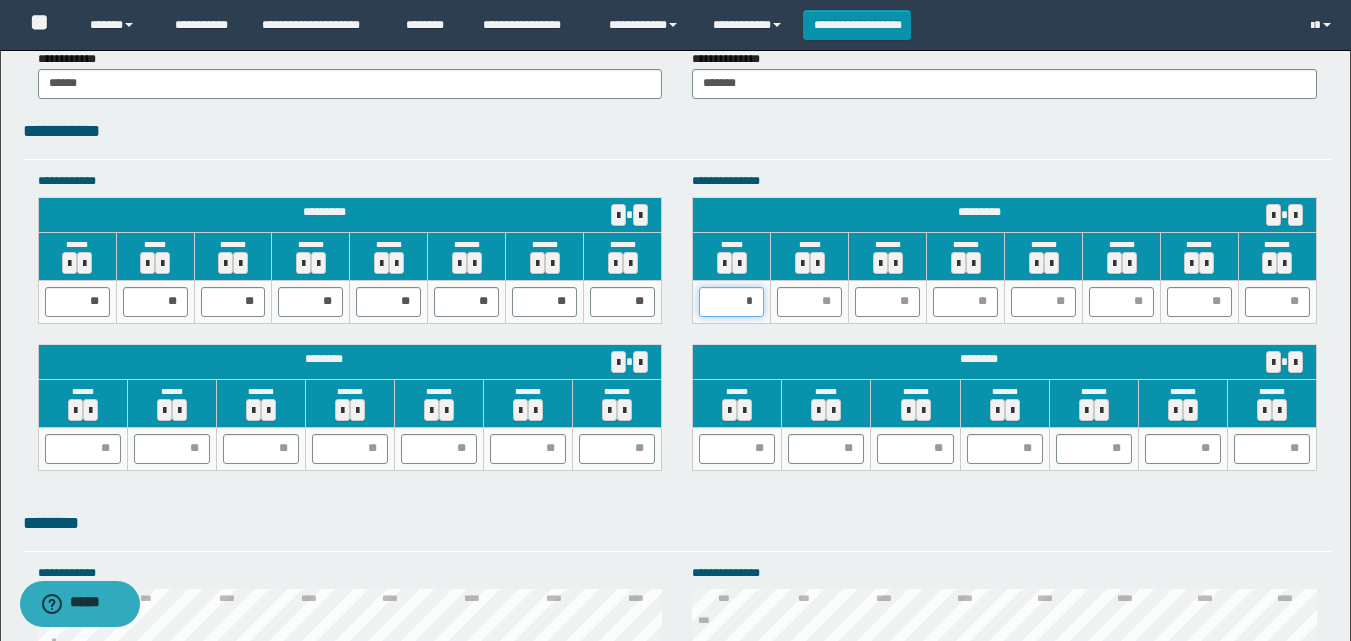type on "**" 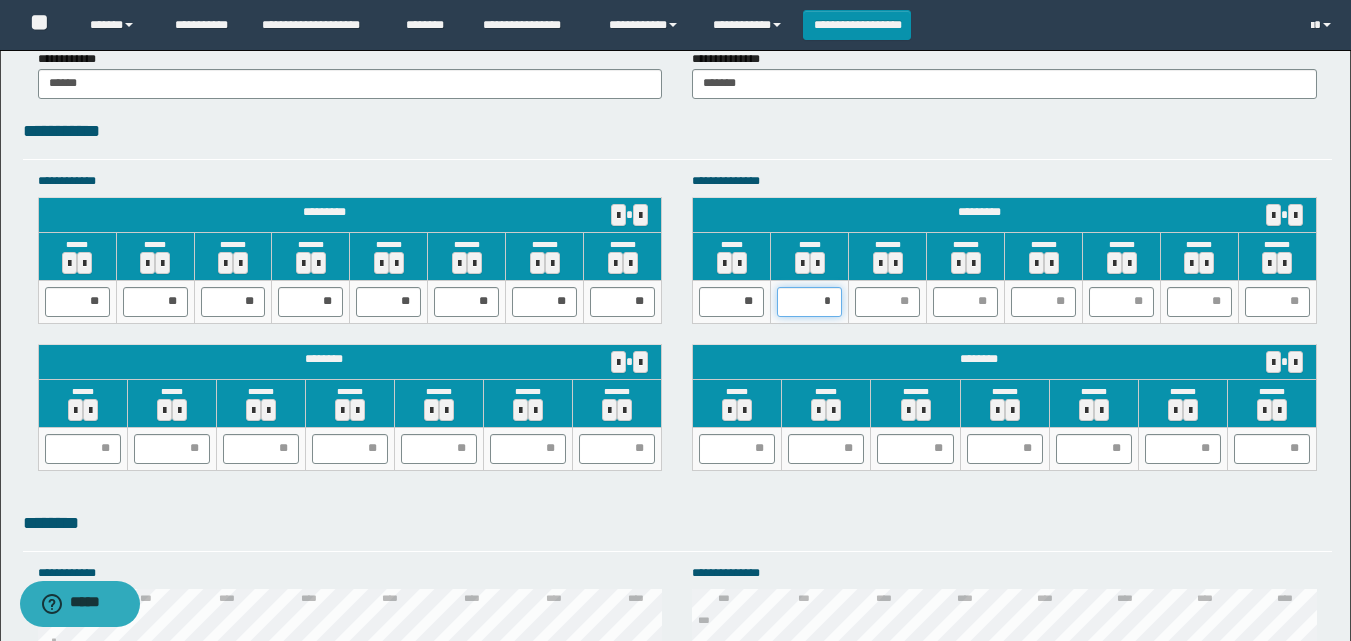 type on "**" 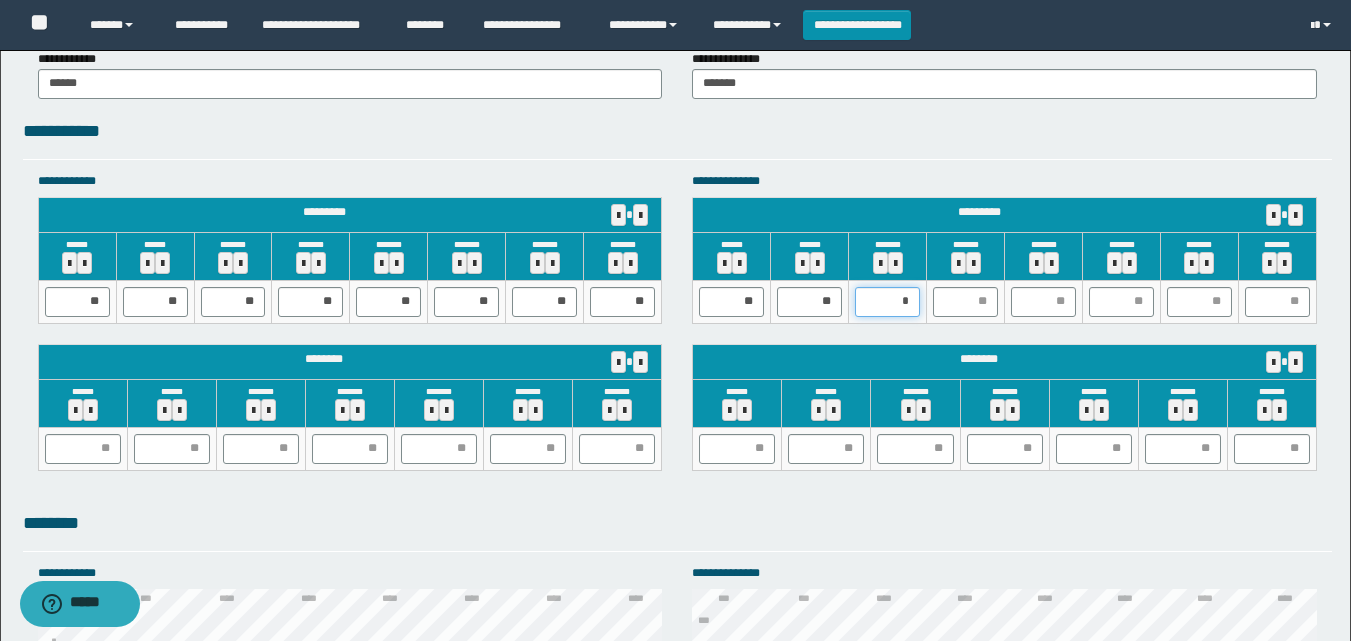 type on "**" 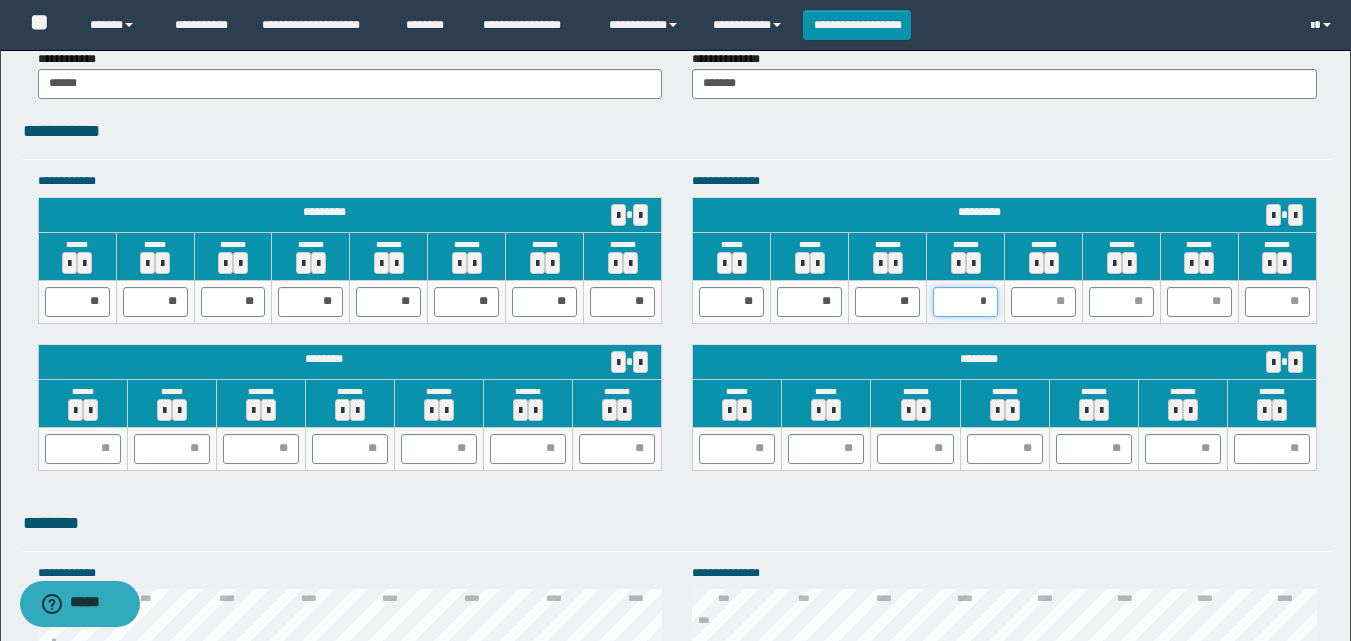 type on "**" 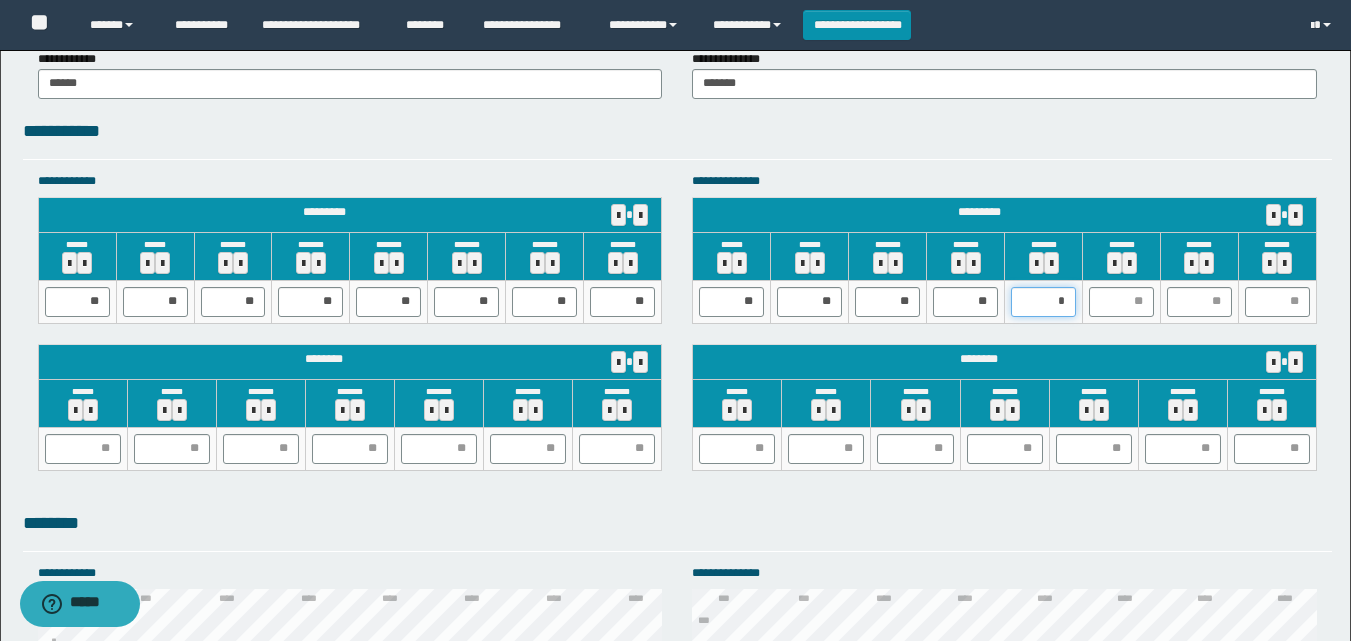 type on "**" 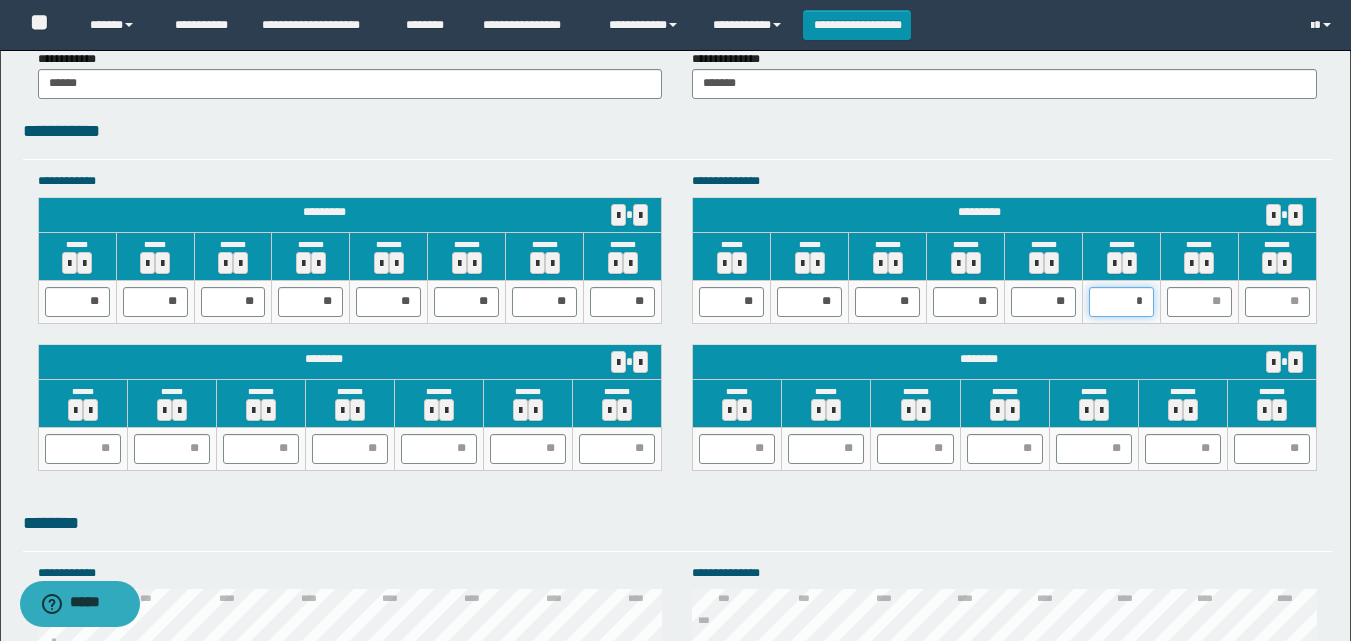 type on "**" 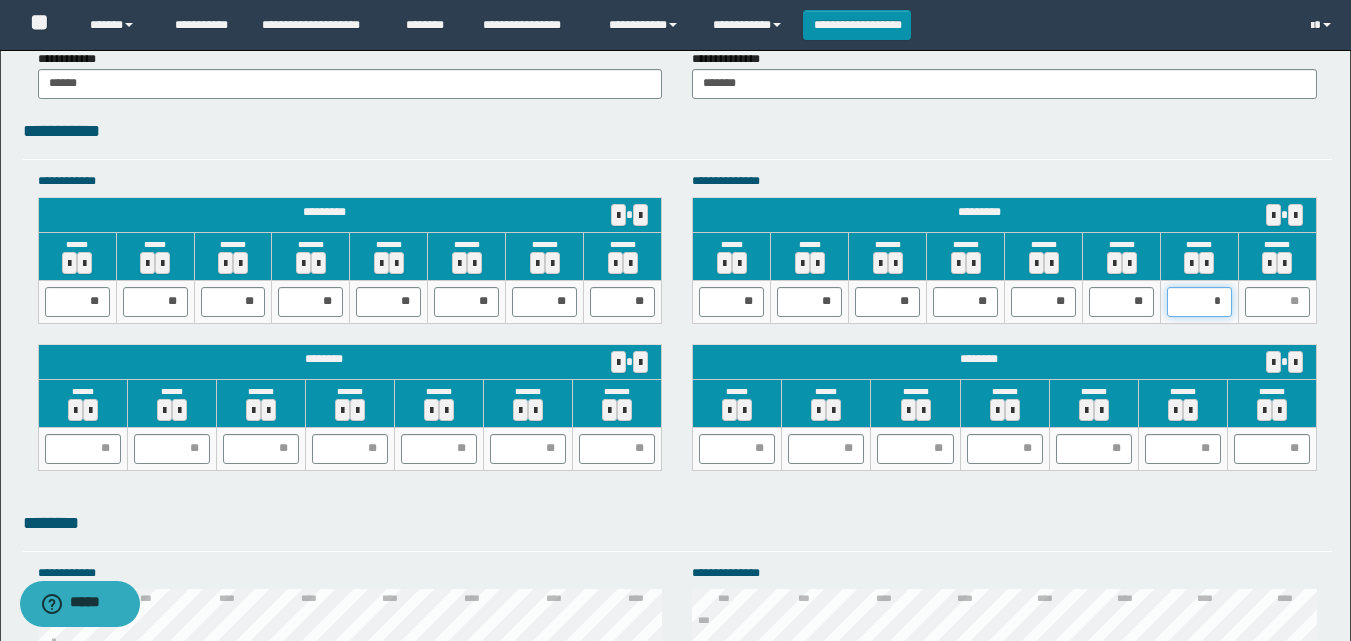 type on "**" 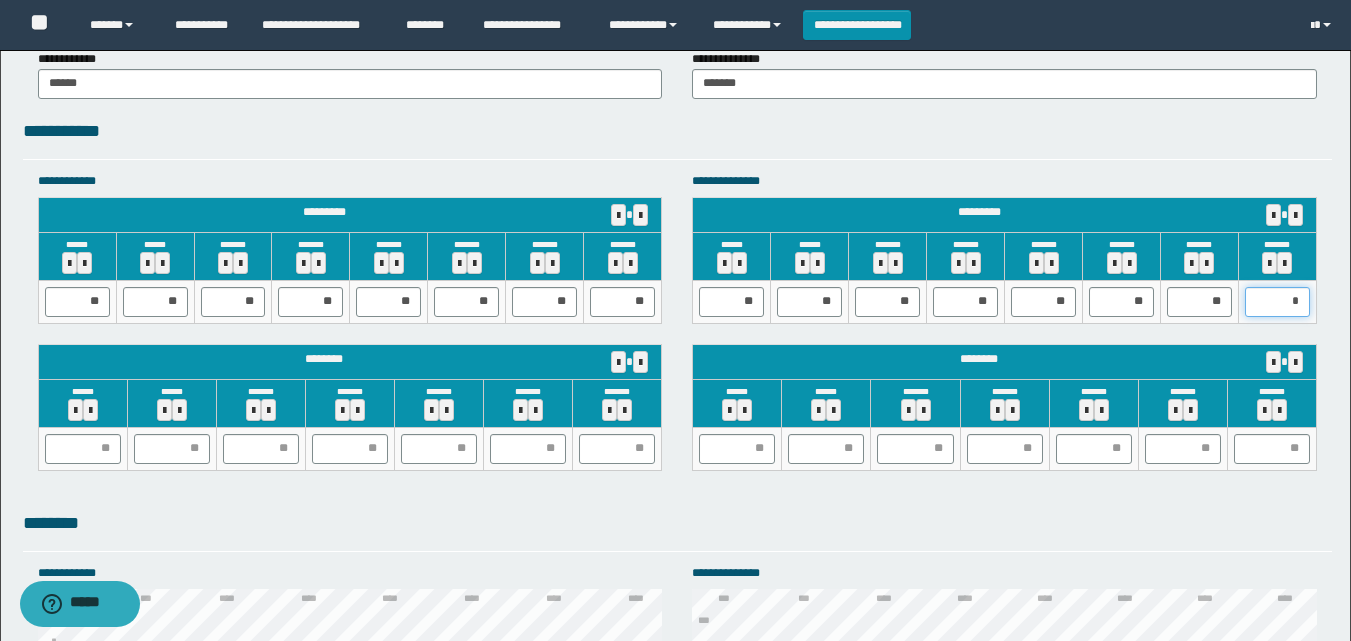 type on "**" 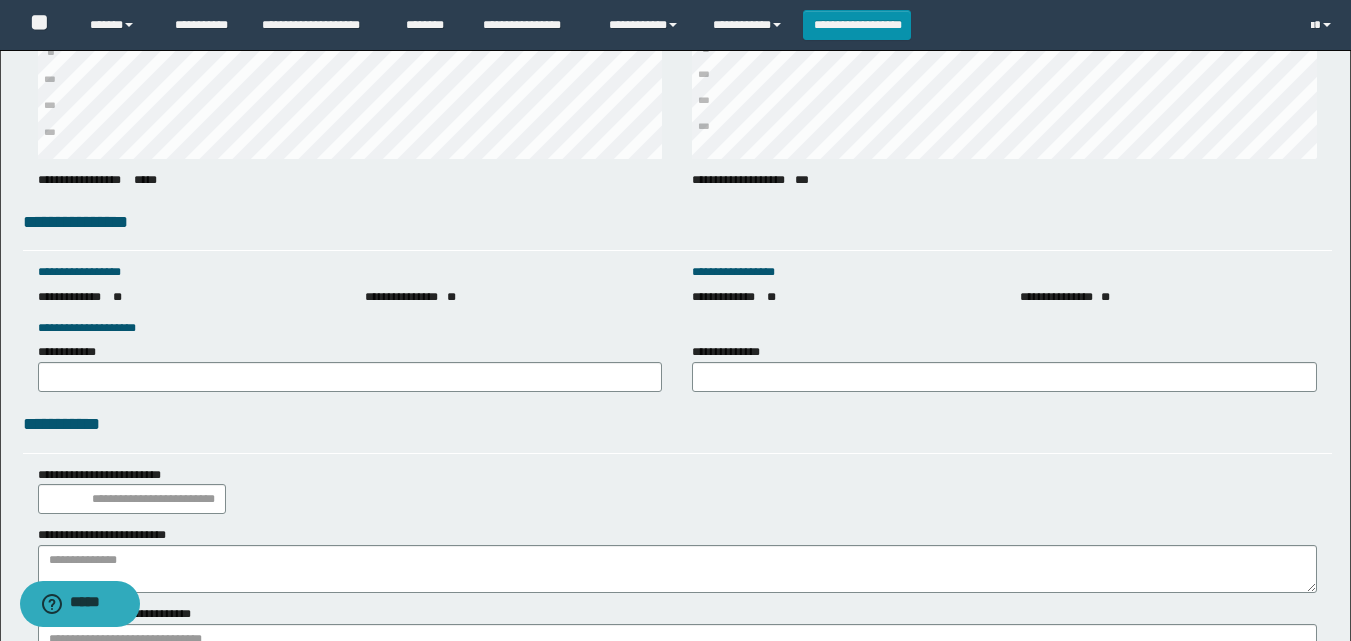 scroll, scrollTop: 2812, scrollLeft: 0, axis: vertical 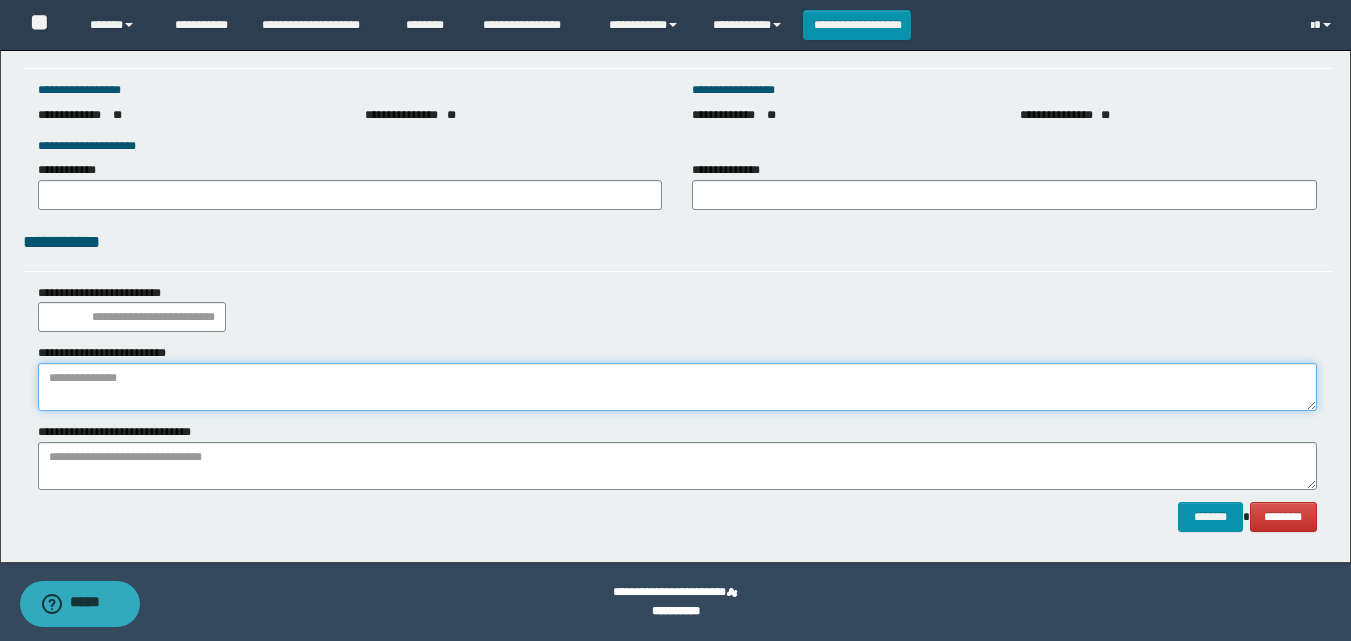 click at bounding box center [677, 387] 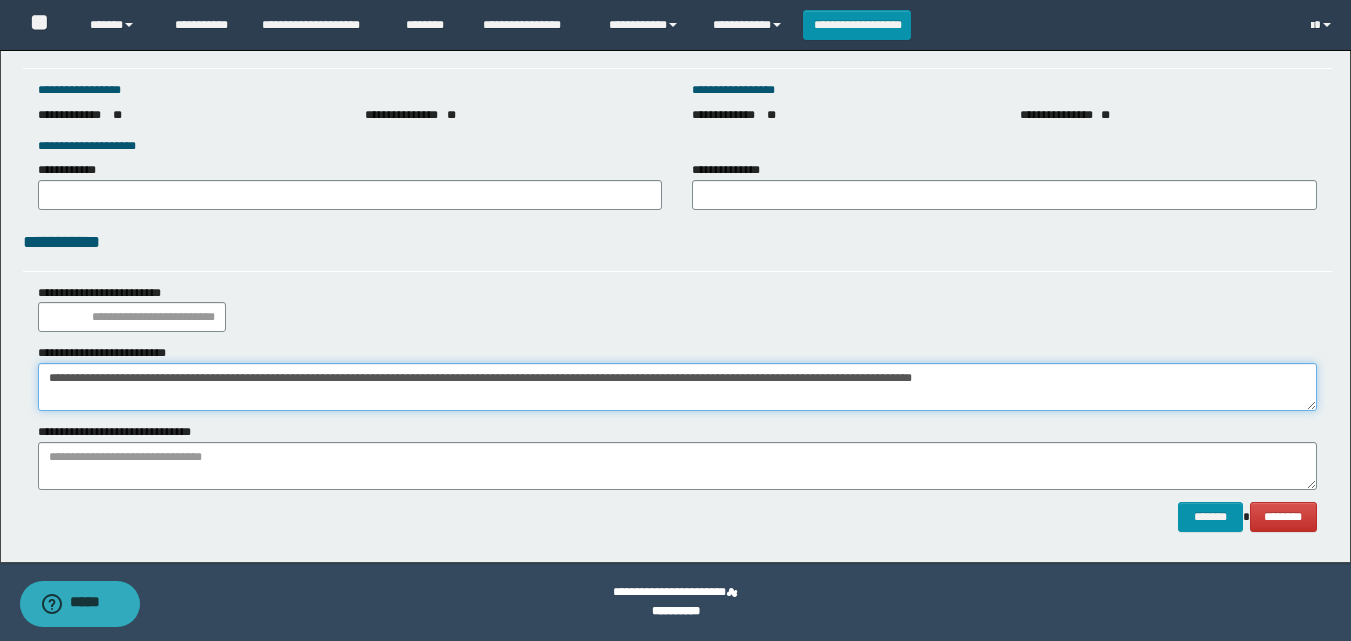 type on "**********" 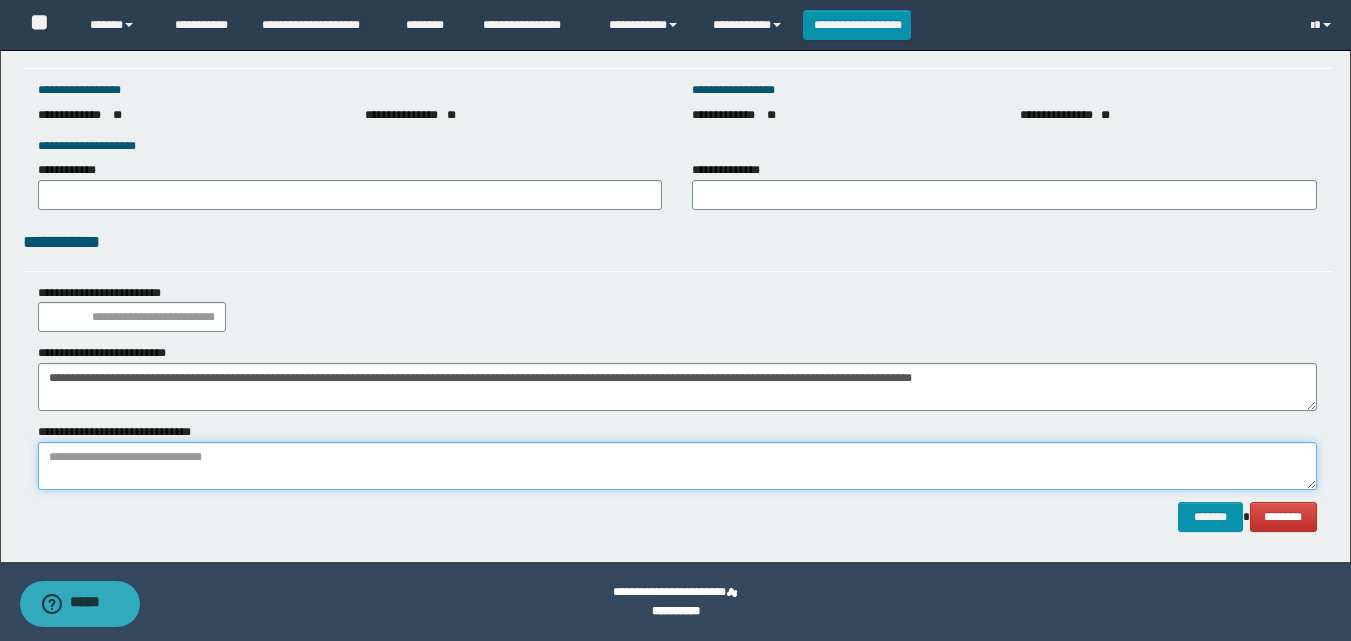 click at bounding box center (677, 466) 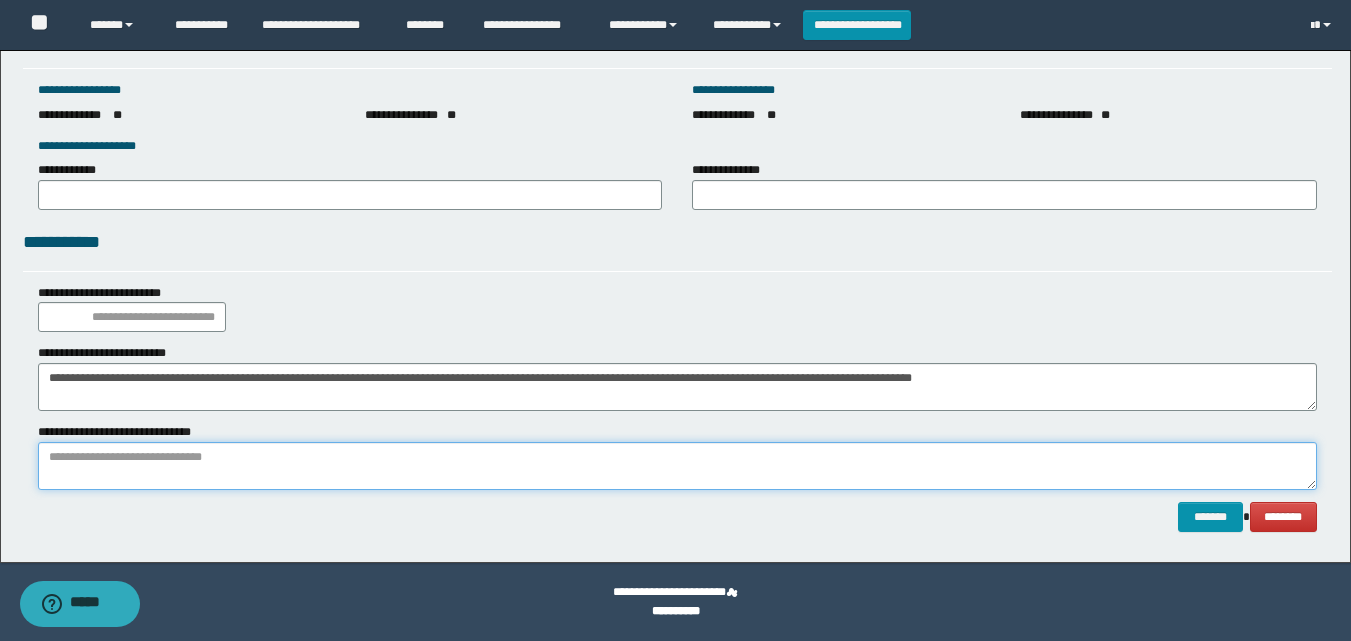 paste on "**********" 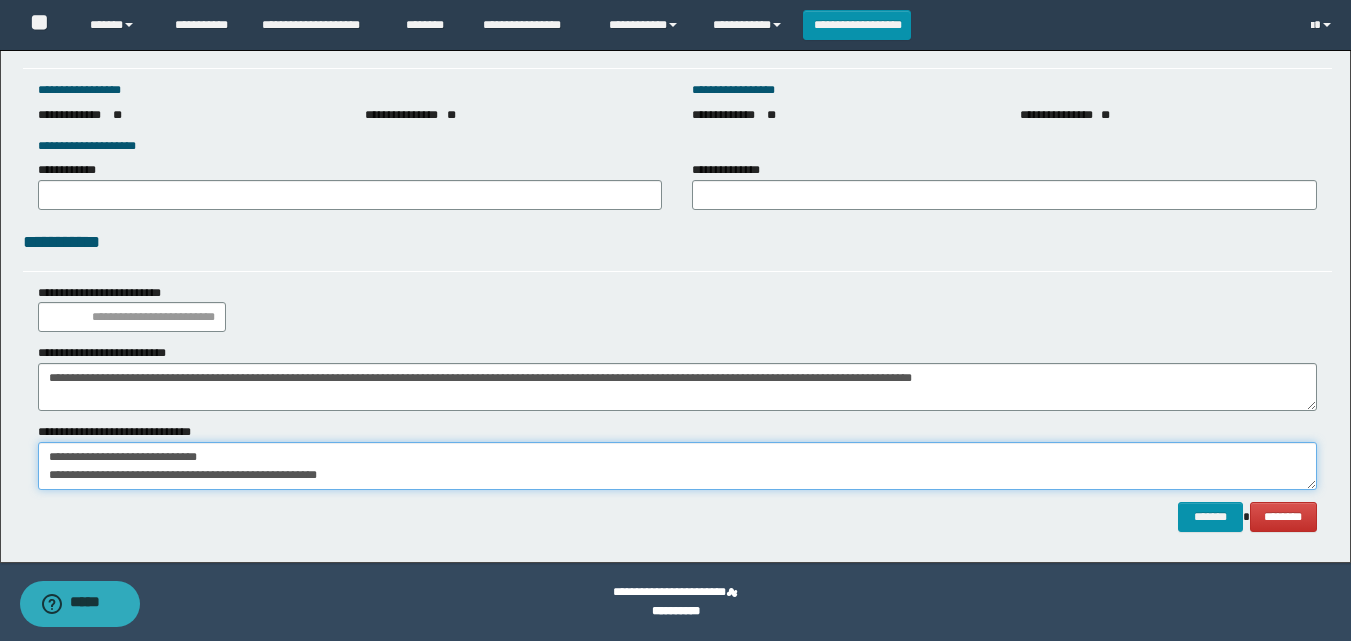 scroll, scrollTop: 0, scrollLeft: 0, axis: both 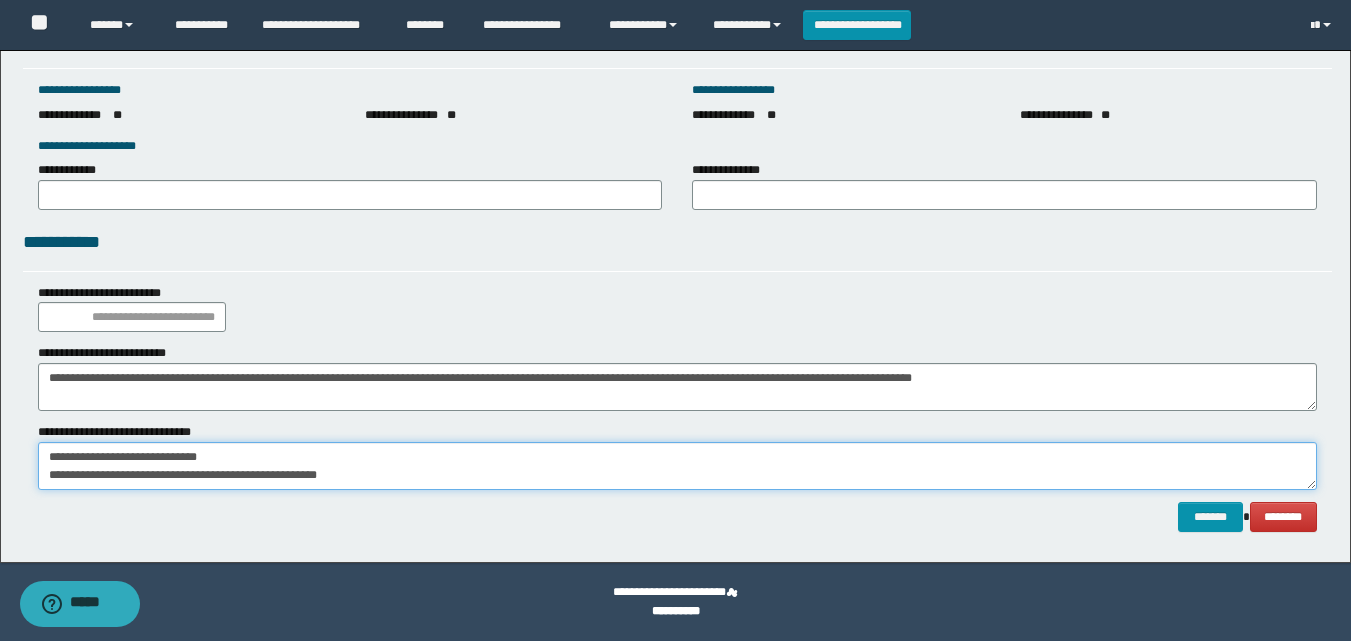type on "**********" 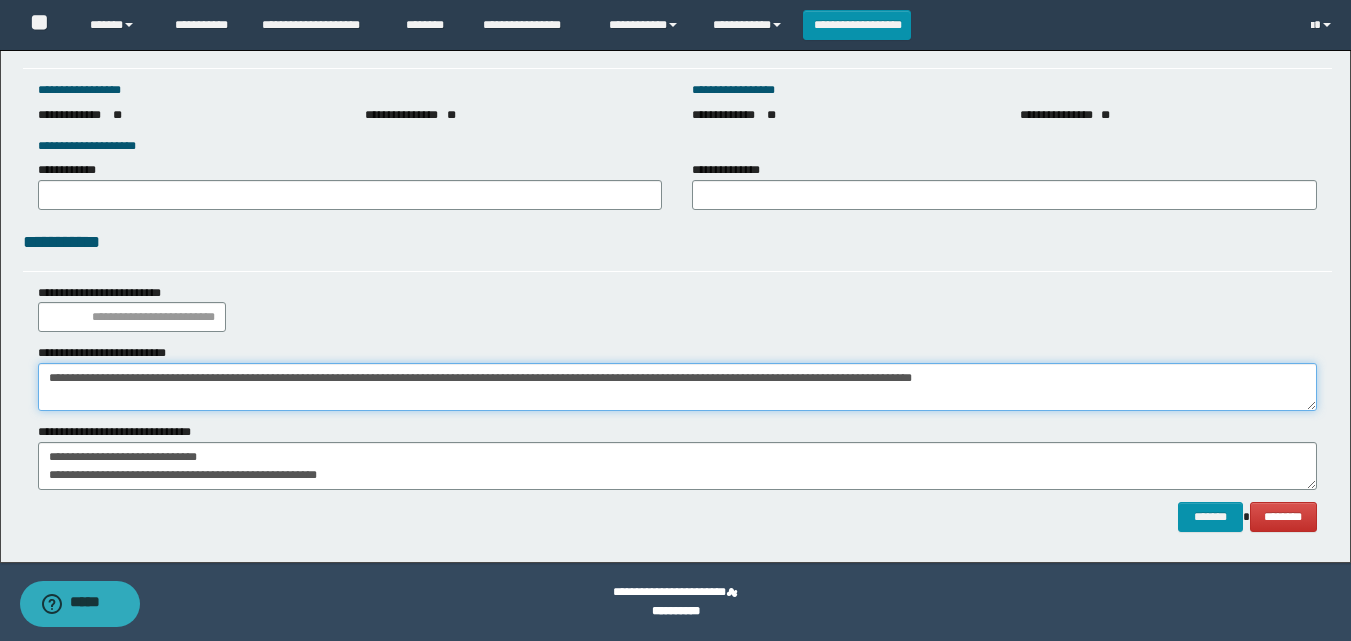 drag, startPoint x: 843, startPoint y: 382, endPoint x: 901, endPoint y: 382, distance: 58 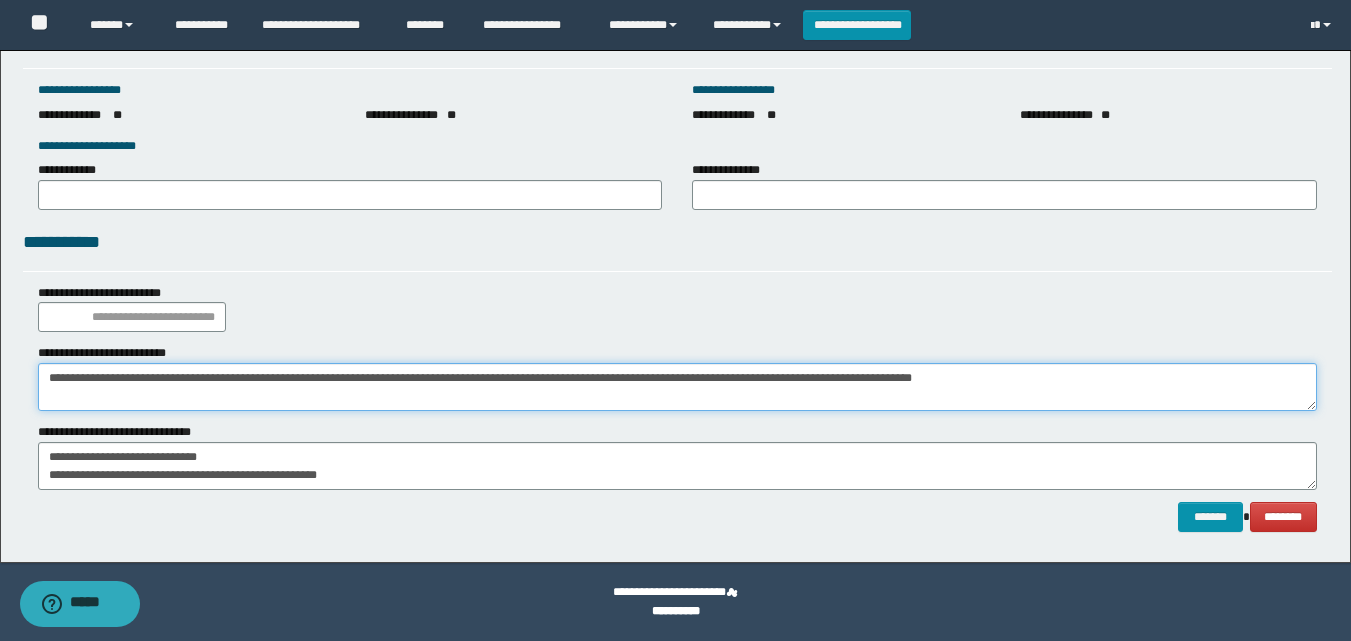 click on "**********" at bounding box center (677, 387) 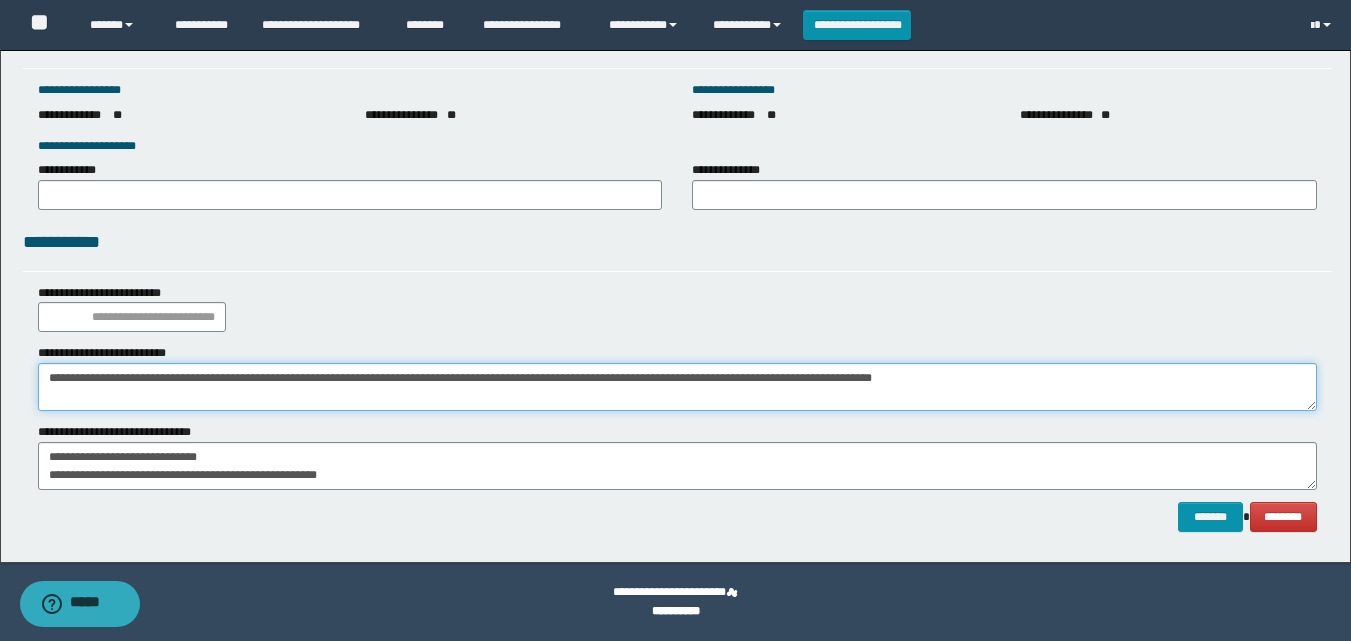 click on "**********" at bounding box center [677, 387] 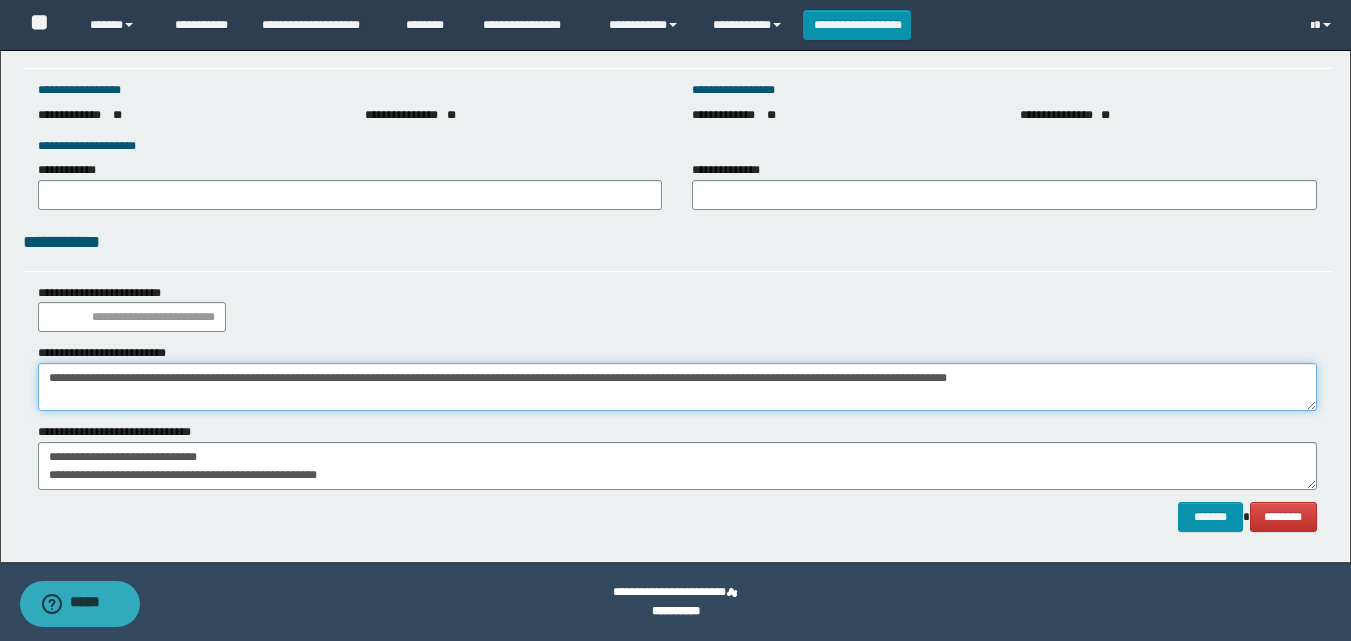 click on "**********" at bounding box center (677, 387) 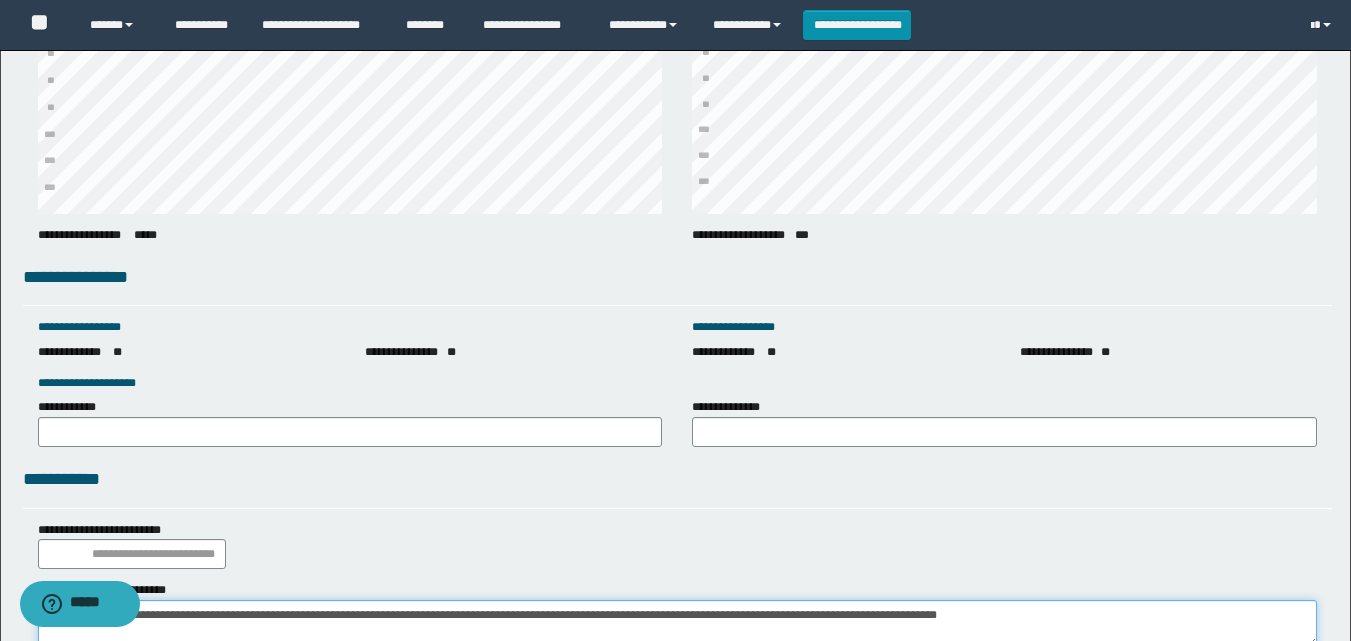 scroll, scrollTop: 2812, scrollLeft: 0, axis: vertical 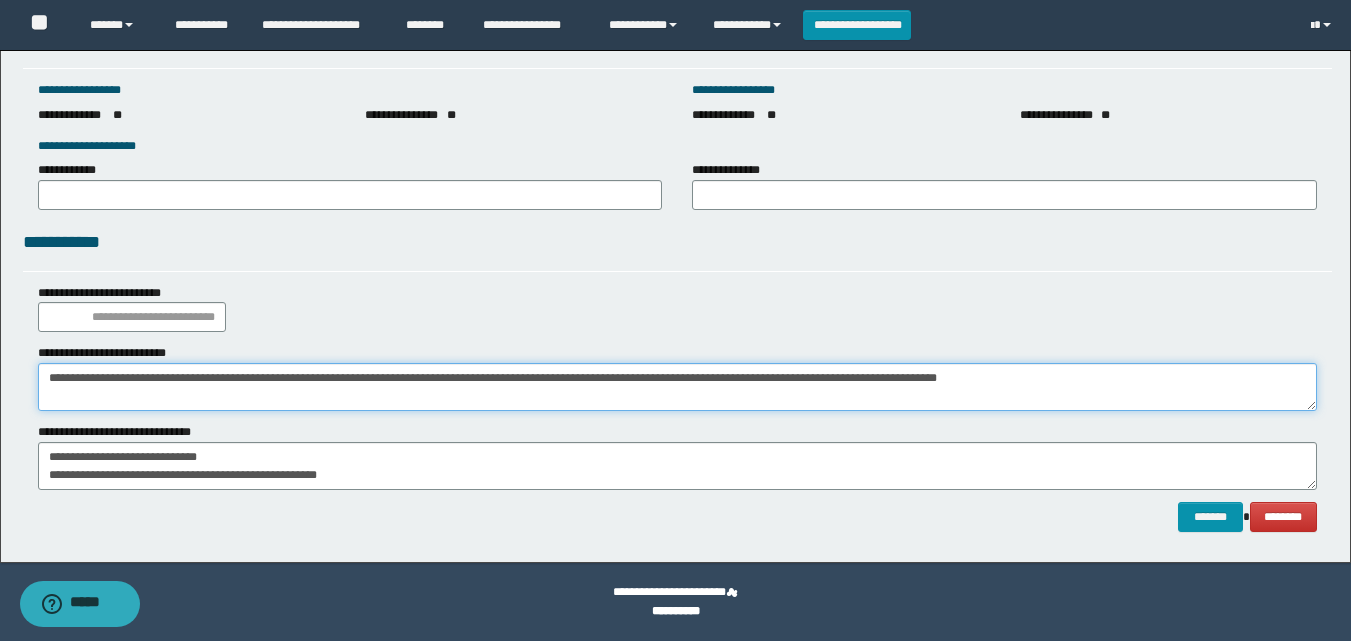 drag, startPoint x: 343, startPoint y: 377, endPoint x: 632, endPoint y: 384, distance: 289.08478 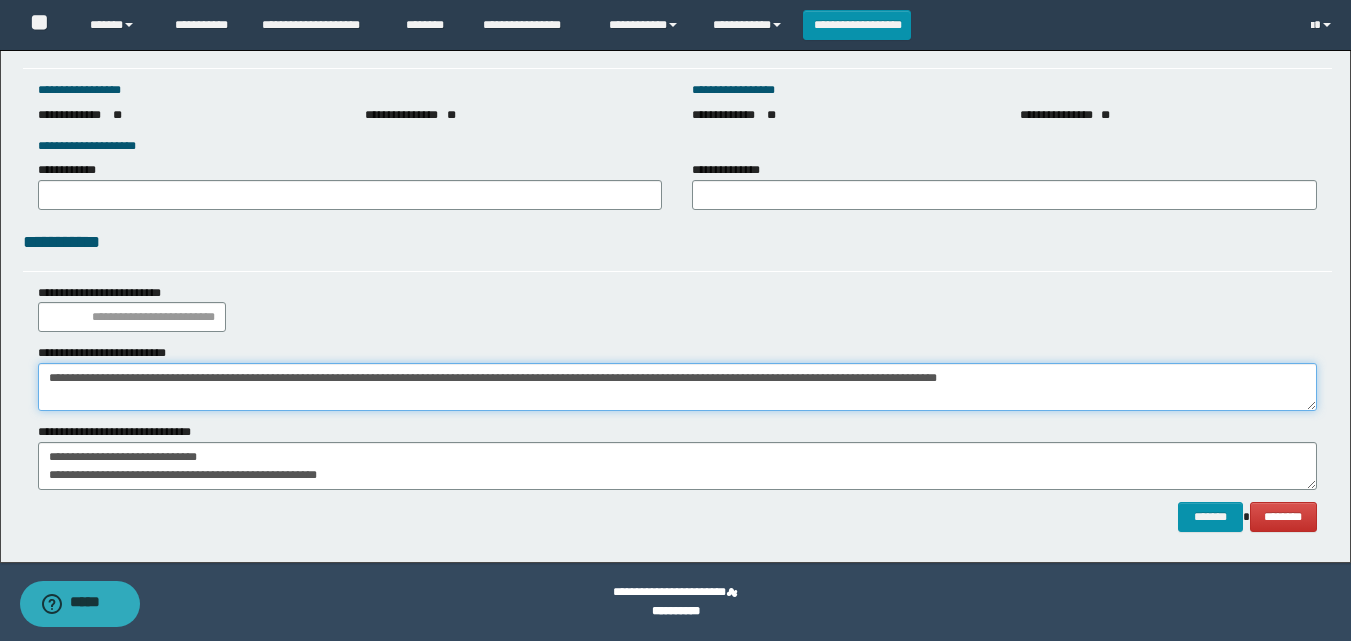 click on "**********" at bounding box center [677, 387] 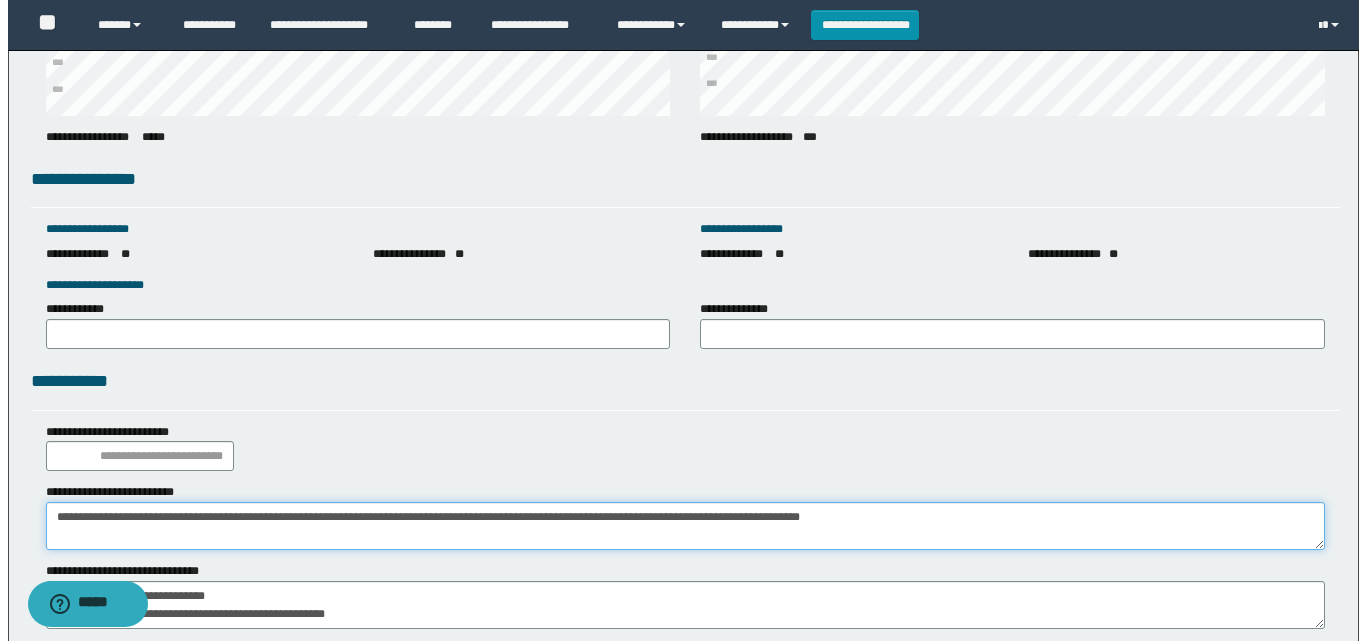 scroll, scrollTop: 2812, scrollLeft: 0, axis: vertical 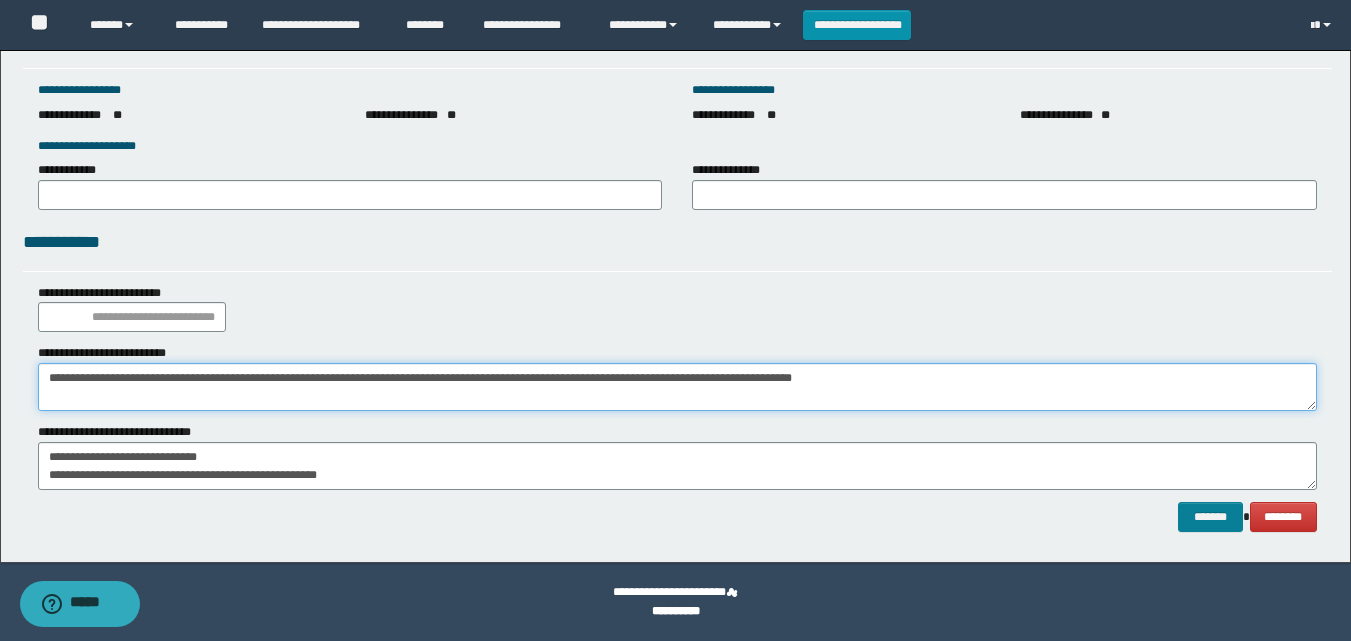 type on "**********" 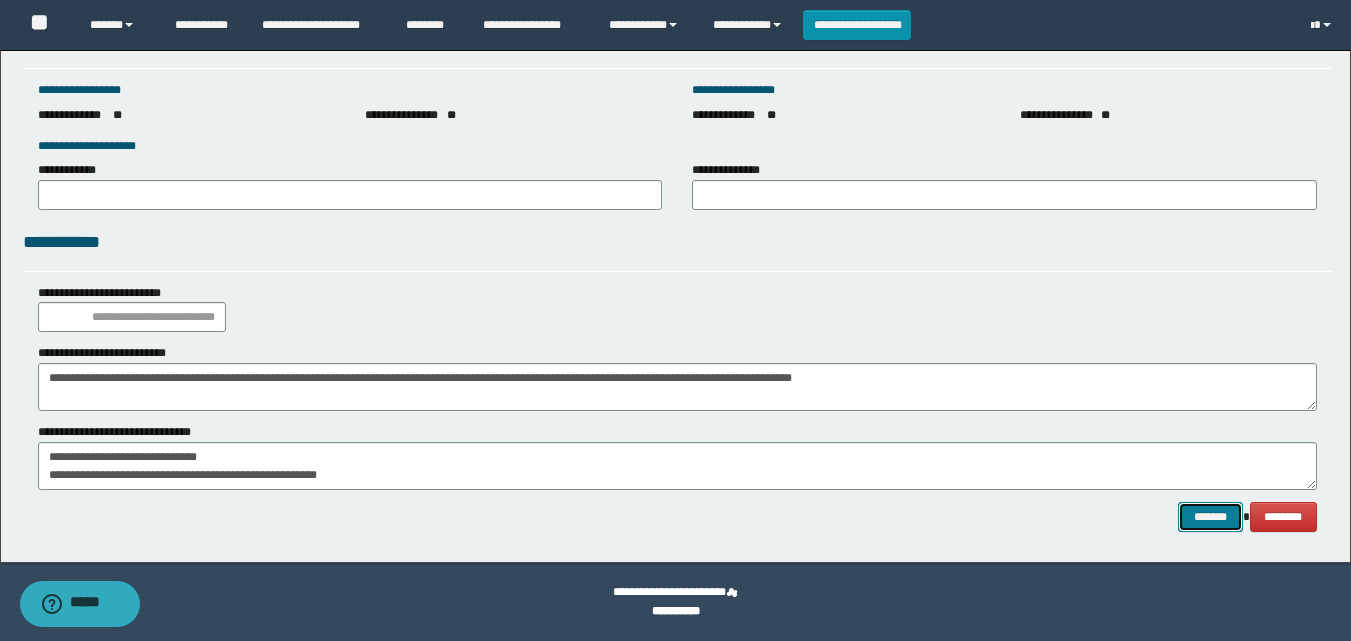 click on "*******" at bounding box center (1210, 517) 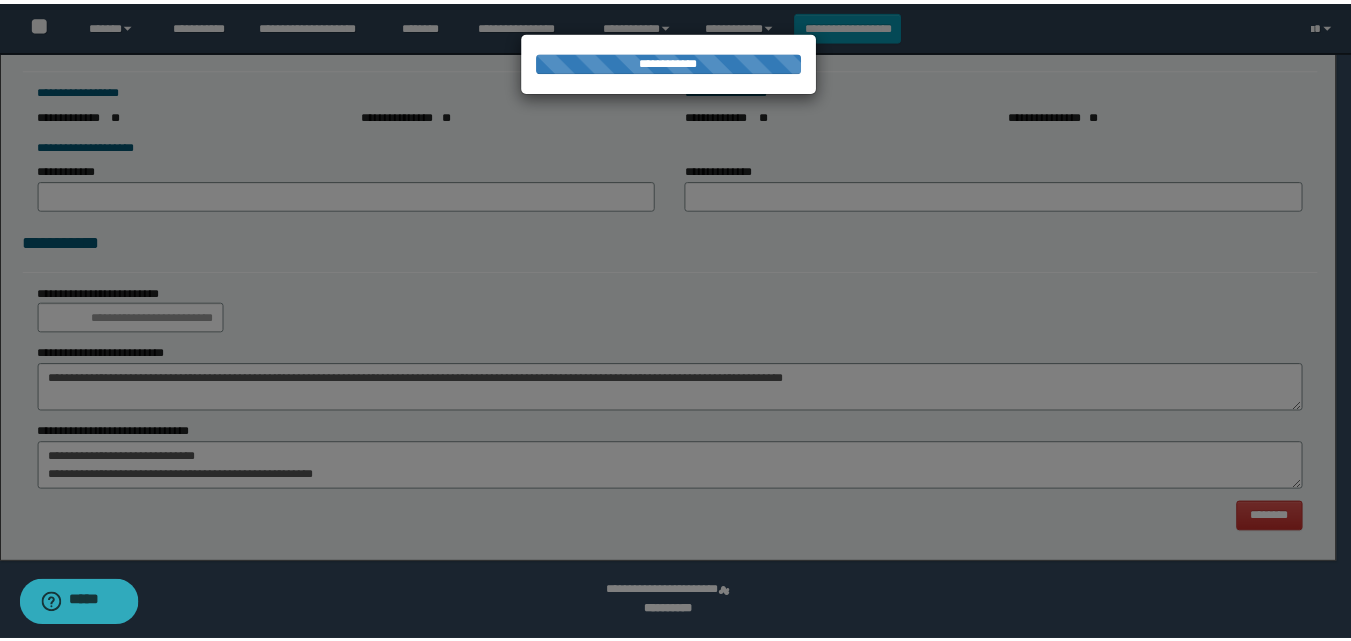 scroll, scrollTop: 0, scrollLeft: 0, axis: both 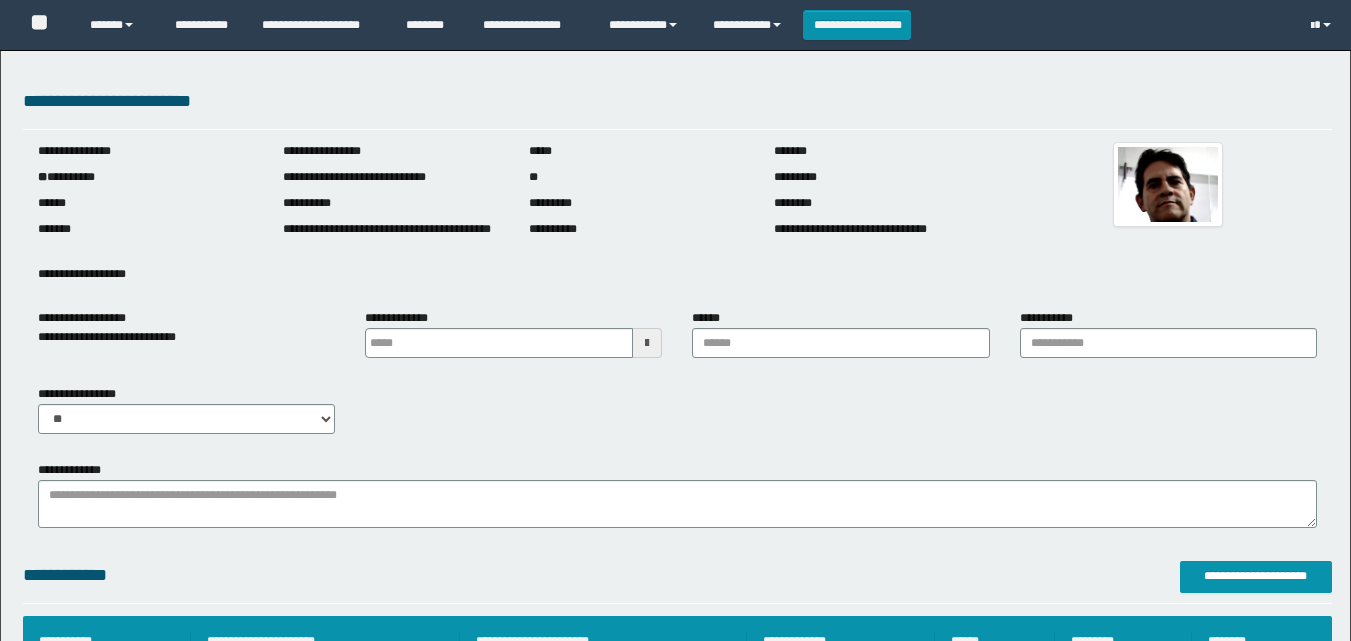 type on "*******" 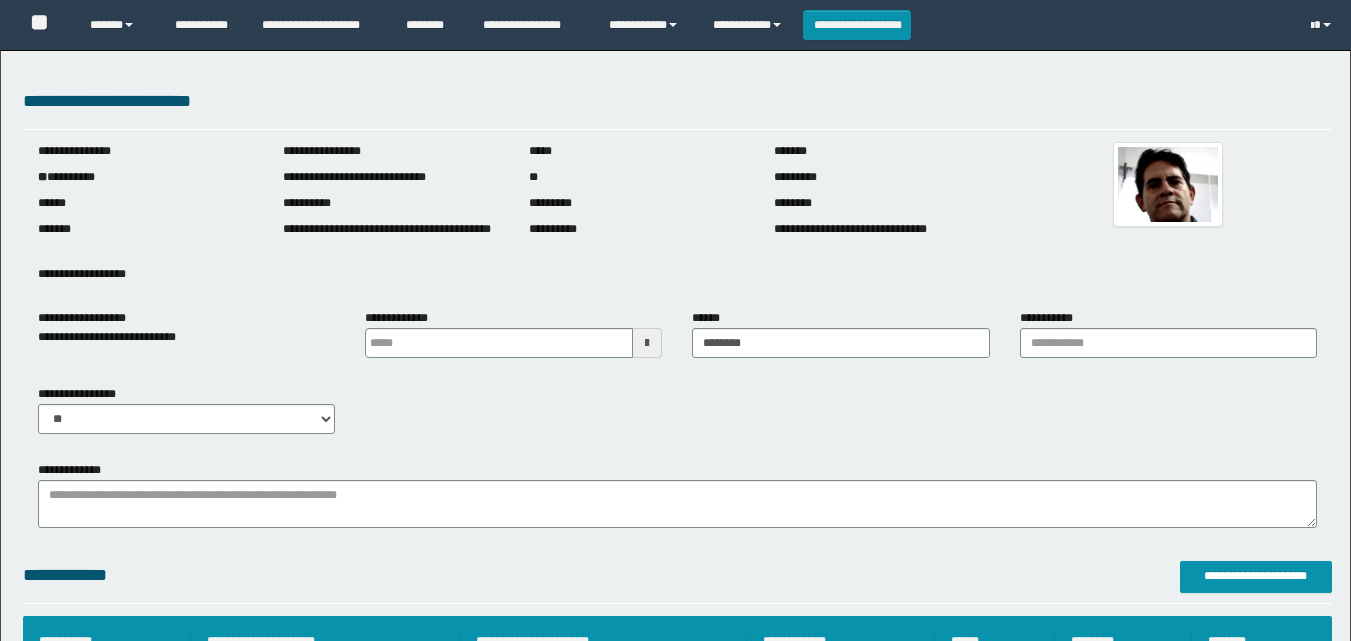 scroll, scrollTop: 0, scrollLeft: 0, axis: both 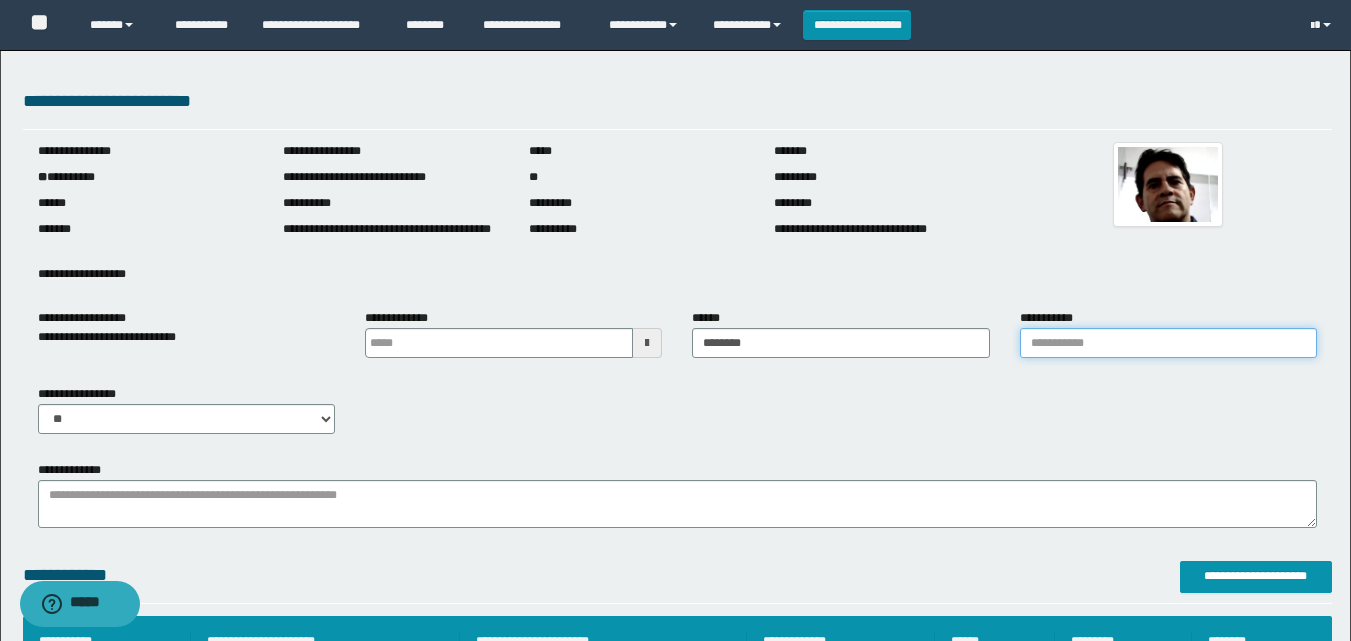 click on "**********" at bounding box center [1168, 343] 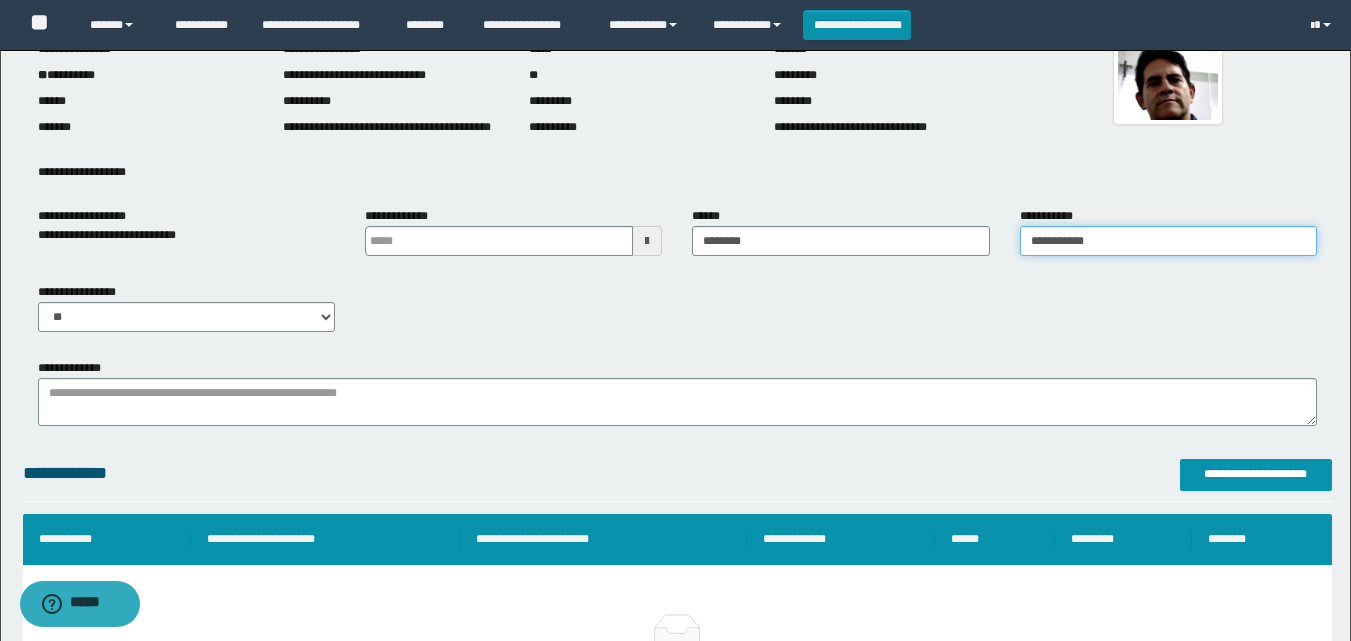 scroll, scrollTop: 300, scrollLeft: 0, axis: vertical 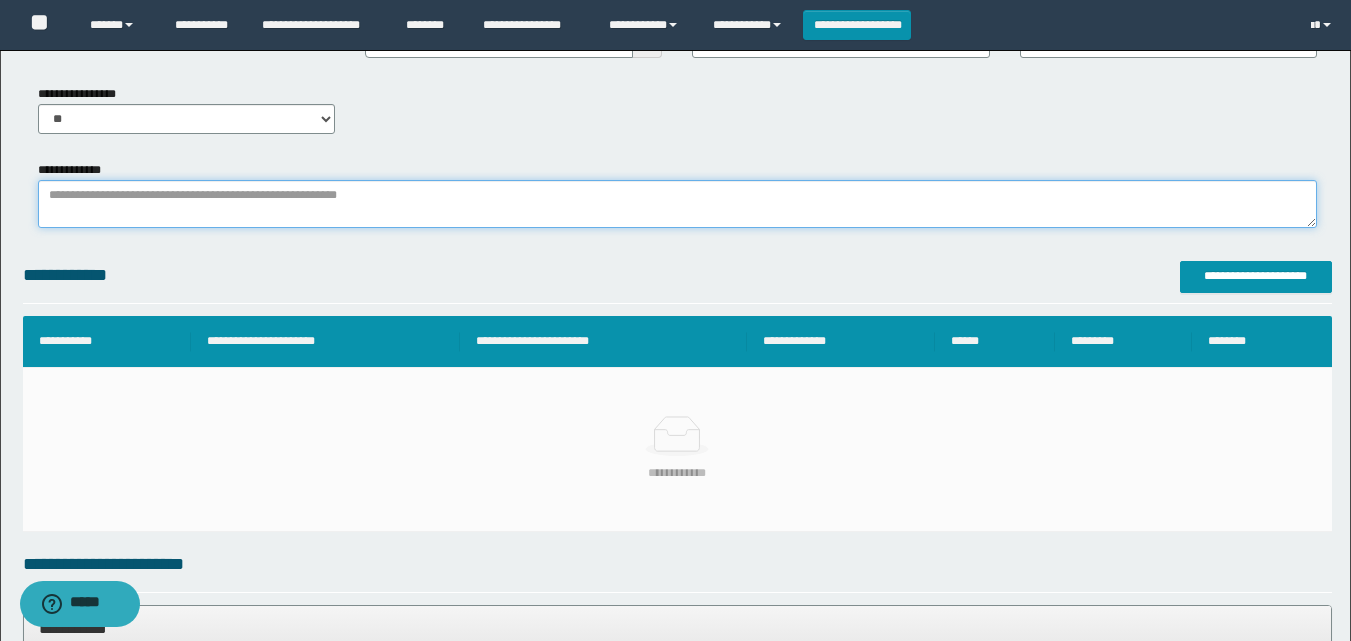 click on "**********" at bounding box center (677, 204) 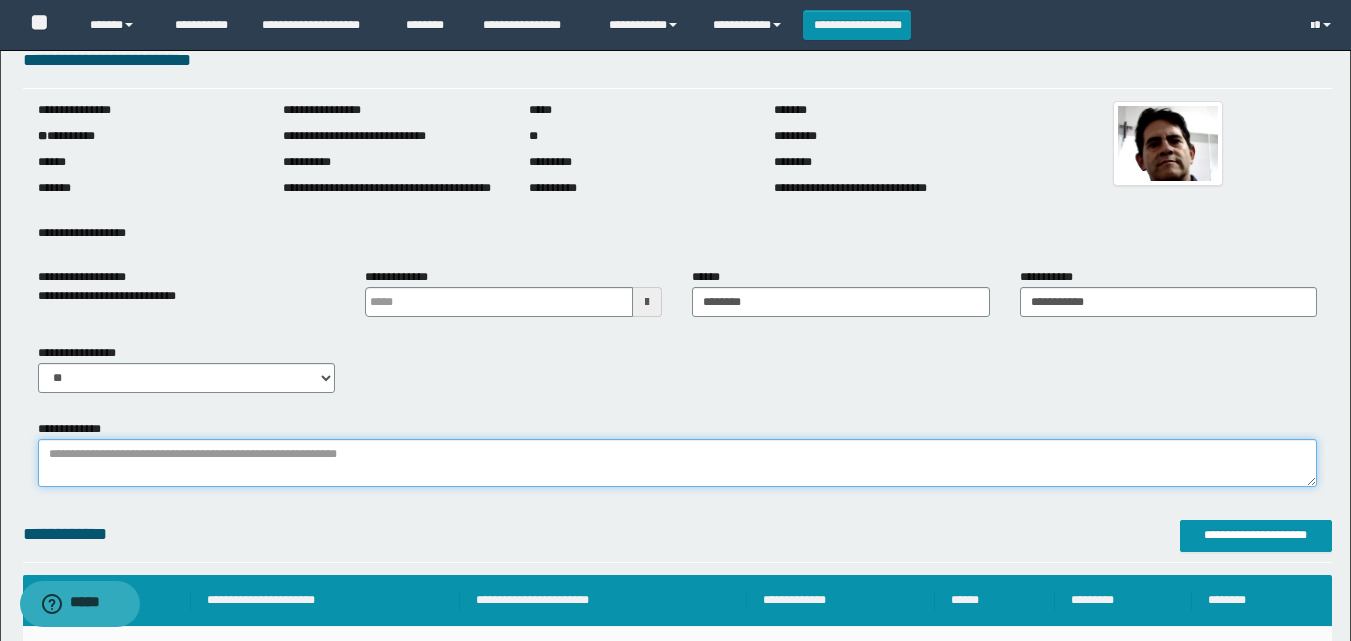 scroll, scrollTop: 0, scrollLeft: 0, axis: both 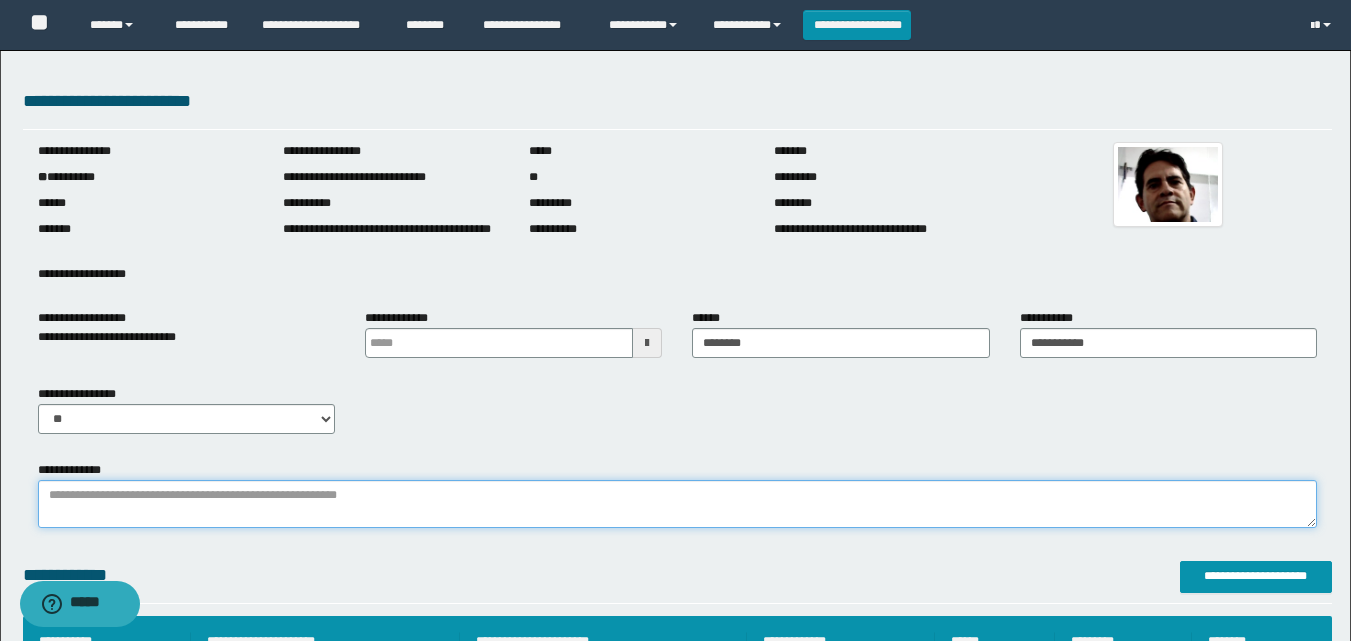click on "**********" at bounding box center (677, 504) 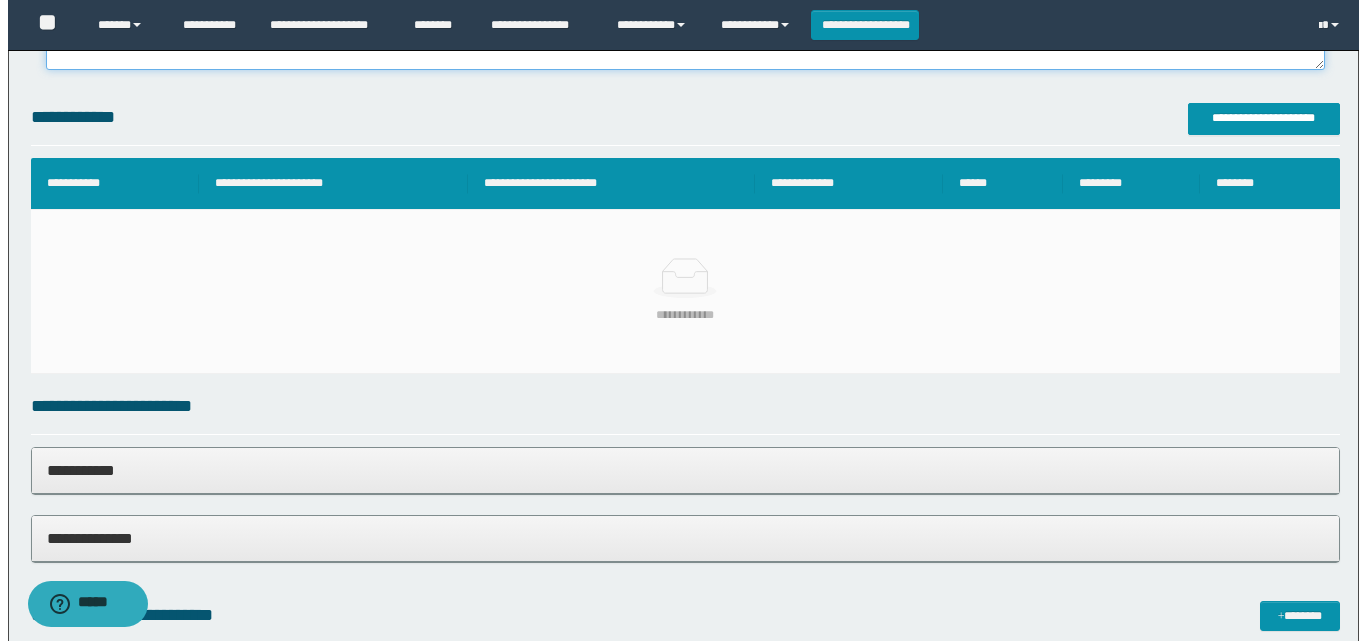 scroll, scrollTop: 500, scrollLeft: 0, axis: vertical 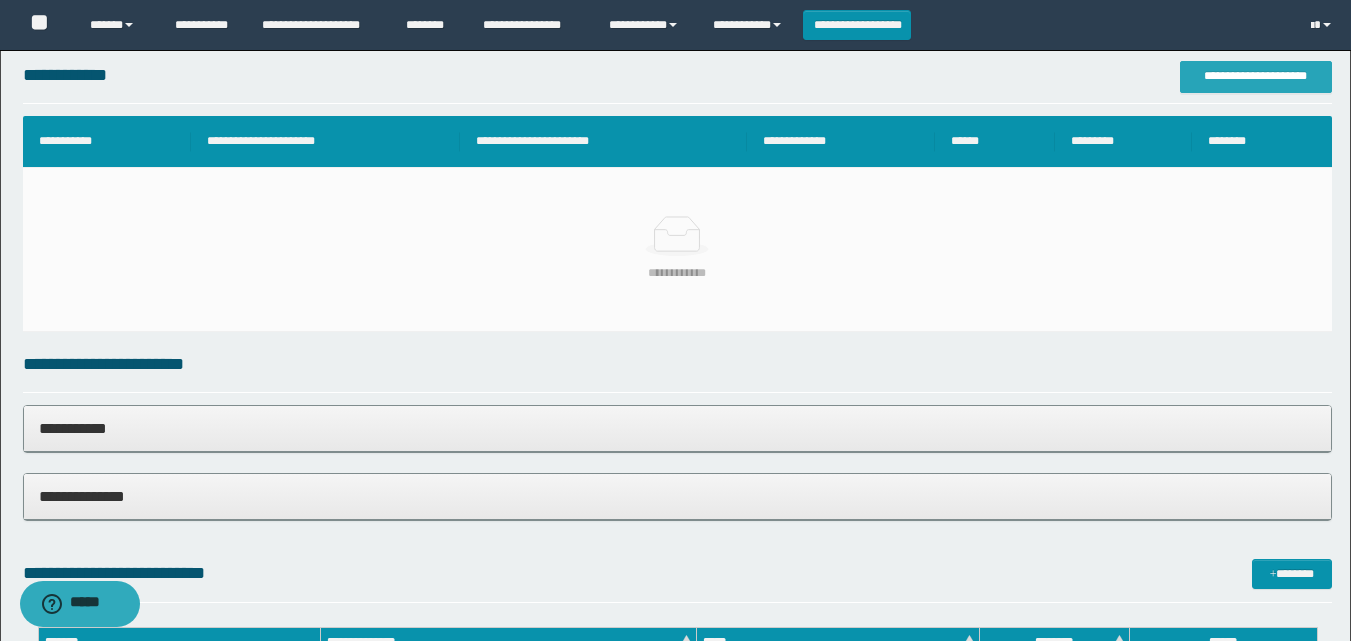 type on "**********" 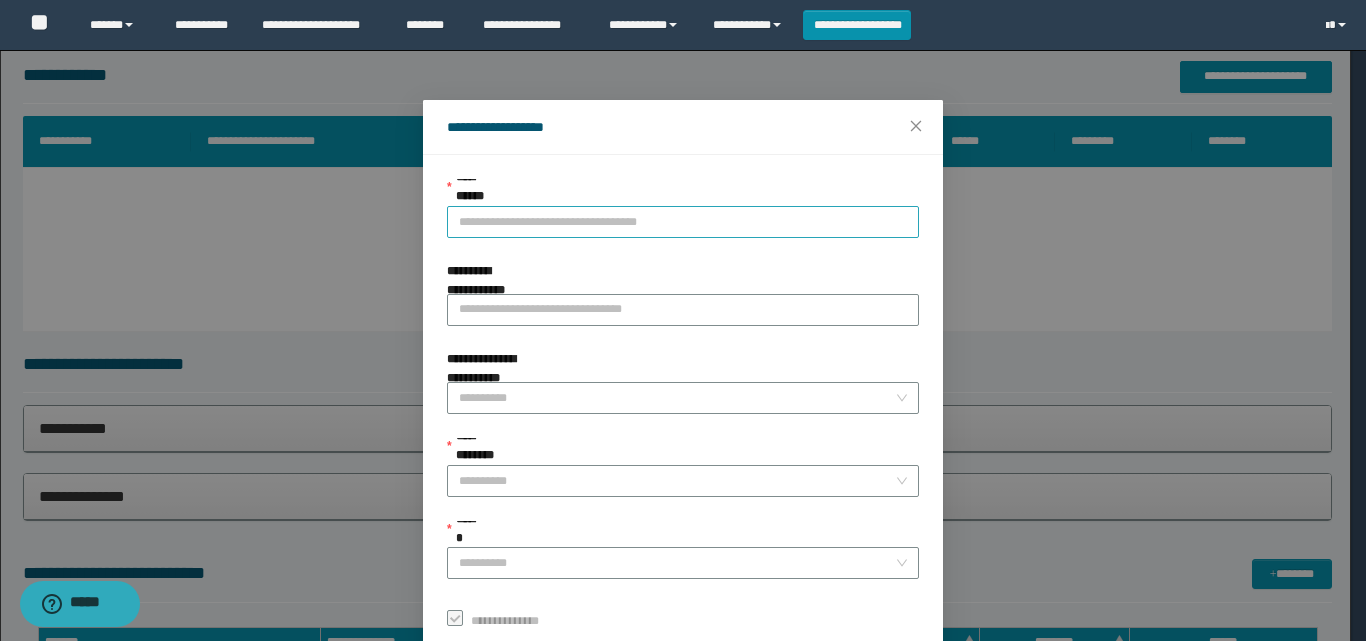 click on "**********" at bounding box center [683, 222] 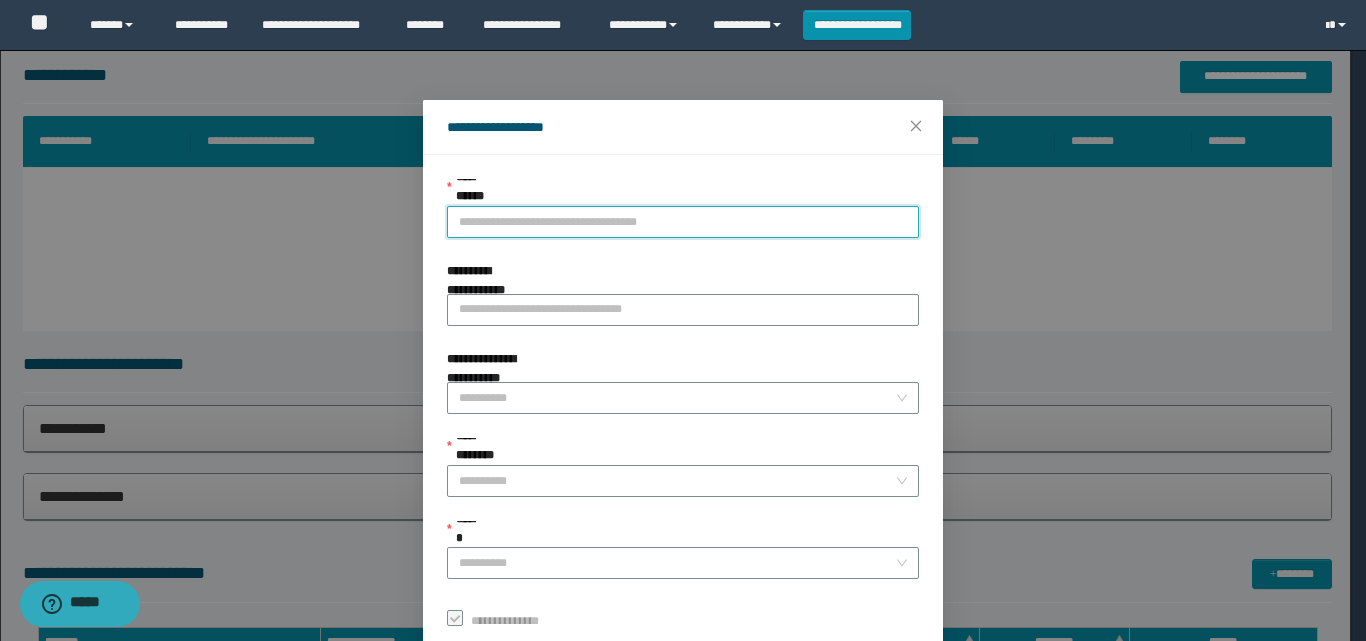 click on "**********" at bounding box center [683, 222] 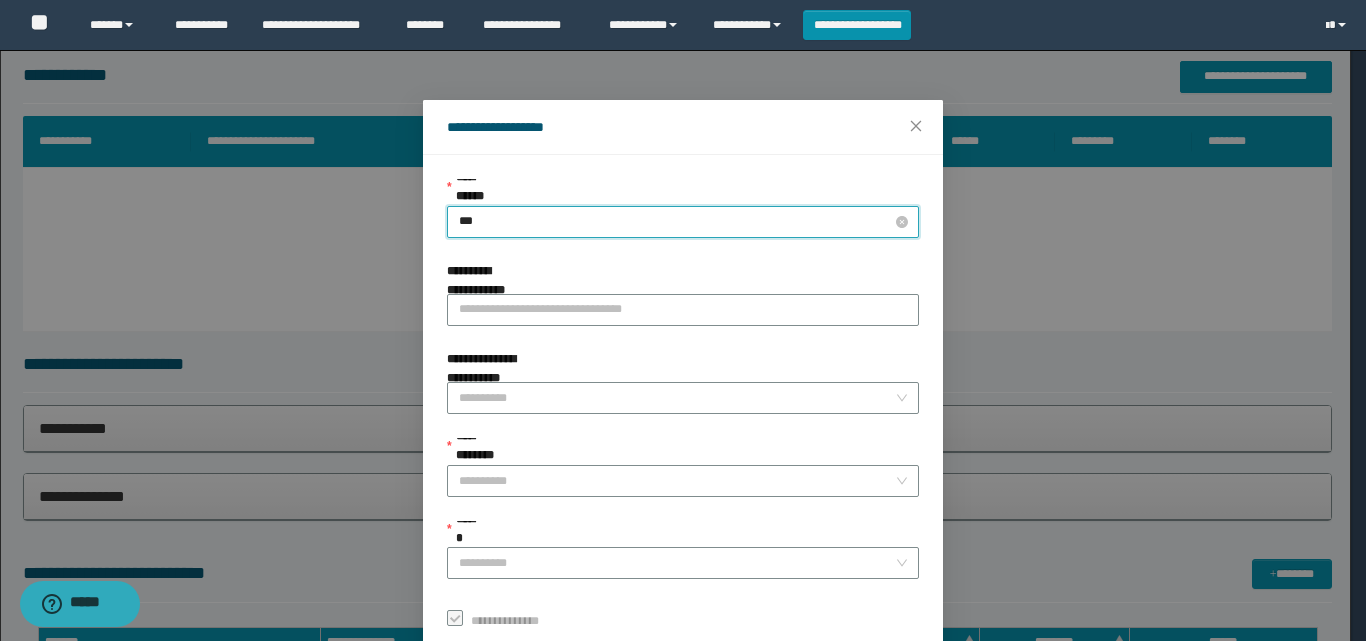 type on "****" 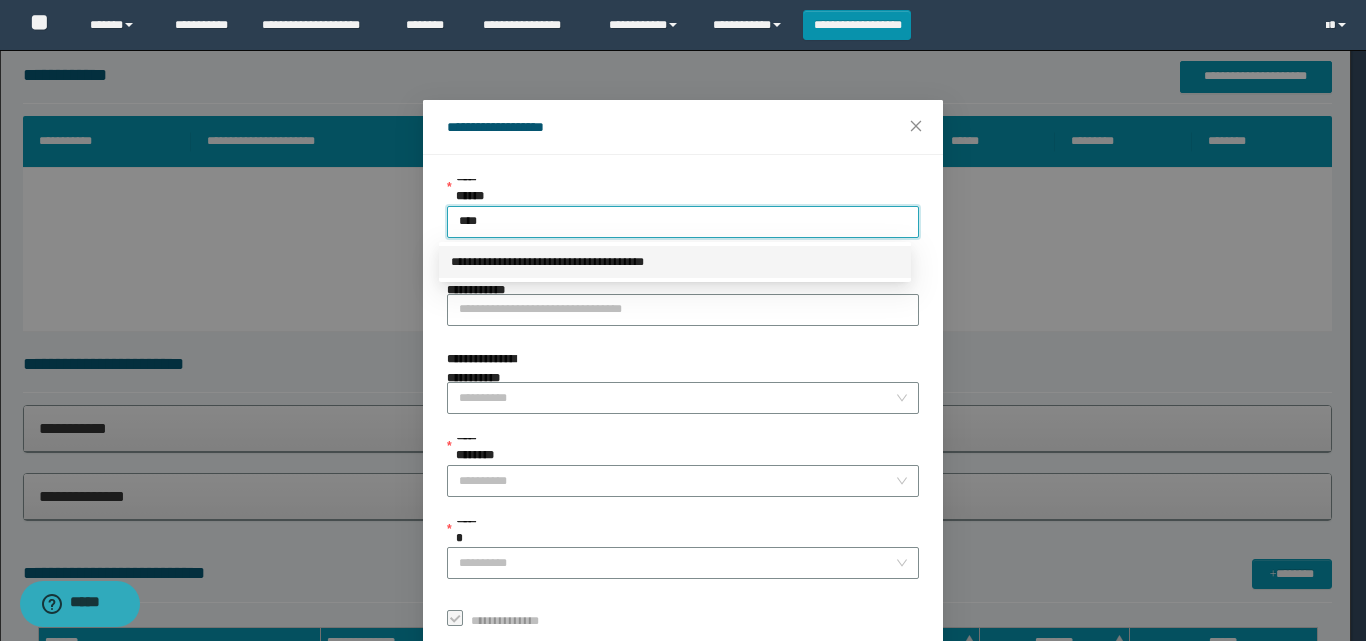 click on "**********" at bounding box center (675, 262) 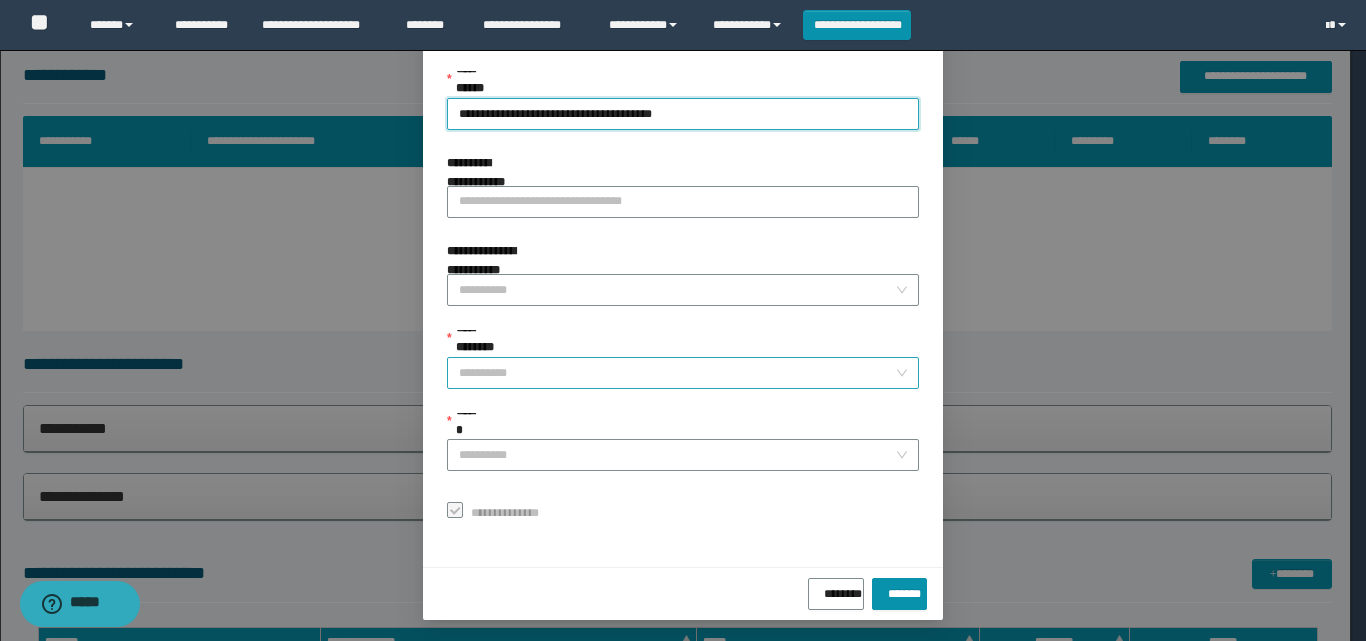 scroll, scrollTop: 111, scrollLeft: 0, axis: vertical 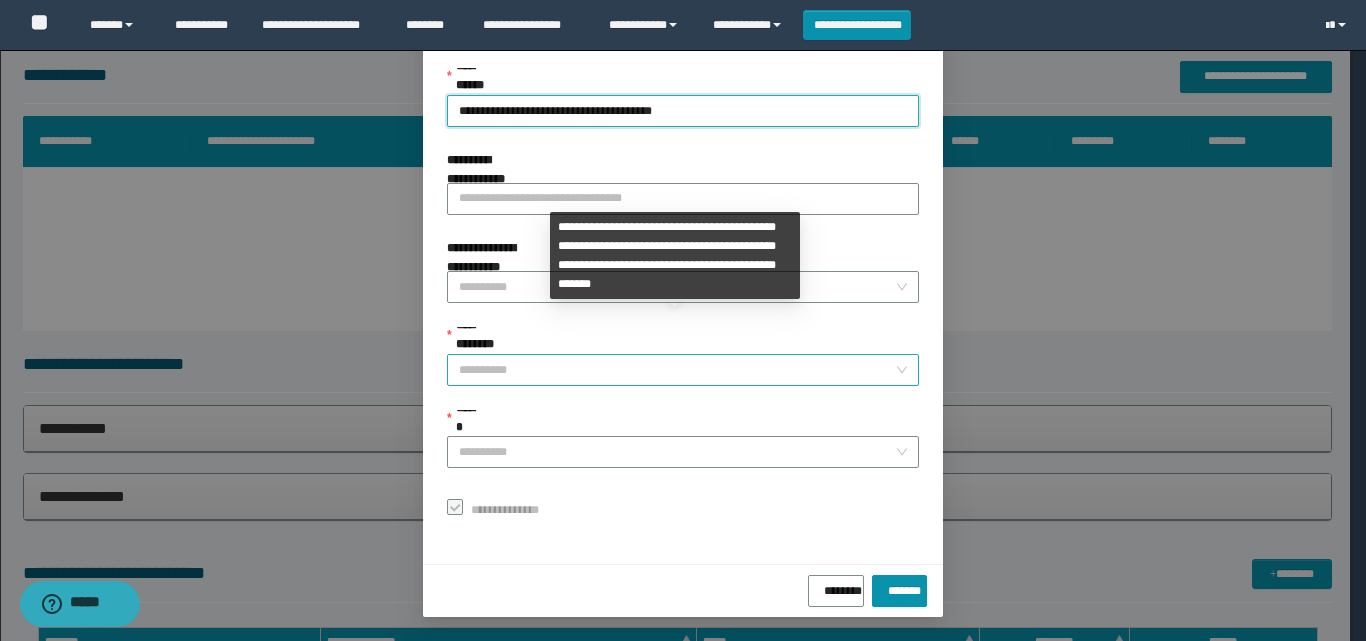 click on "**********" at bounding box center (677, 370) 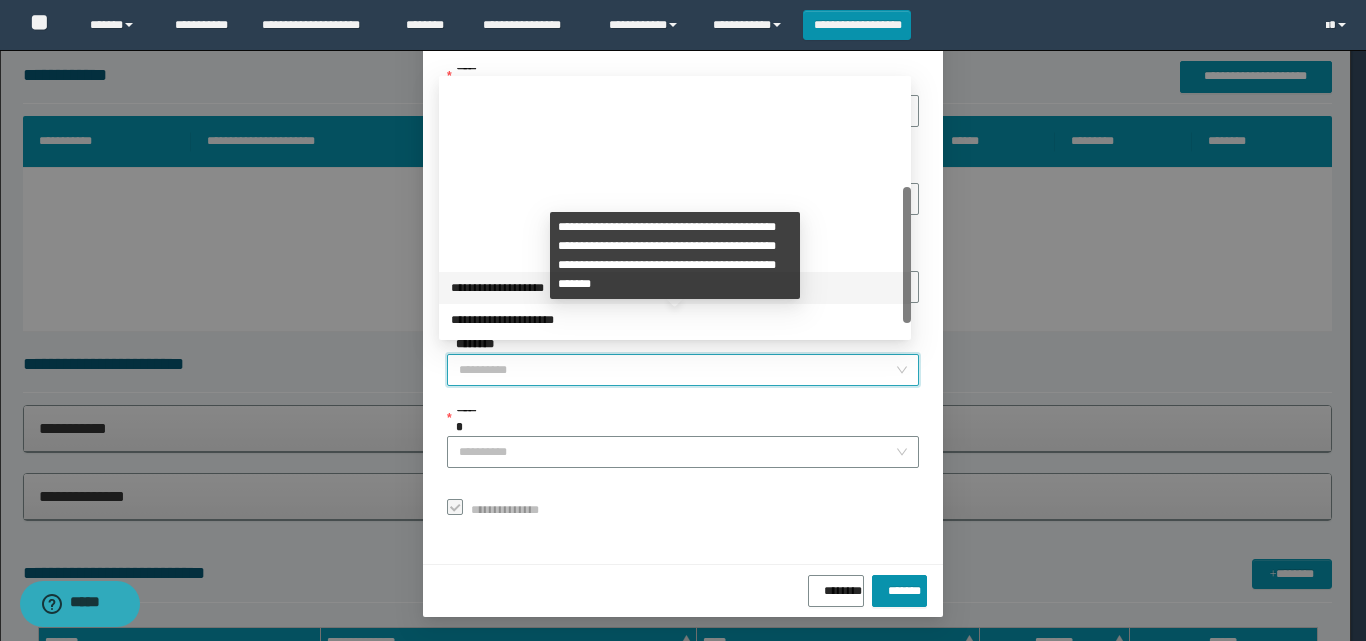 scroll, scrollTop: 224, scrollLeft: 0, axis: vertical 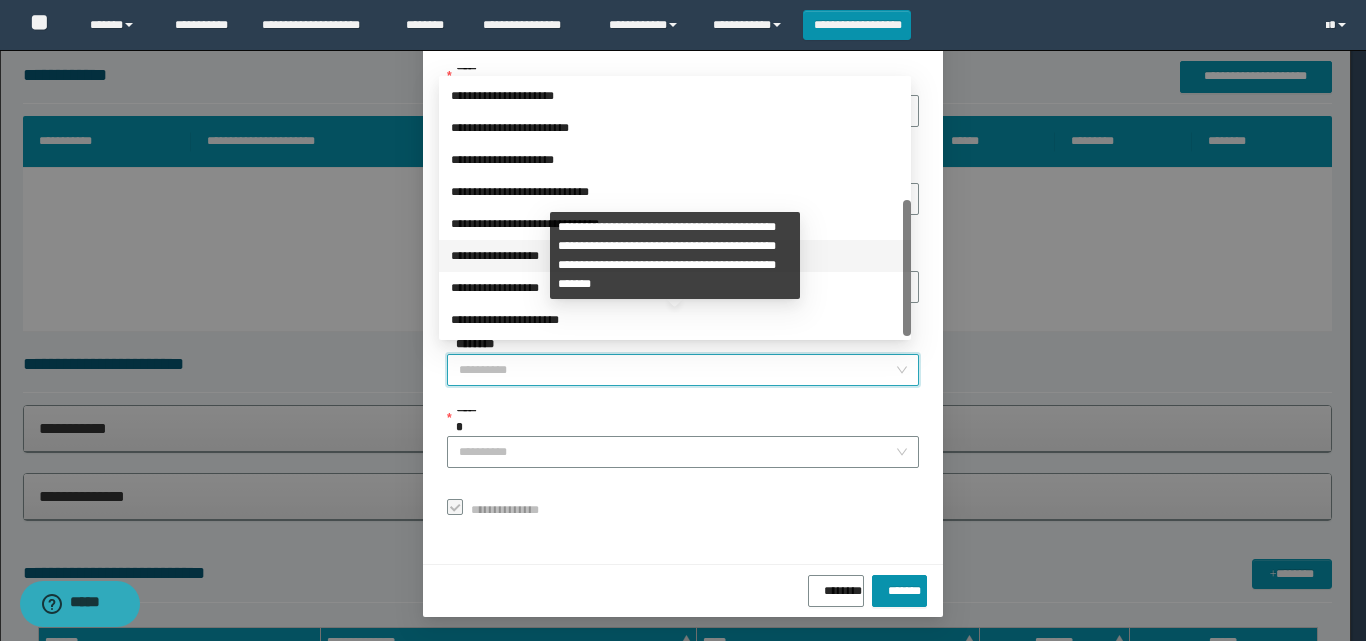 click on "**********" at bounding box center (675, 256) 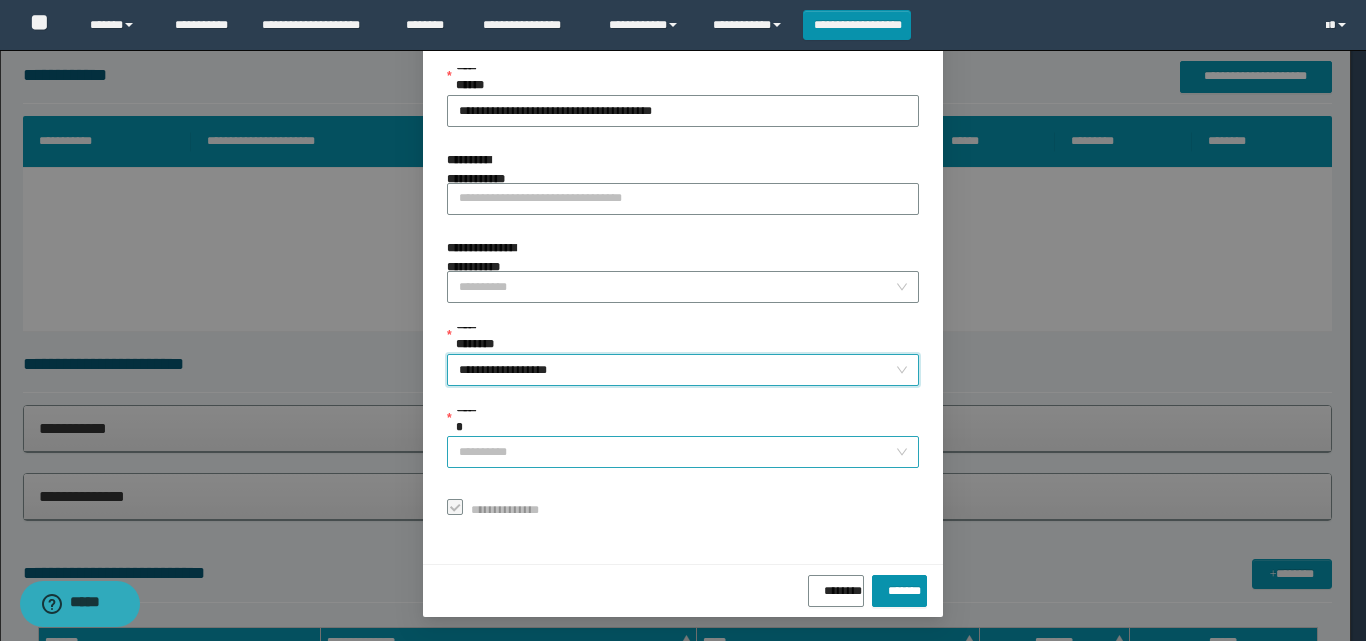 click on "******" at bounding box center [677, 452] 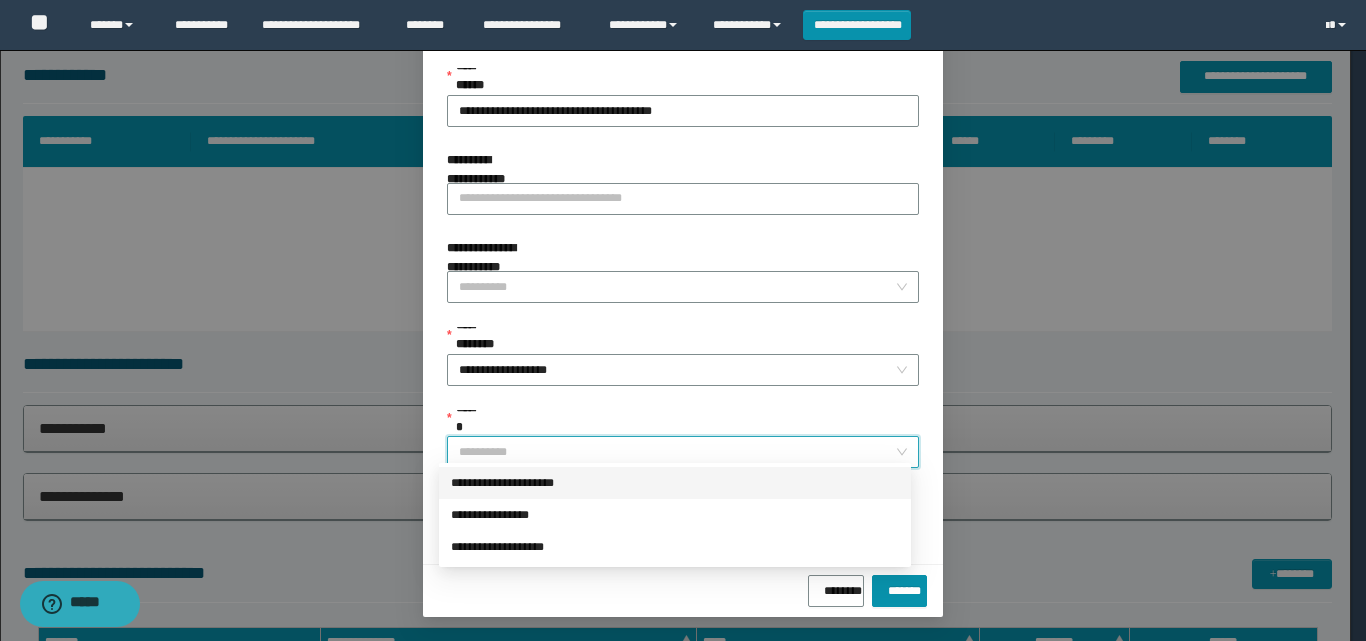click on "**********" at bounding box center [675, 483] 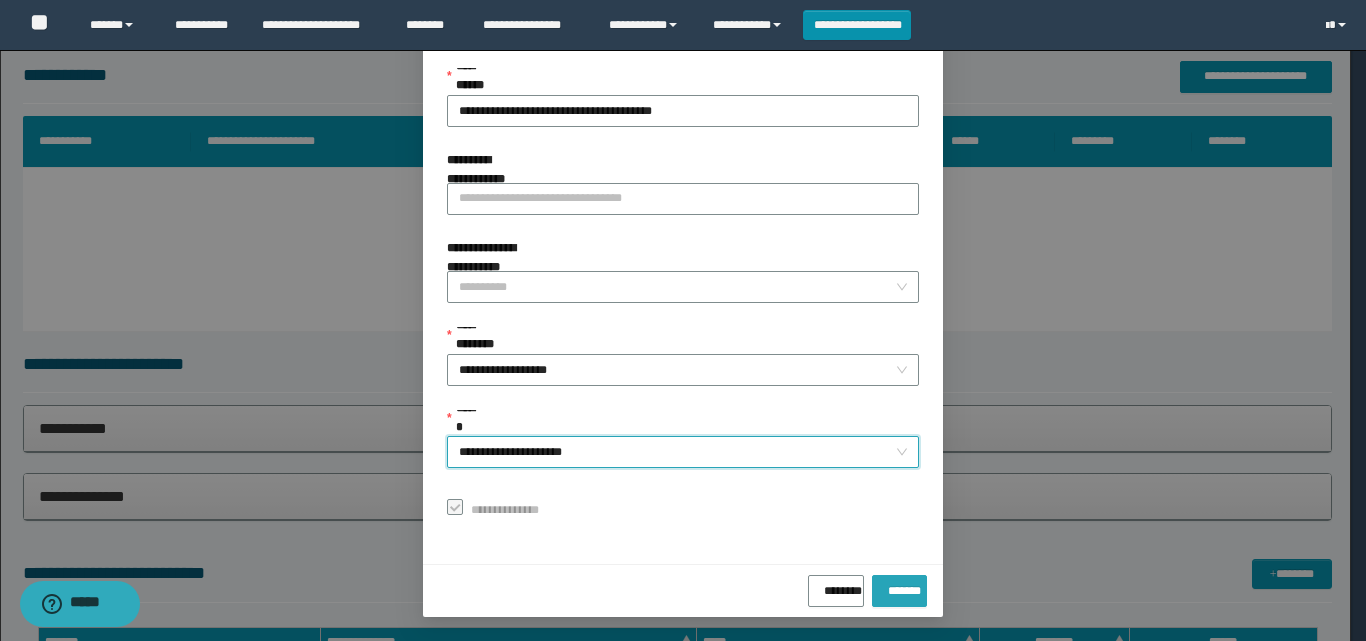 click on "*******" at bounding box center (899, 587) 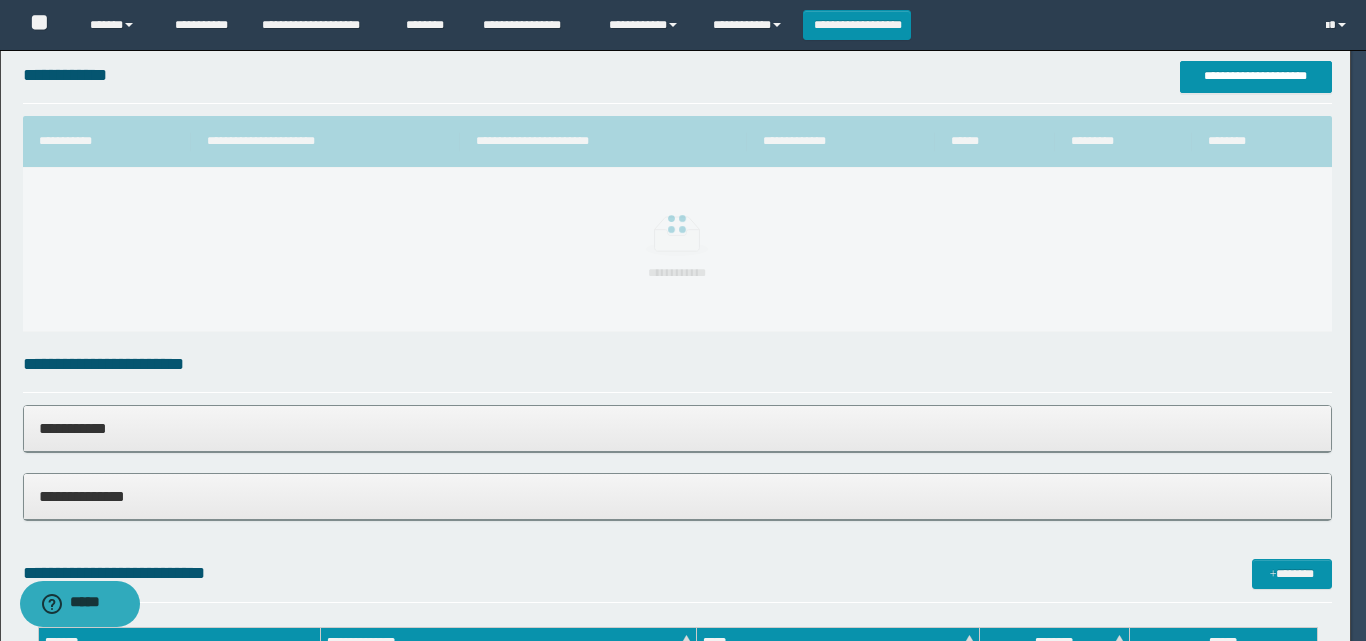 scroll, scrollTop: 64, scrollLeft: 0, axis: vertical 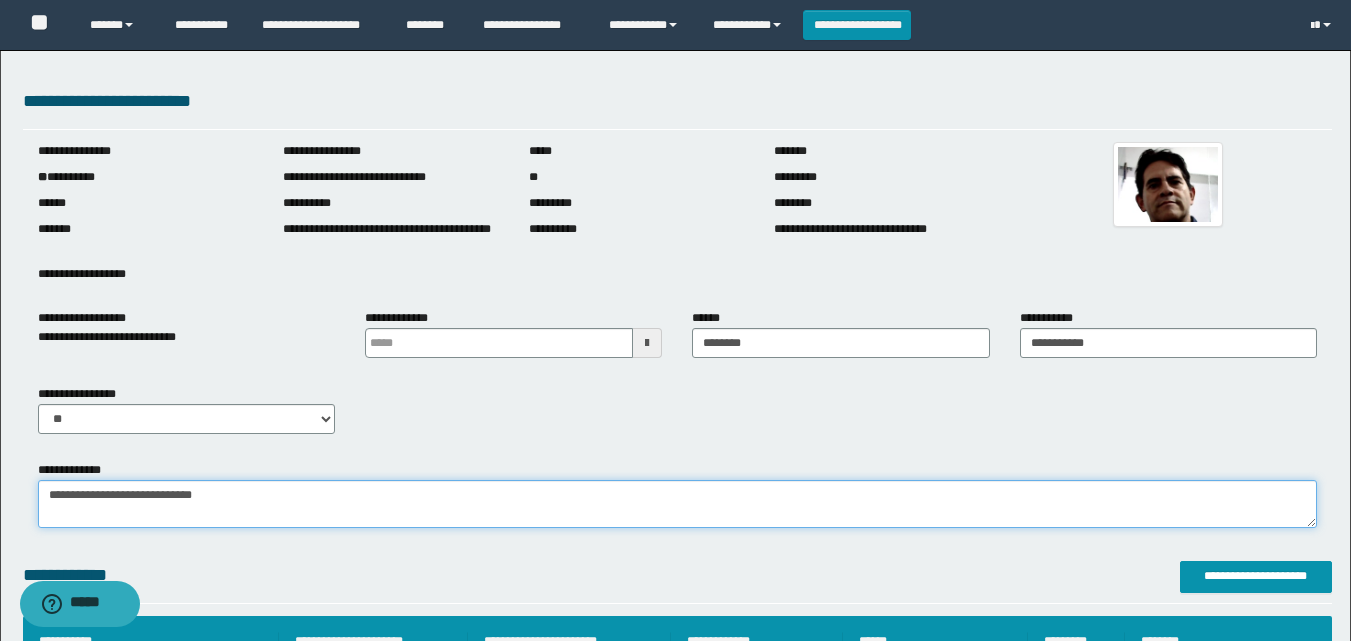 click on "**********" at bounding box center [677, 504] 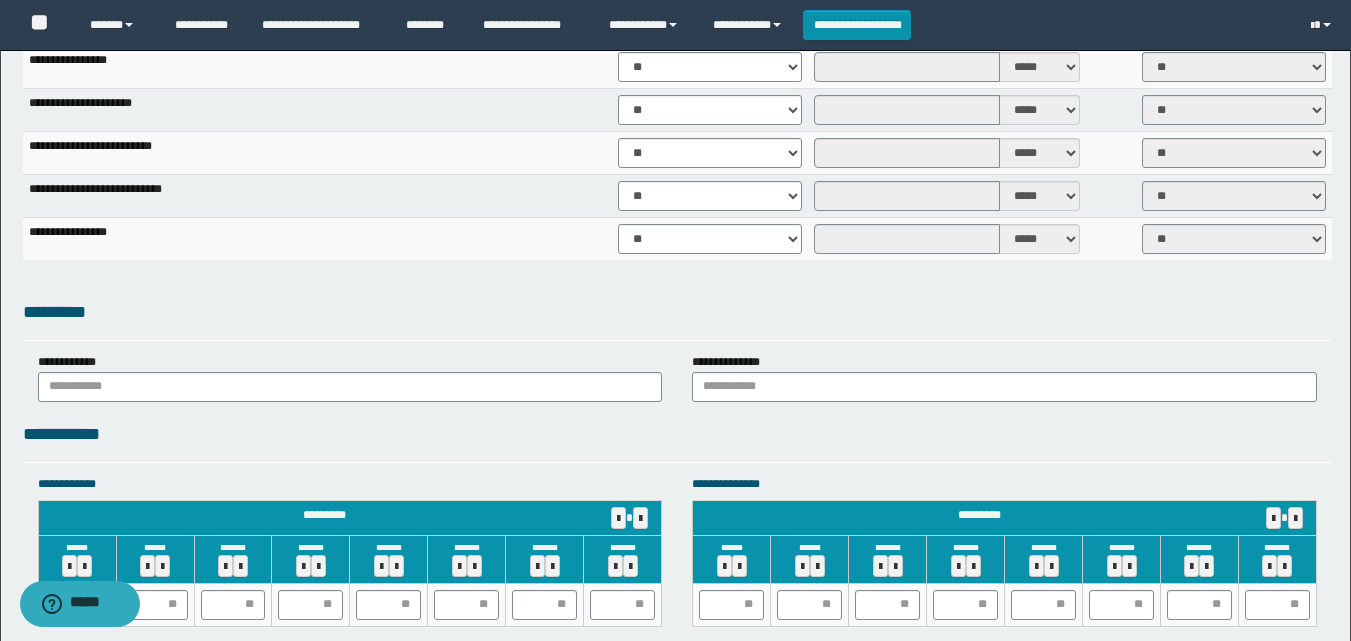 scroll, scrollTop: 1500, scrollLeft: 0, axis: vertical 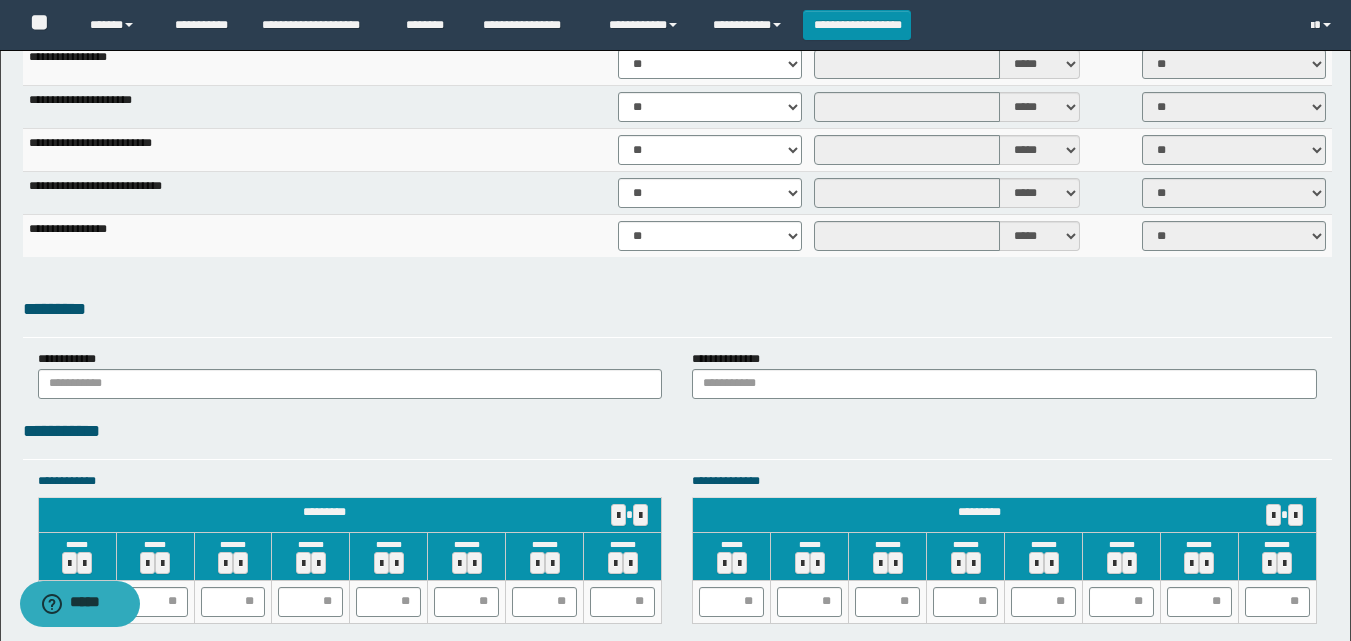 type on "**********" 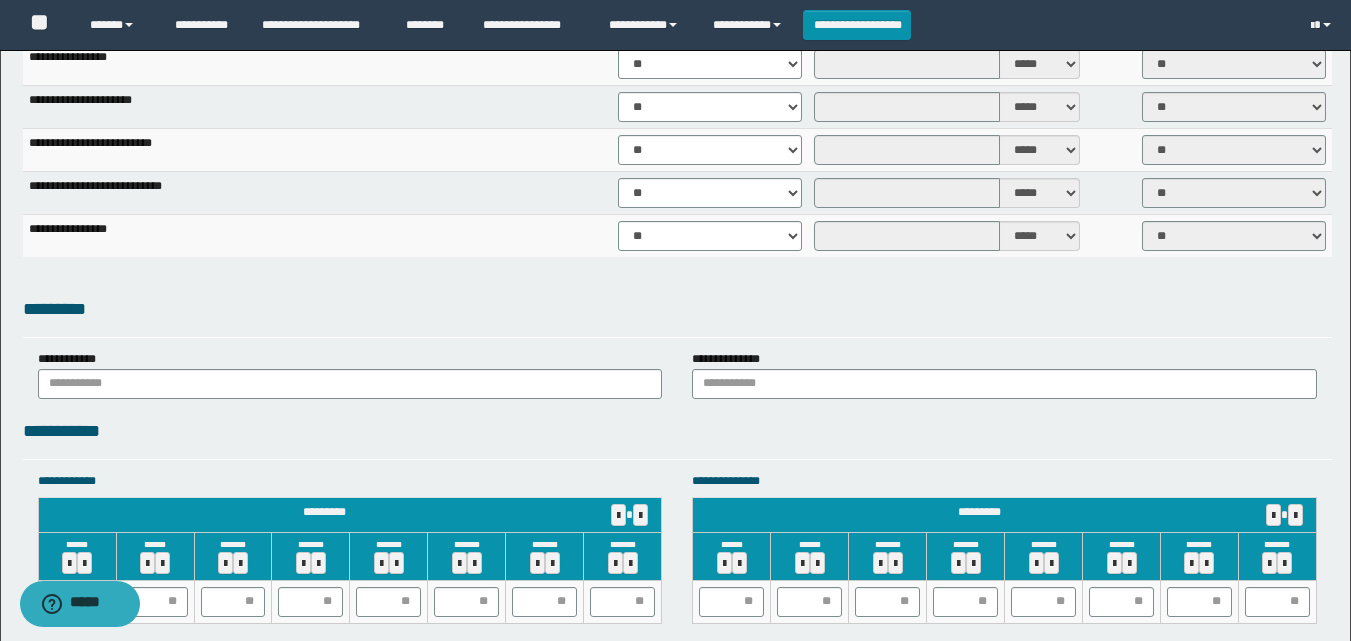 click on "*********" at bounding box center [677, 309] 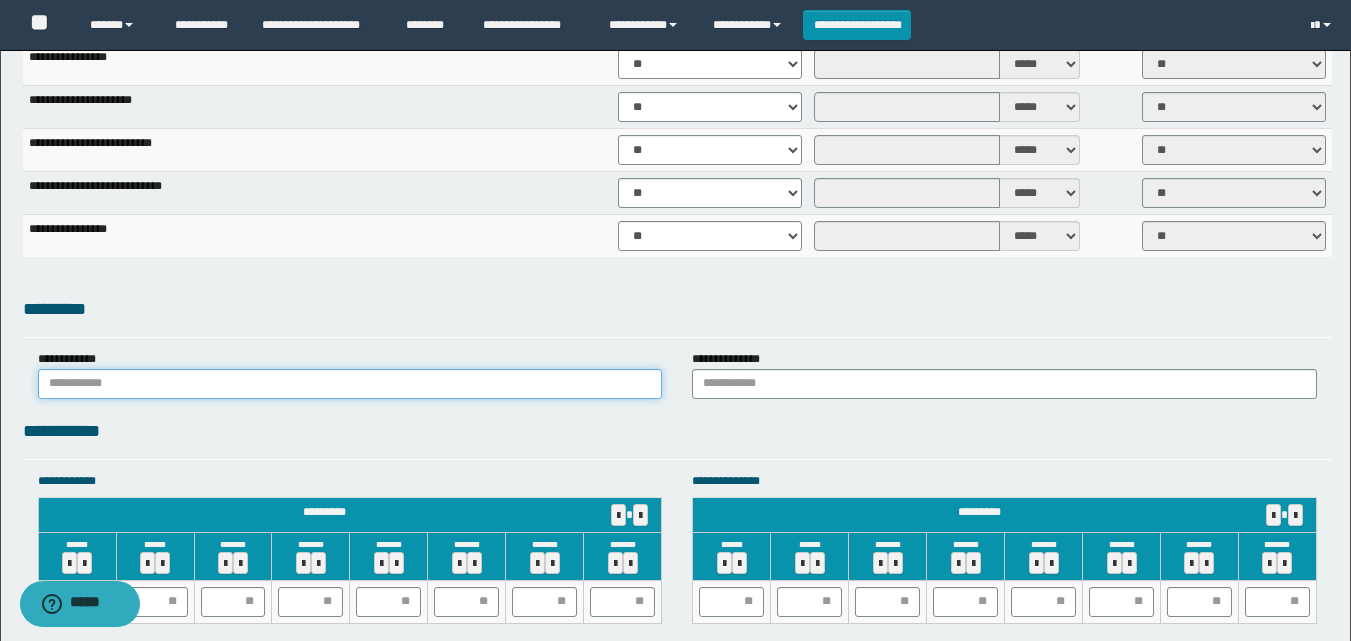 drag, startPoint x: 247, startPoint y: 391, endPoint x: 271, endPoint y: 390, distance: 24.020824 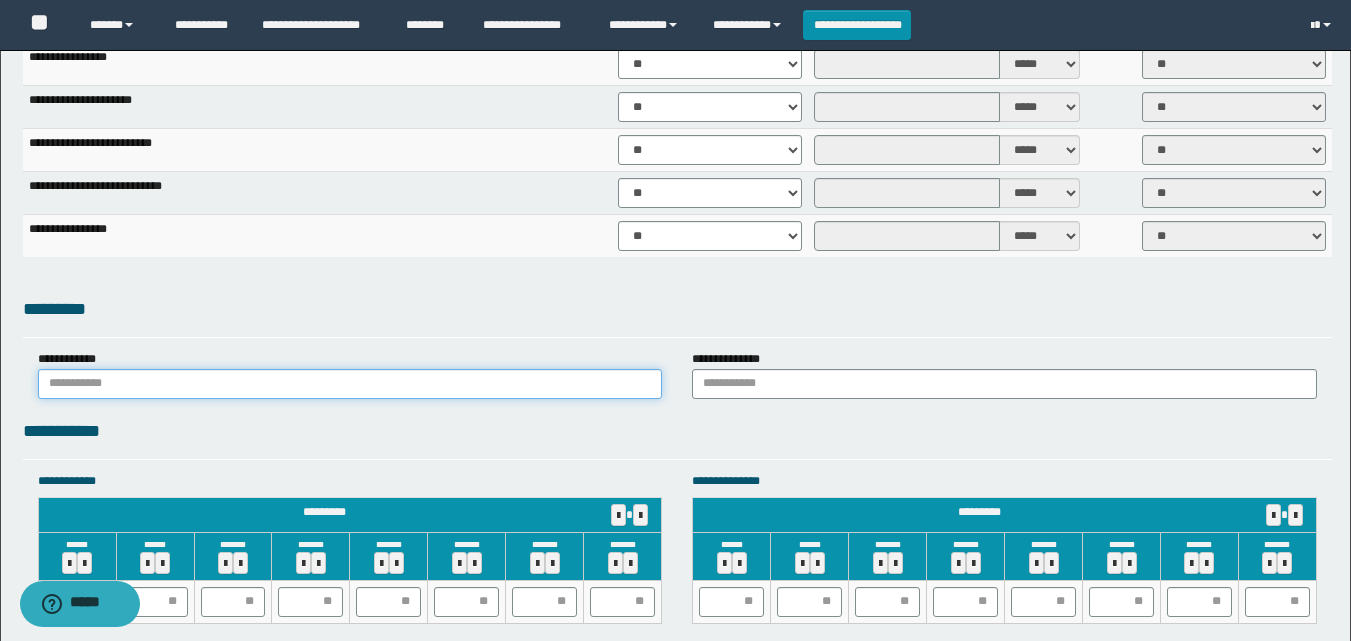 click at bounding box center (350, 384) 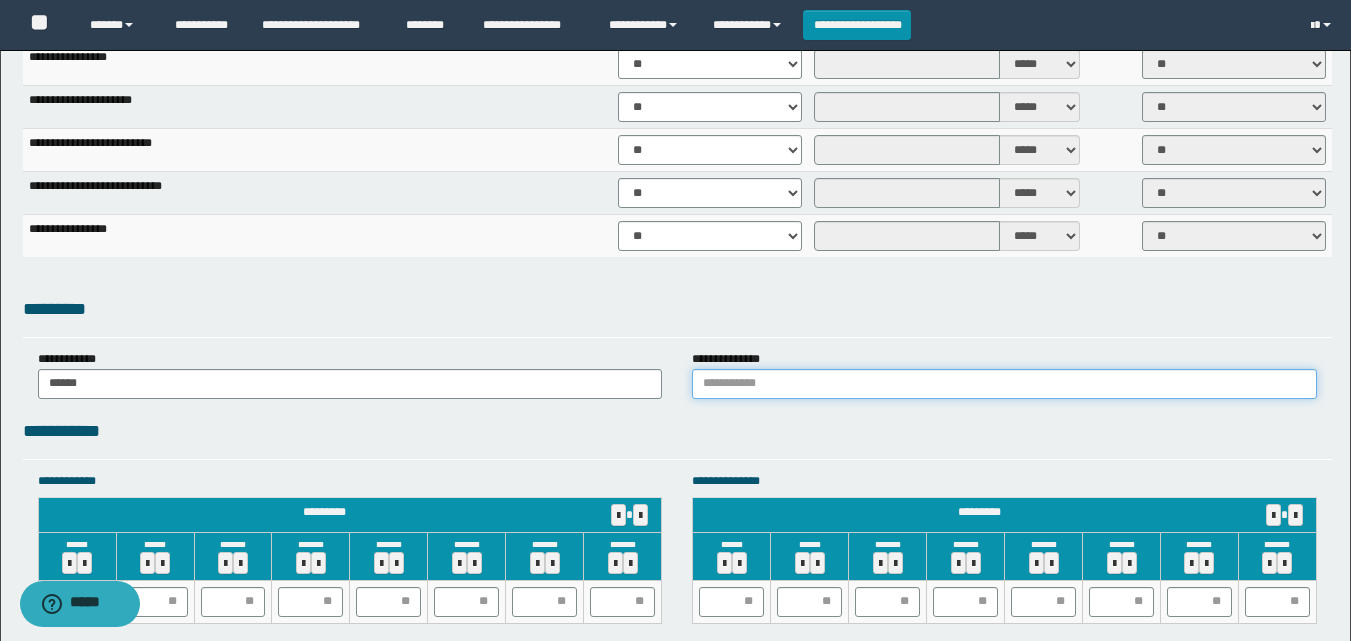 click at bounding box center (1004, 384) 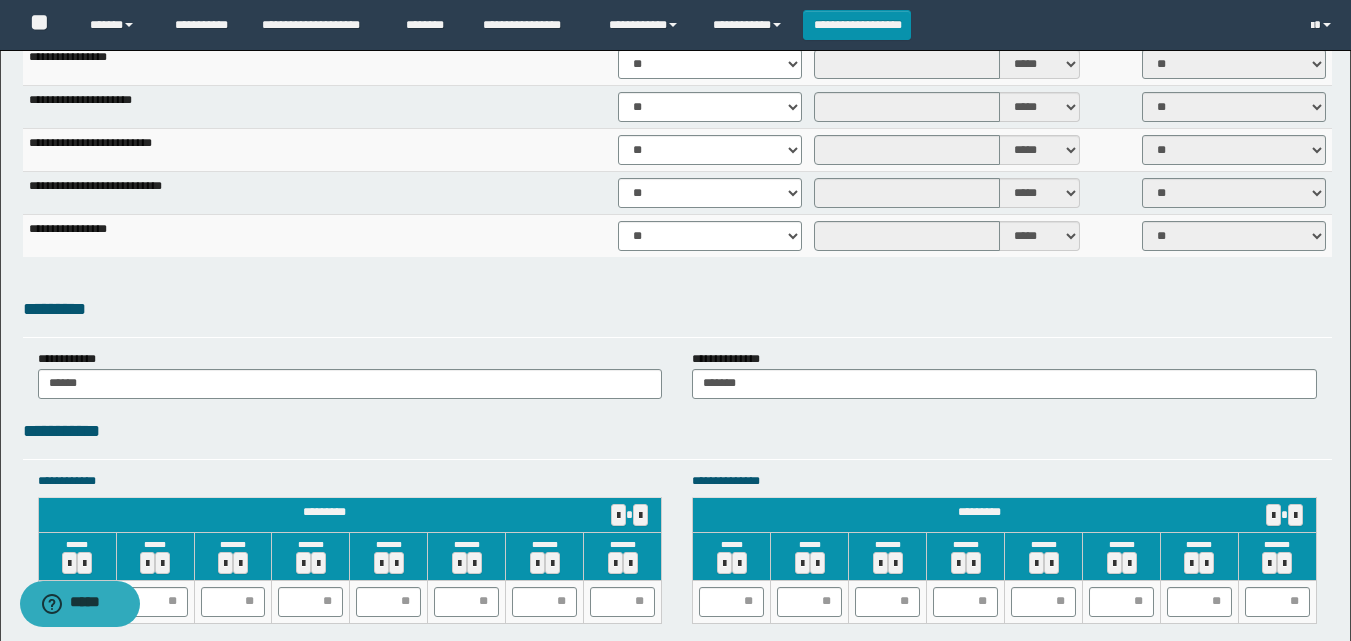 click on "*********" at bounding box center [677, 309] 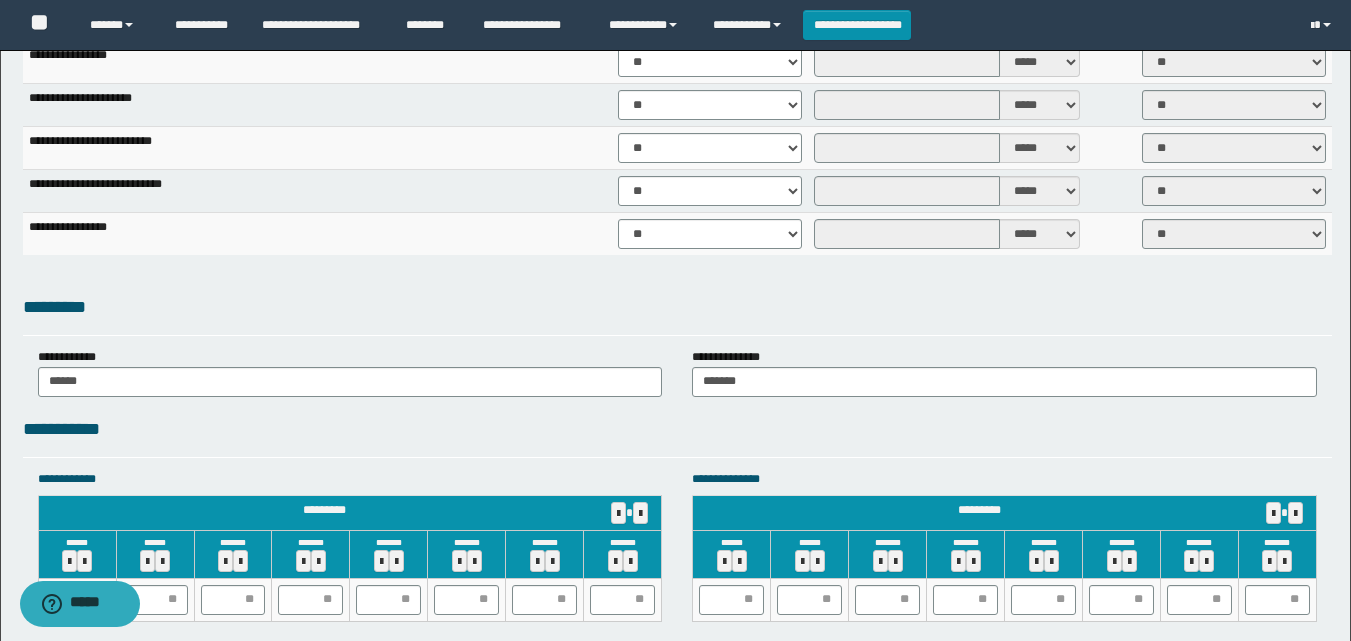 scroll, scrollTop: 1700, scrollLeft: 0, axis: vertical 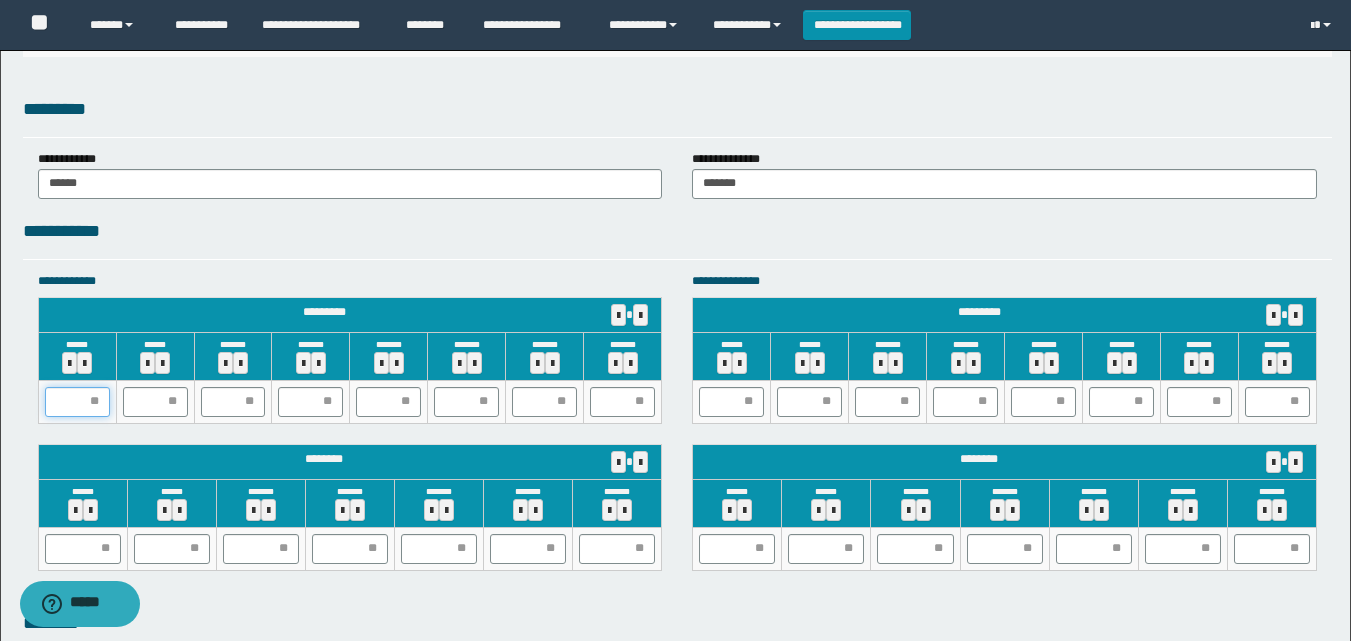 click at bounding box center [77, 402] 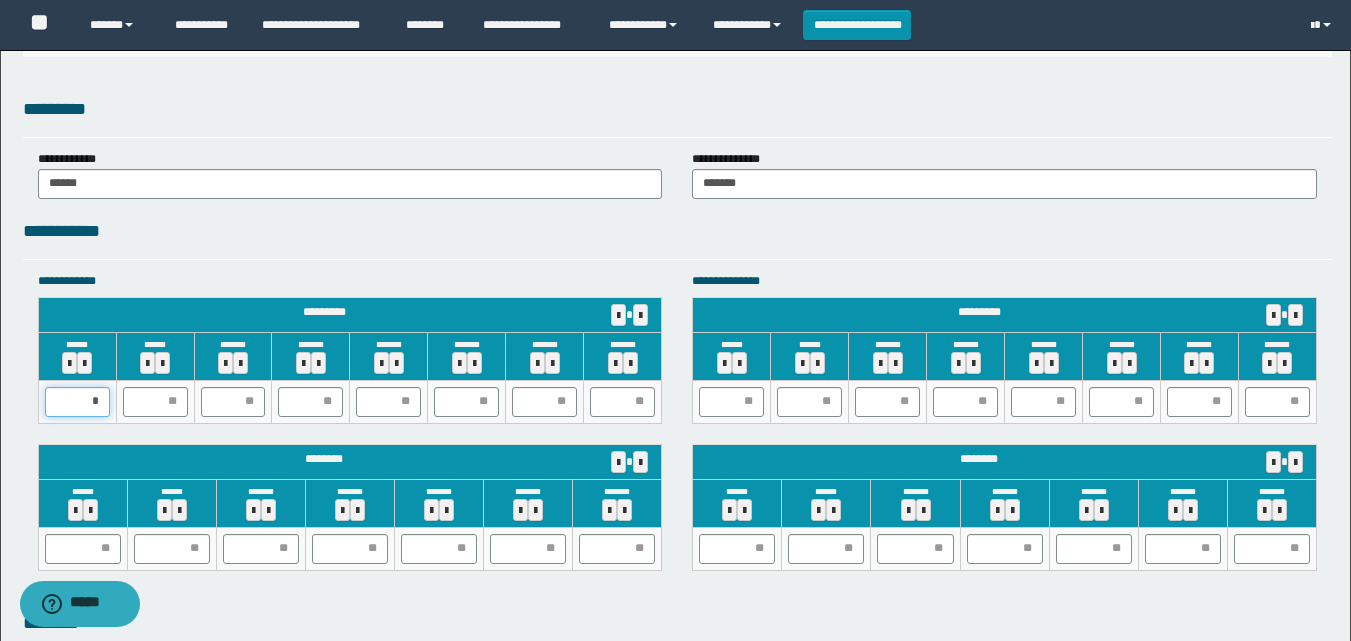 type on "**" 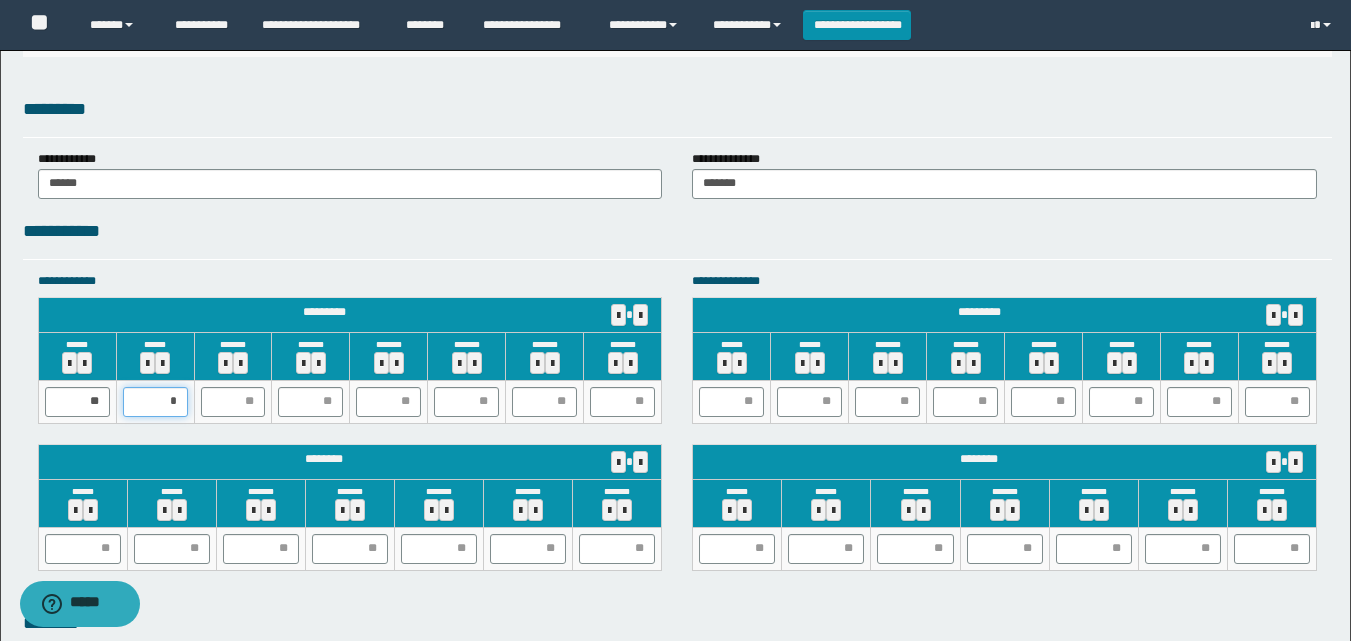 type on "**" 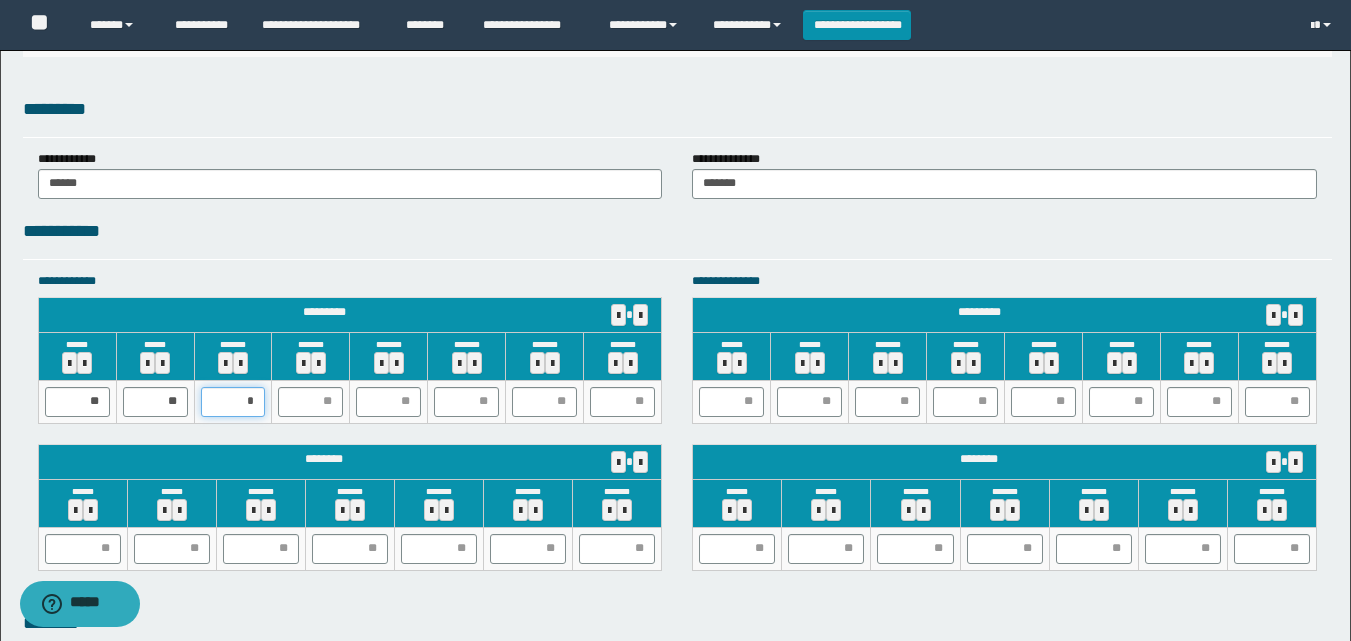 type on "**" 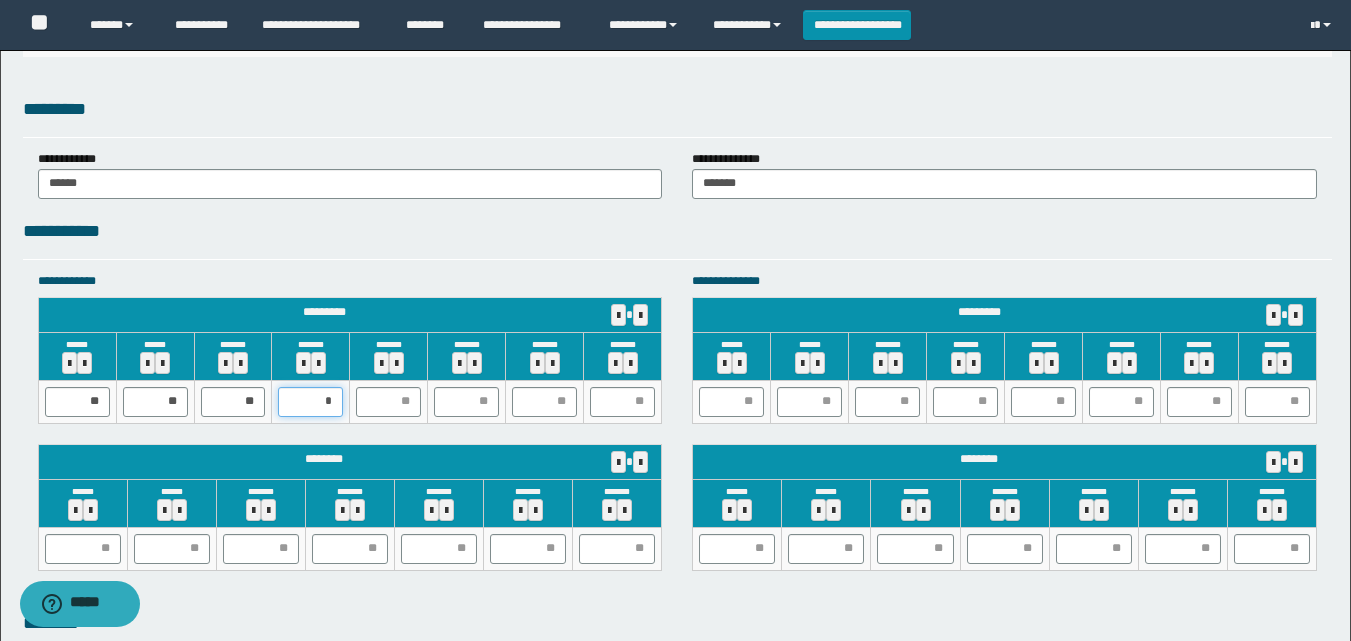 type on "**" 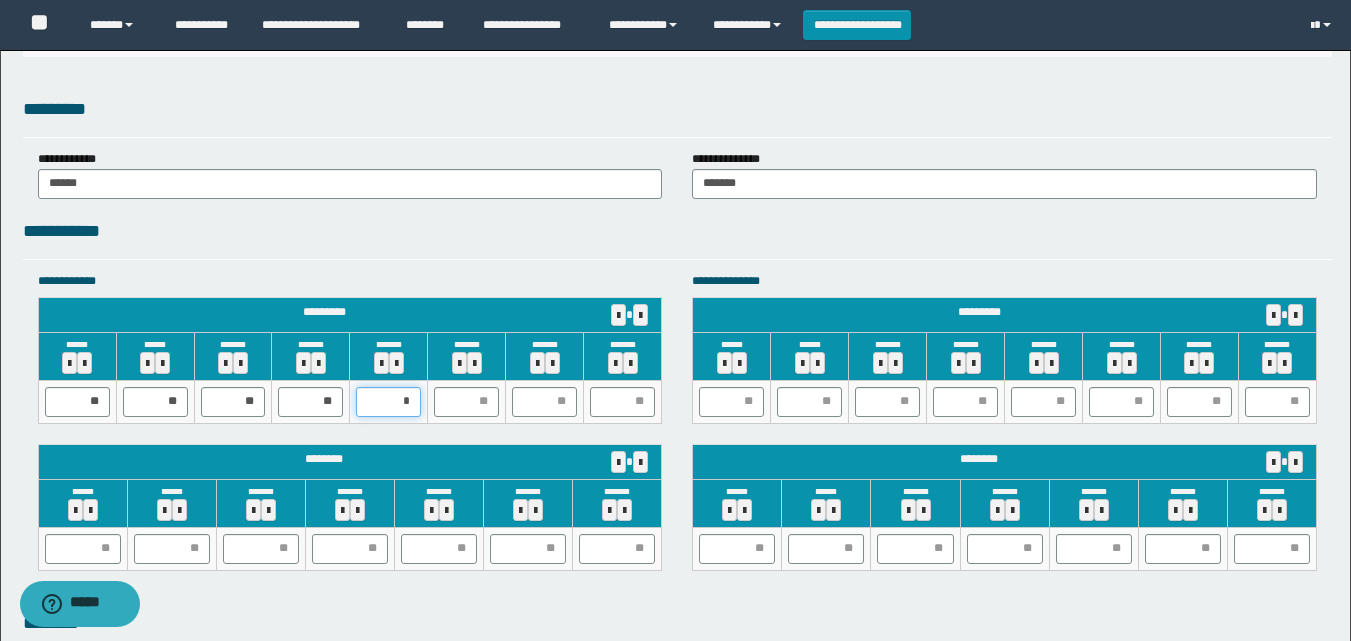 type on "**" 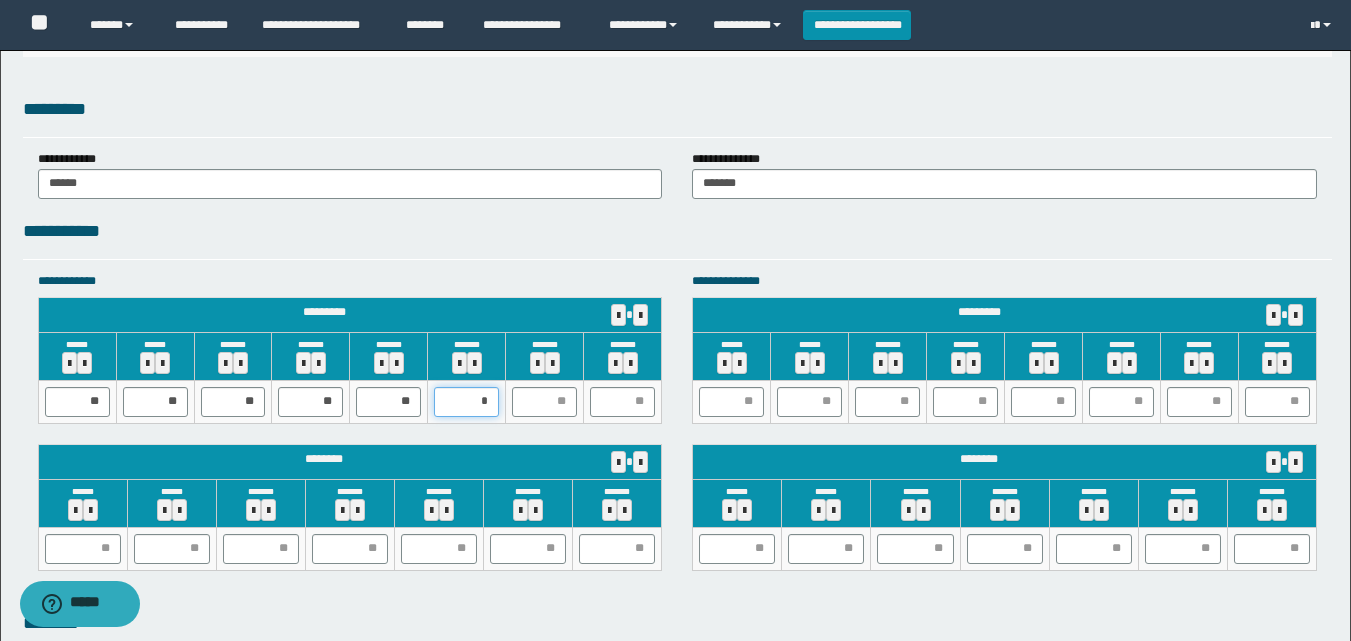 type on "**" 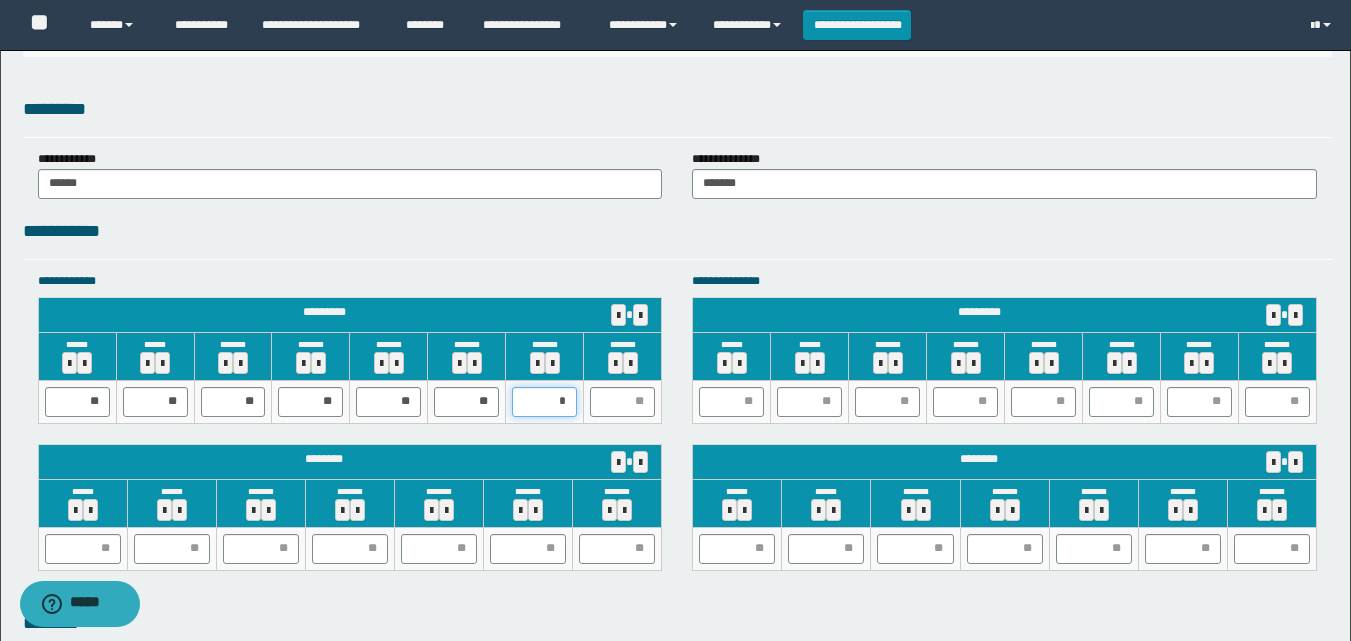 type on "**" 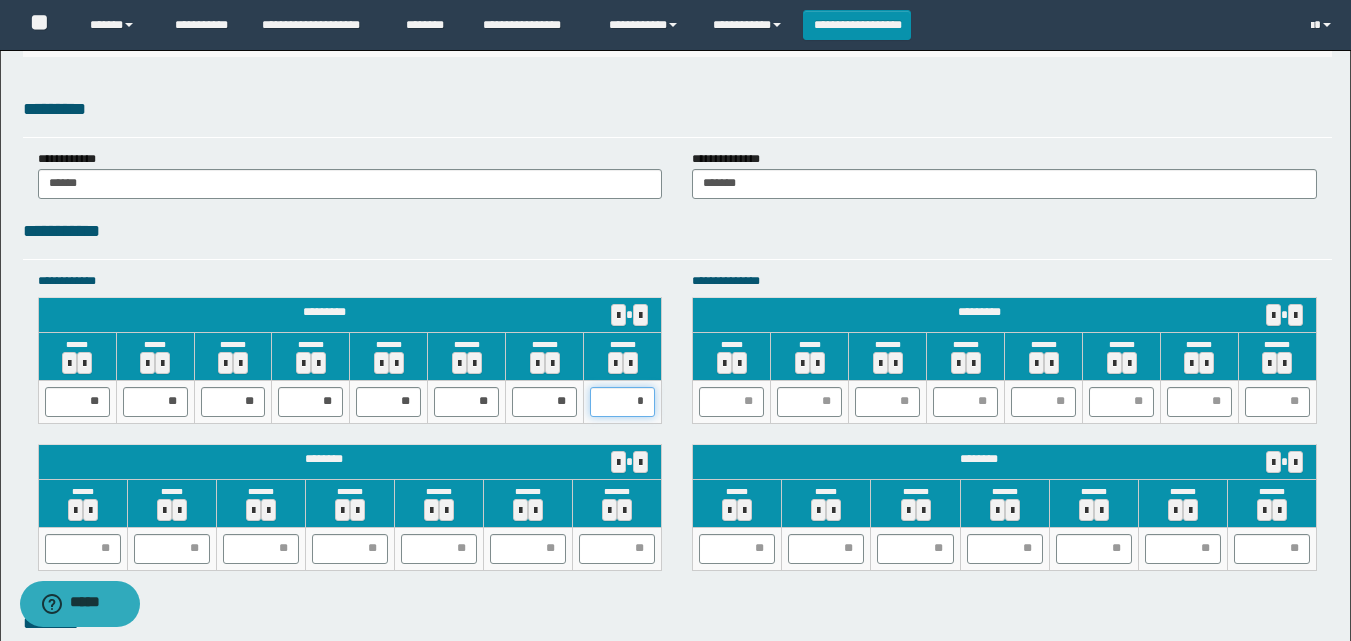 type on "**" 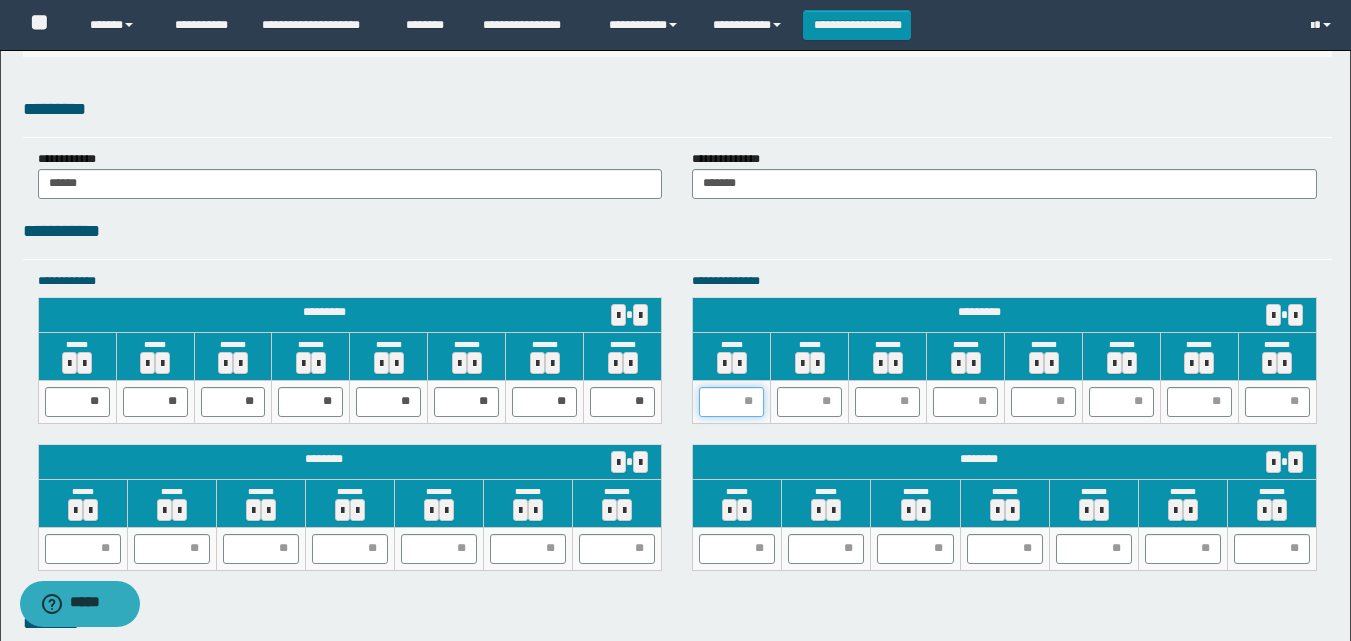 click at bounding box center (731, 402) 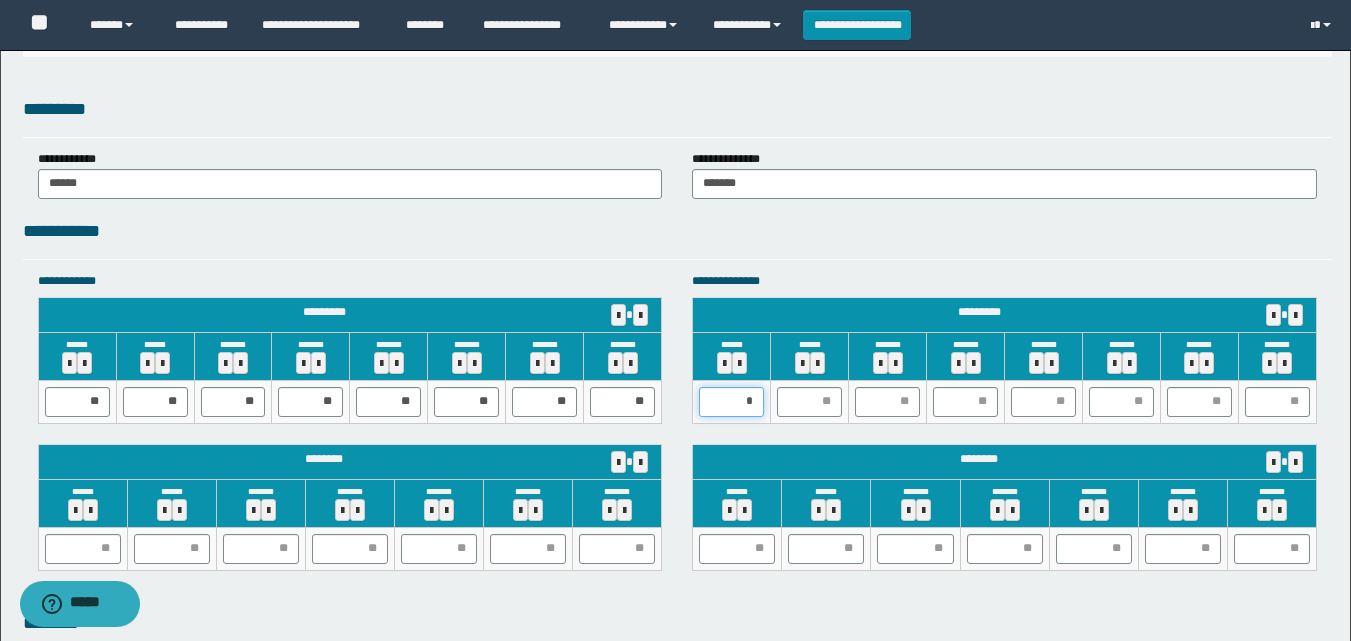 type on "**" 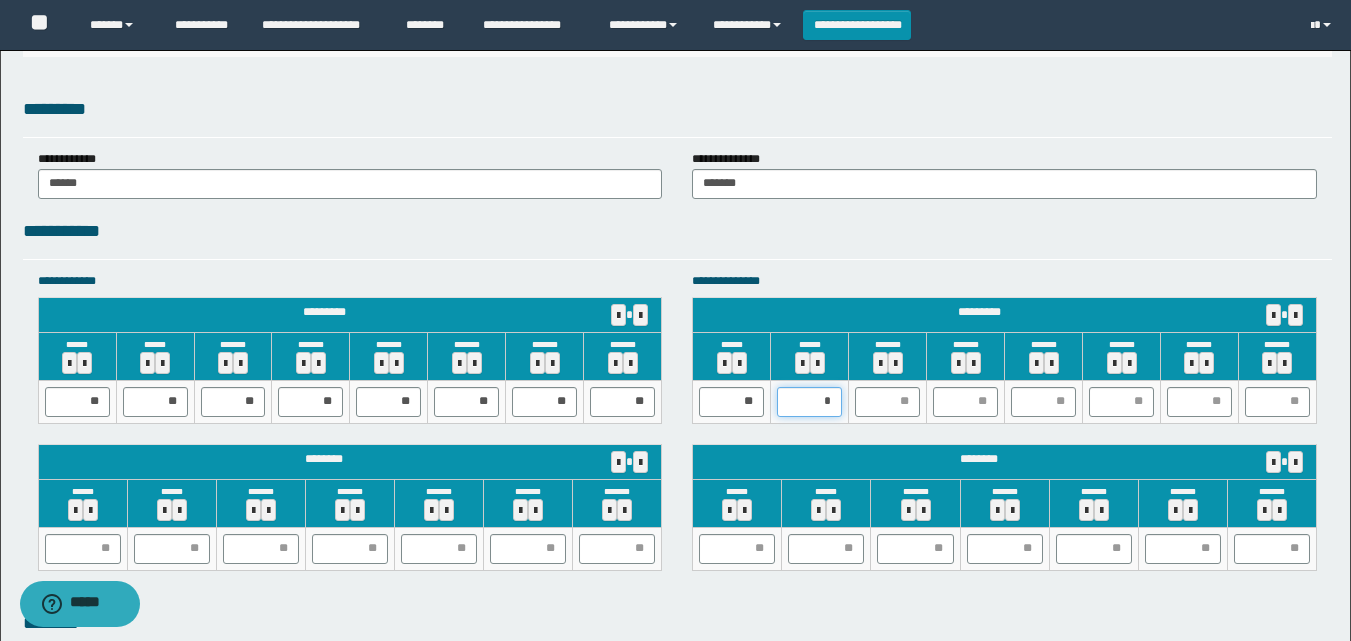 type on "**" 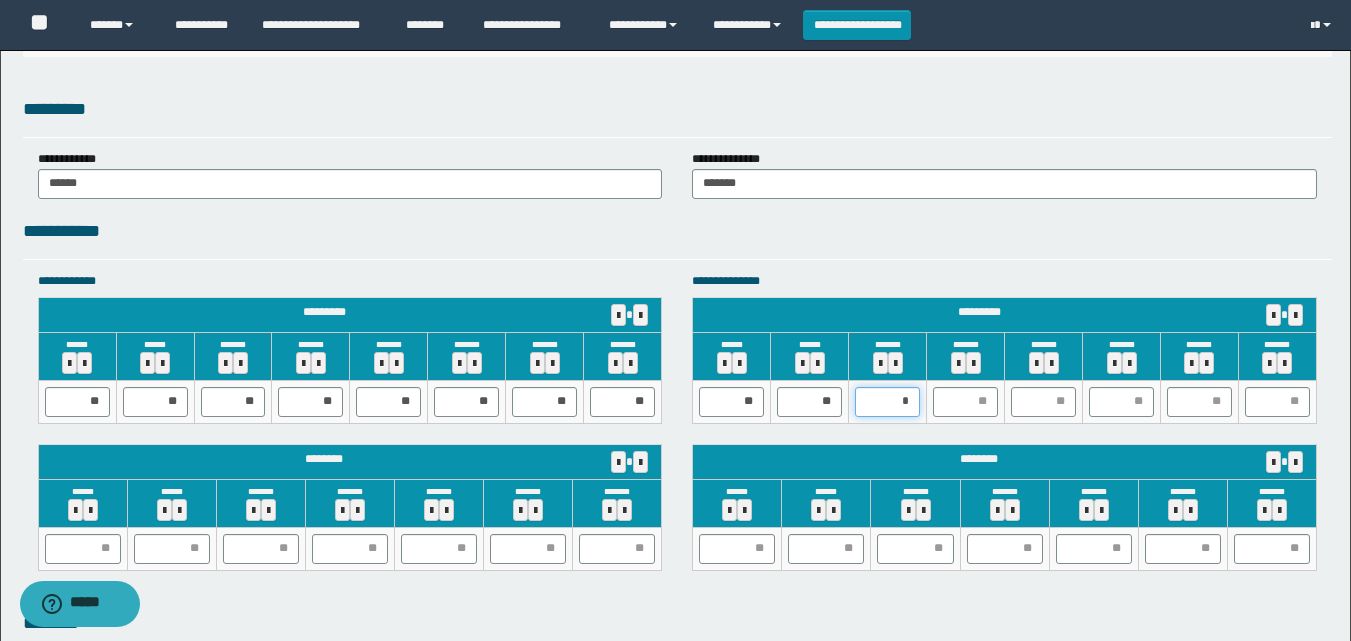 type on "**" 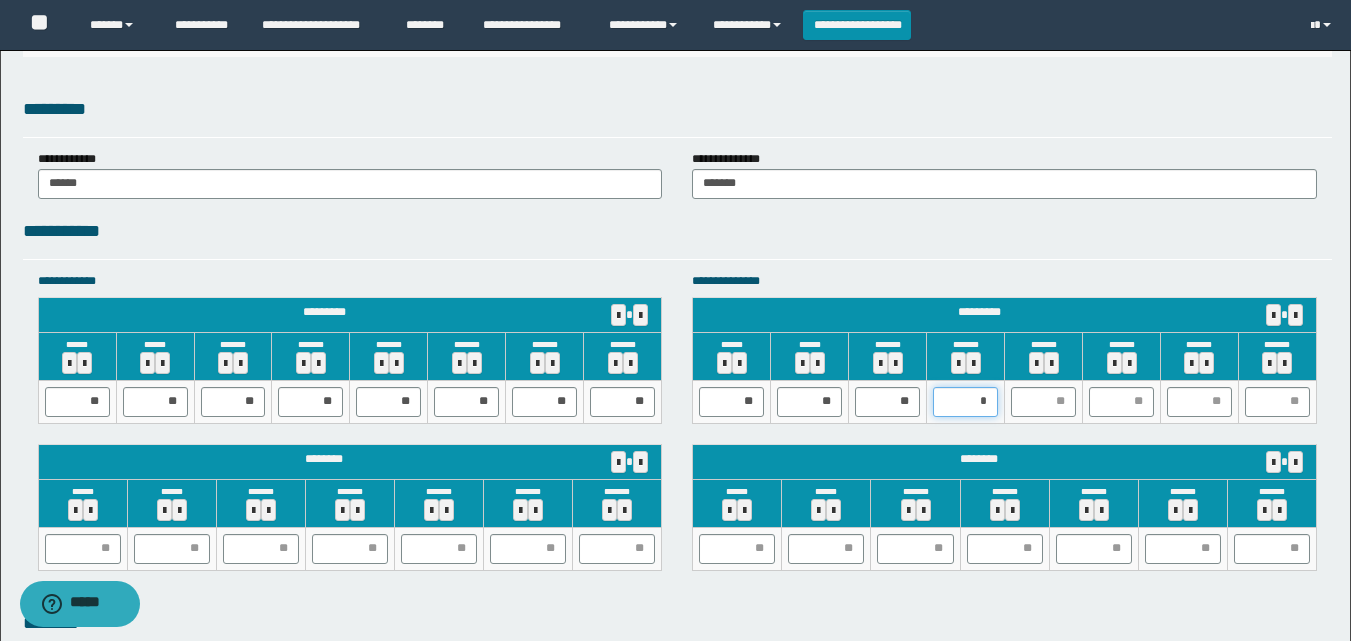 type on "**" 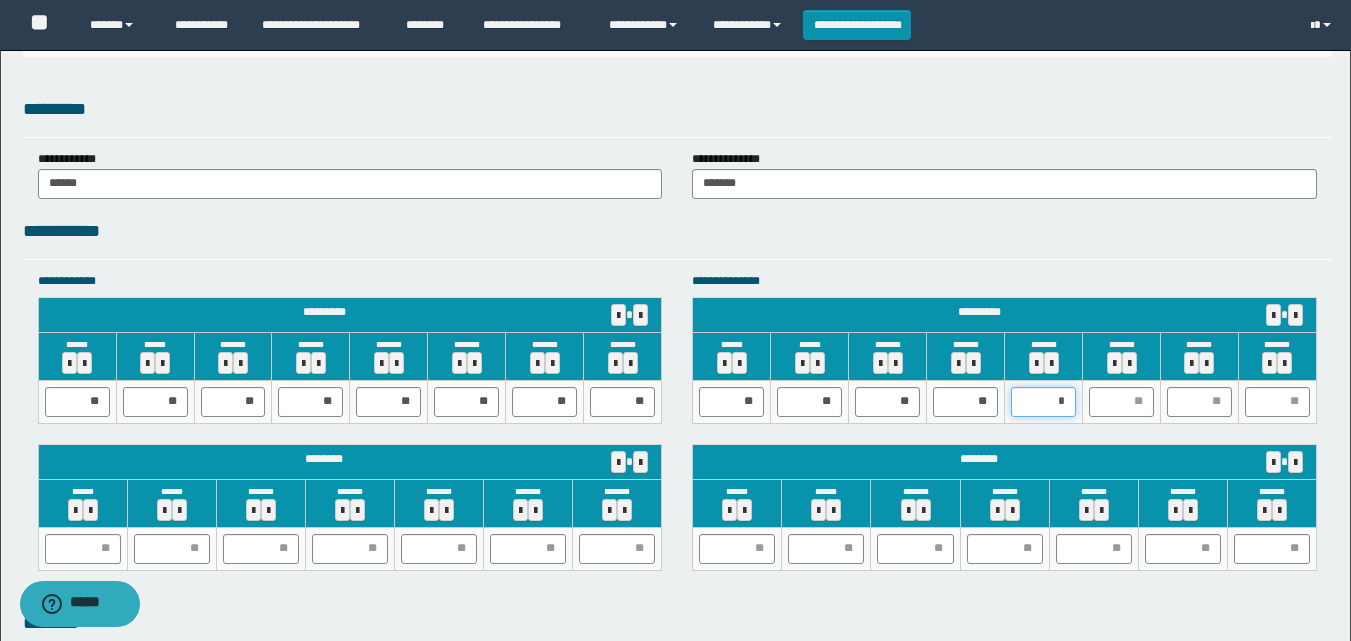 type on "**" 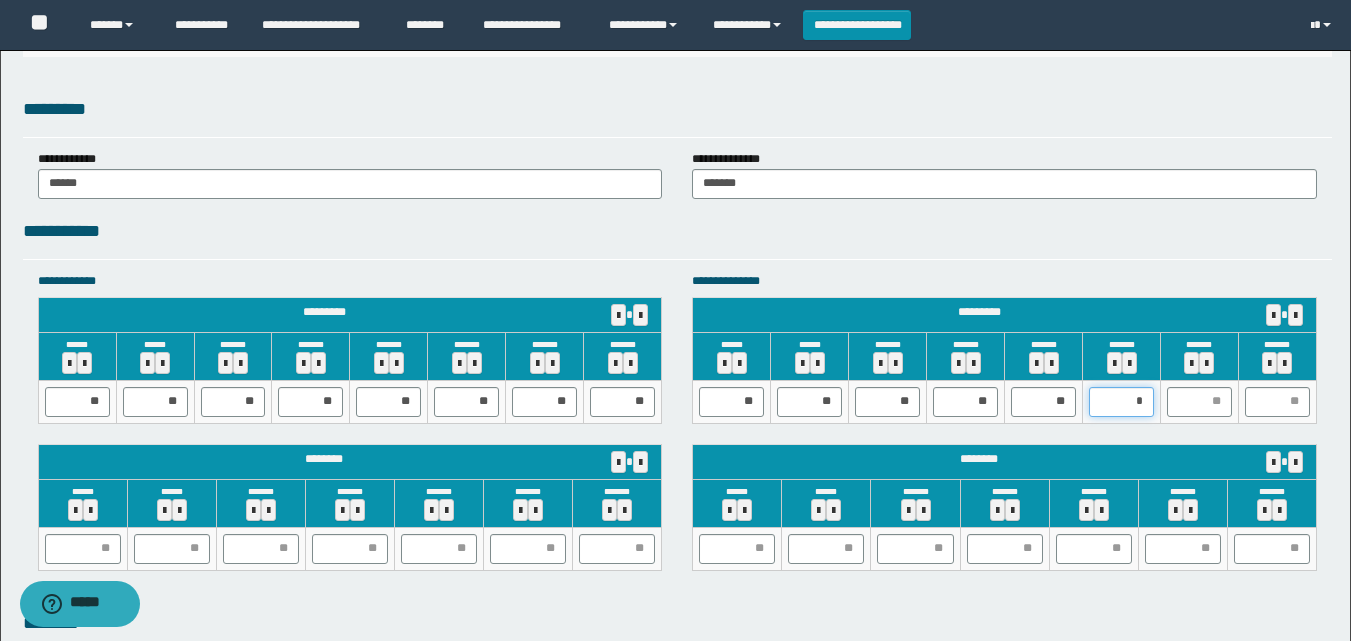 type on "**" 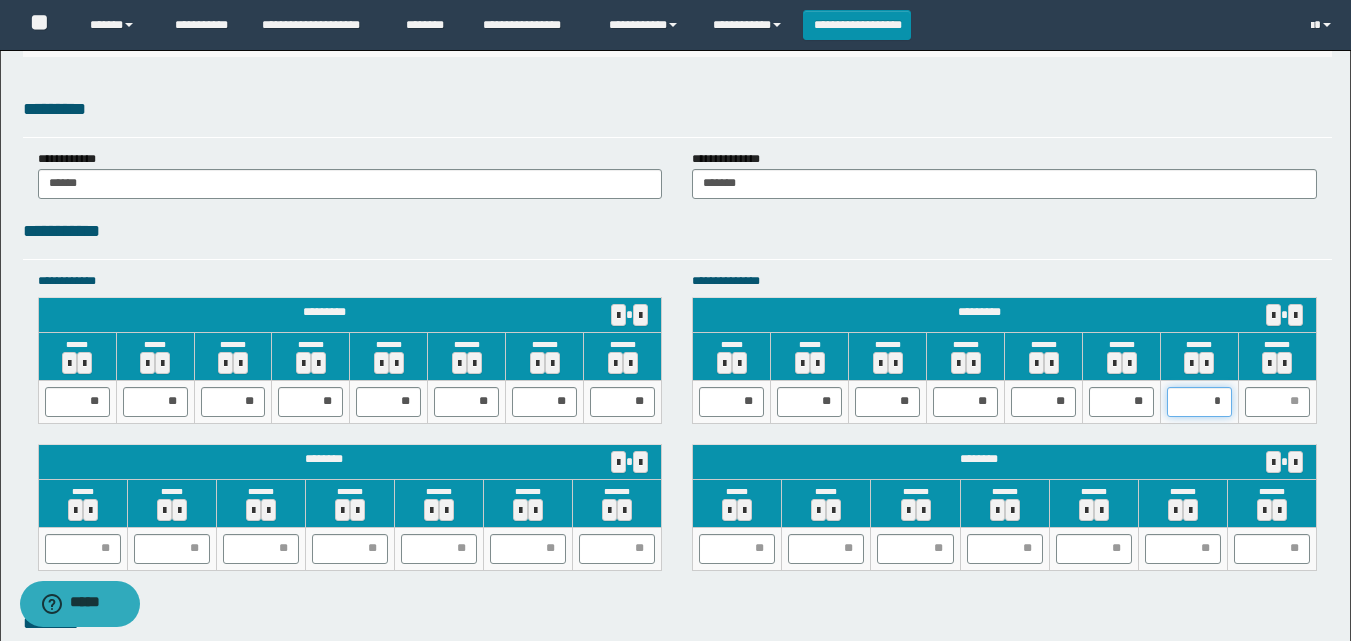 type on "**" 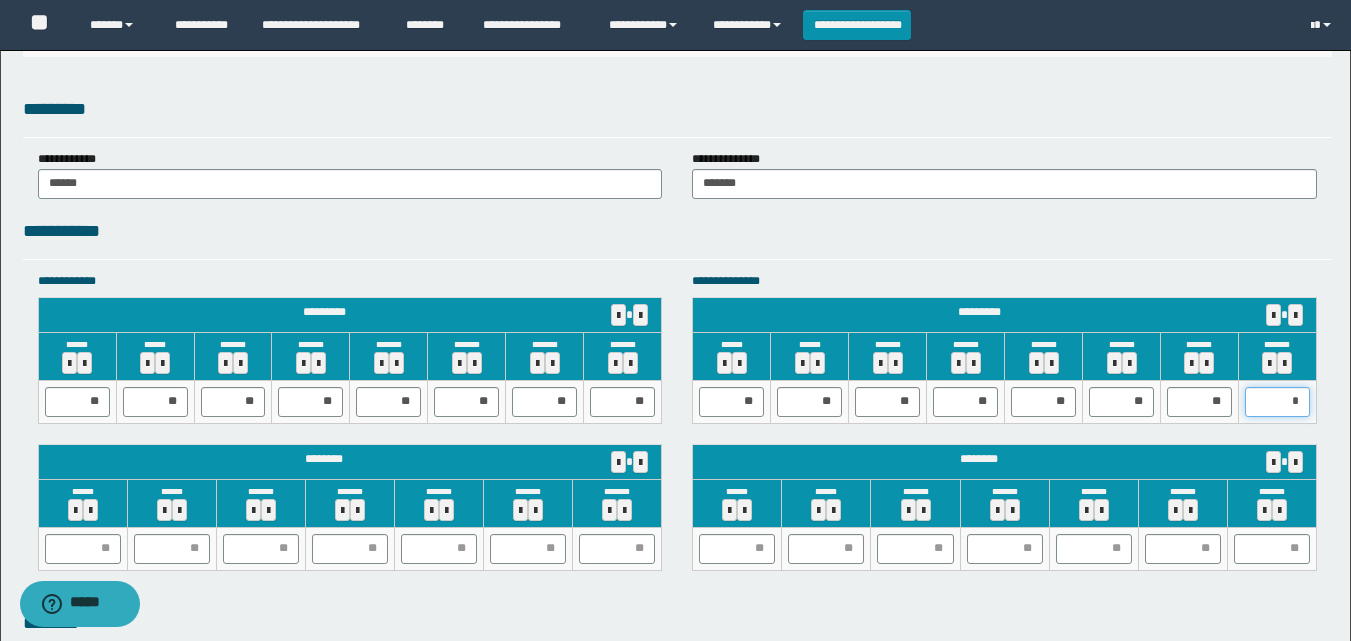 type on "**" 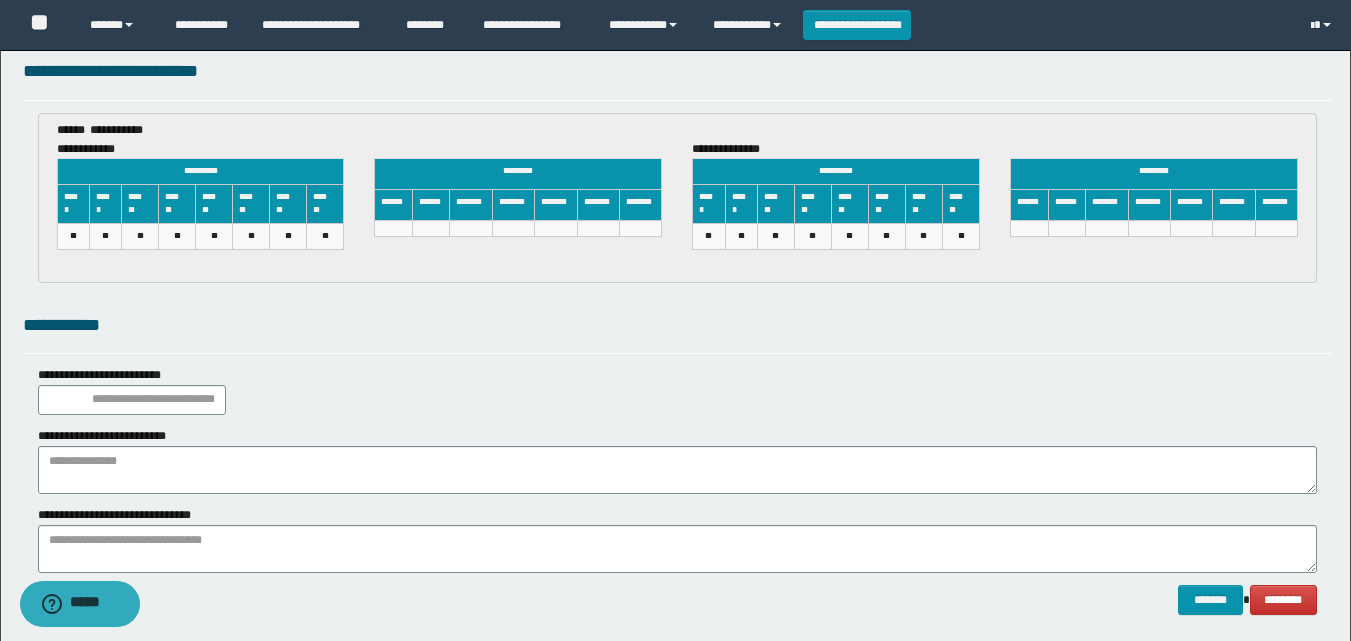 scroll, scrollTop: 3065, scrollLeft: 0, axis: vertical 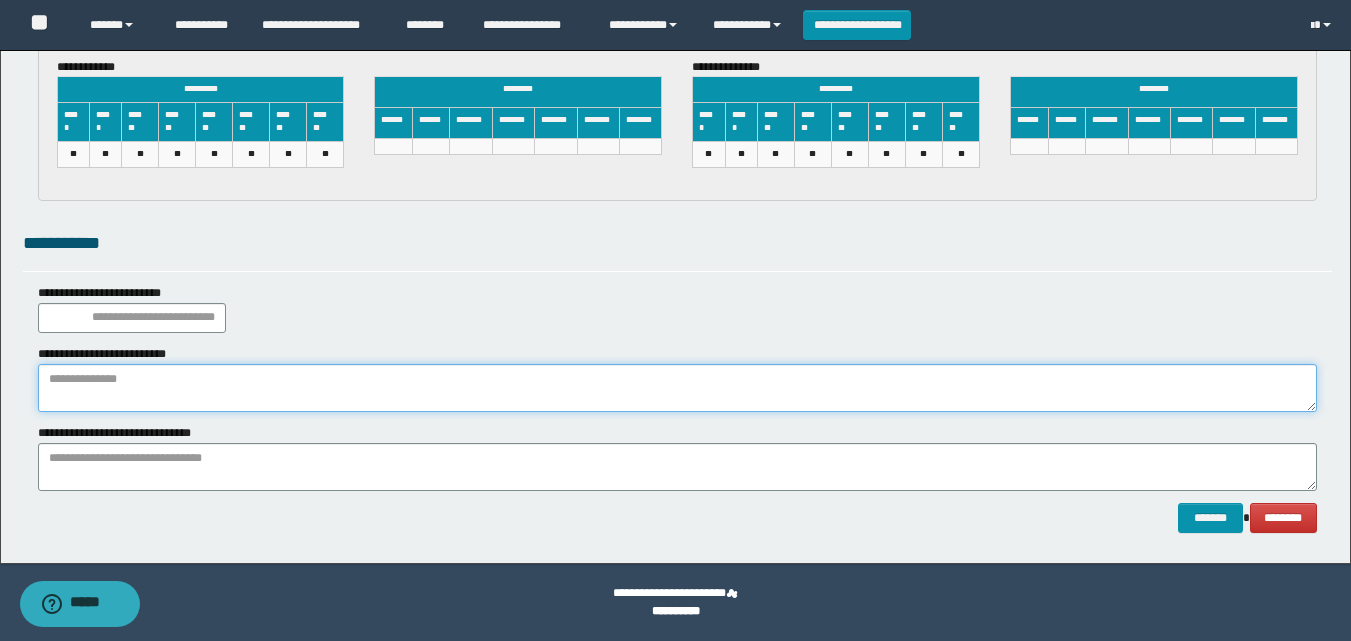 click at bounding box center (677, 388) 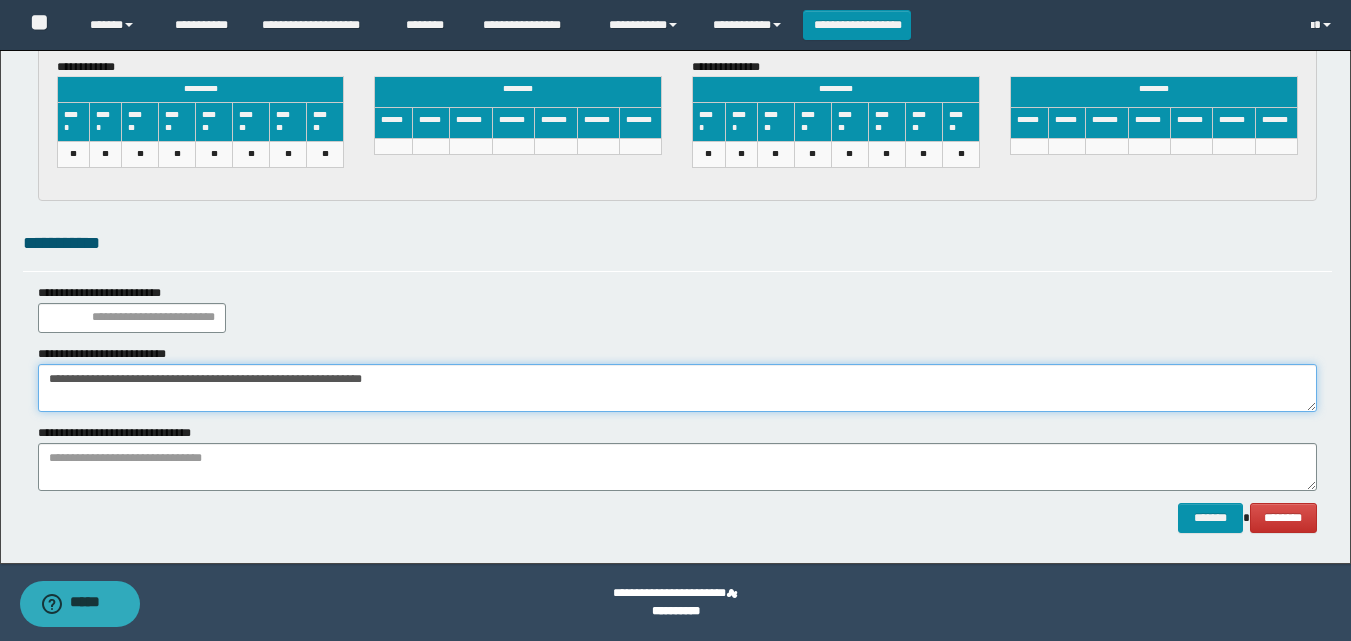 type on "**********" 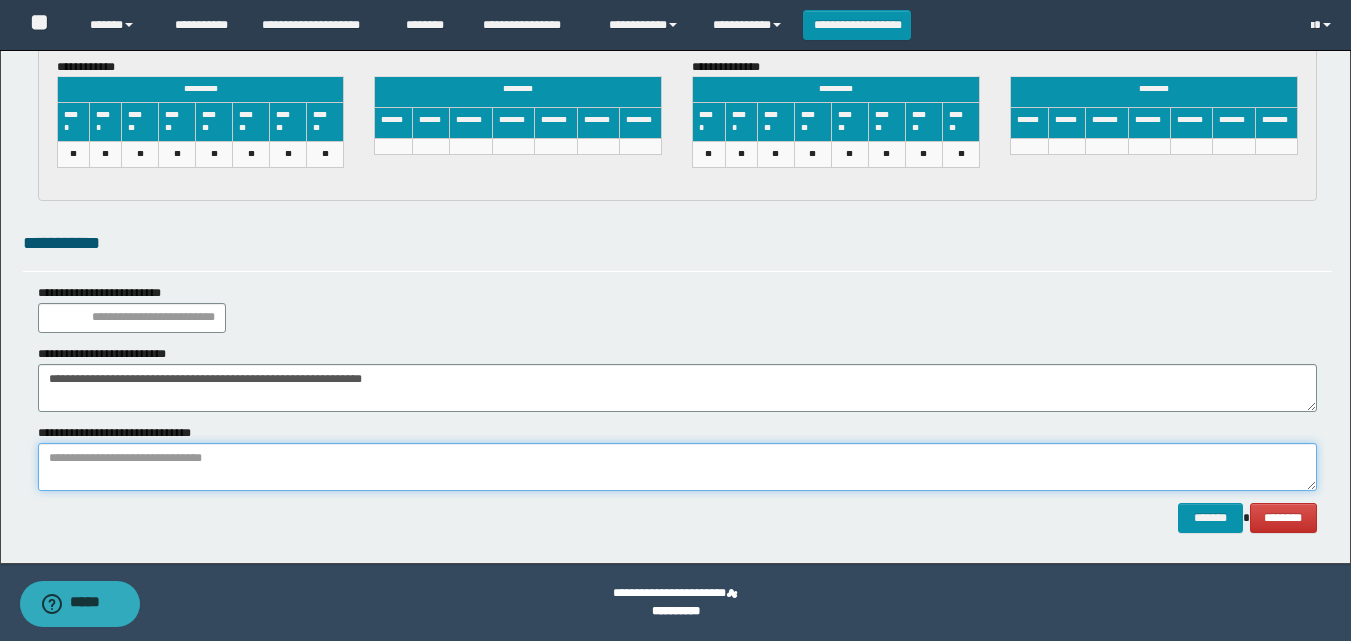 click at bounding box center [677, 467] 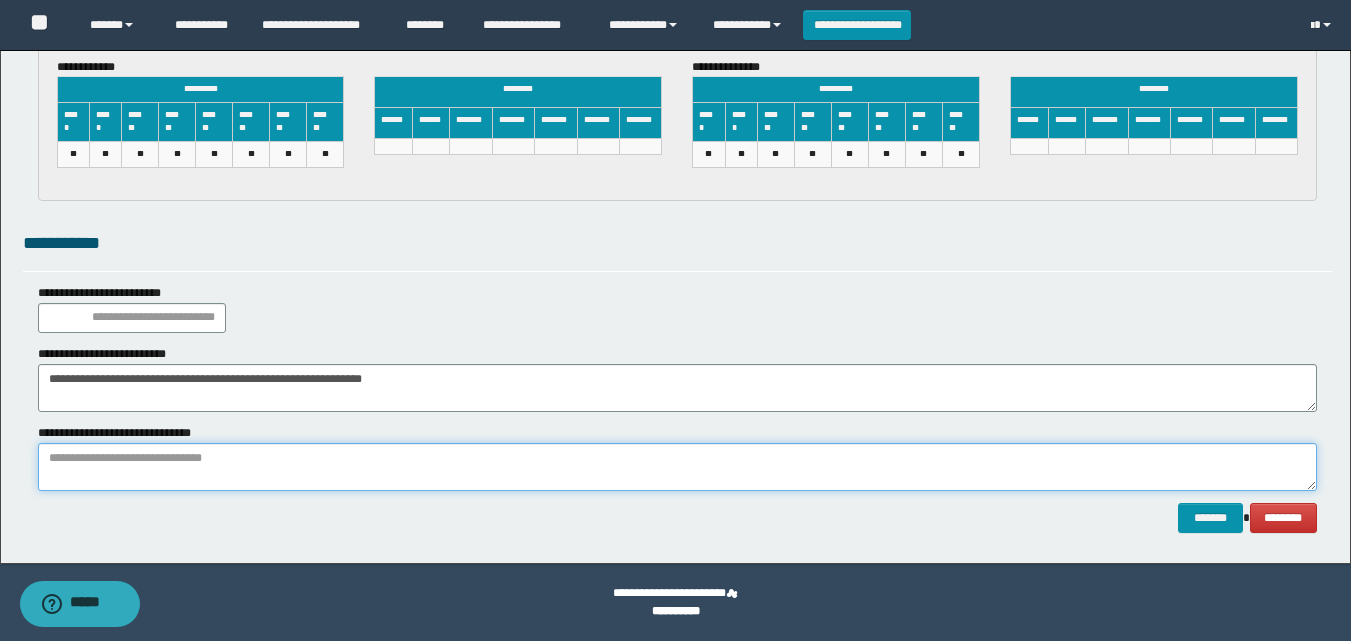 paste on "**********" 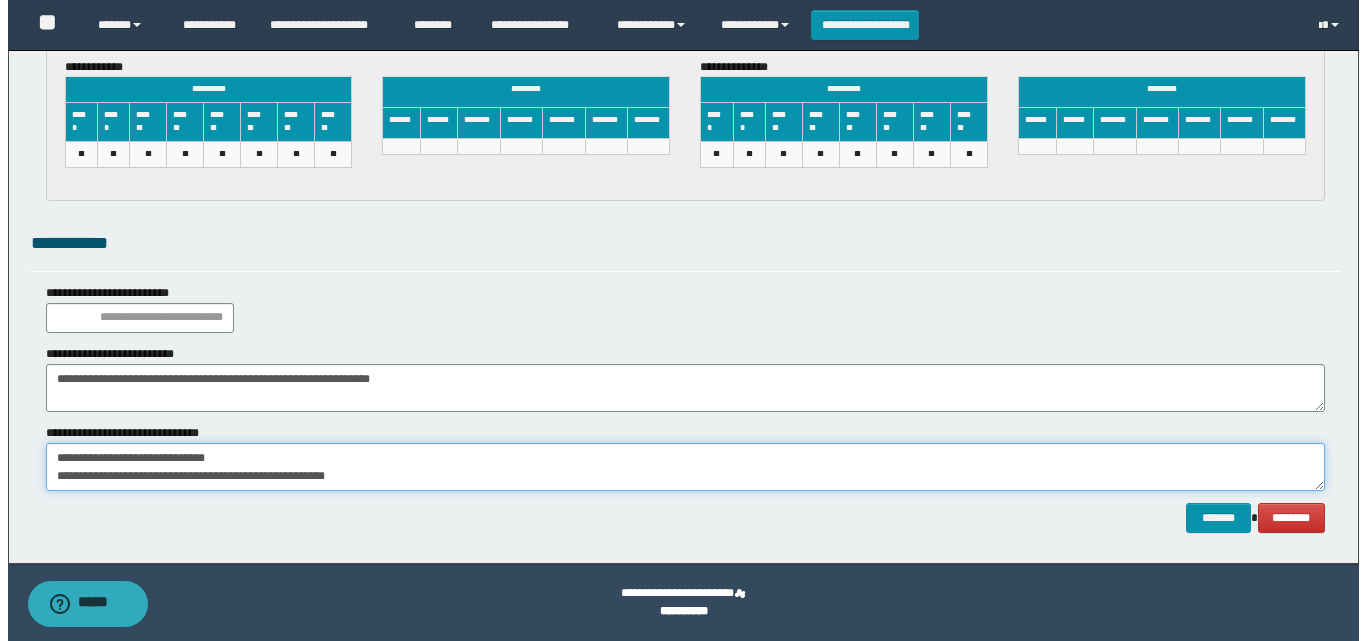 scroll, scrollTop: 0, scrollLeft: 0, axis: both 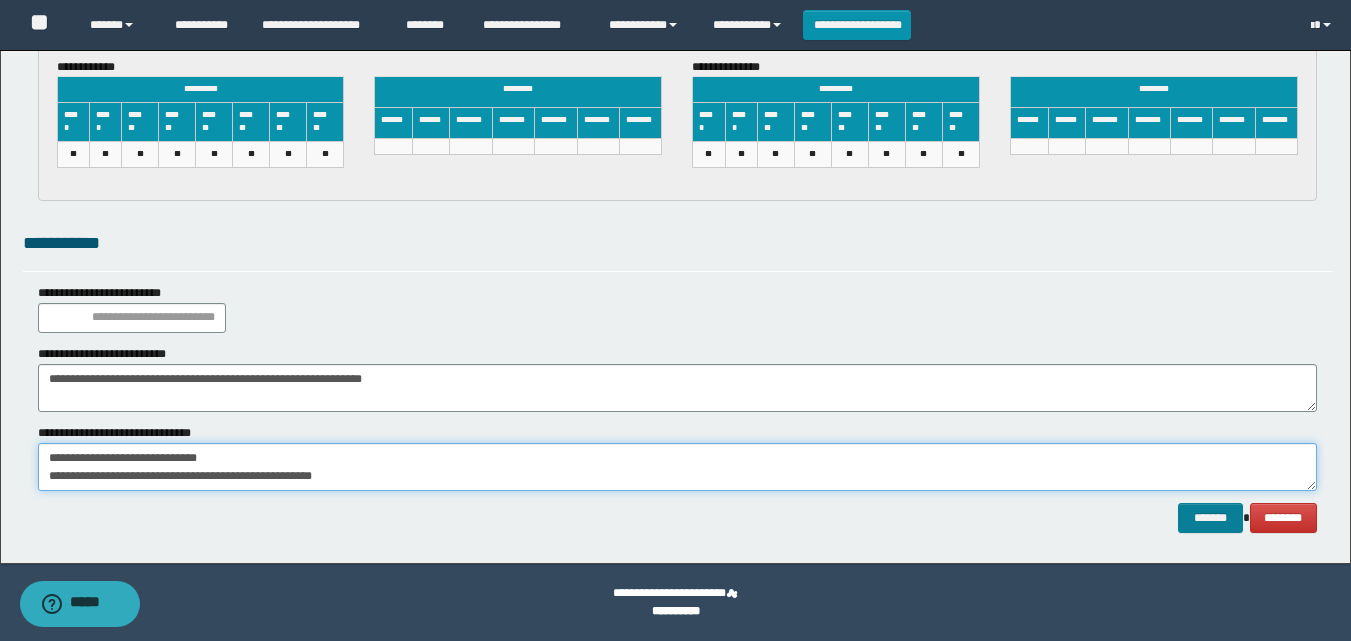 type on "**********" 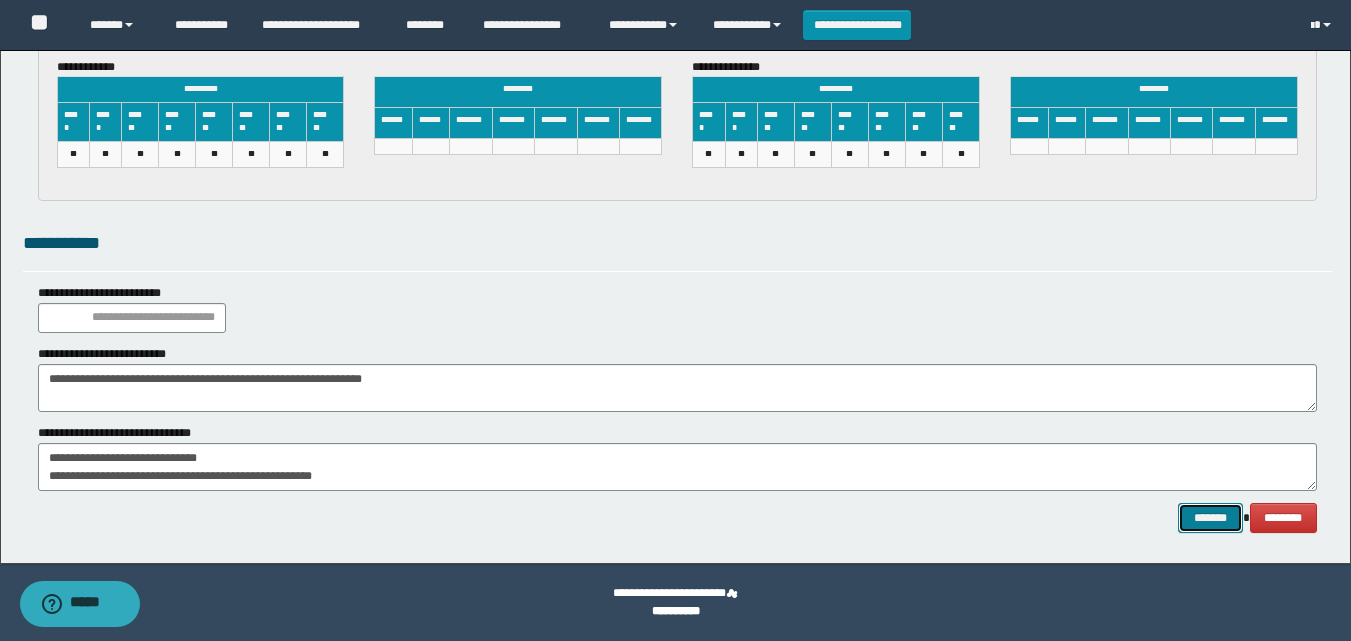 click on "*******" at bounding box center [1210, 518] 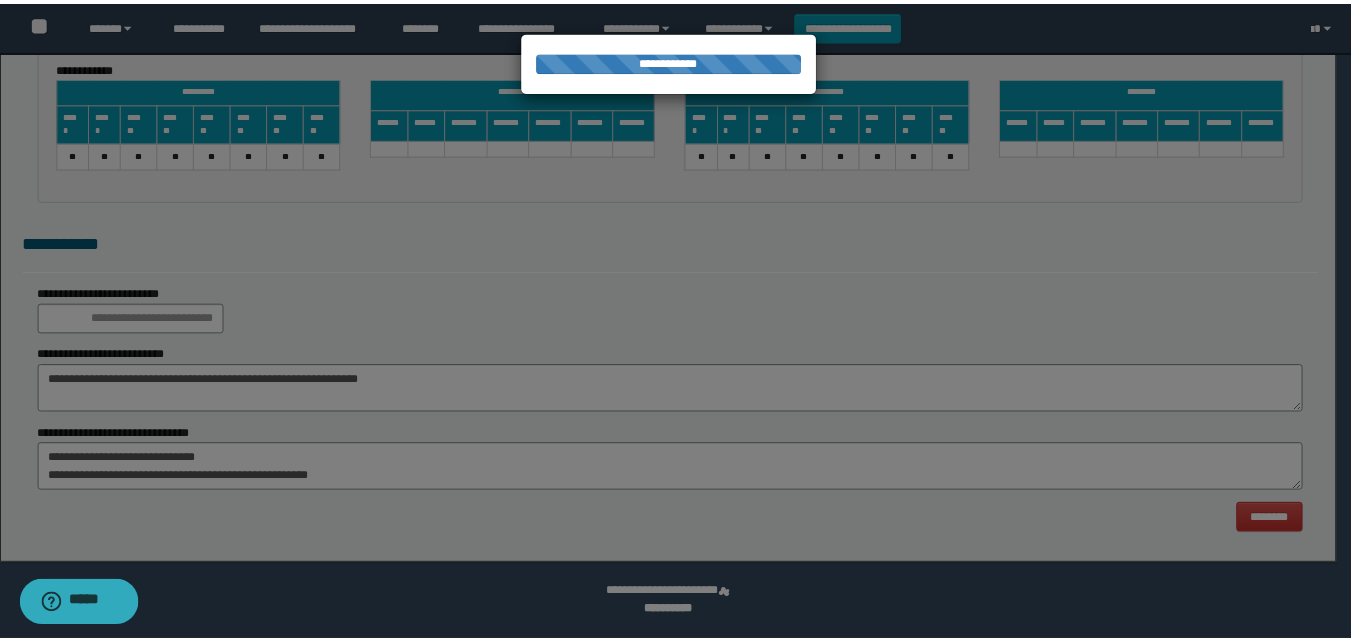 scroll, scrollTop: 0, scrollLeft: 0, axis: both 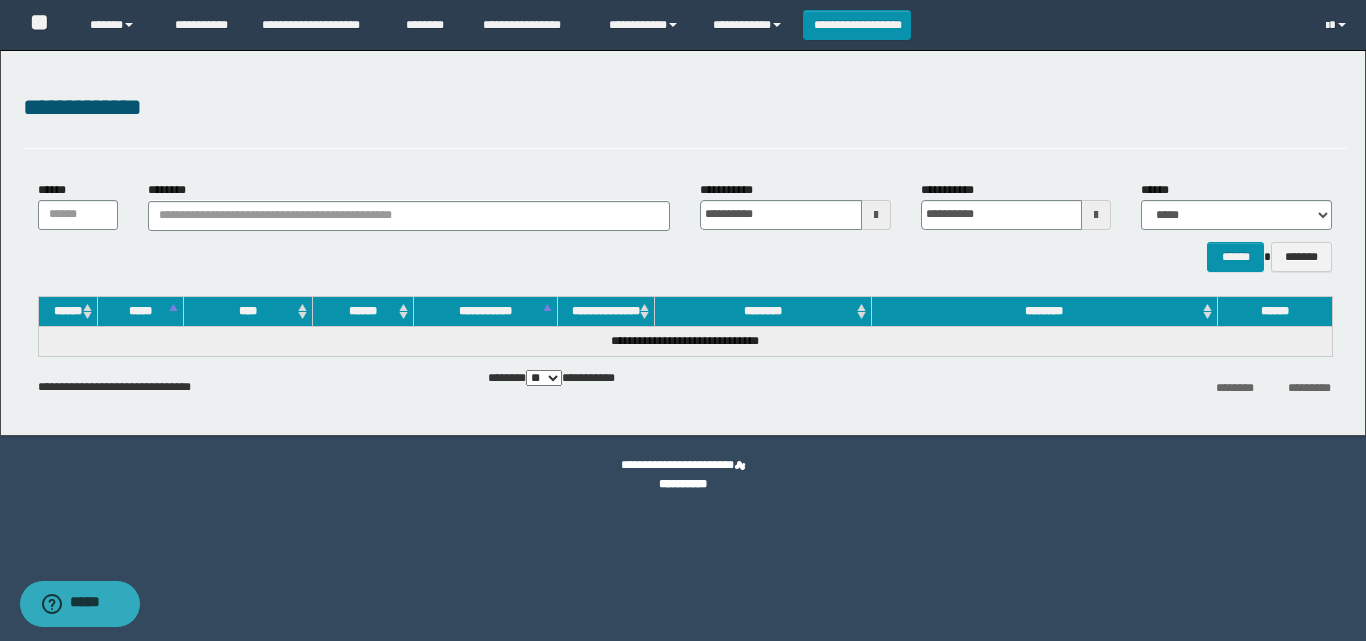 click on "**********" at bounding box center [685, 119] 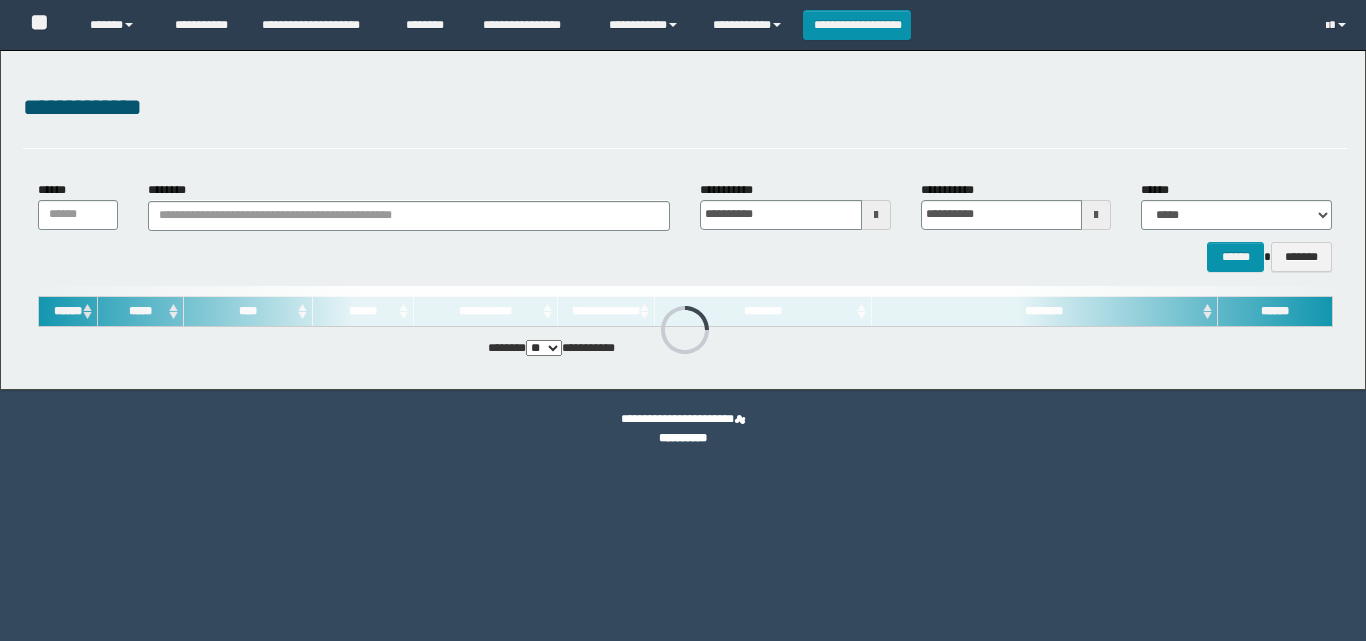 scroll, scrollTop: 0, scrollLeft: 0, axis: both 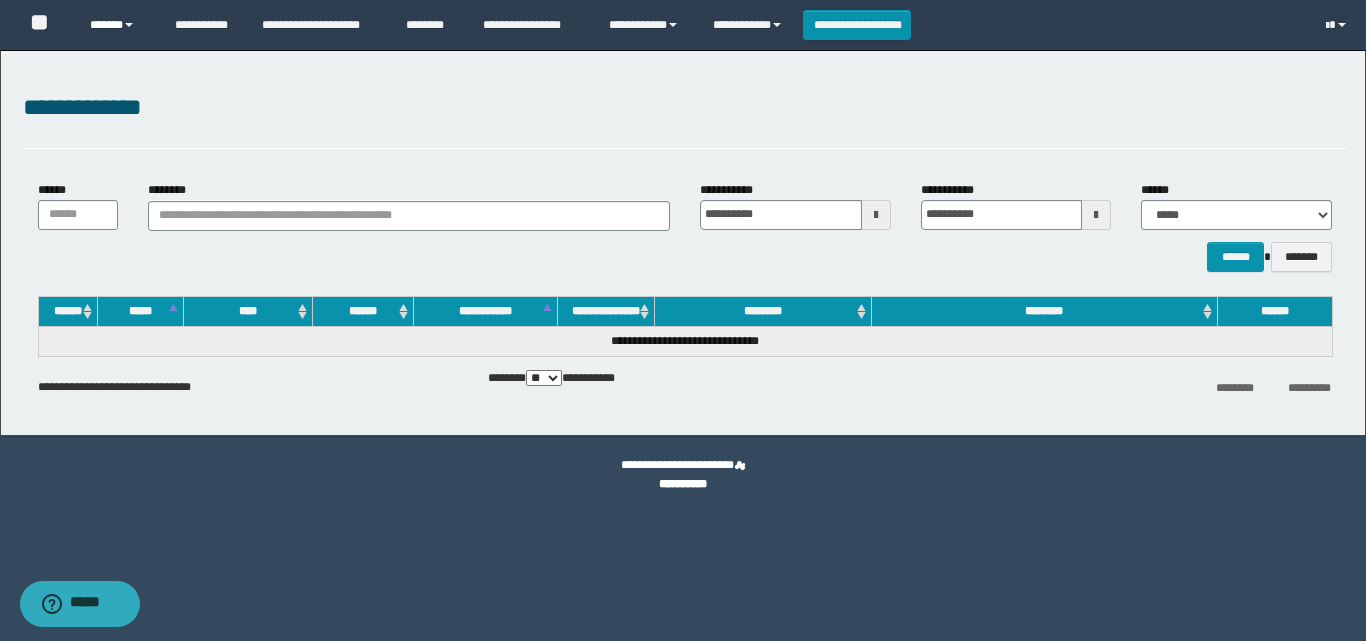 click on "******" at bounding box center (117, 25) 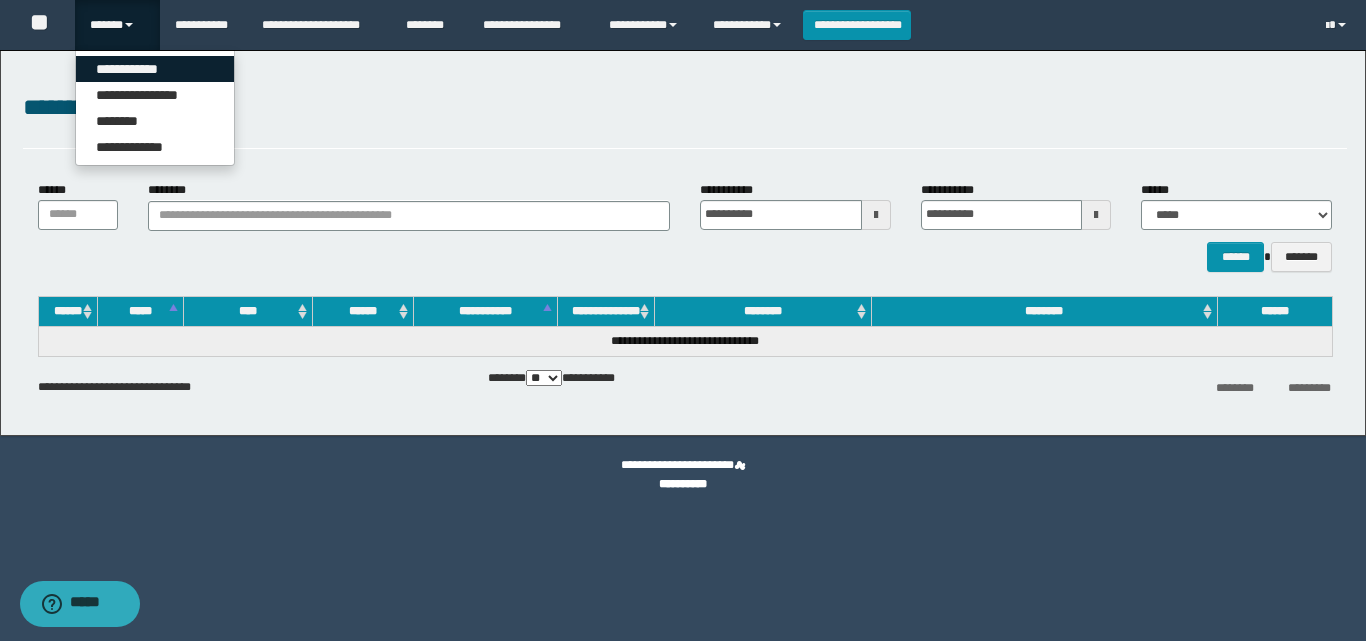 click on "**********" at bounding box center [155, 69] 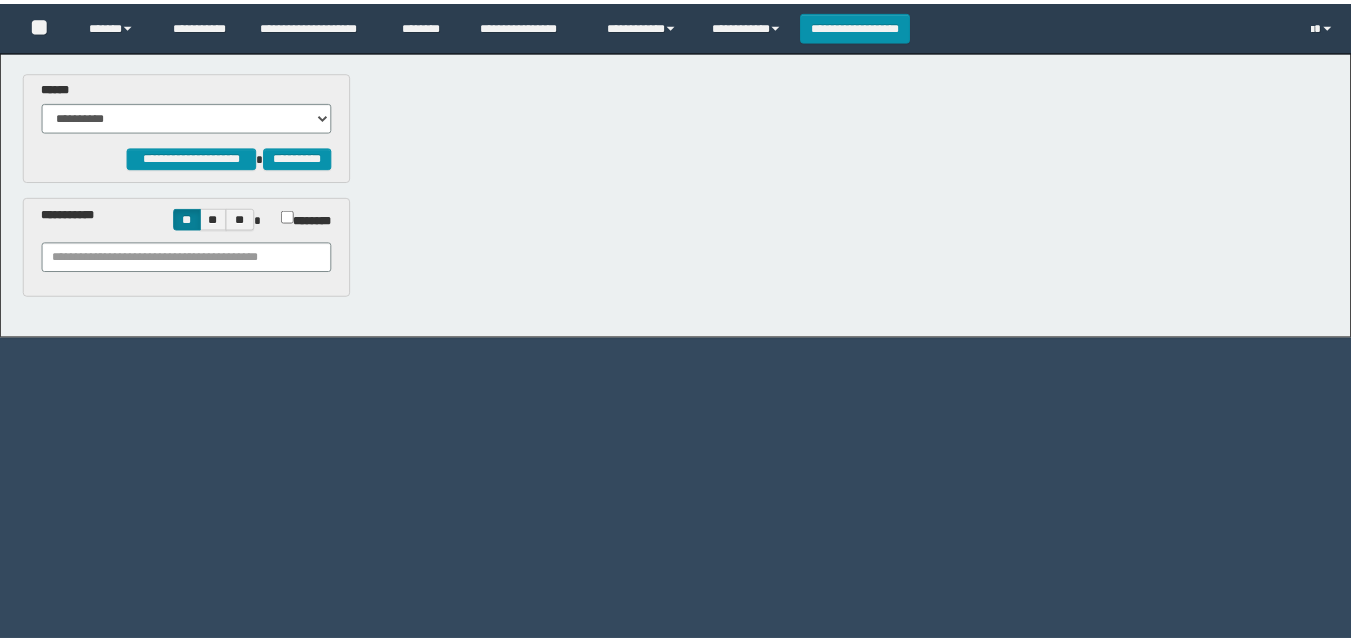scroll, scrollTop: 0, scrollLeft: 0, axis: both 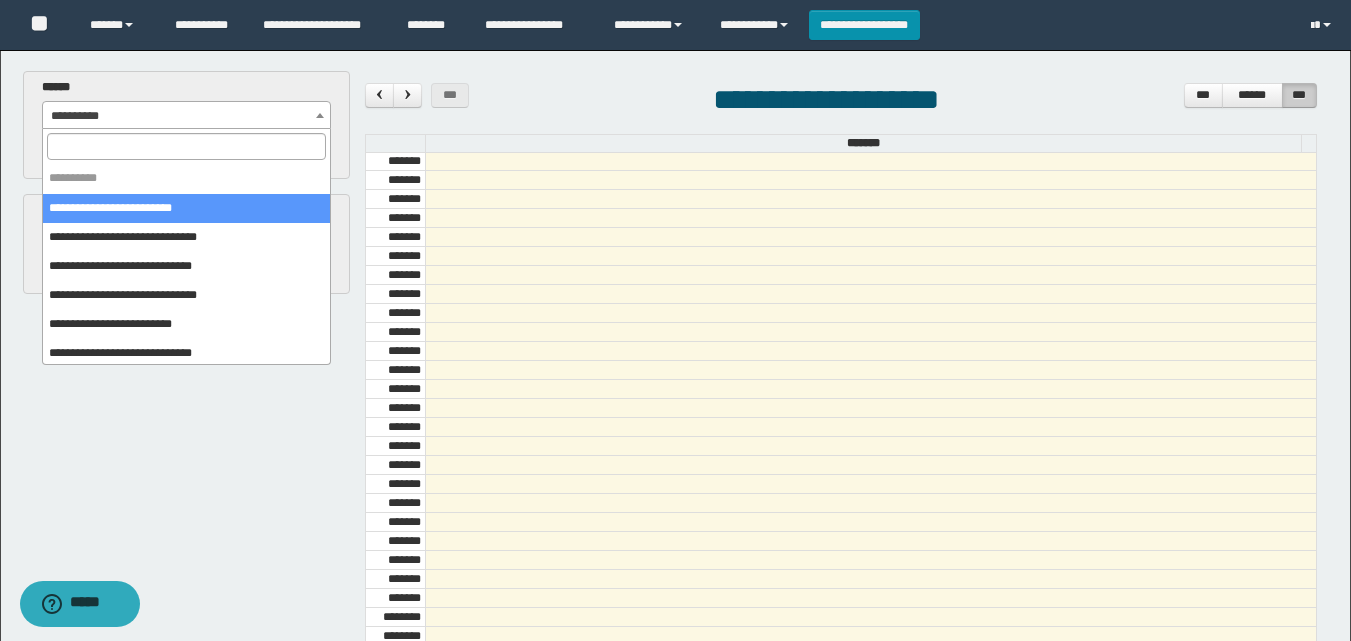 click on "**********" at bounding box center (186, 116) 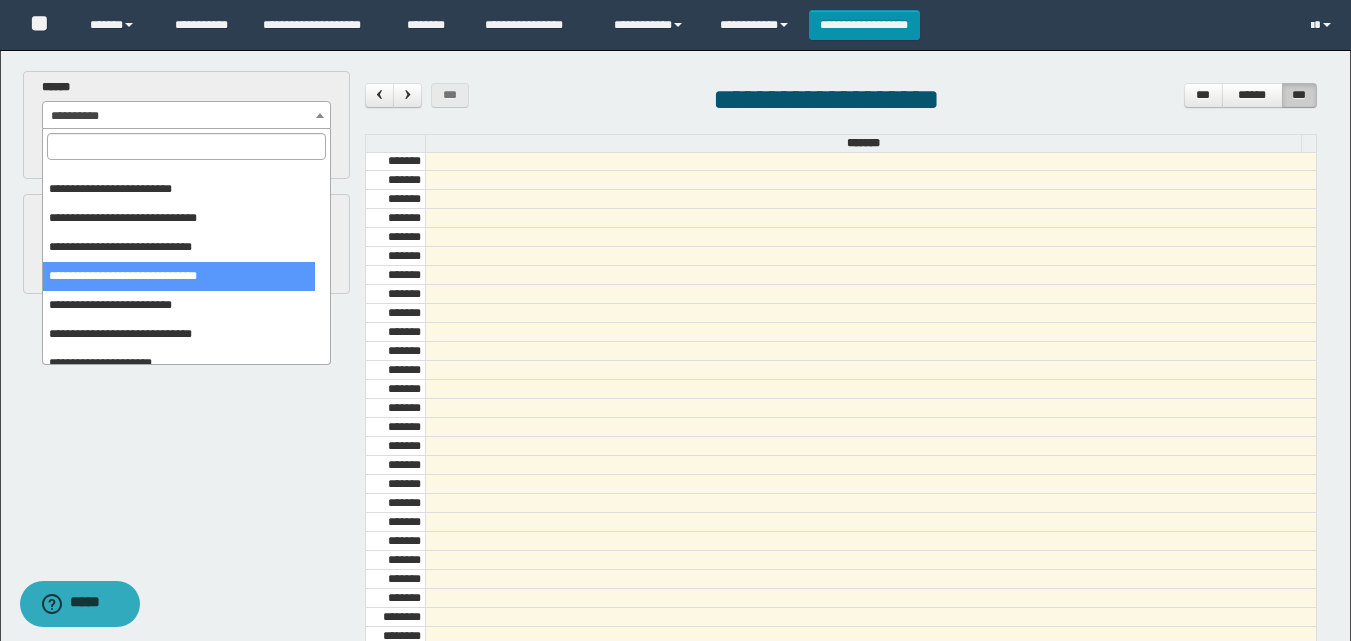 scroll, scrollTop: 33, scrollLeft: 0, axis: vertical 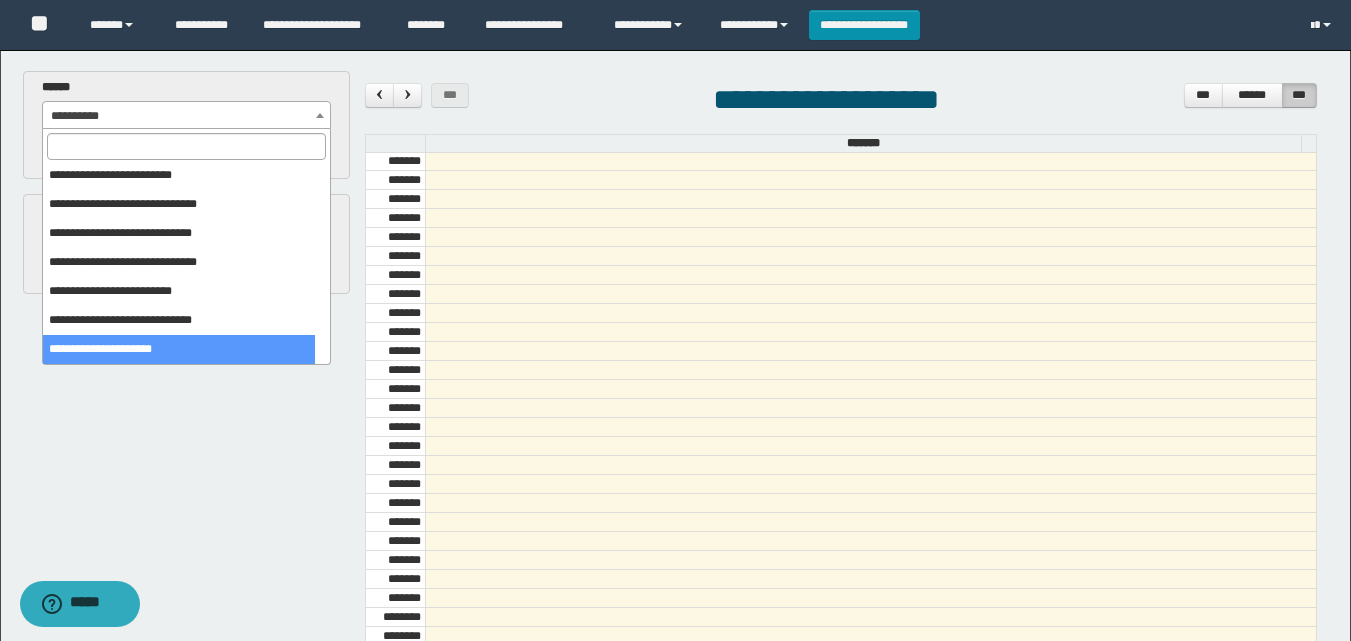 click on "******
[FIRST] [LAST]
[PHONE] [STATE] [ZIP]" at bounding box center (677, 482) 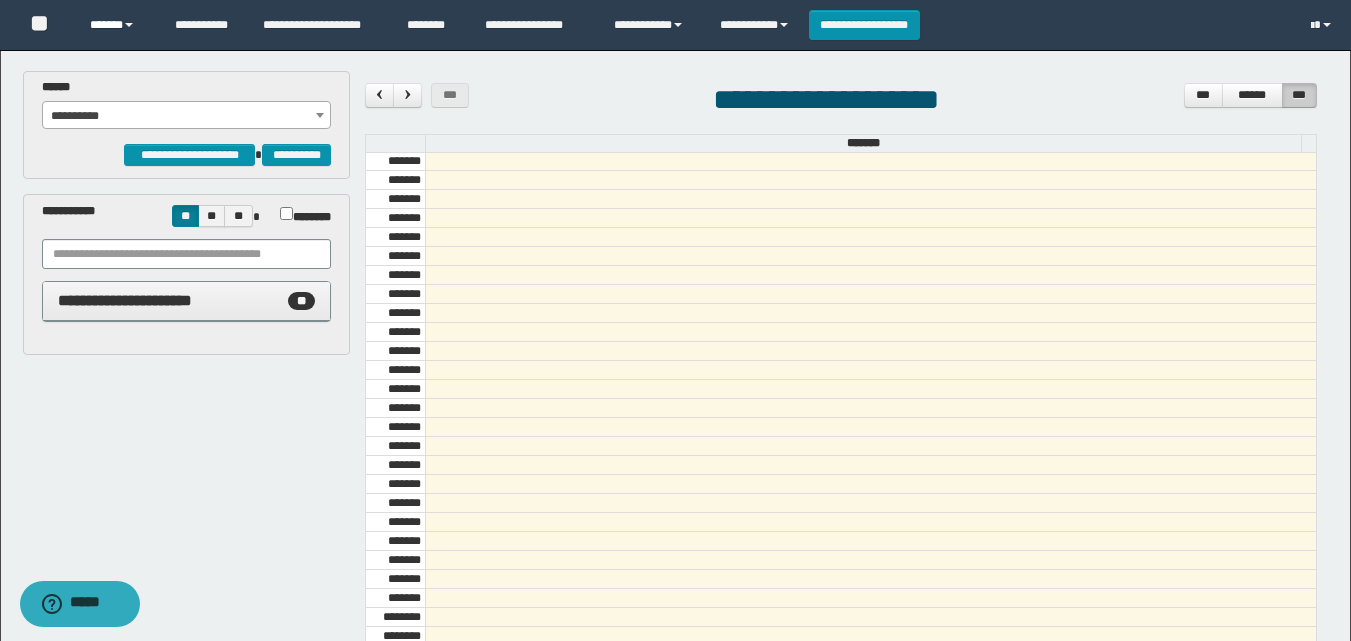 click on "******" at bounding box center (117, 25) 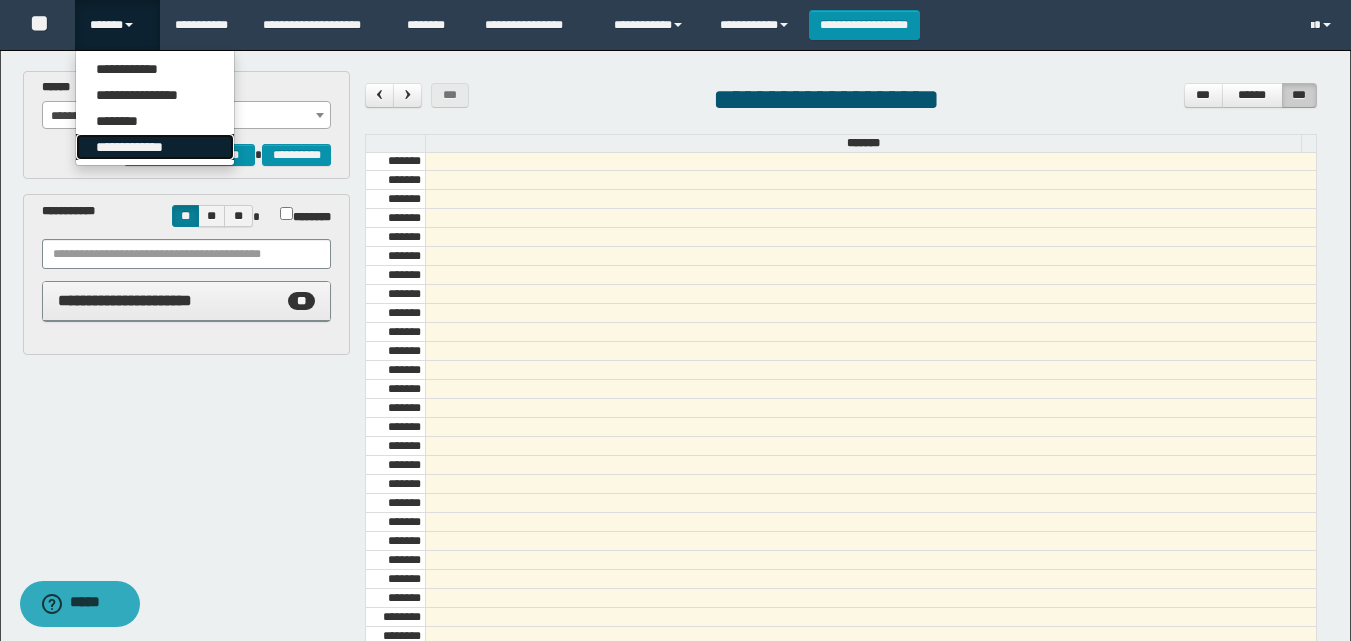 click on "**********" at bounding box center [155, 147] 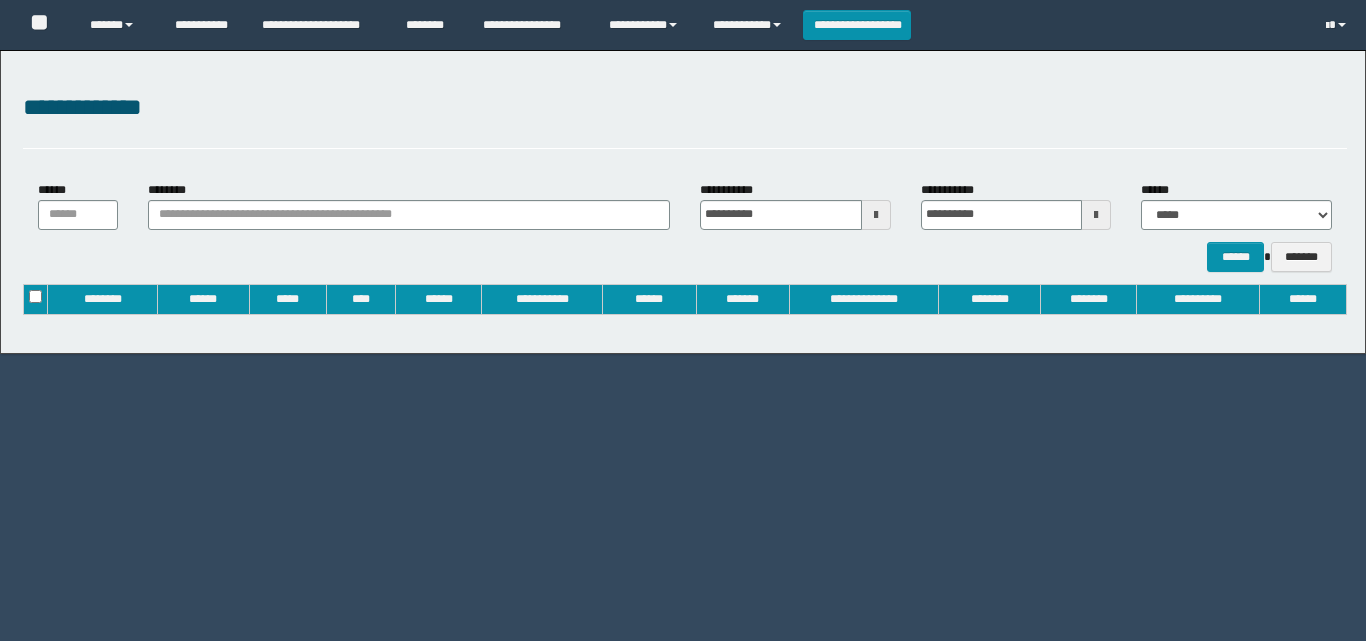 scroll, scrollTop: 0, scrollLeft: 0, axis: both 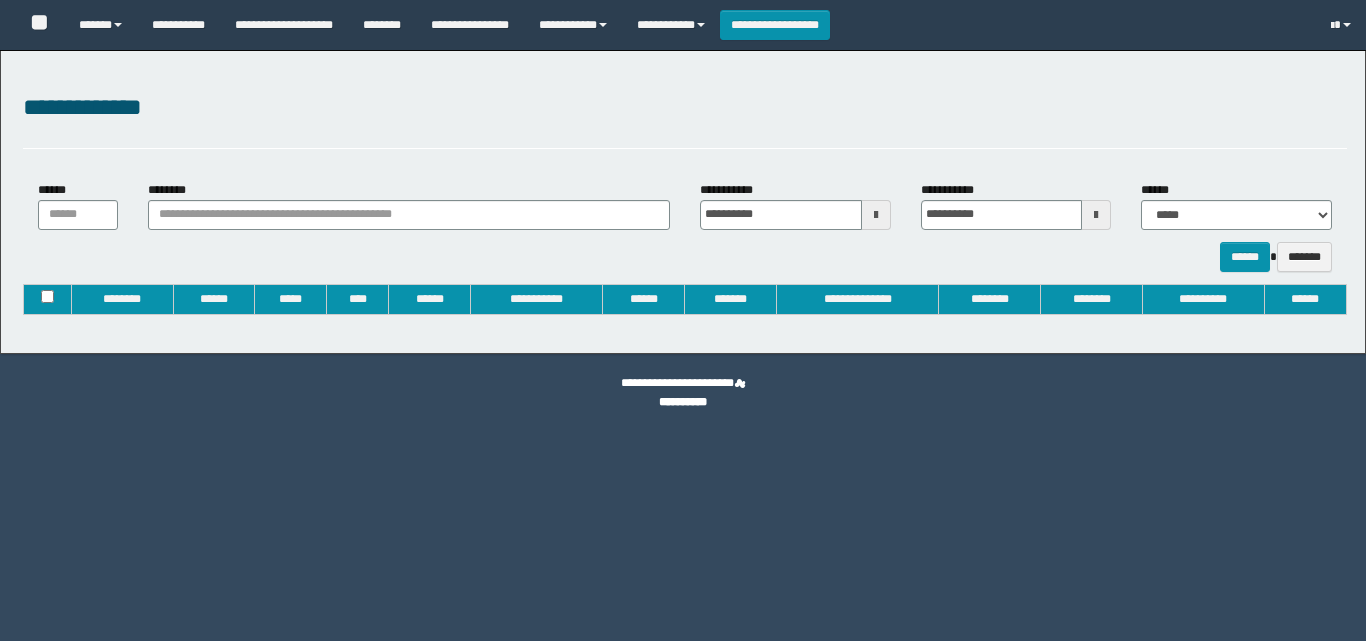 type on "**********" 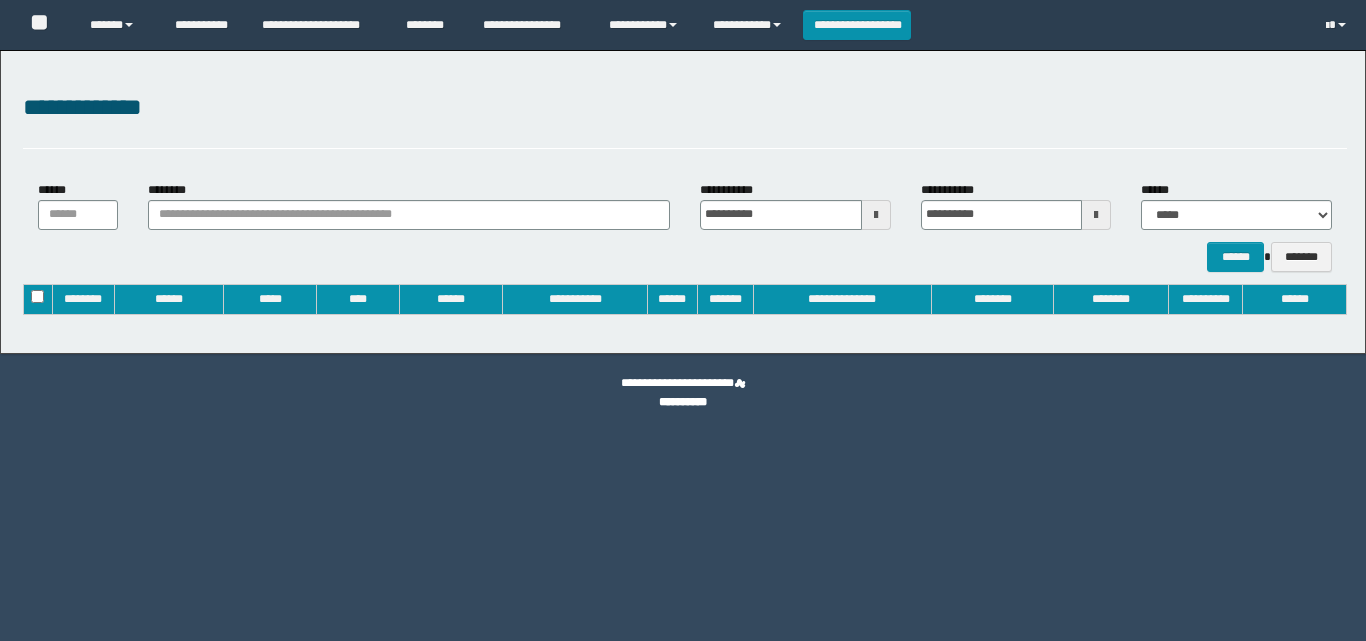 scroll, scrollTop: 0, scrollLeft: 0, axis: both 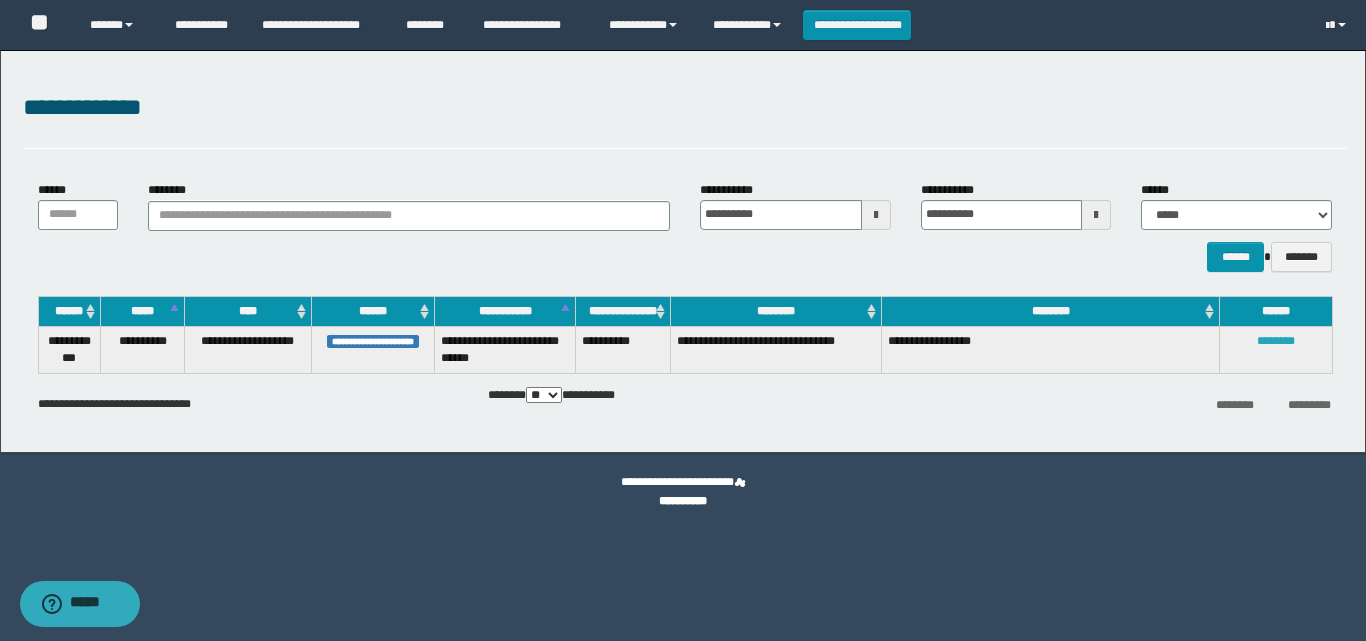 click on "********" at bounding box center (1276, 341) 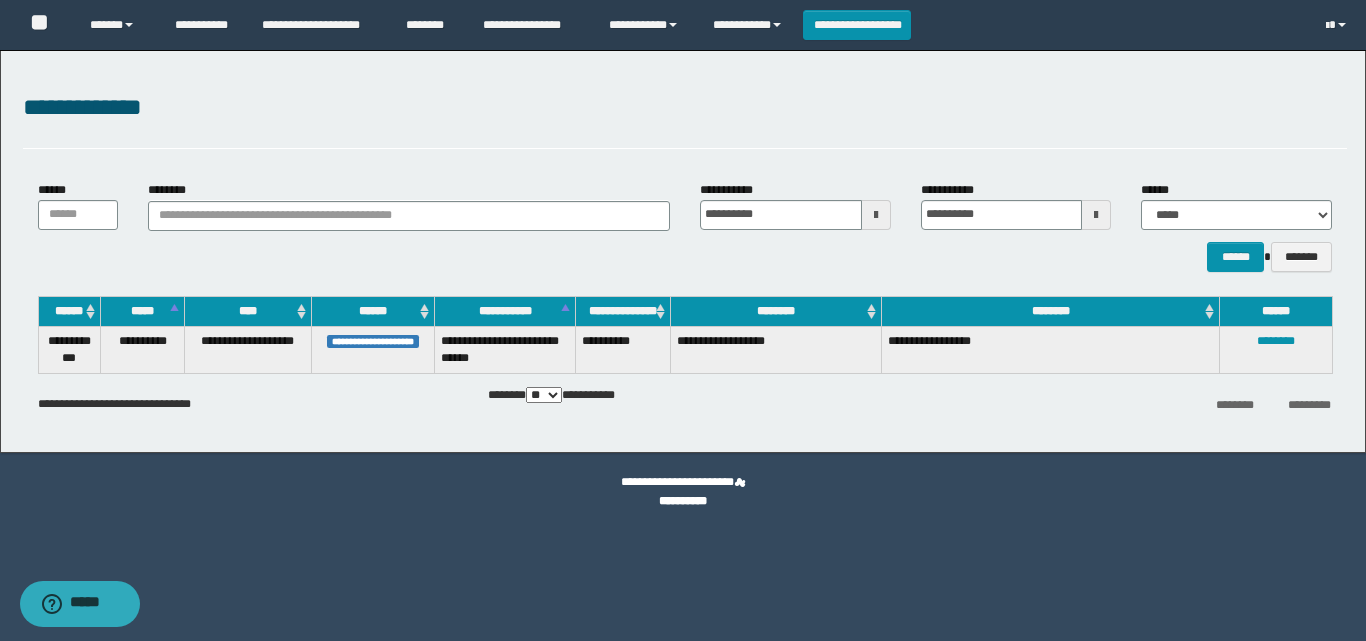 click on "**********" at bounding box center (683, 492) 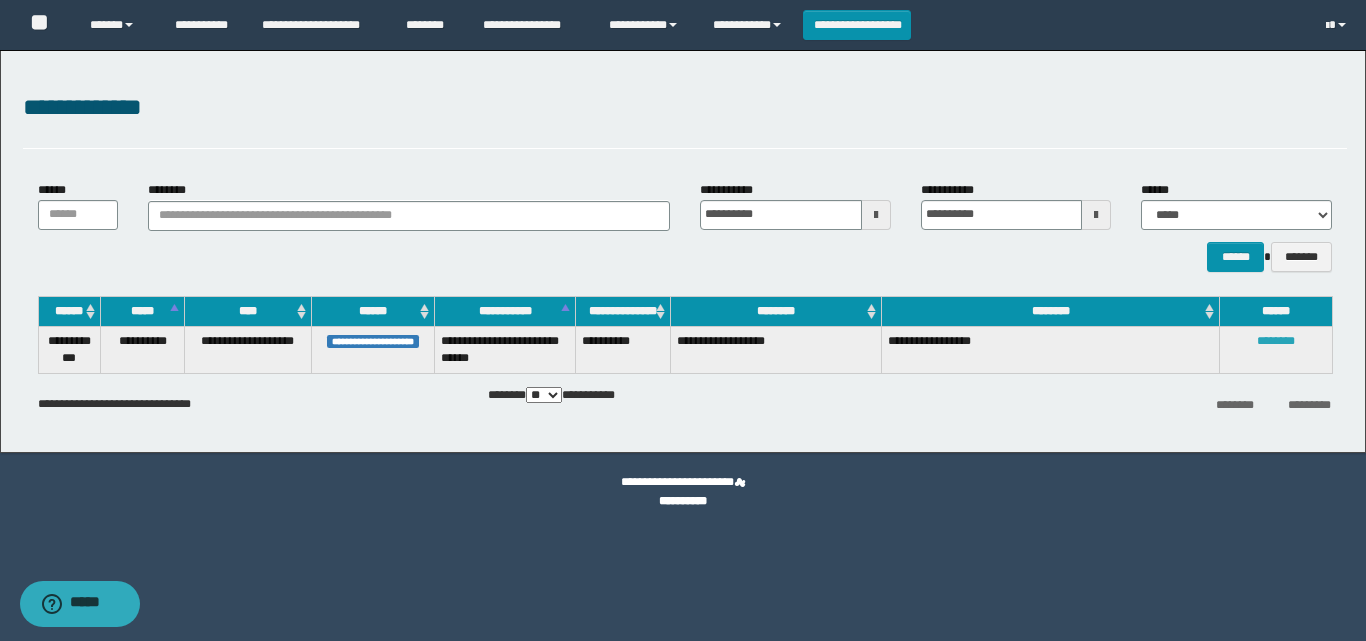 click on "********" at bounding box center (1276, 341) 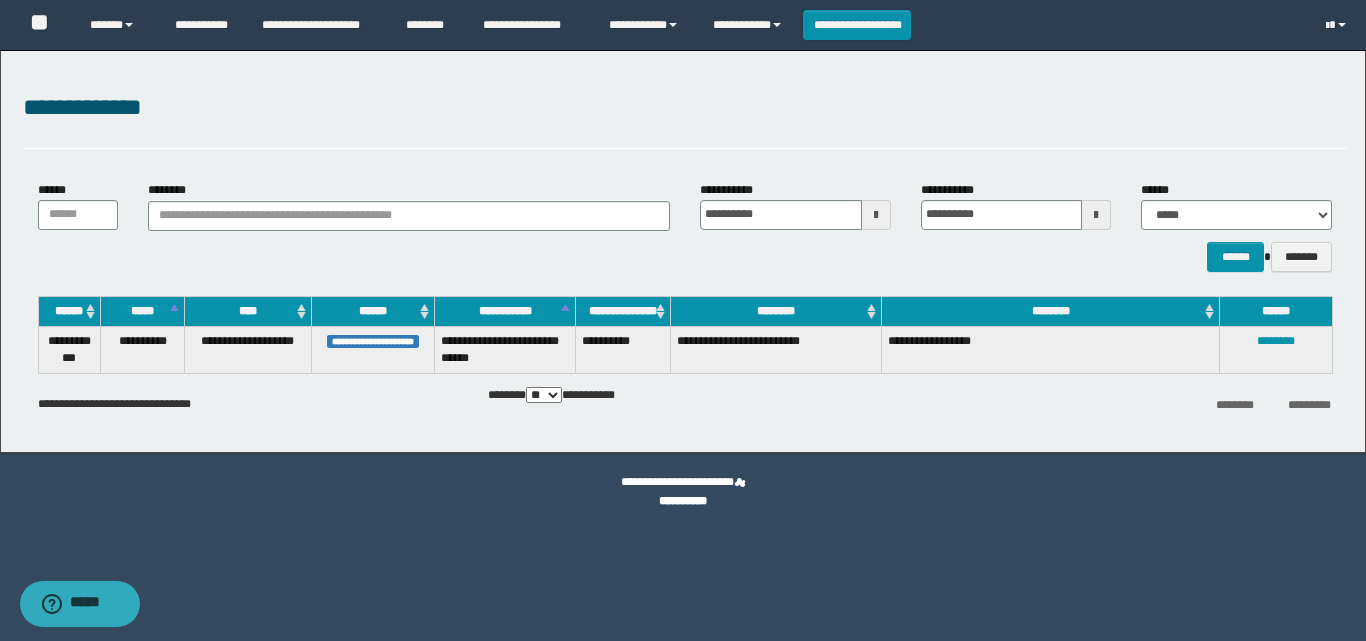 click on "**********" at bounding box center [685, 119] 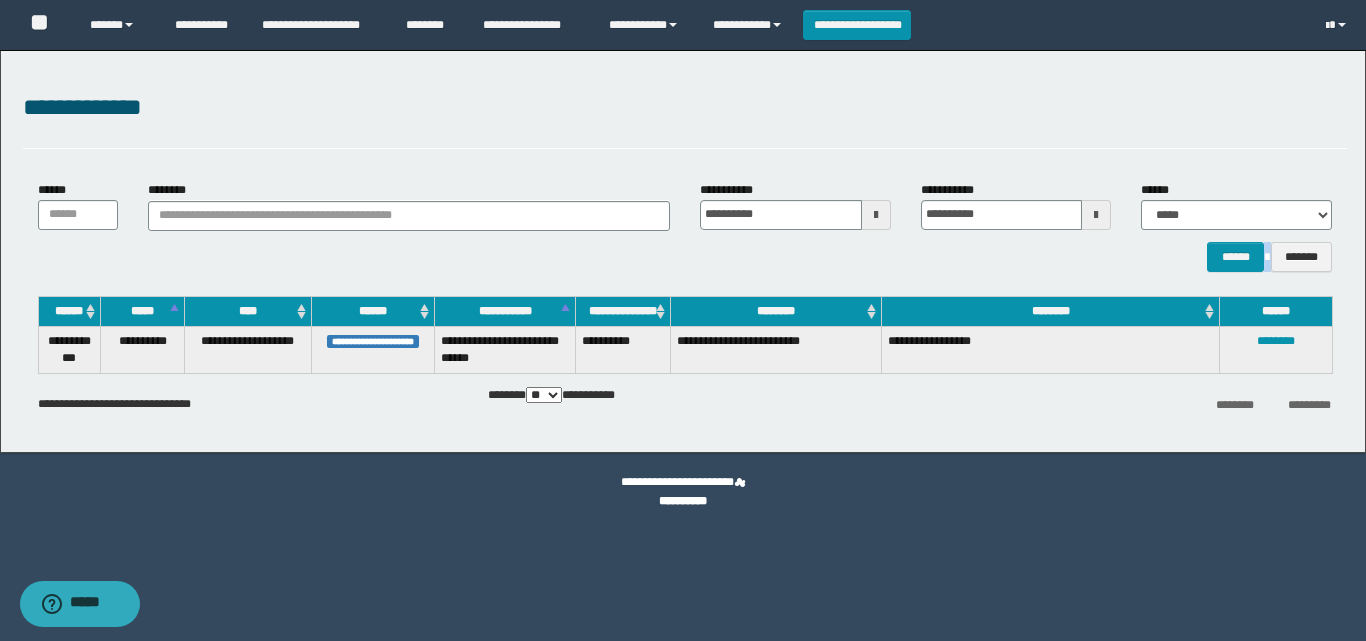 click on "******
*******" at bounding box center [685, 257] 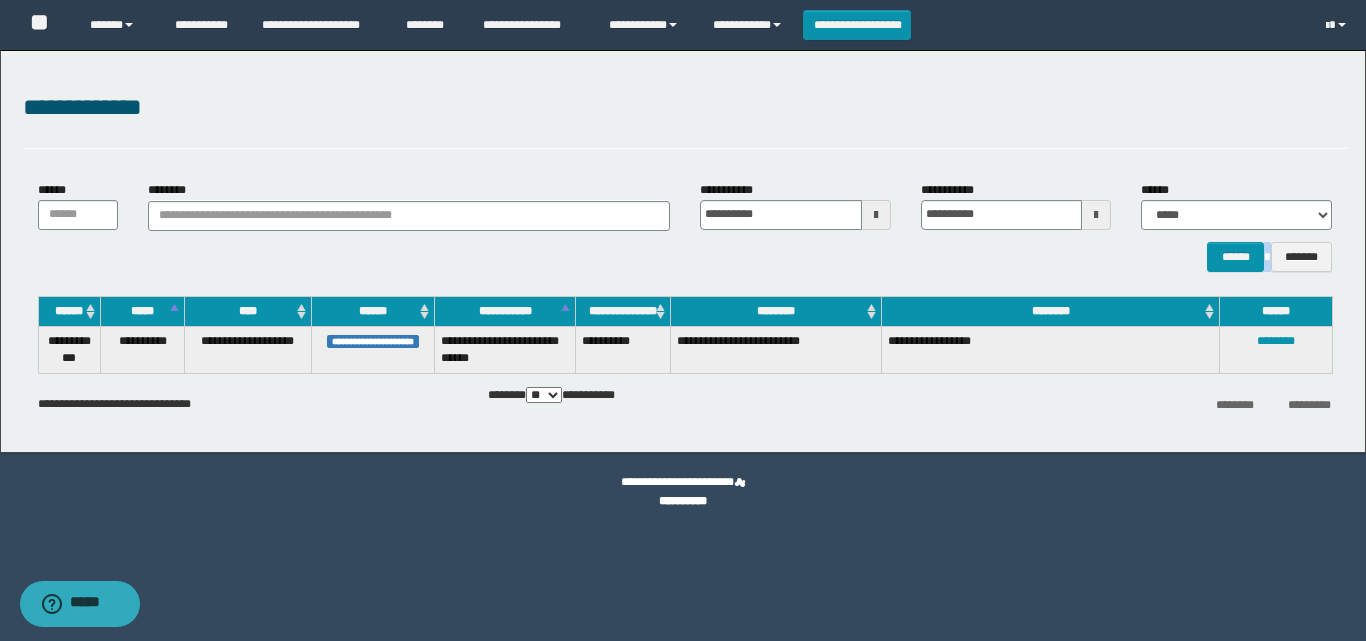 click on "******
*******" at bounding box center (685, 257) 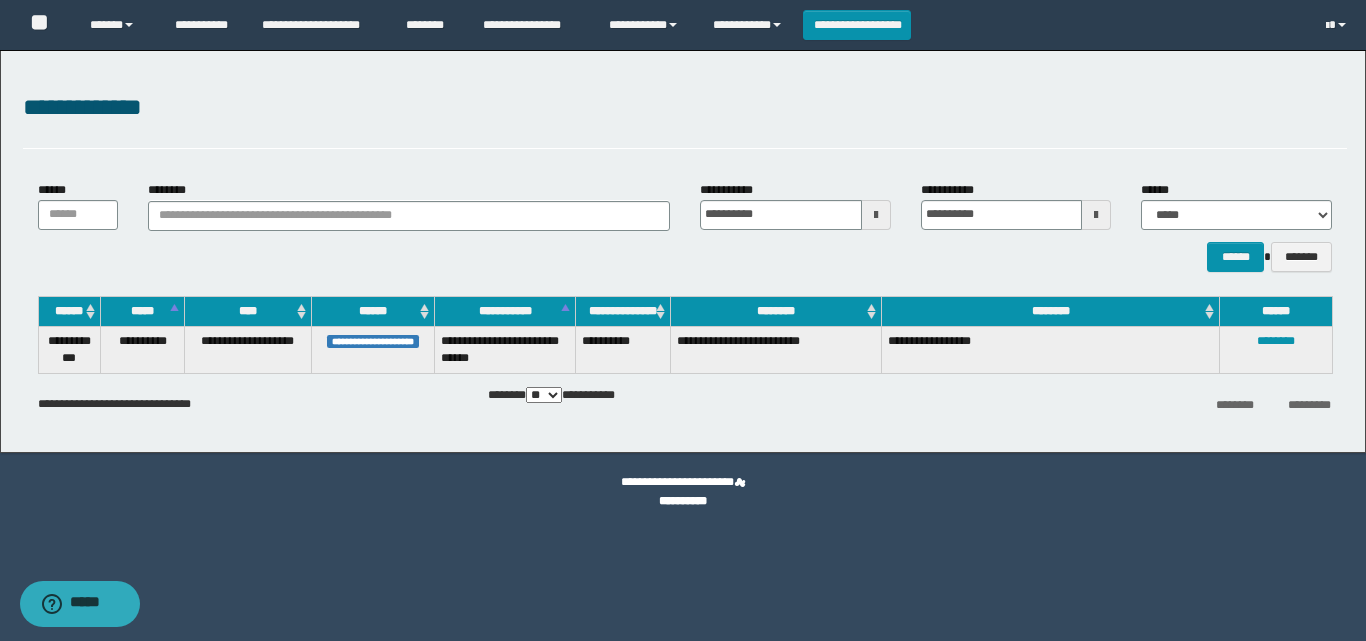 click on "**********" at bounding box center (683, 251) 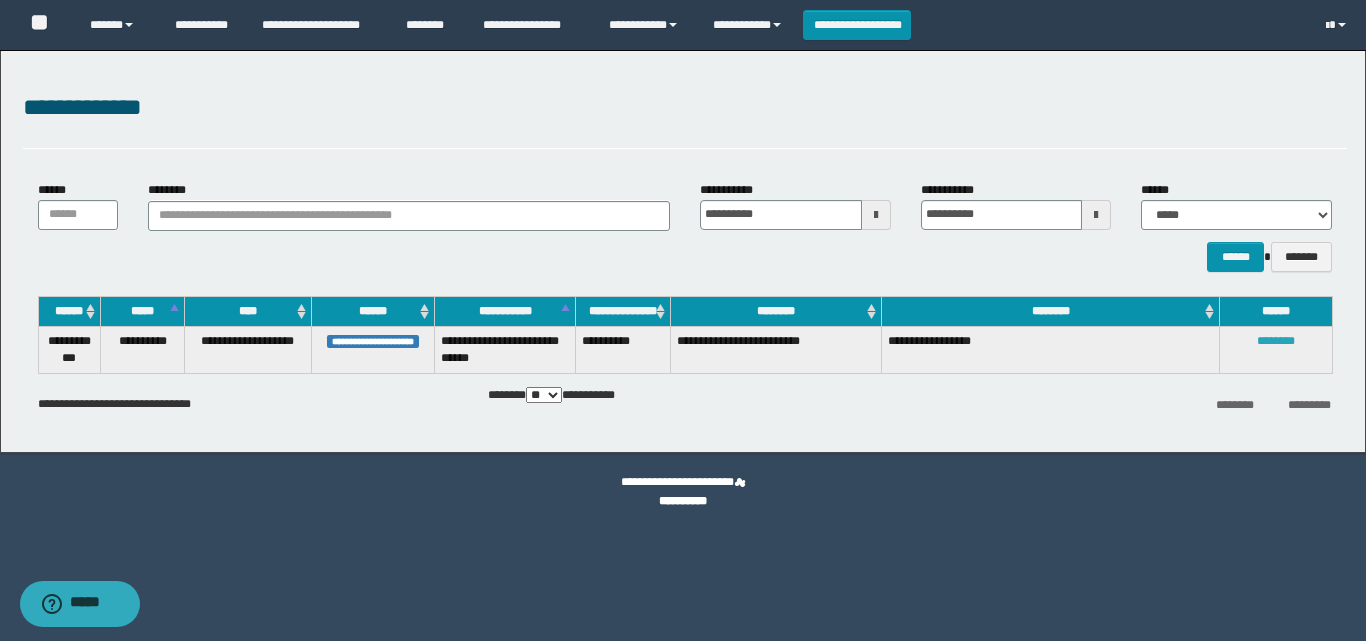 click on "********" at bounding box center (1276, 341) 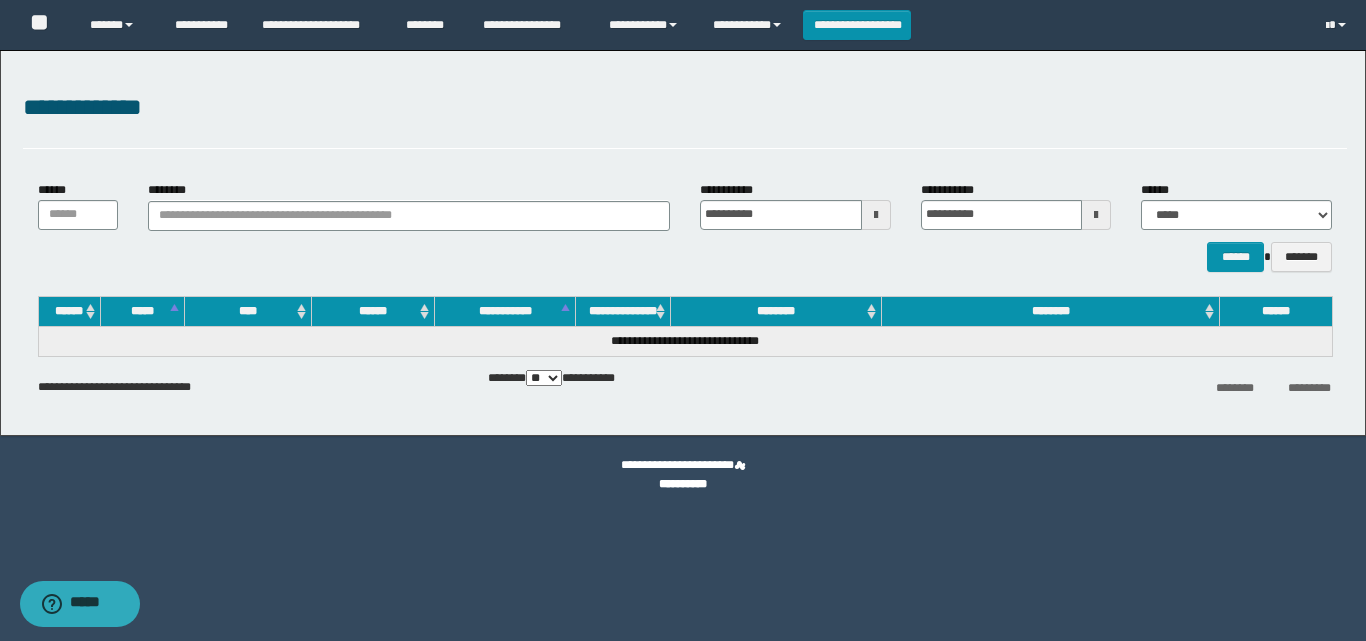 click on "**********" at bounding box center (685, 119) 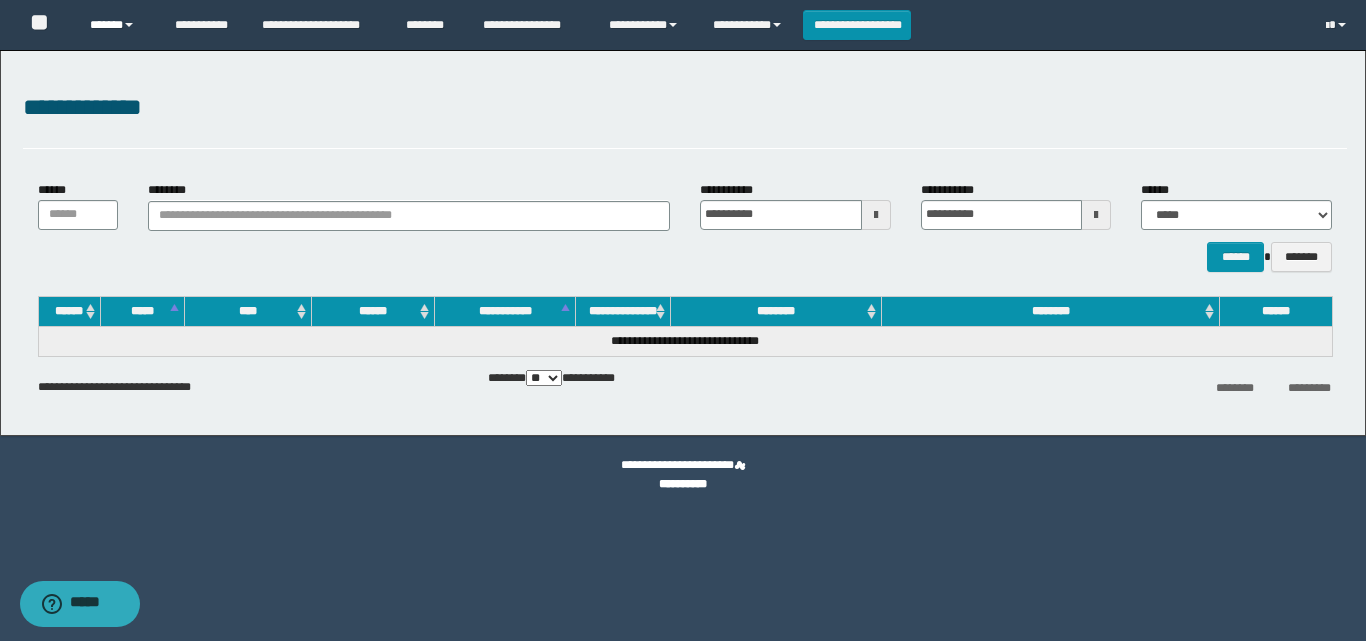 click on "******" at bounding box center (117, 25) 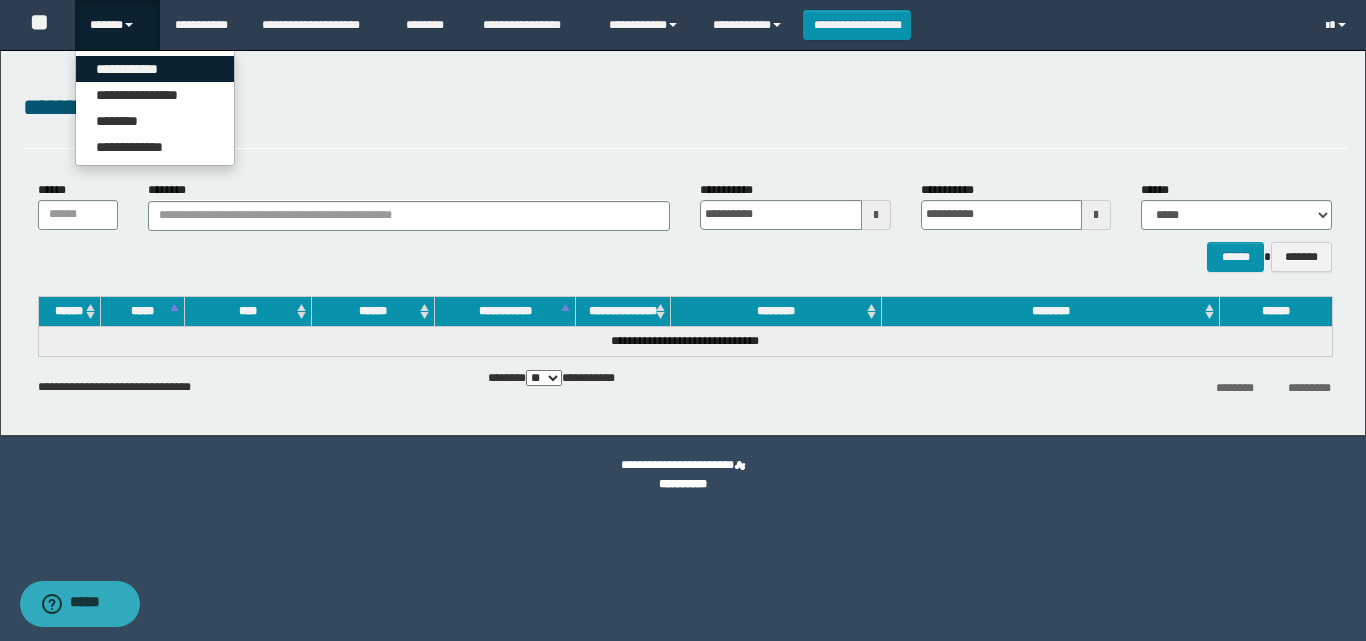 click on "**********" at bounding box center [155, 69] 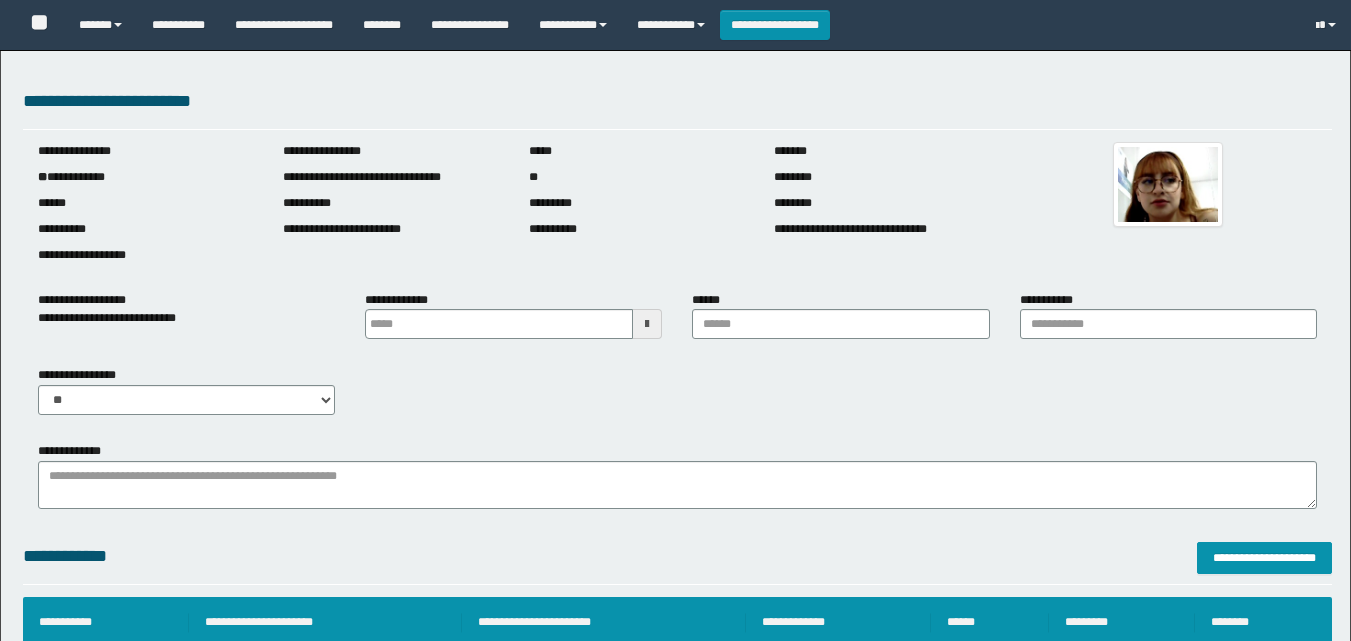 click on "******" at bounding box center (840, 324) 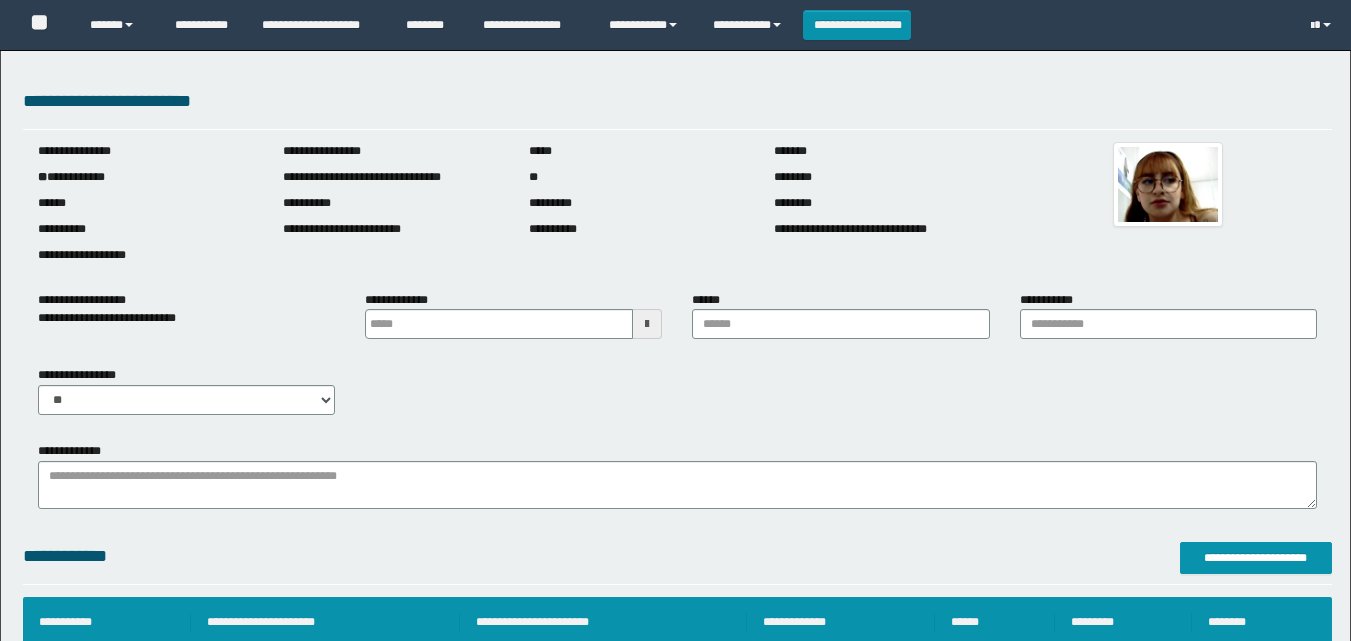 scroll, scrollTop: 0, scrollLeft: 0, axis: both 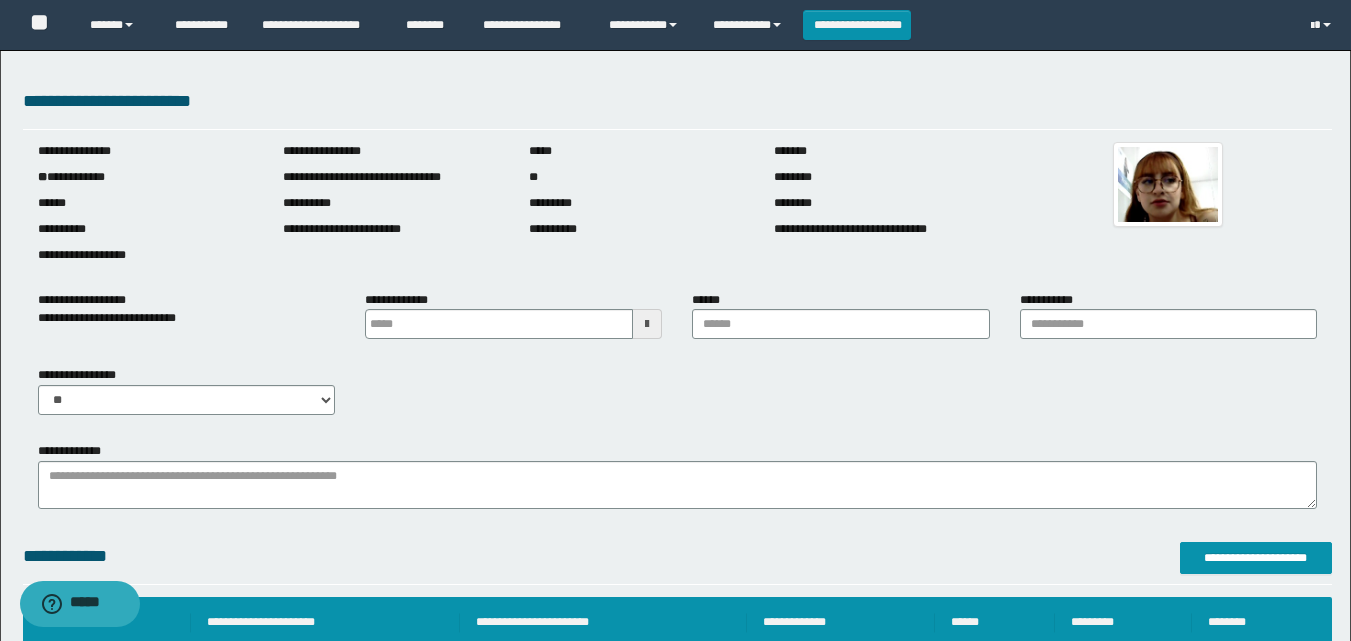 type on "*******" 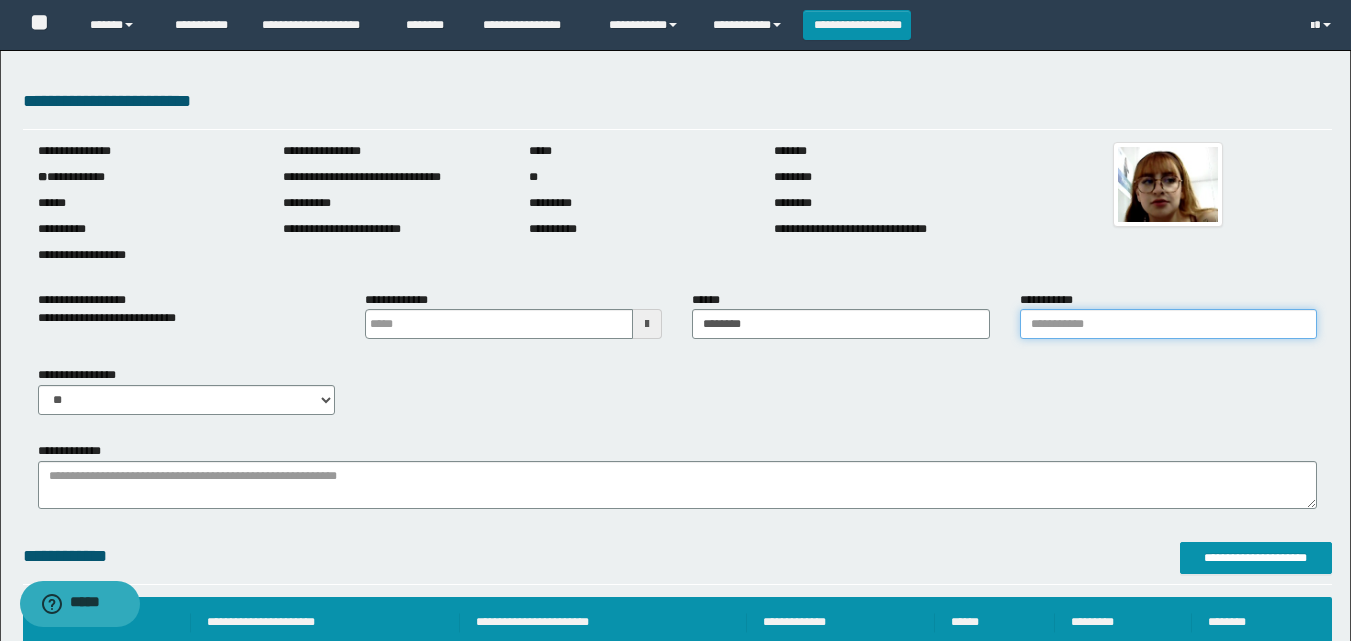 click on "**********" at bounding box center (1168, 324) 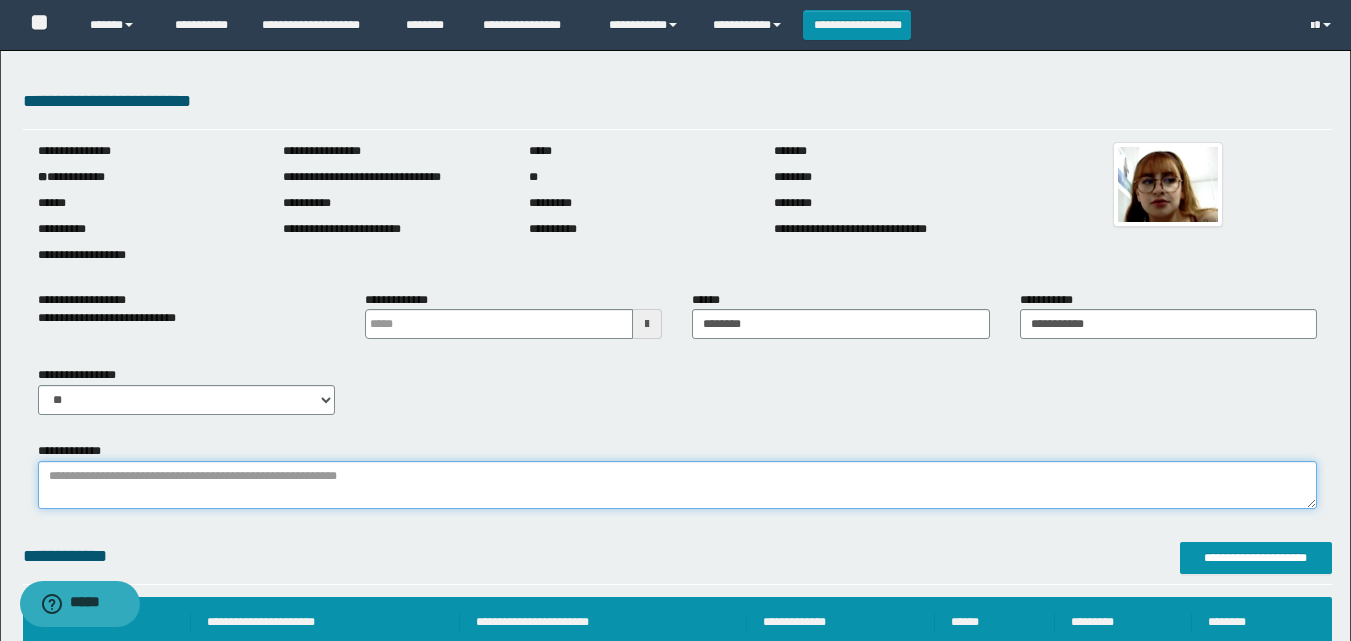 click on "**********" at bounding box center (677, 485) 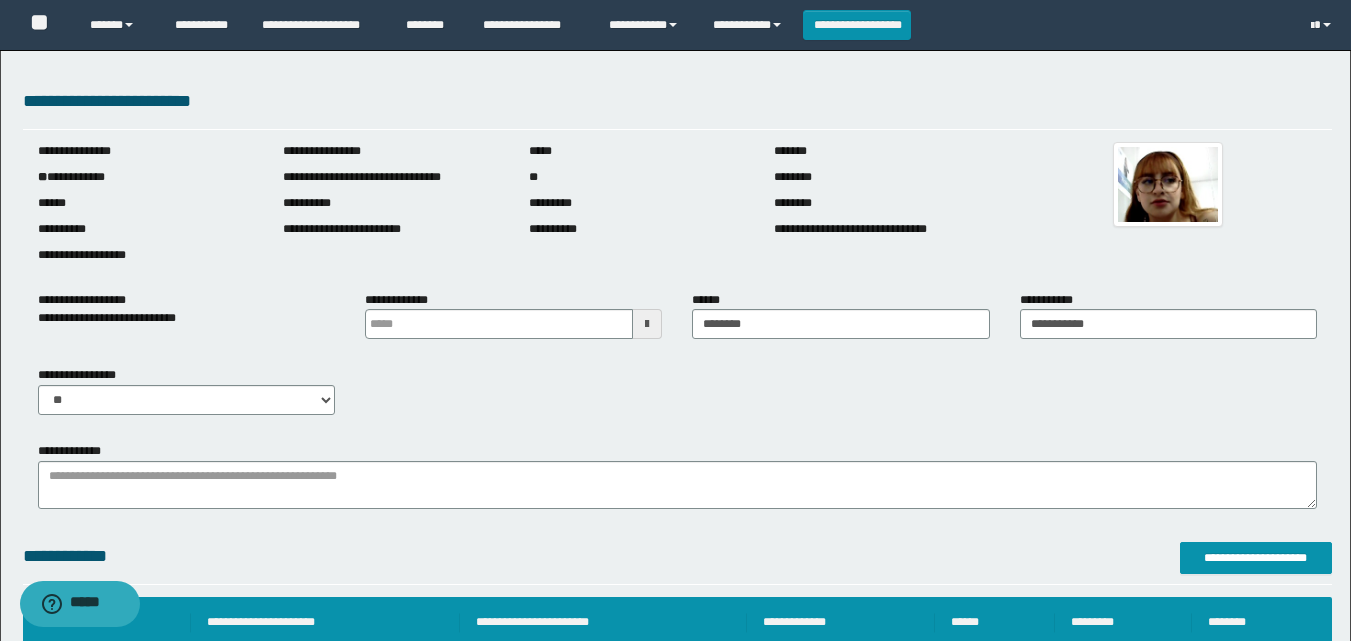 click at bounding box center (647, 324) 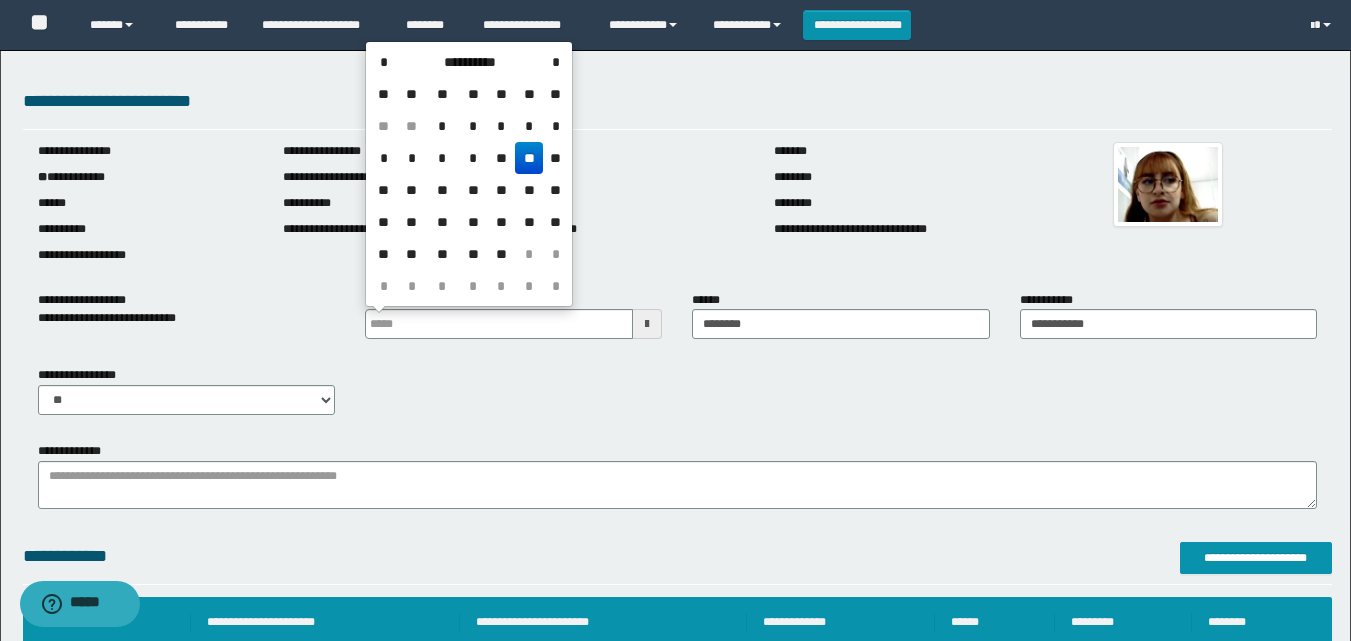 click on "**" at bounding box center (529, 158) 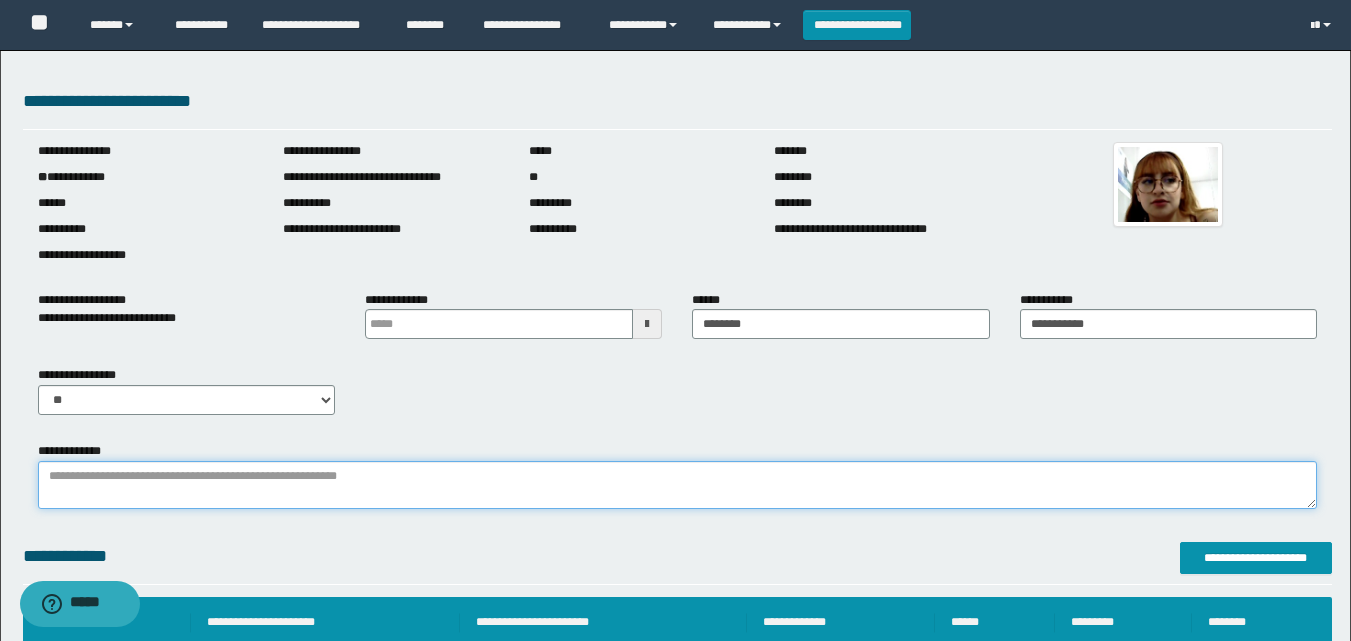 click on "**********" at bounding box center [677, 485] 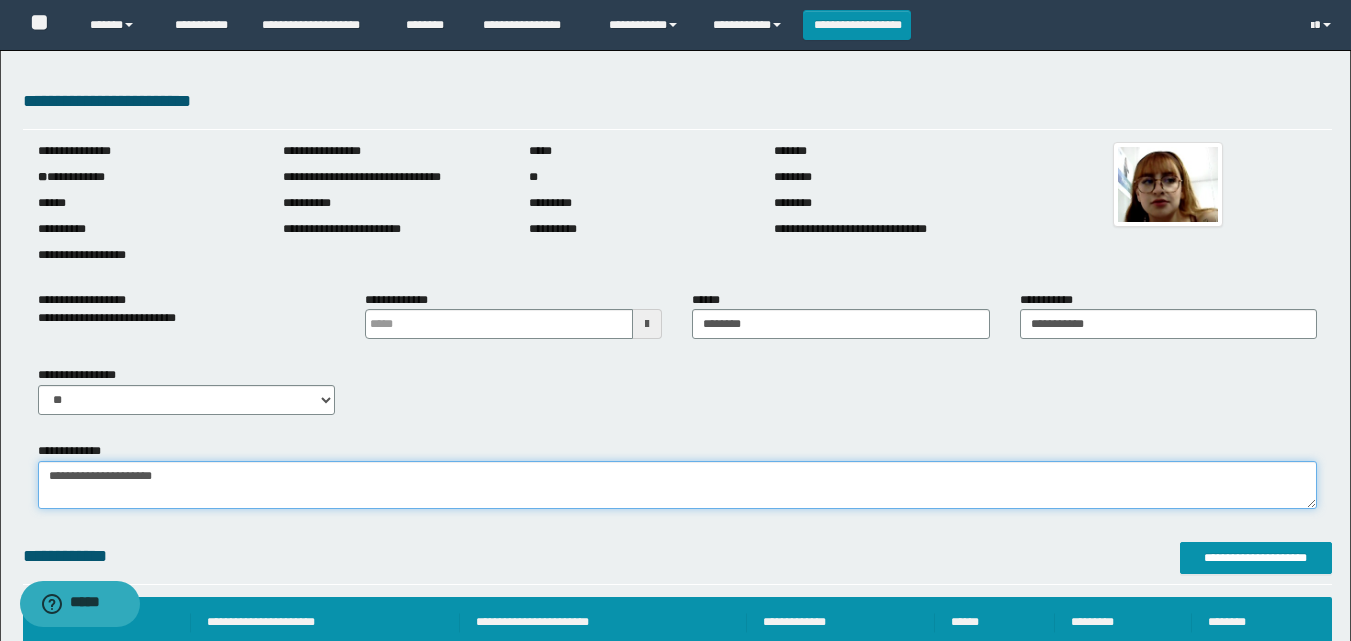 click on "**********" at bounding box center [677, 485] 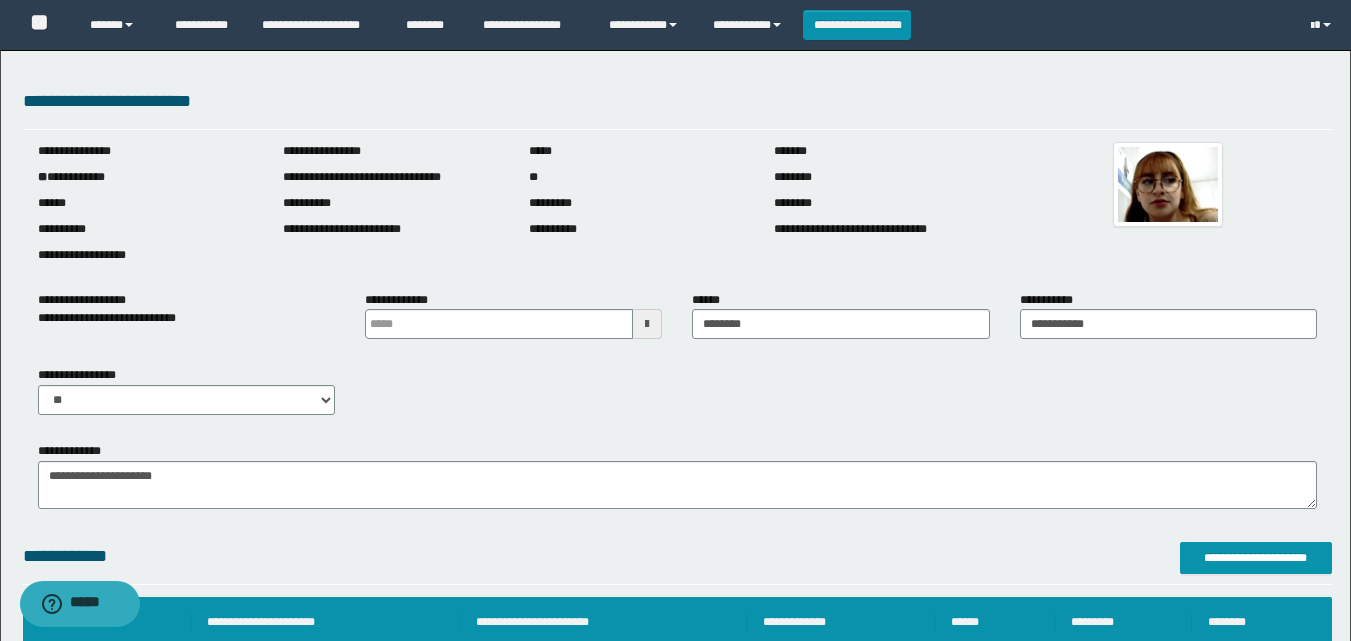 click on "**********" at bounding box center [677, 475] 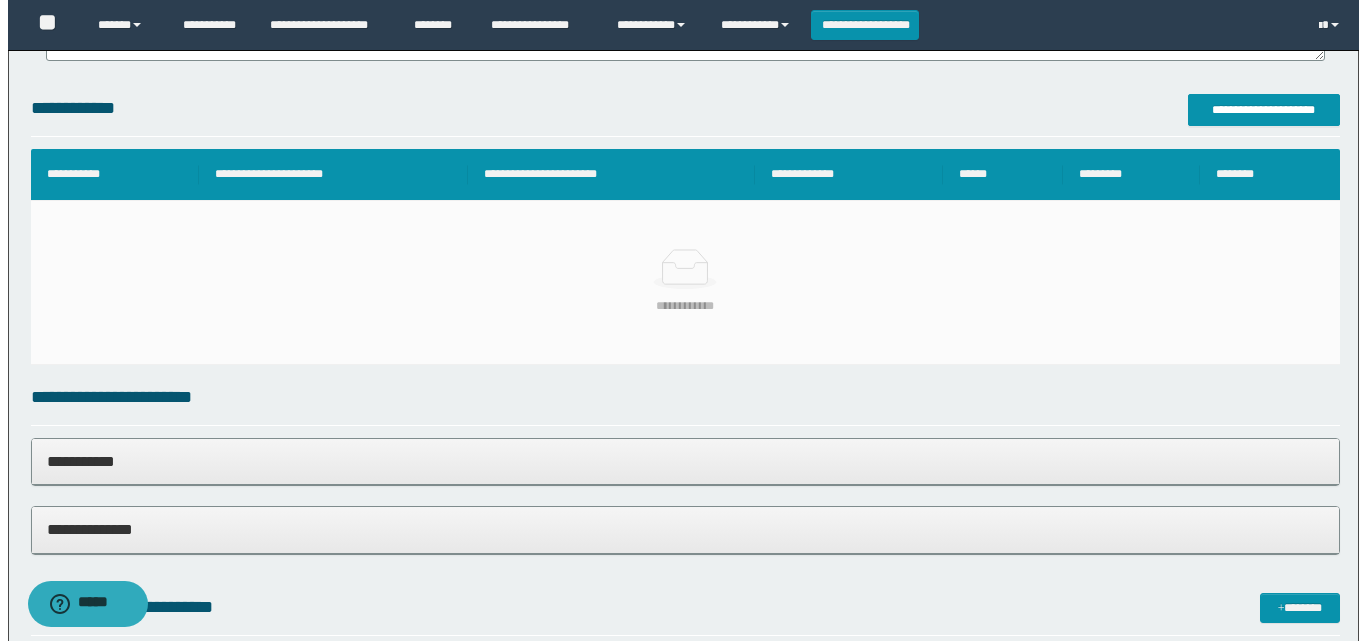 scroll, scrollTop: 200, scrollLeft: 0, axis: vertical 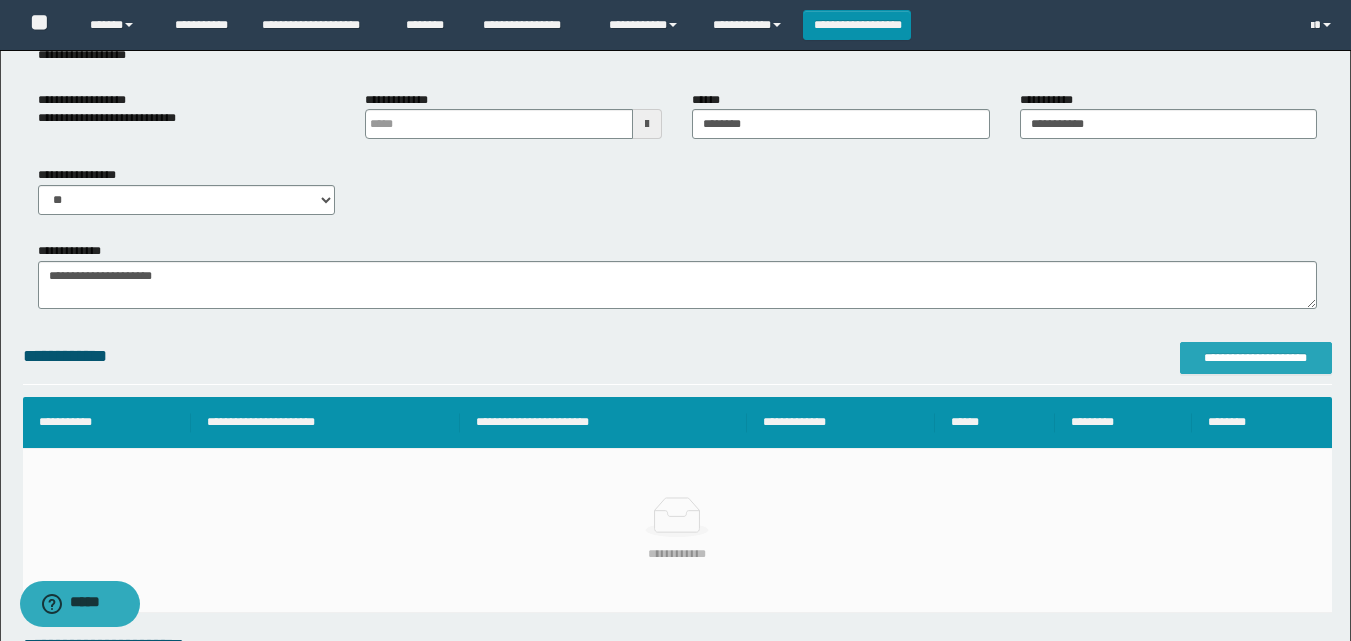 click on "**********" at bounding box center (1256, 358) 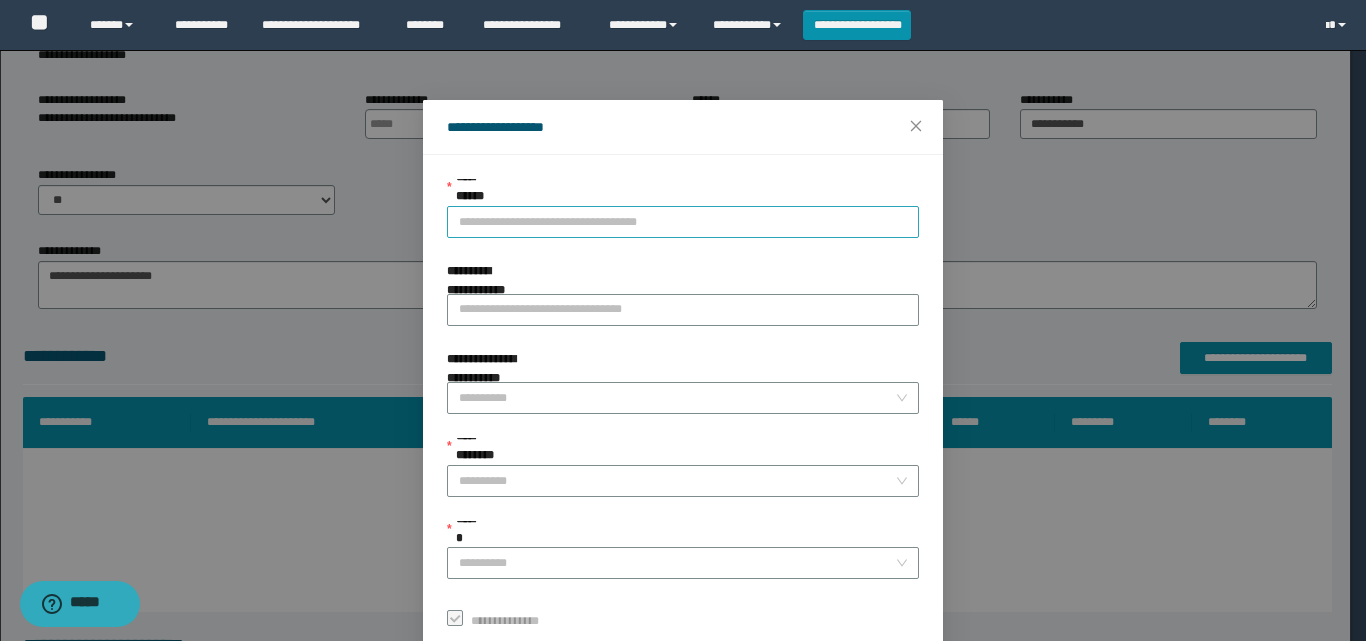 click on "**********" at bounding box center (683, 222) 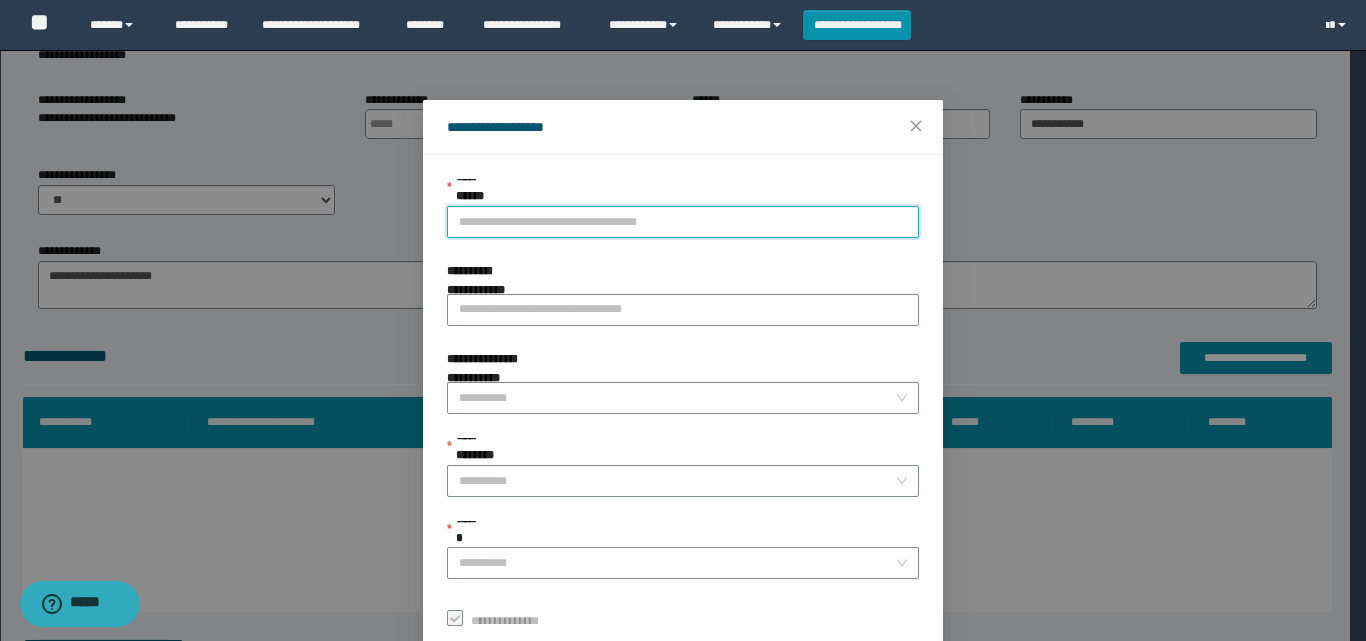 click on "**********" at bounding box center [683, 222] 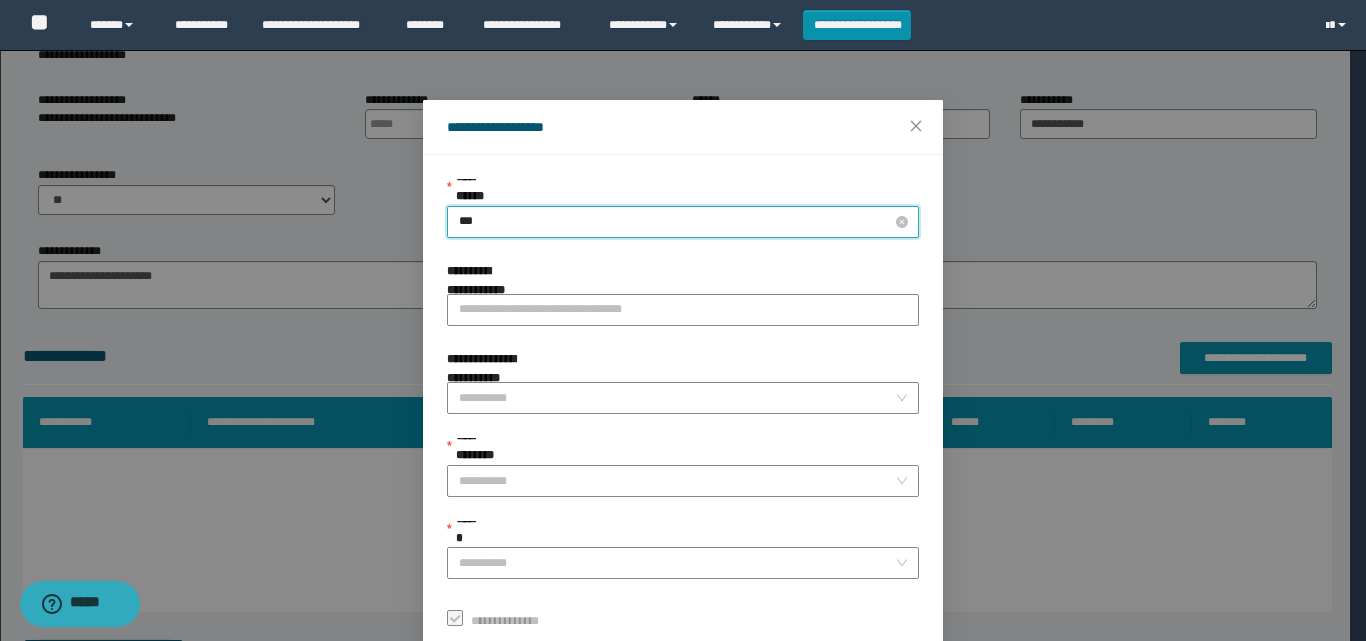 type on "****" 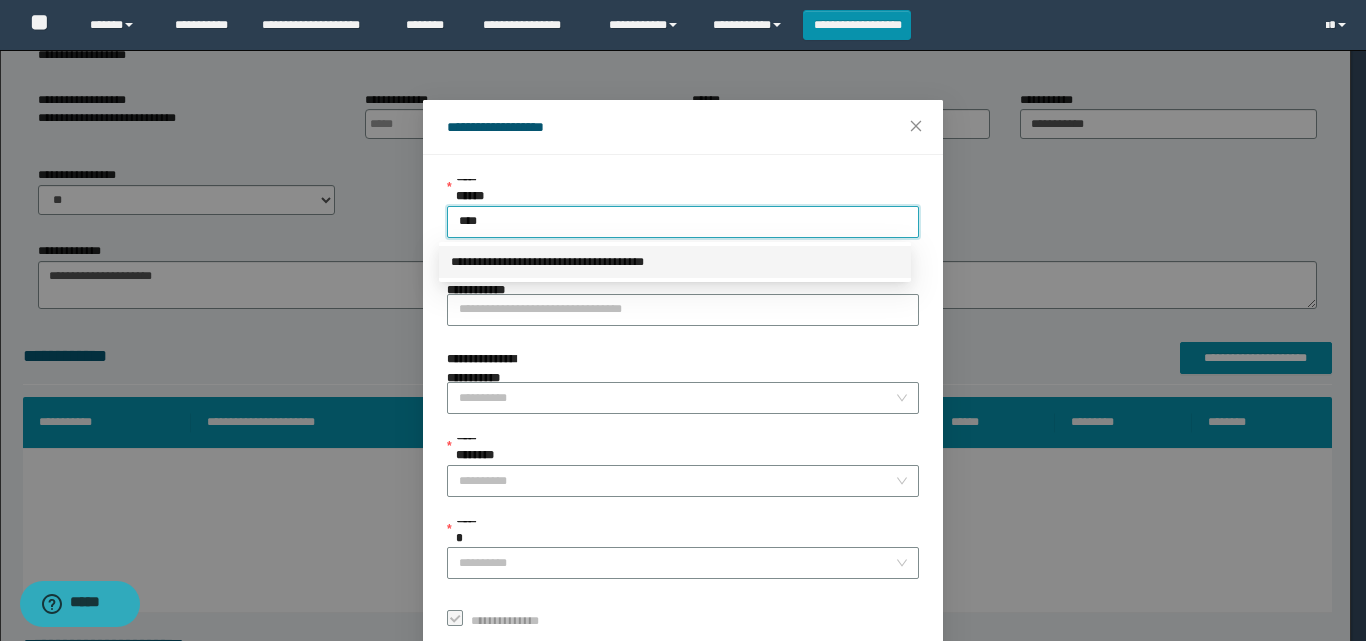 click on "**********" at bounding box center (675, 262) 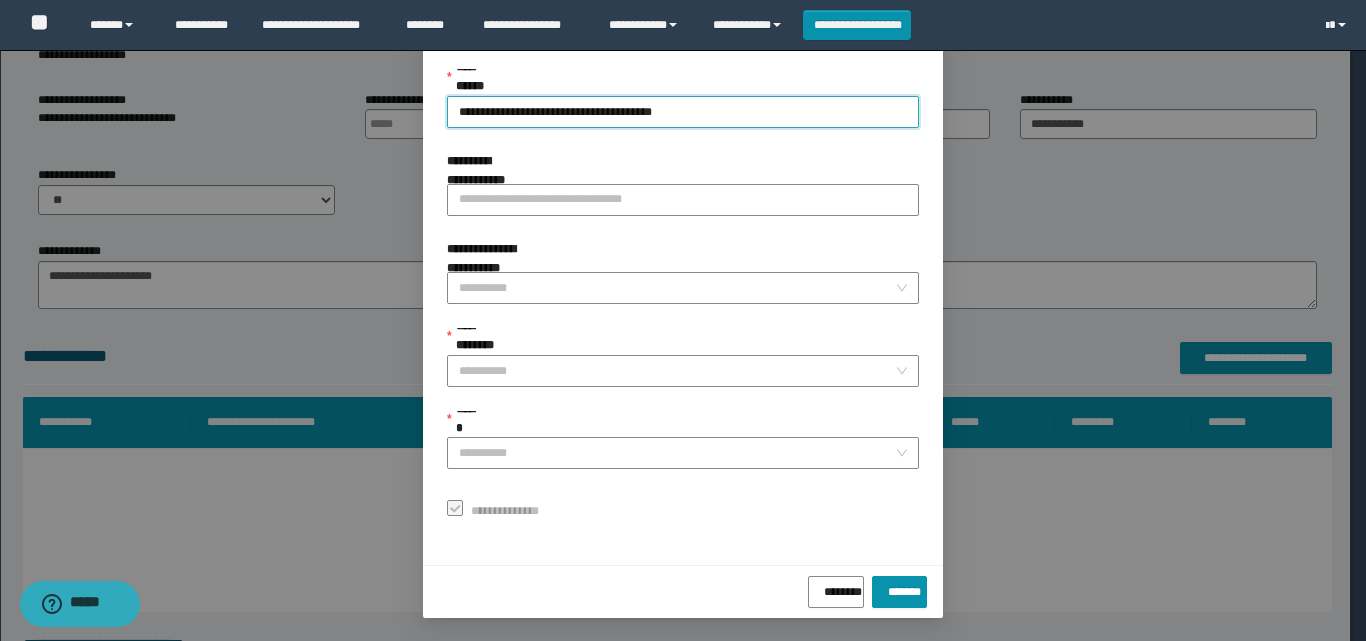 scroll, scrollTop: 111, scrollLeft: 0, axis: vertical 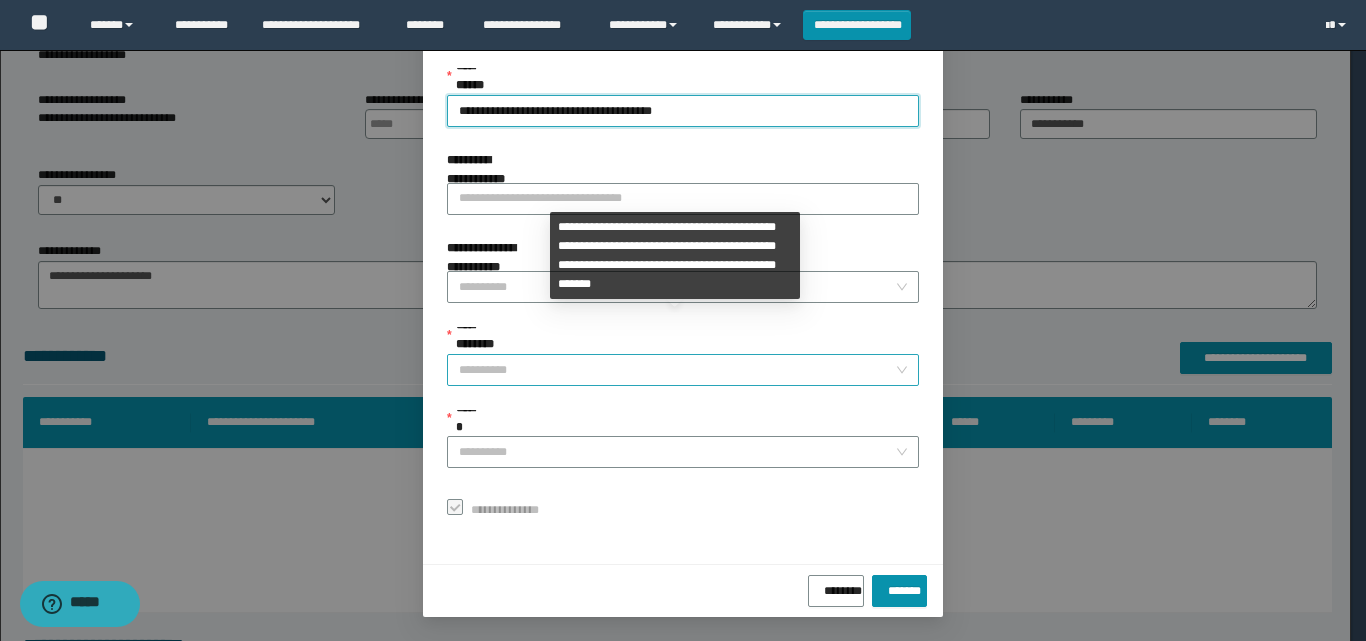 click on "**********" at bounding box center [677, 370] 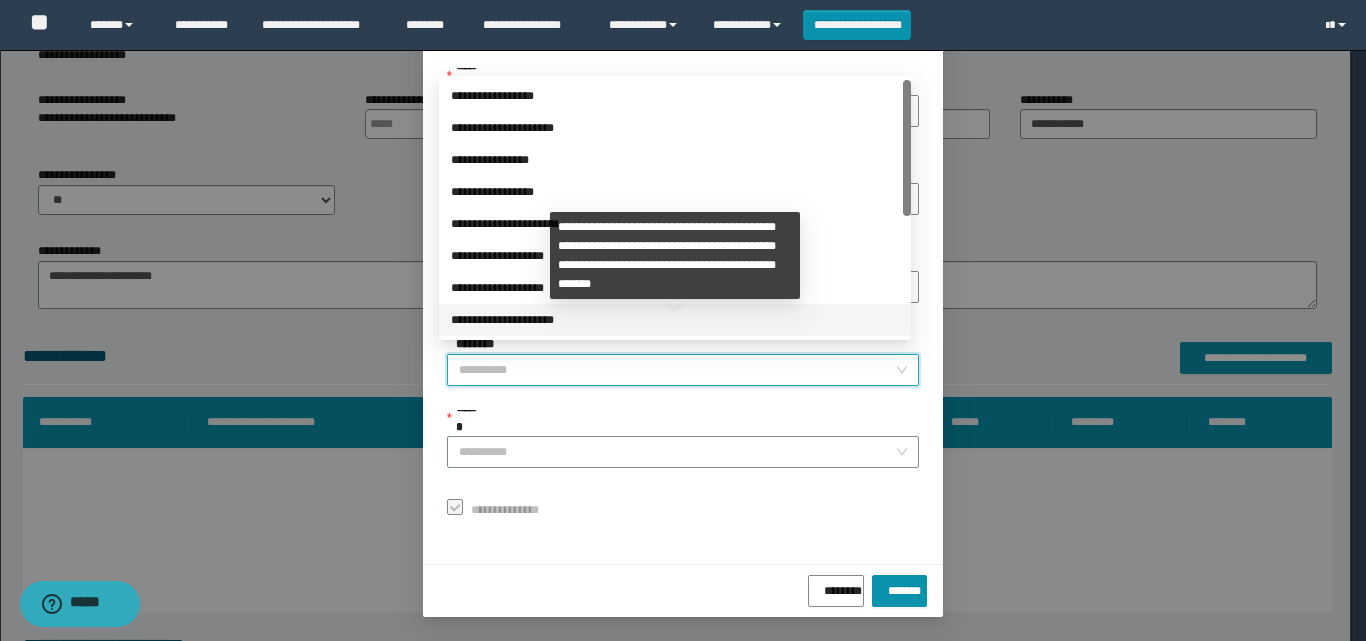 scroll, scrollTop: 224, scrollLeft: 0, axis: vertical 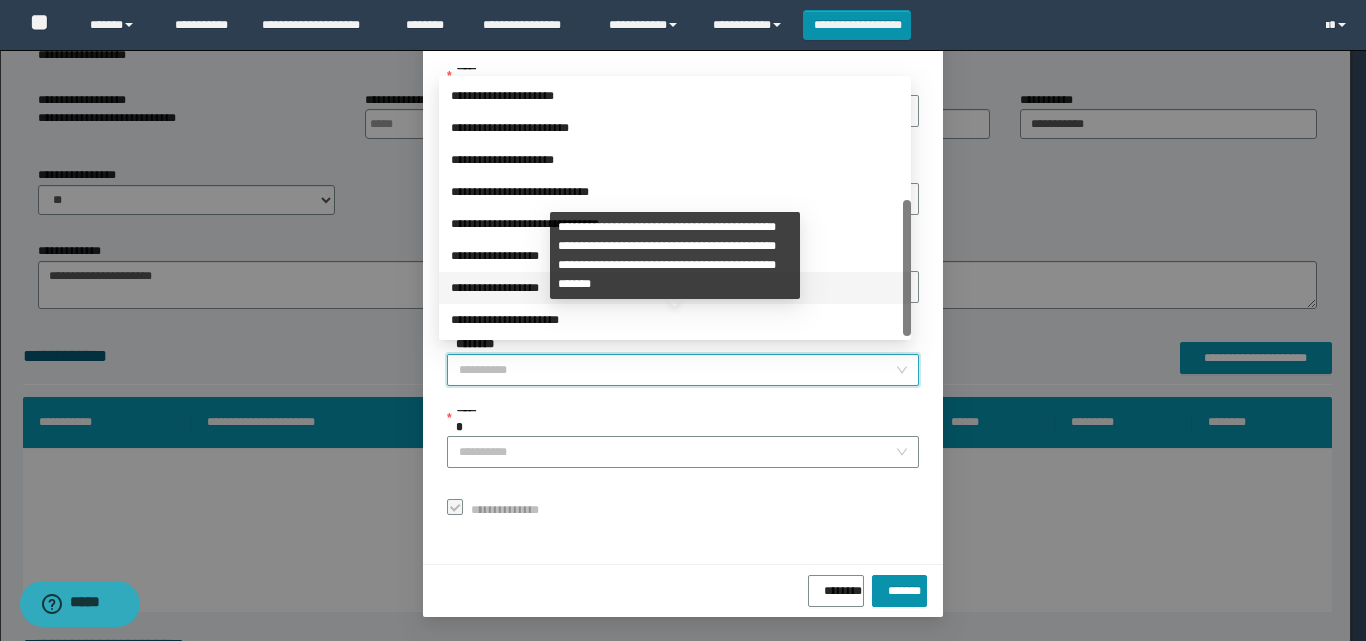 click on "**********" at bounding box center (675, 256) 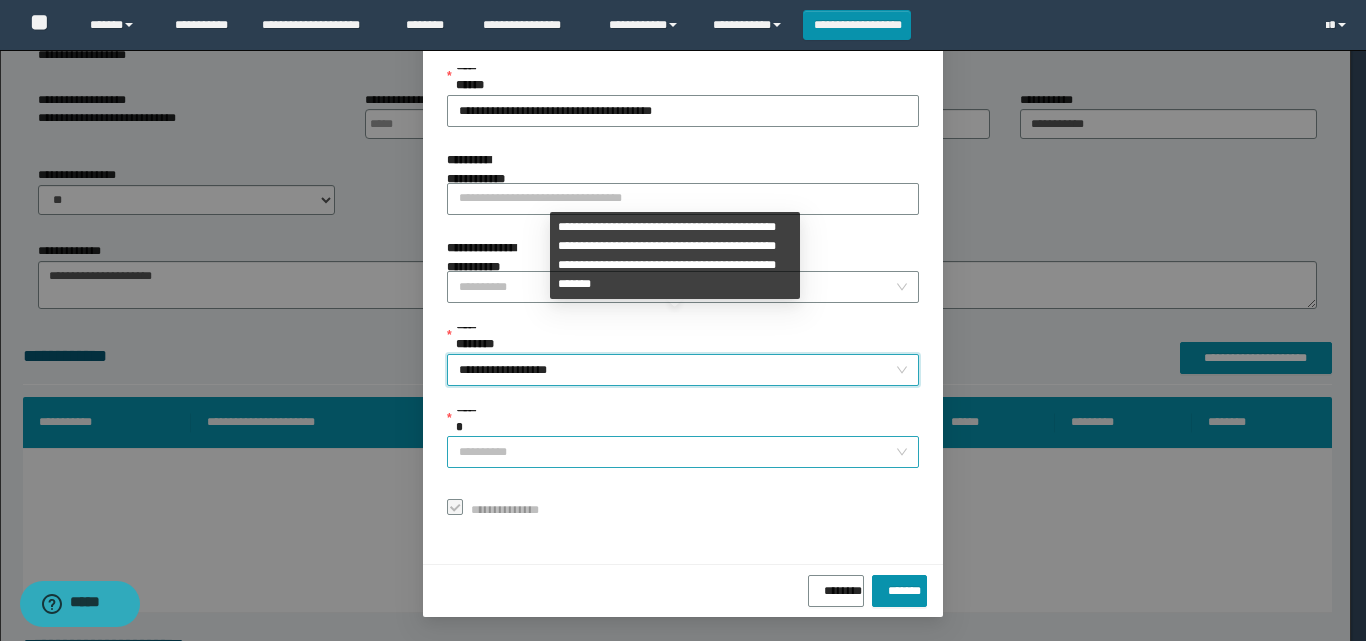 click on "******" at bounding box center (677, 452) 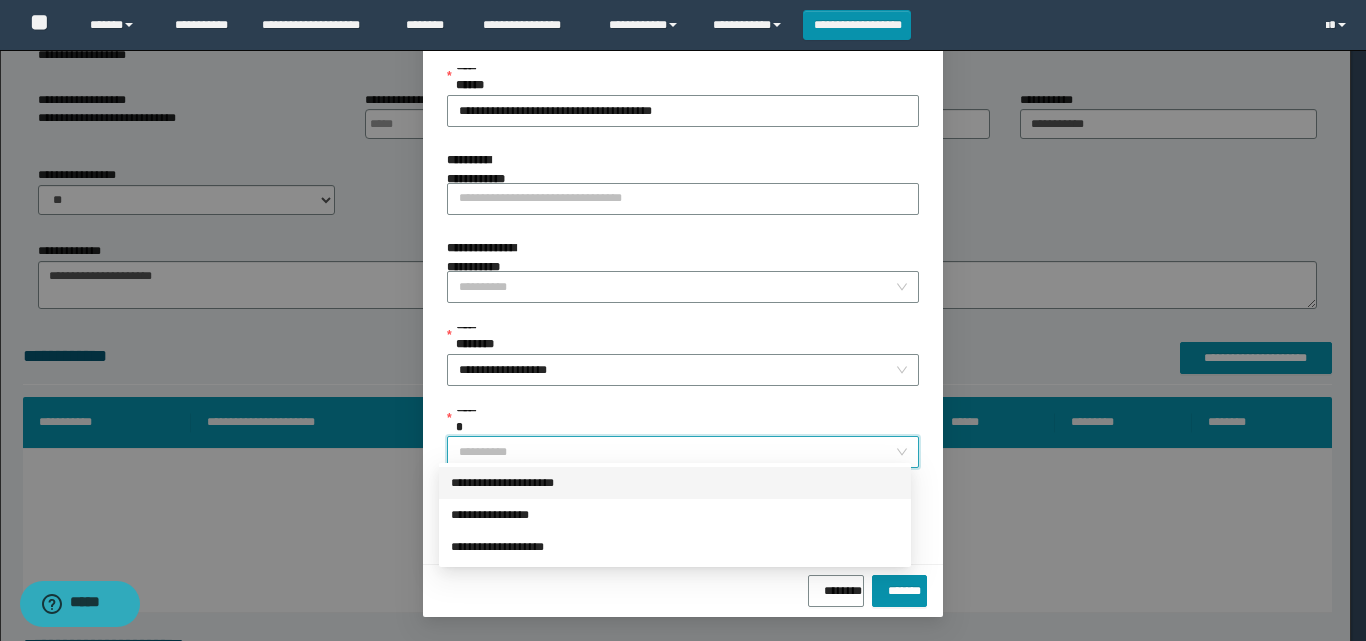 drag, startPoint x: 570, startPoint y: 485, endPoint x: 742, endPoint y: 528, distance: 177.29355 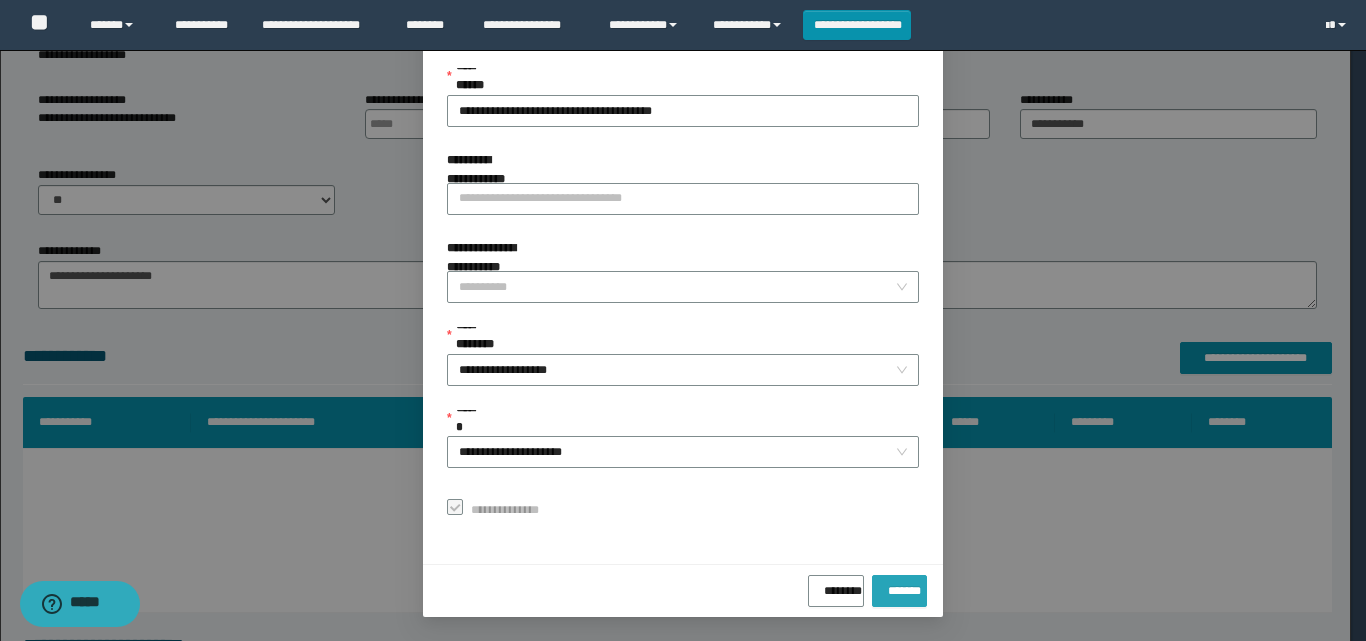 click on "*******" at bounding box center [899, 587] 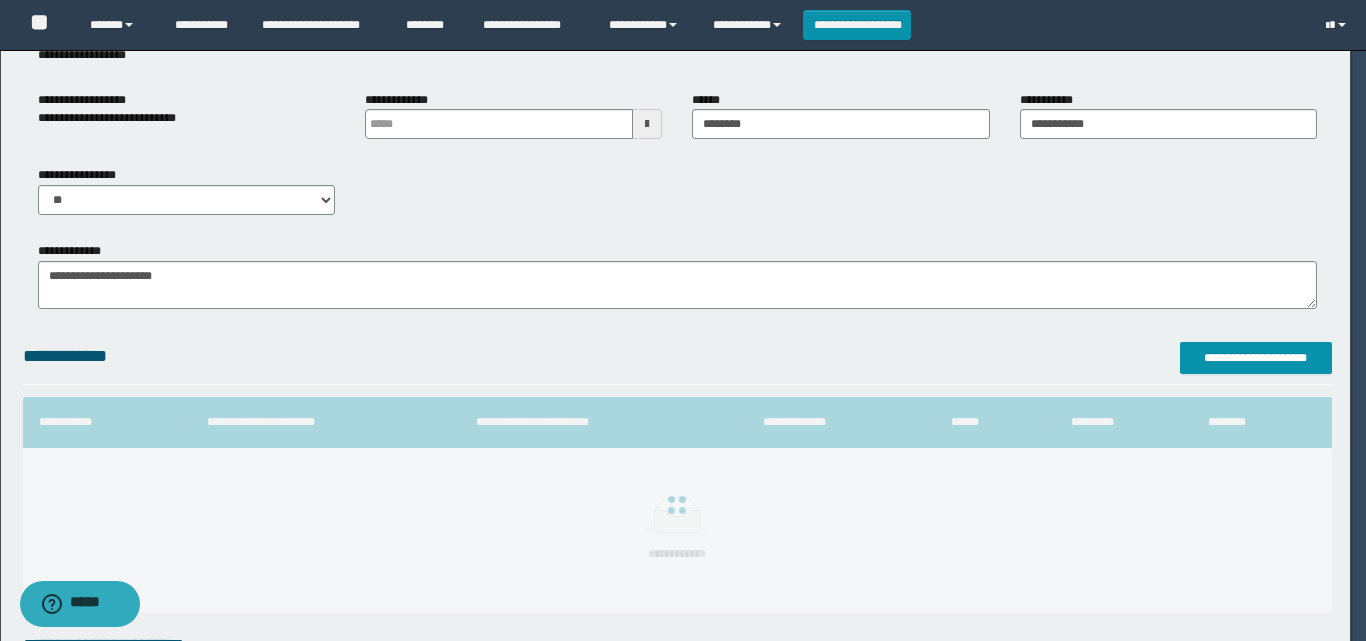 scroll, scrollTop: 64, scrollLeft: 0, axis: vertical 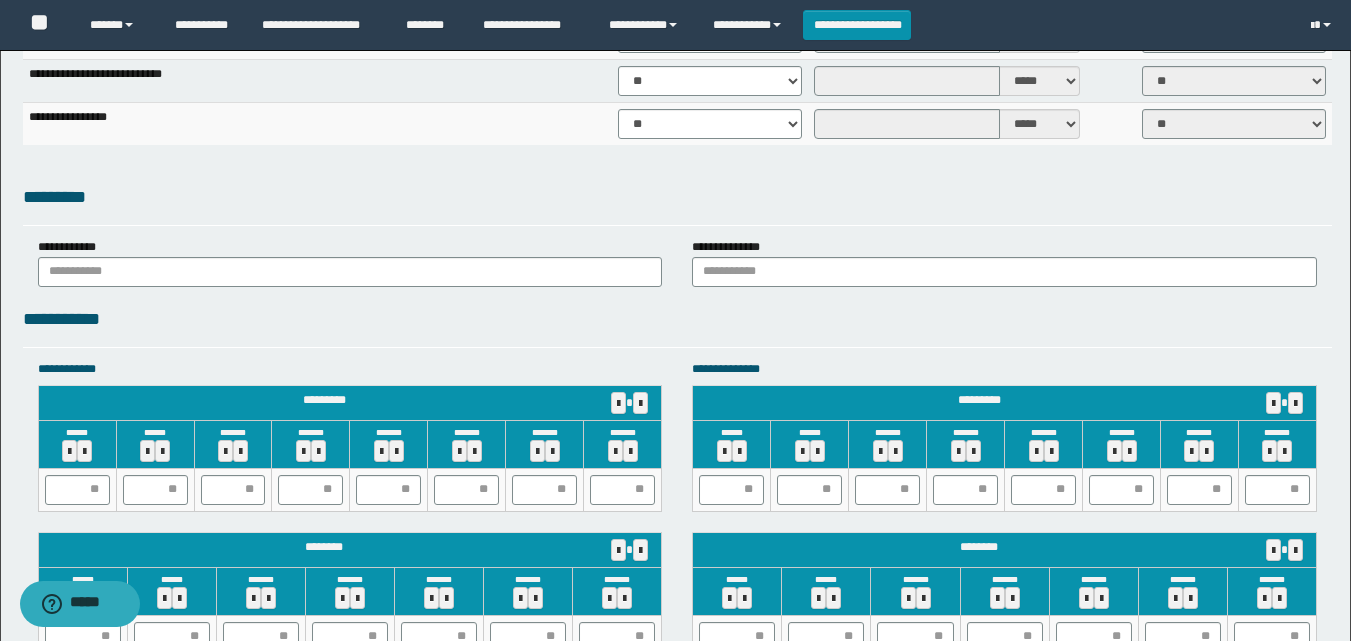 click on "**********" at bounding box center (1004, 369) 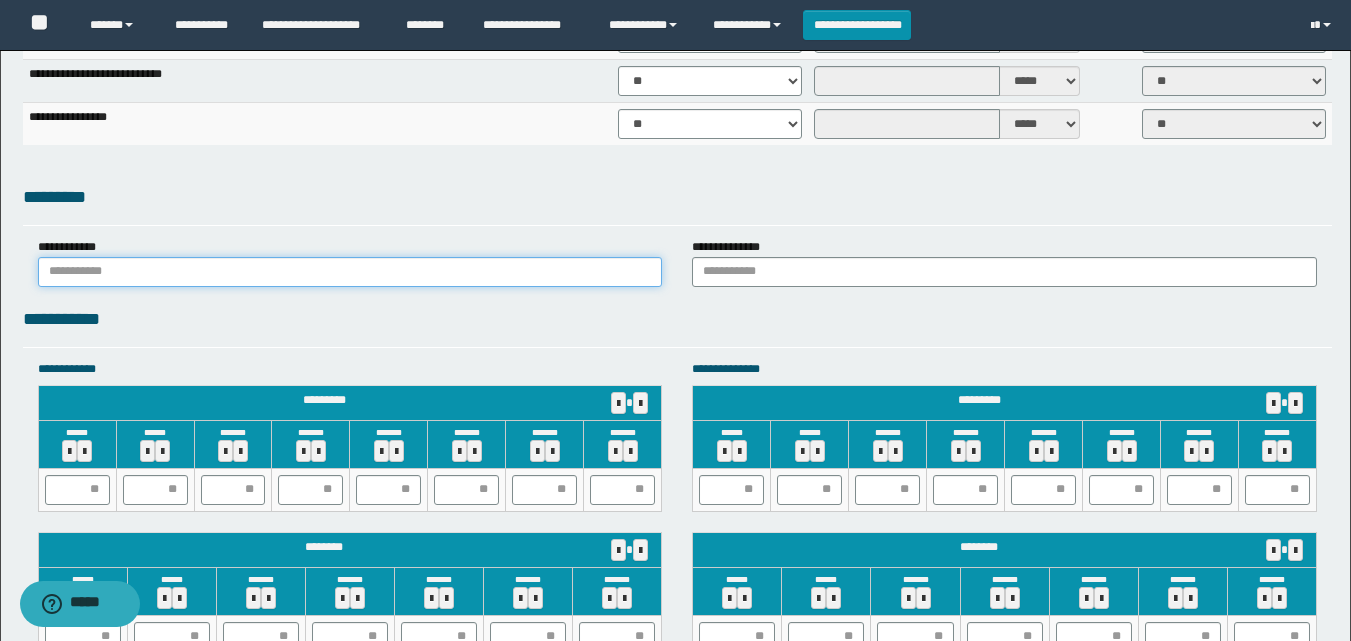 drag, startPoint x: 247, startPoint y: 278, endPoint x: 238, endPoint y: 286, distance: 12.0415945 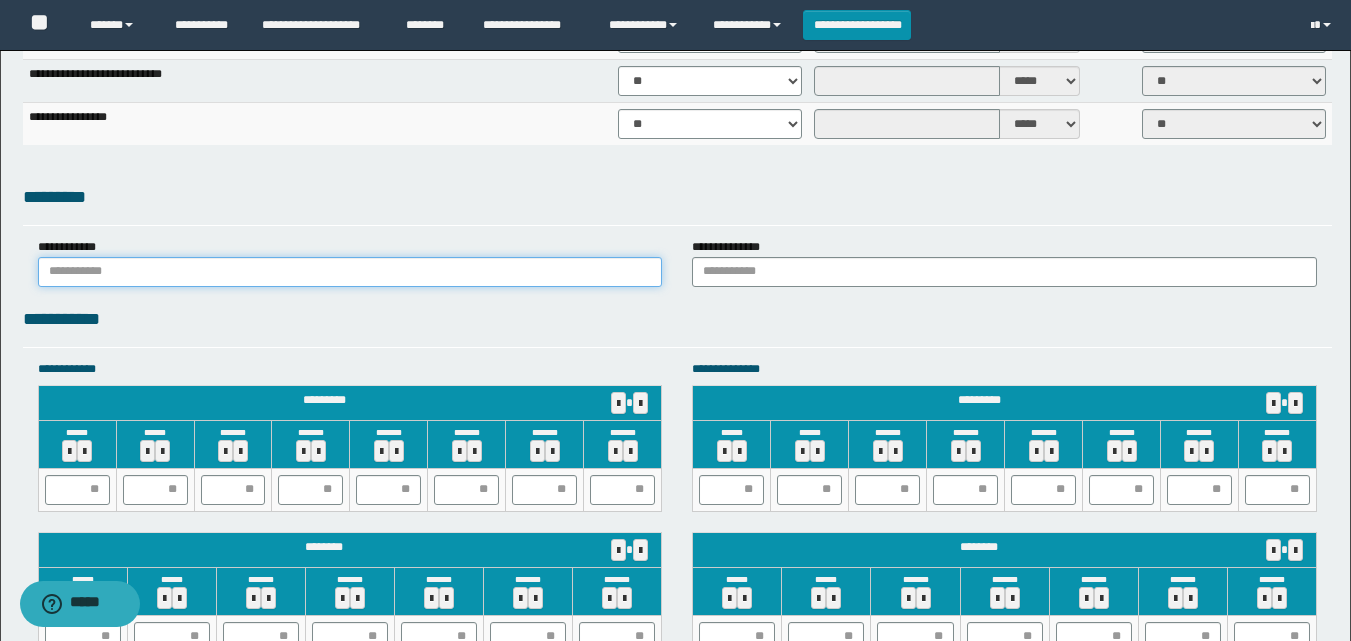 click at bounding box center [350, 272] 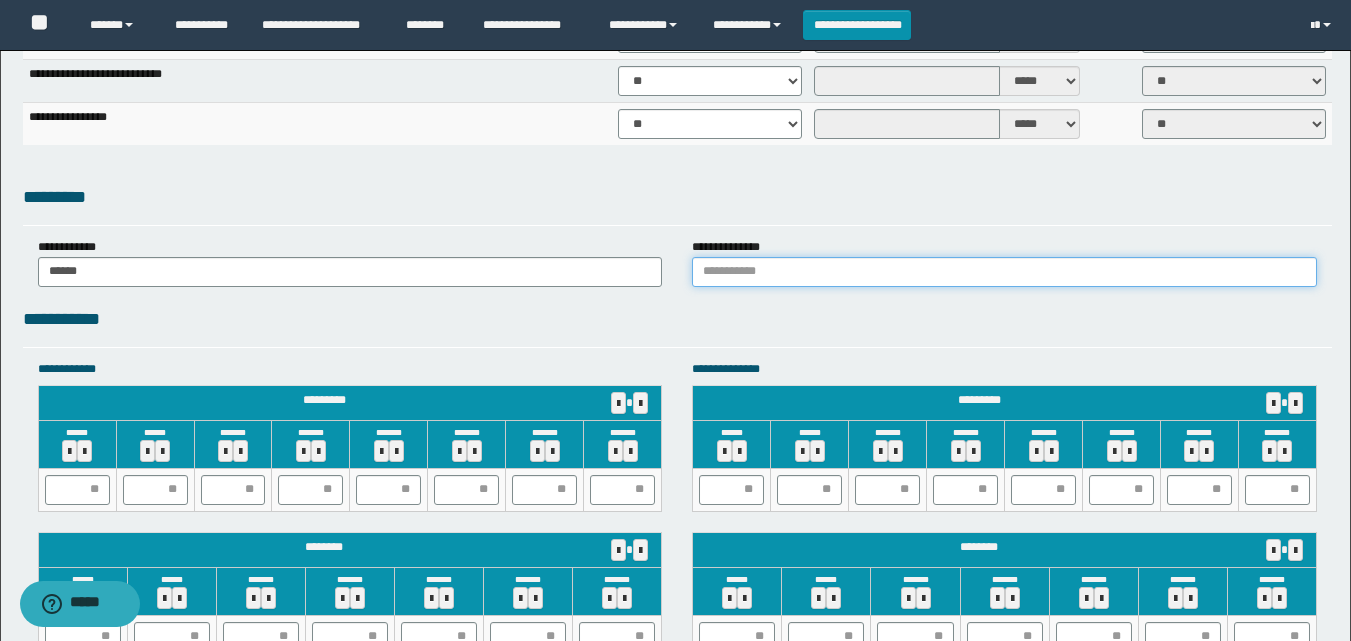 click at bounding box center (1004, 272) 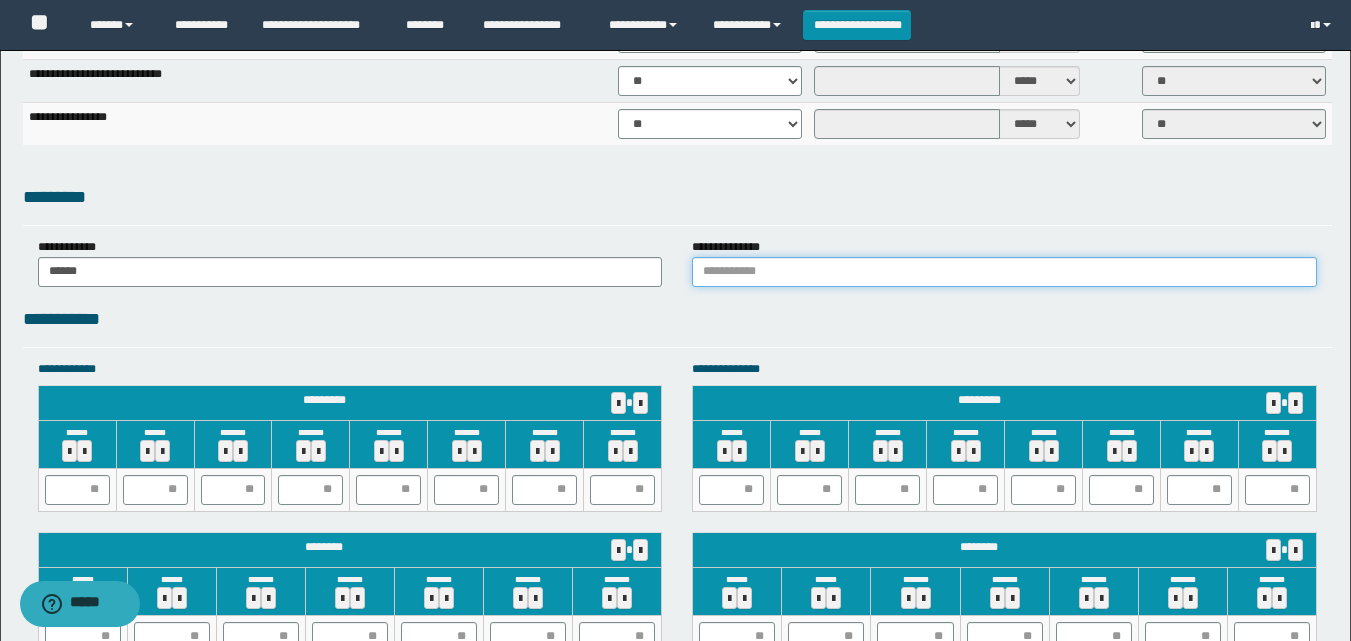 type on "******" 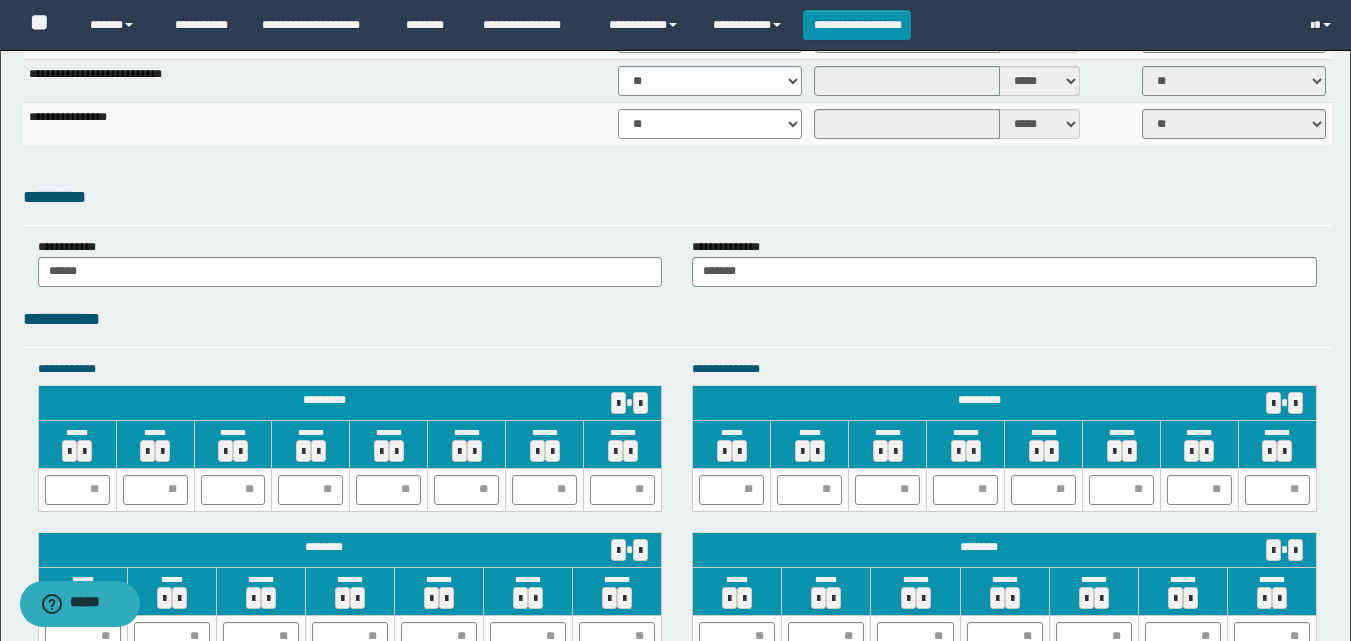 drag, startPoint x: 786, startPoint y: 331, endPoint x: 801, endPoint y: 330, distance: 15.033297 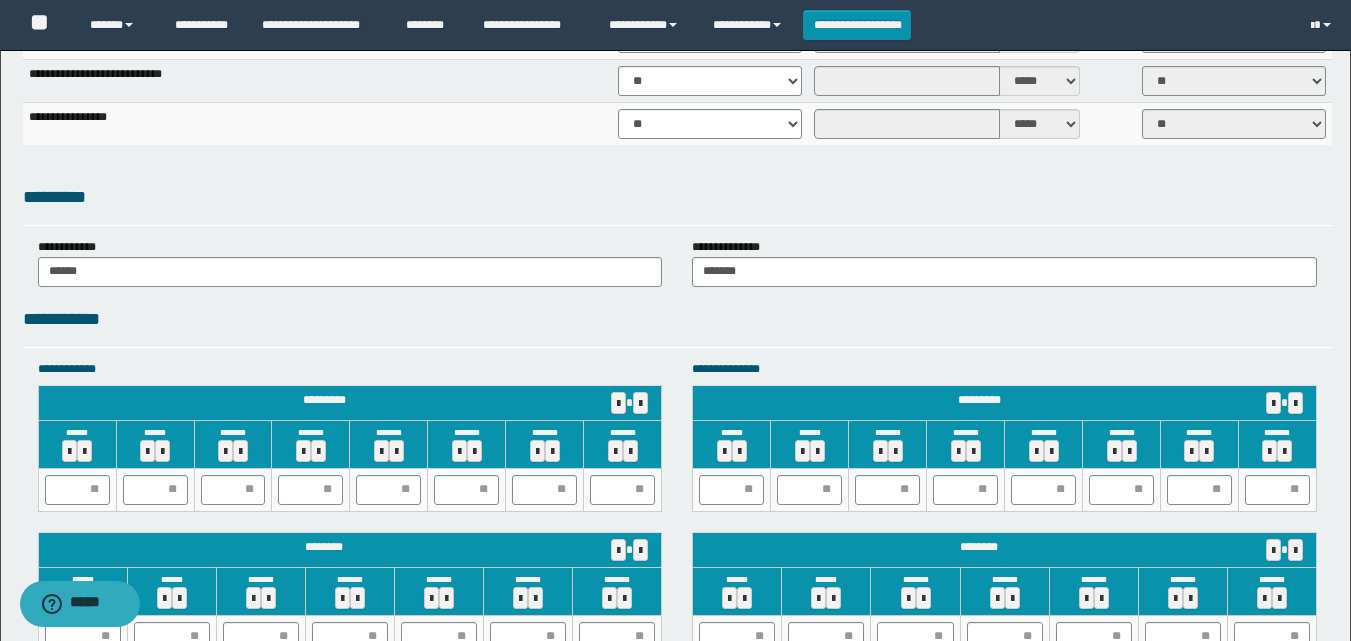 click on "**********" at bounding box center (677, 319) 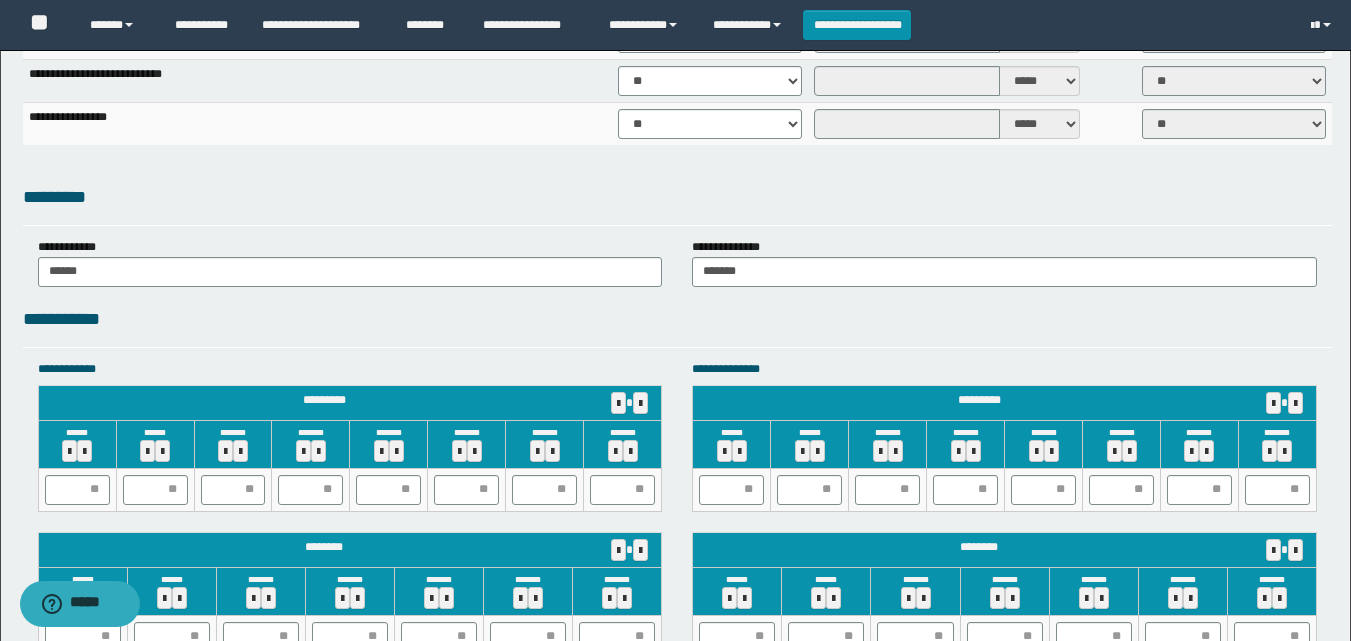 scroll, scrollTop: 1644, scrollLeft: 0, axis: vertical 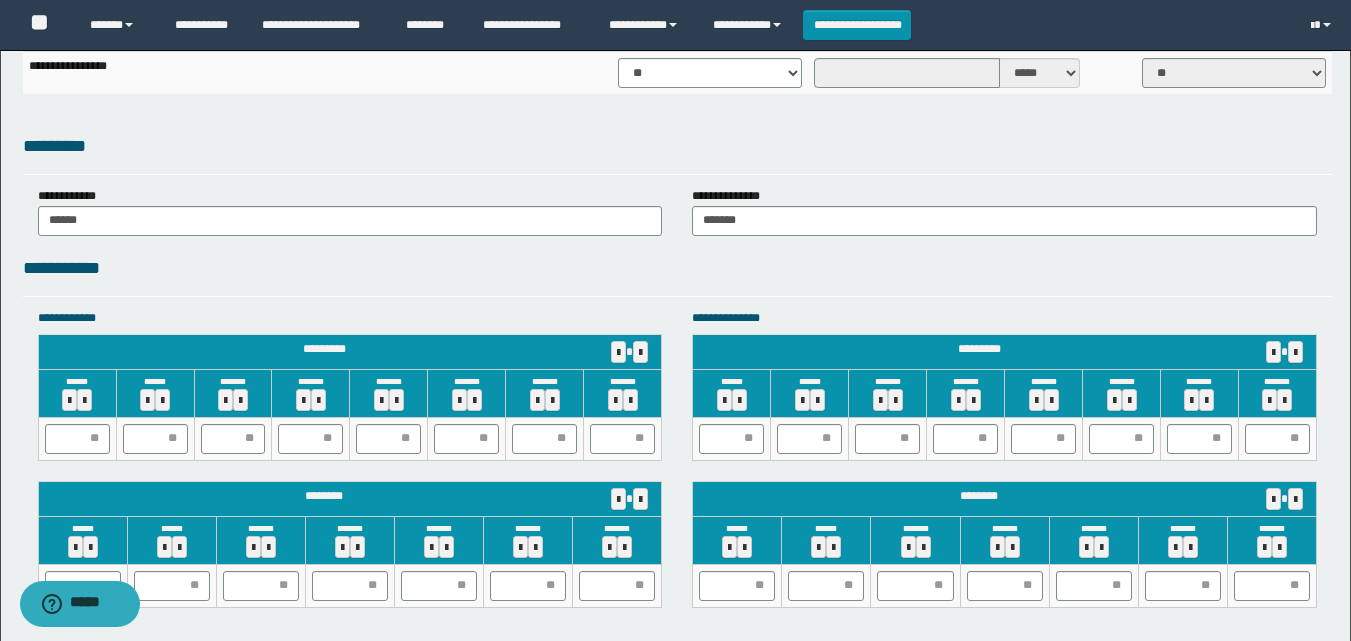click on "**********" at bounding box center [677, 268] 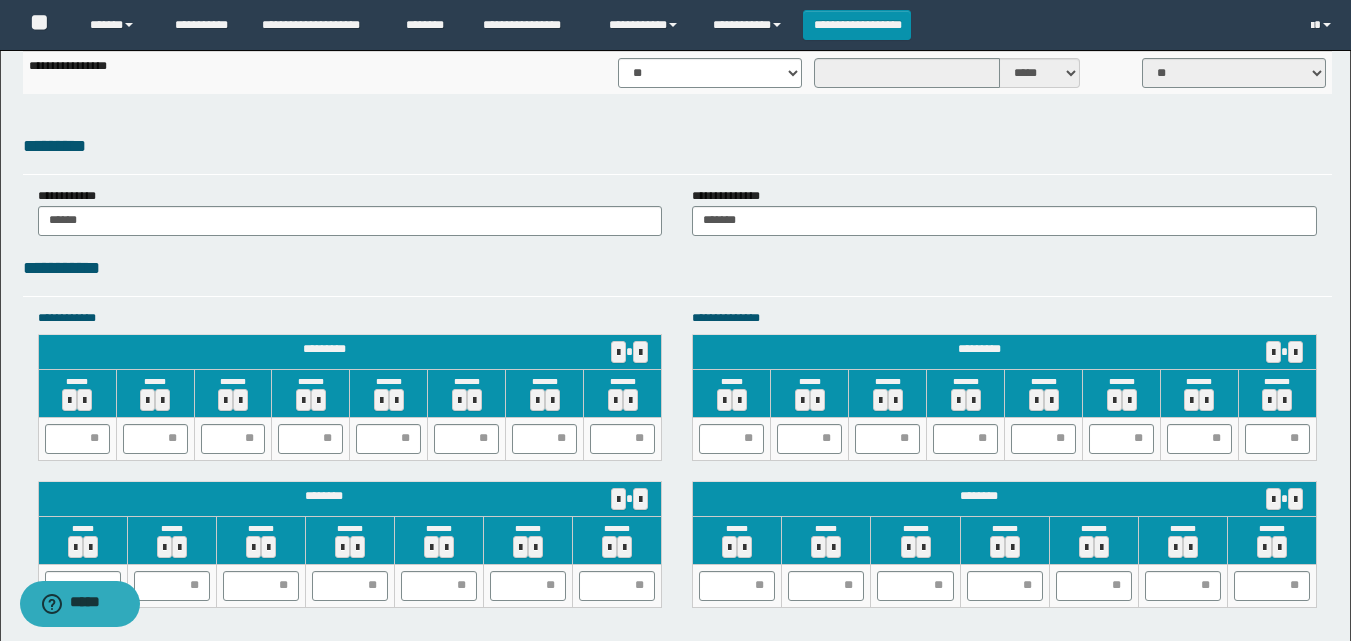 click on "**********" at bounding box center [677, 268] 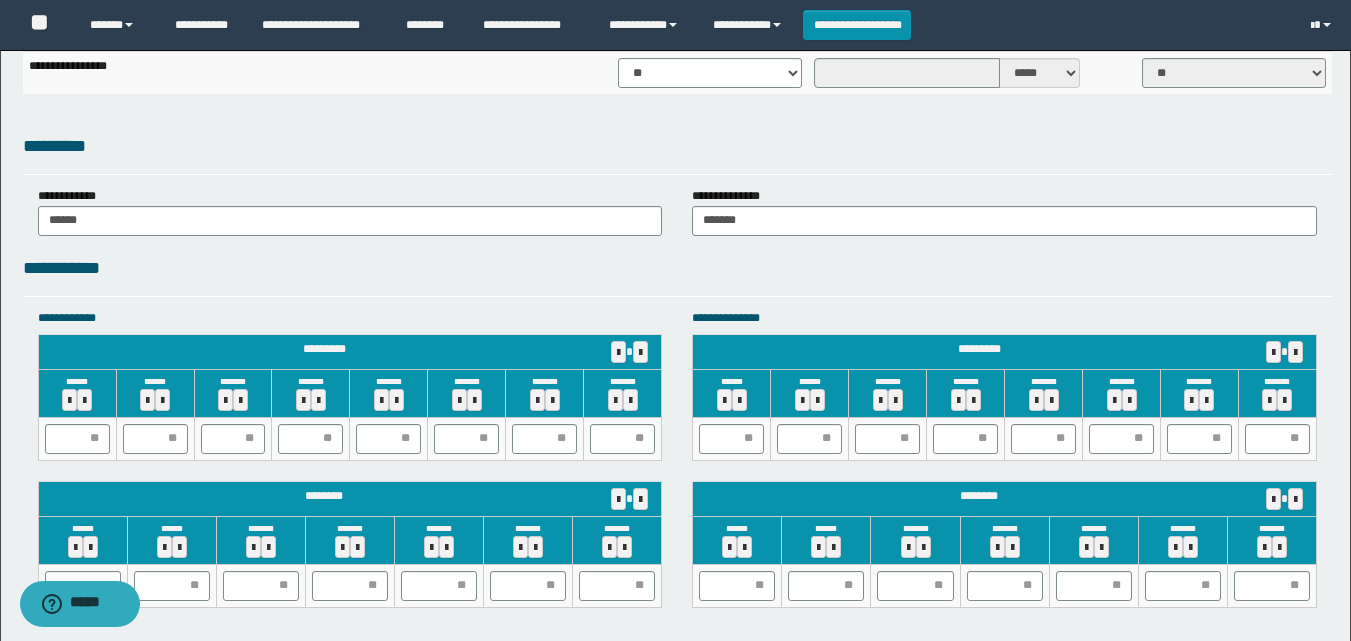 click on "**********" at bounding box center (677, 275) 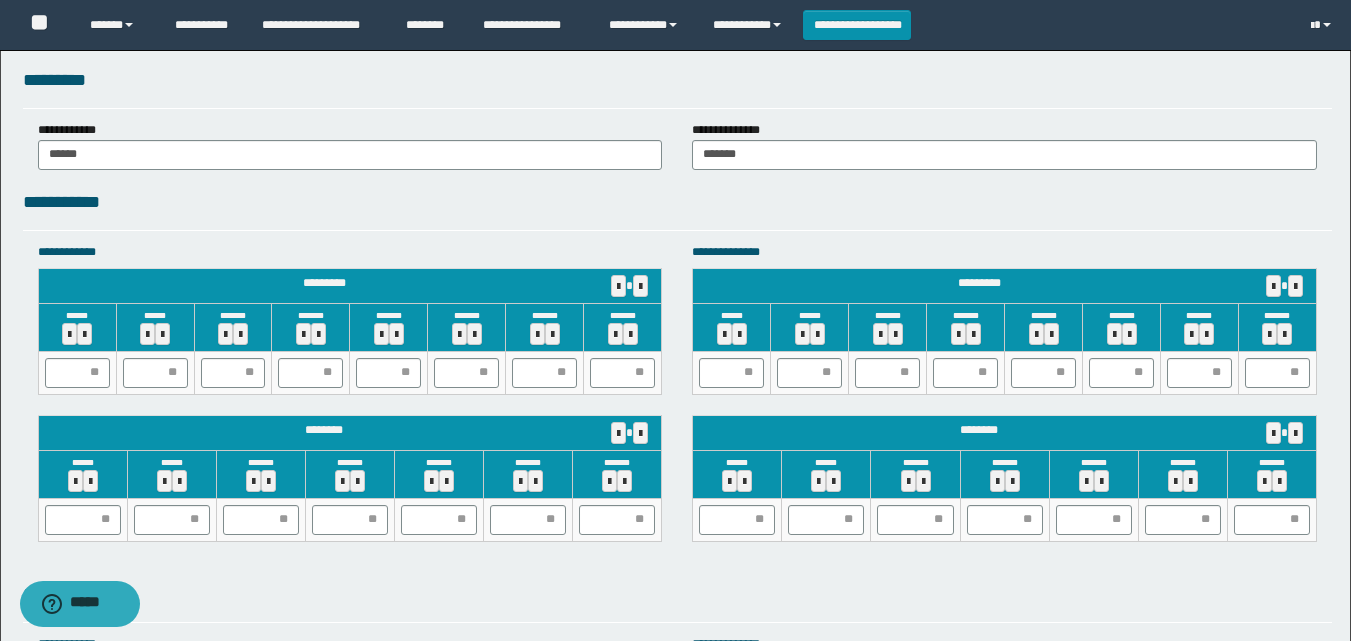 scroll, scrollTop: 1744, scrollLeft: 0, axis: vertical 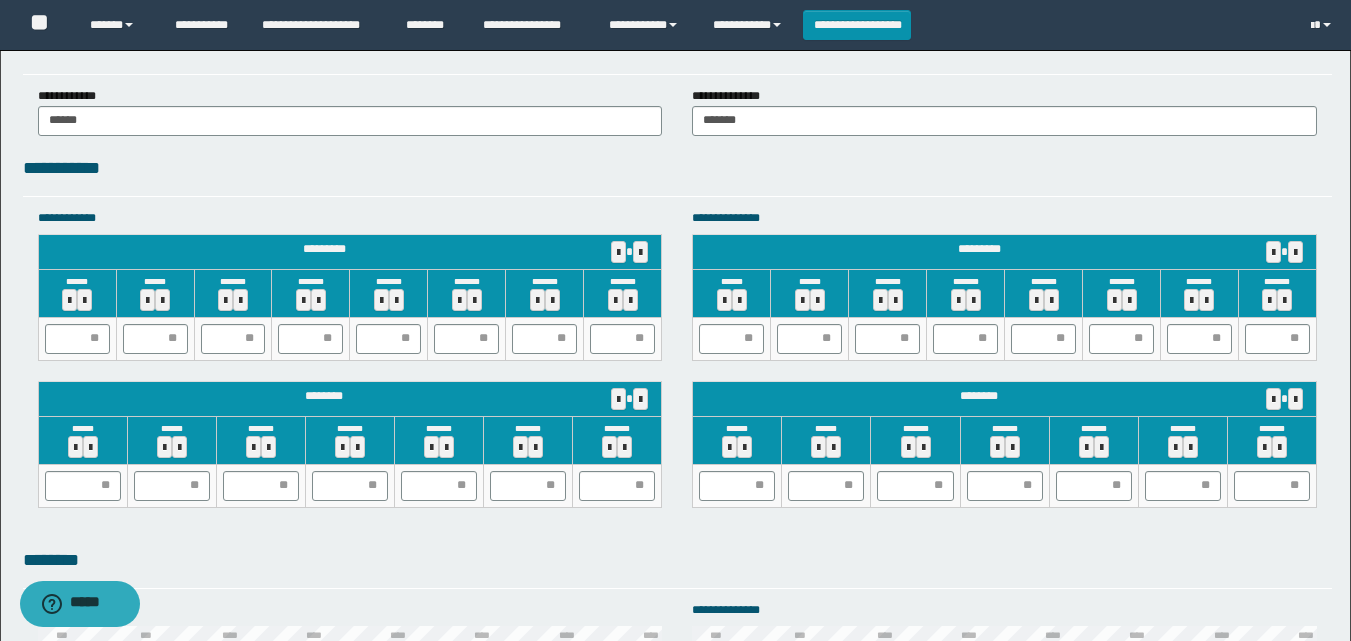 click on "**********" at bounding box center (677, 175) 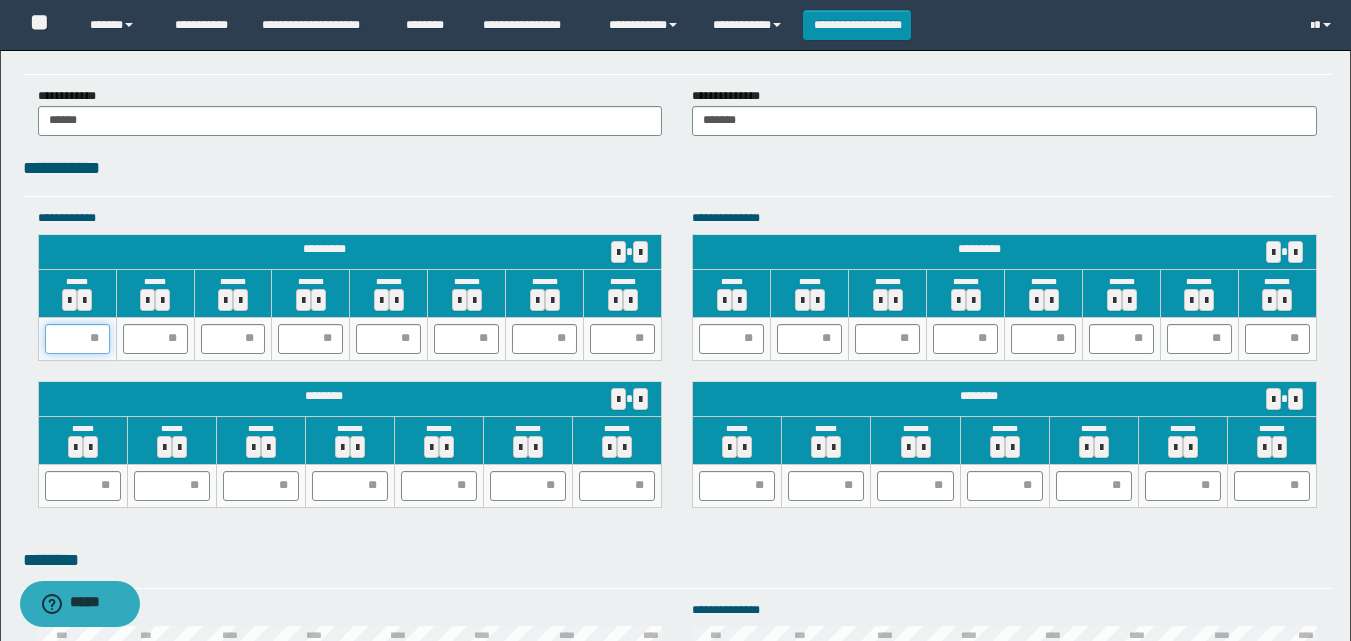 click at bounding box center (77, 339) 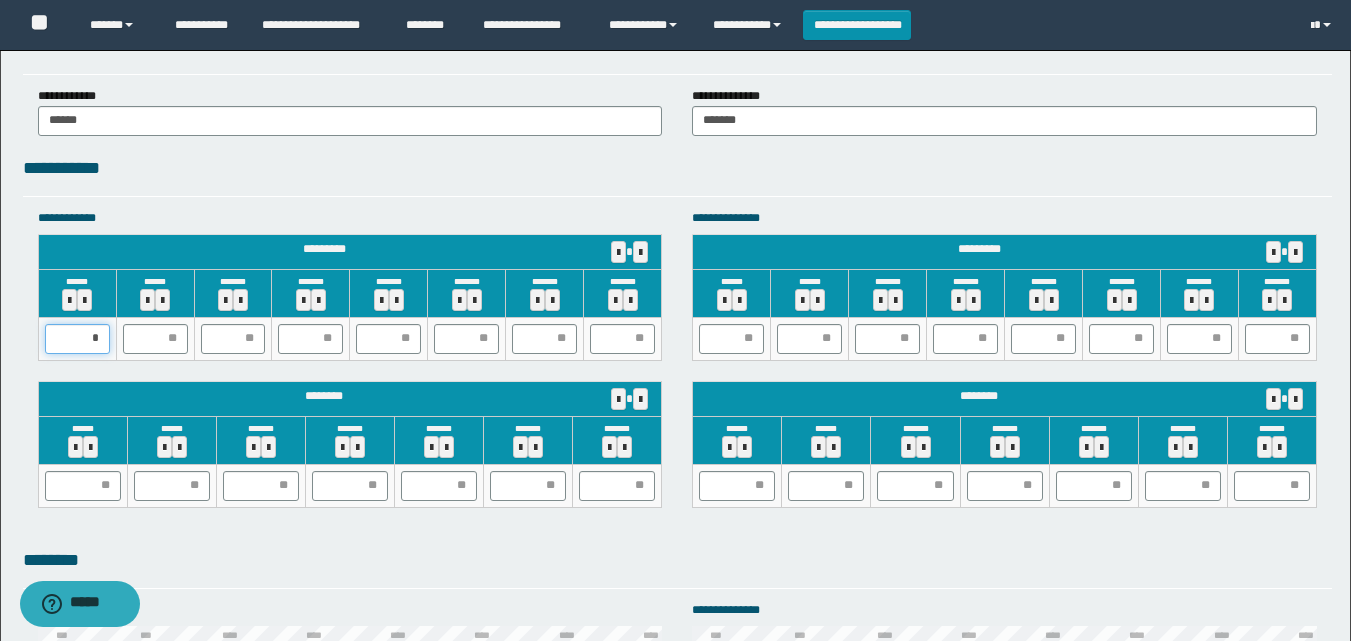 type on "**" 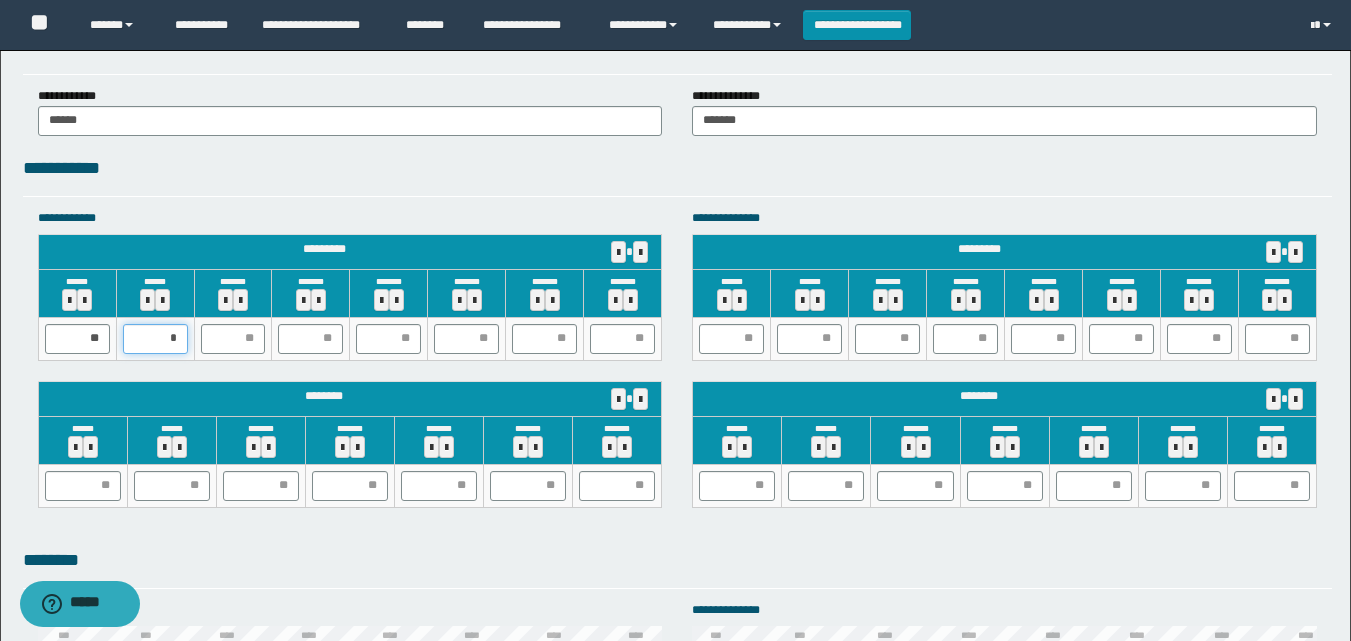 type on "**" 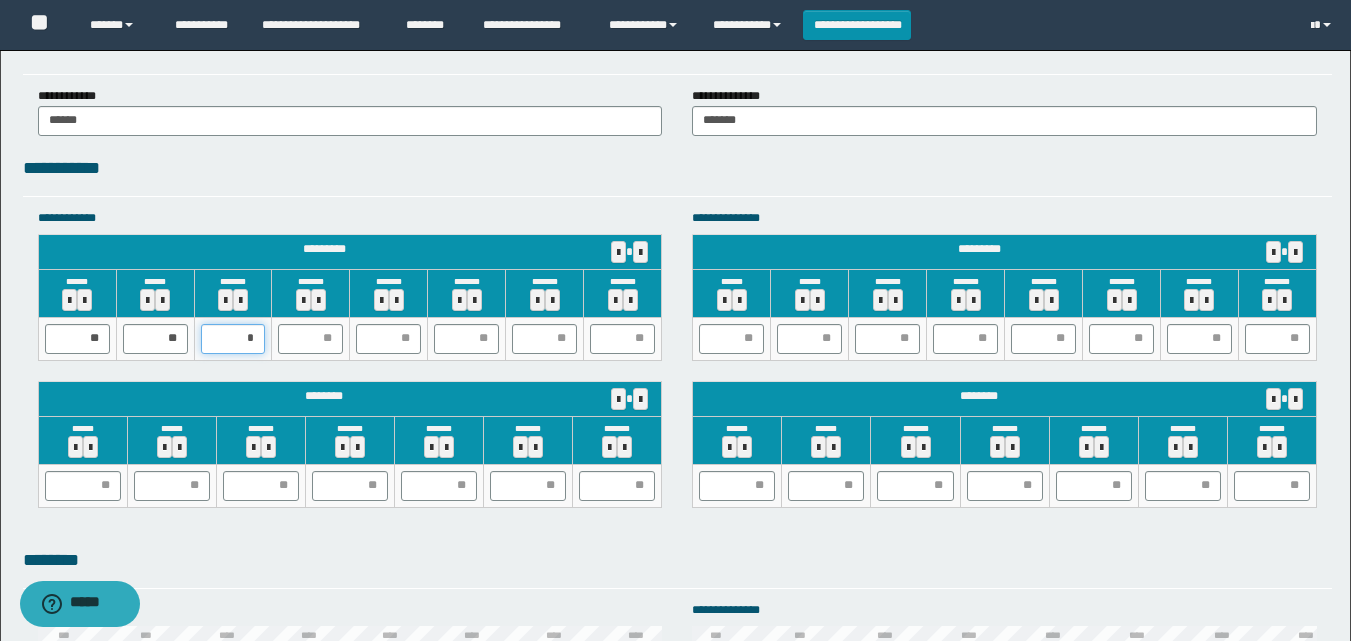 type on "**" 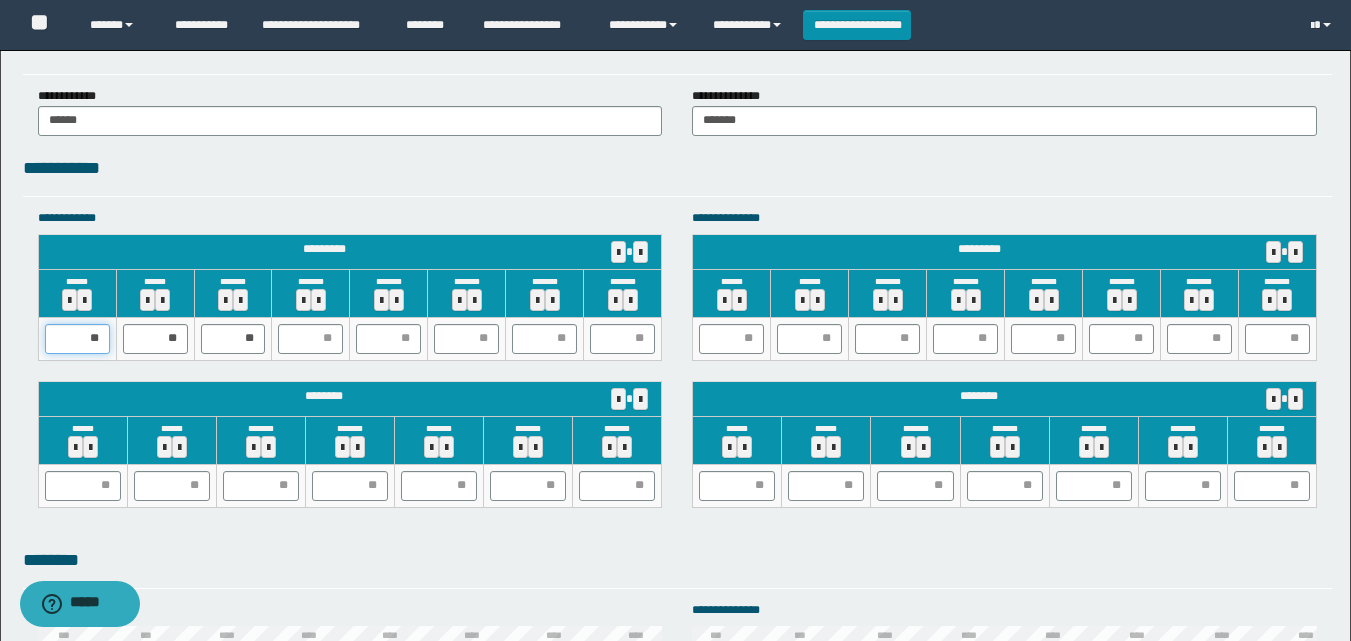 click on "**" at bounding box center (77, 338) 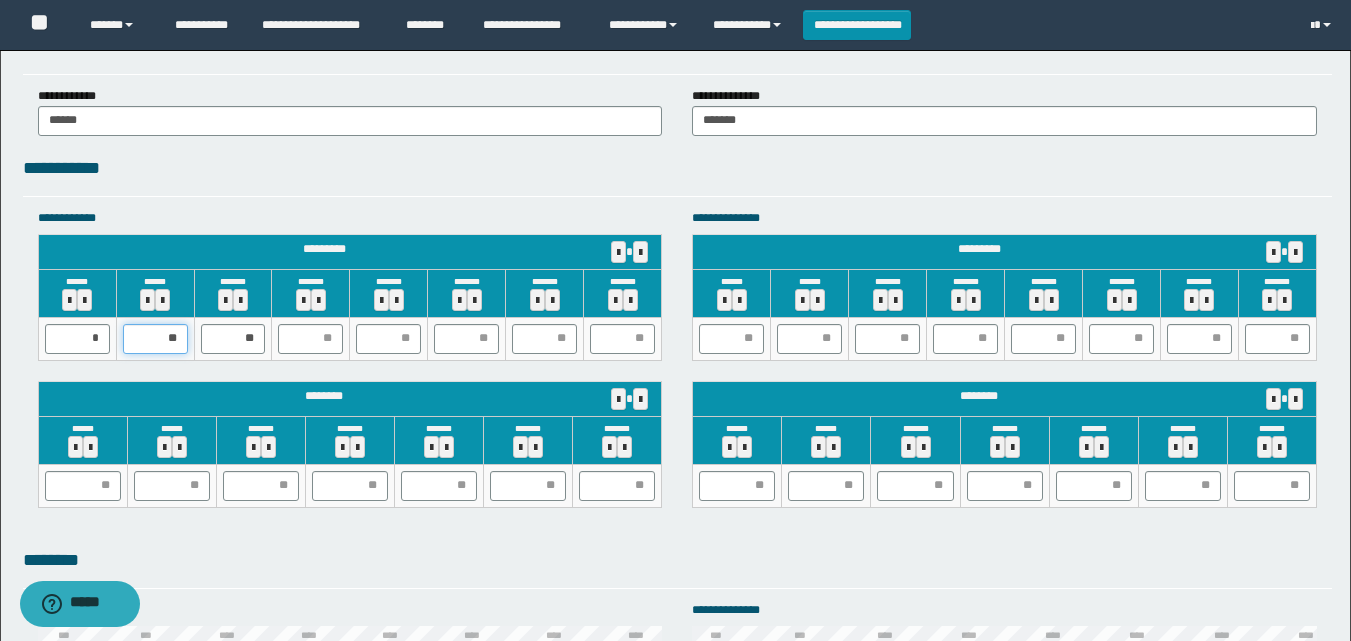 type on "*" 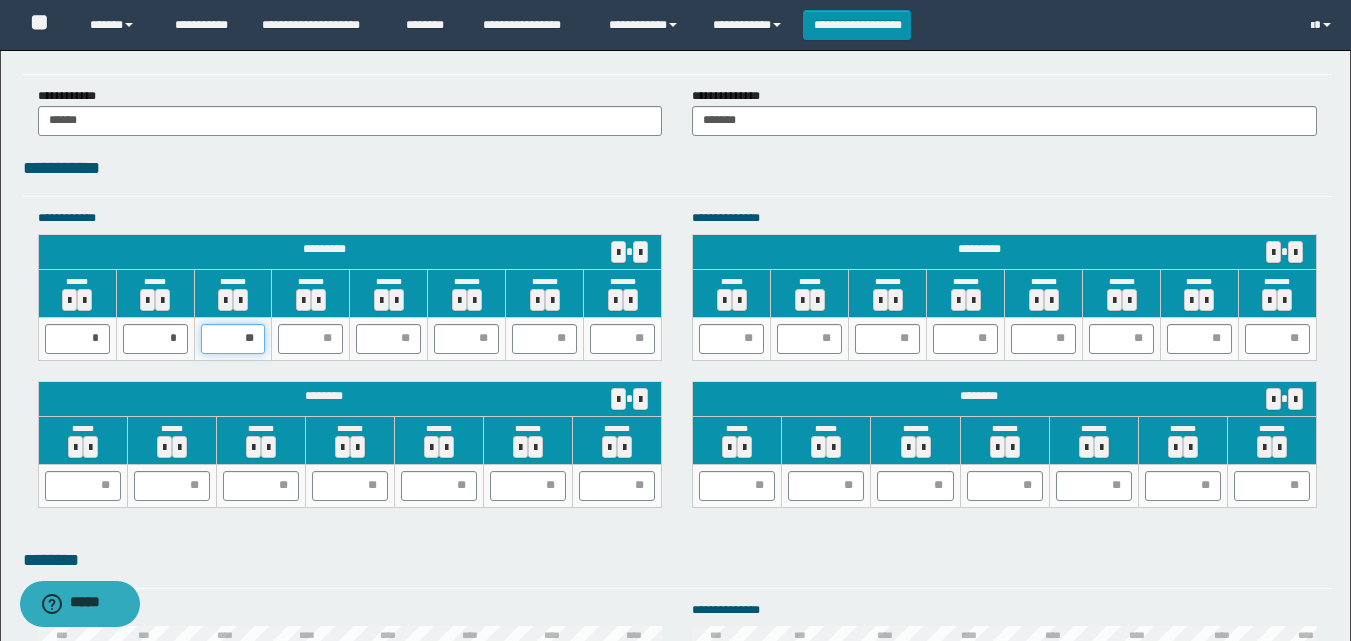 type on "*" 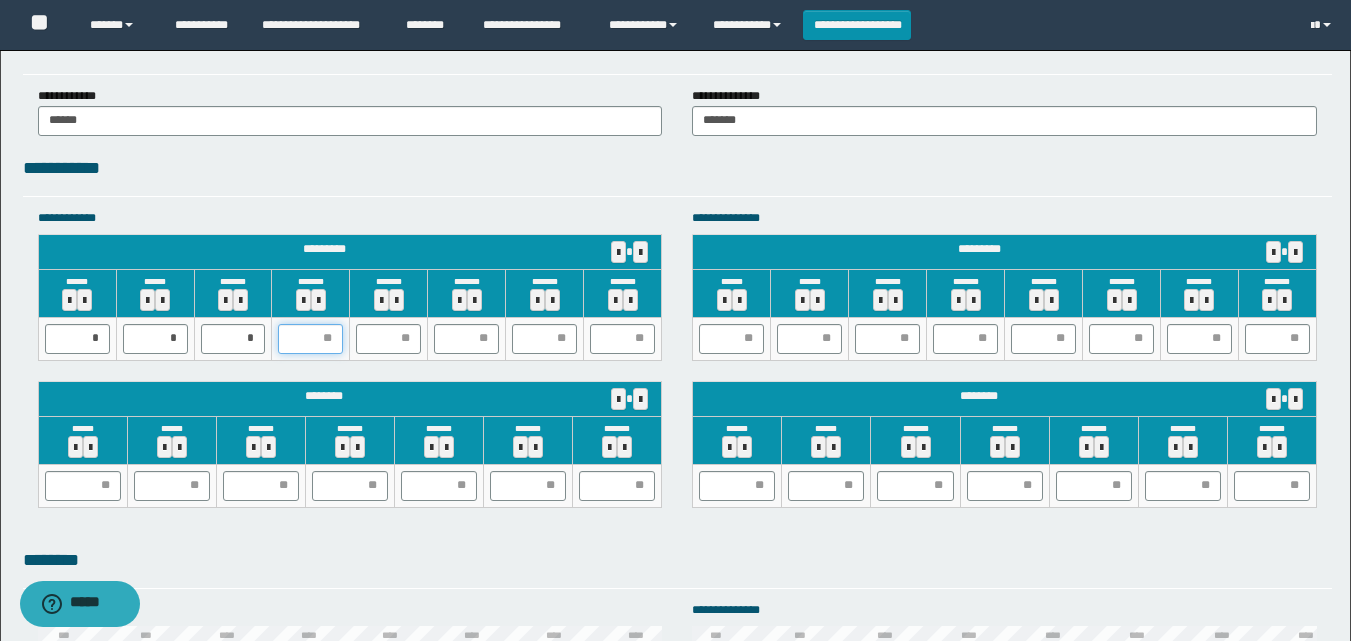 type on "*" 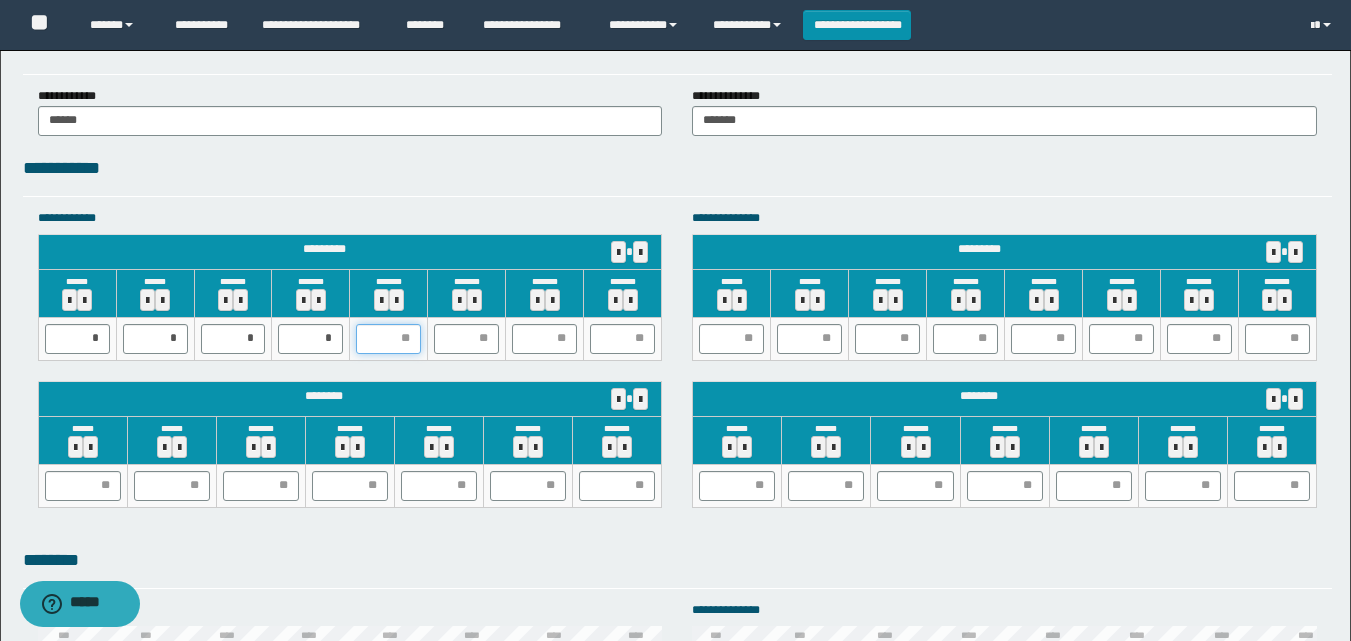 type on "*" 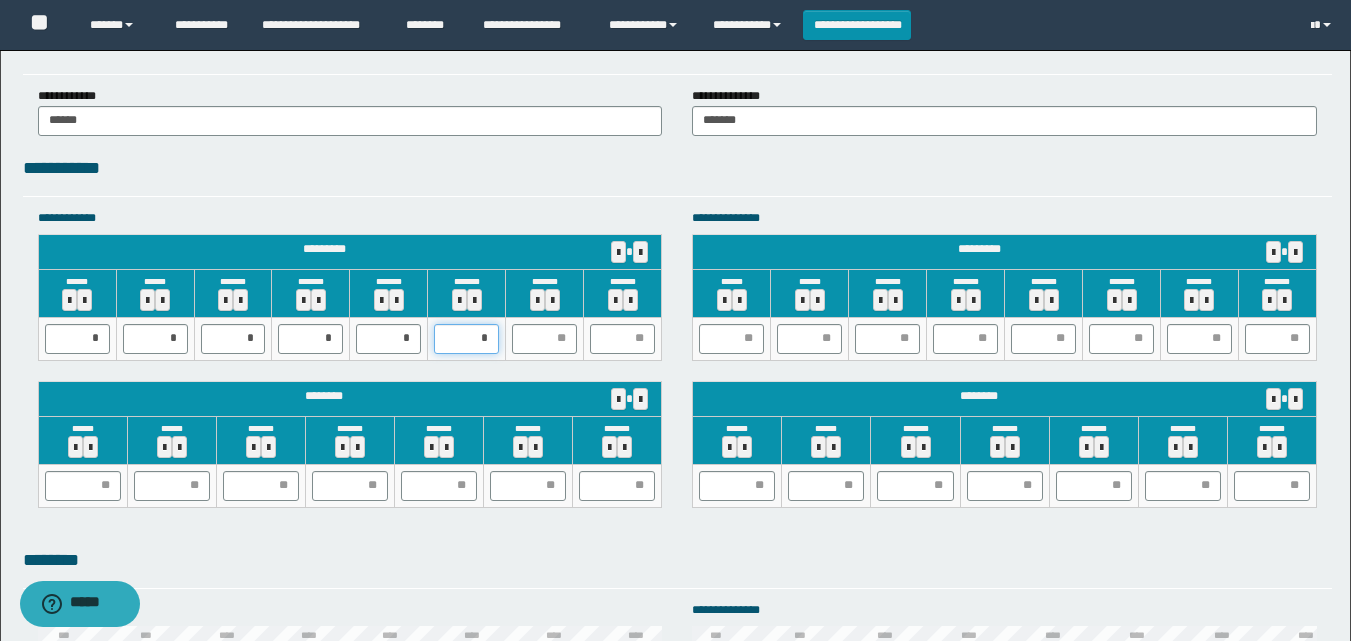 type on "**" 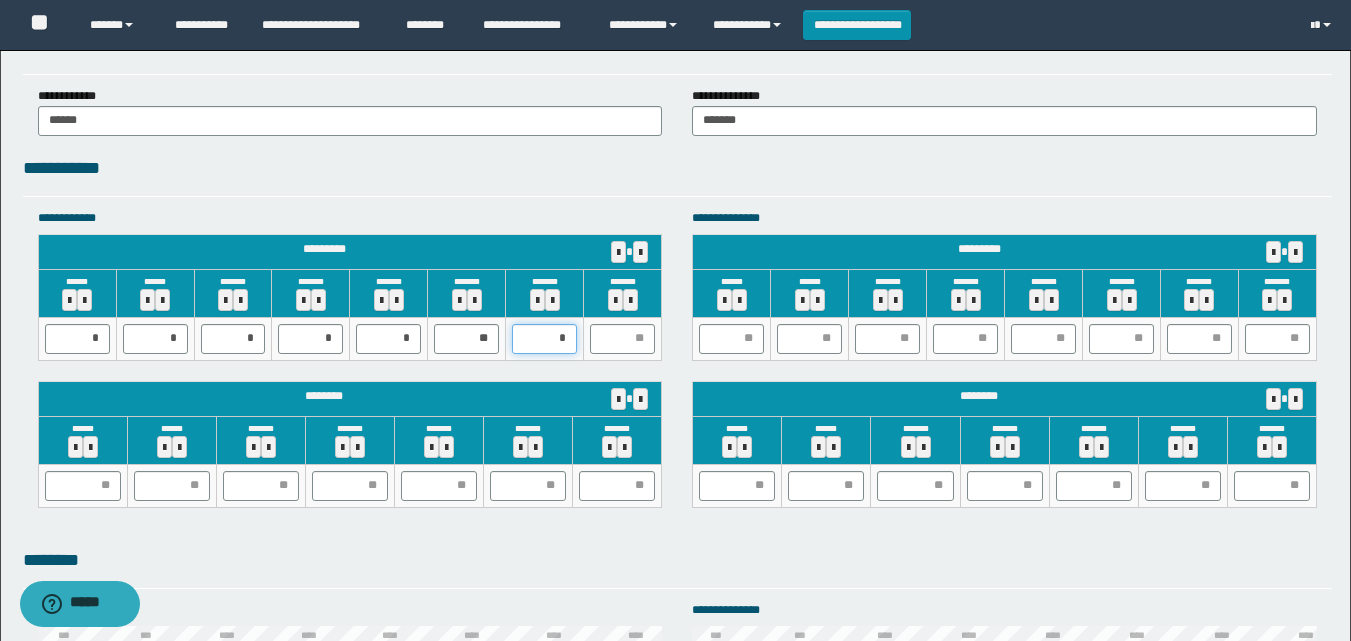 type on "**" 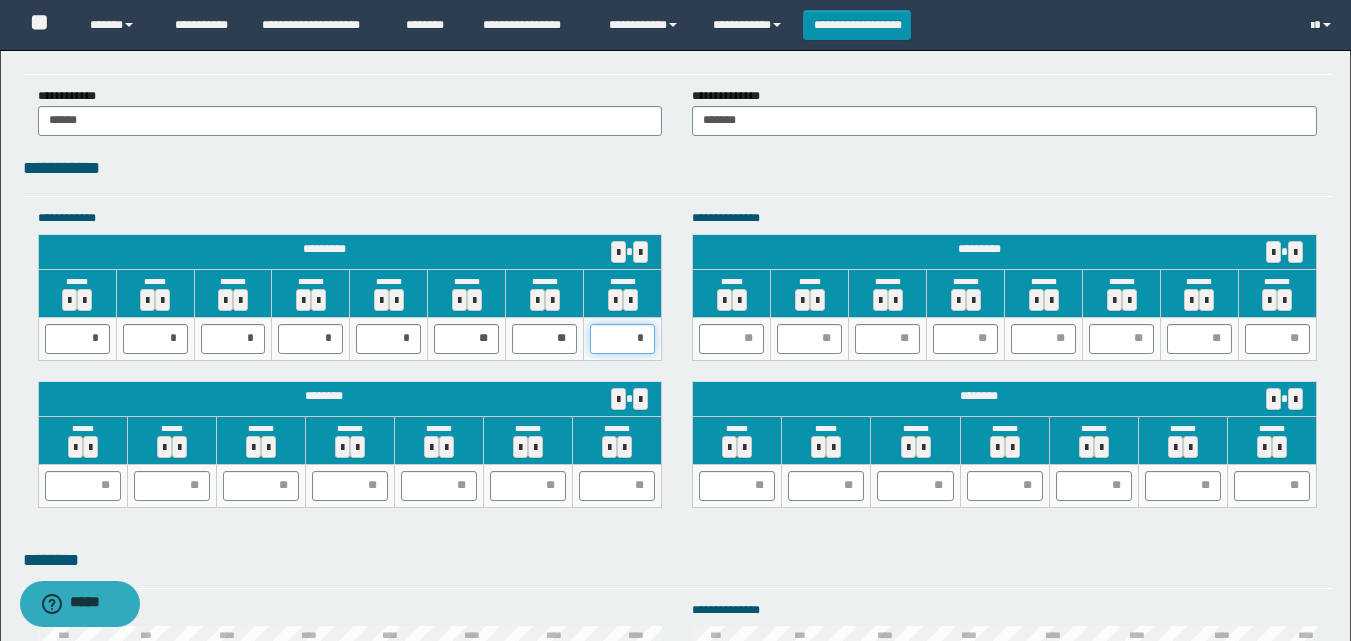 type on "**" 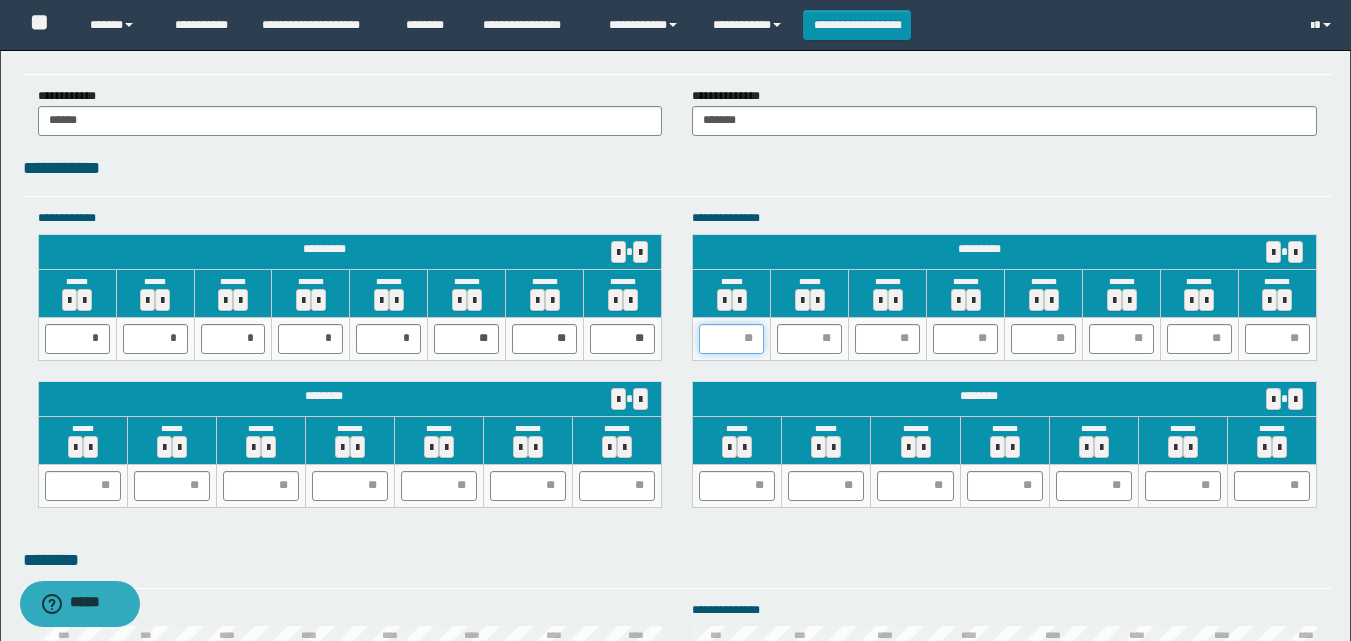 click at bounding box center (731, 339) 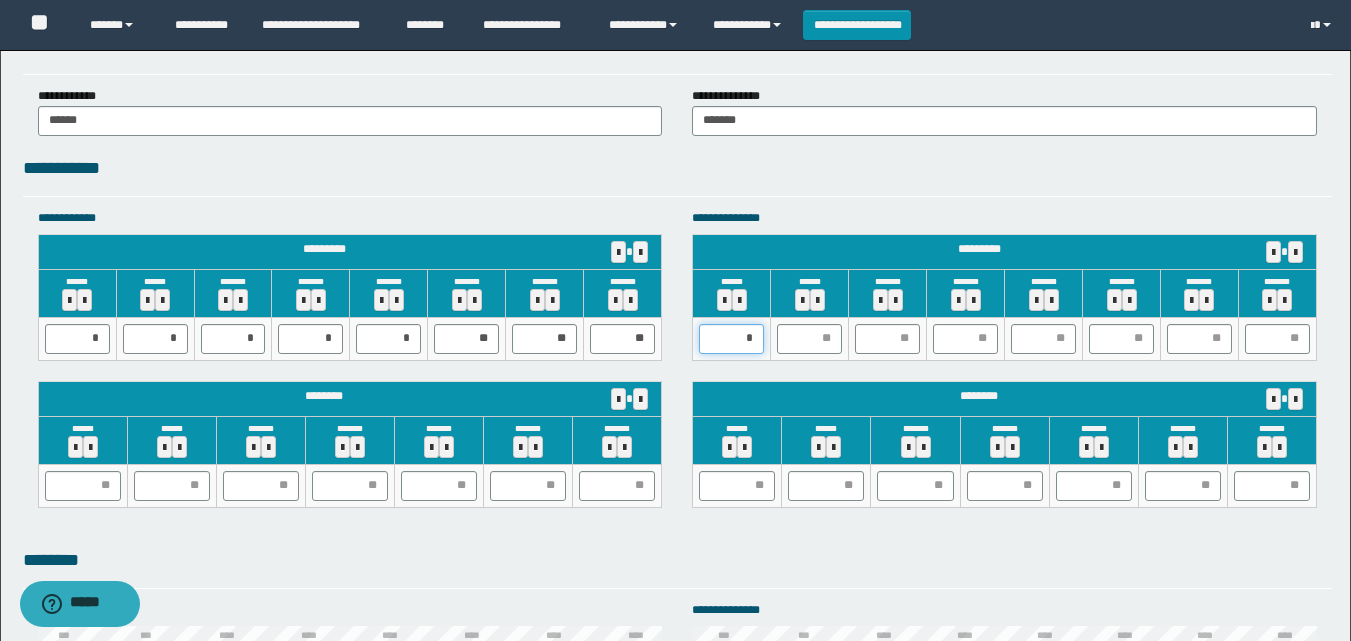 type on "**" 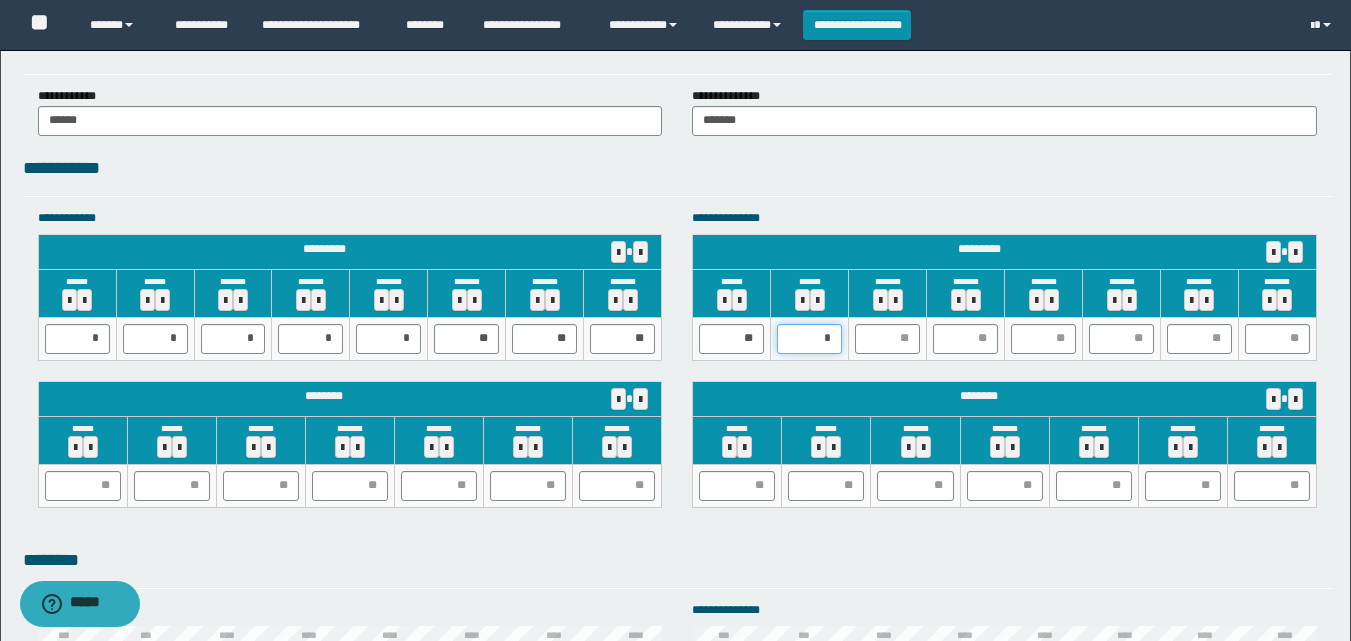 type on "**" 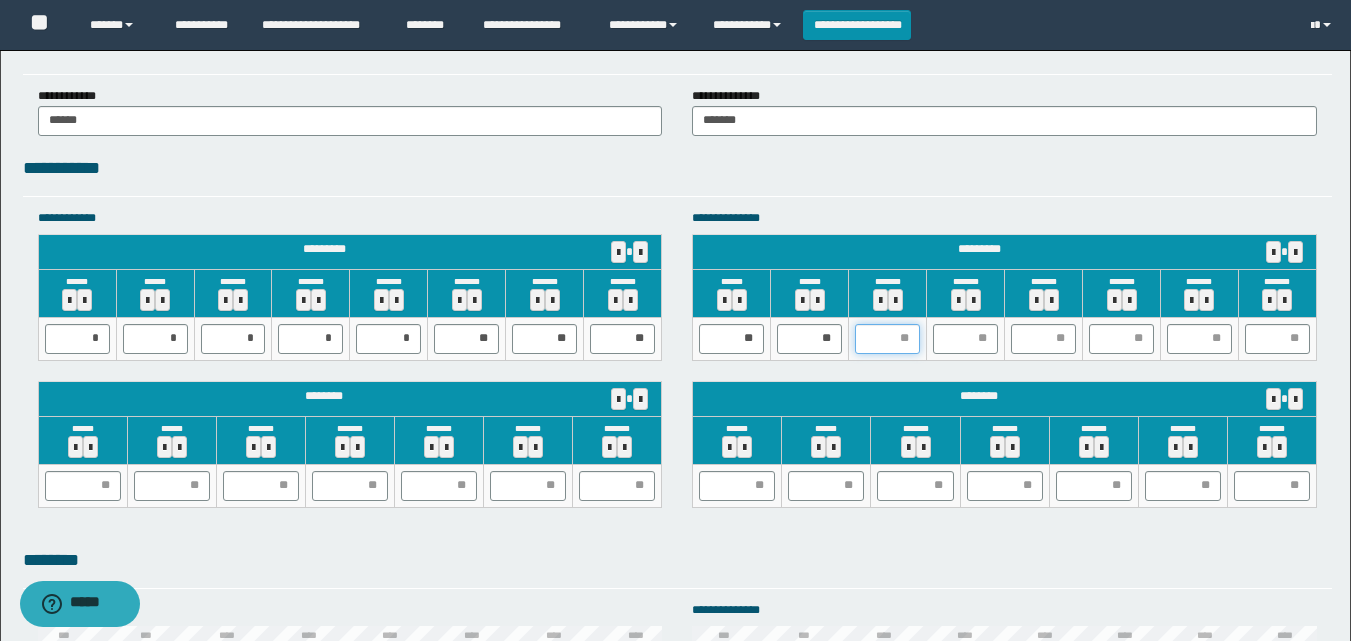 type on "*" 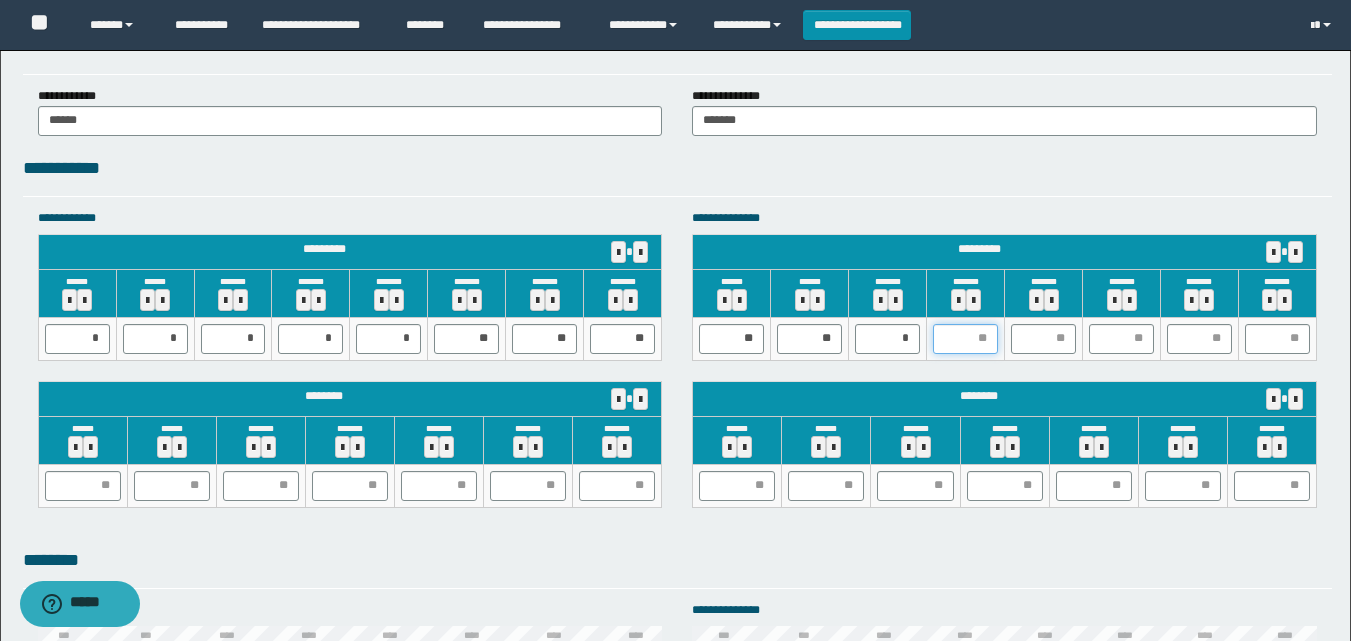 type on "*" 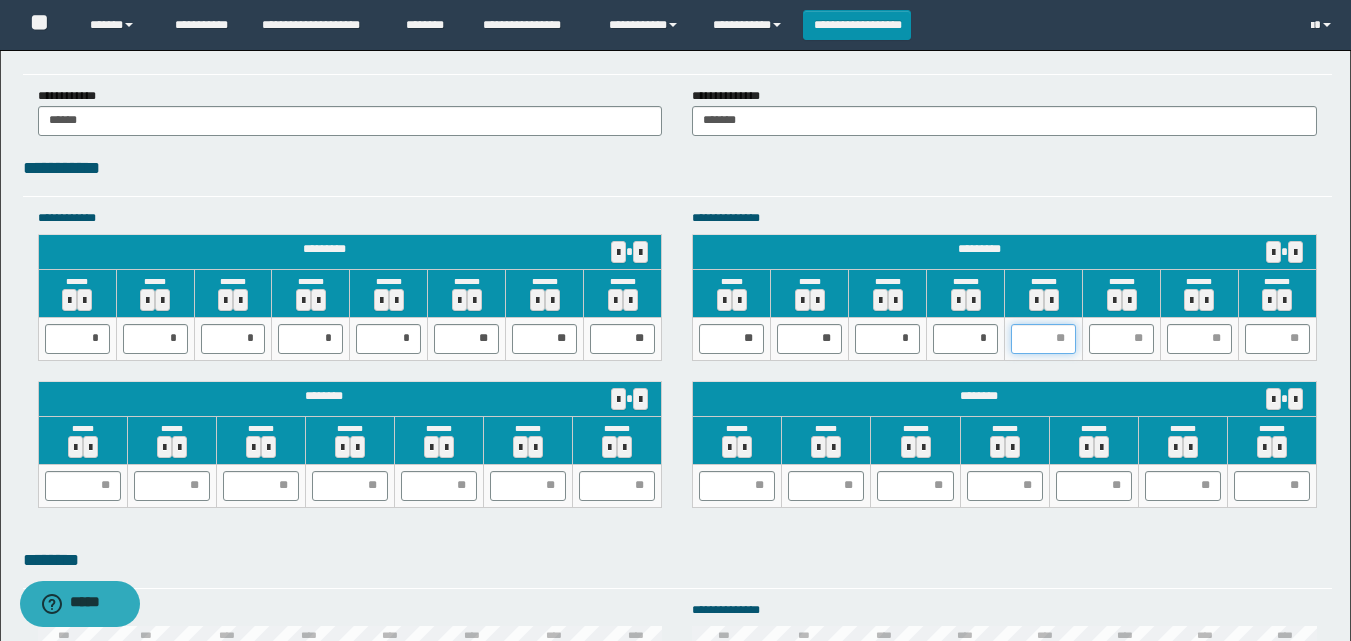 type on "*" 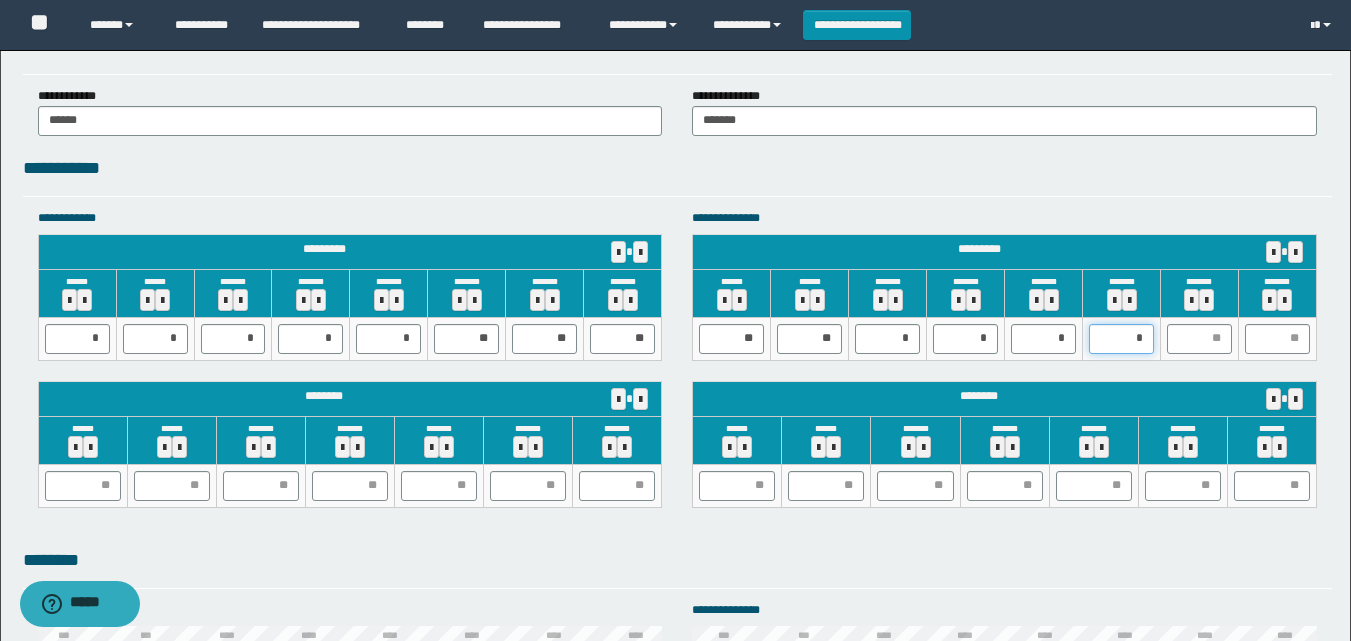 type on "**" 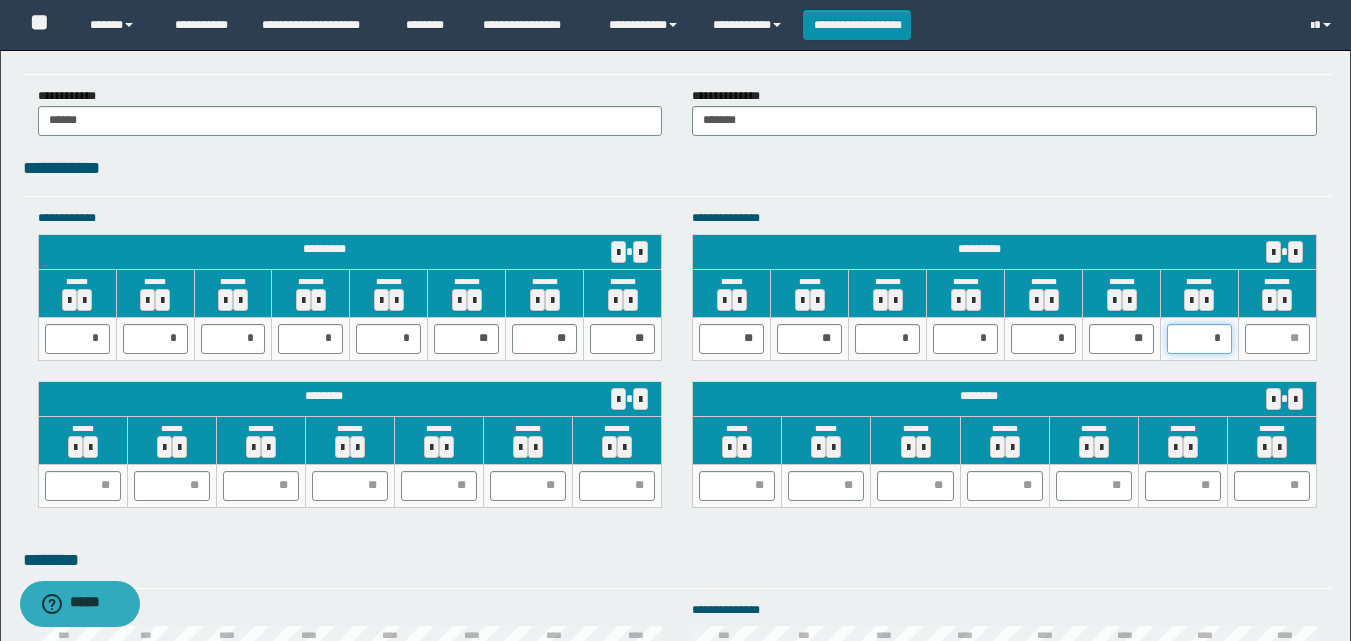 type on "**" 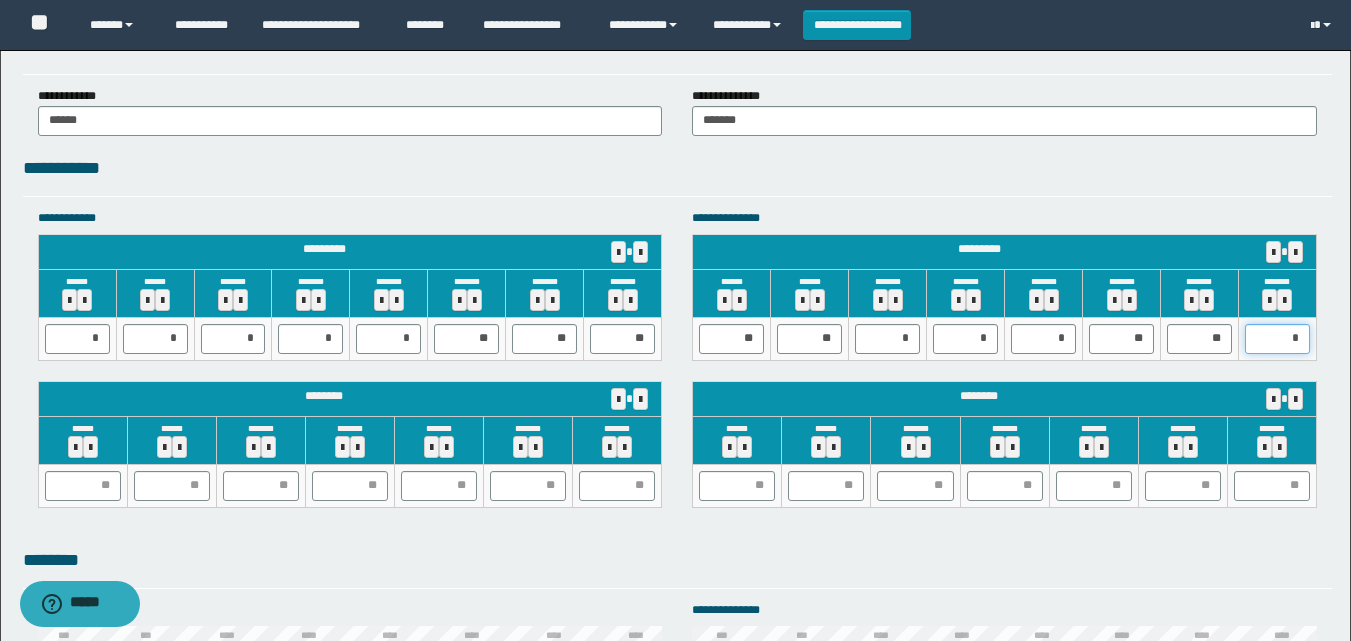 type on "**" 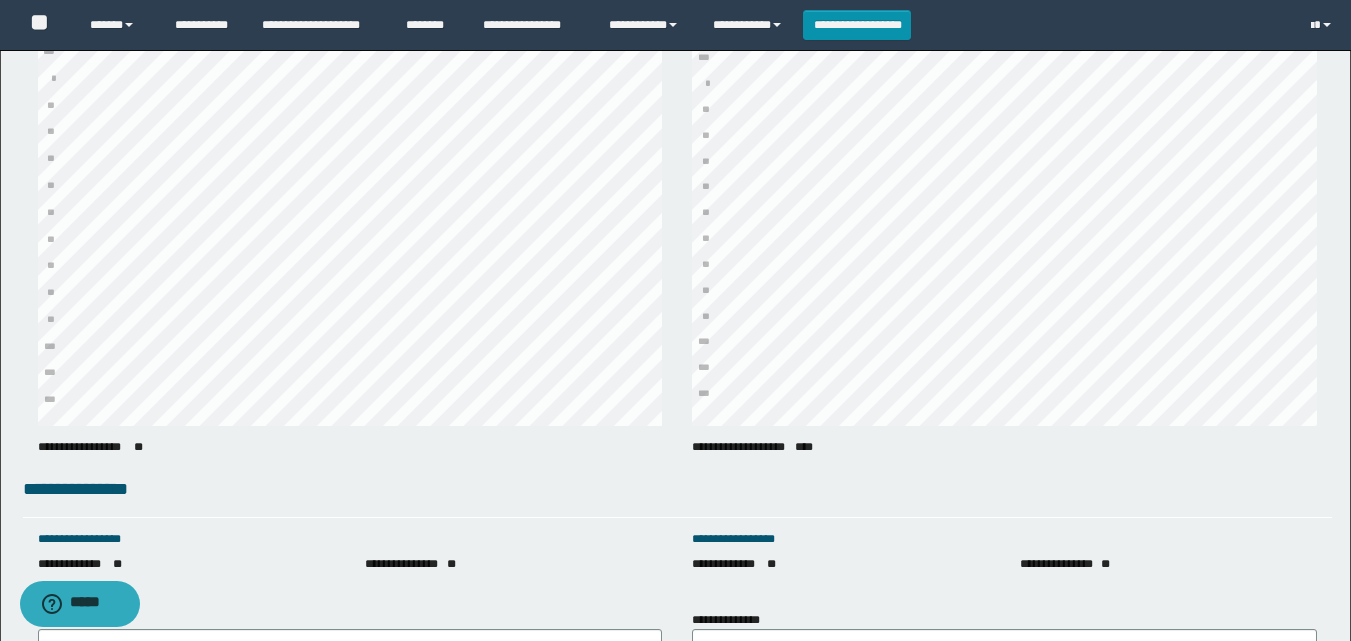 scroll, scrollTop: 2793, scrollLeft: 0, axis: vertical 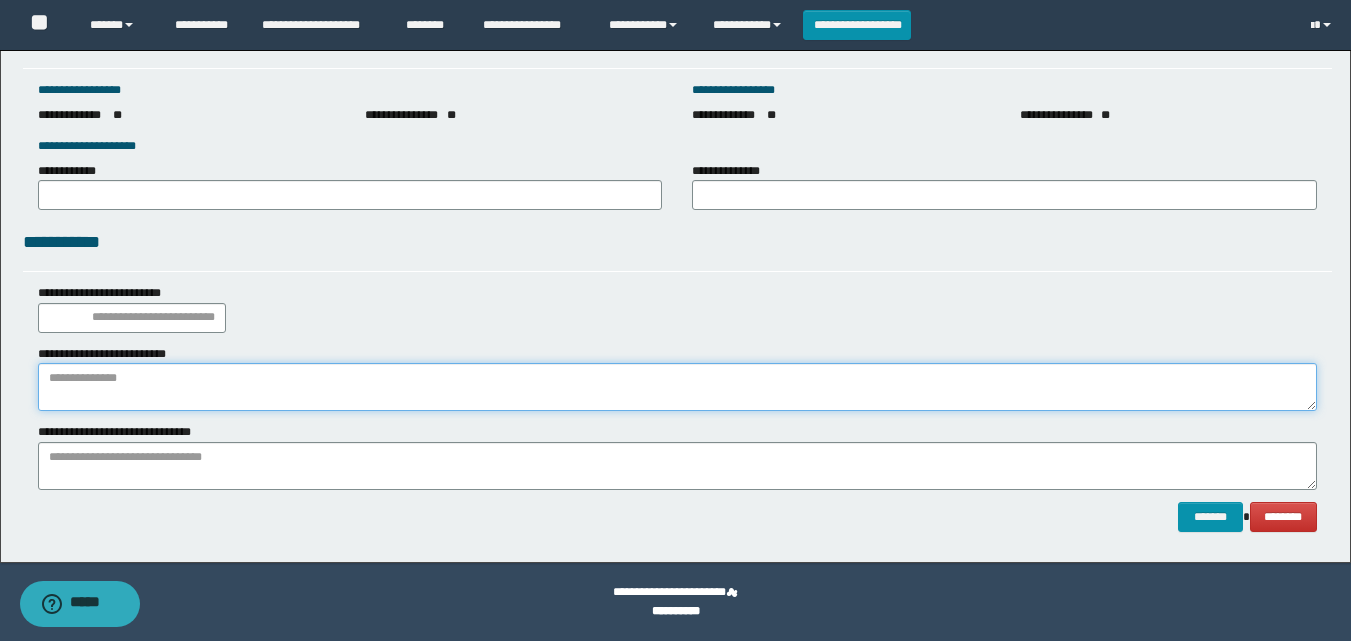 click at bounding box center (677, 387) 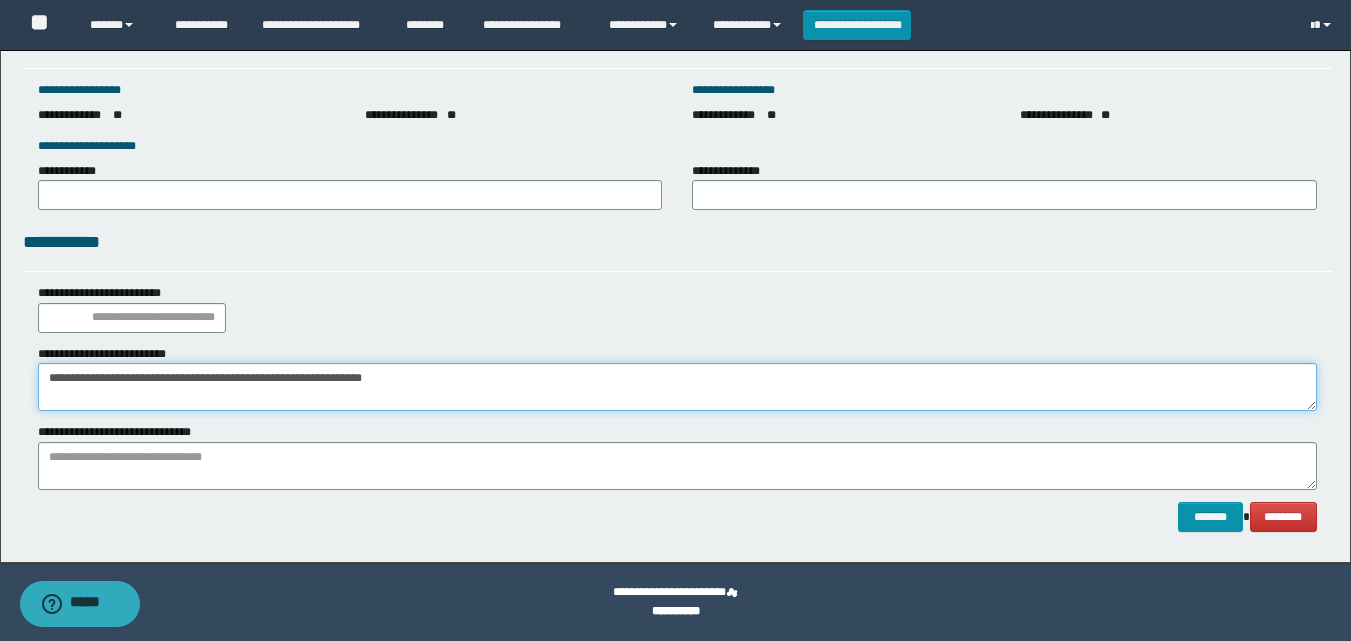 type on "**********" 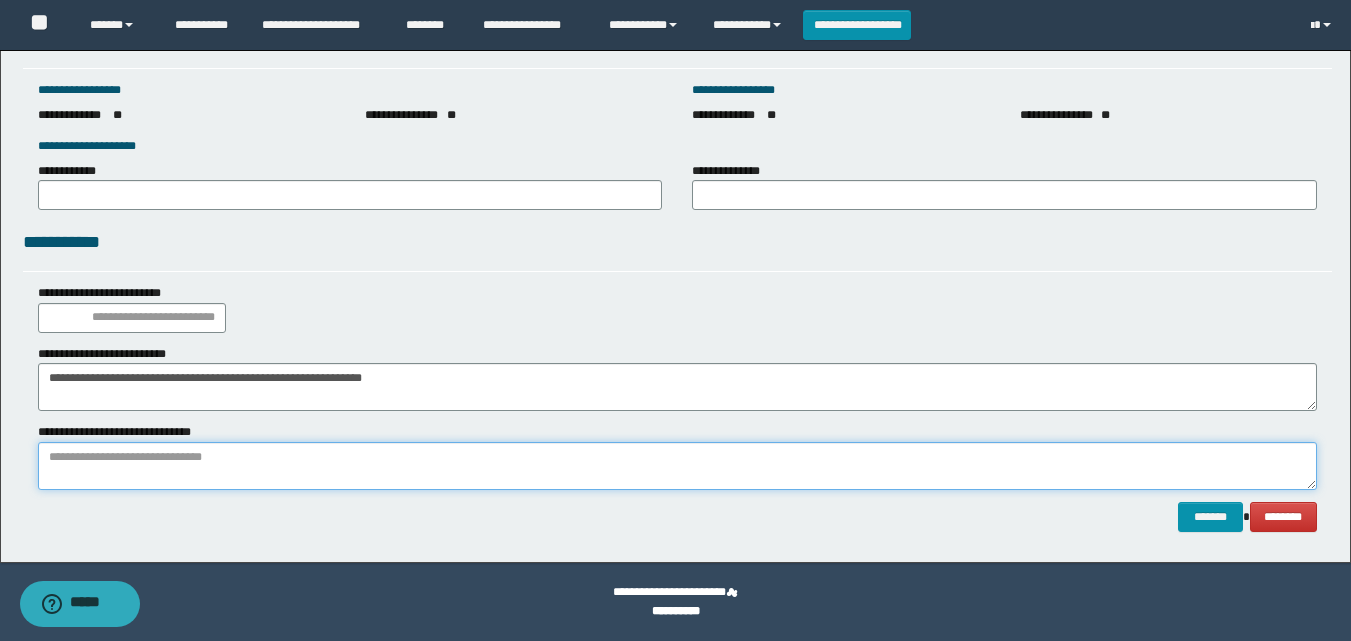 click at bounding box center (677, 466) 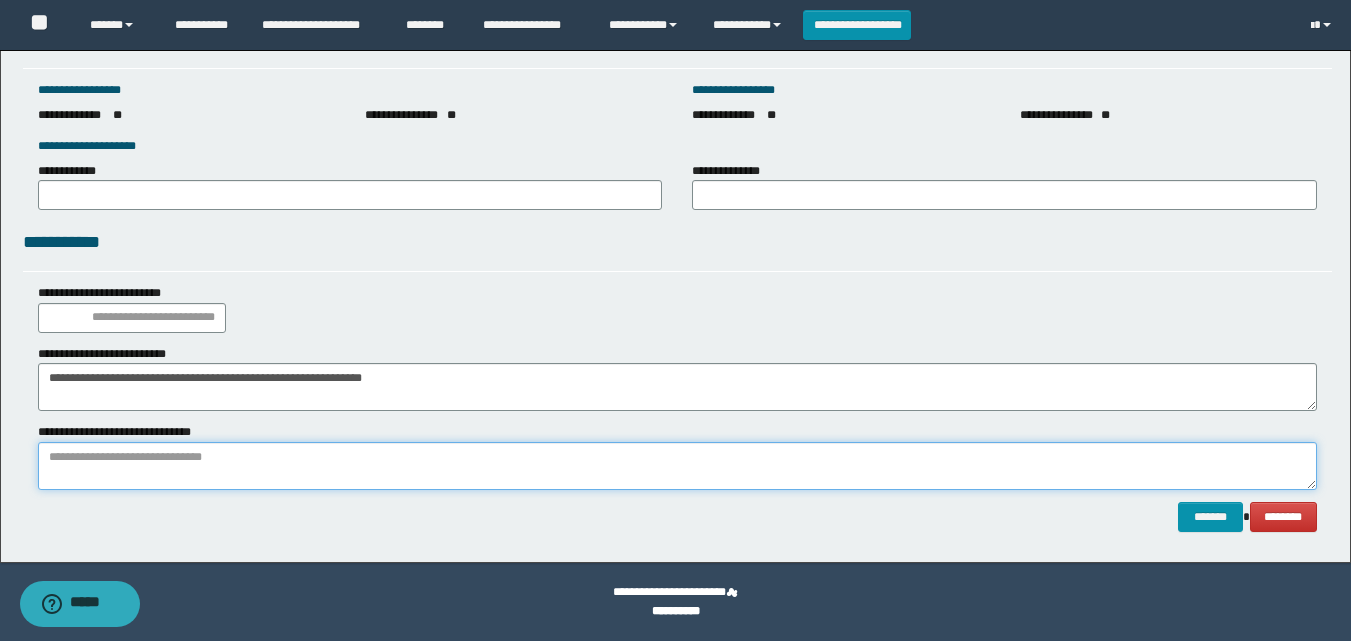 paste on "**********" 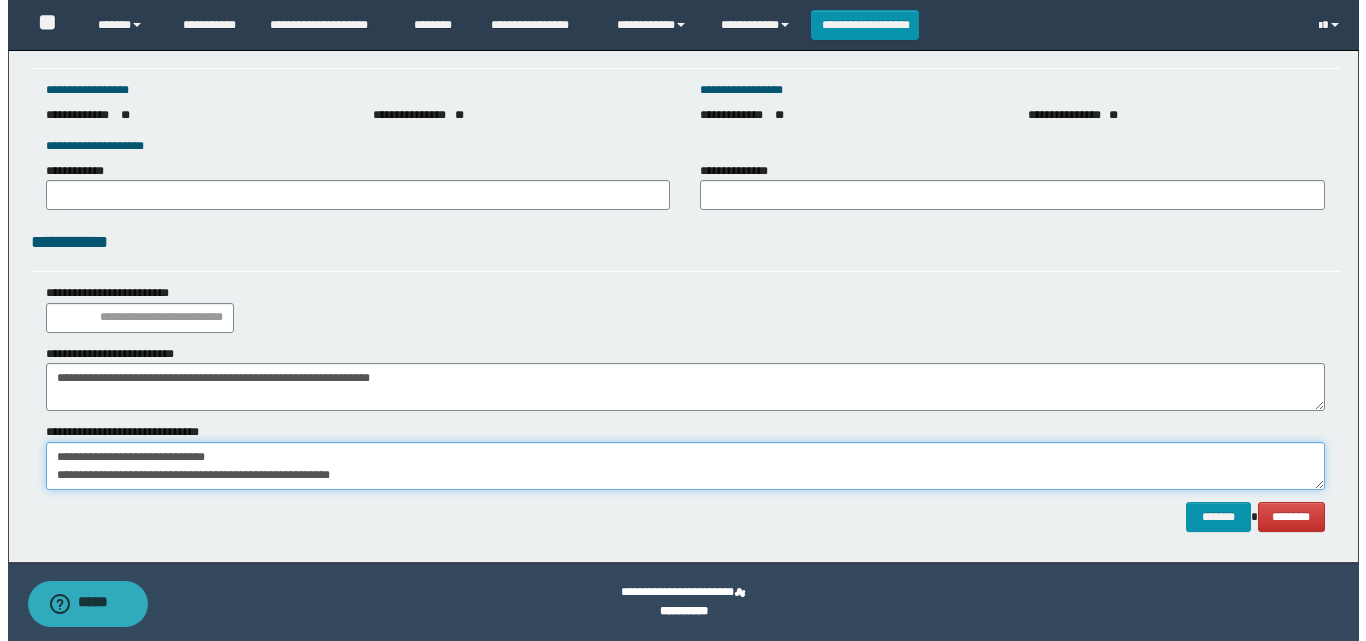 scroll, scrollTop: 13, scrollLeft: 0, axis: vertical 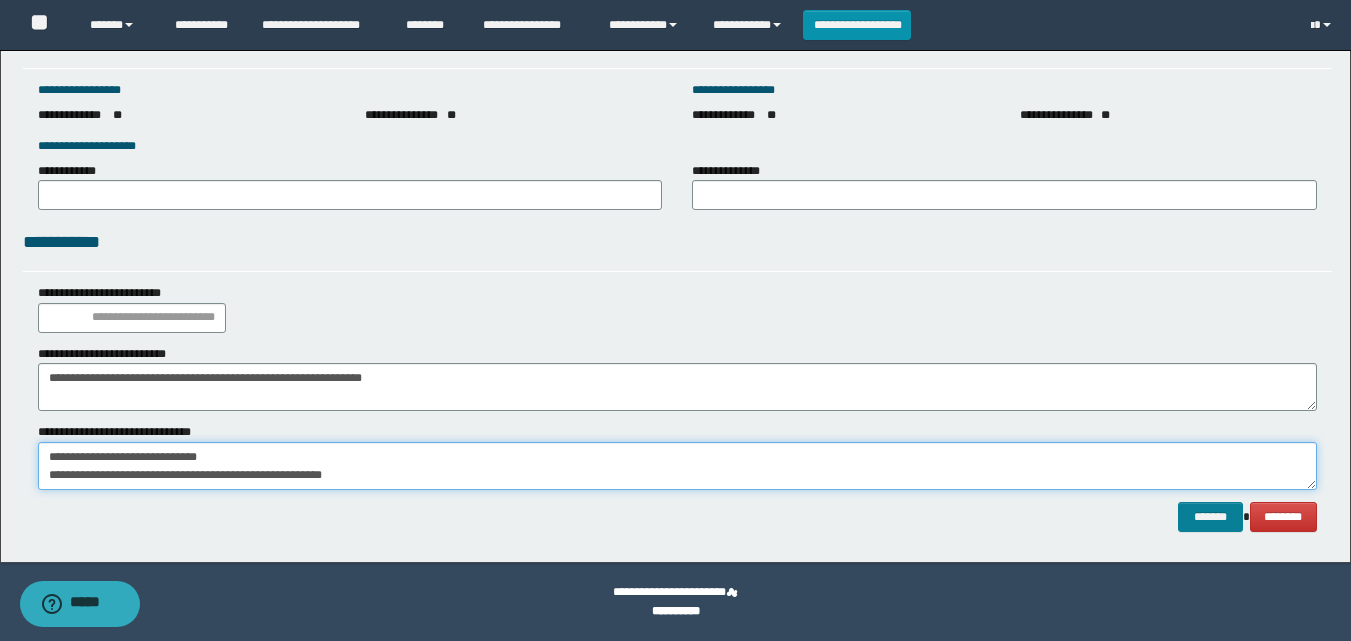 type on "**********" 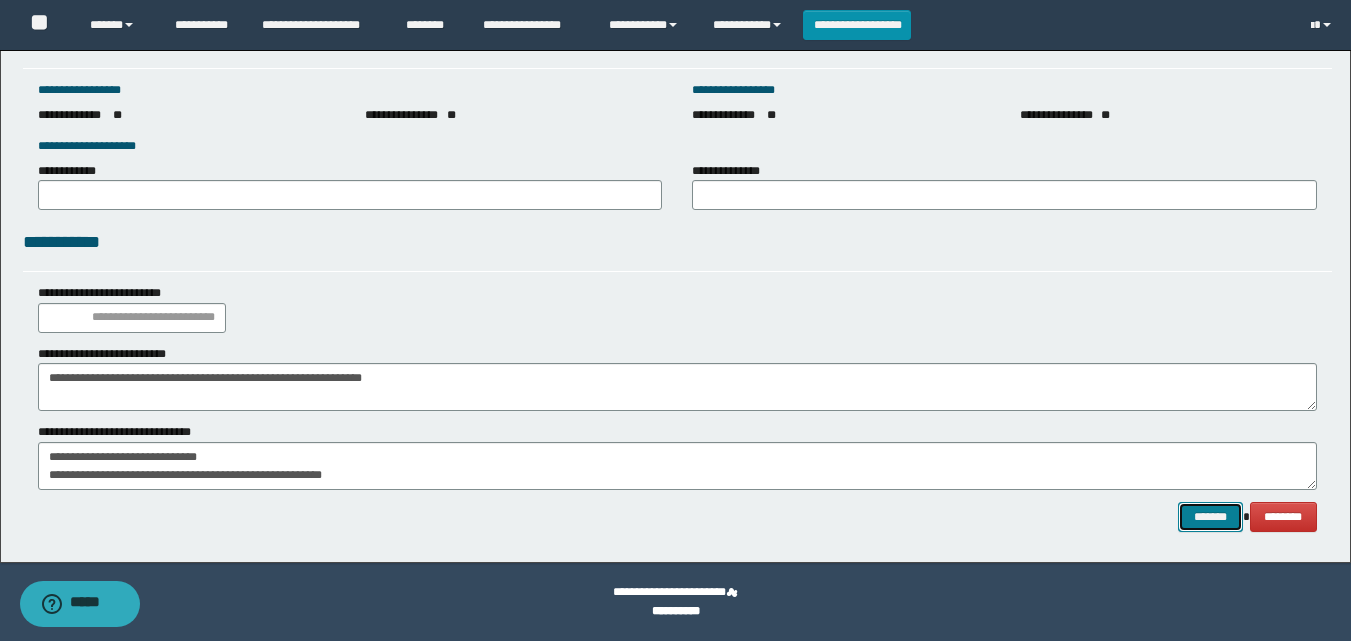 click on "*******" at bounding box center [1210, 517] 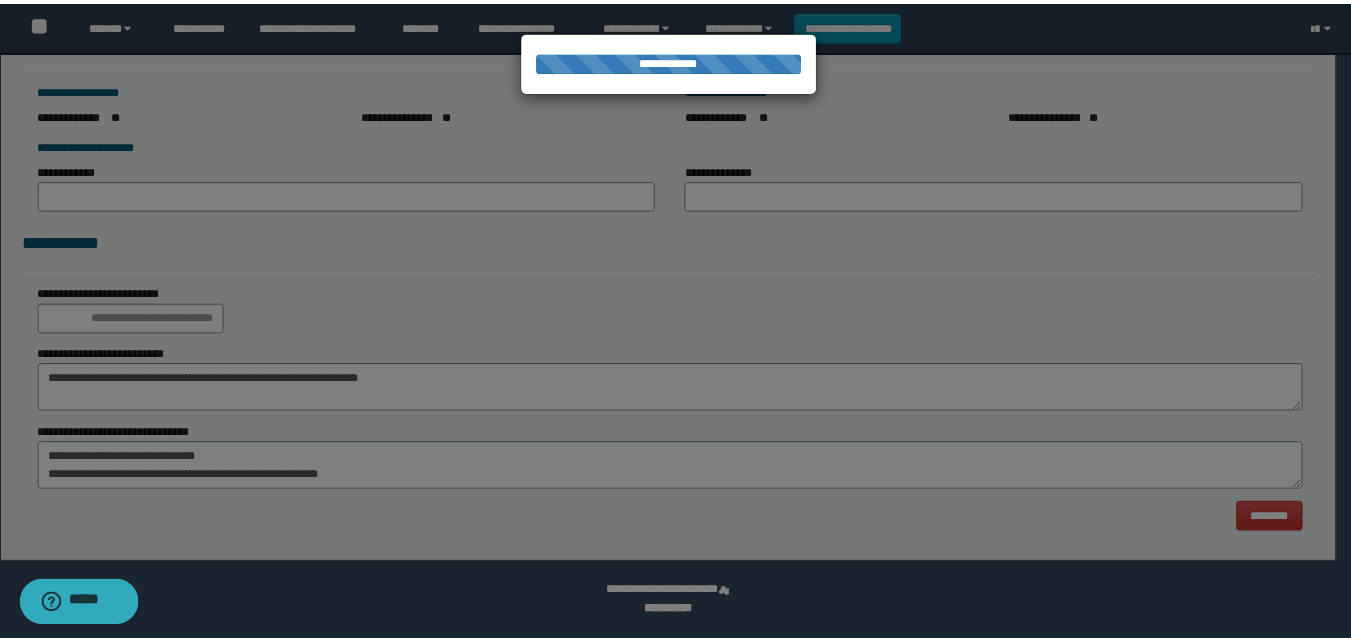 scroll, scrollTop: 0, scrollLeft: 0, axis: both 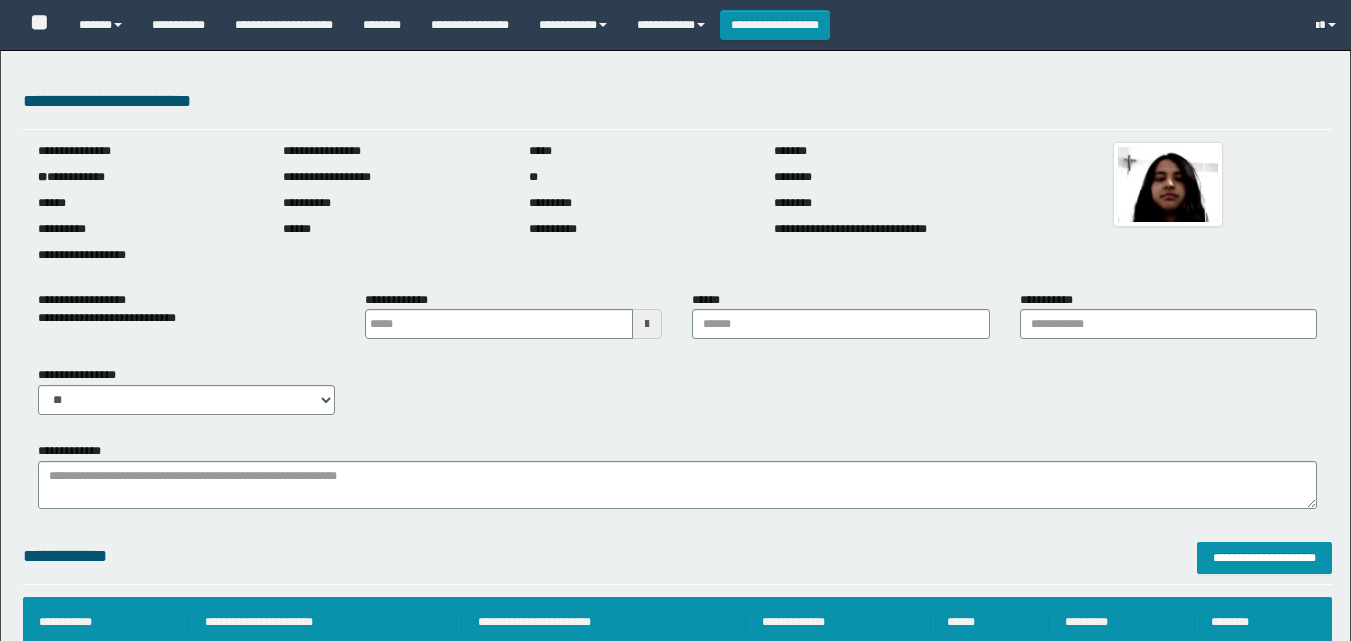 type on "*******" 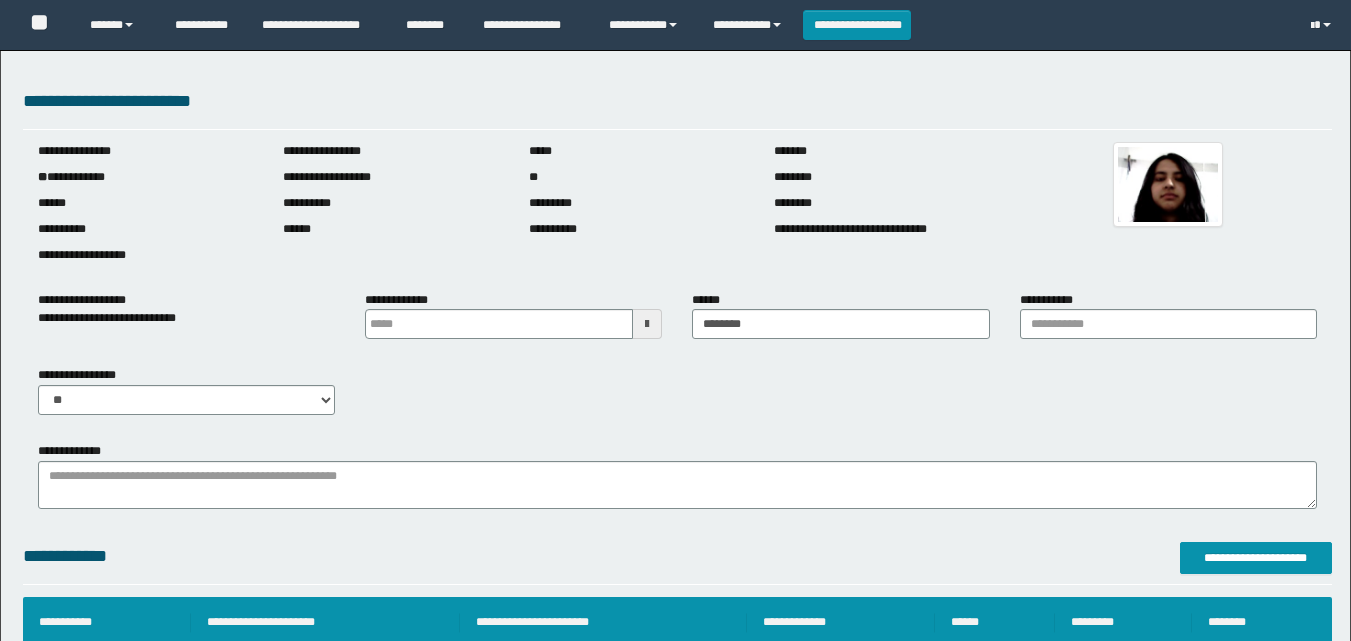 scroll, scrollTop: 0, scrollLeft: 0, axis: both 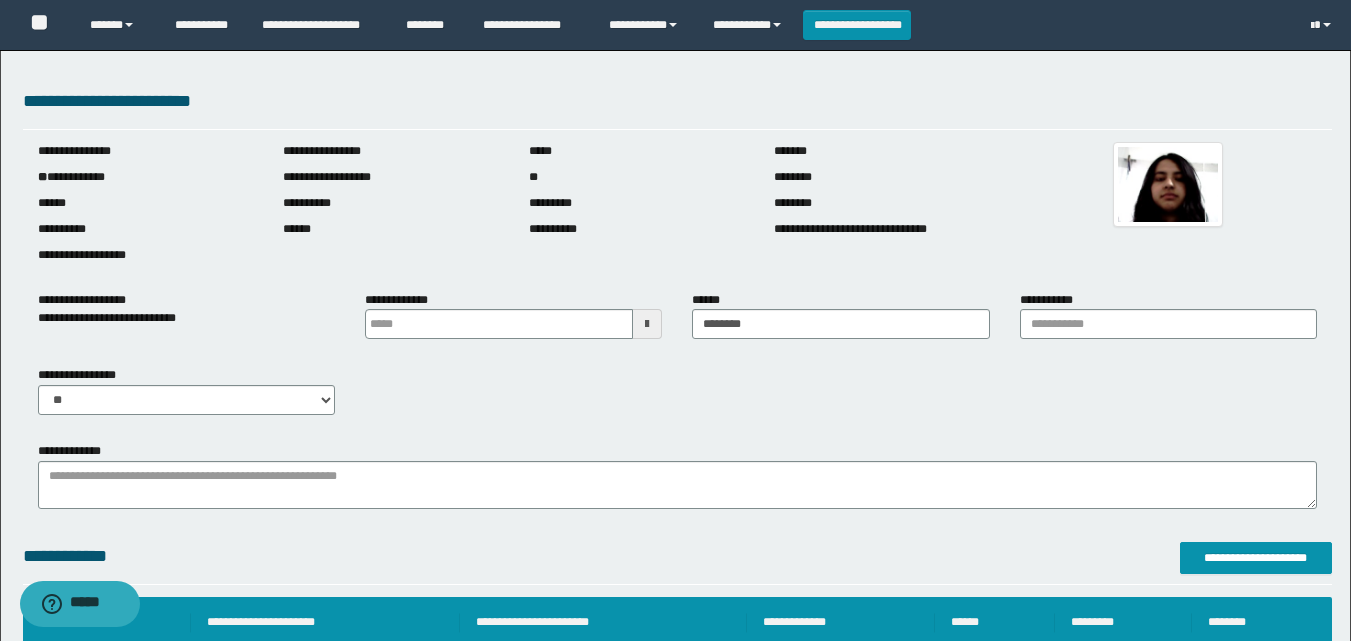 drag, startPoint x: 843, startPoint y: 376, endPoint x: 906, endPoint y: 367, distance: 63.63961 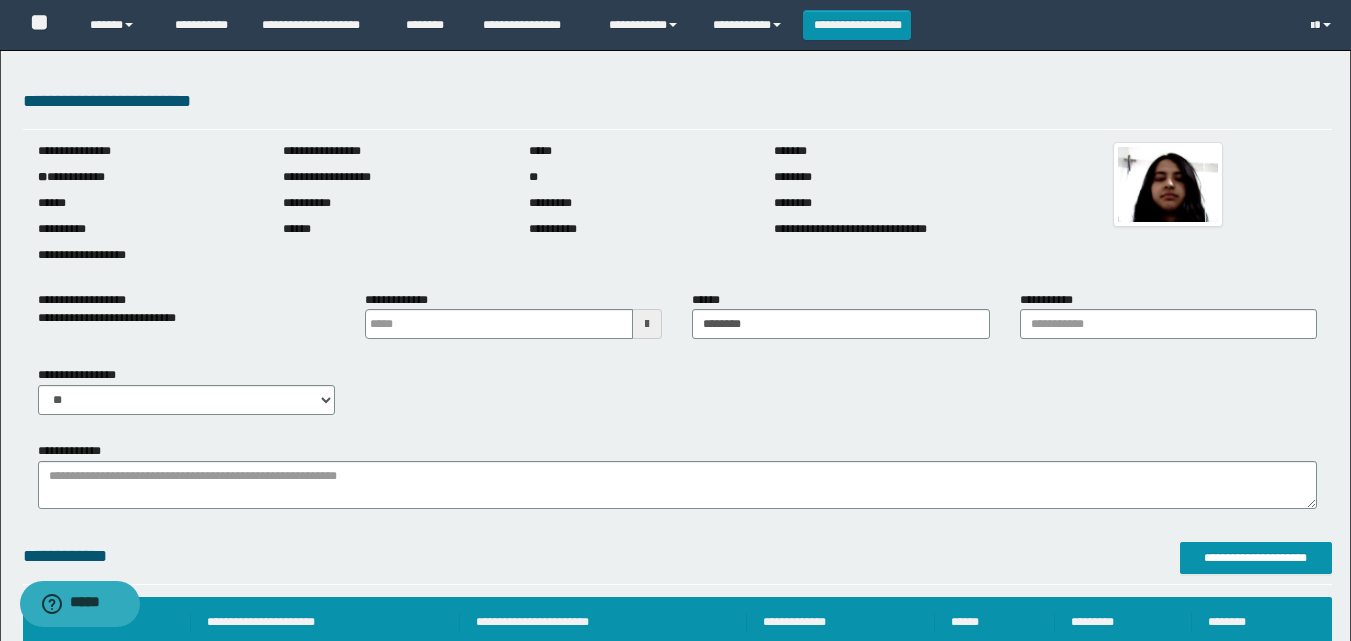 click on "**********" at bounding box center (677, 398) 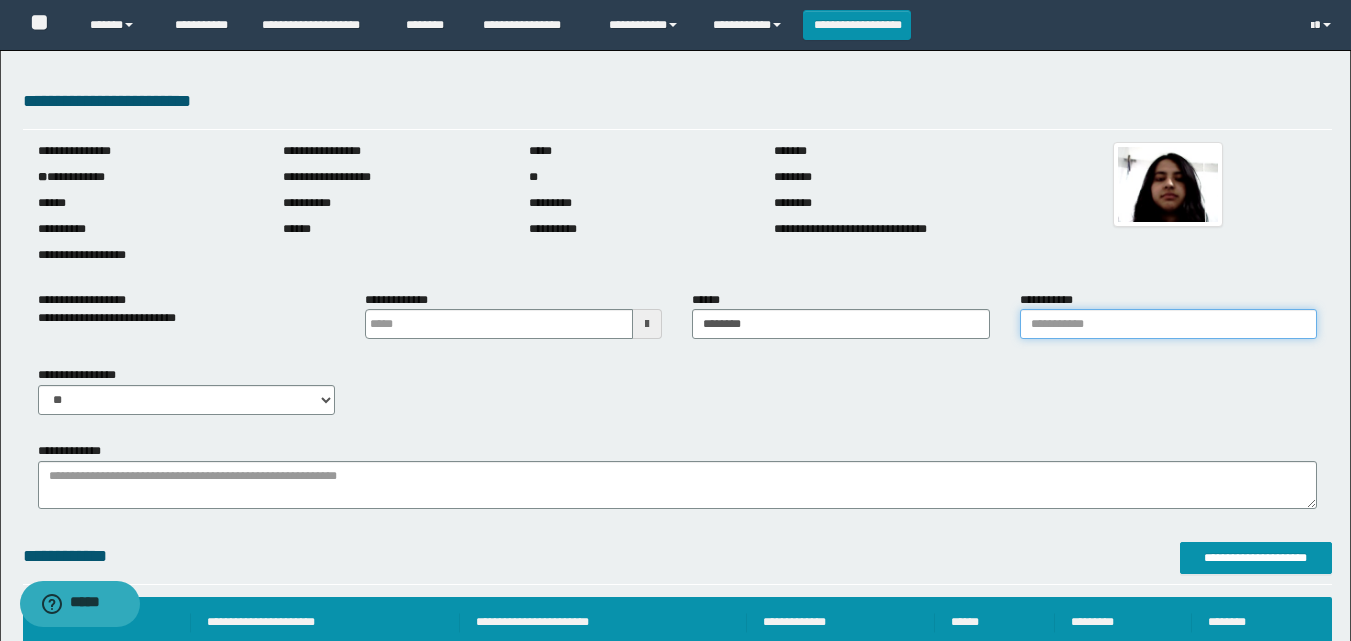 drag, startPoint x: 1091, startPoint y: 316, endPoint x: 1113, endPoint y: 352, distance: 42.190044 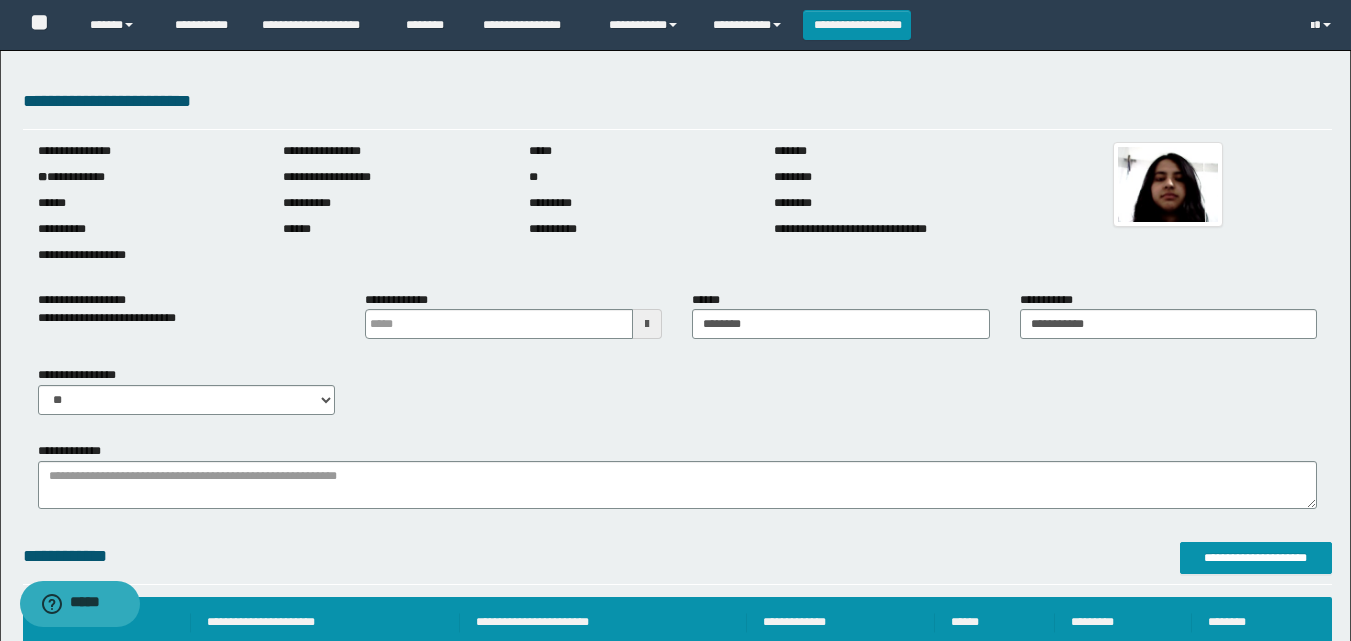 click on "**********" at bounding box center (677, 398) 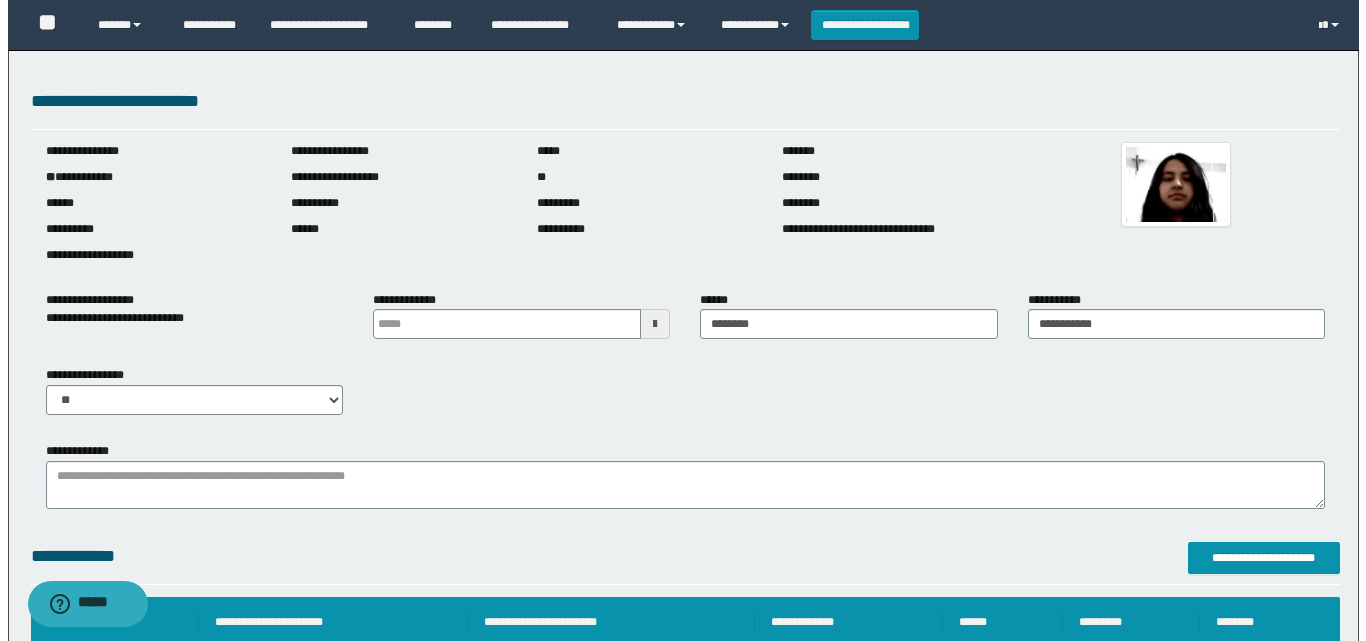 scroll, scrollTop: 100, scrollLeft: 0, axis: vertical 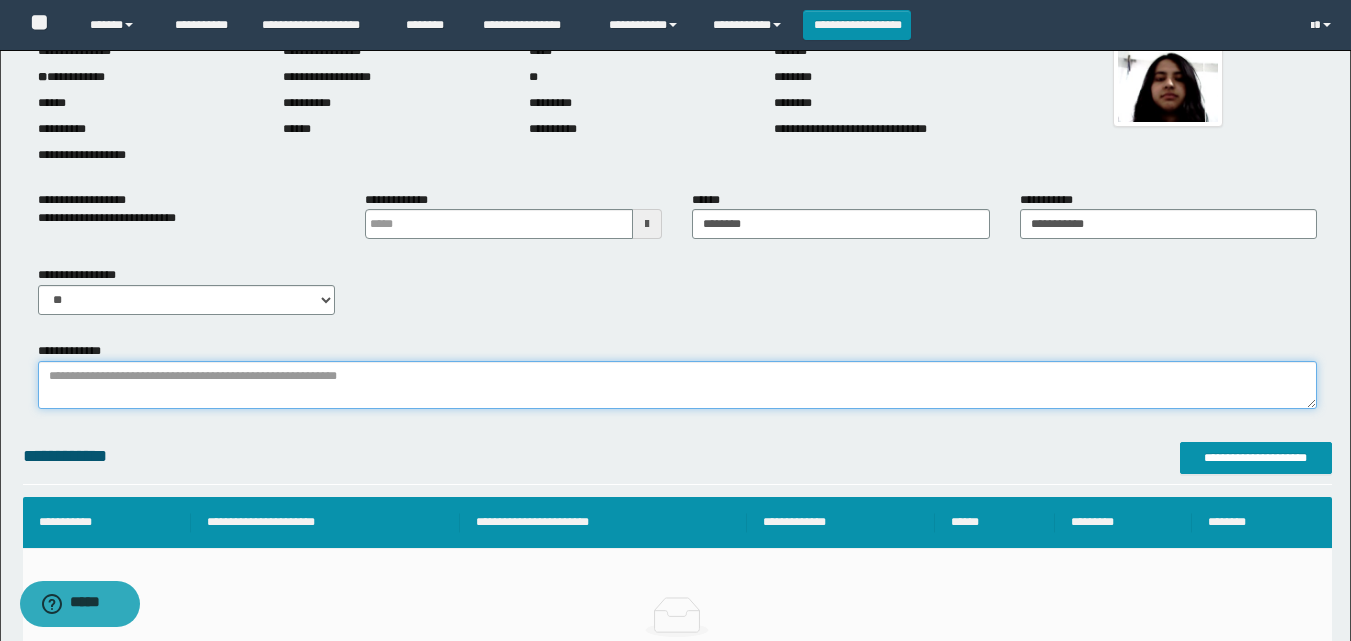 click on "**********" at bounding box center (677, 385) 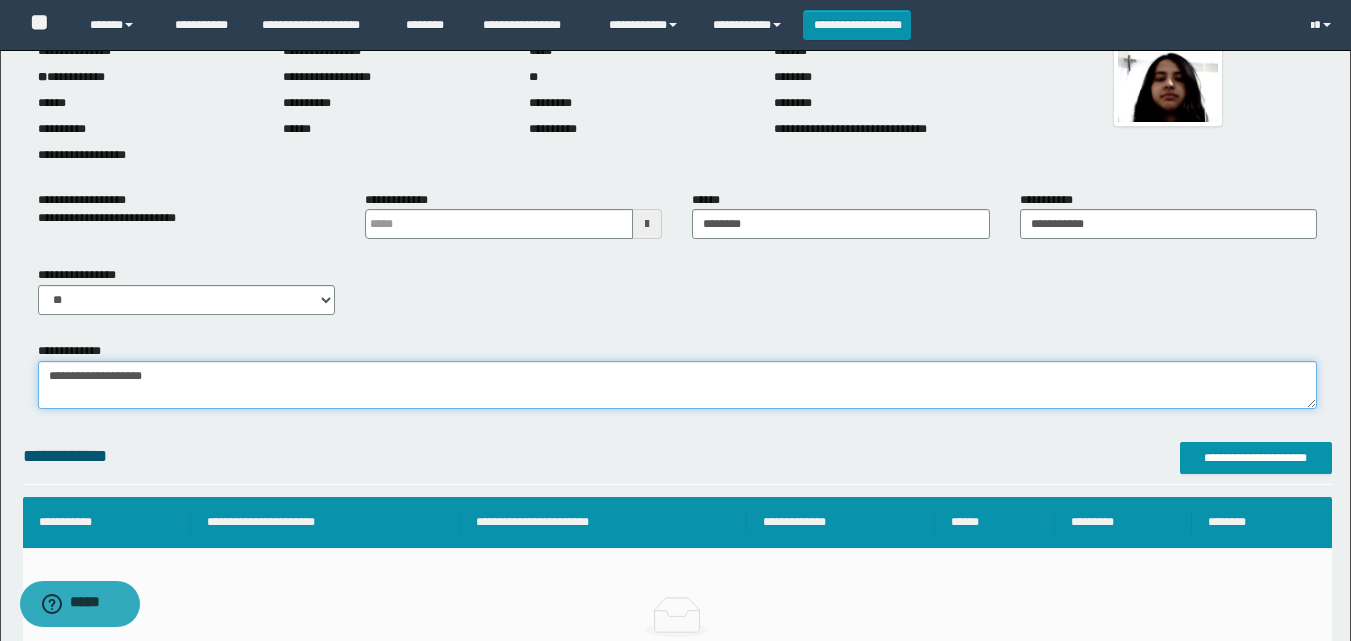 click on "**********" at bounding box center (677, 385) 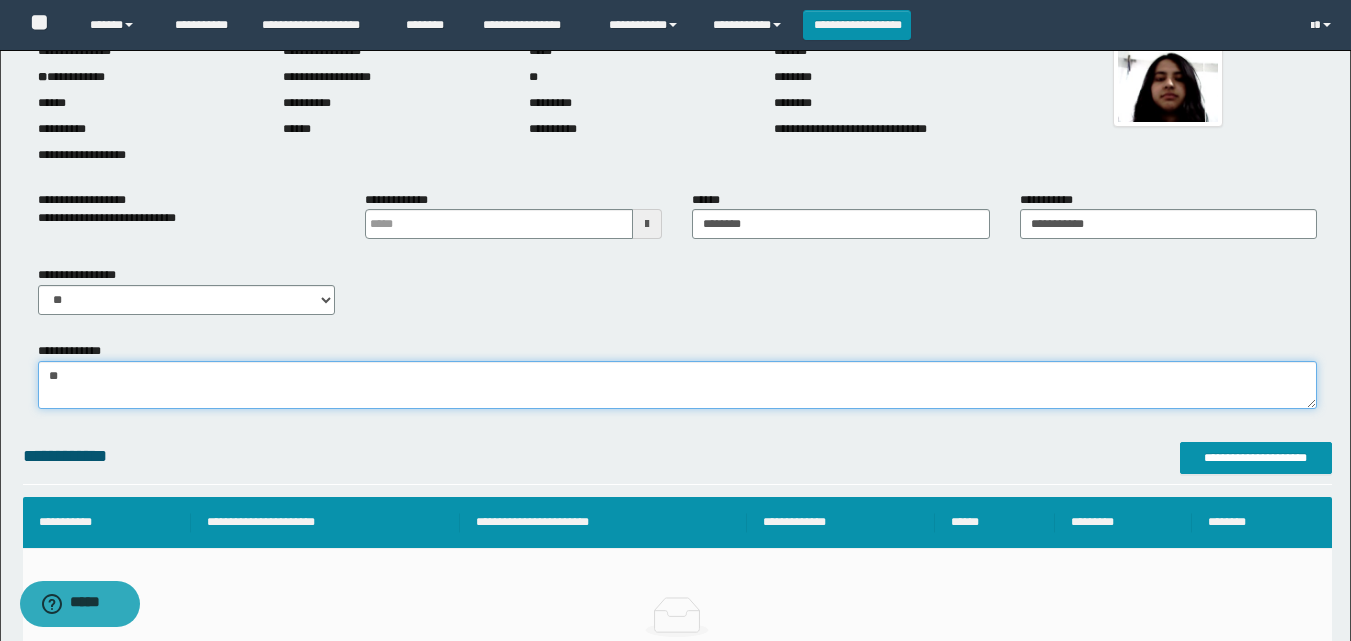 type on "*" 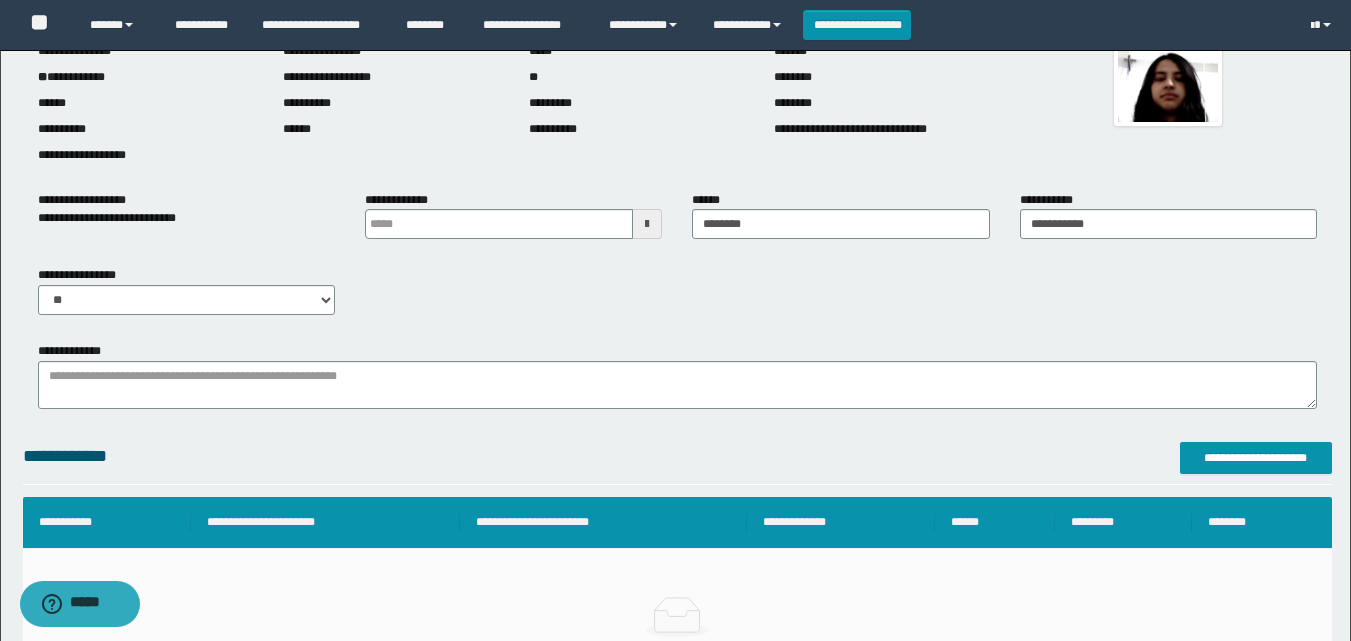 drag, startPoint x: 655, startPoint y: 223, endPoint x: 636, endPoint y: 239, distance: 24.839485 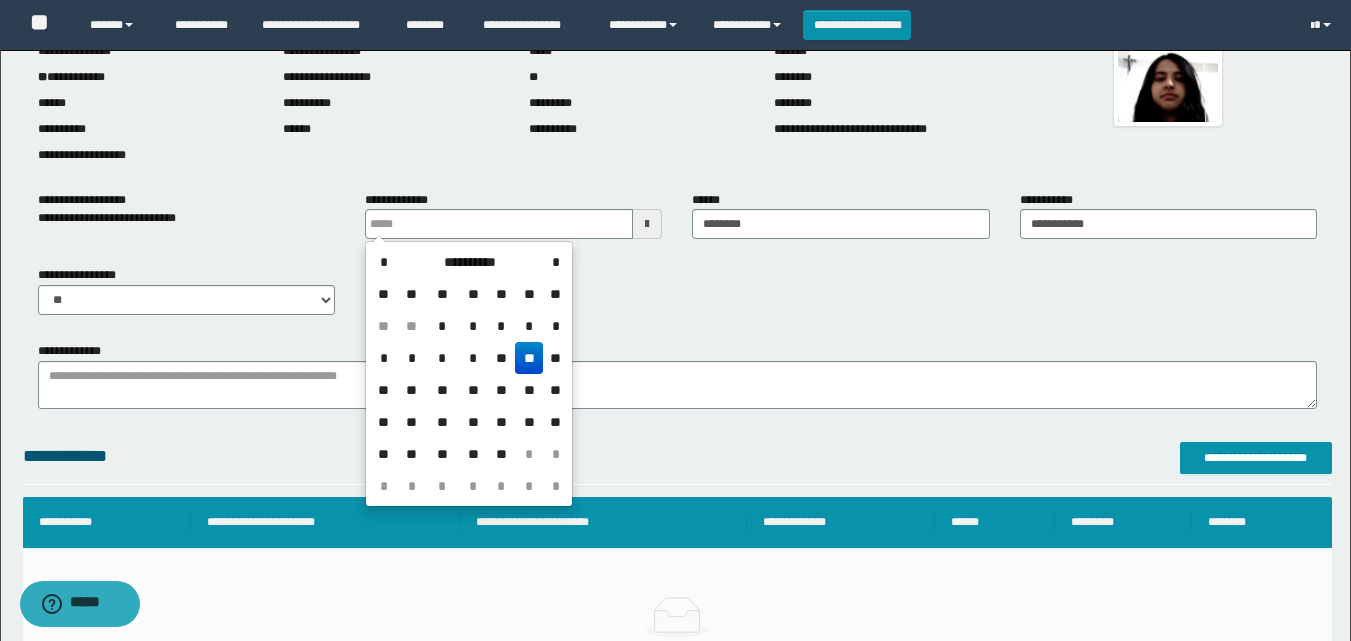 click on "**" at bounding box center [529, 358] 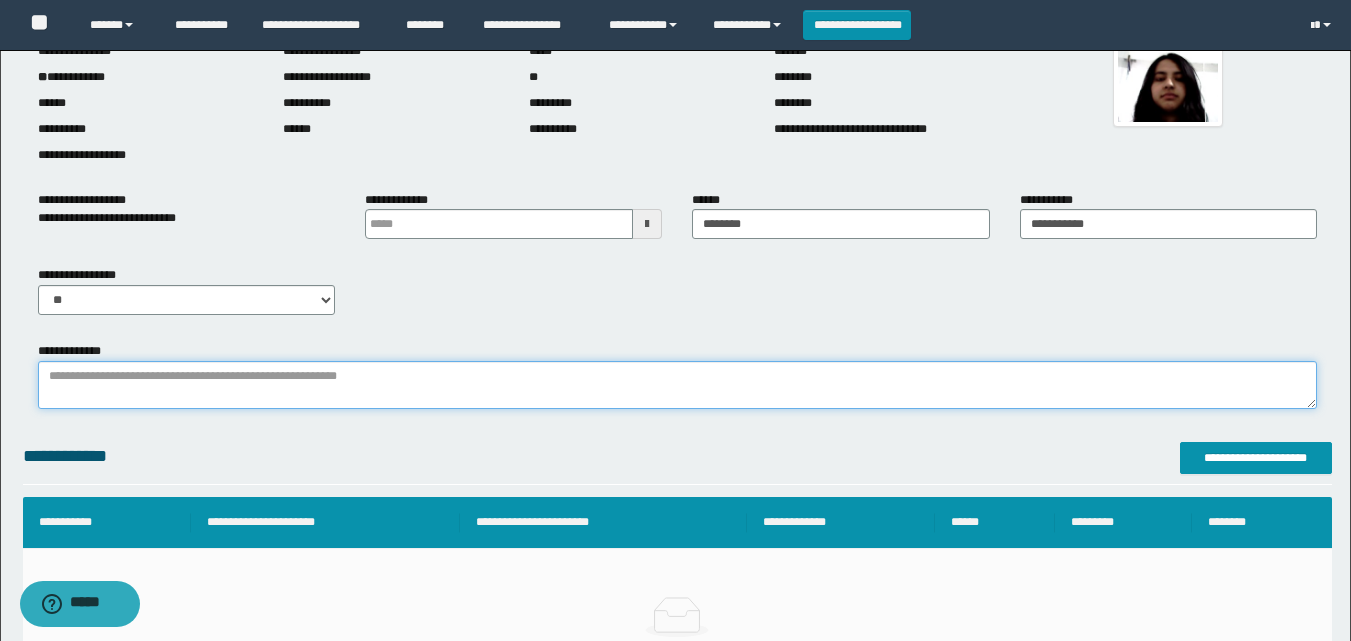 click on "**********" at bounding box center [677, 385] 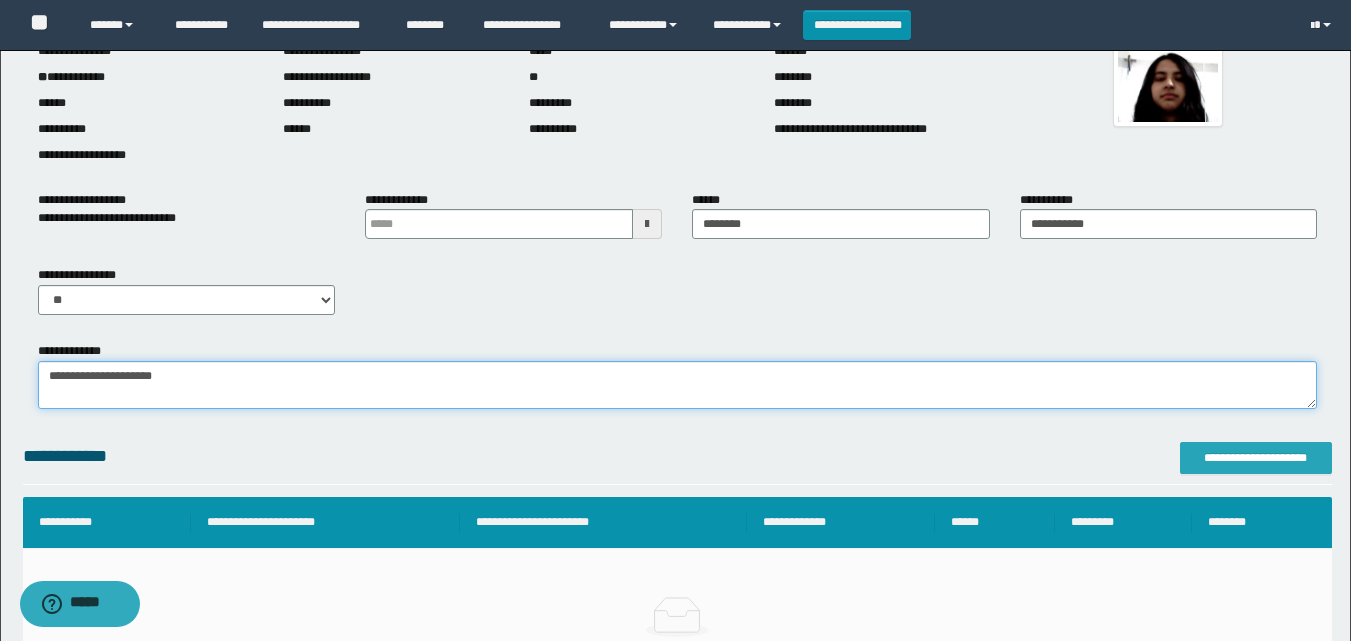 type on "**********" 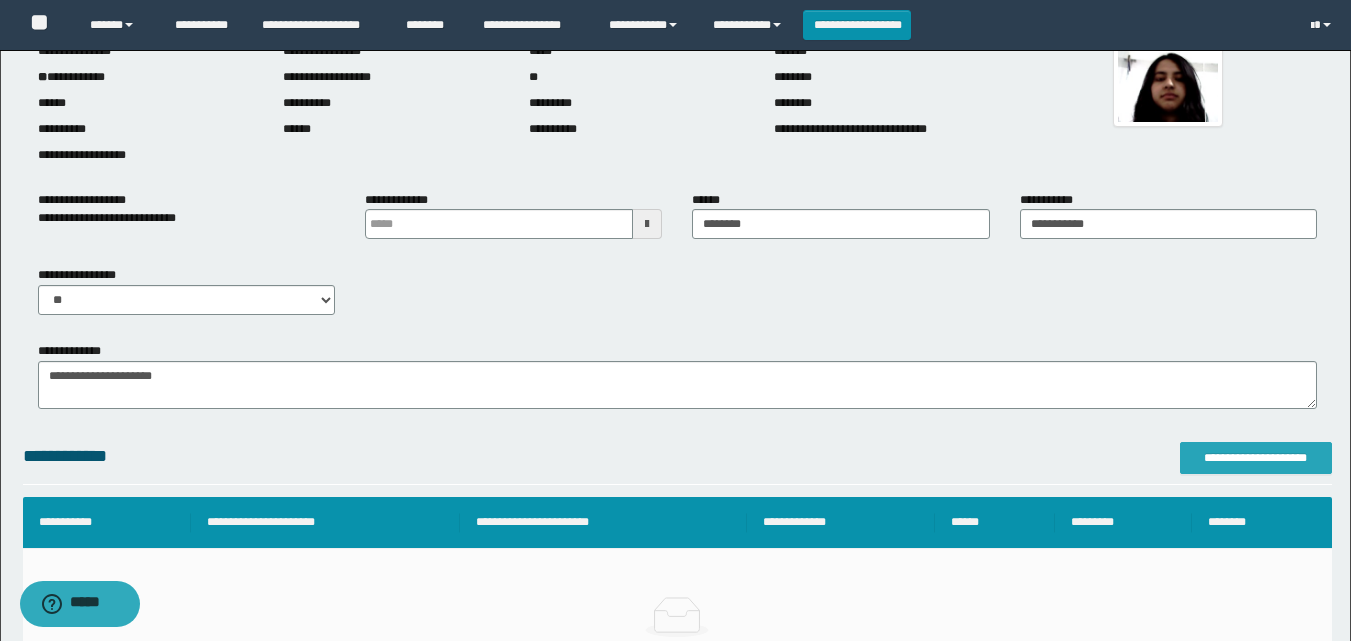 click on "**********" at bounding box center [1256, 458] 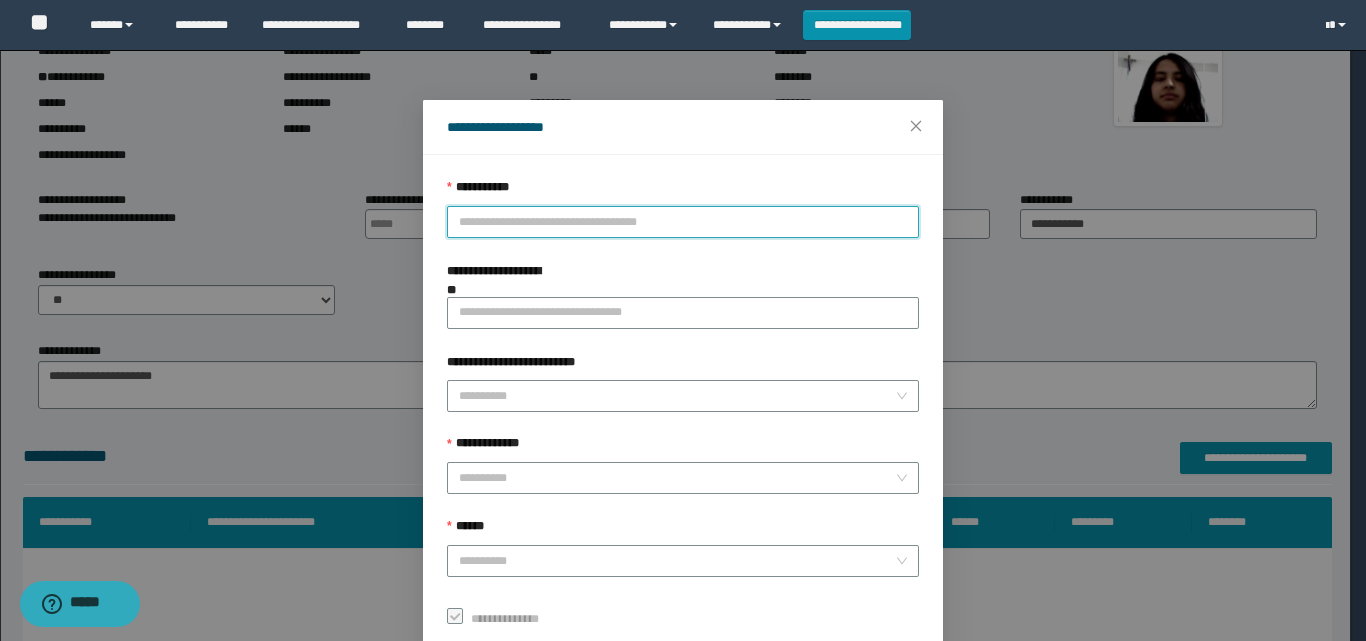 click on "**********" at bounding box center [683, 222] 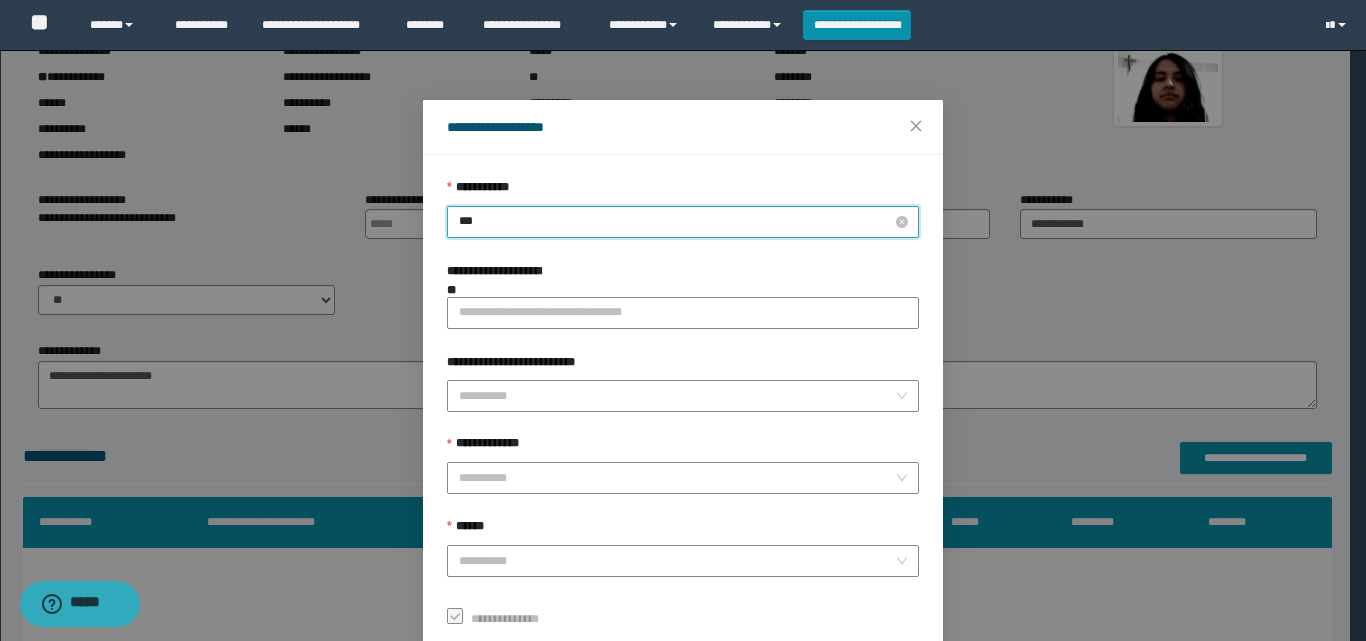 type on "****" 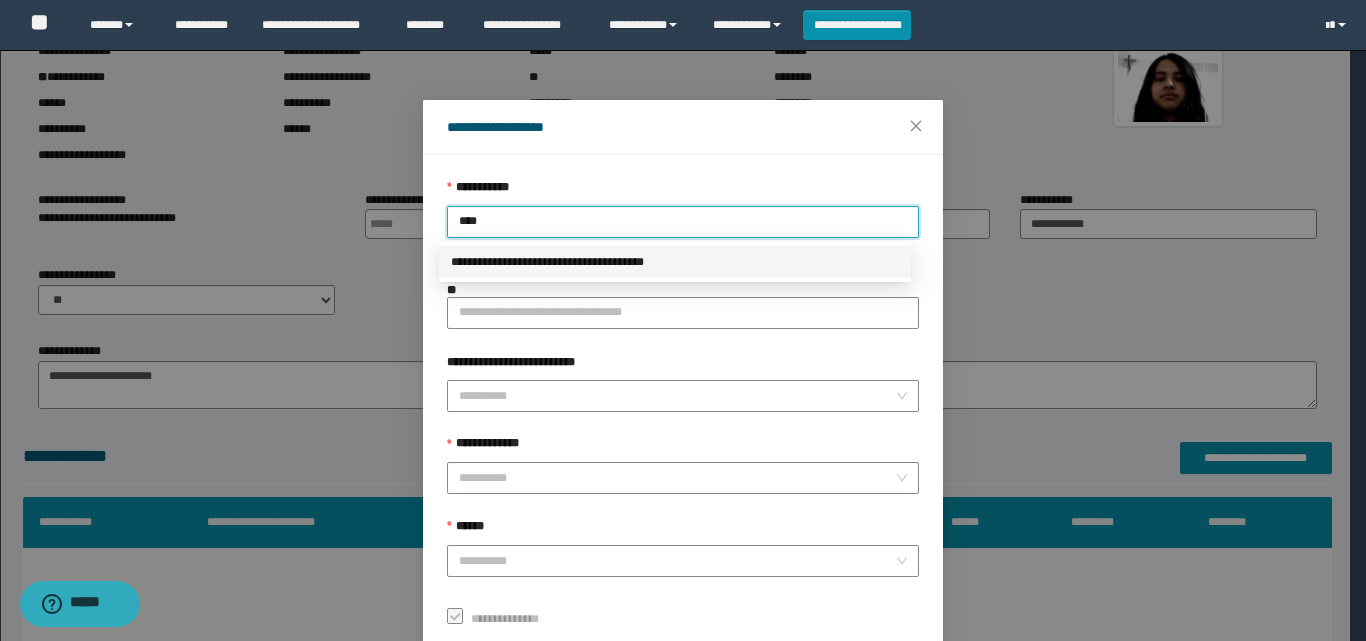 click on "**********" at bounding box center (675, 262) 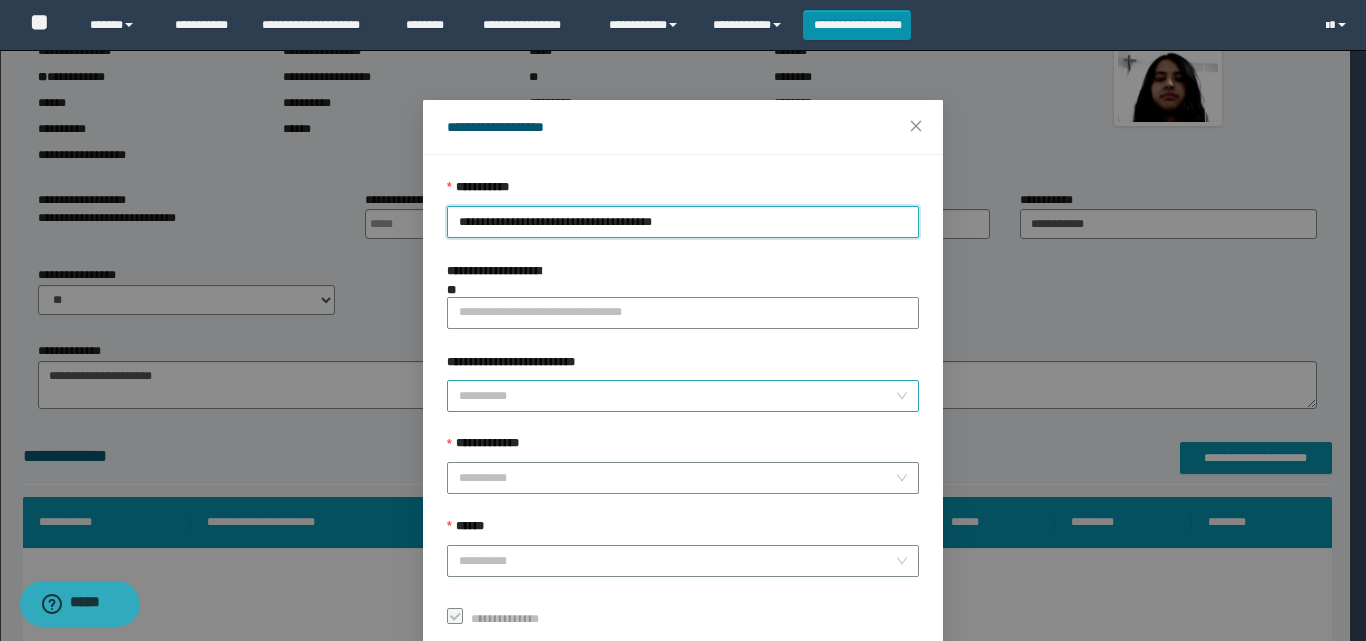 scroll, scrollTop: 111, scrollLeft: 0, axis: vertical 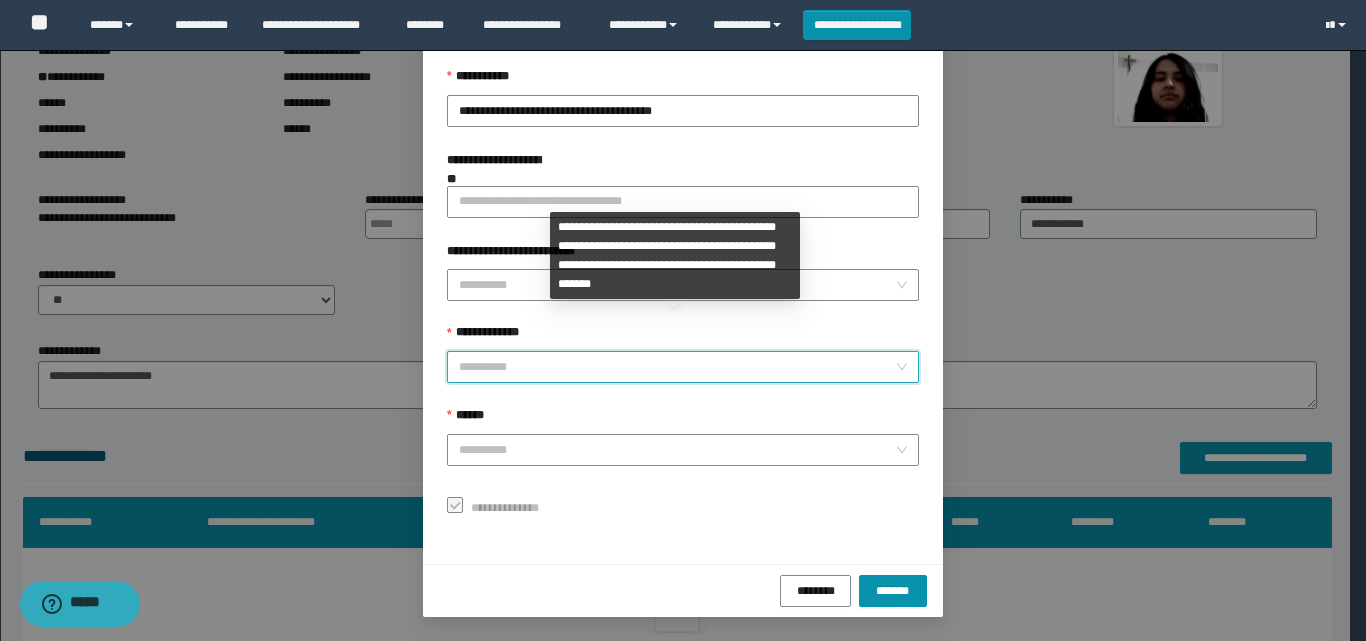 click on "**********" at bounding box center (677, 367) 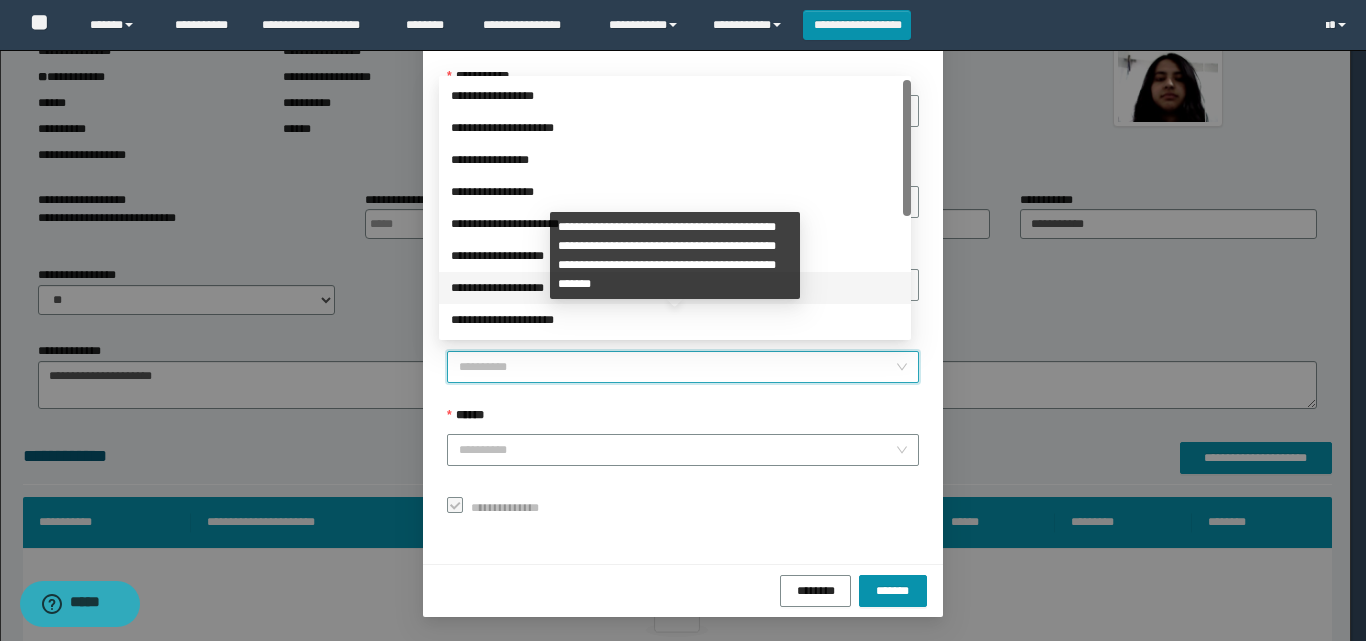 scroll, scrollTop: 224, scrollLeft: 0, axis: vertical 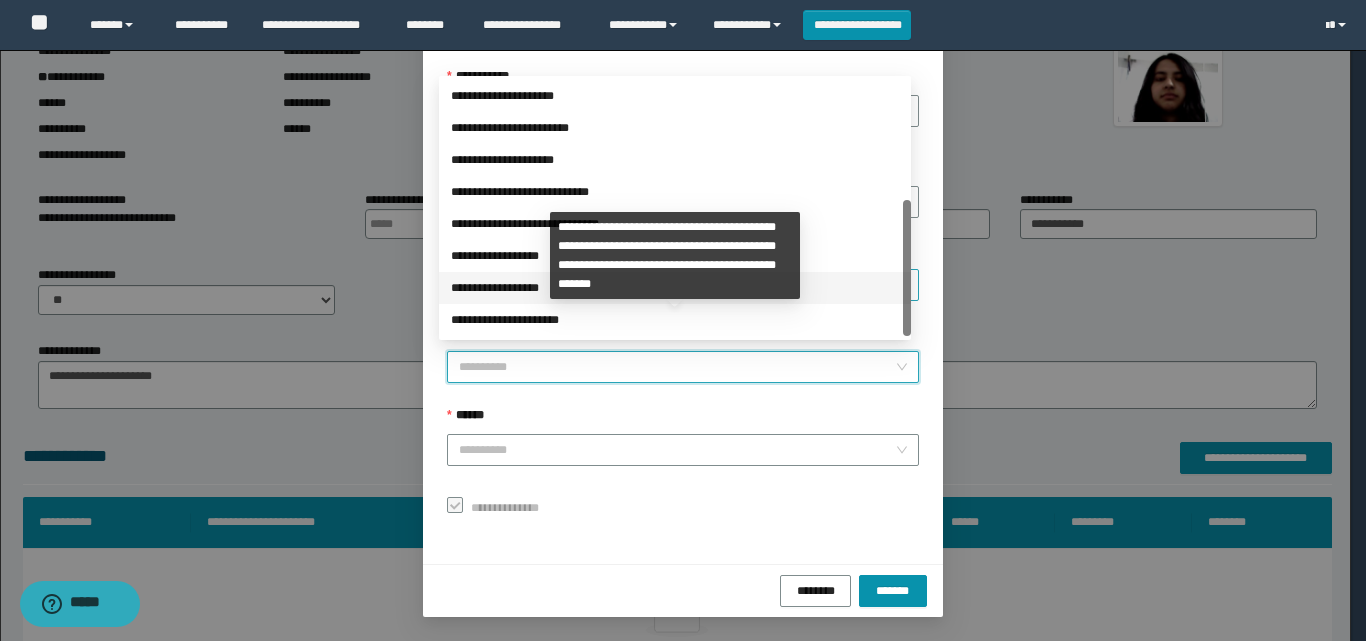 click on "**********" at bounding box center [675, 256] 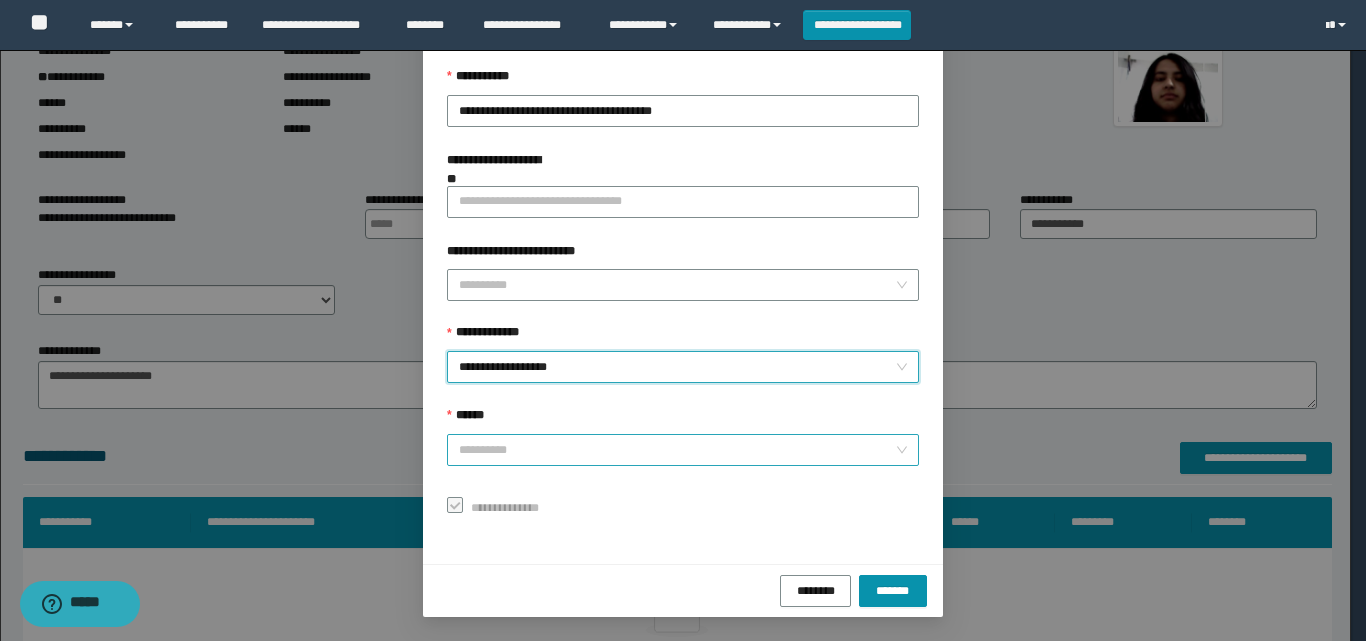 click on "******" at bounding box center [677, 450] 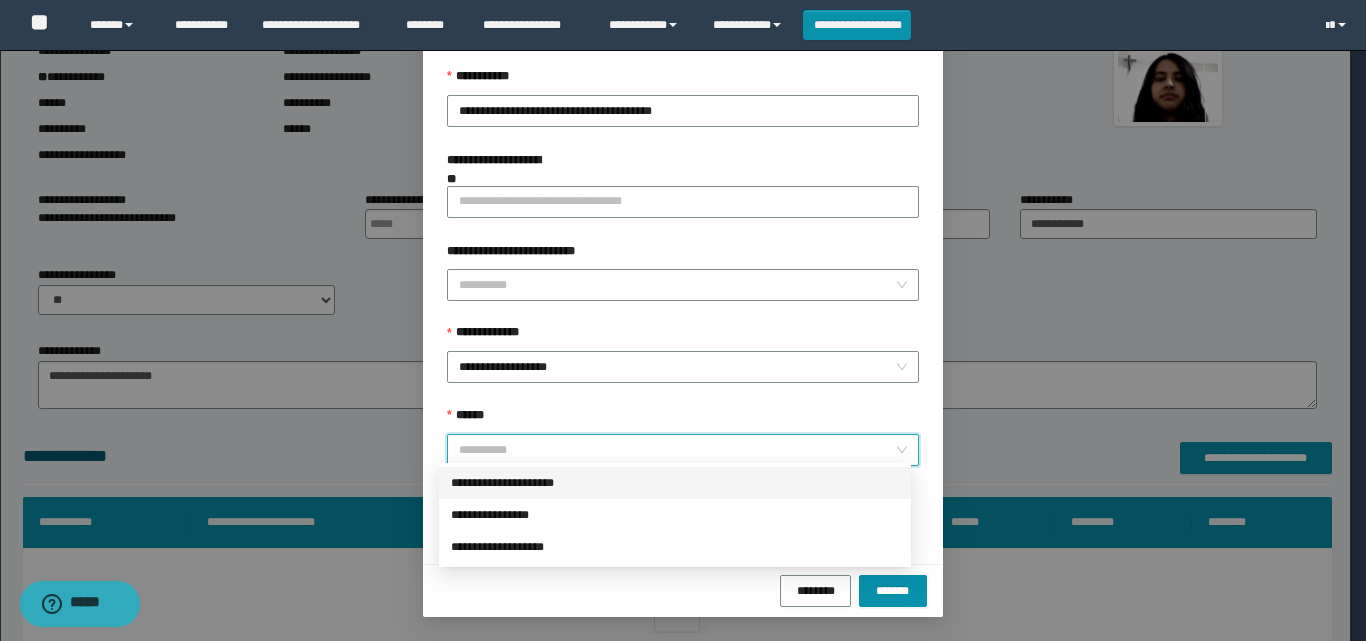 click on "**********" at bounding box center [675, 483] 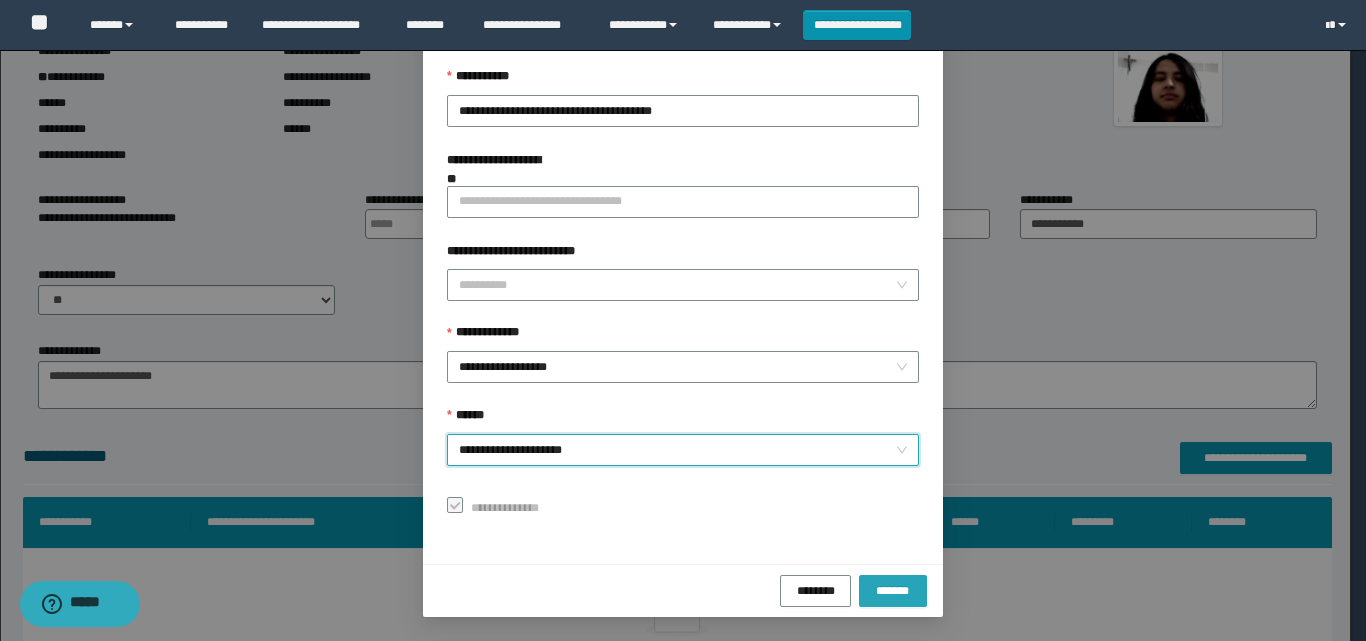 click on "*******" at bounding box center (893, 590) 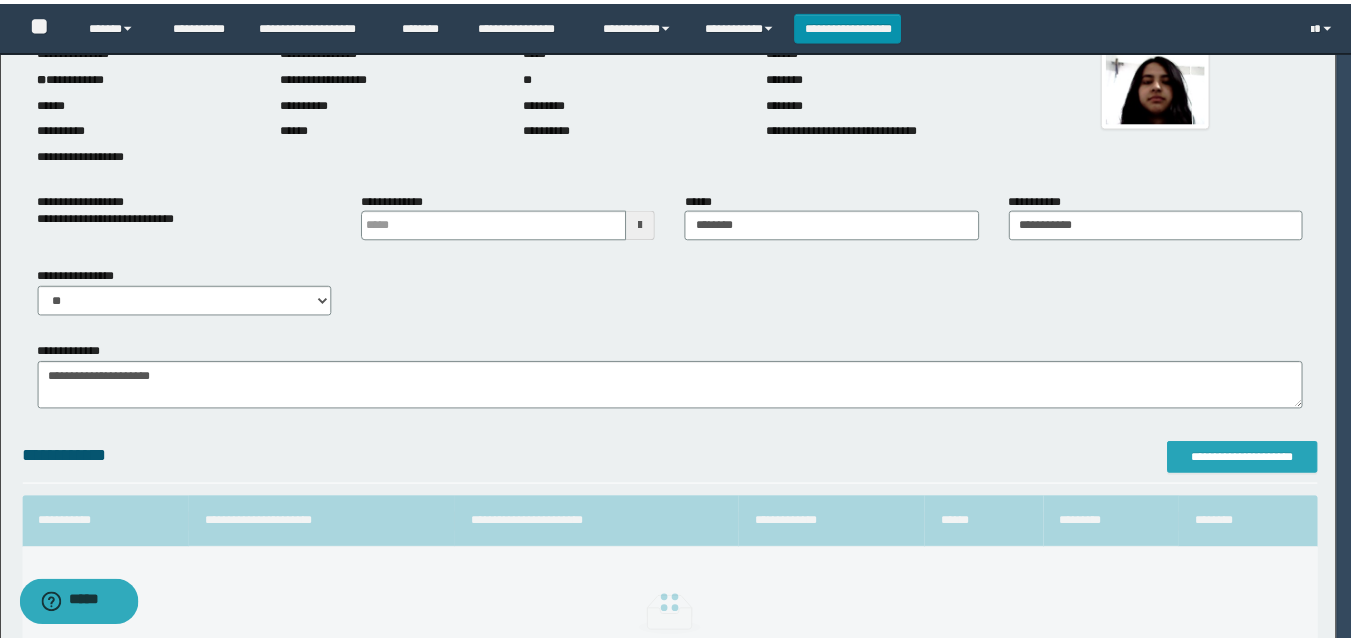 scroll, scrollTop: 0, scrollLeft: 0, axis: both 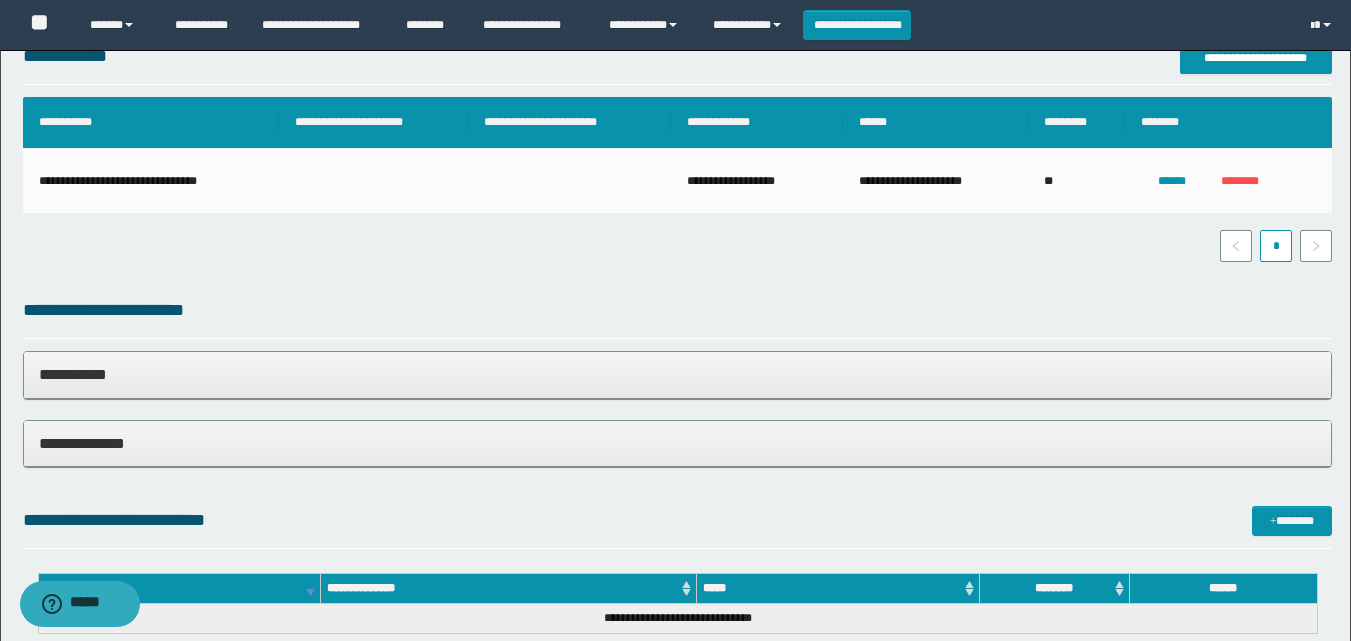 click on "**********" at bounding box center (677, 310) 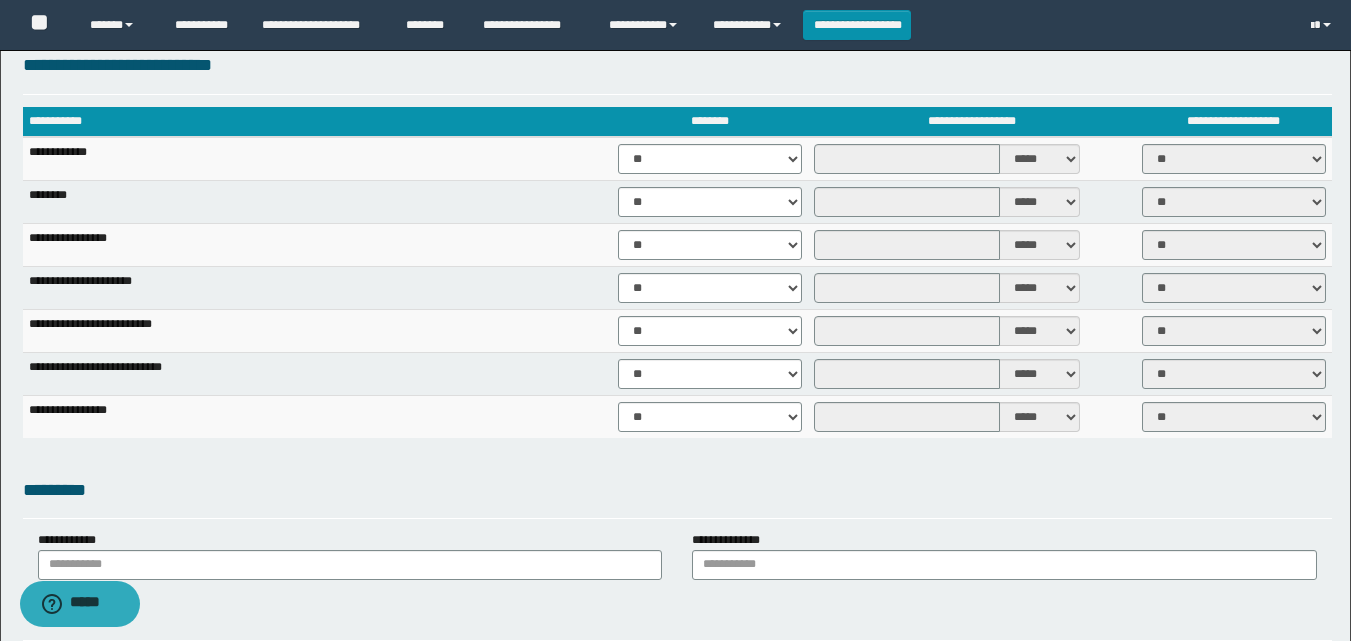 scroll, scrollTop: 1500, scrollLeft: 0, axis: vertical 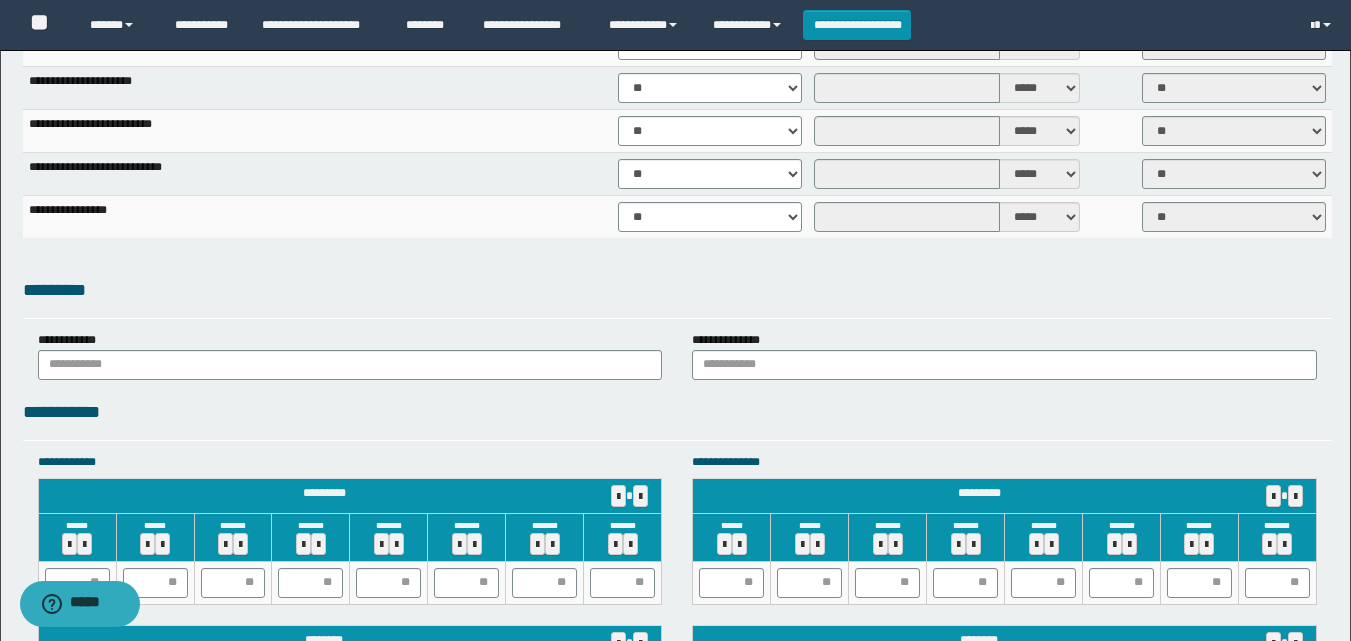 click on "**********" at bounding box center [677, 412] 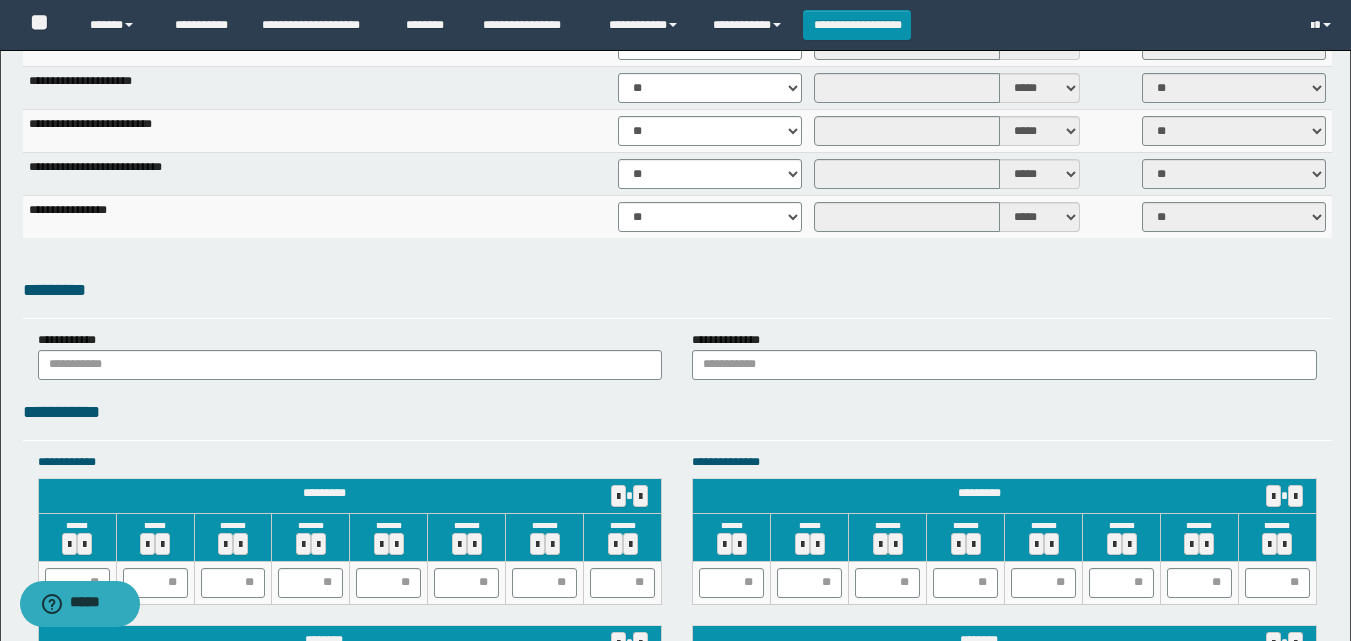 click on "**********" at bounding box center [677, 412] 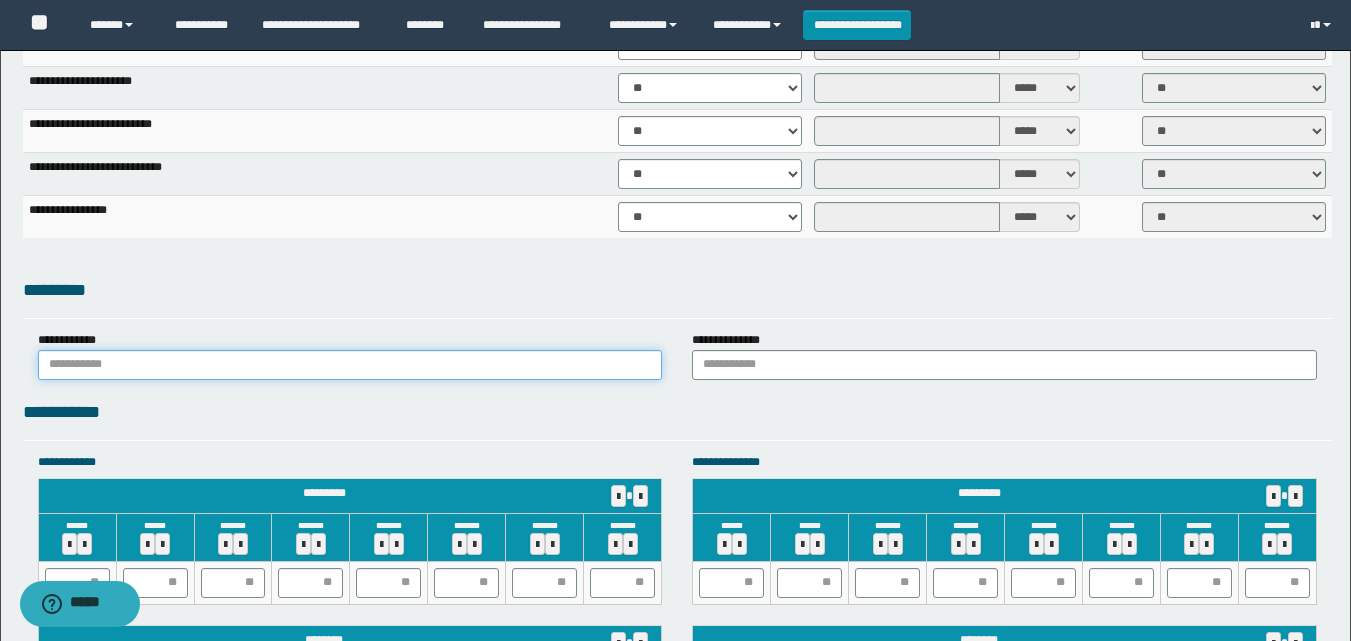 click at bounding box center [350, 365] 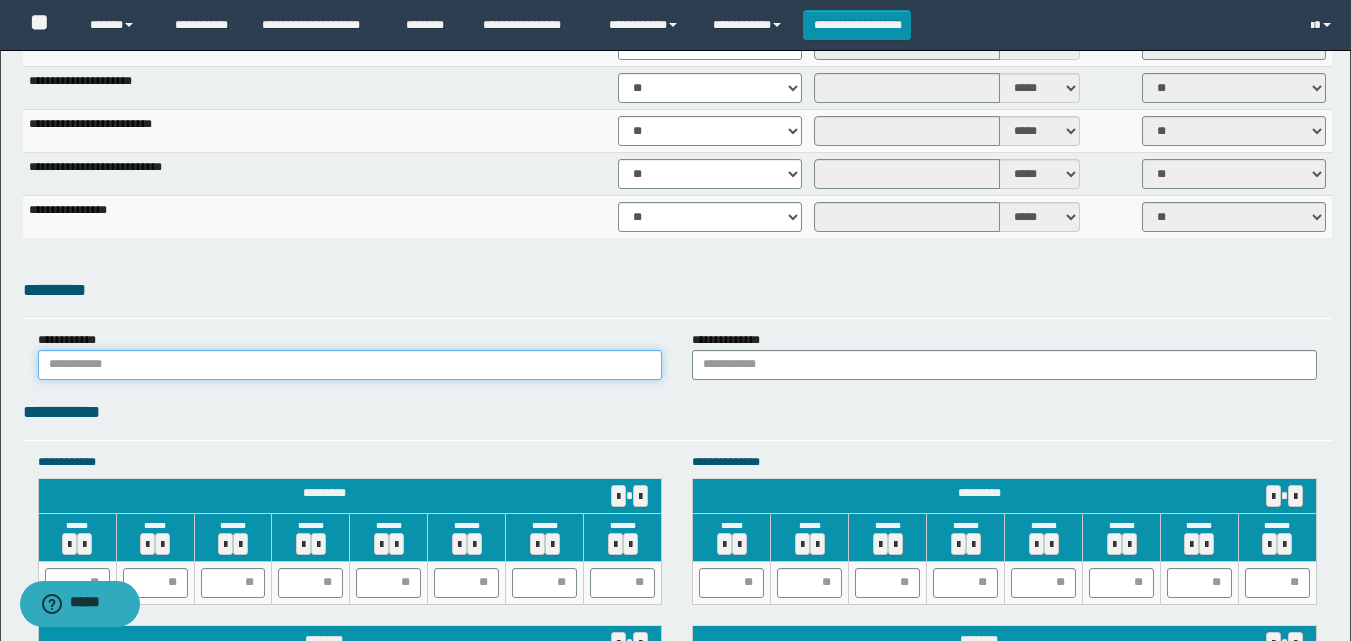 click at bounding box center (350, 365) 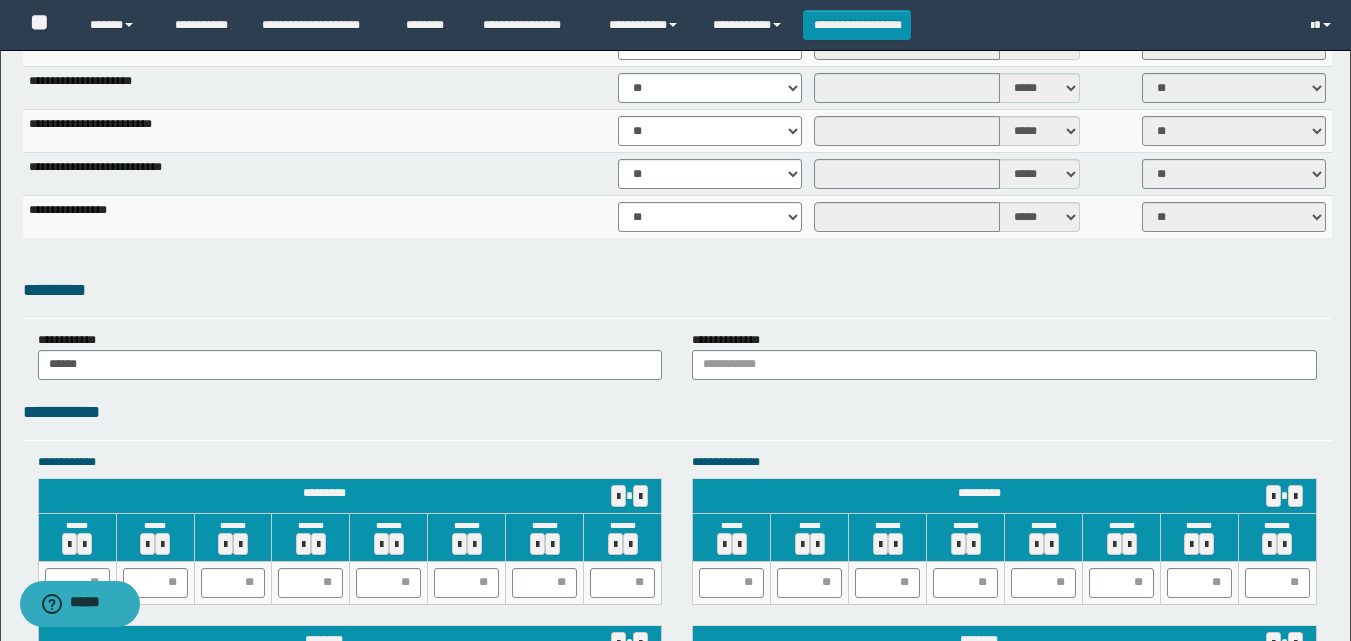 drag, startPoint x: 197, startPoint y: 413, endPoint x: 208, endPoint y: 408, distance: 12.083046 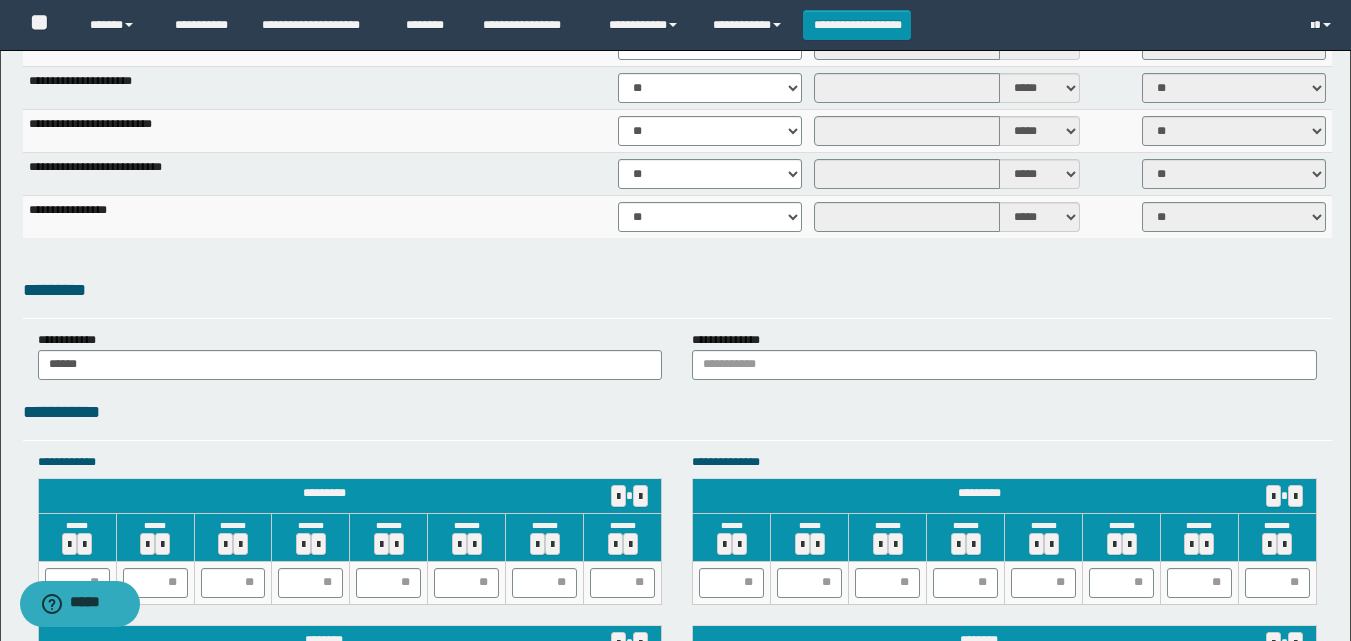 click on "**********" at bounding box center [677, 412] 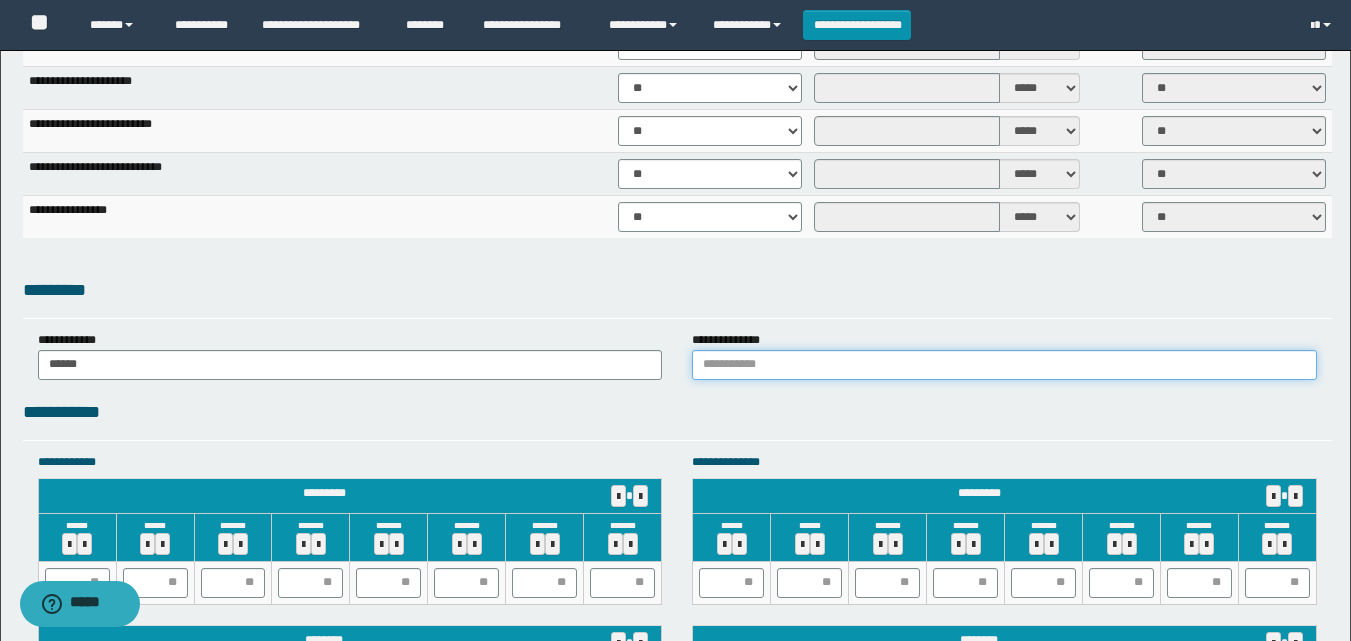 drag, startPoint x: 859, startPoint y: 369, endPoint x: 865, endPoint y: 379, distance: 11.661903 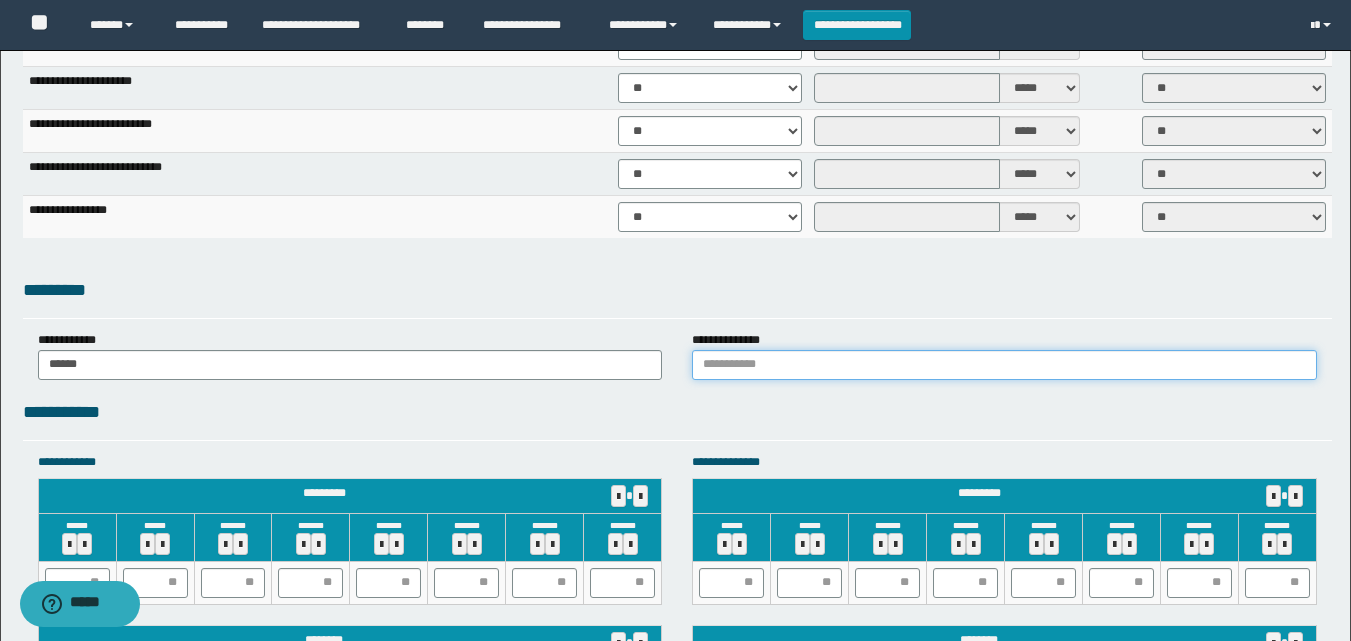click at bounding box center [1004, 365] 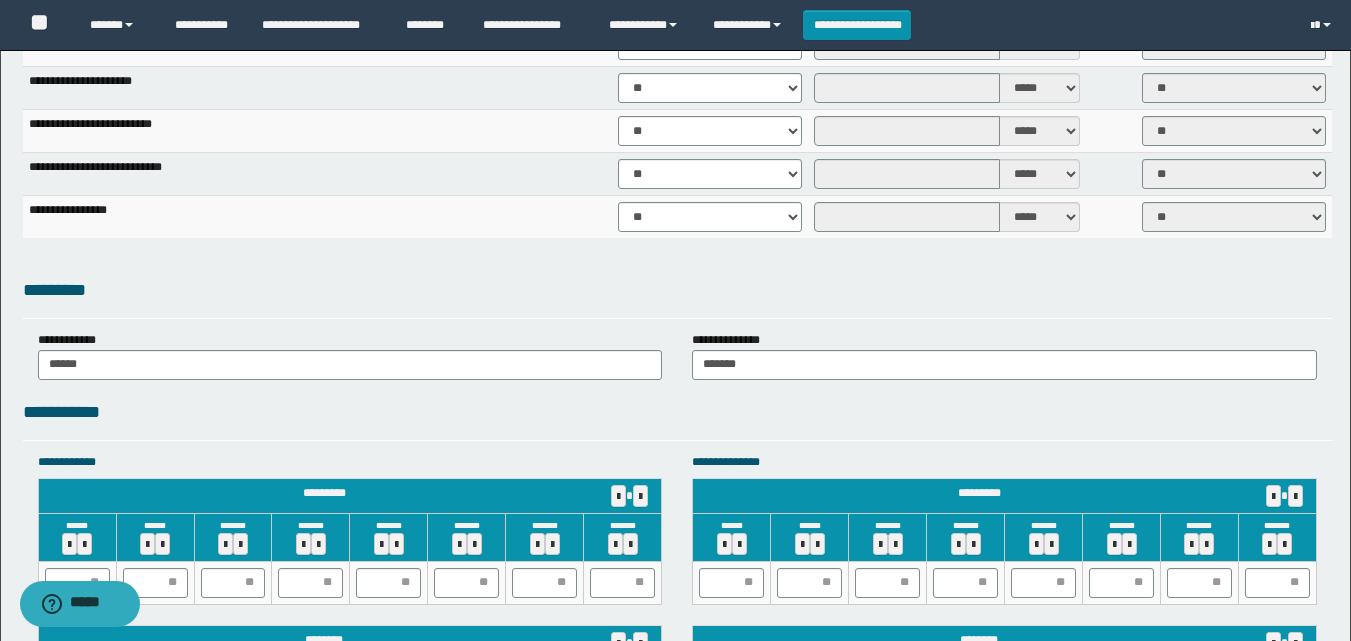 click on "**********" at bounding box center [677, 412] 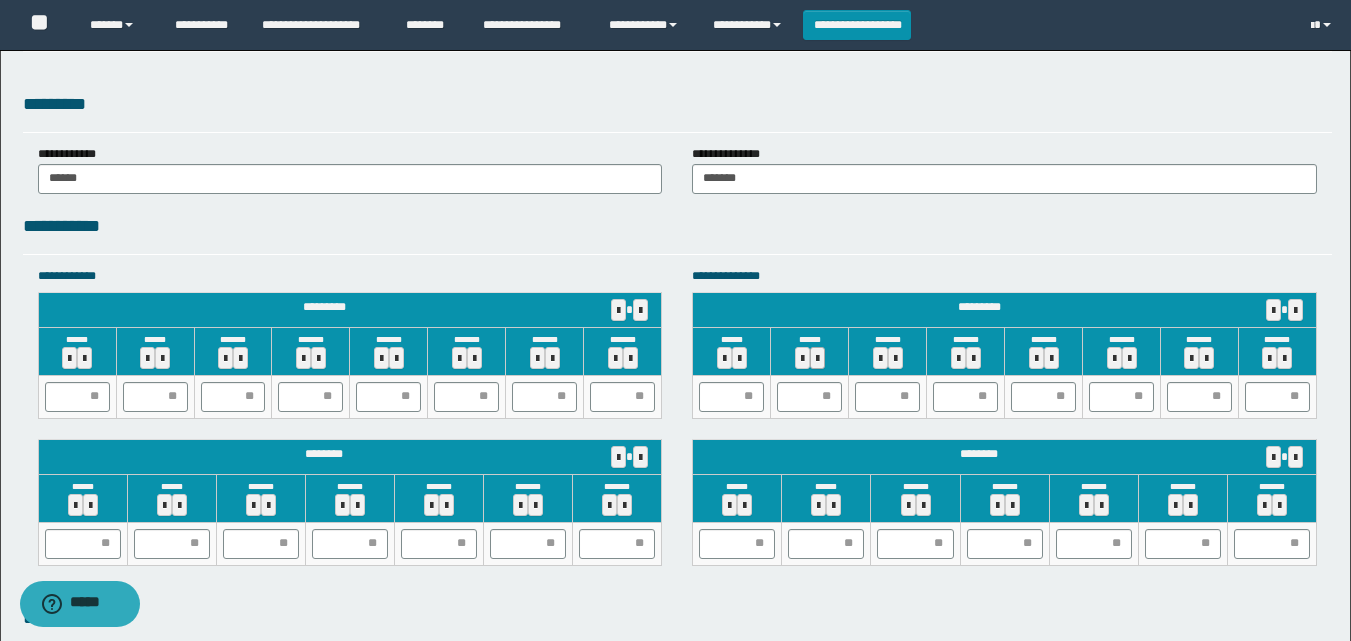 scroll, scrollTop: 1700, scrollLeft: 0, axis: vertical 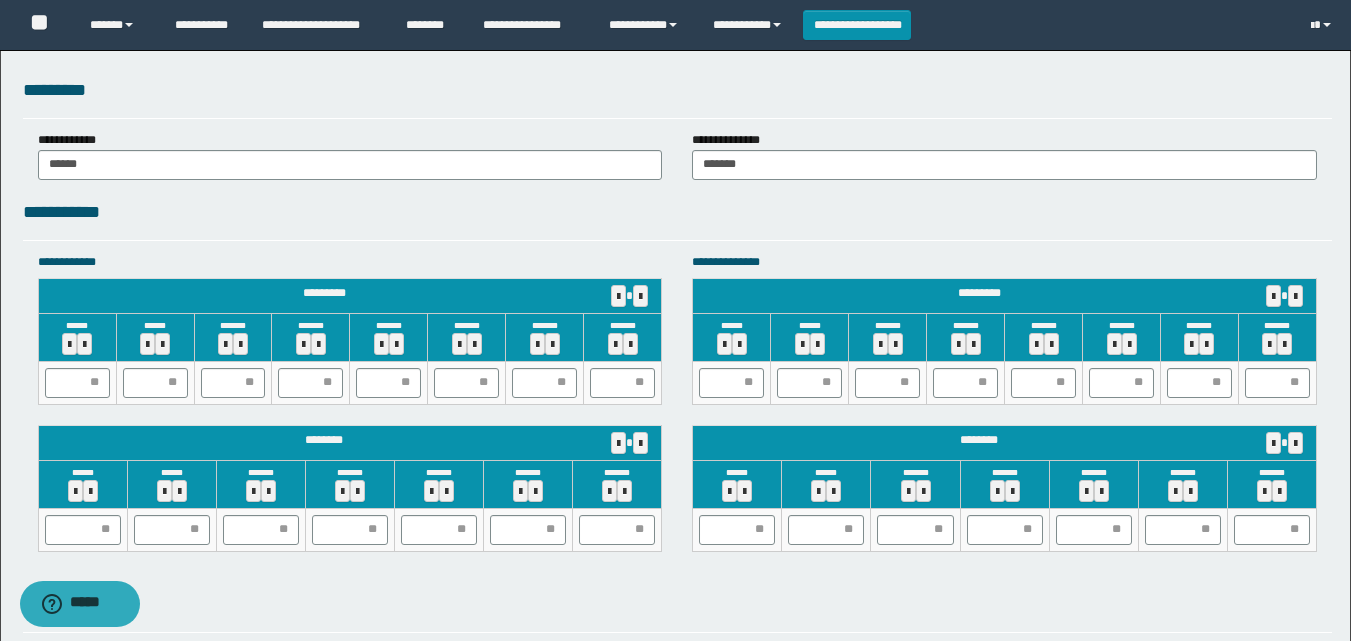 click on "**********" at bounding box center (677, 219) 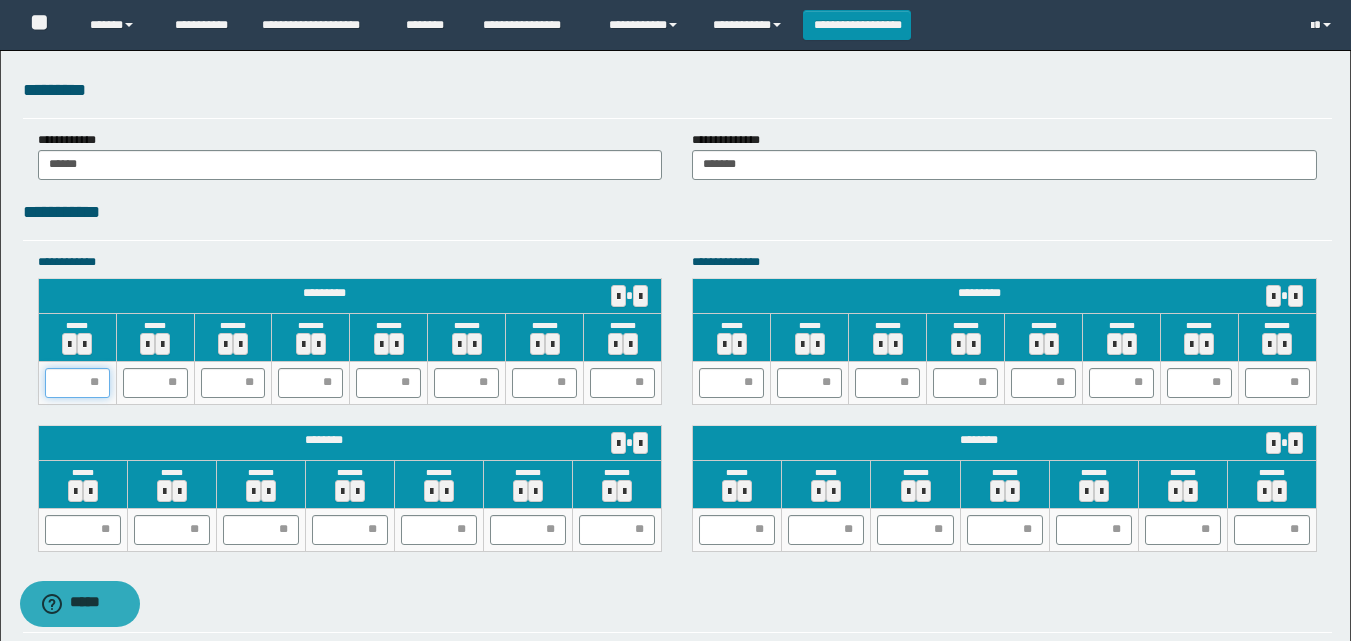 click at bounding box center [77, 383] 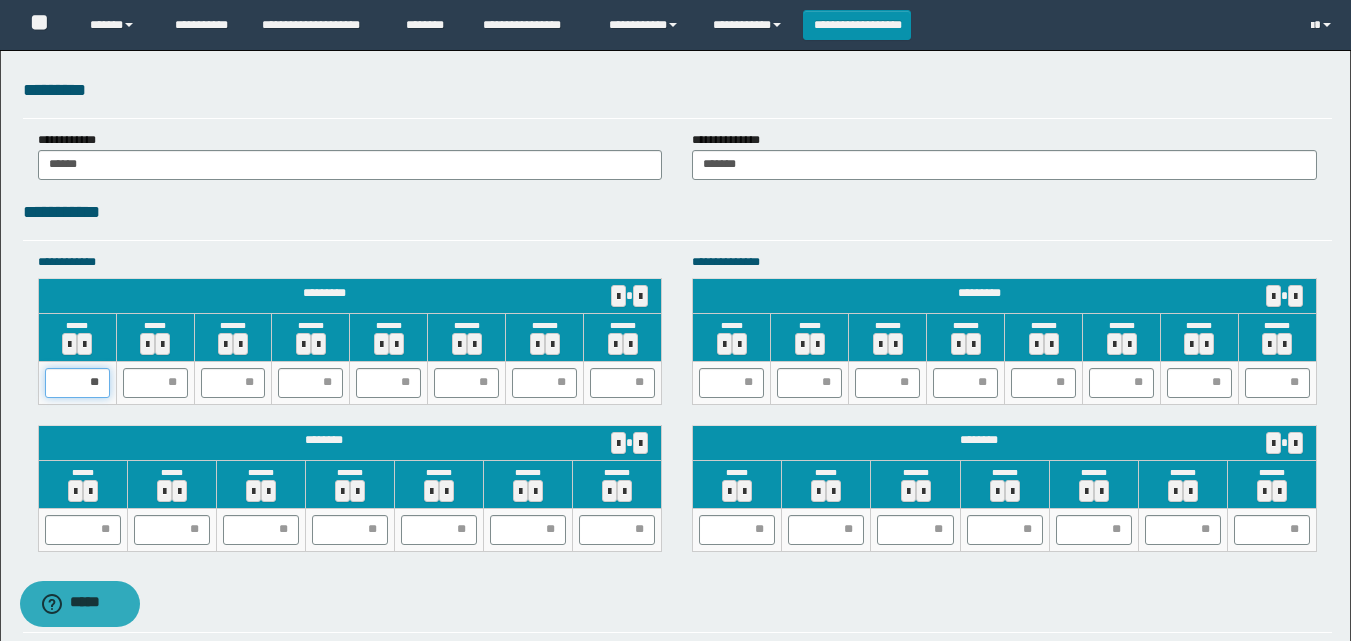 type on "*" 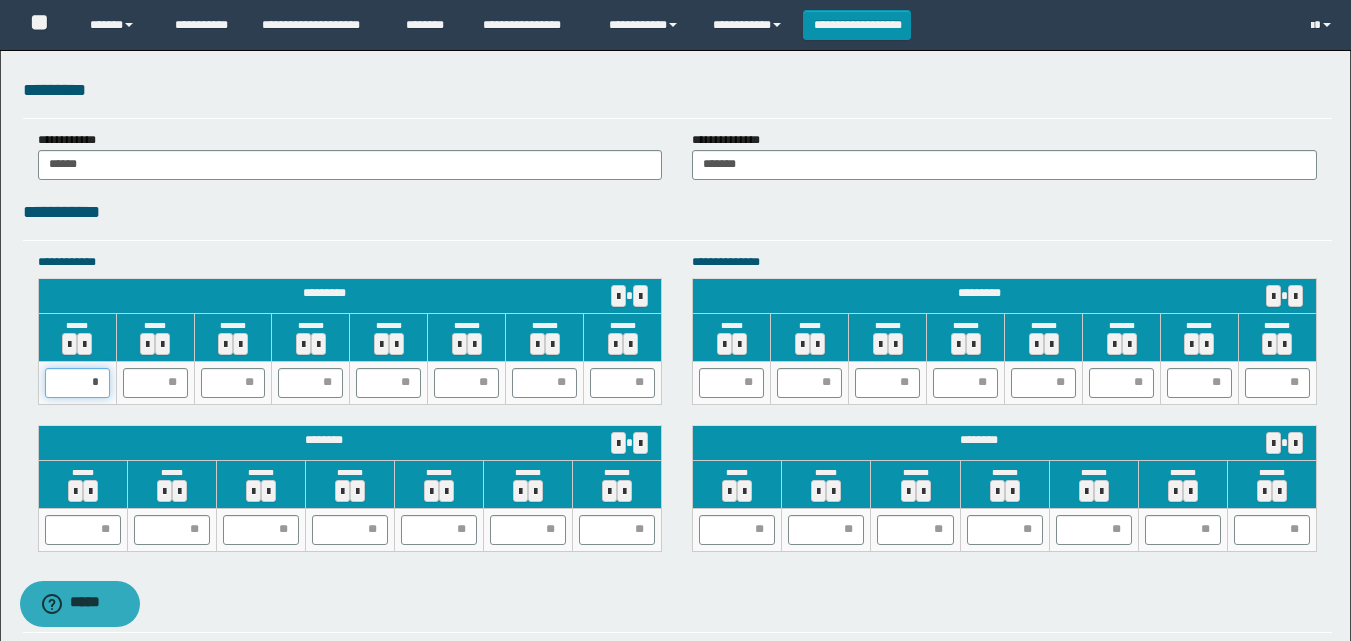 type on "**" 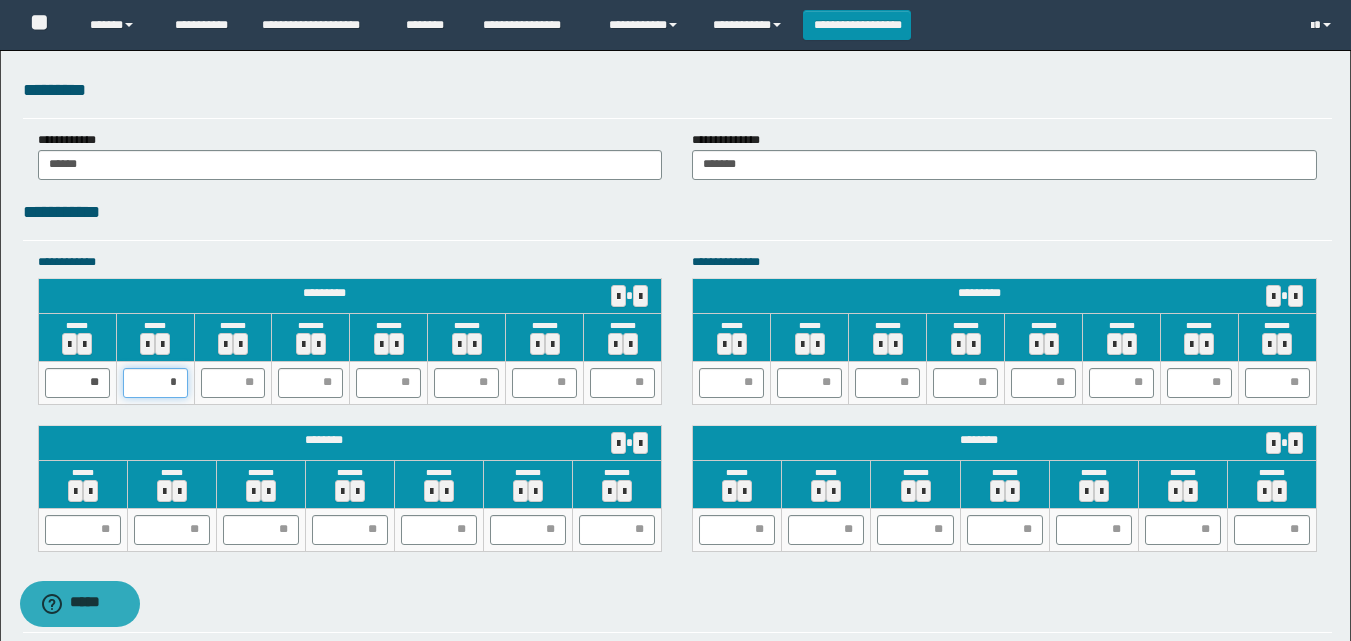 type on "**" 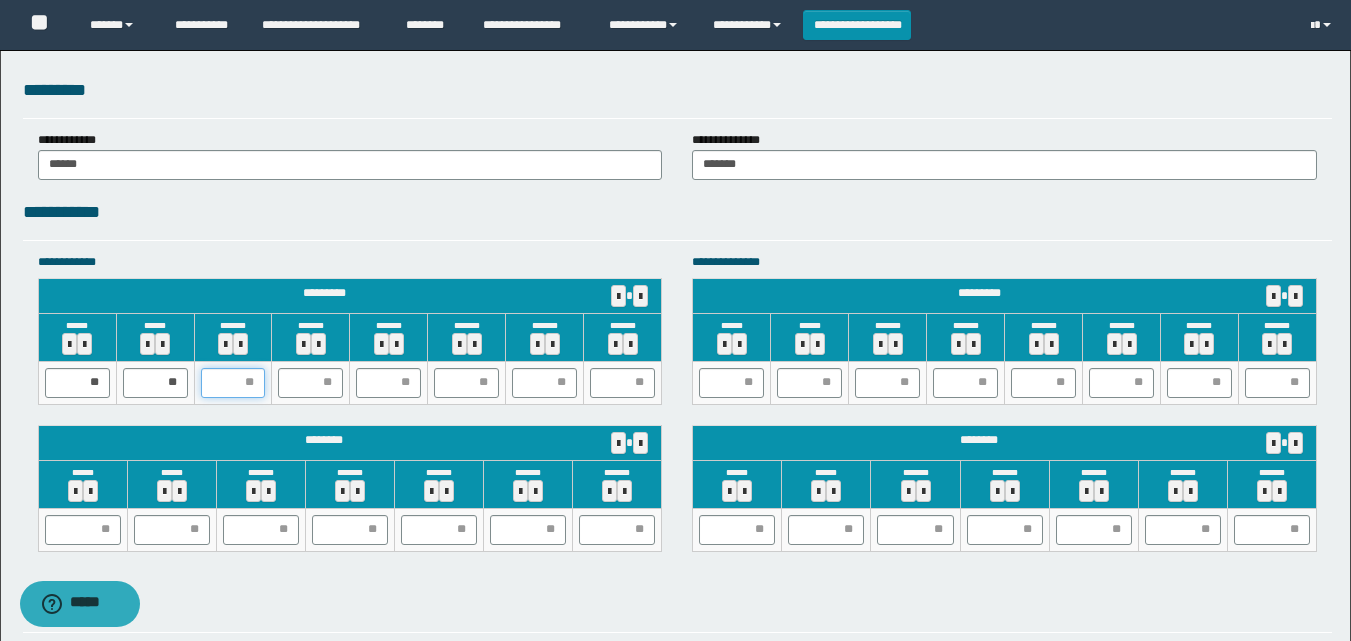 type on "*" 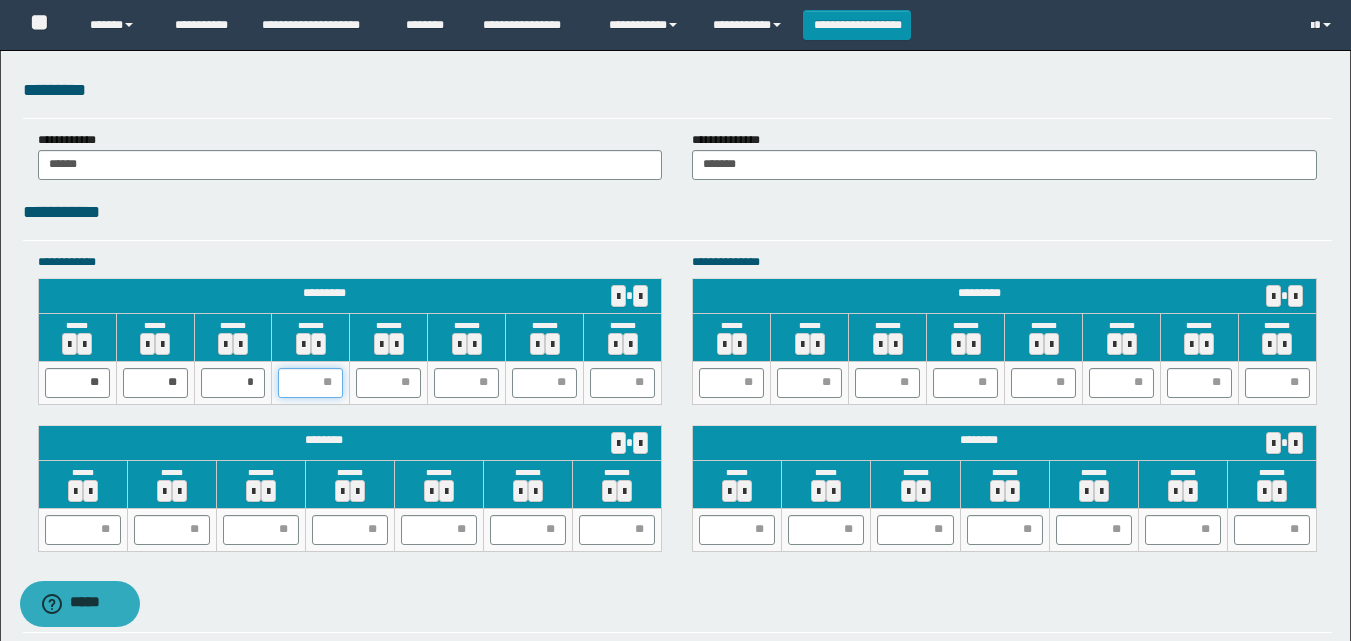 type on "*" 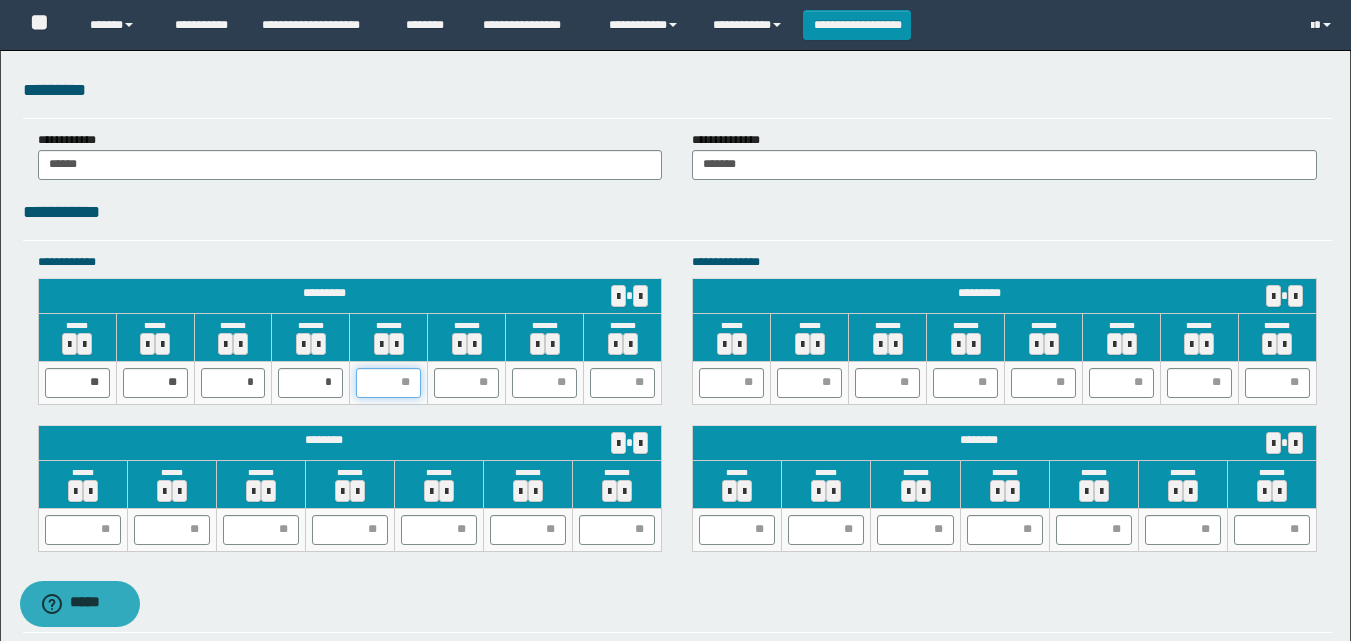 type on "*" 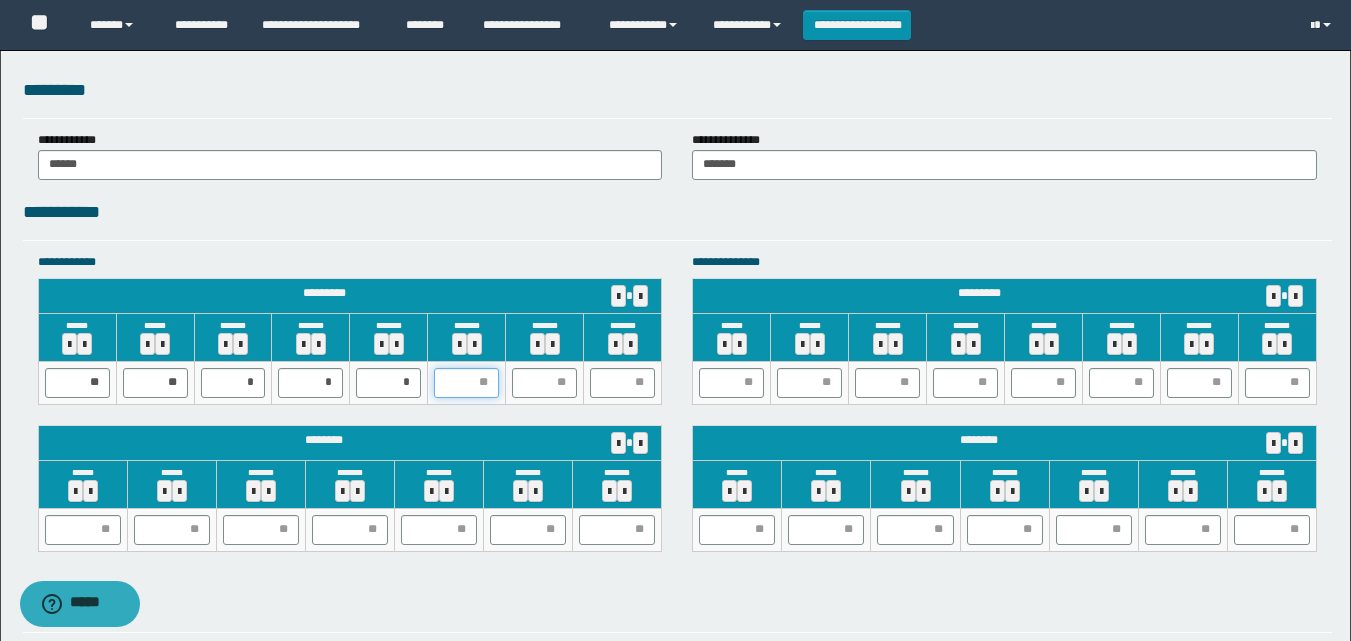 type on "*" 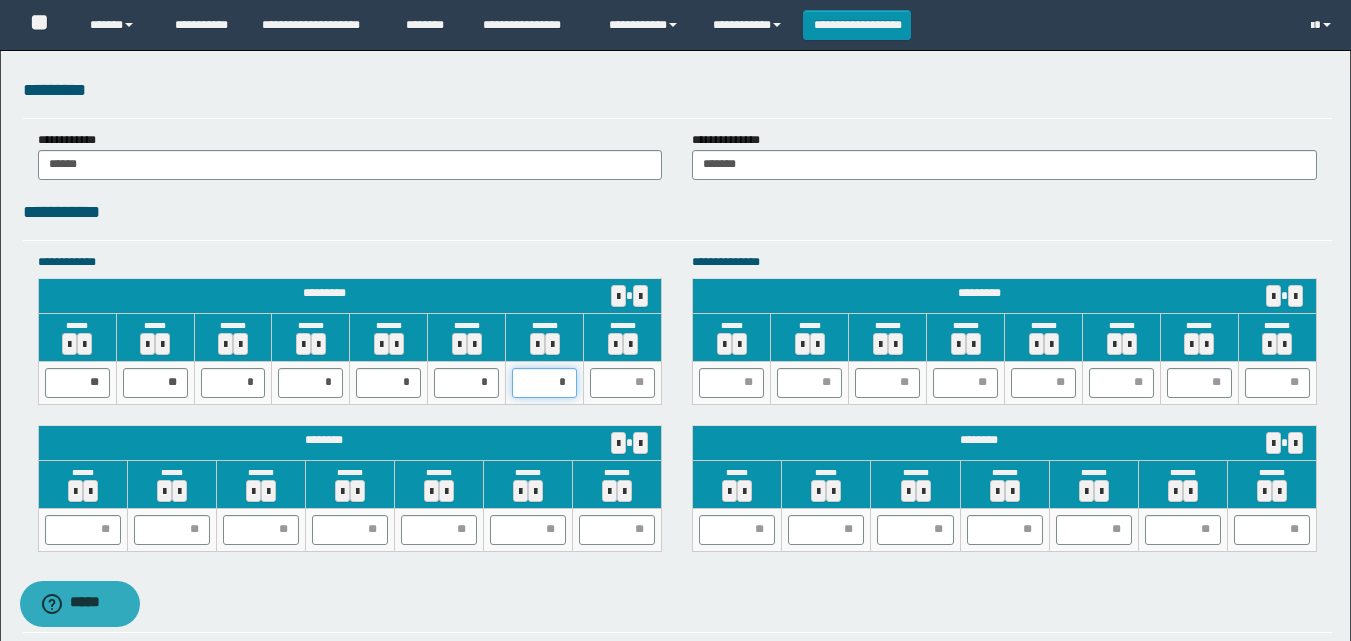 type on "**" 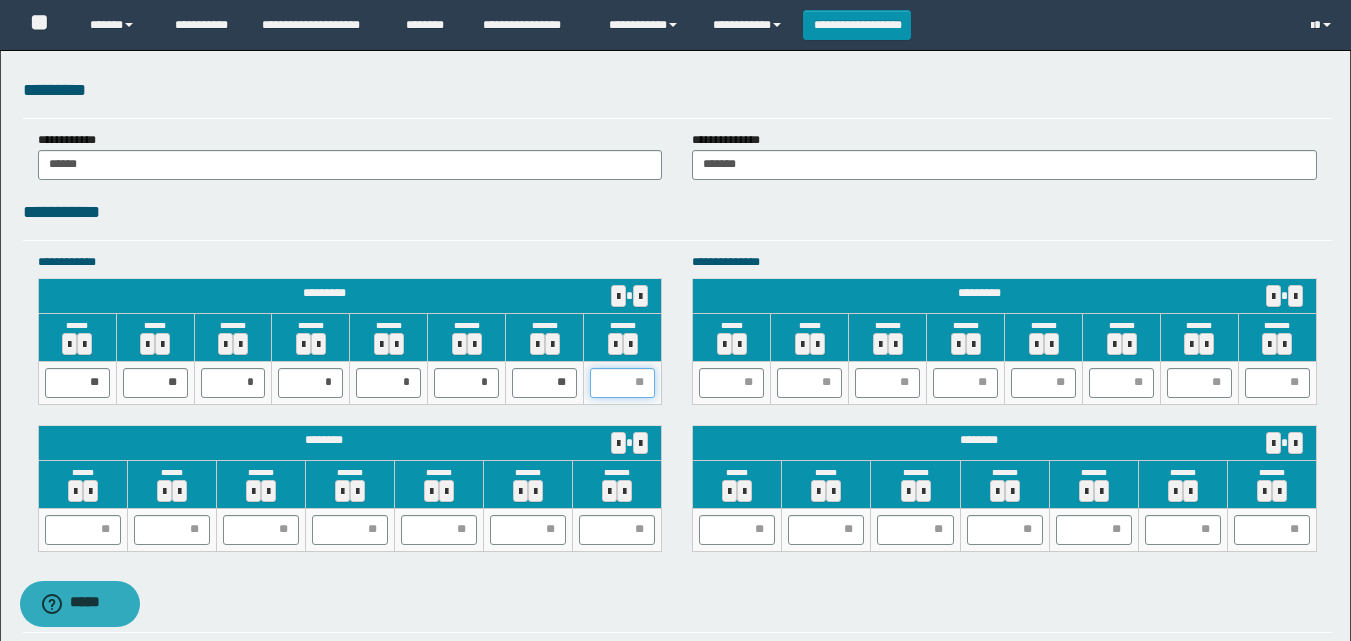 type on "*" 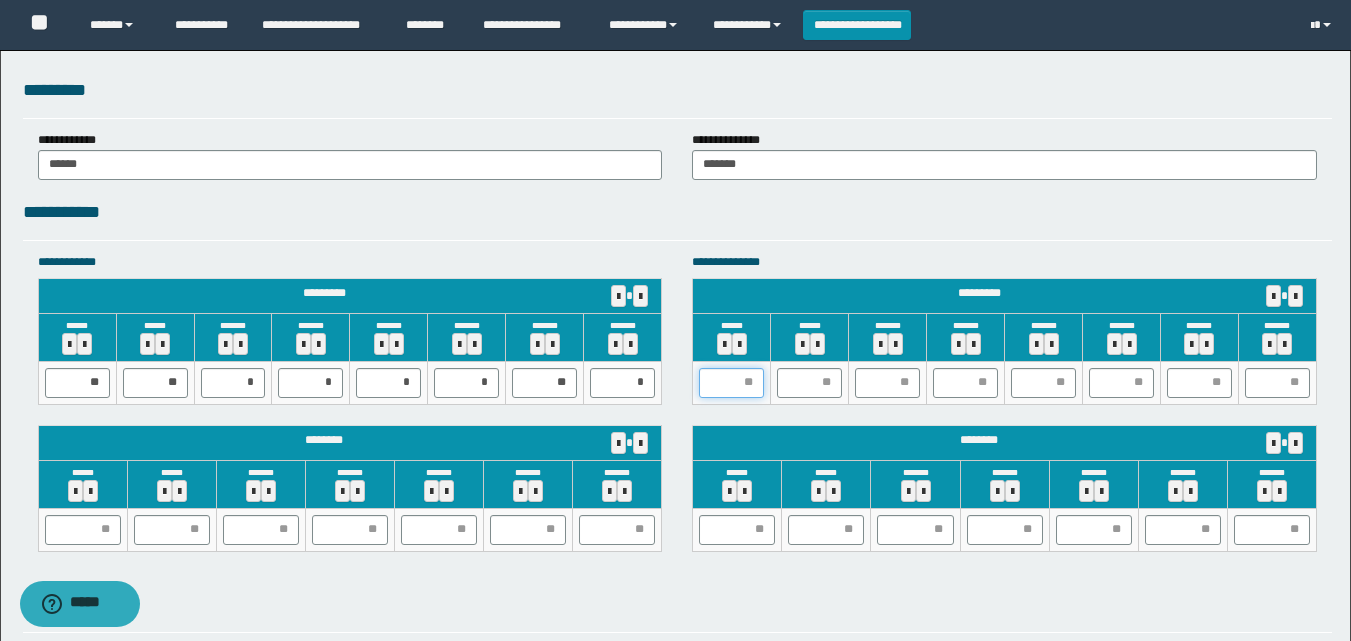 click at bounding box center (731, 383) 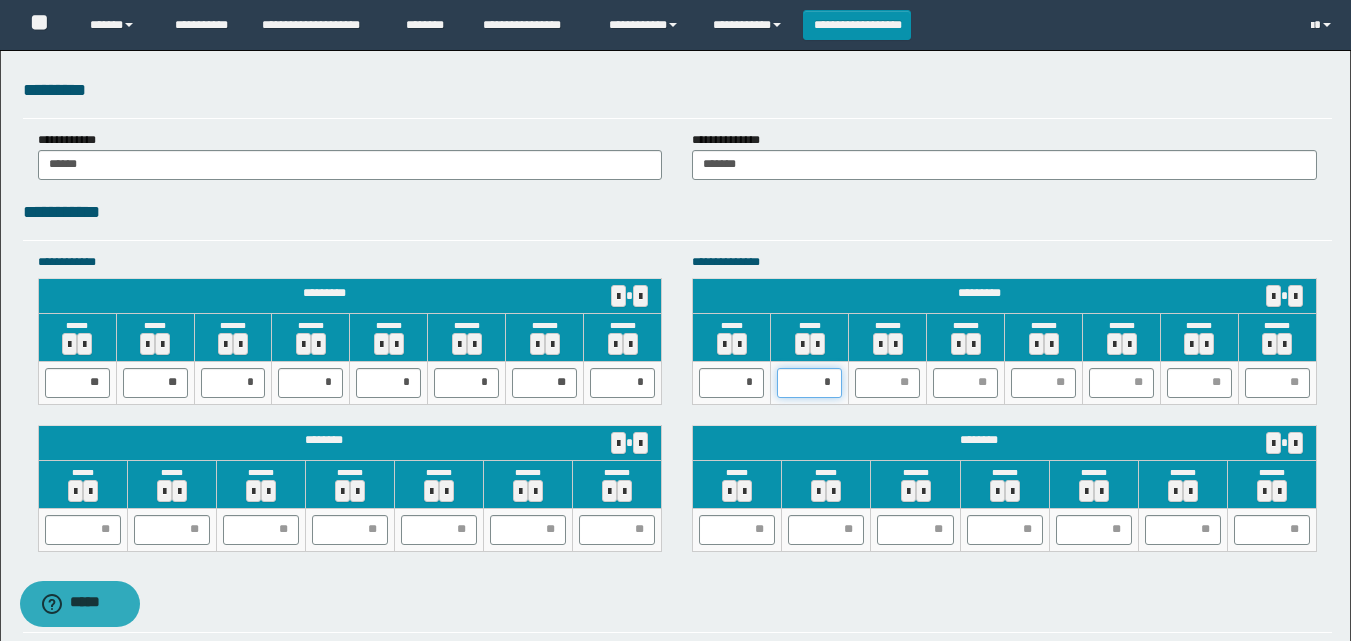 type on "**" 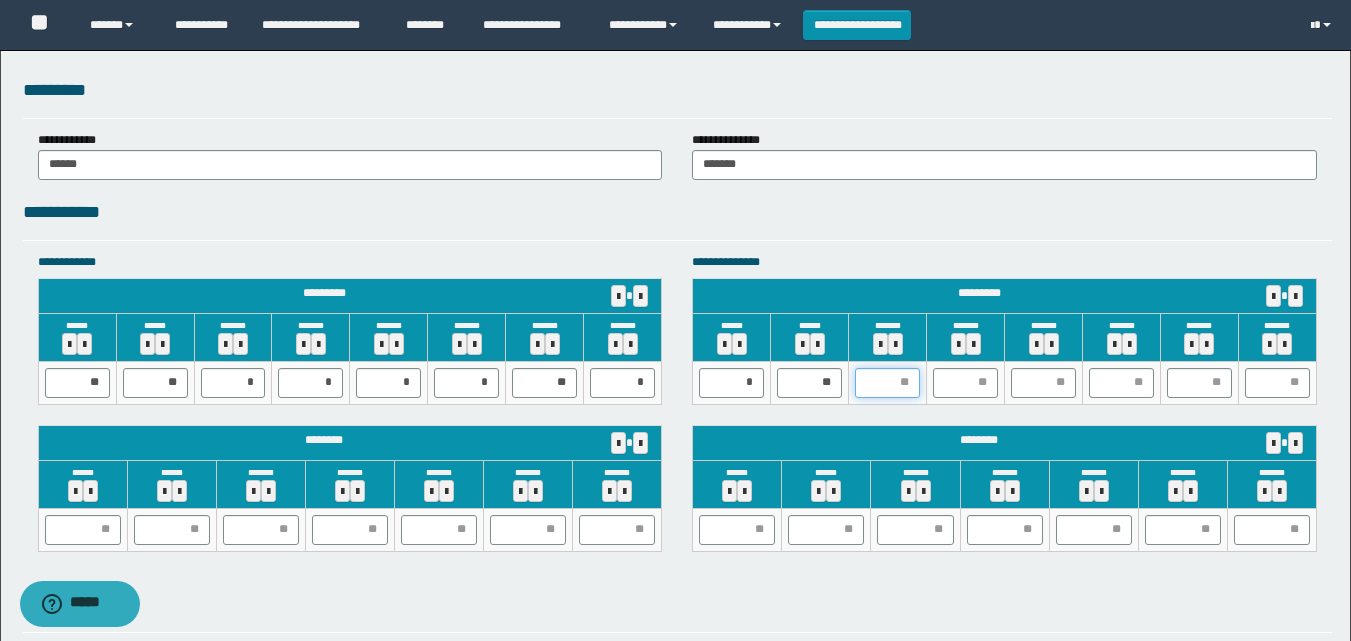 type on "*" 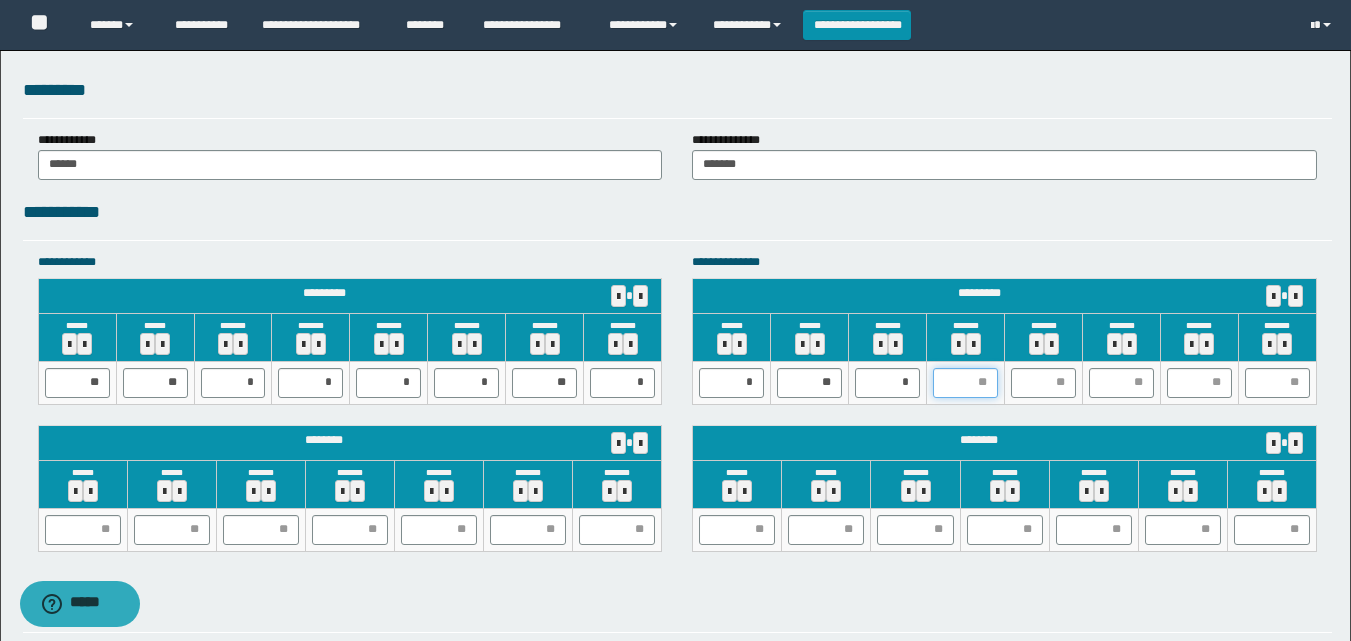 type on "*" 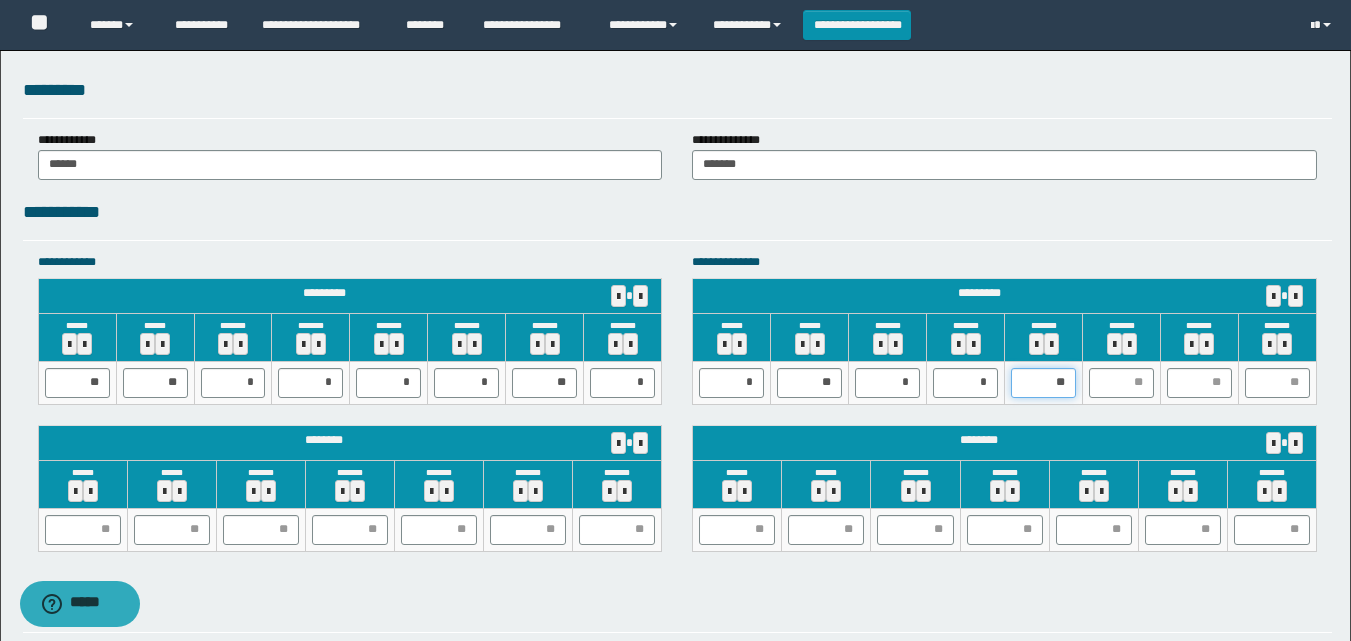 type on "*" 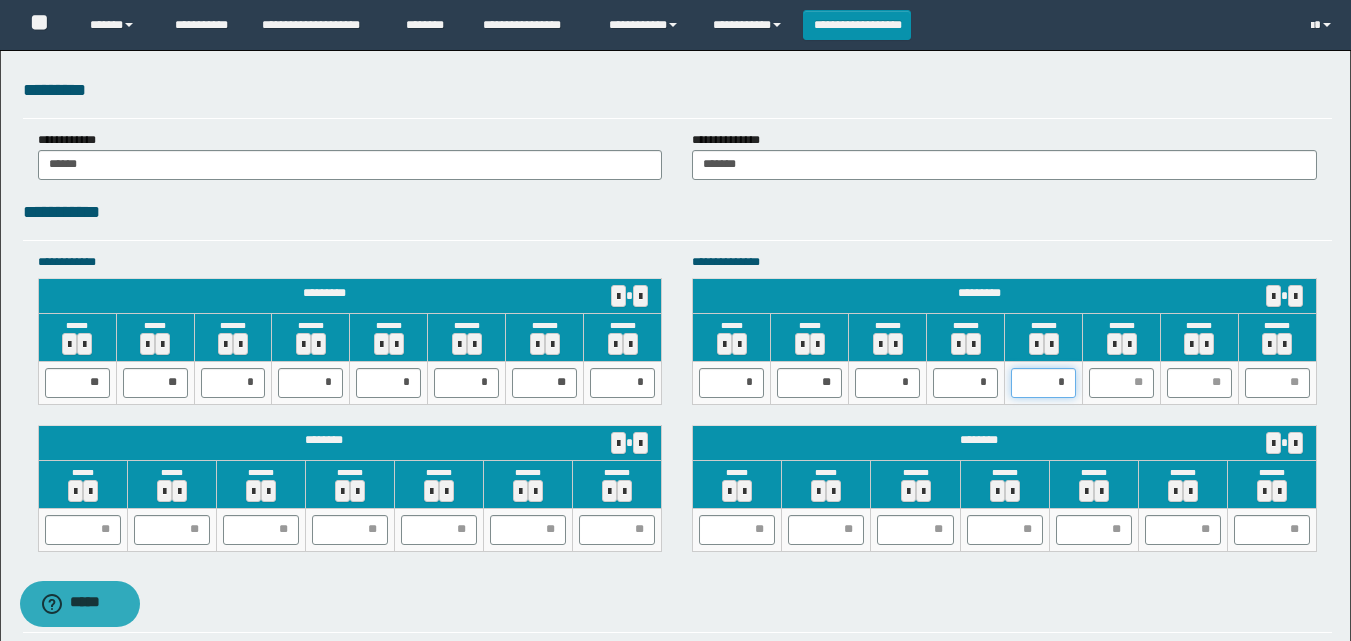 type on "**" 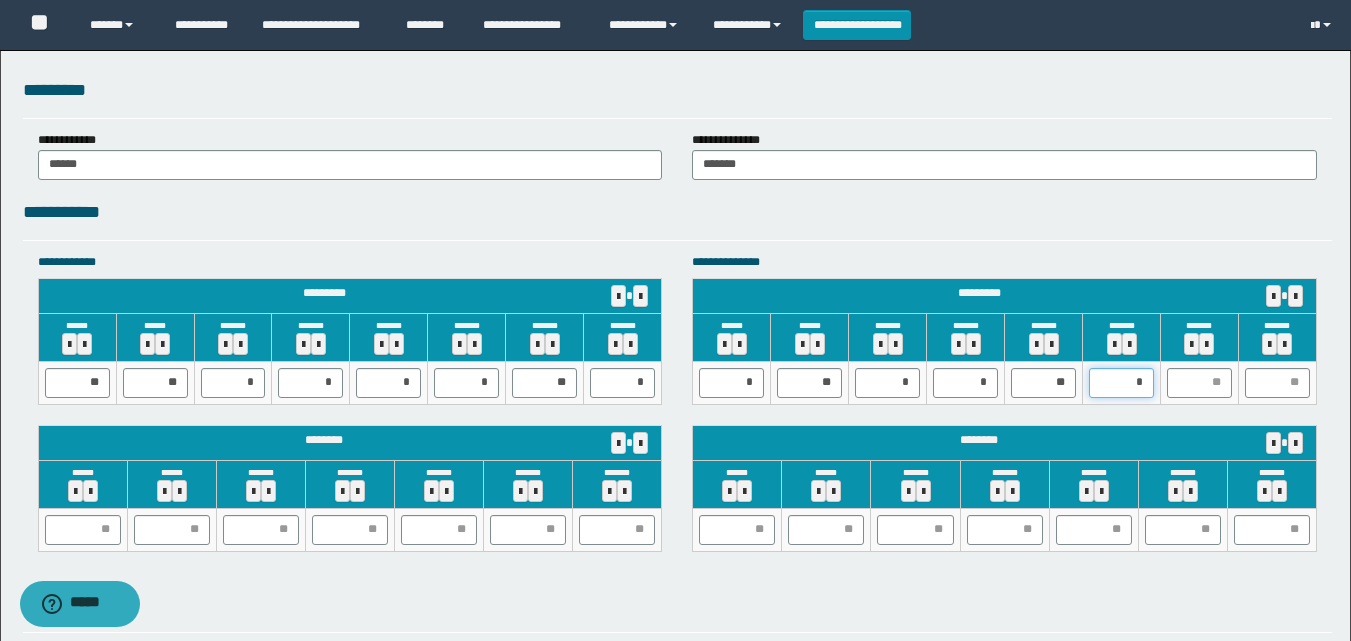 type on "**" 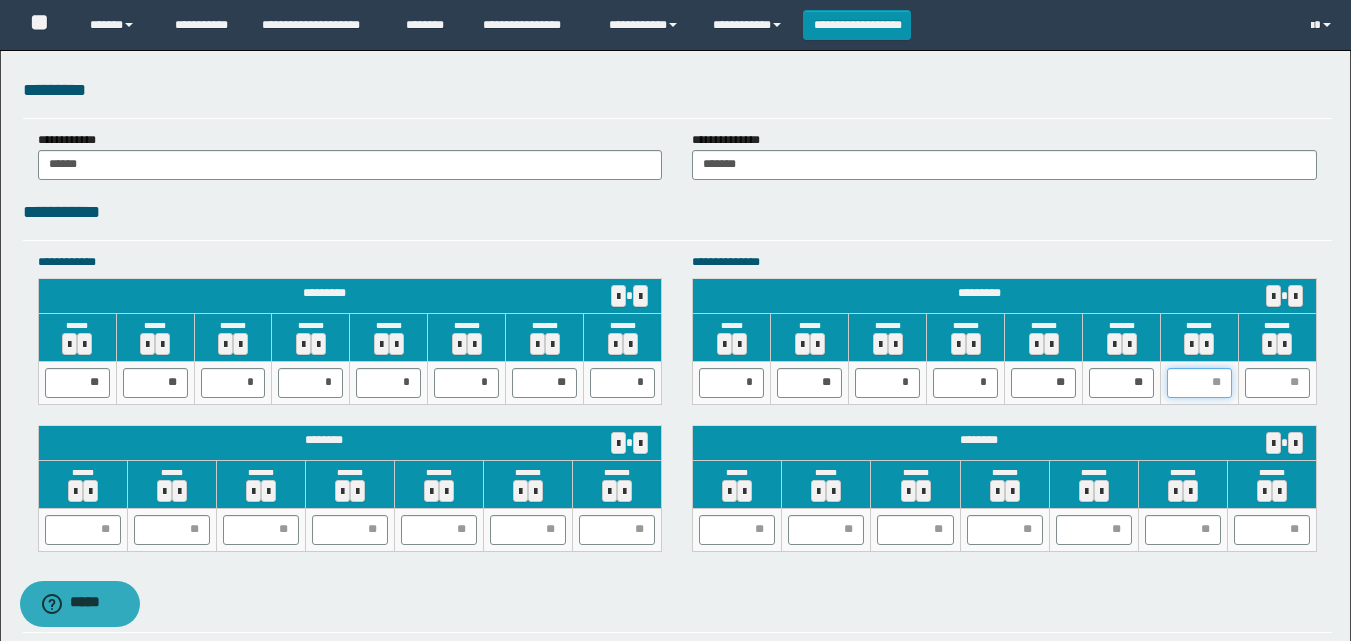 type on "*" 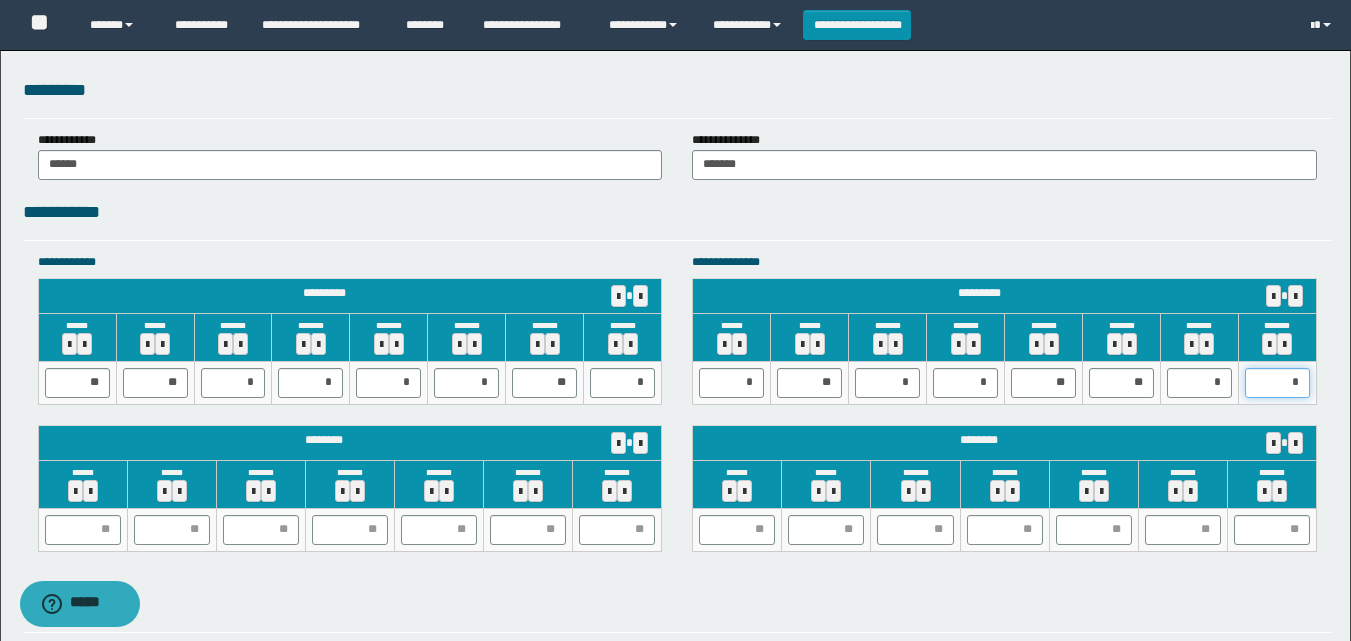 type on "**" 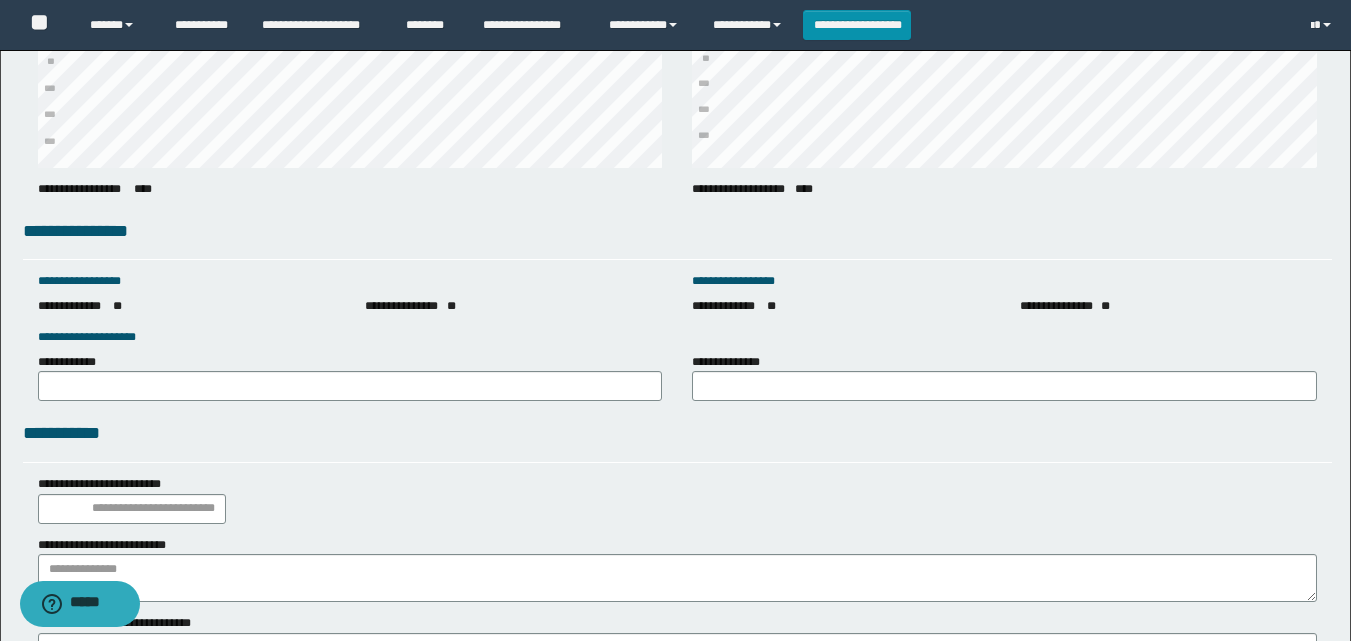 scroll, scrollTop: 2793, scrollLeft: 0, axis: vertical 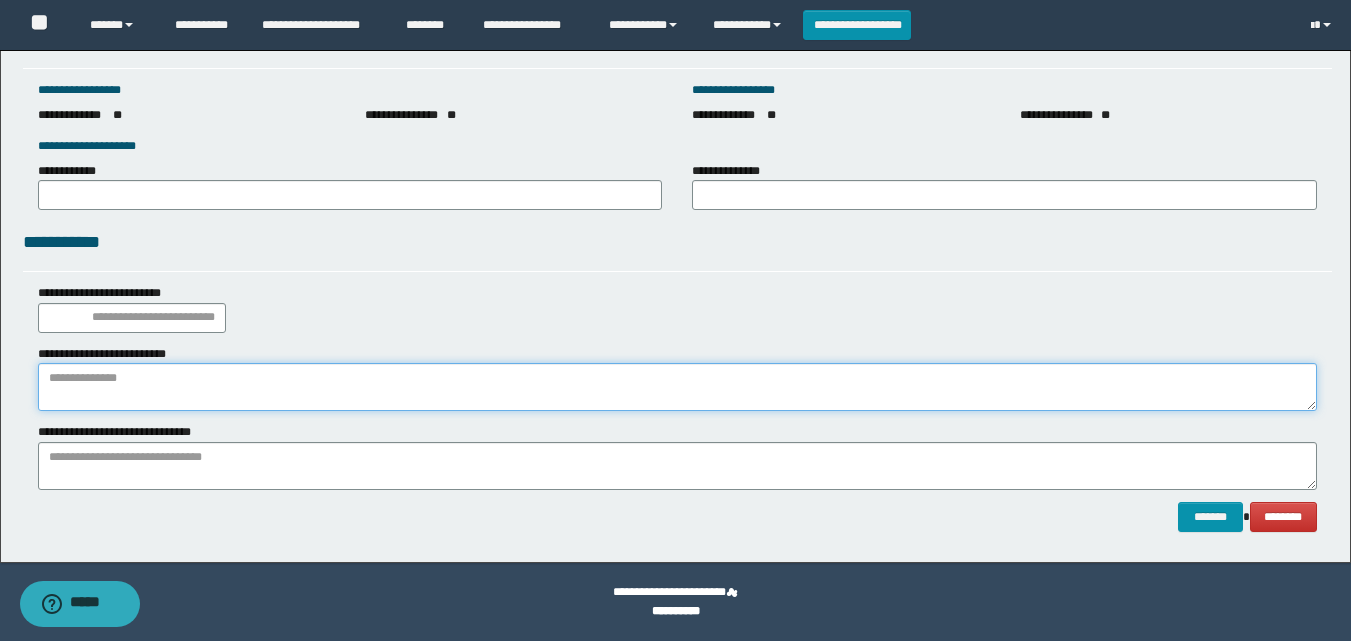 click at bounding box center [677, 387] 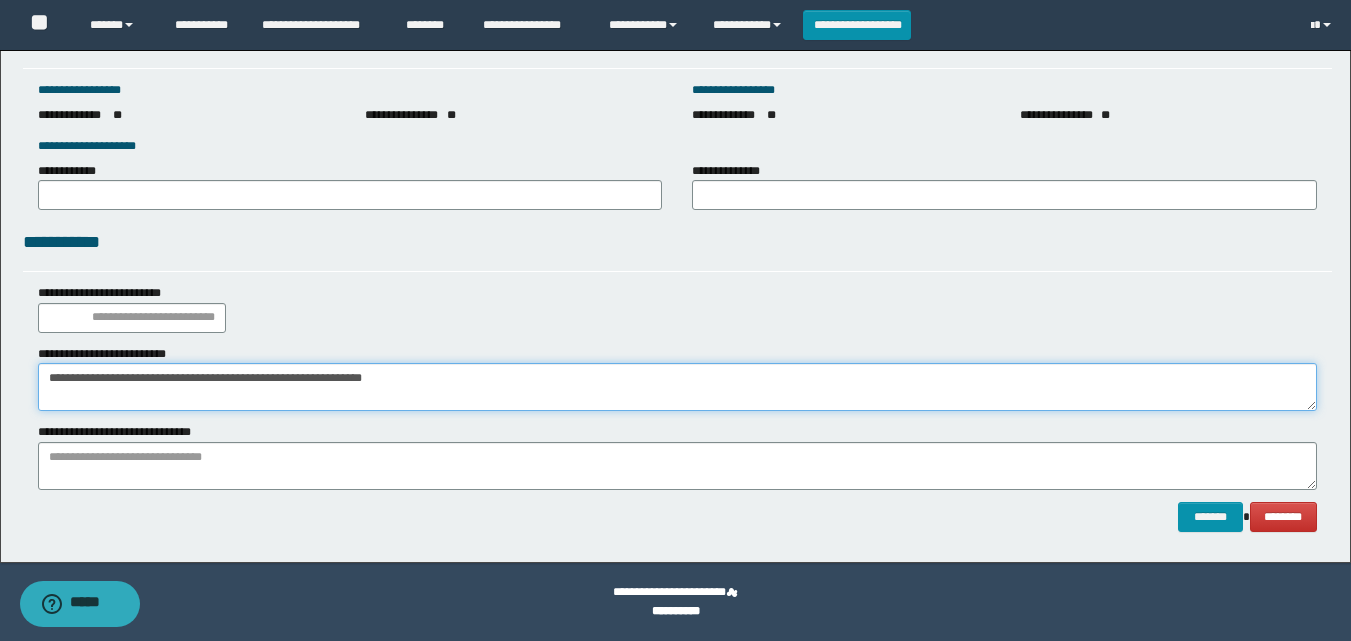 type on "**********" 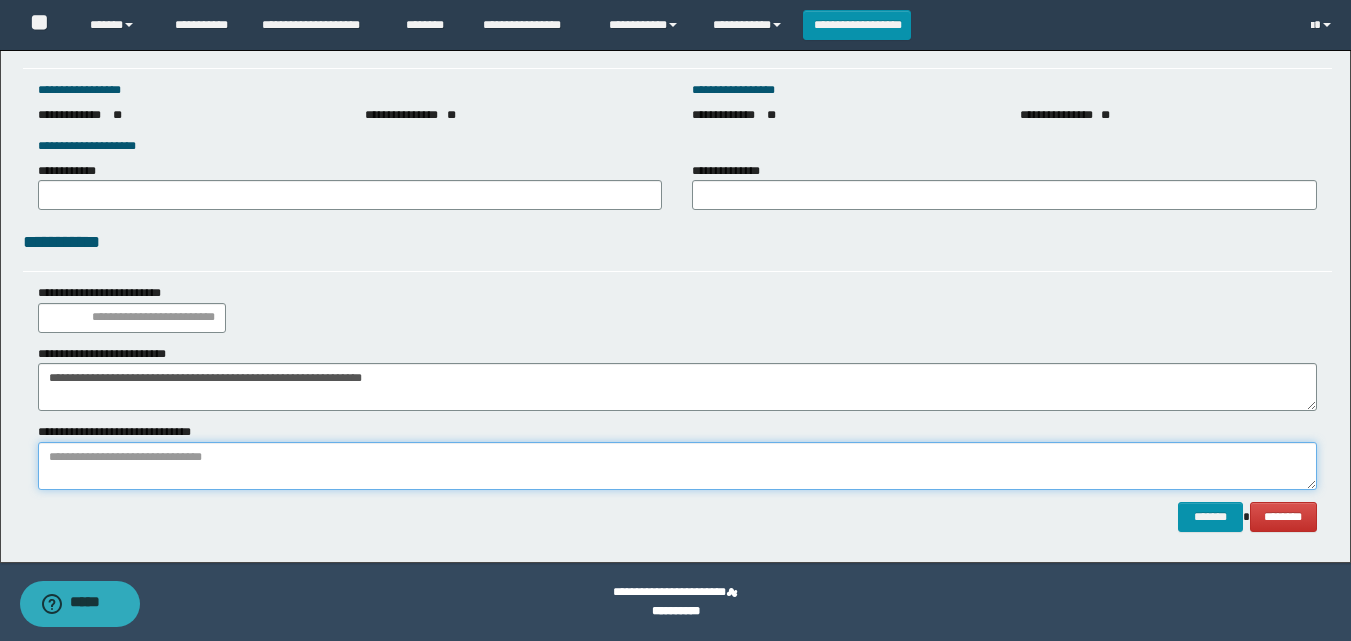 click at bounding box center (677, 466) 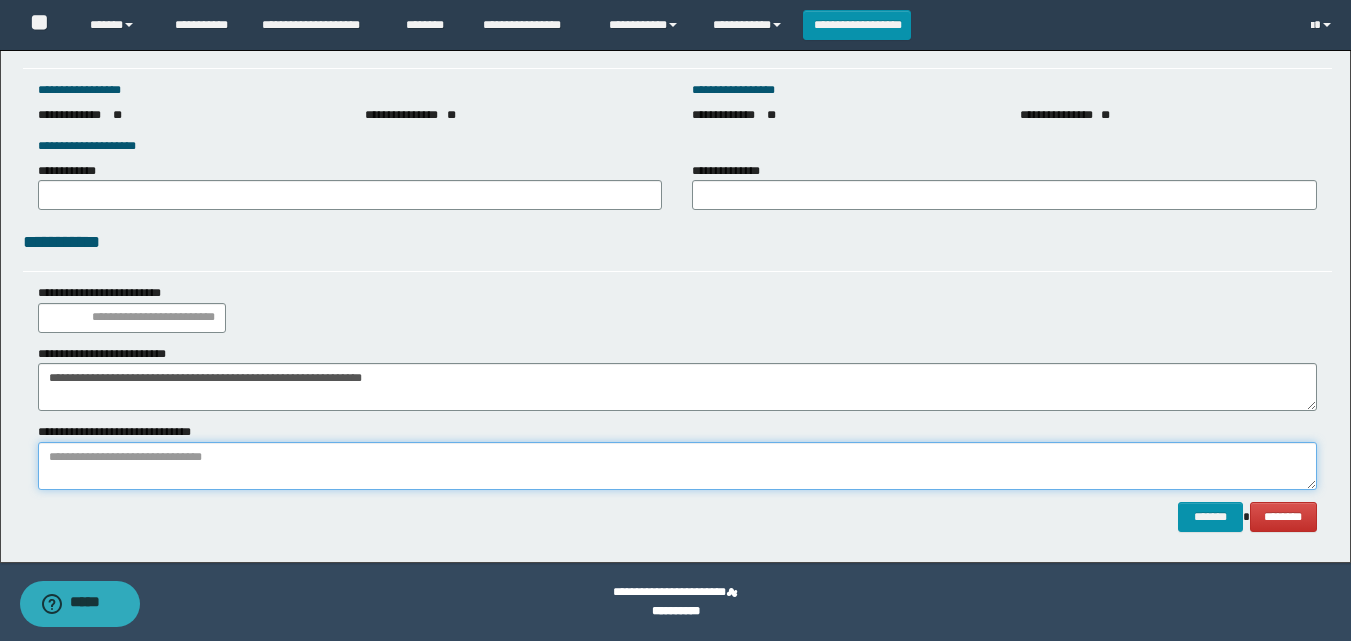 paste on "**********" 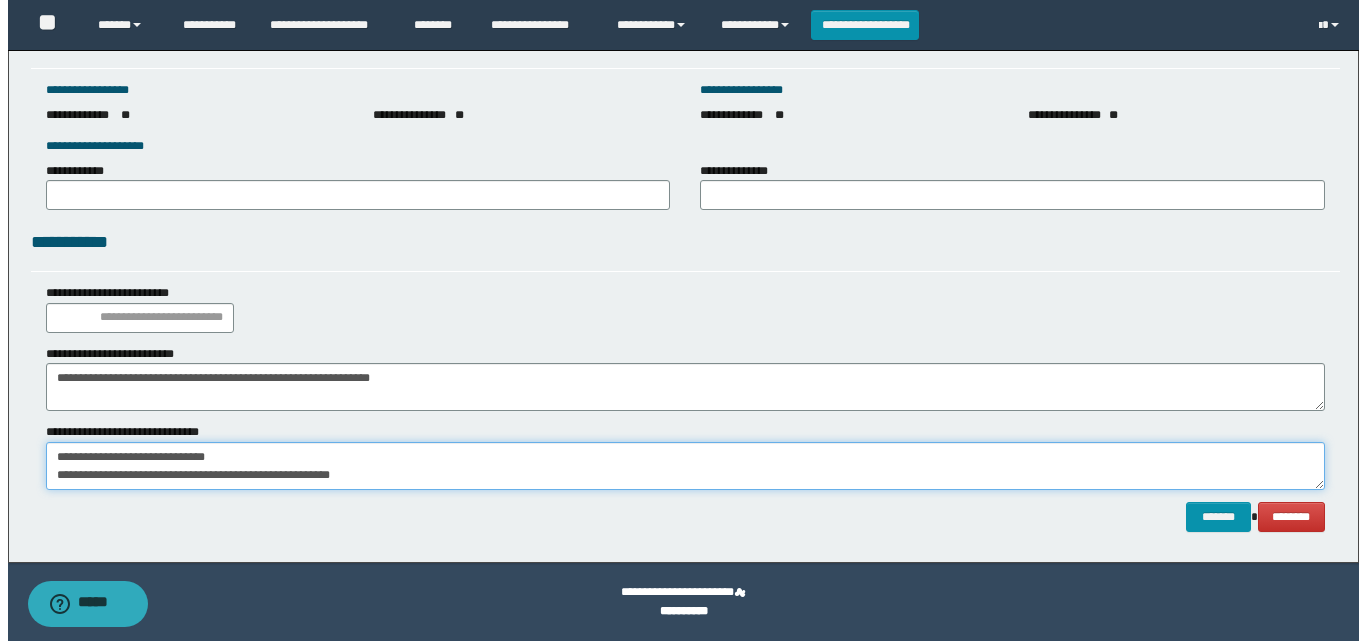 scroll, scrollTop: 13, scrollLeft: 0, axis: vertical 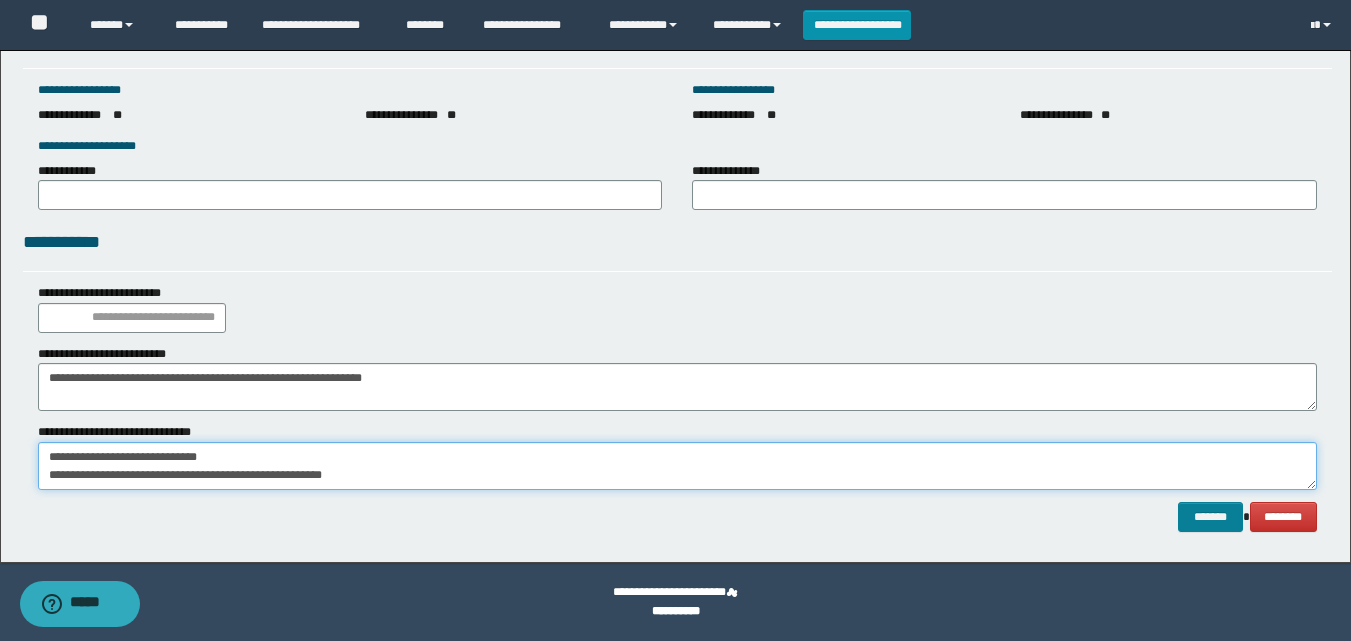 type on "**********" 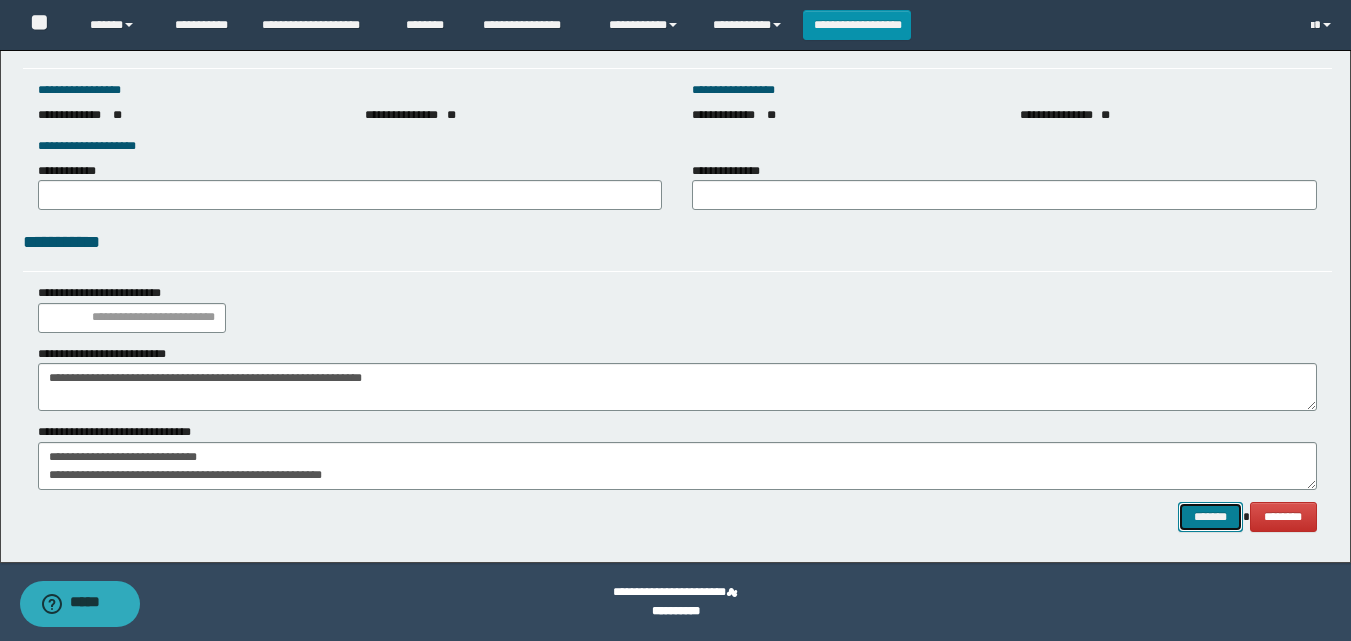 click on "*******" at bounding box center (1210, 517) 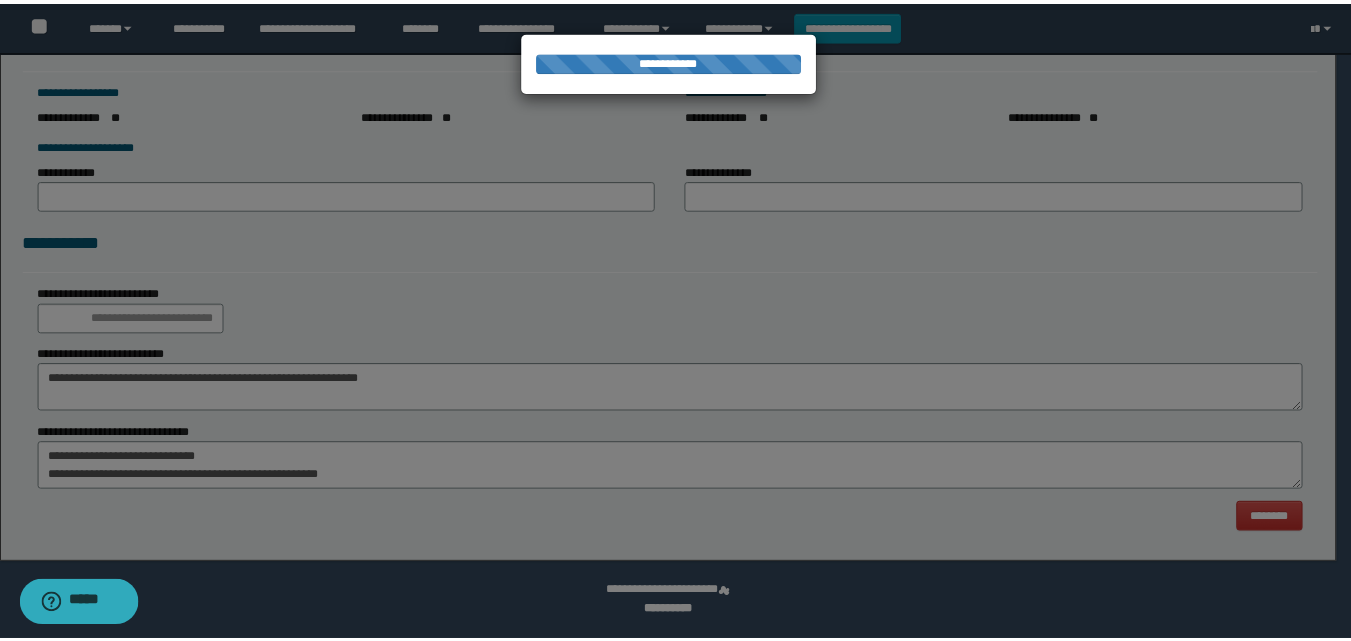 scroll, scrollTop: 0, scrollLeft: 0, axis: both 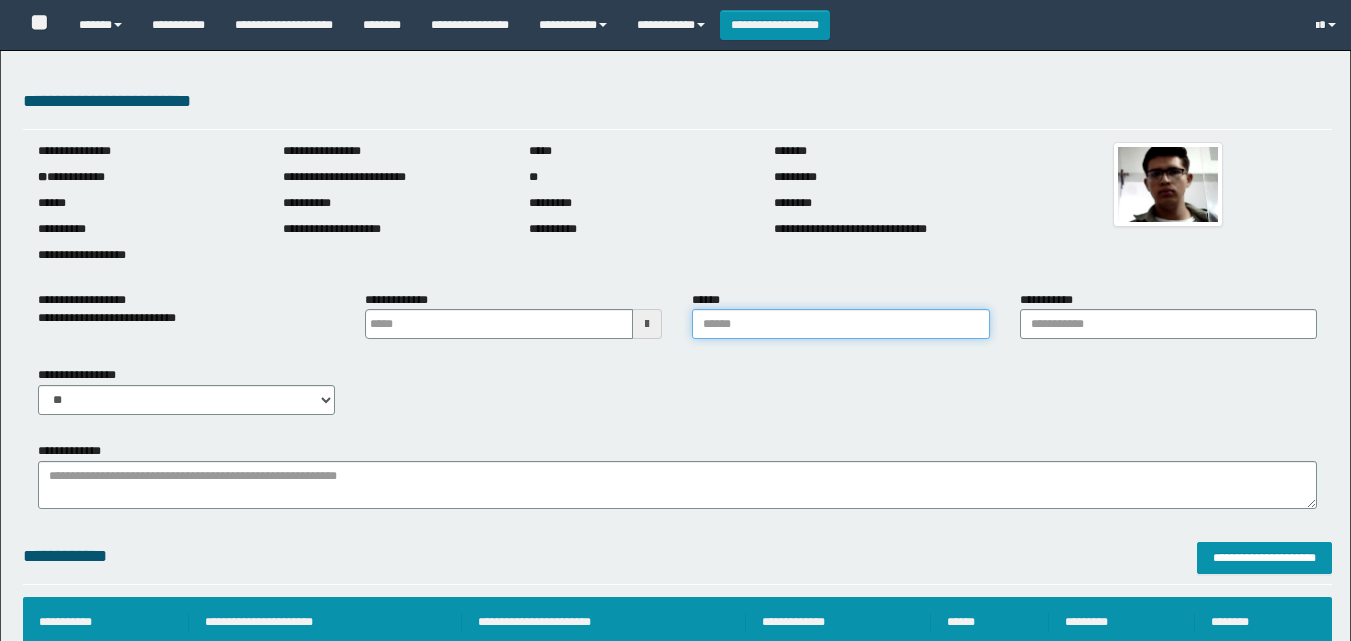 click on "******" at bounding box center [840, 324] 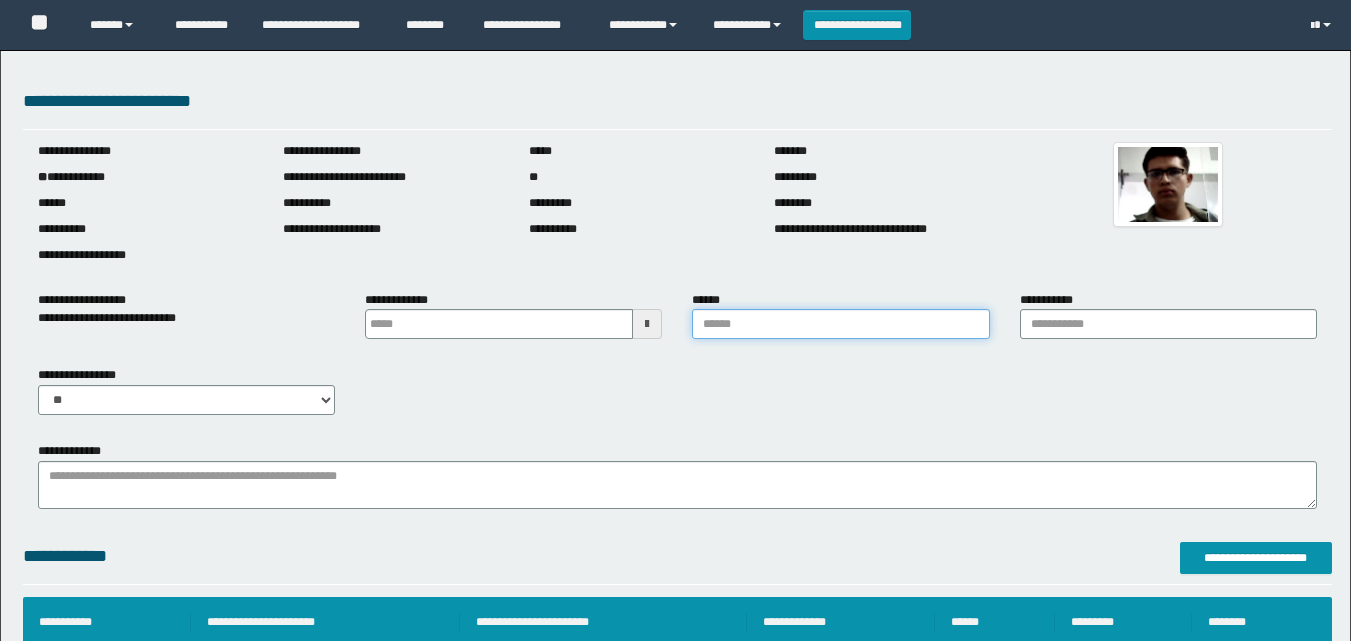click on "******" at bounding box center (840, 324) 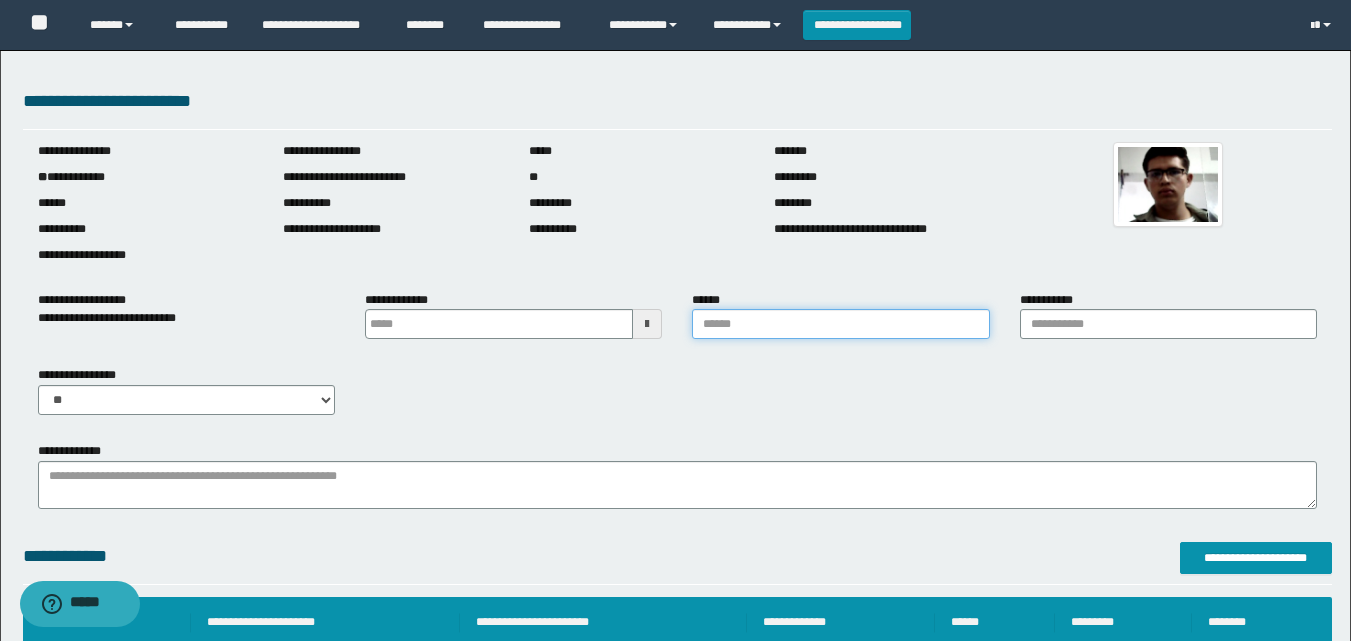 type on "*******" 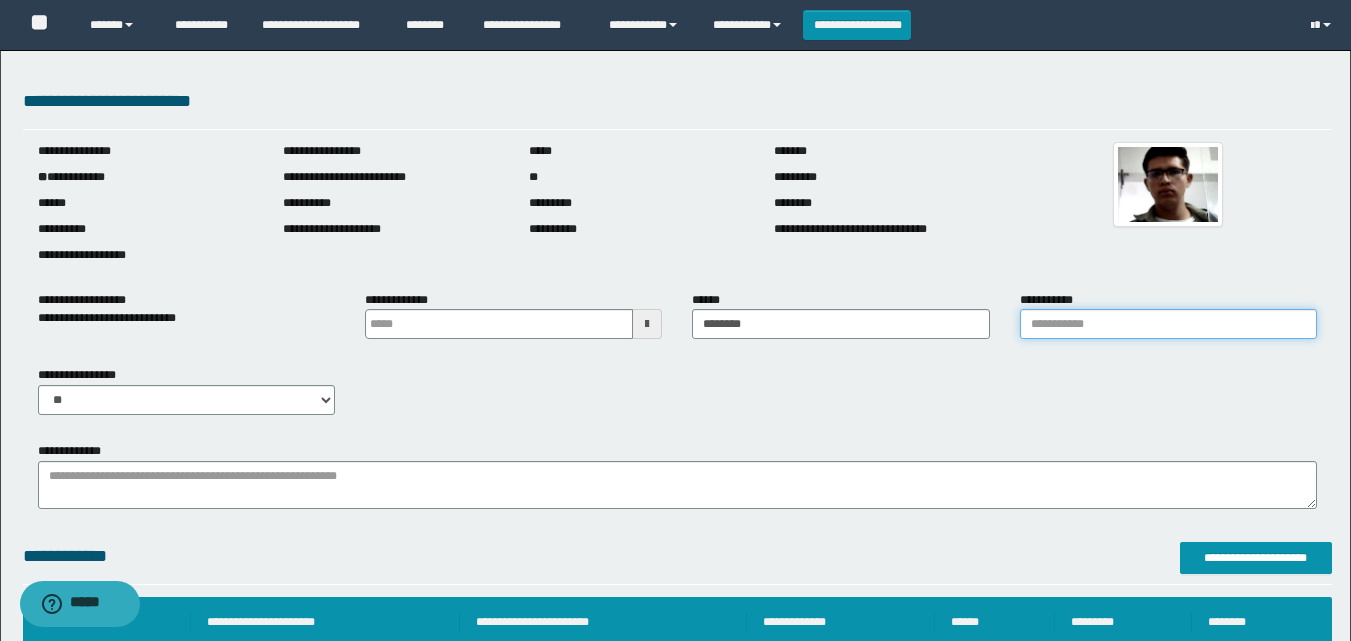 click on "**********" at bounding box center (1168, 324) 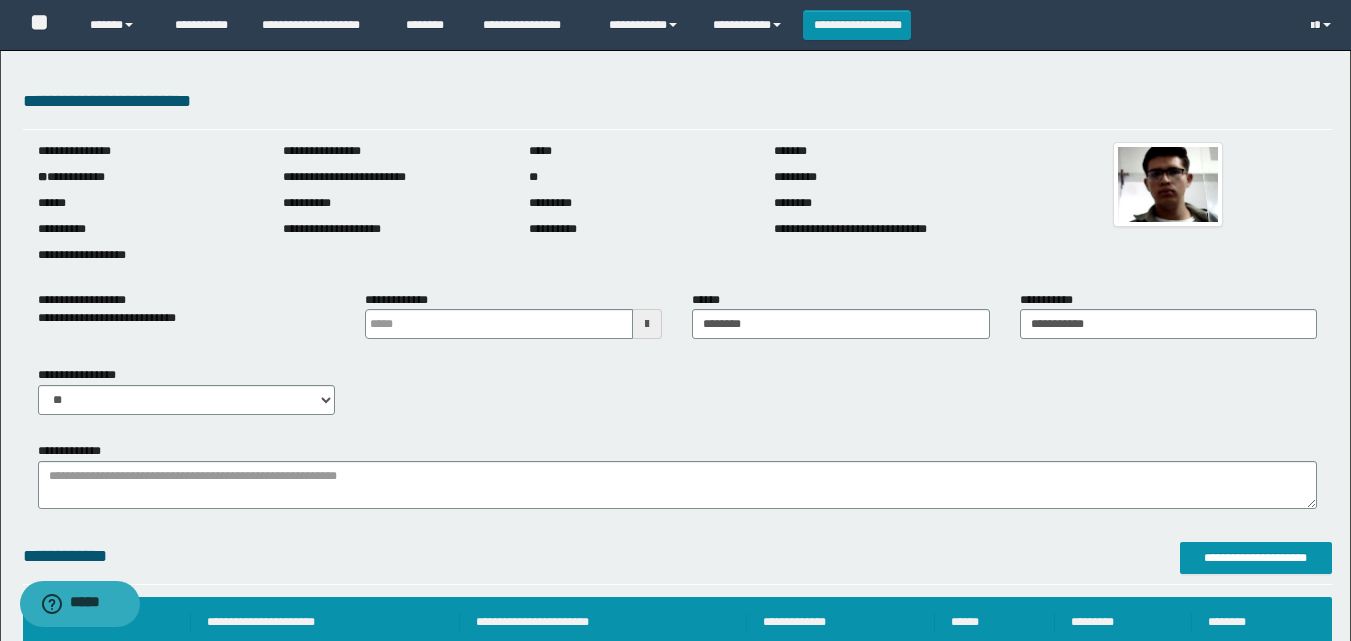 click on "**********" at bounding box center [677, 398] 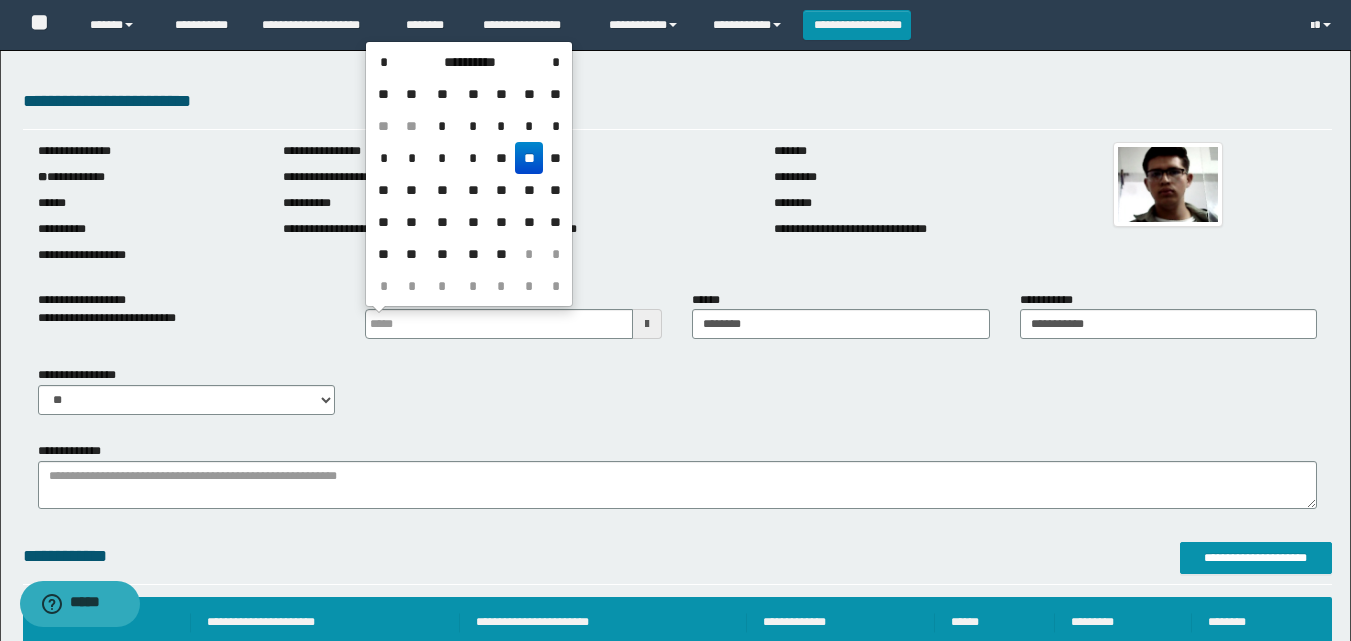click on "**" at bounding box center (529, 158) 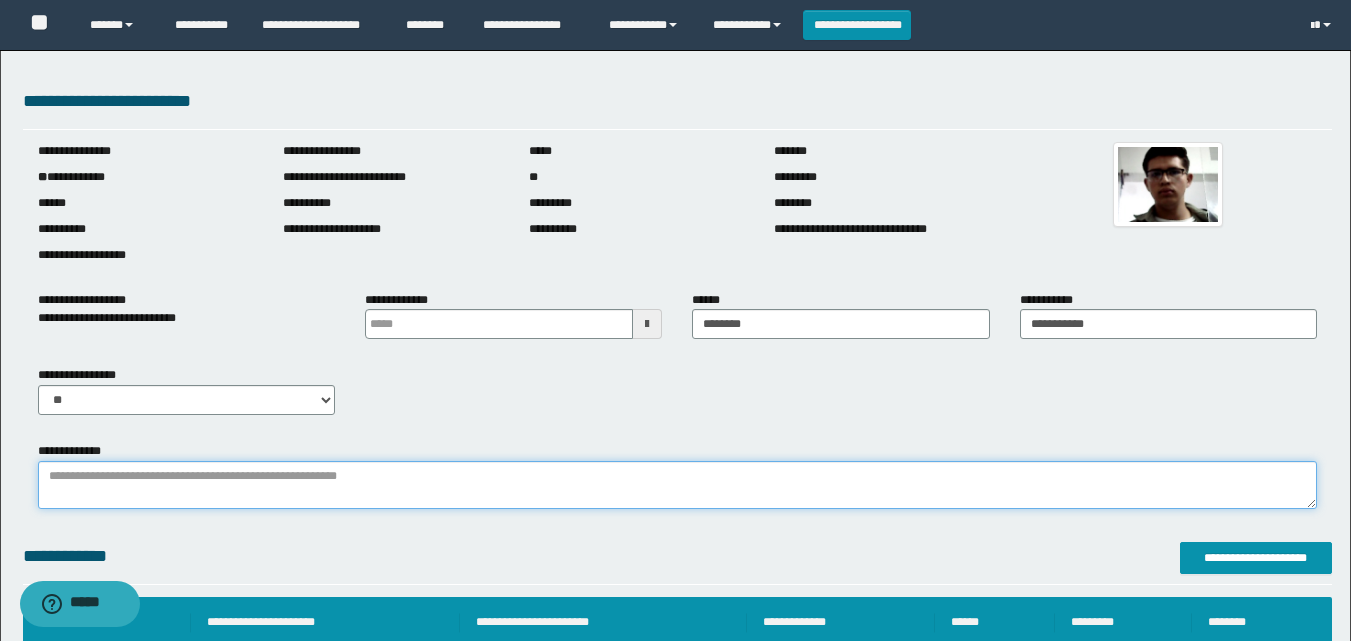 click on "**********" at bounding box center (677, 485) 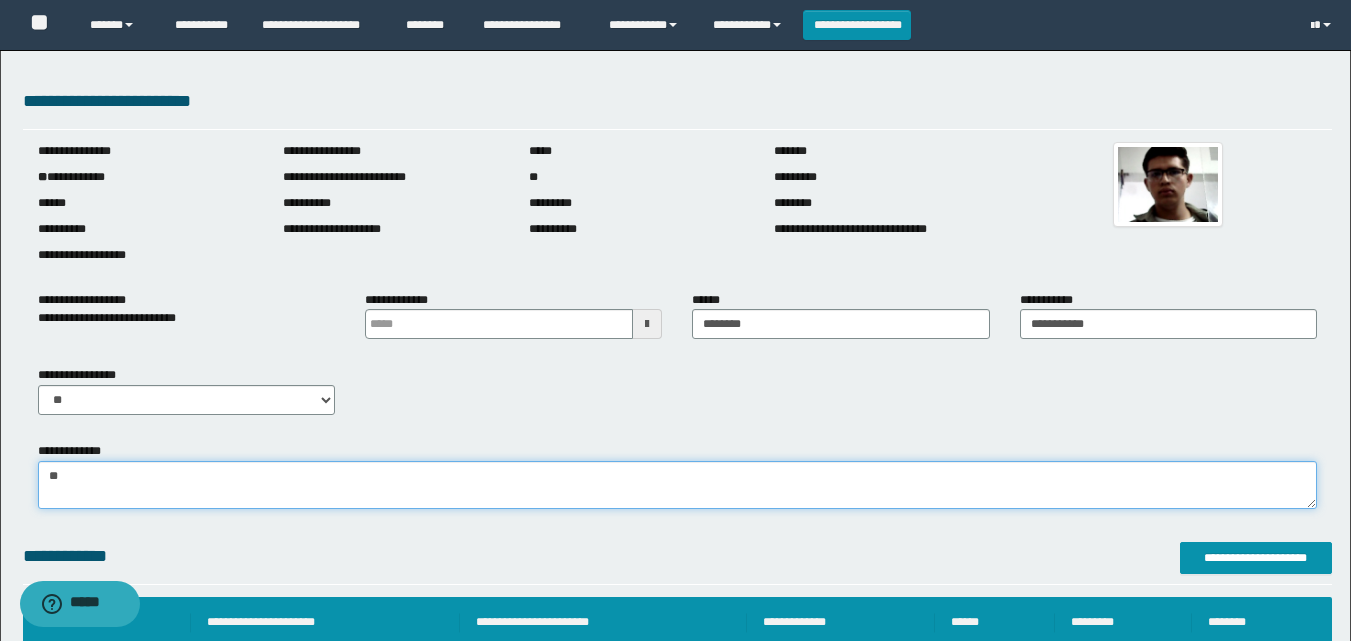 type on "*" 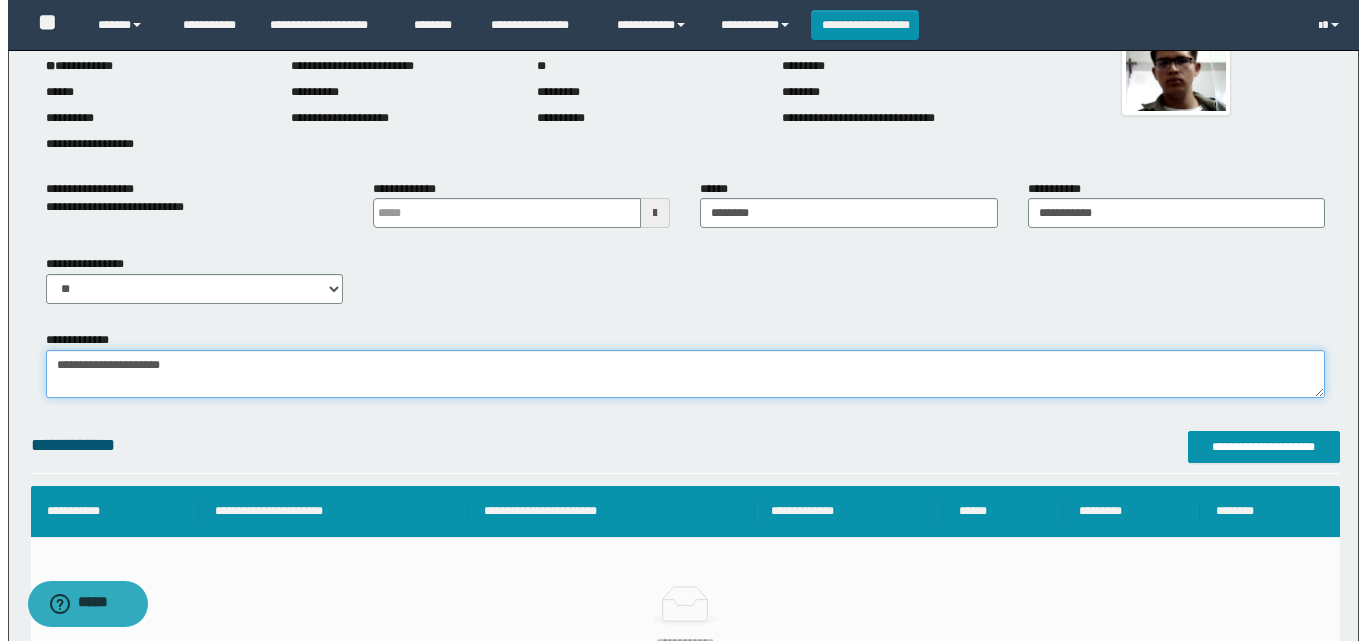 scroll, scrollTop: 300, scrollLeft: 0, axis: vertical 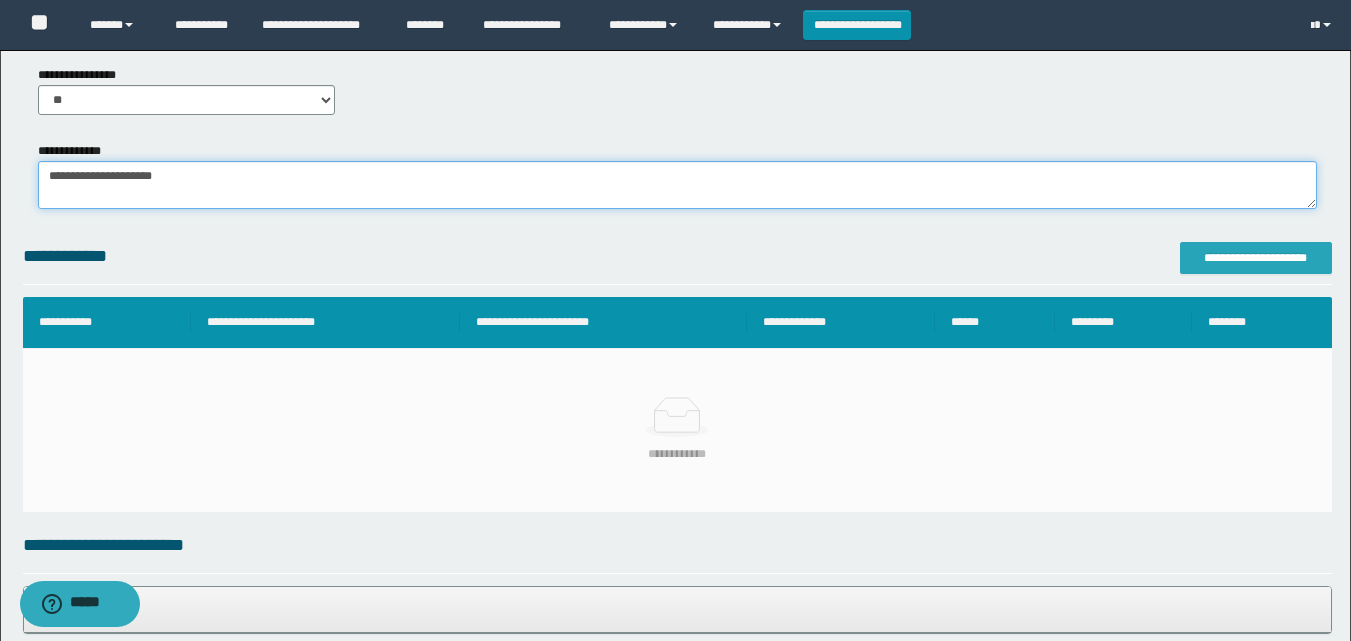 type on "**********" 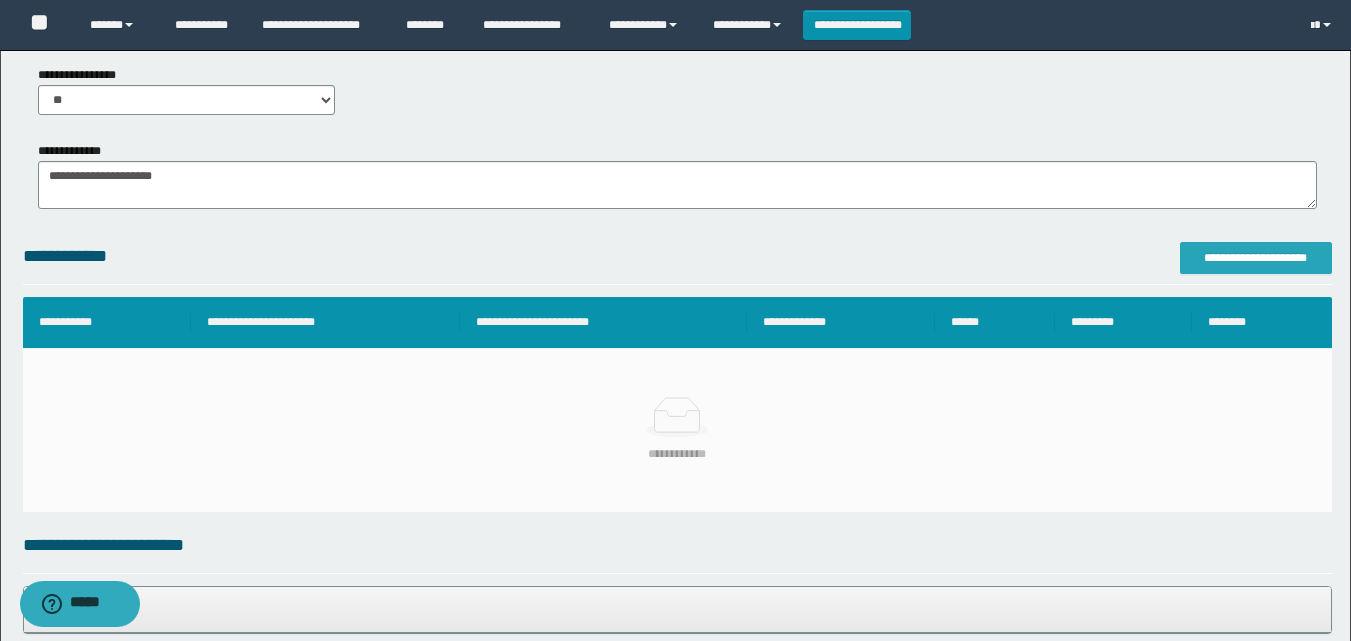 click on "**********" at bounding box center (1256, 258) 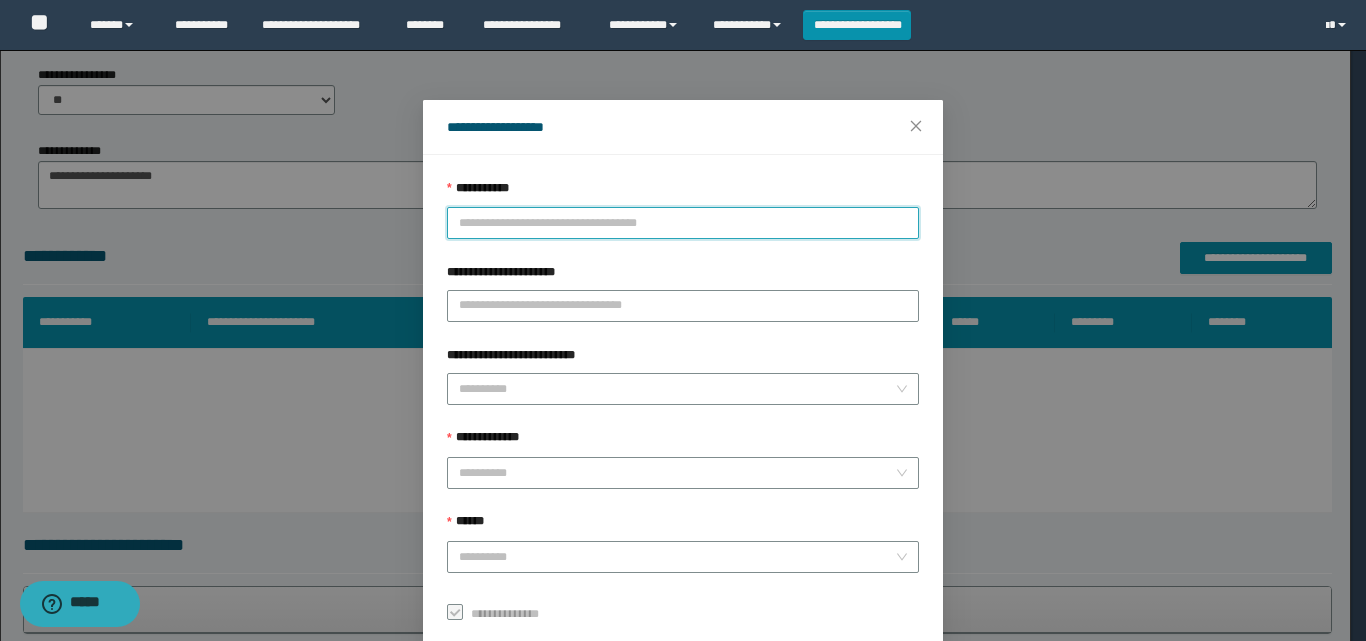 click on "**********" at bounding box center (683, 223) 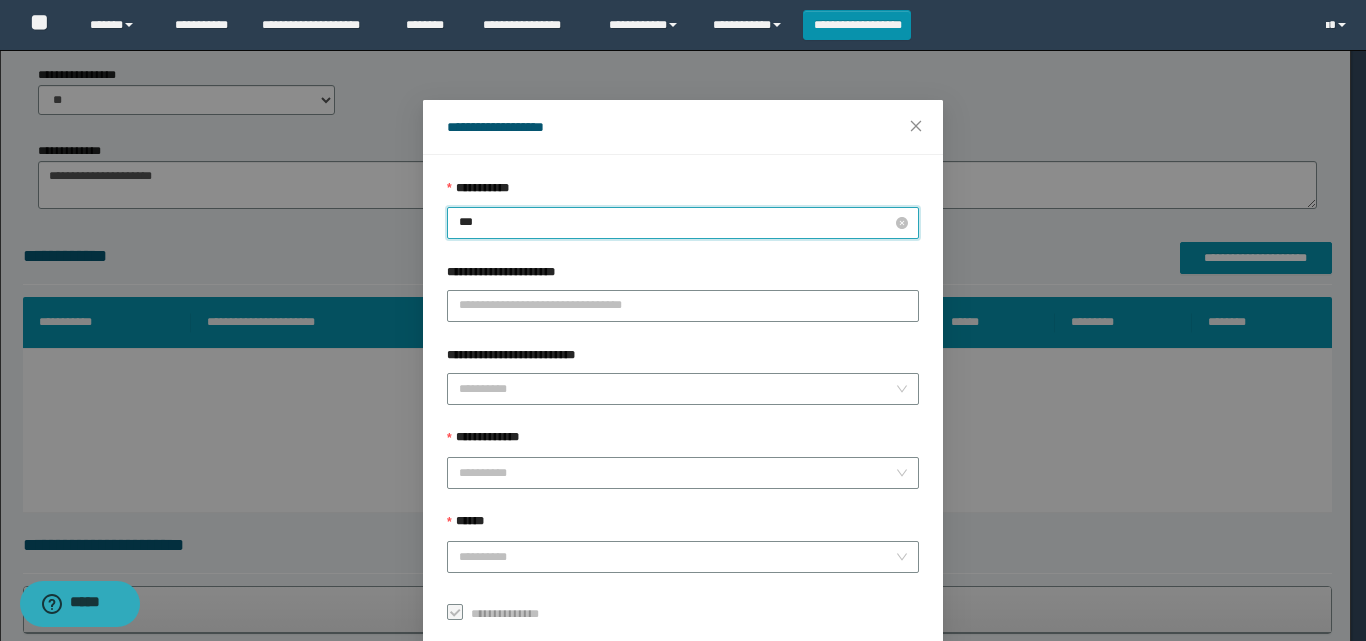 type on "****" 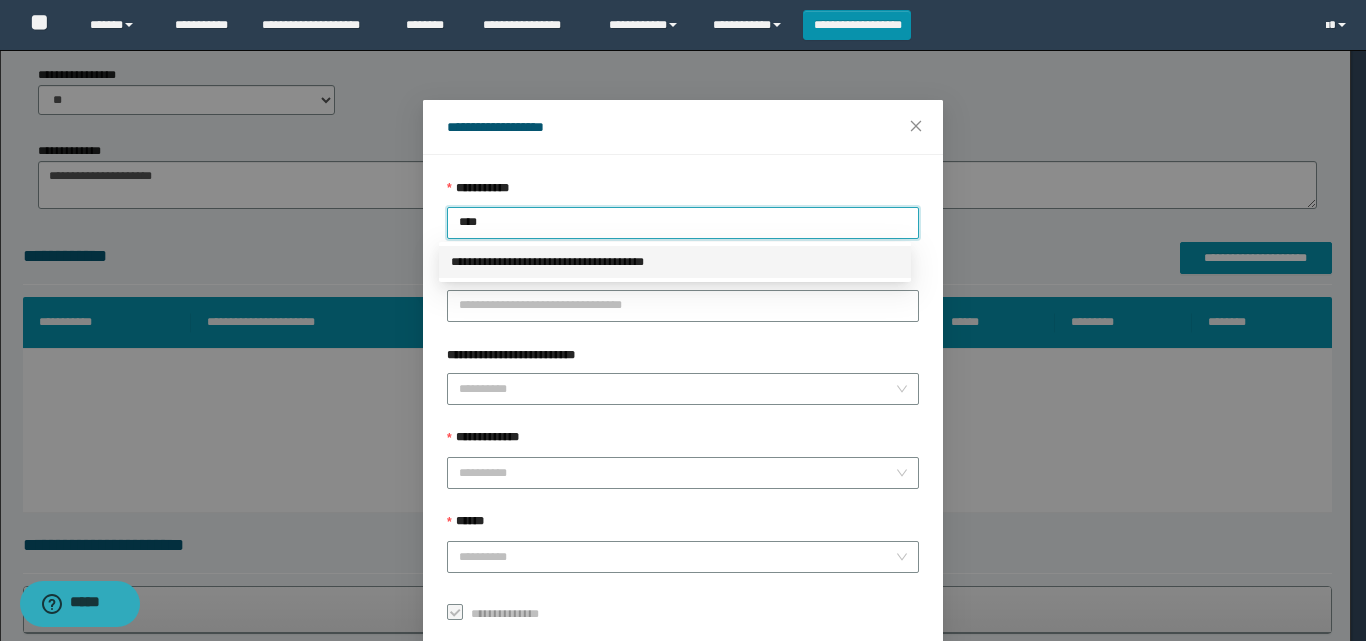 click on "**********" at bounding box center (675, 262) 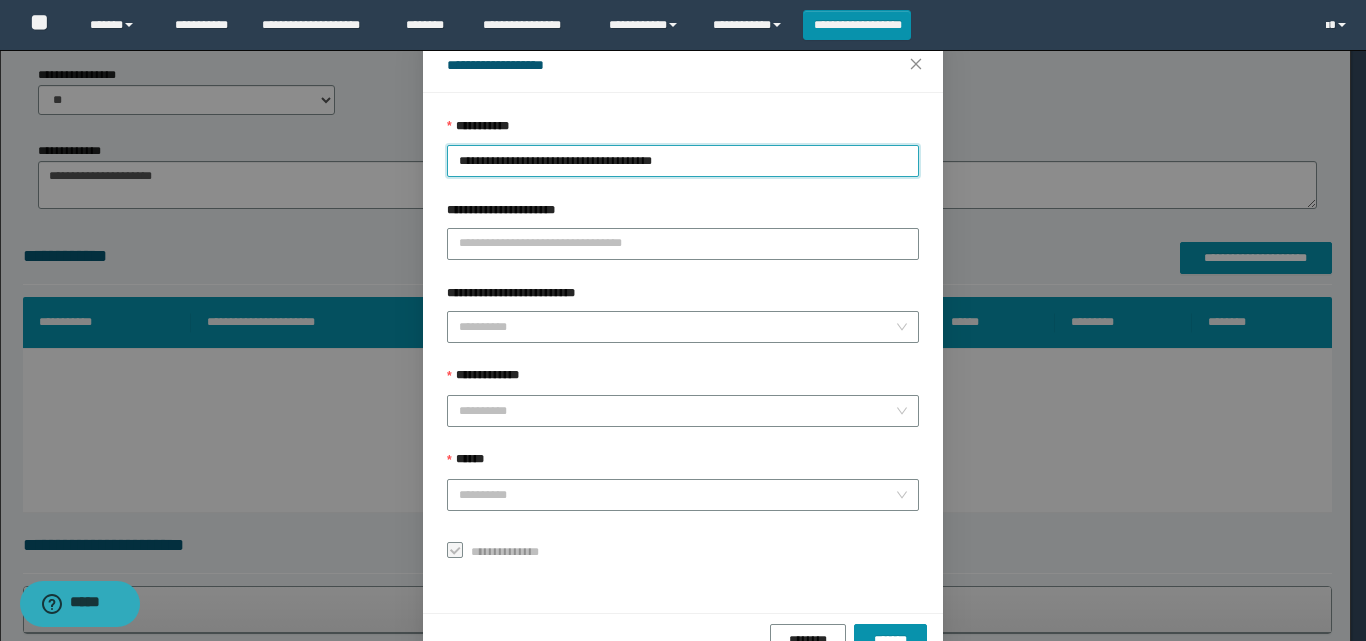 scroll, scrollTop: 111, scrollLeft: 0, axis: vertical 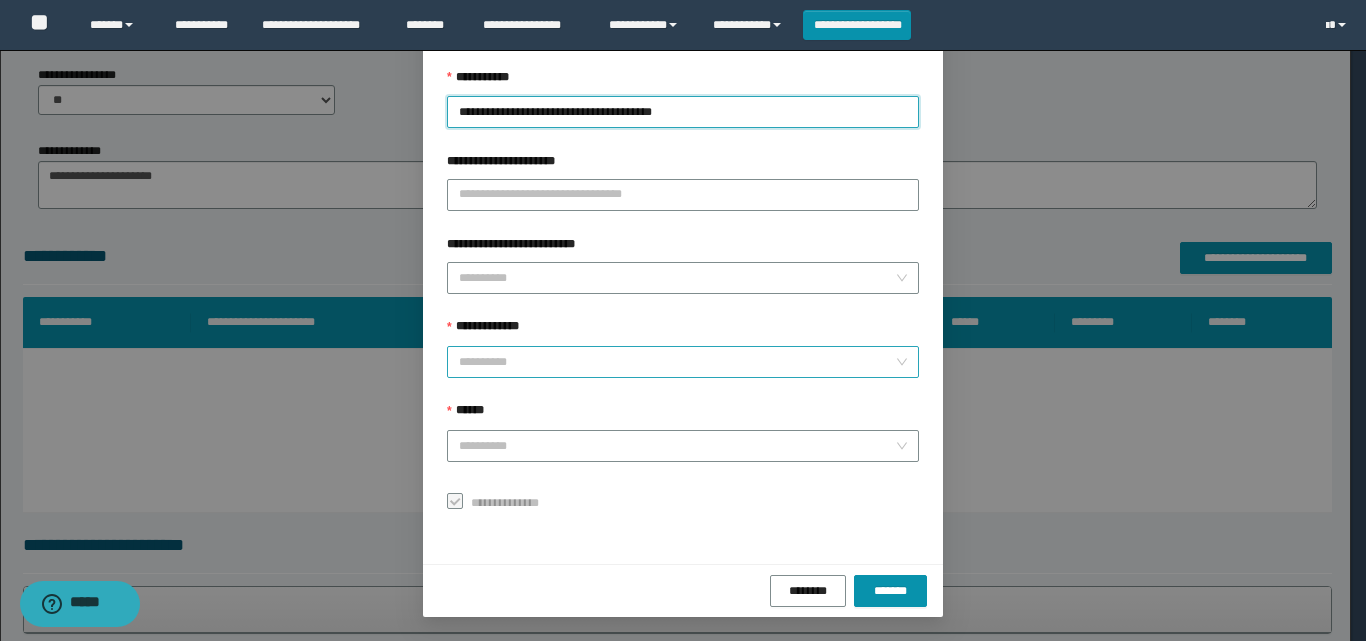 click on "**********" at bounding box center [677, 362] 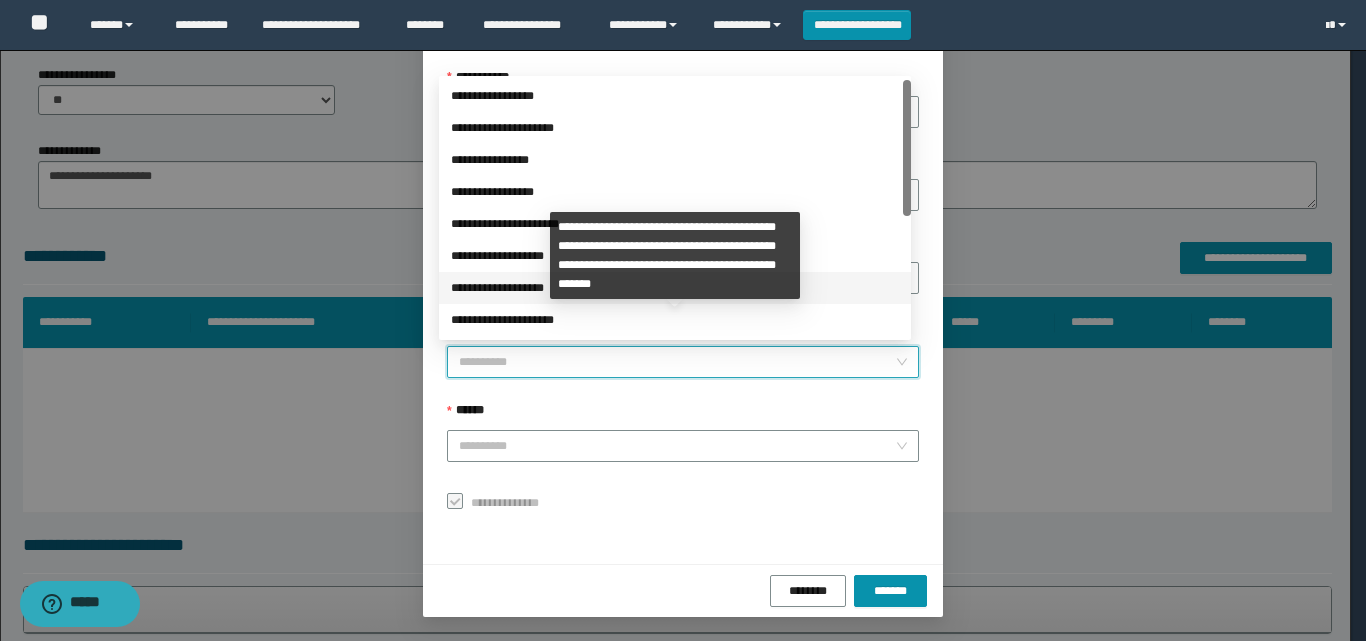 scroll, scrollTop: 224, scrollLeft: 0, axis: vertical 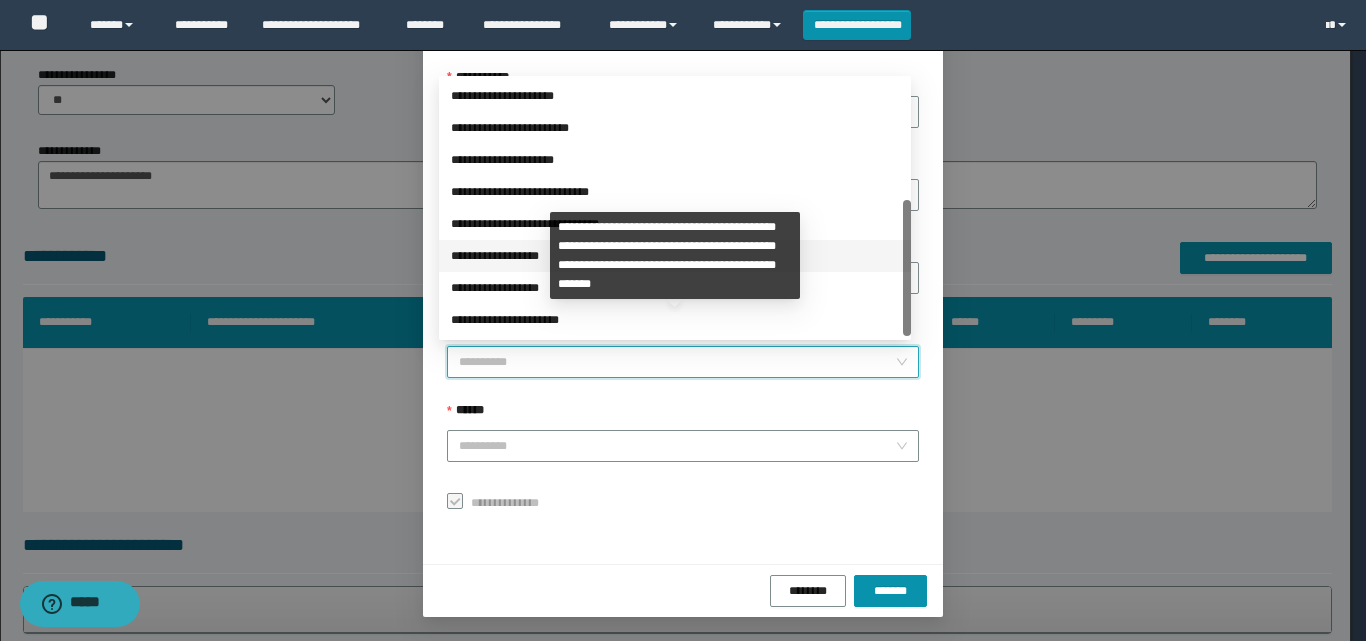 click on "**********" at bounding box center (675, 256) 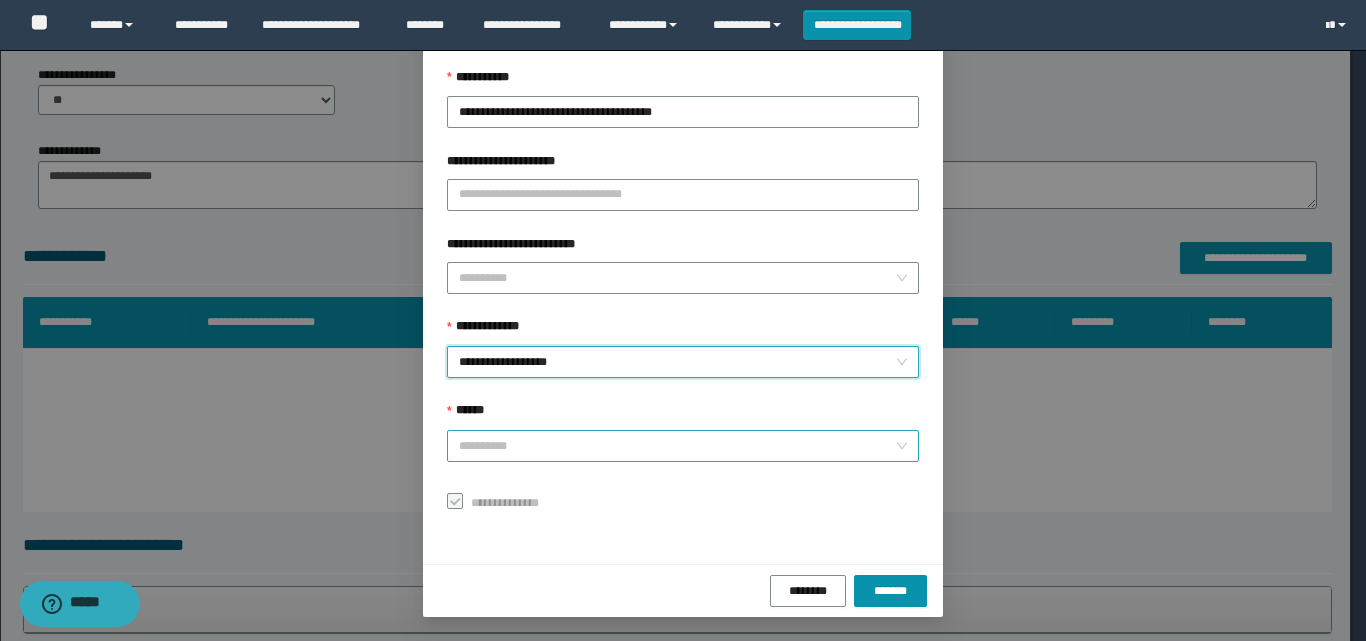 click on "******" at bounding box center [677, 446] 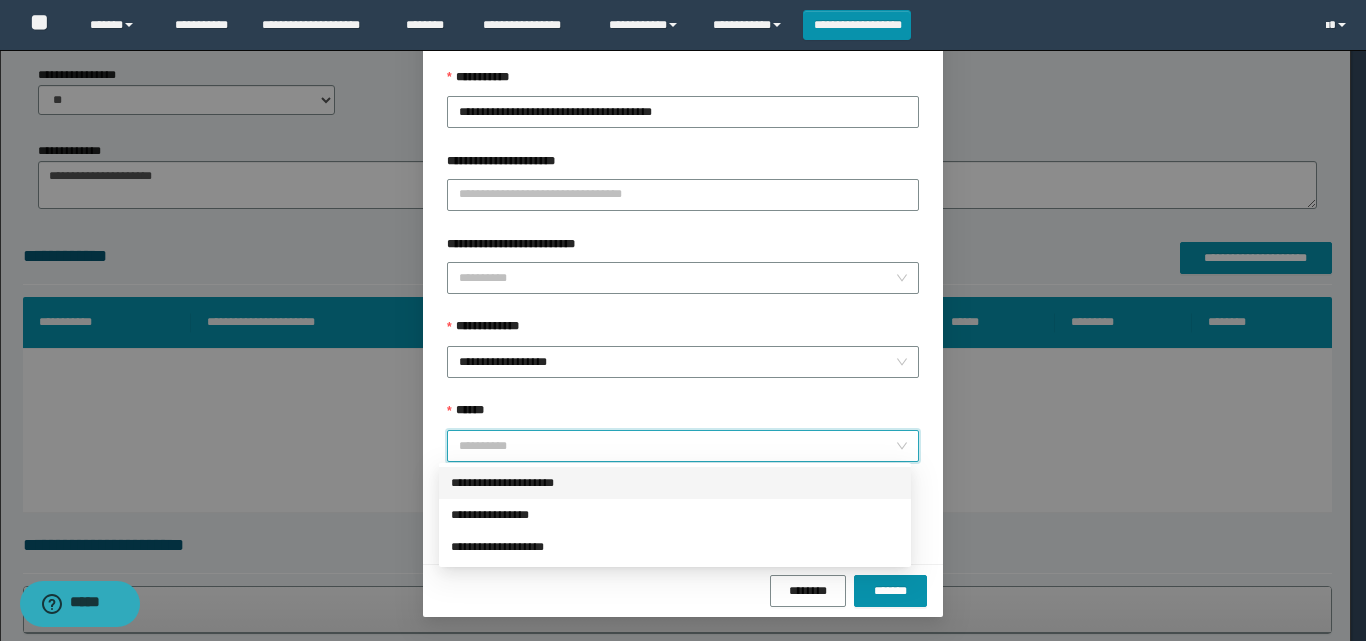 drag, startPoint x: 550, startPoint y: 493, endPoint x: 564, endPoint y: 488, distance: 14.866069 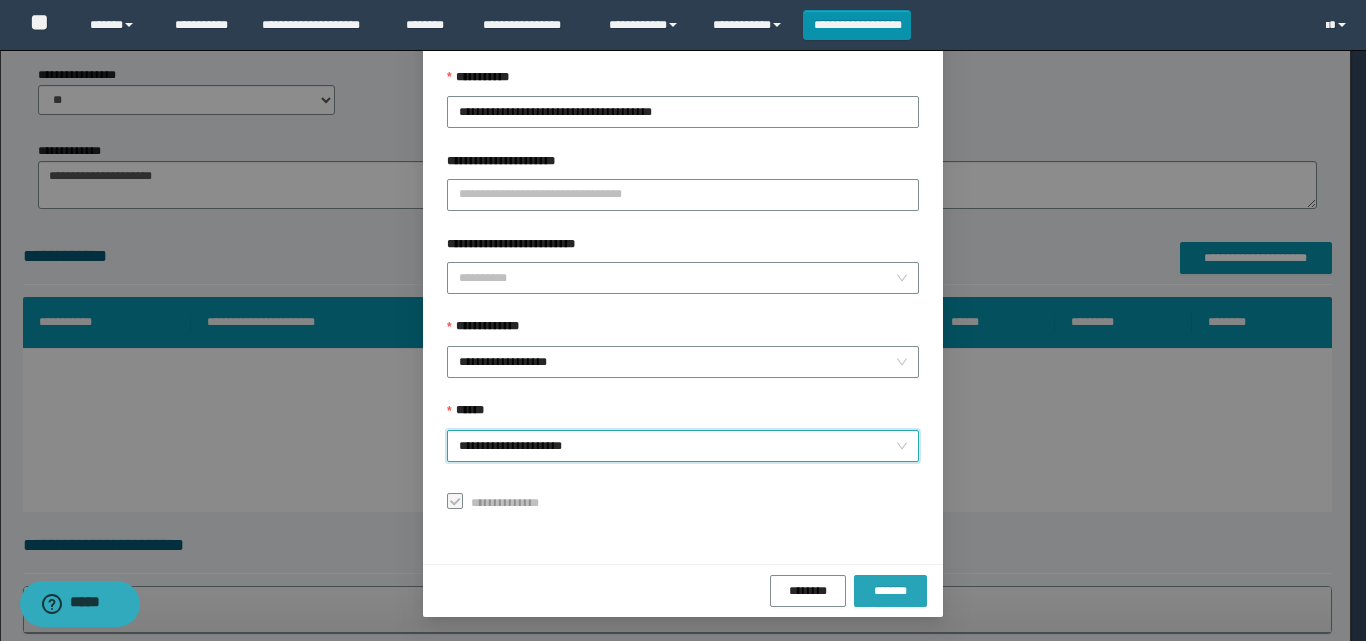 click on "*******" at bounding box center (890, 591) 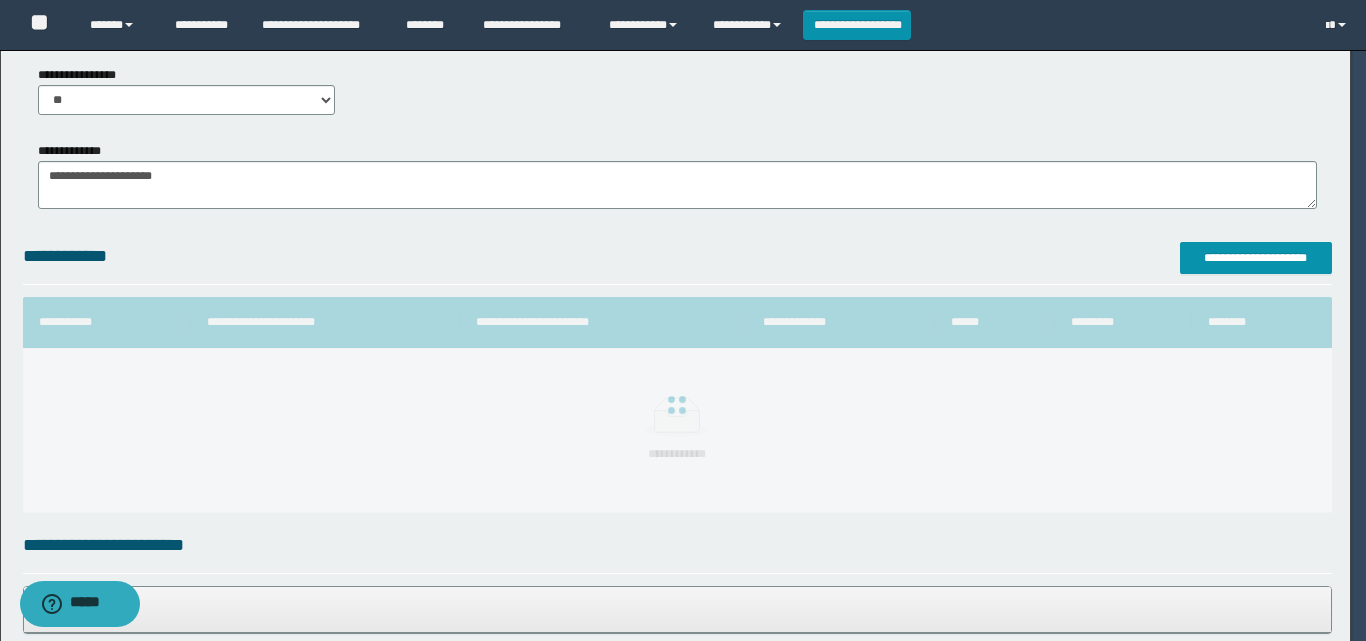 scroll, scrollTop: 64, scrollLeft: 0, axis: vertical 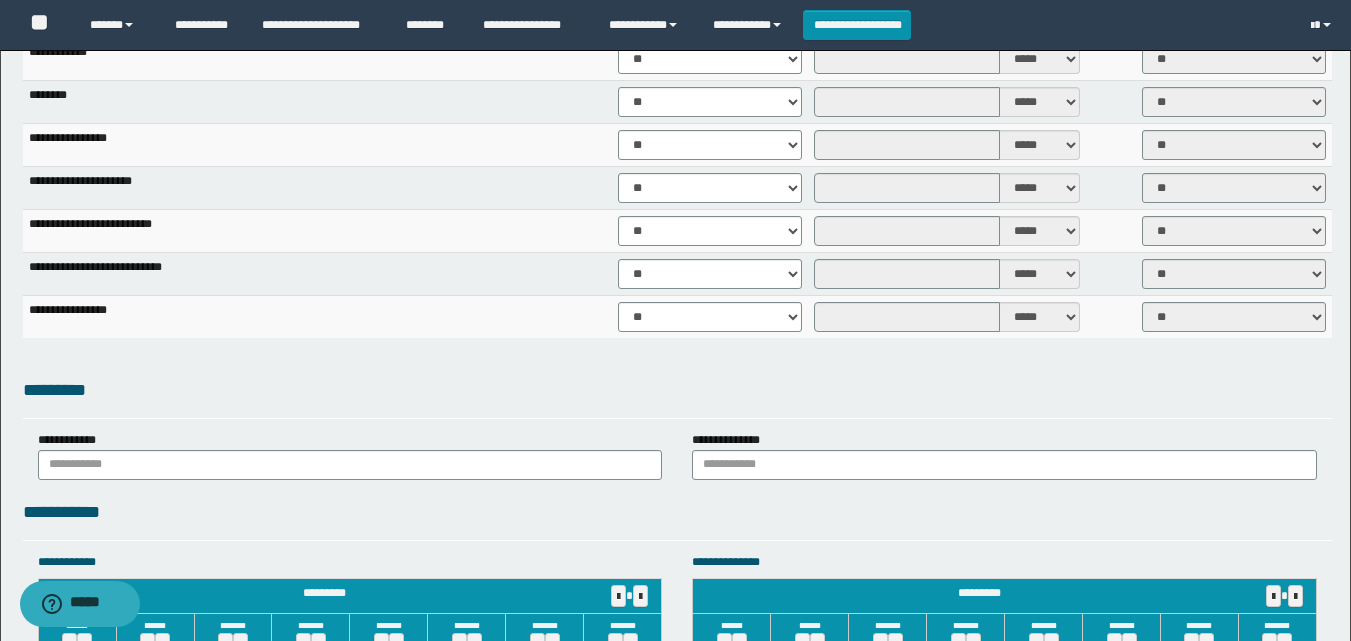 click on "*********" at bounding box center [677, 390] 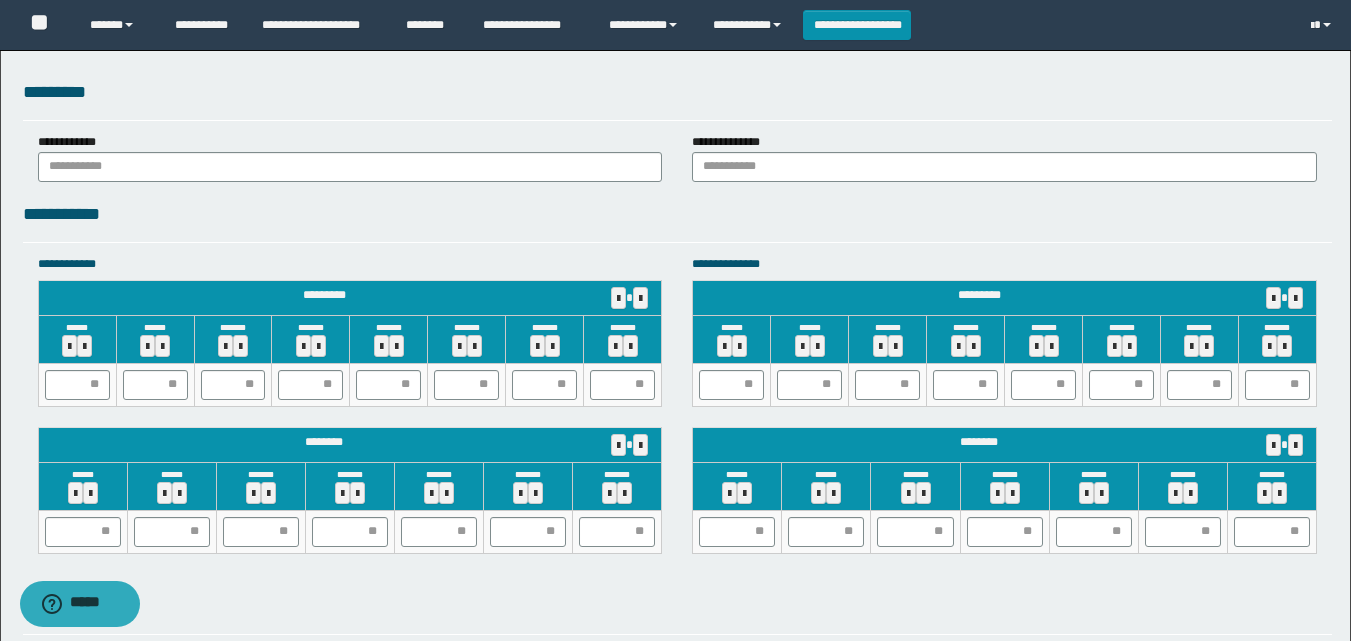 scroll, scrollTop: 1700, scrollLeft: 0, axis: vertical 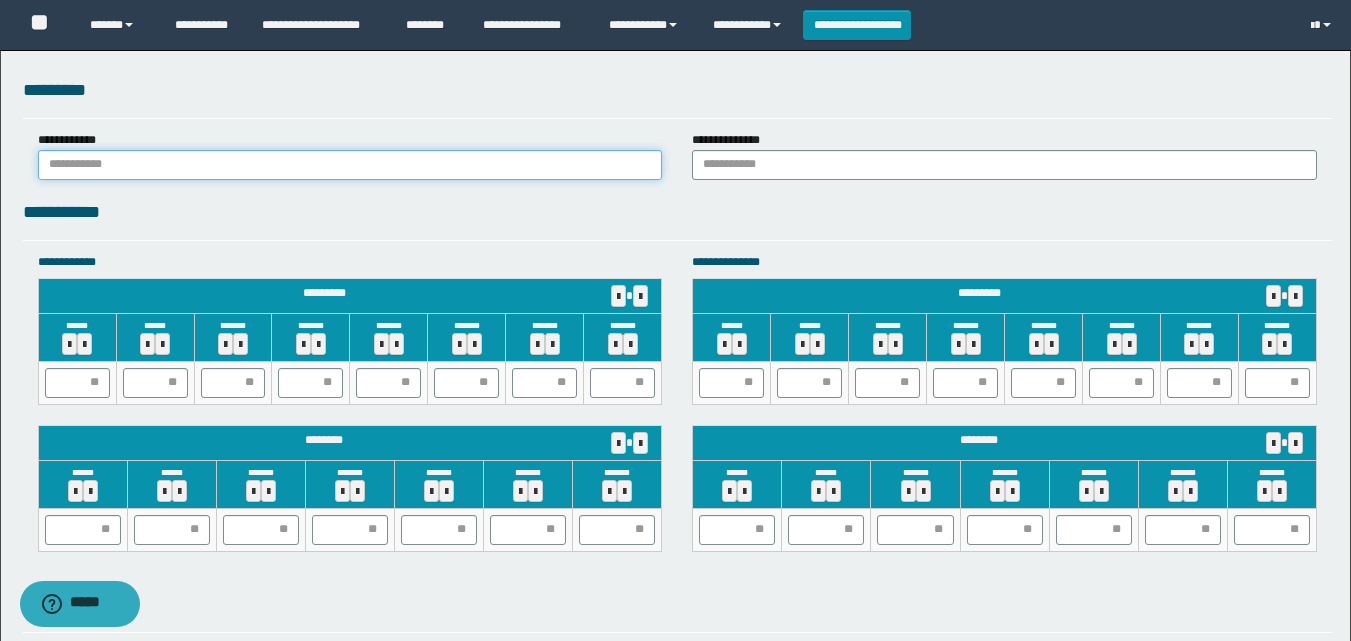click at bounding box center [350, 165] 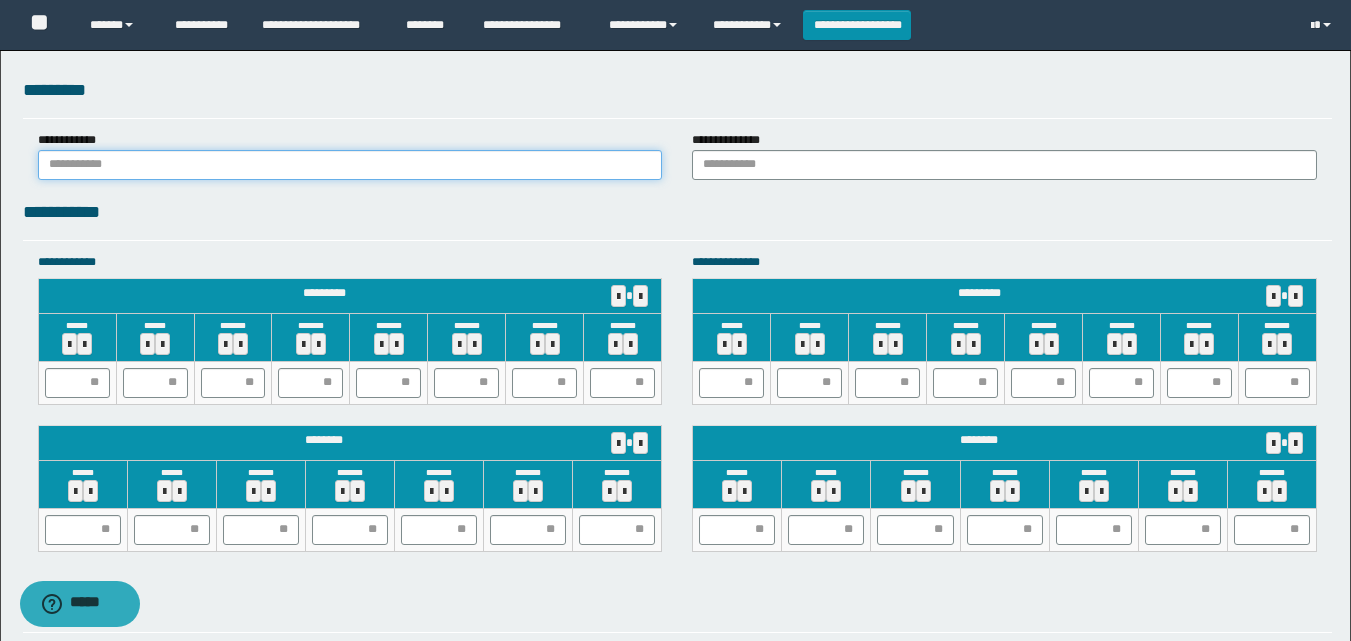 click at bounding box center [350, 165] 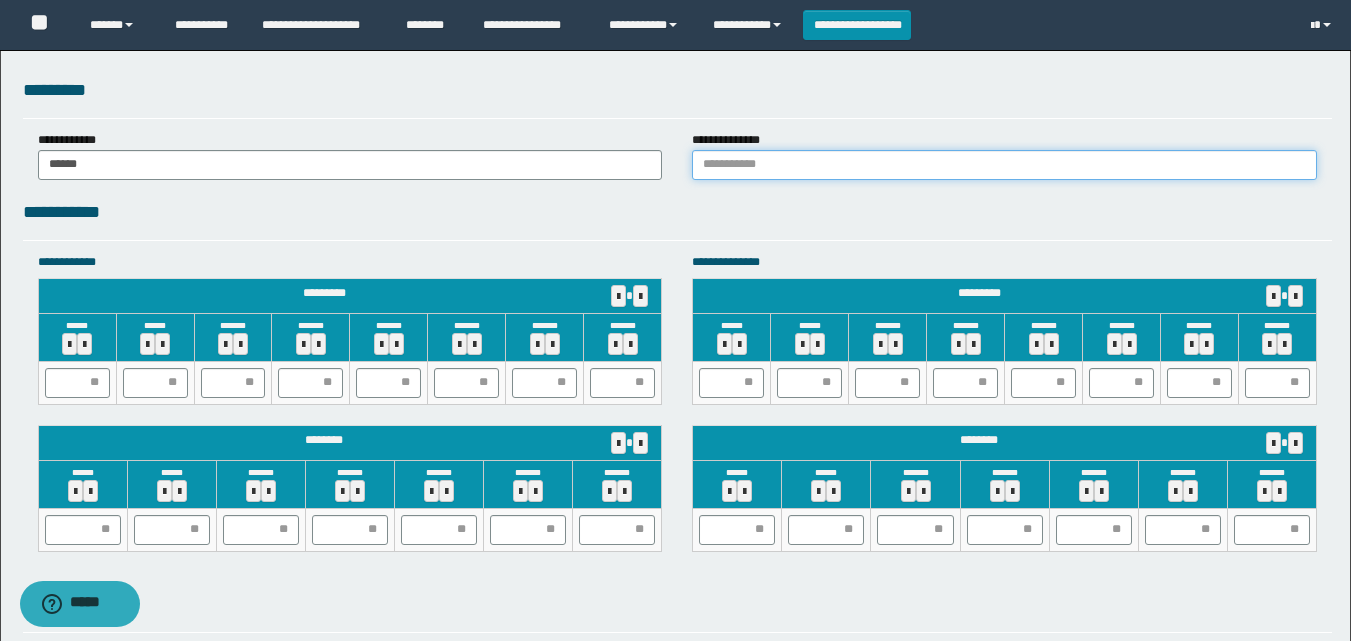 click at bounding box center (1004, 165) 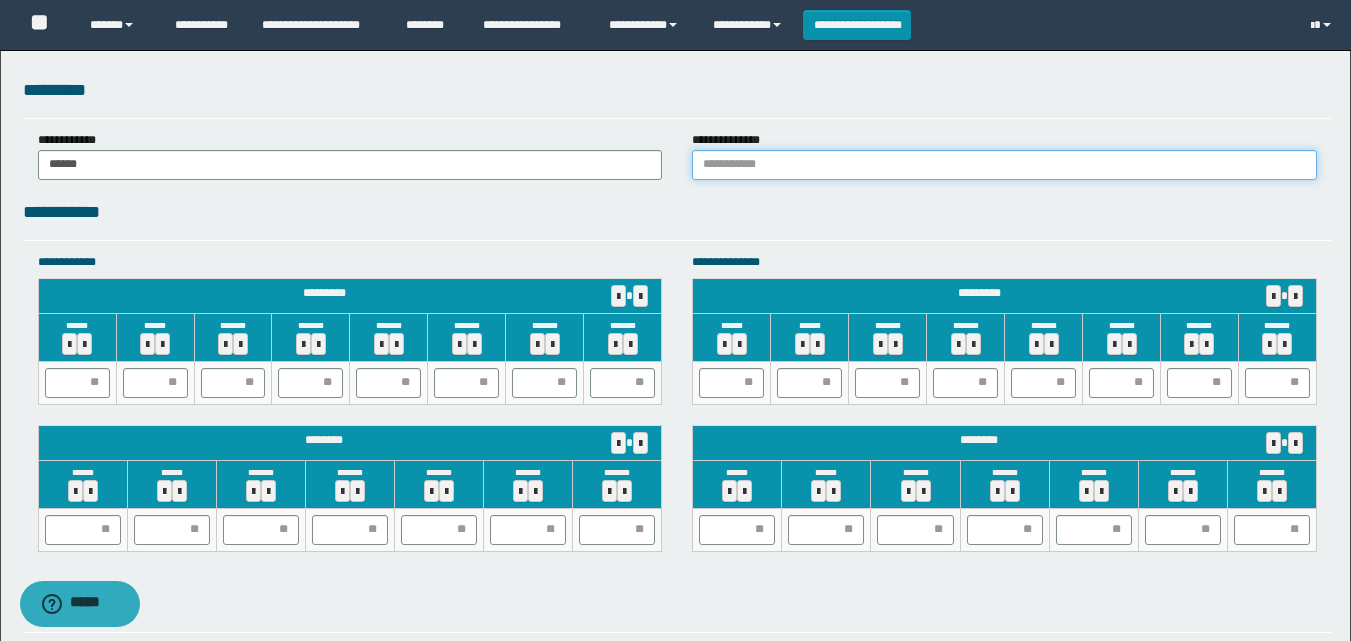 type on "******" 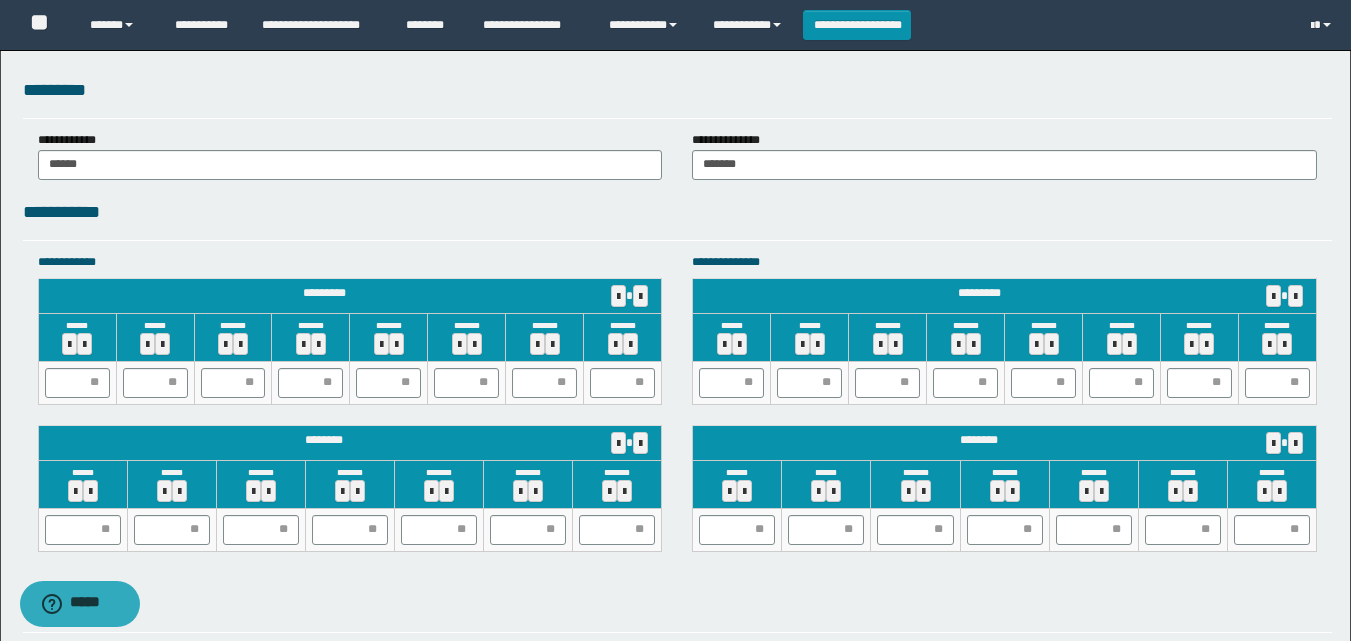 drag, startPoint x: 839, startPoint y: 179, endPoint x: 818, endPoint y: 216, distance: 42.544094 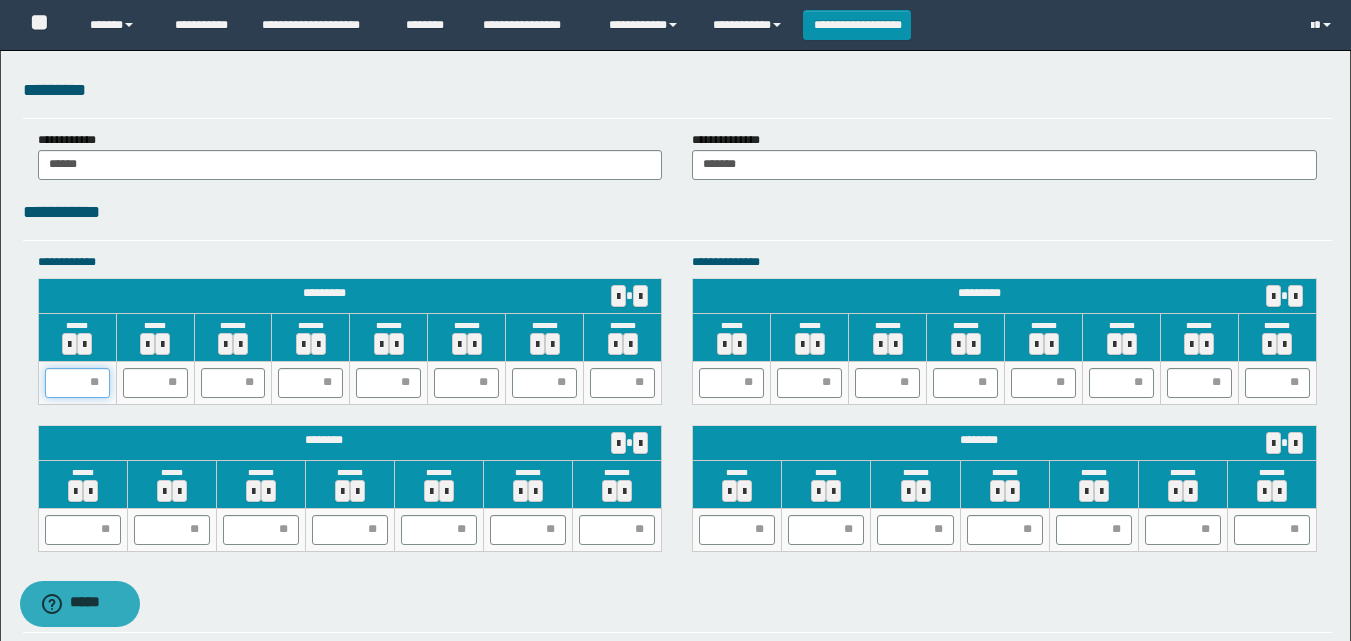 click at bounding box center [77, 383] 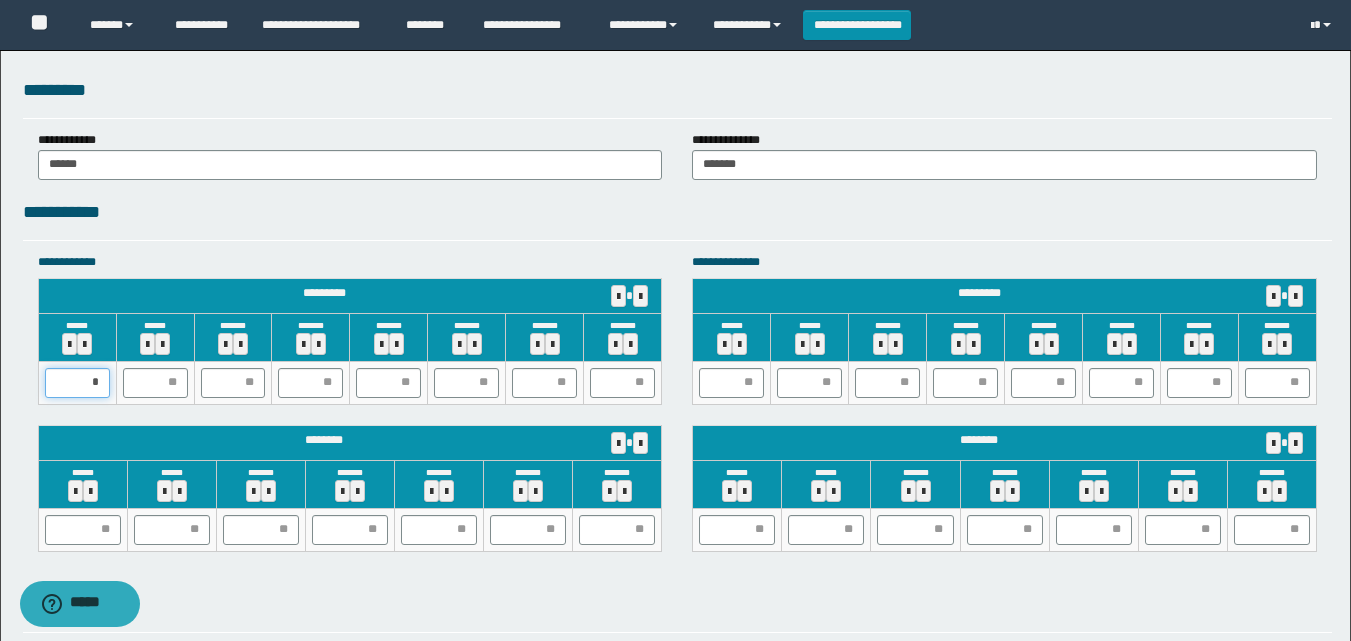 type on "**" 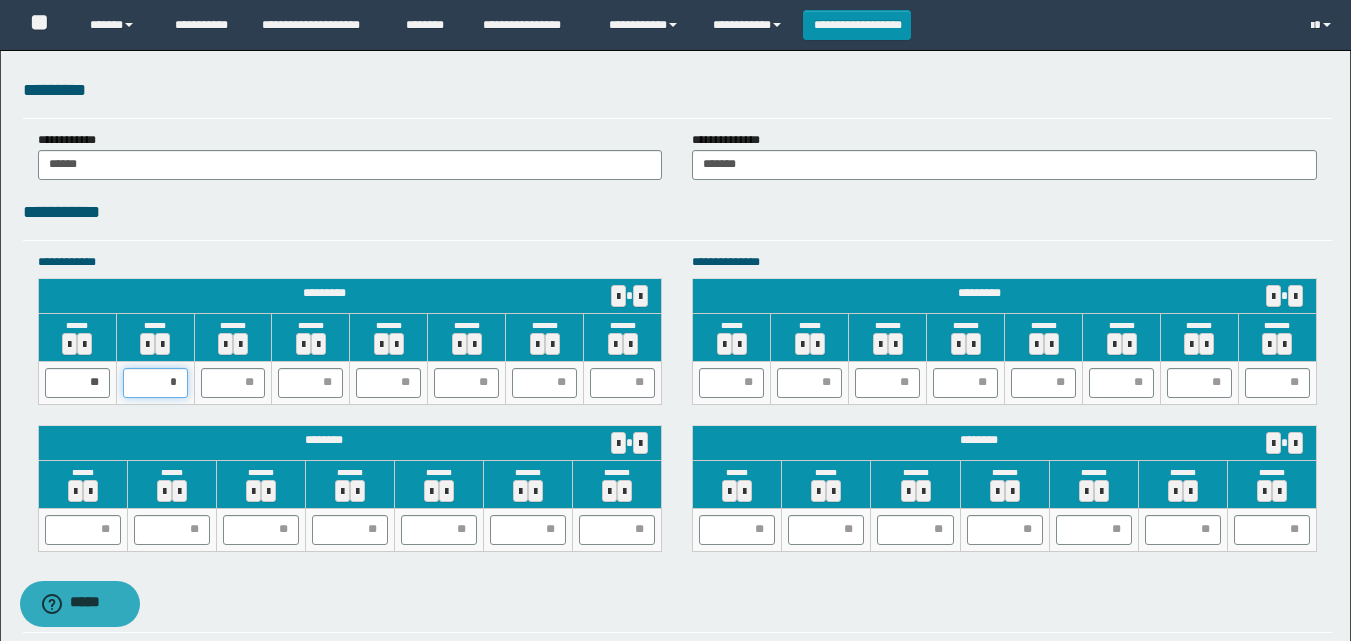 type on "**" 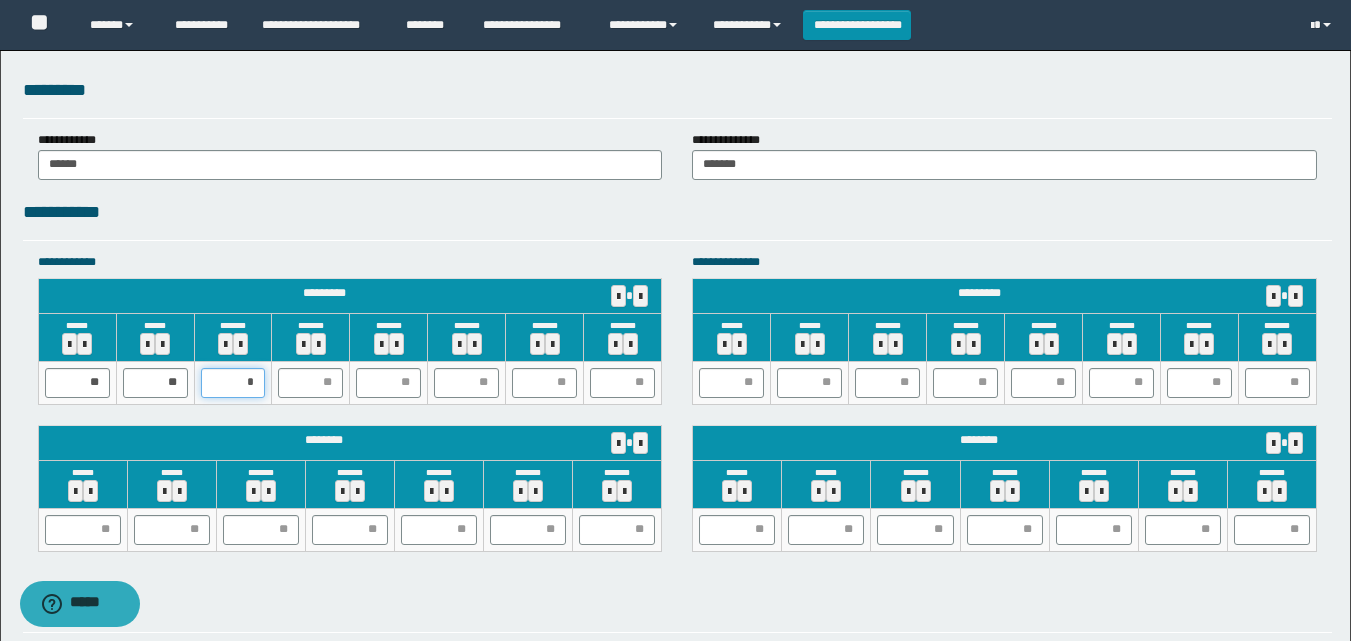 type on "**" 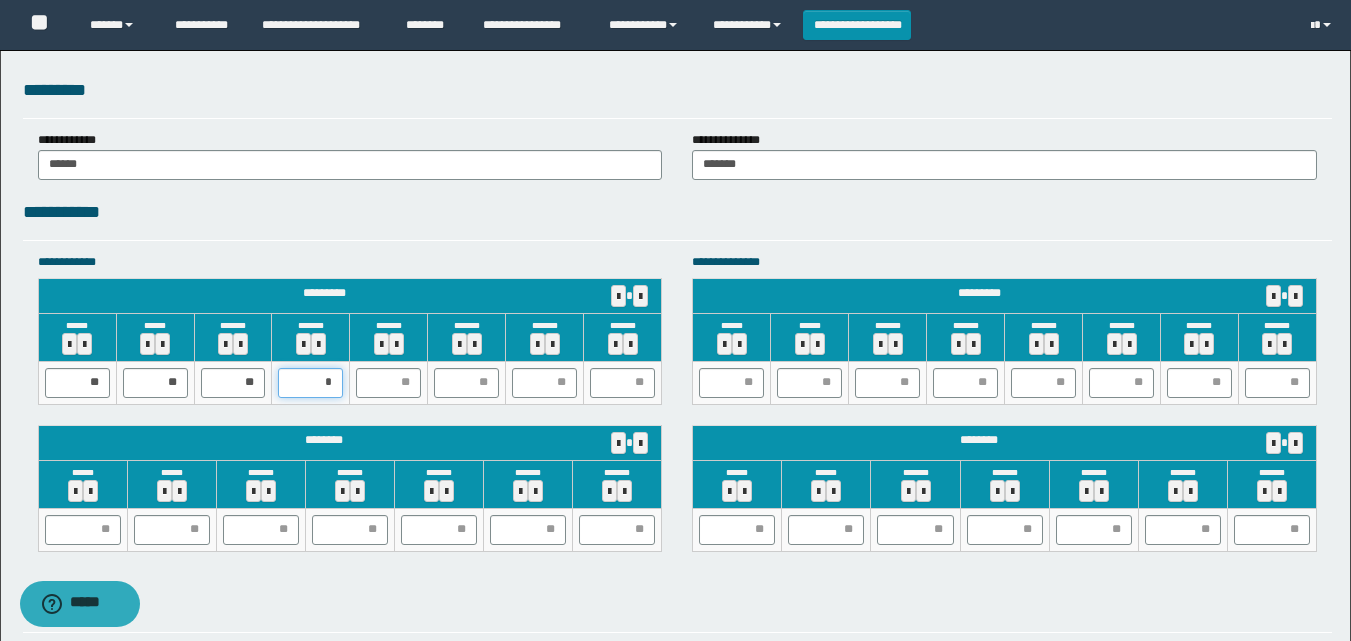 type on "**" 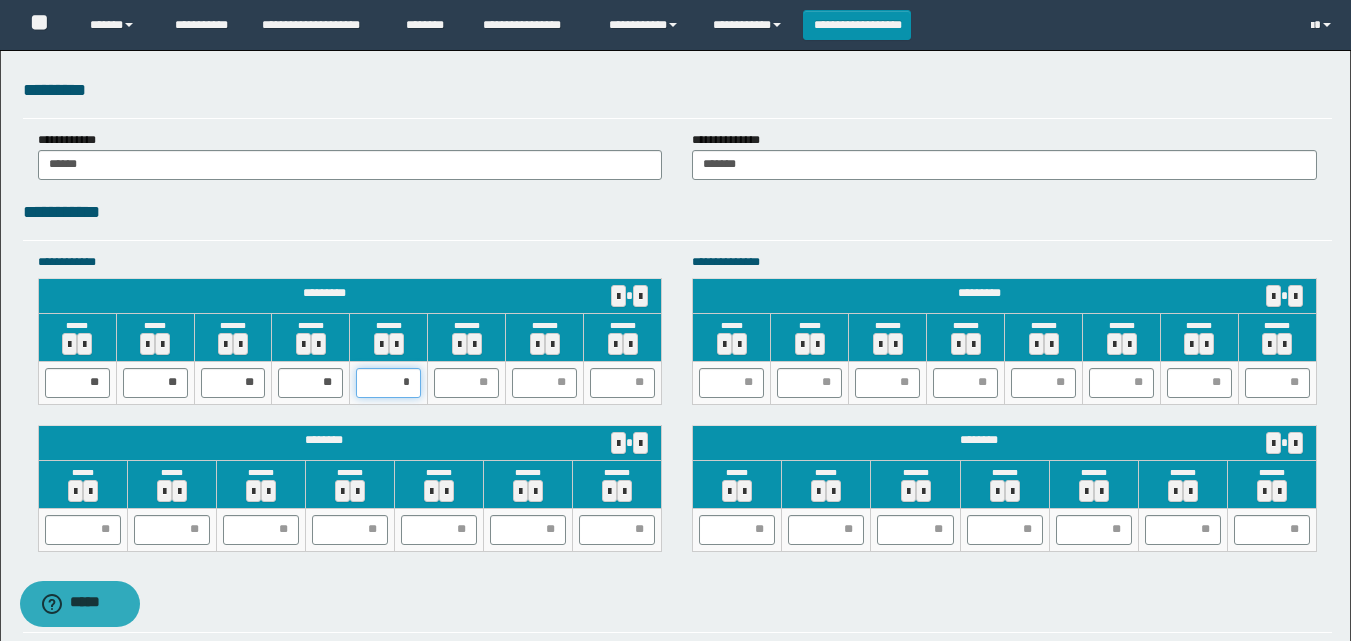 type on "**" 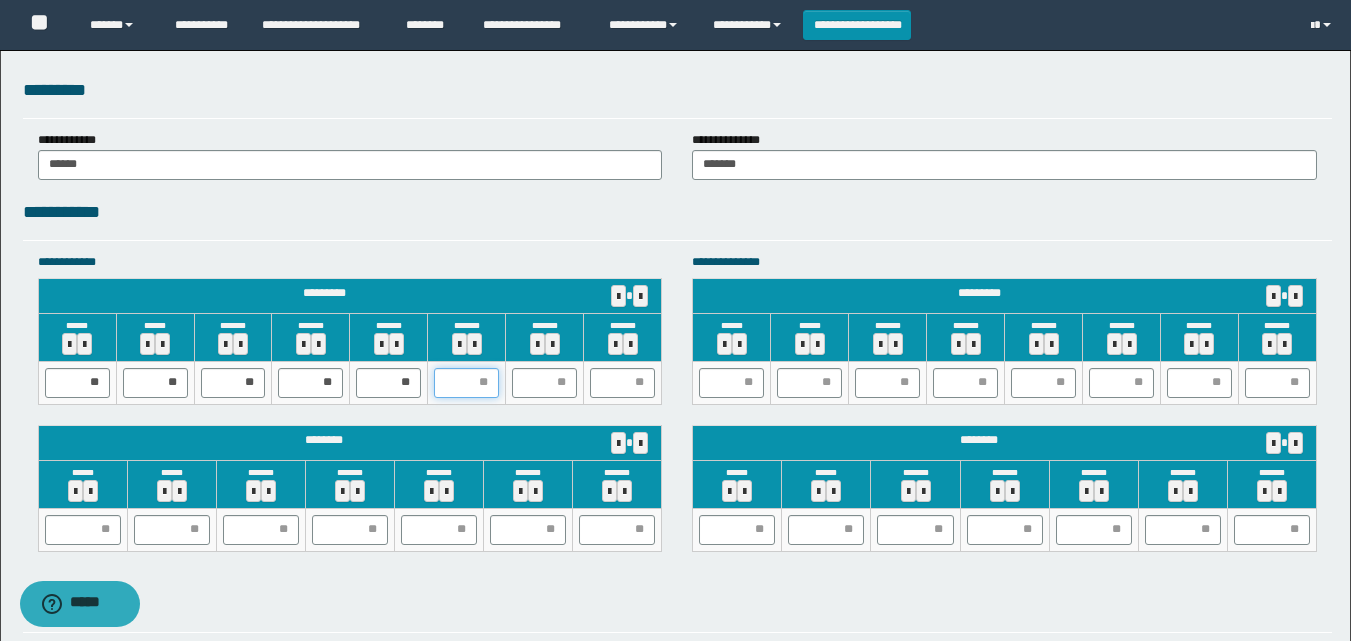 type on "*" 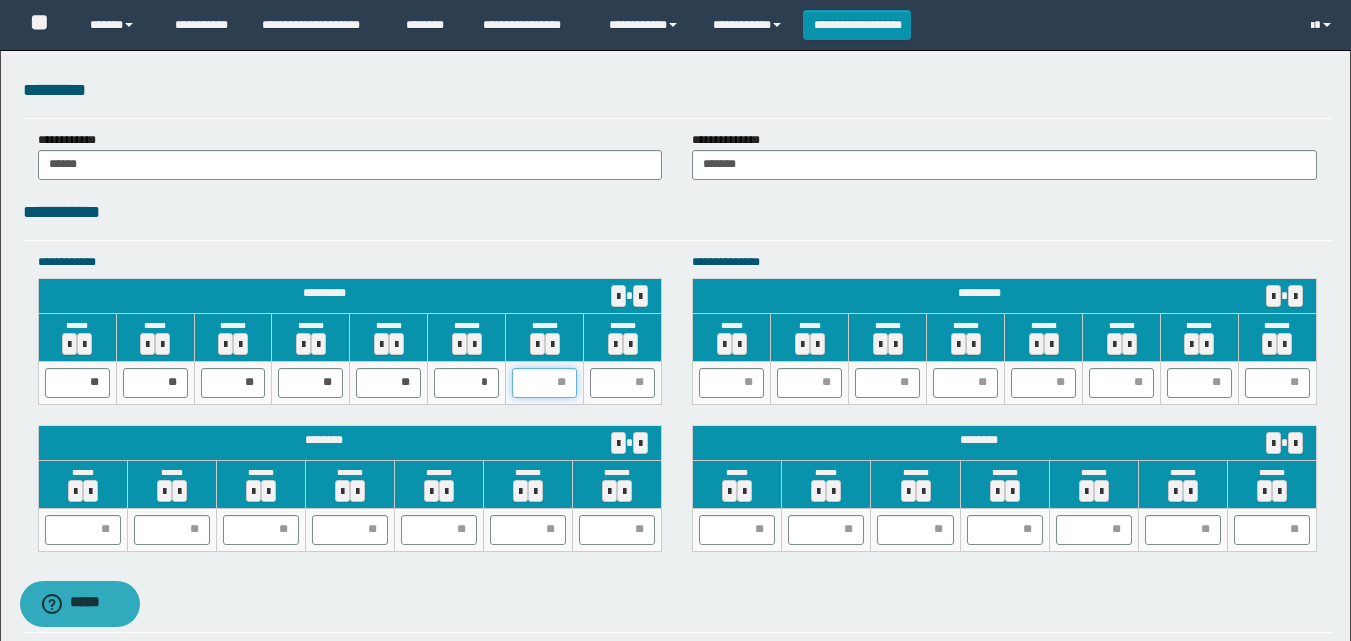 type on "*" 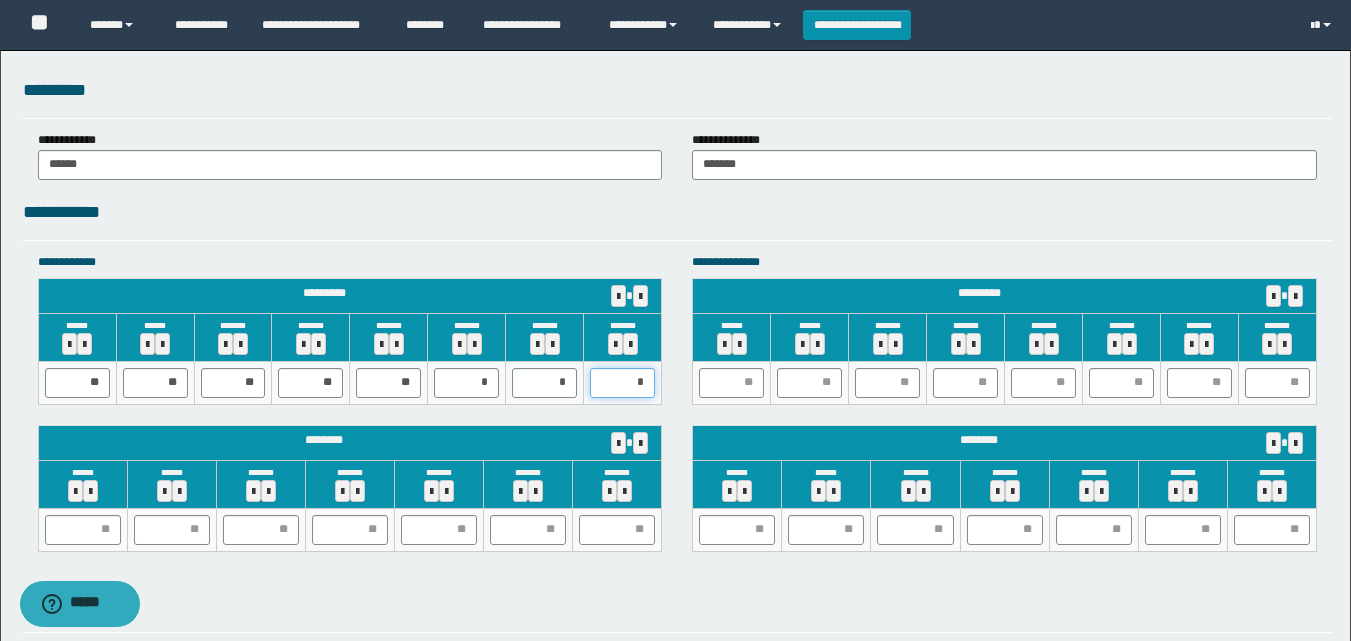 type on "**" 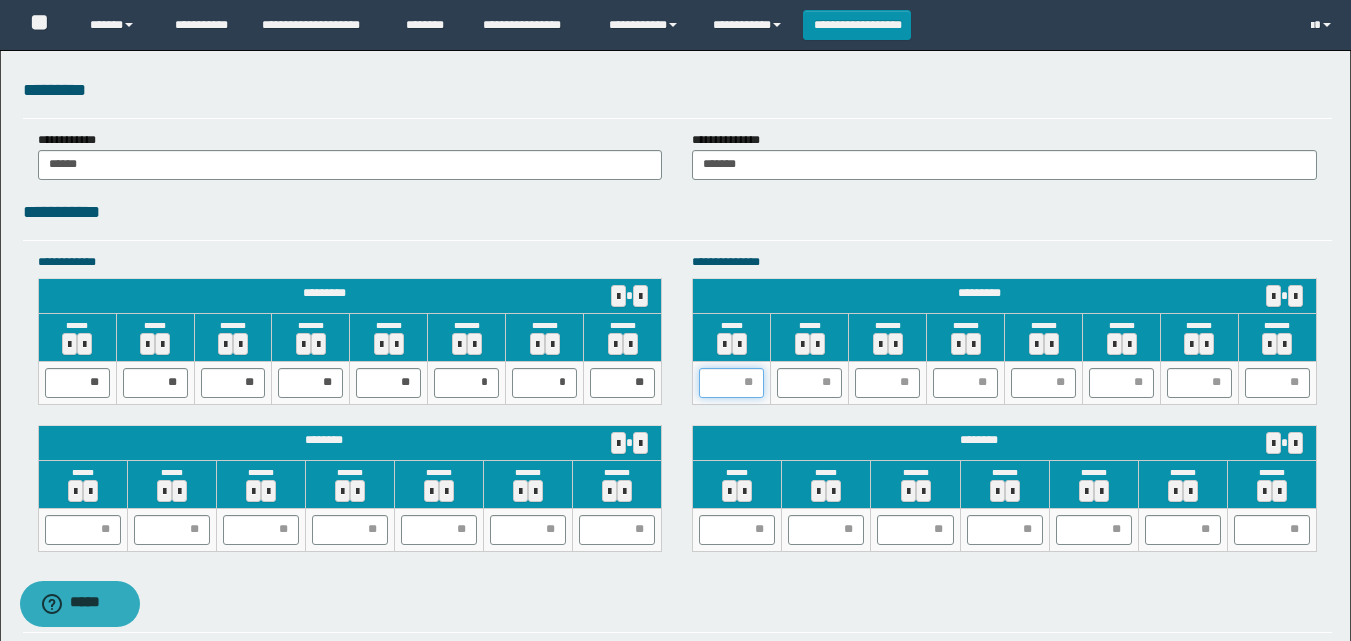 click at bounding box center [731, 383] 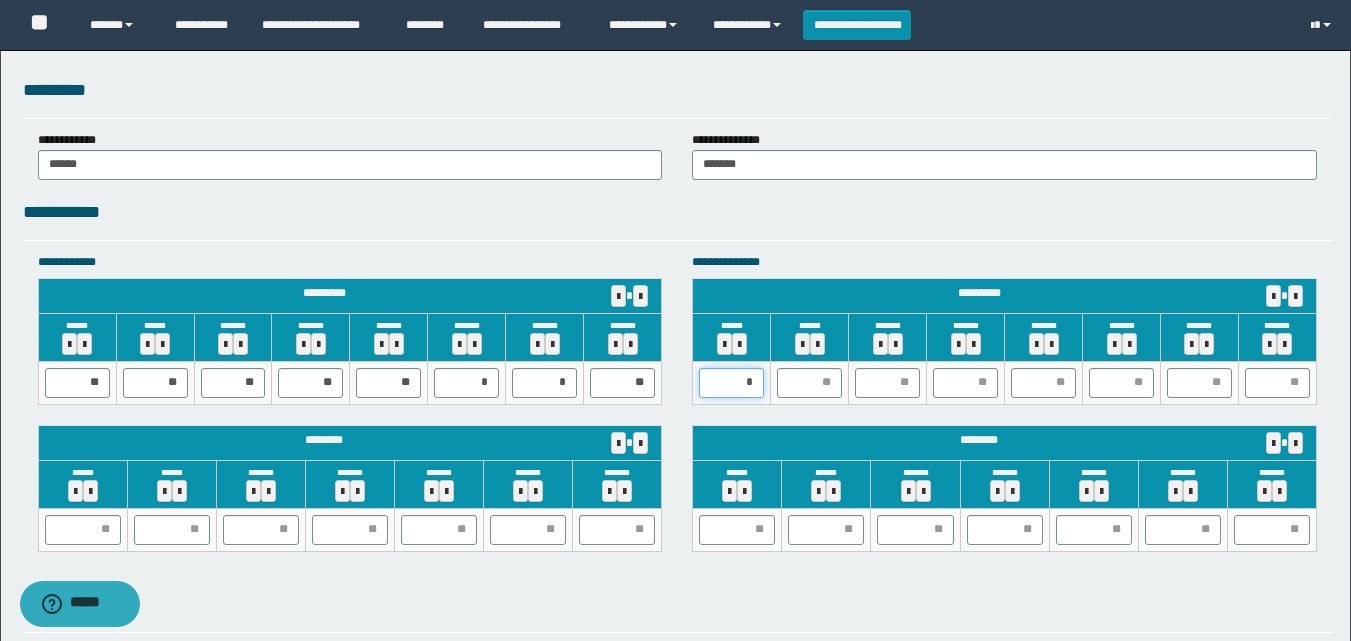 type on "**" 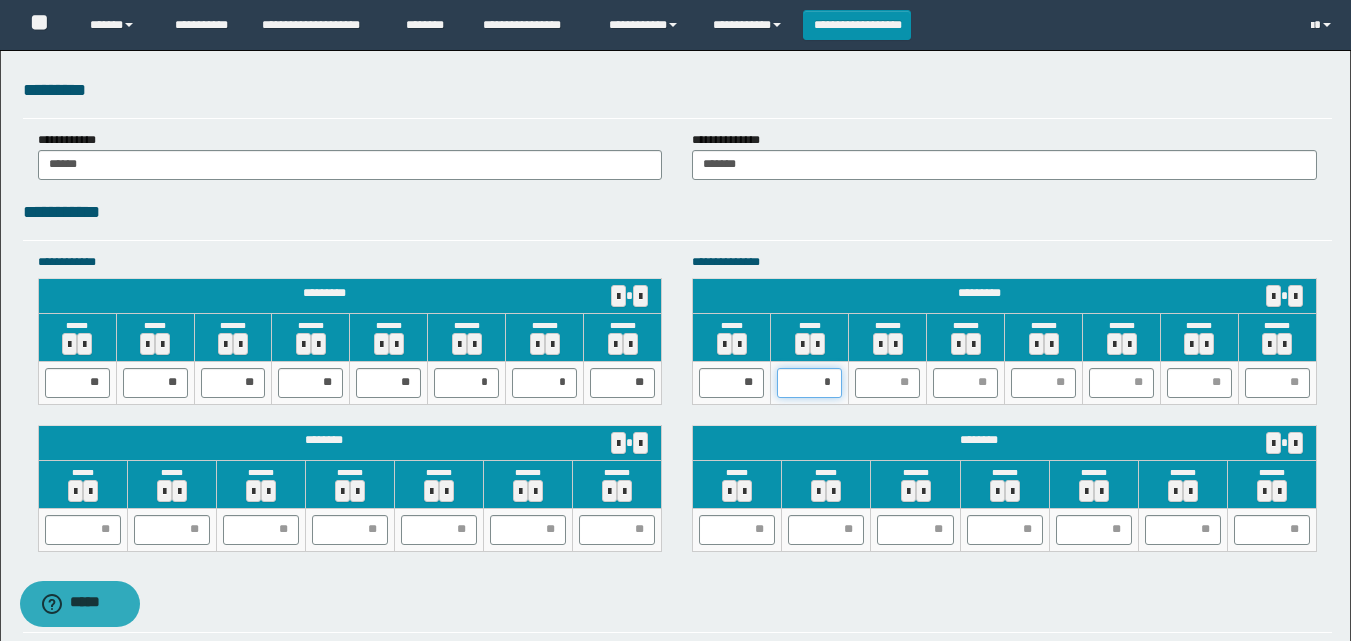type on "**" 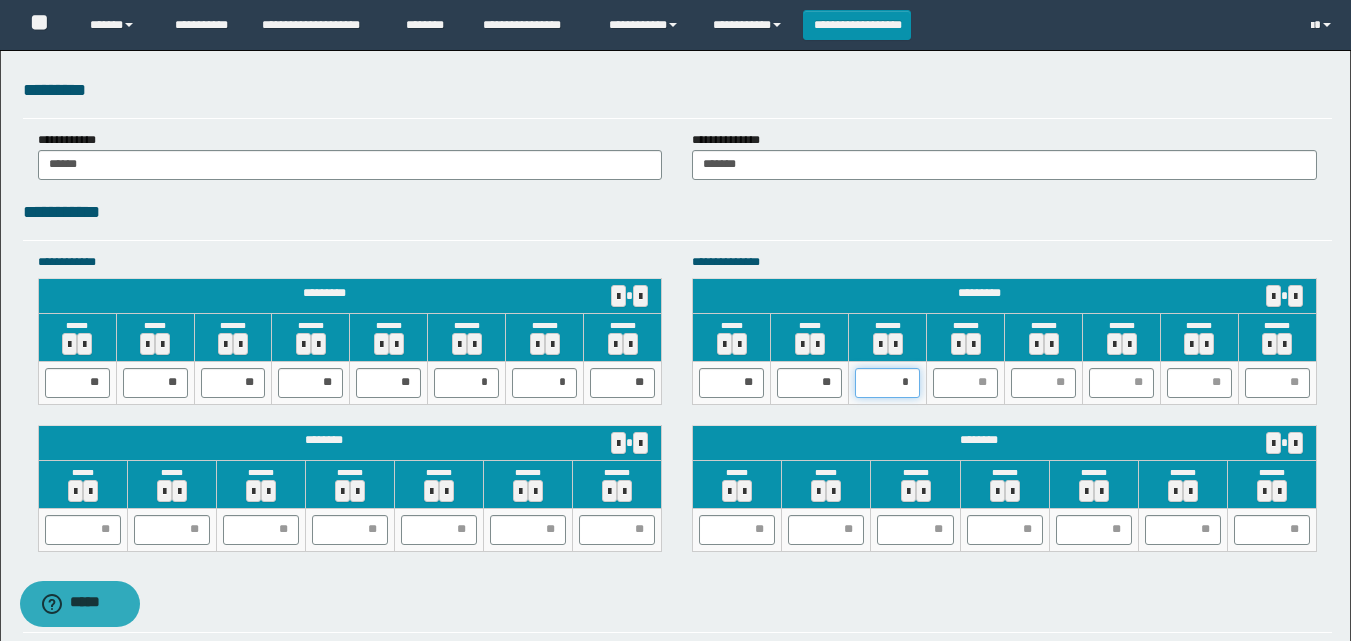 type on "**" 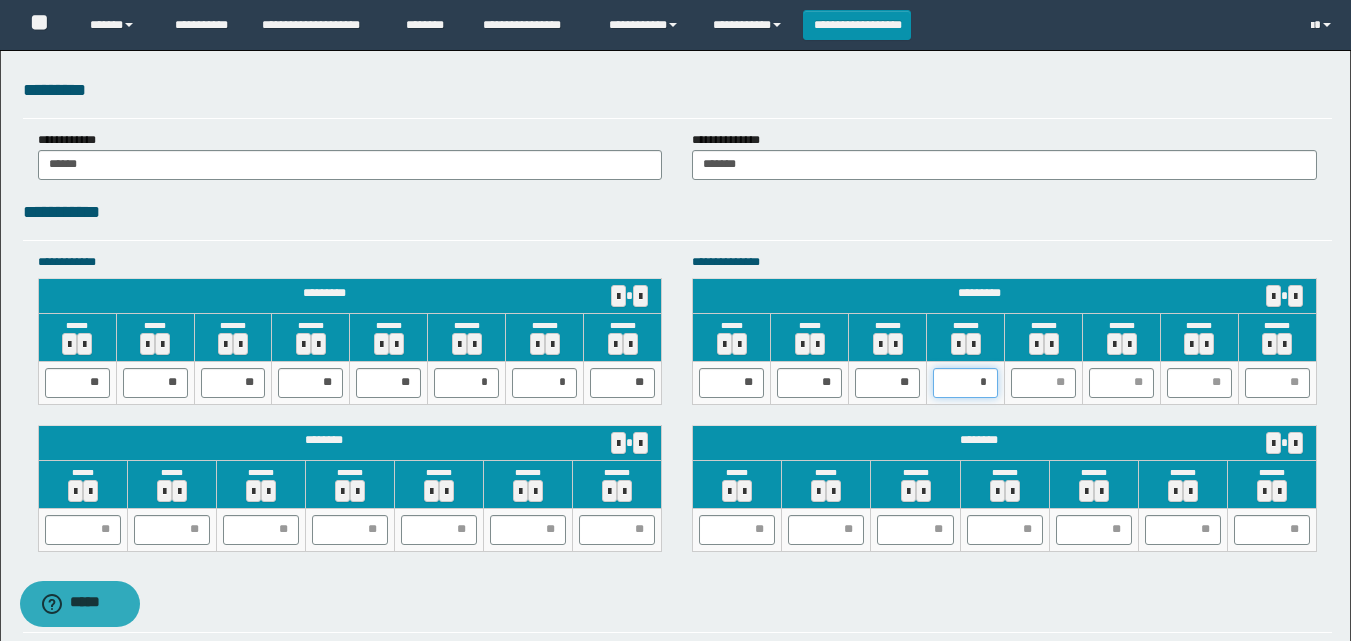 type on "**" 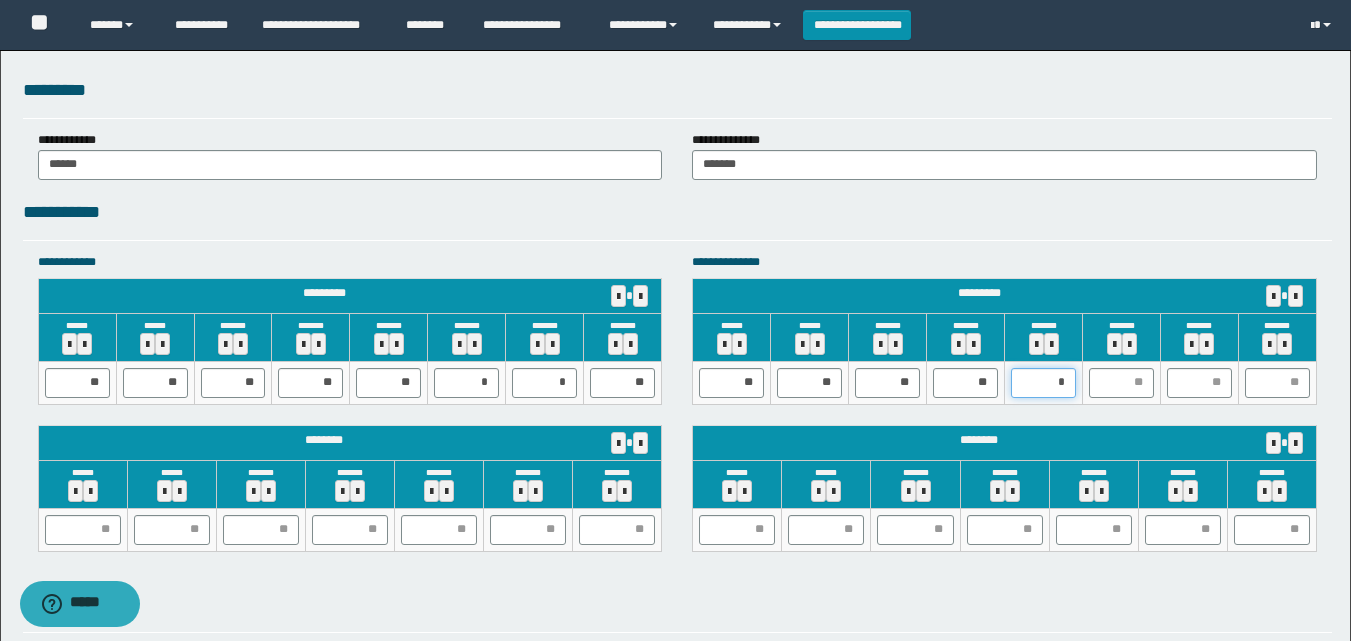 type on "**" 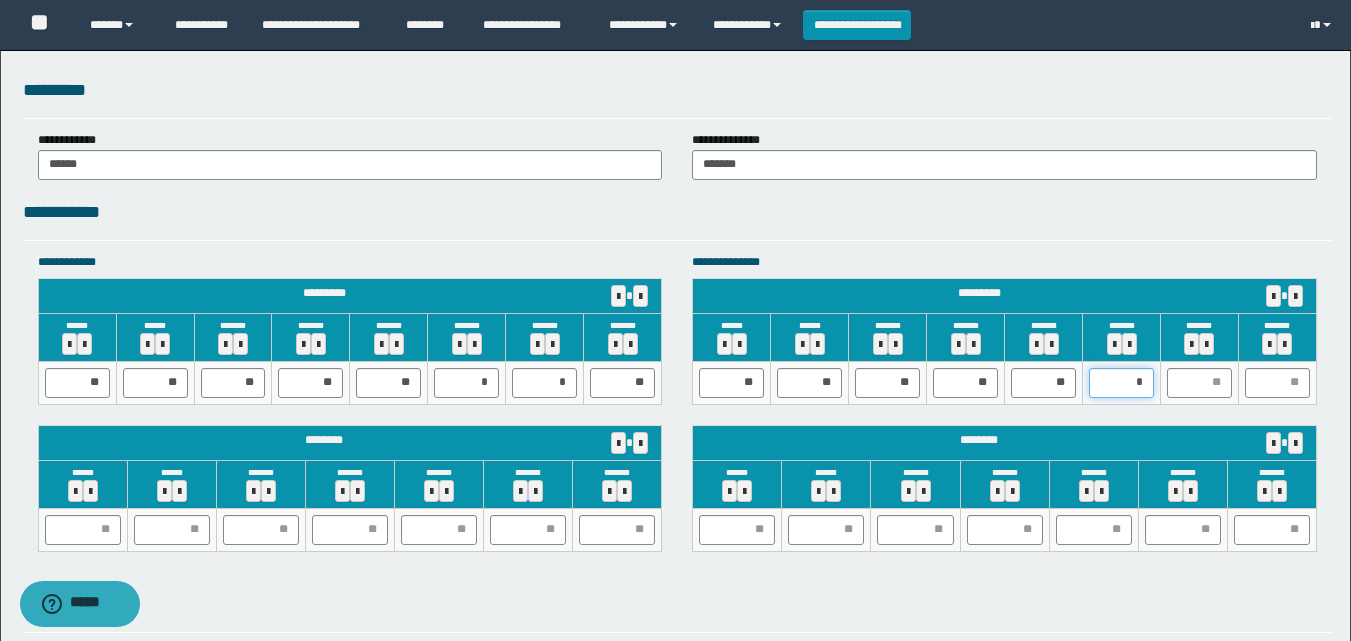 type on "**" 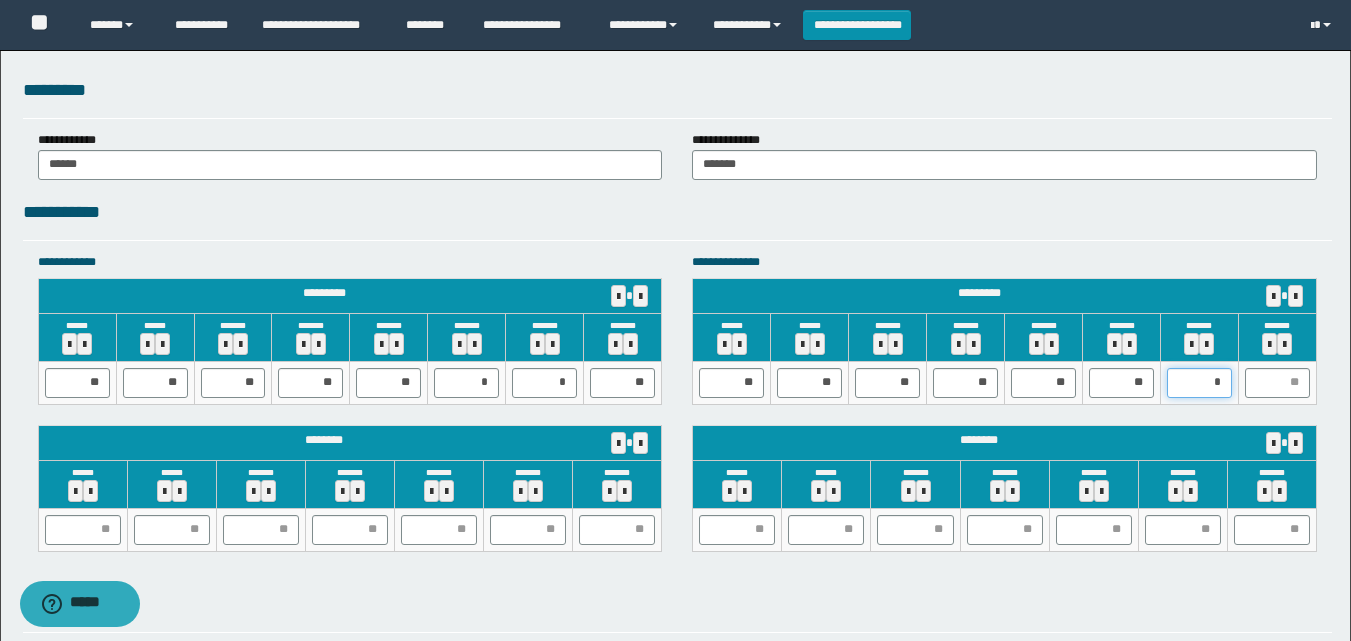 type on "**" 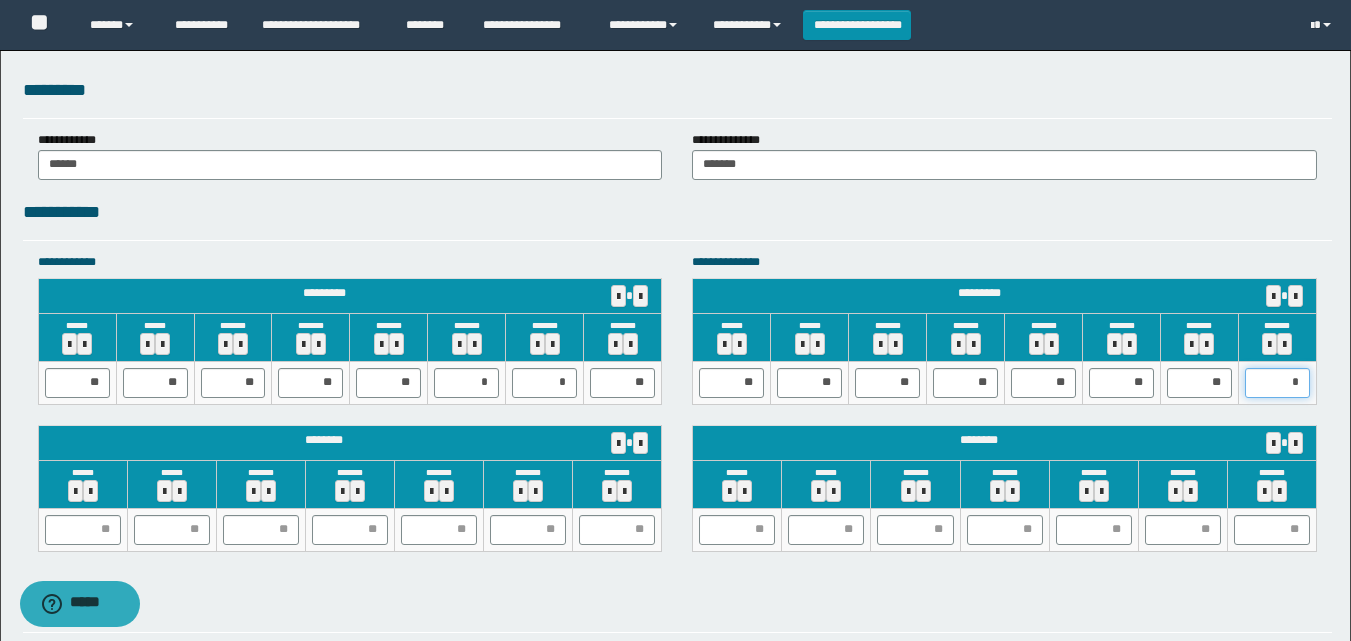 type on "**" 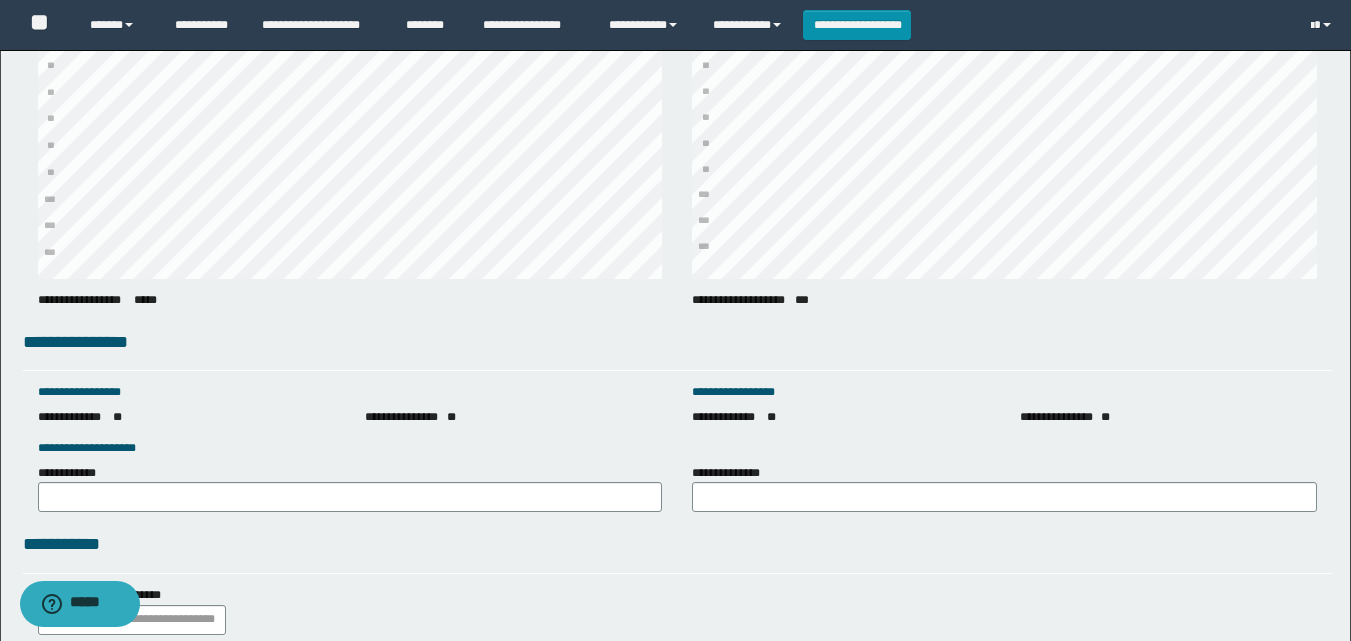scroll, scrollTop: 2700, scrollLeft: 0, axis: vertical 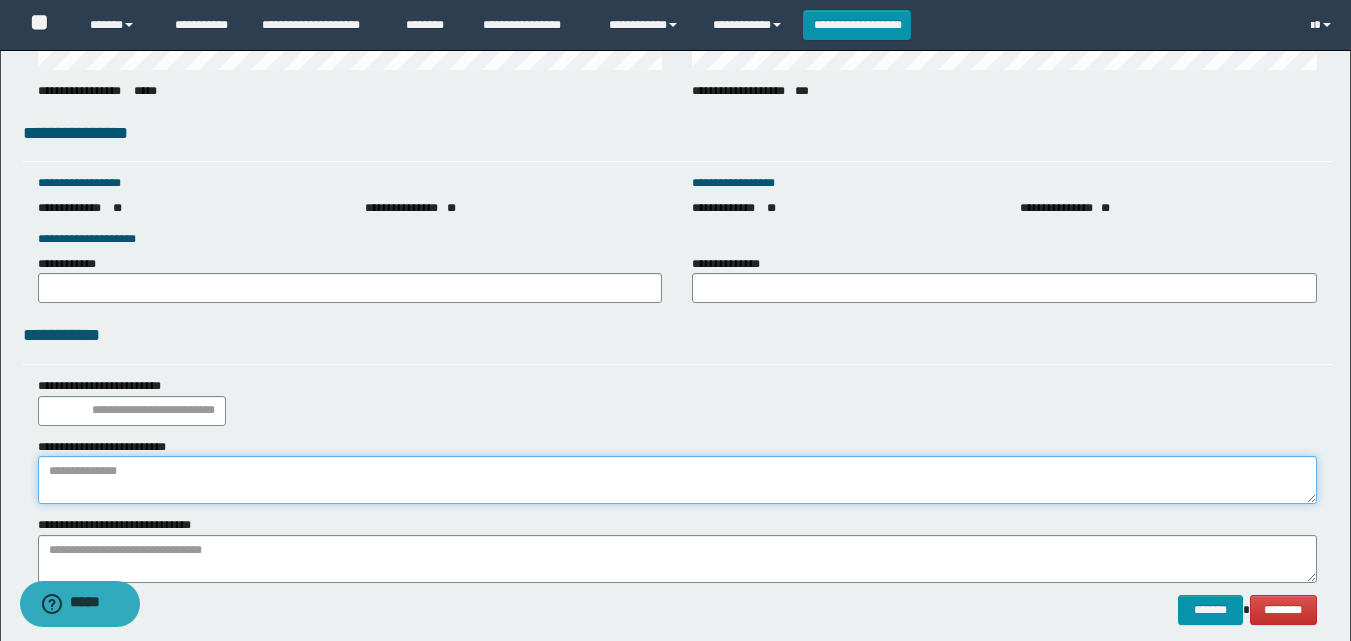 click at bounding box center [677, 480] 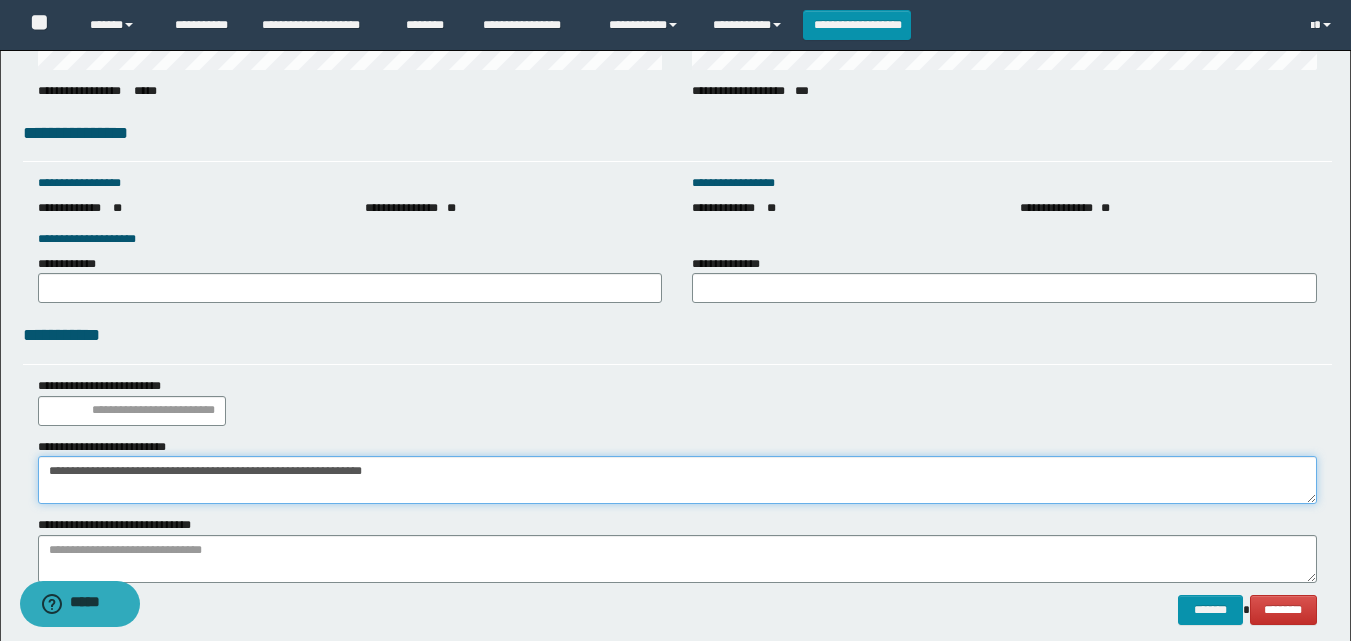 type on "**********" 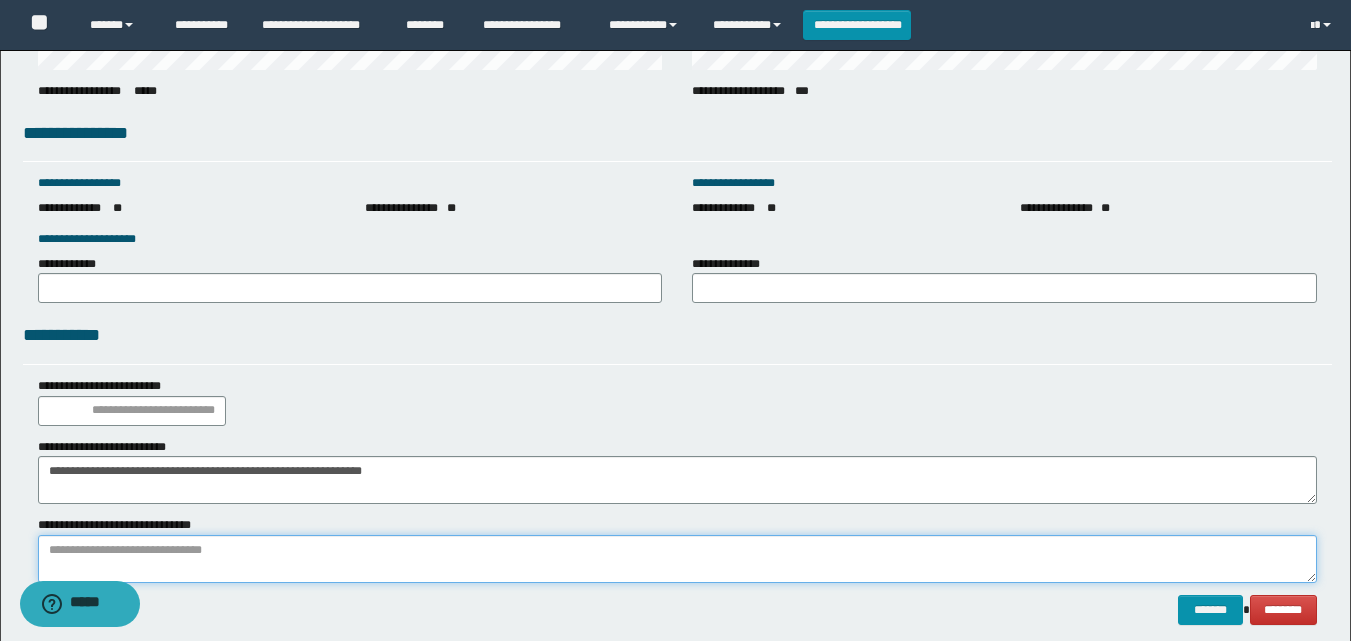 click at bounding box center (677, 559) 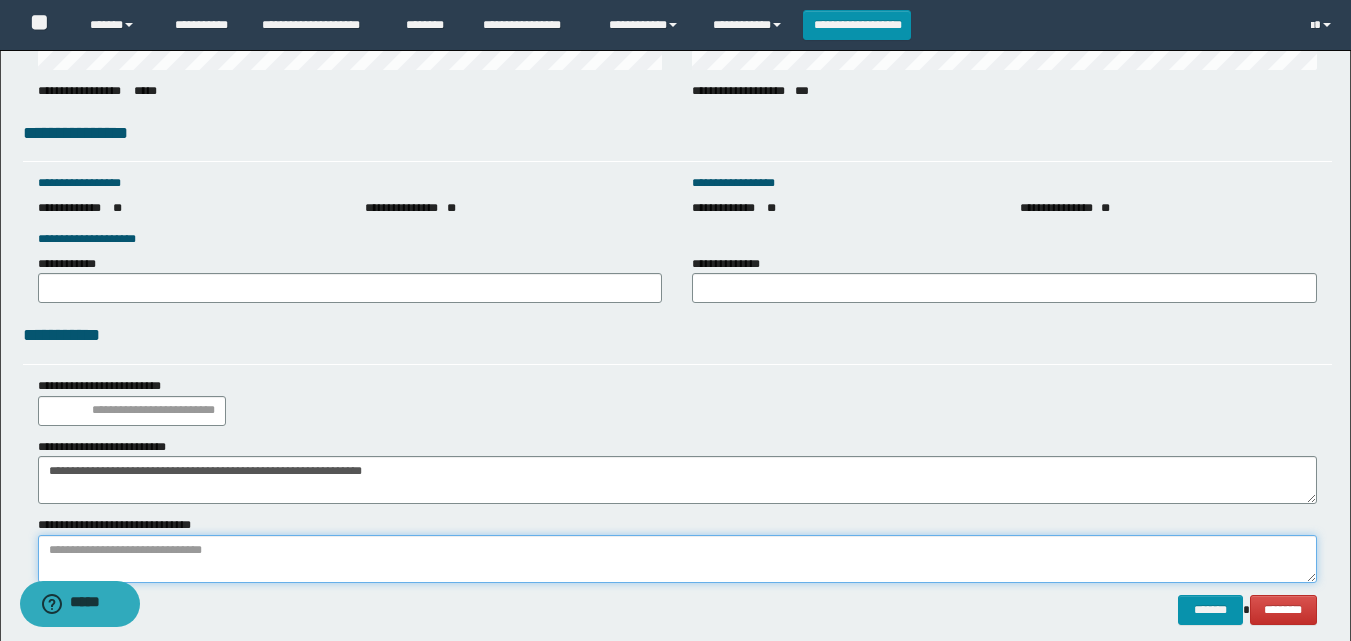 paste on "**********" 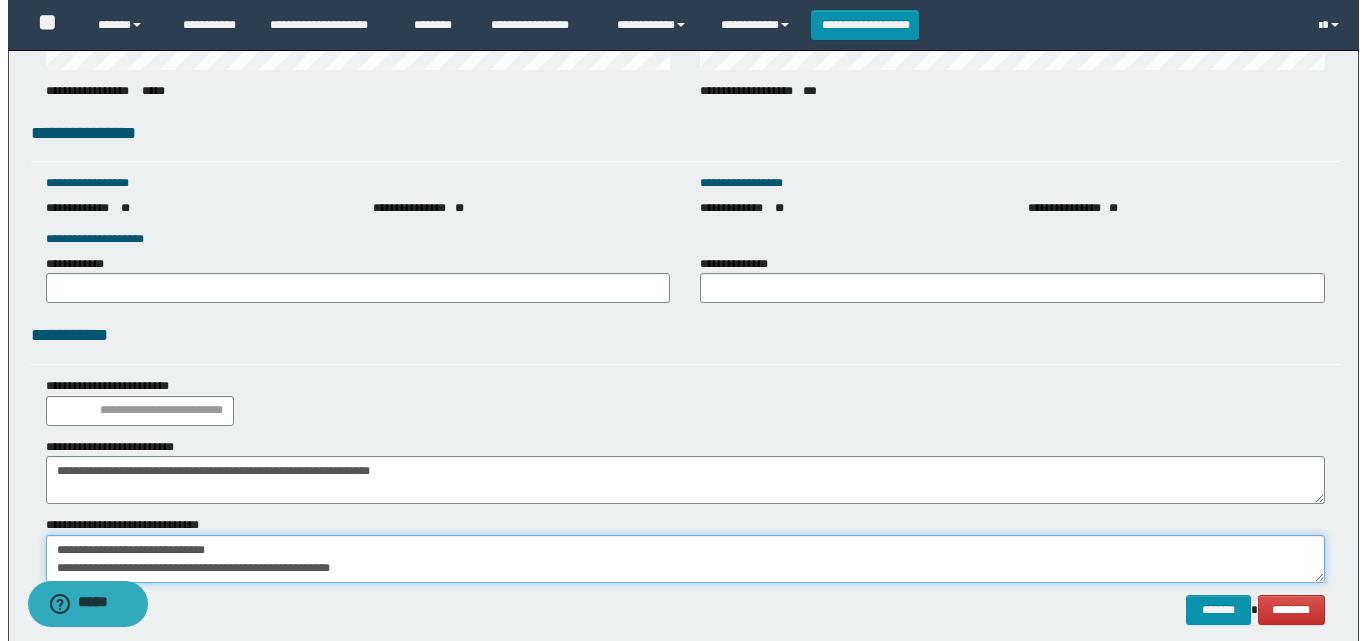 scroll, scrollTop: 13, scrollLeft: 0, axis: vertical 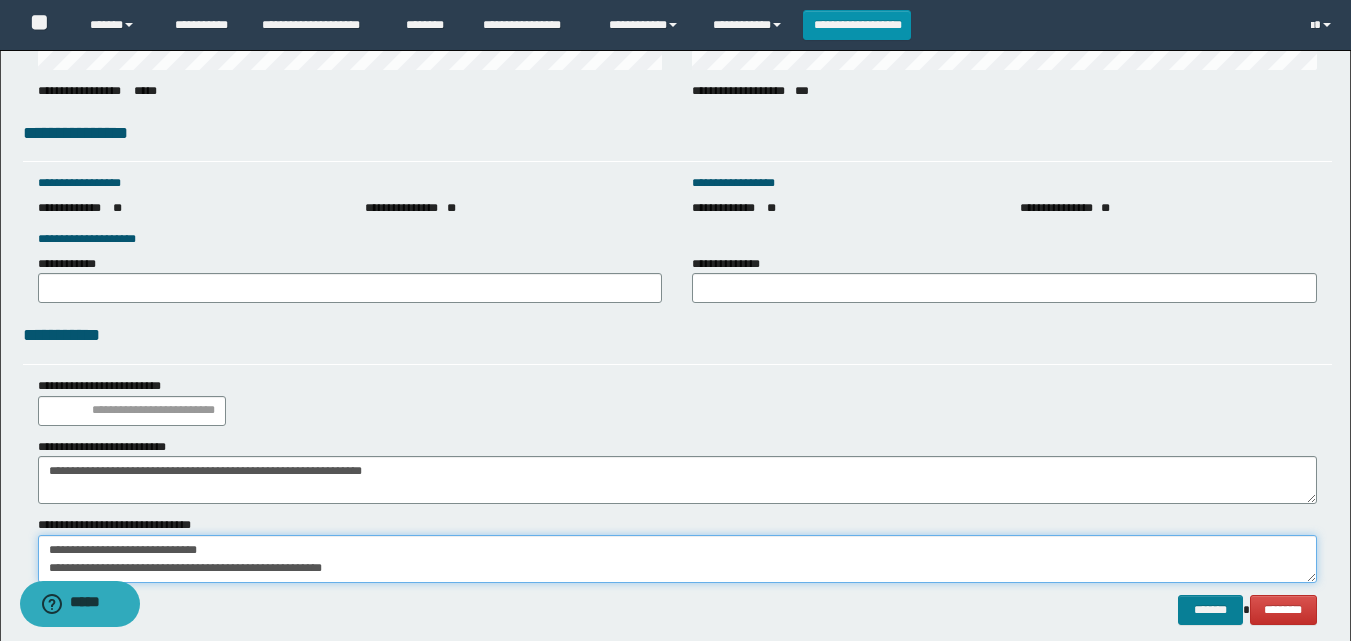 type on "**********" 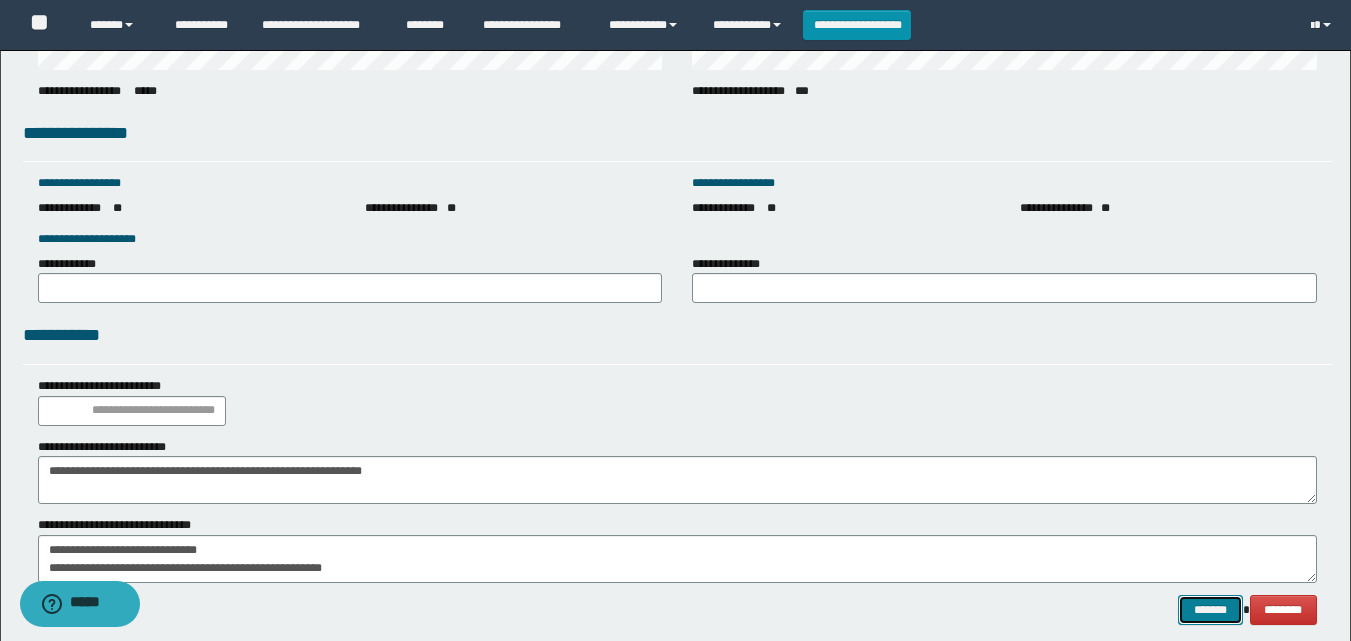 click on "*******" at bounding box center [1210, 610] 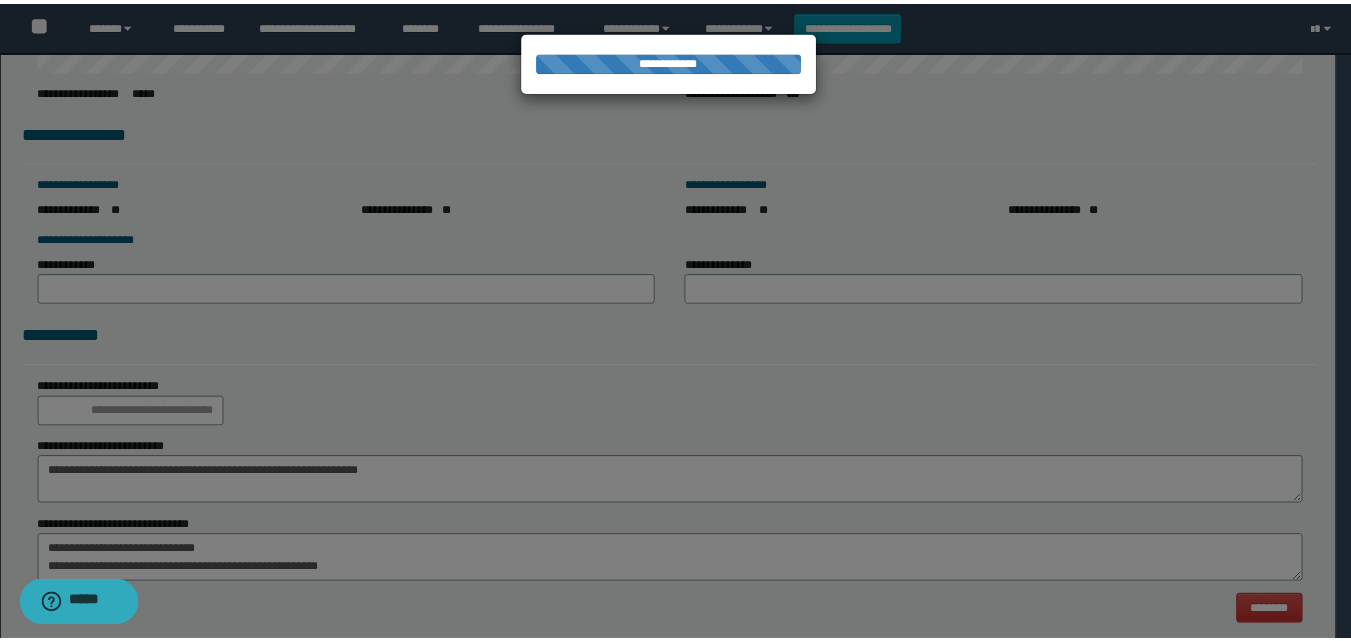 scroll, scrollTop: 0, scrollLeft: 0, axis: both 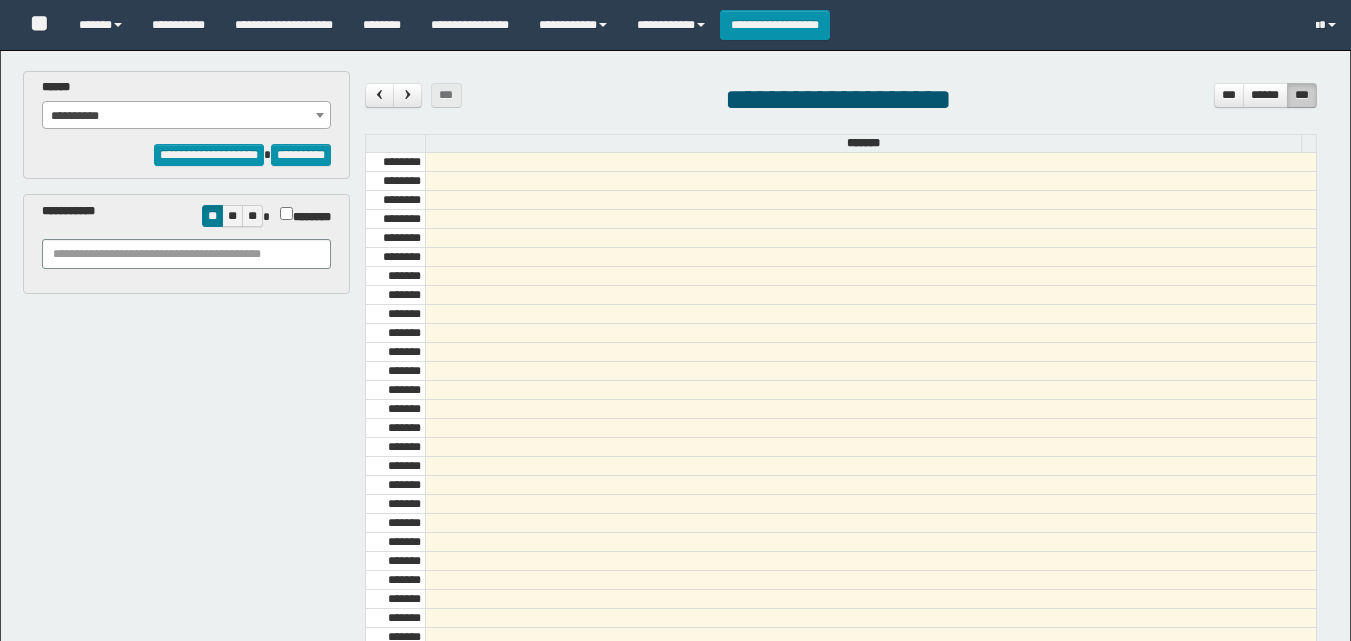 click on "**********" at bounding box center [186, 116] 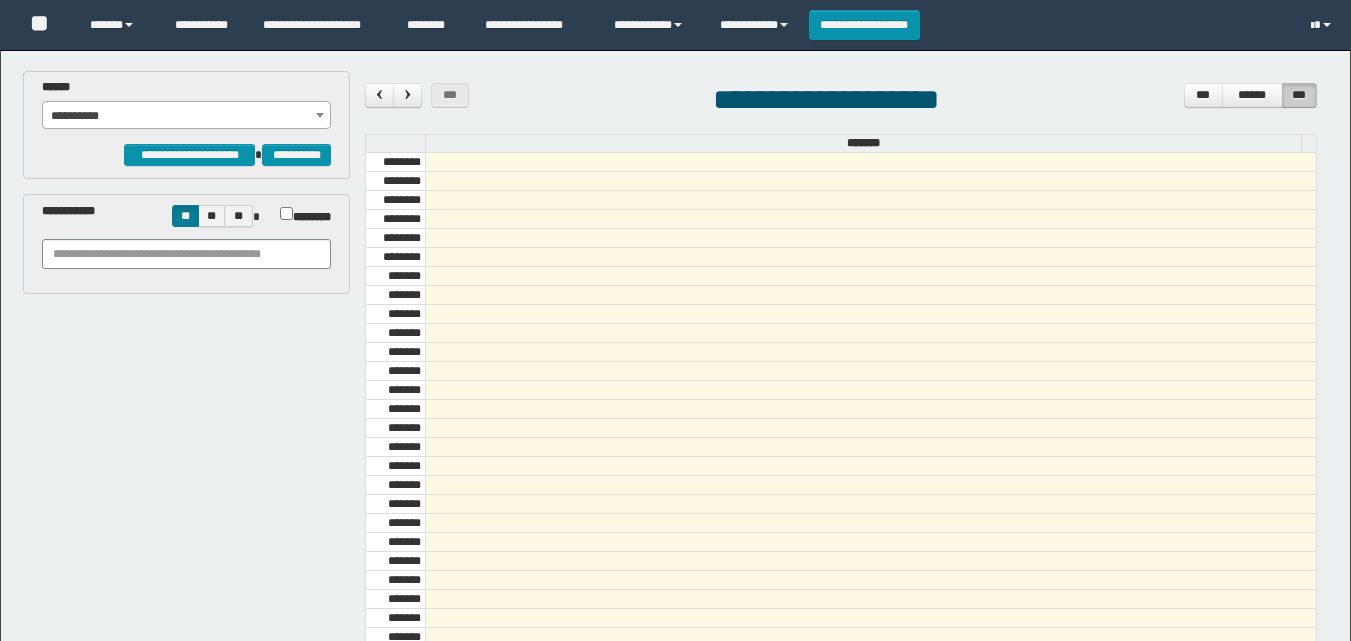 scroll, scrollTop: 0, scrollLeft: 0, axis: both 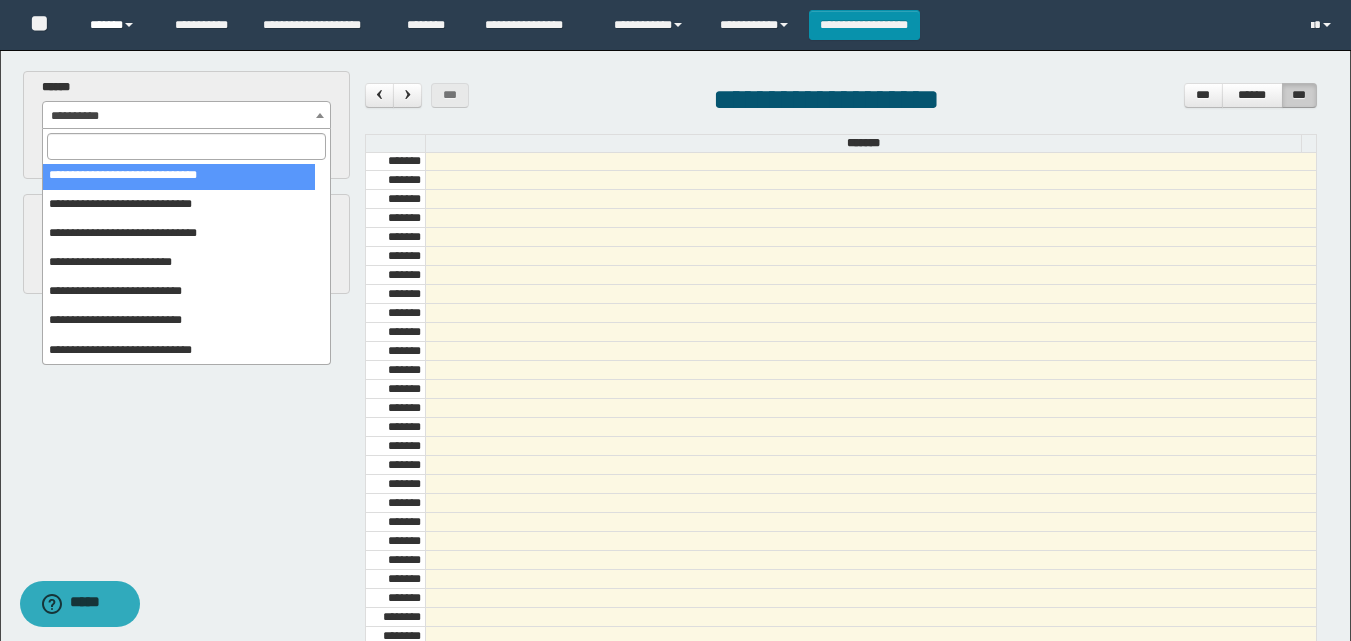 click on "******" at bounding box center [117, 25] 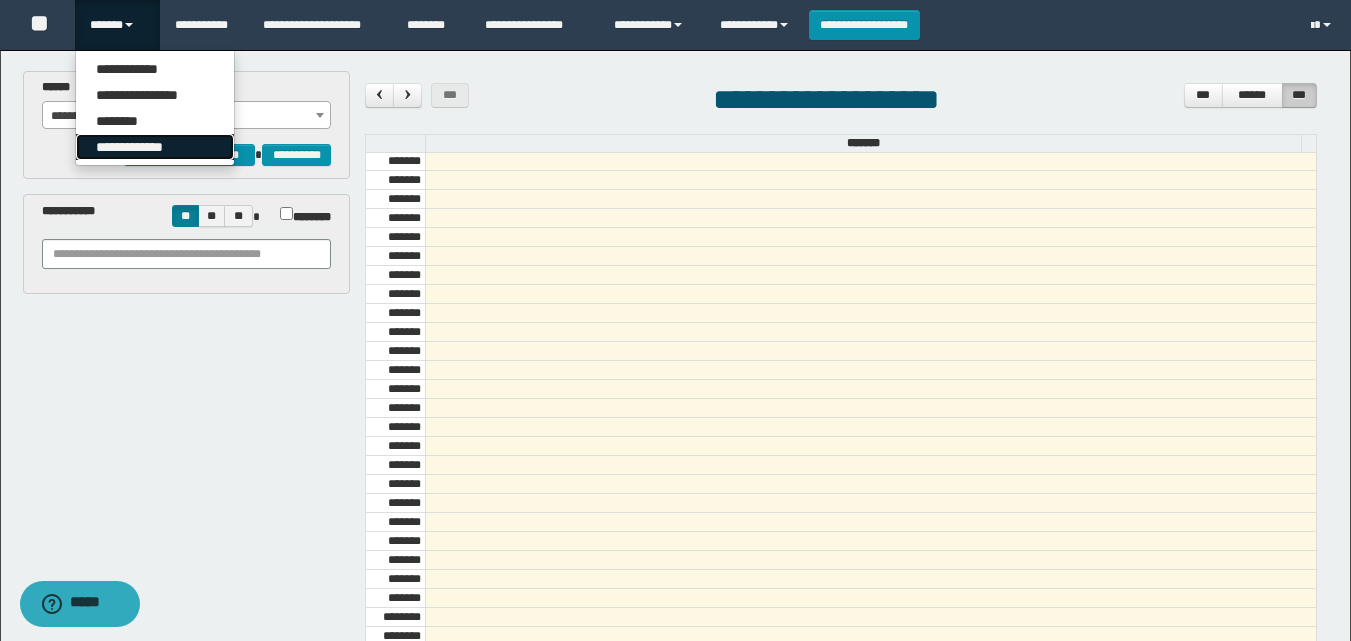 click on "**********" at bounding box center [155, 147] 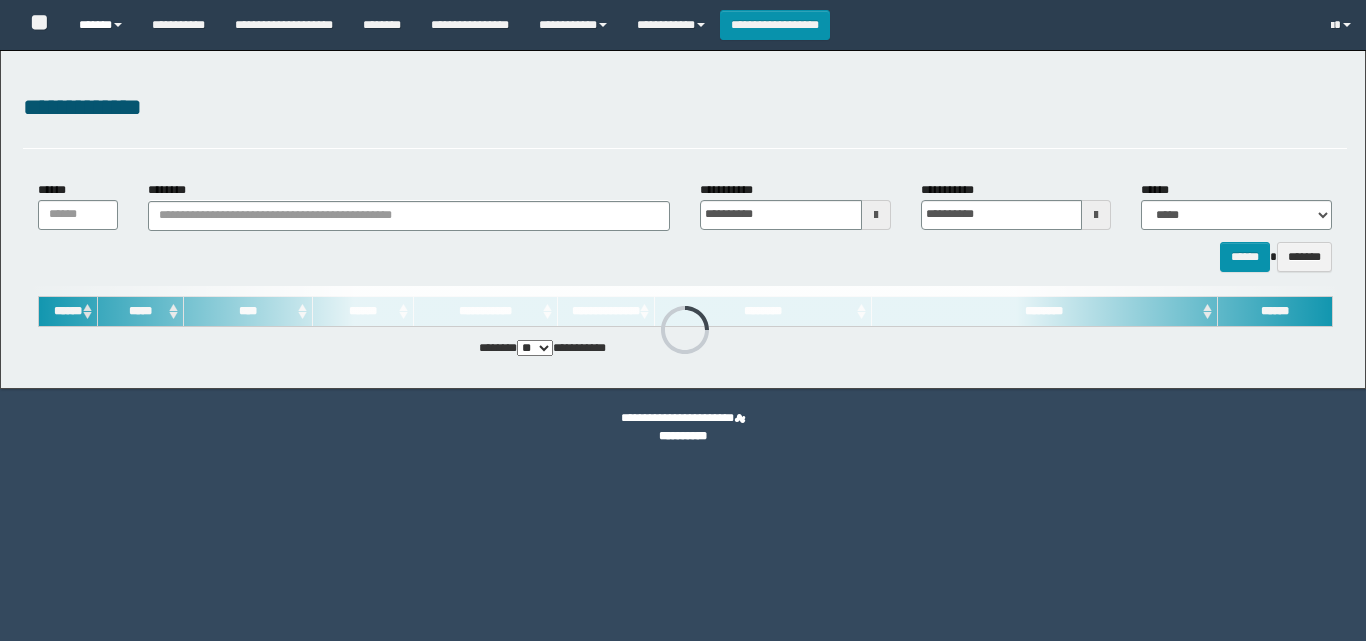 scroll, scrollTop: 0, scrollLeft: 0, axis: both 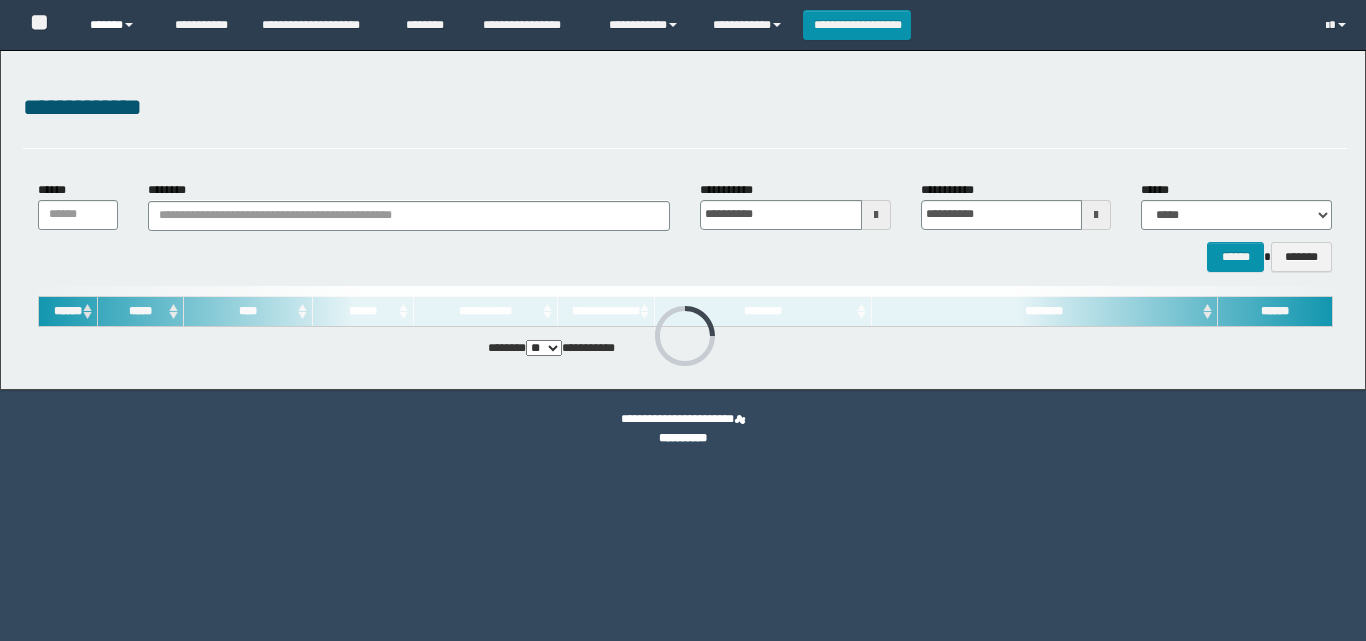 click on "******" at bounding box center [117, 25] 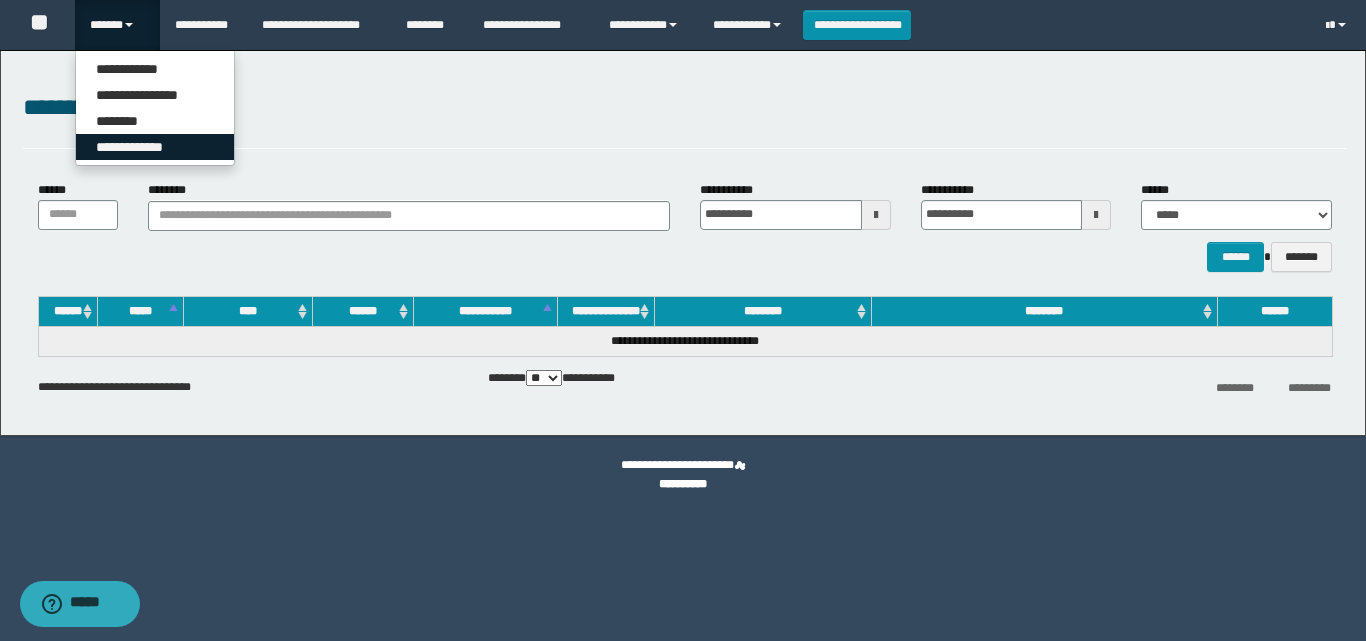 click on "**********" at bounding box center [155, 147] 